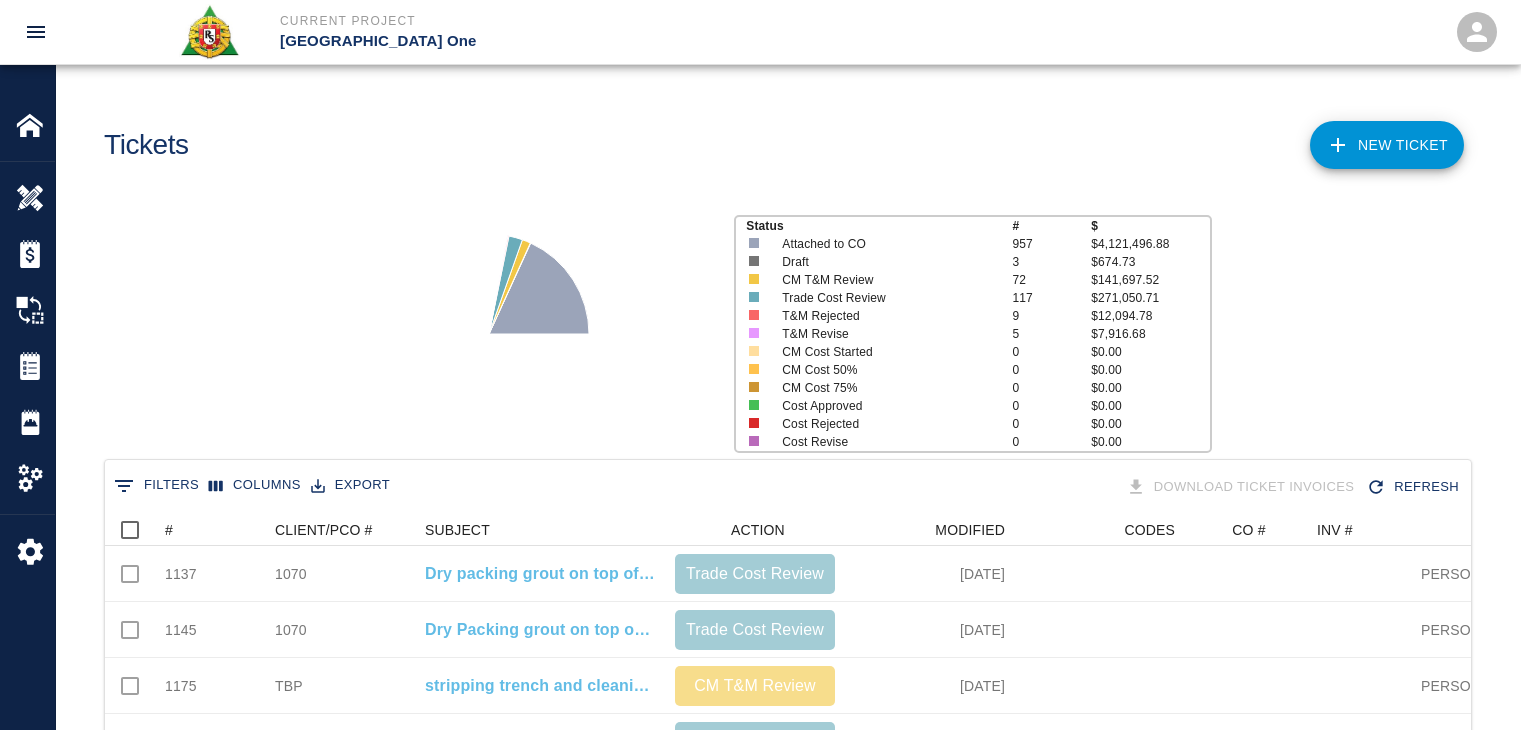 scroll, scrollTop: 0, scrollLeft: 0, axis: both 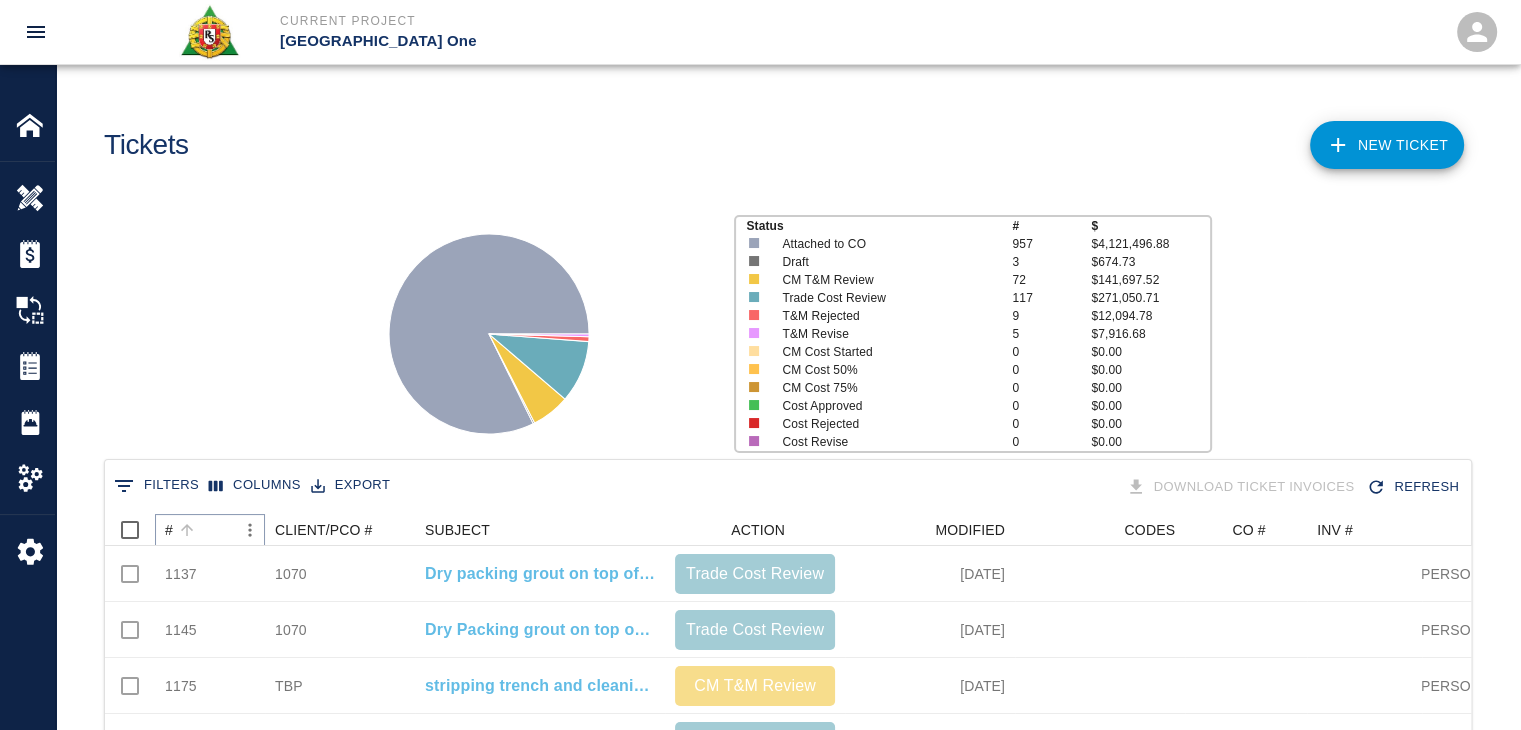 click 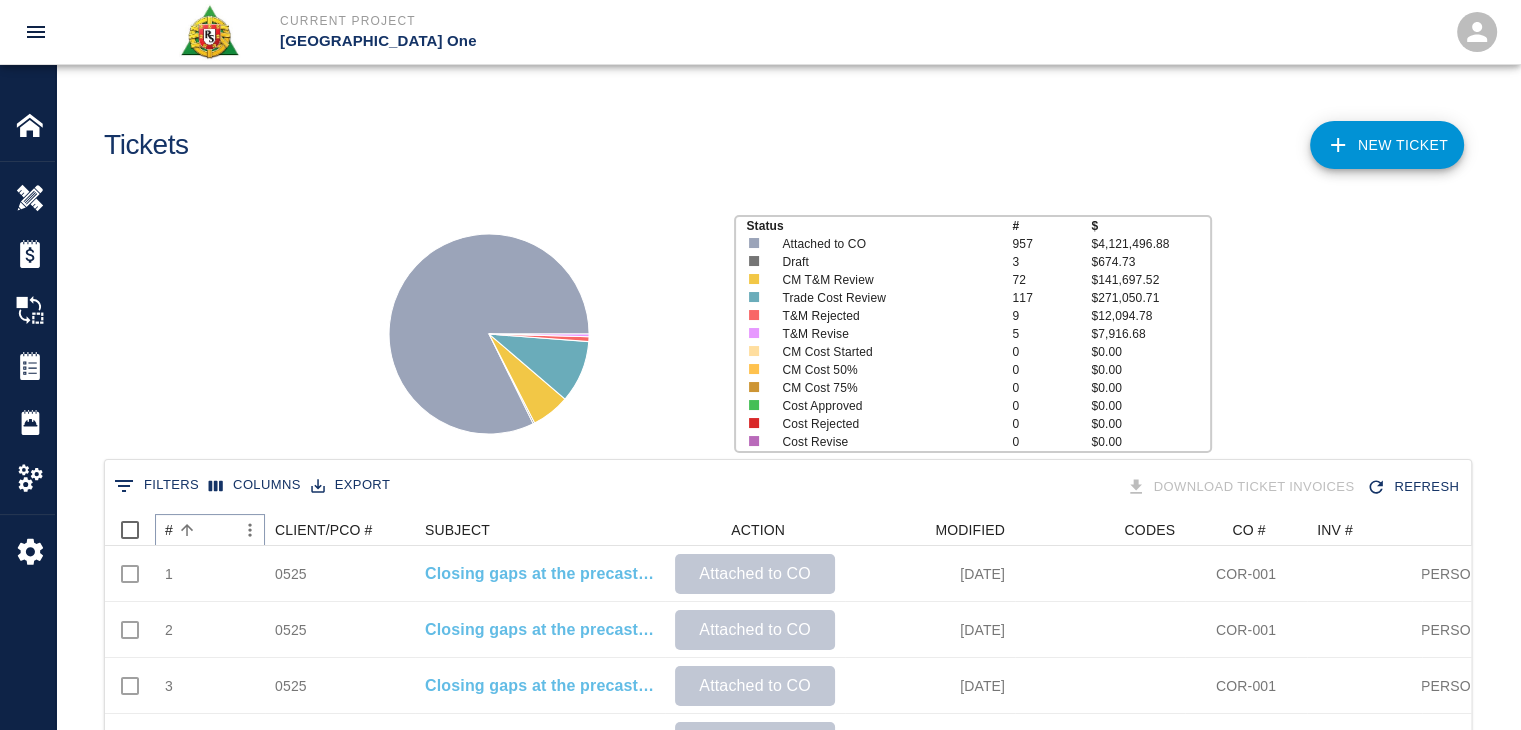 scroll, scrollTop: 0, scrollLeft: 0, axis: both 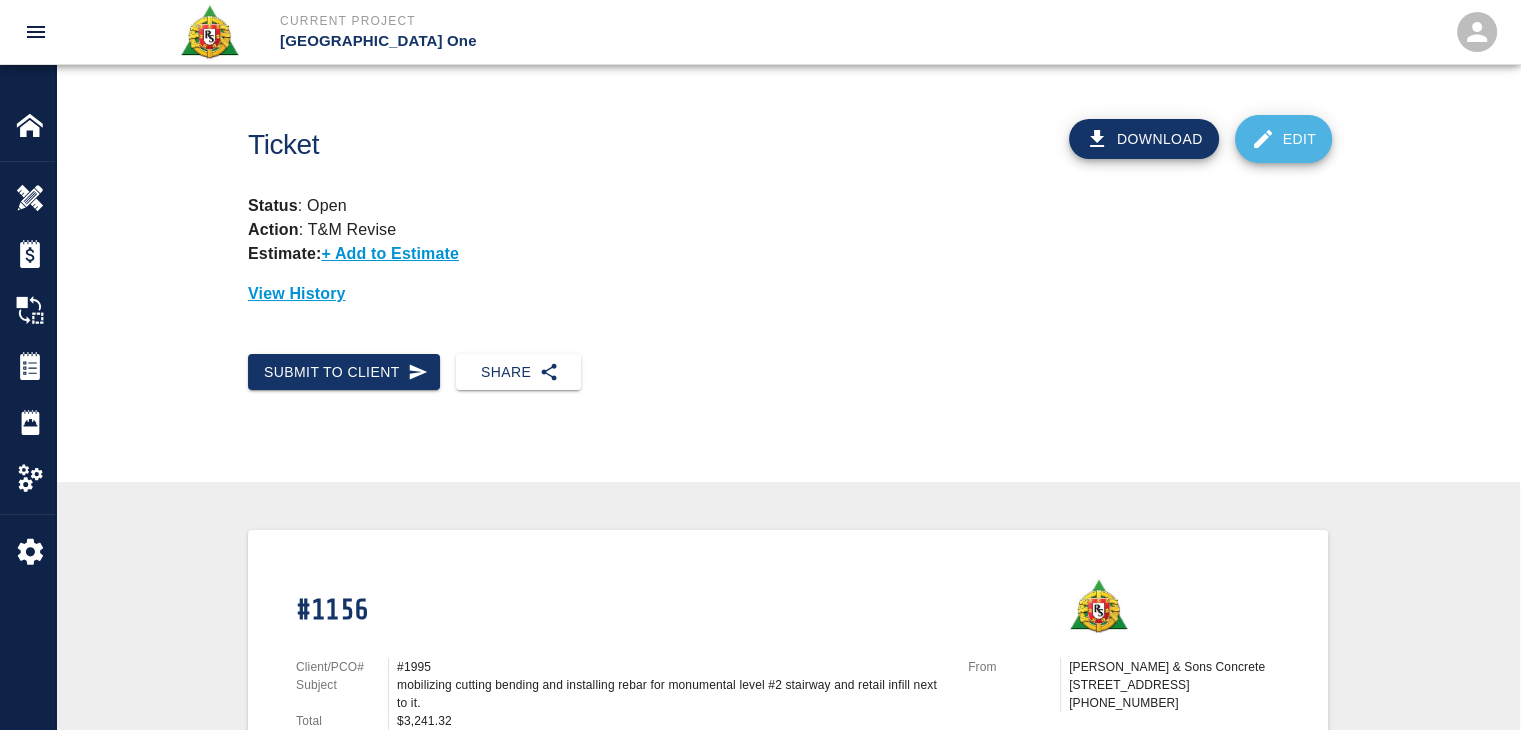 click on "Edit" at bounding box center [1284, 139] 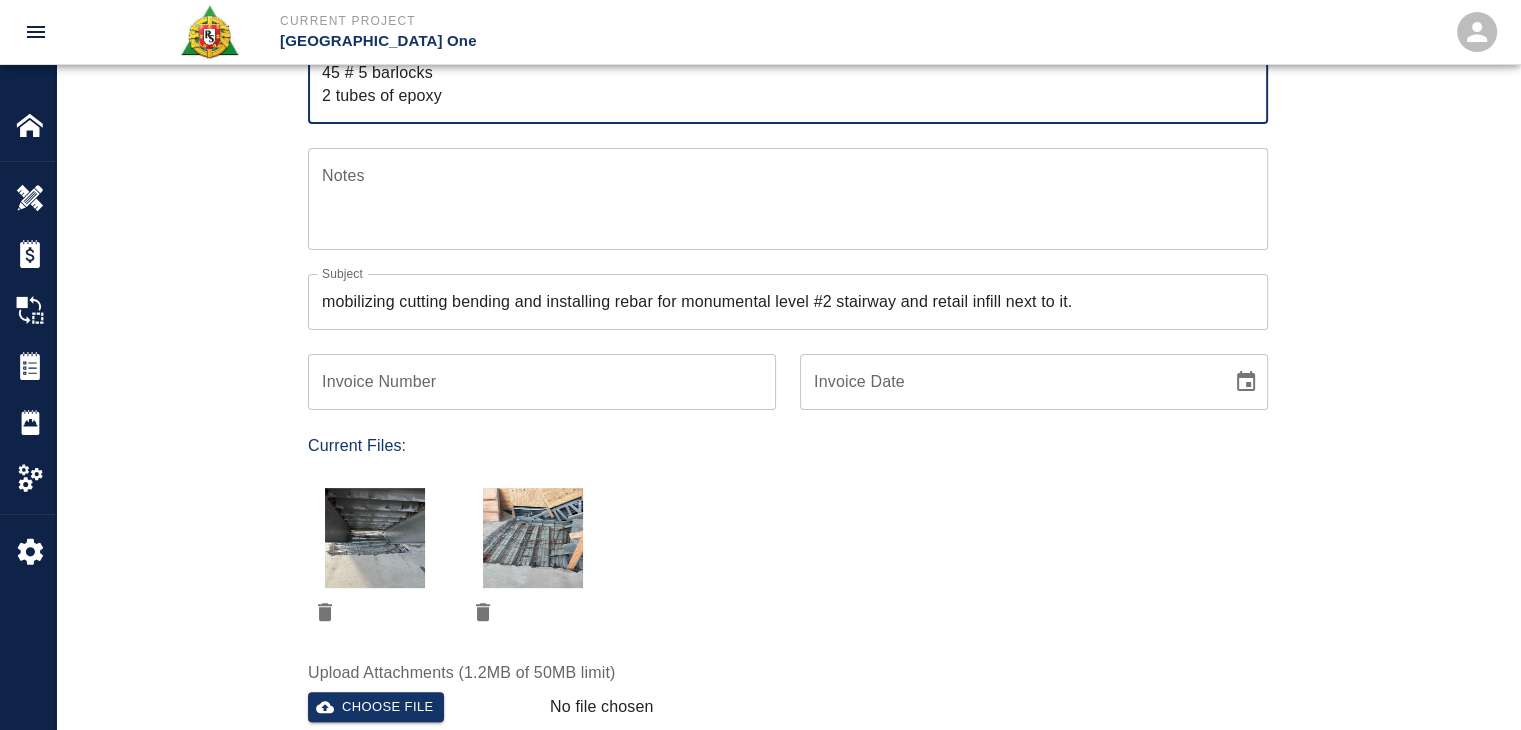 scroll, scrollTop: 226, scrollLeft: 0, axis: vertical 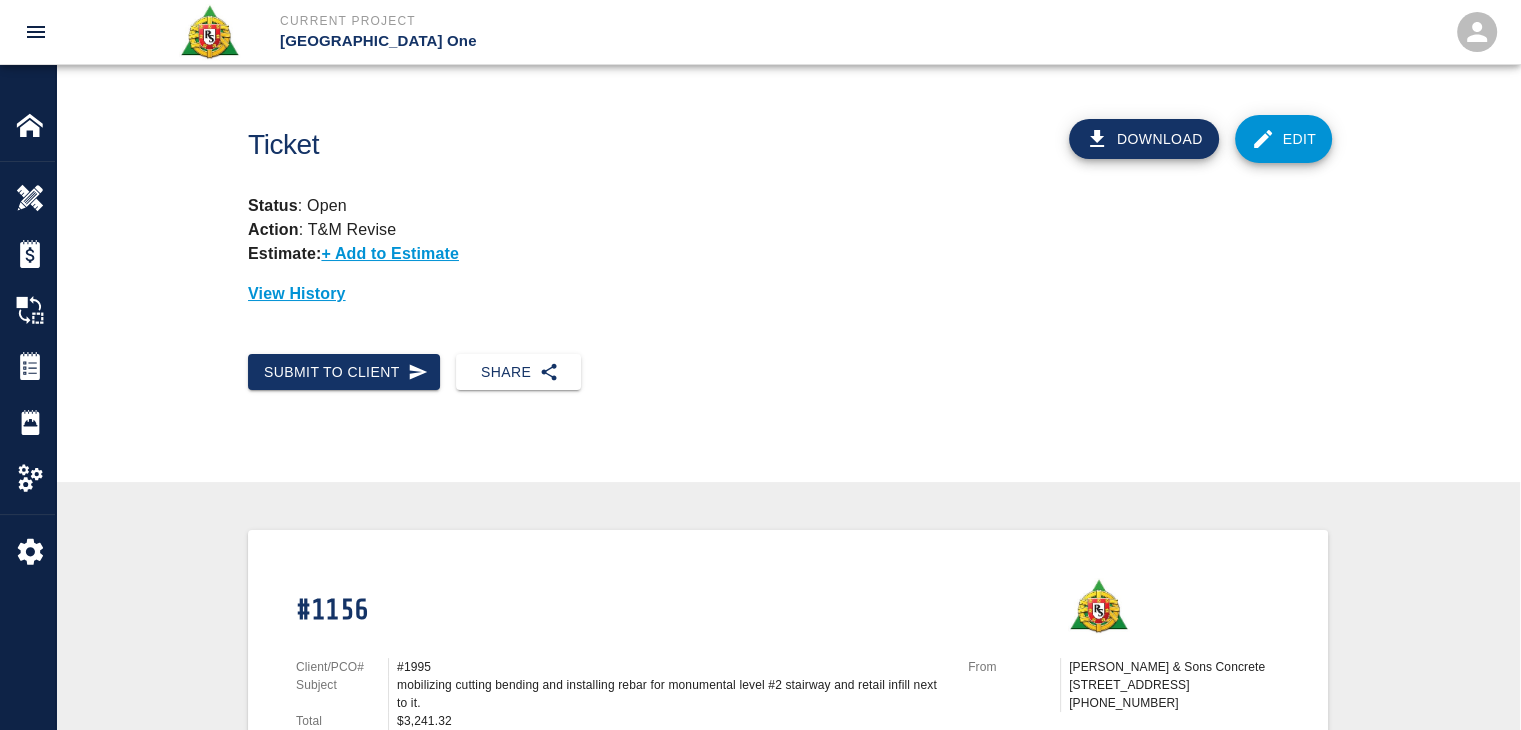 click on "Download Edit" at bounding box center [1111, 131] 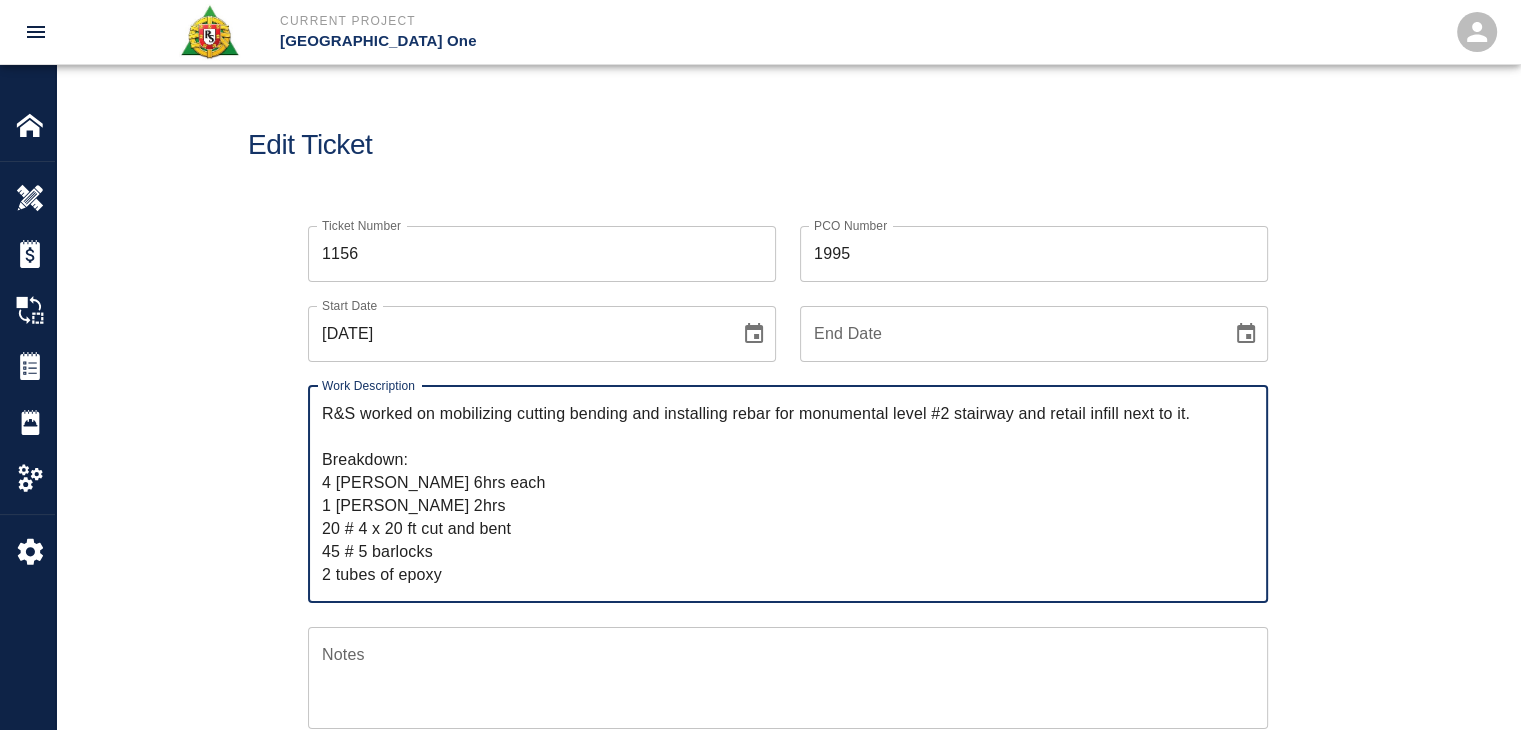 click on "1995" at bounding box center [1034, 254] 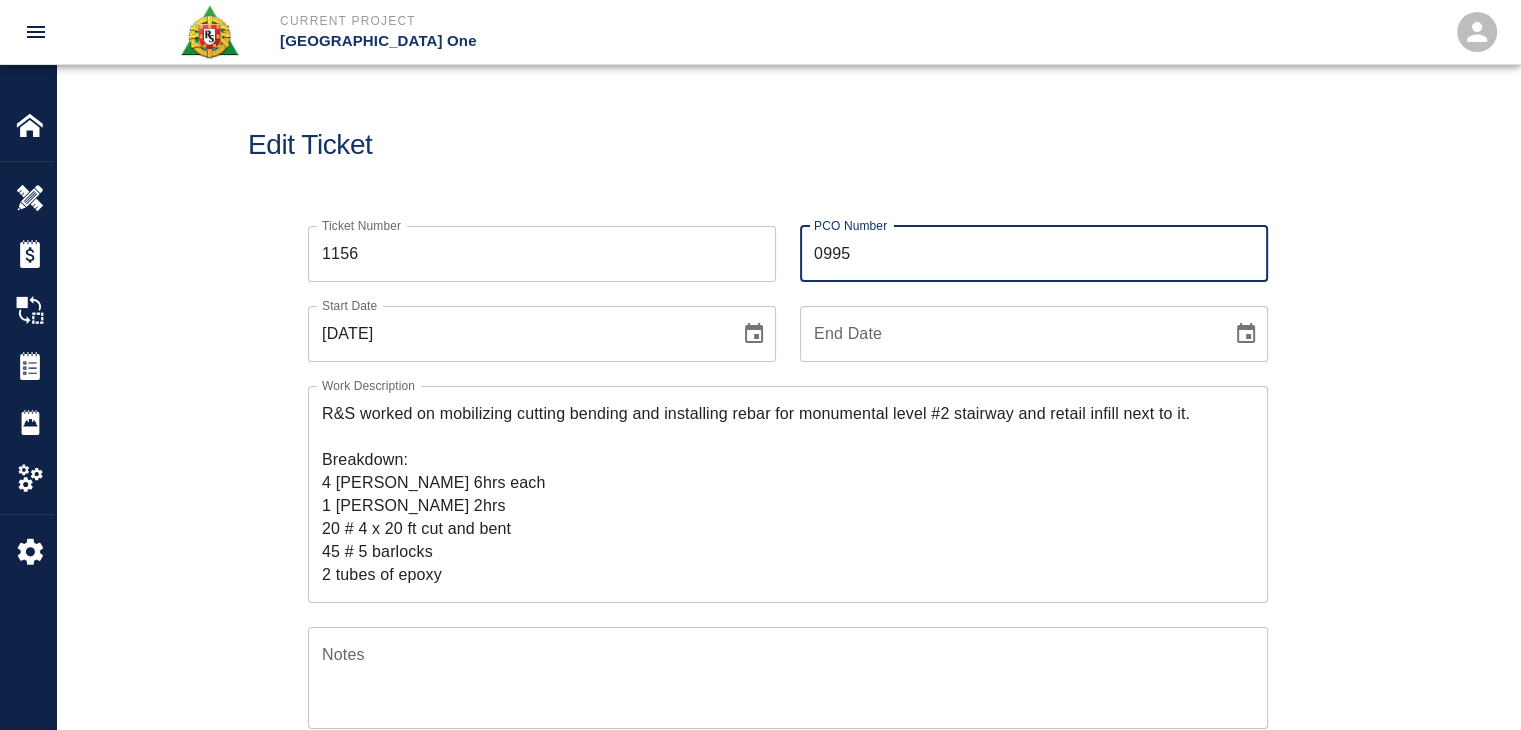 type on "0995" 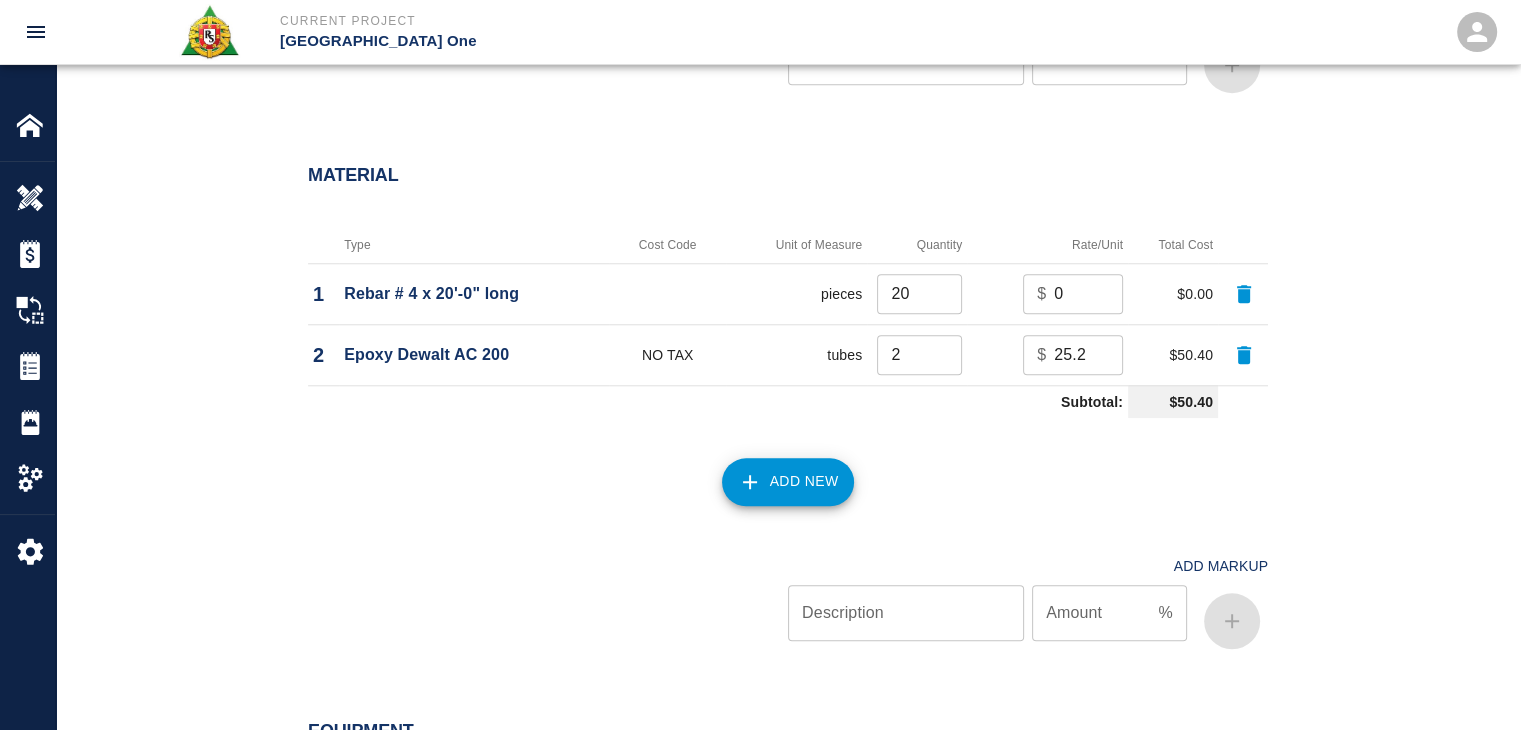scroll, scrollTop: 2410, scrollLeft: 0, axis: vertical 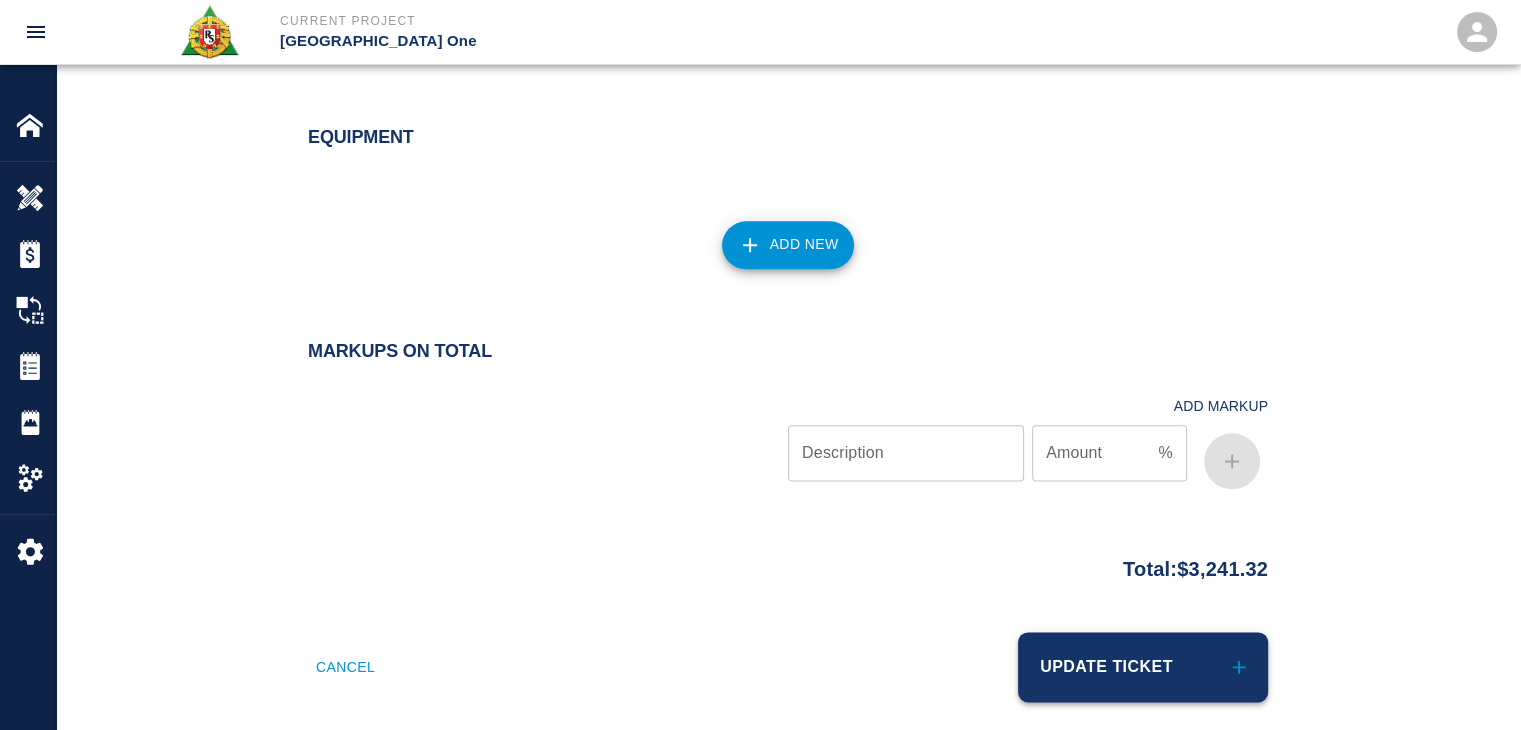 click on "Update Ticket" at bounding box center (1143, 667) 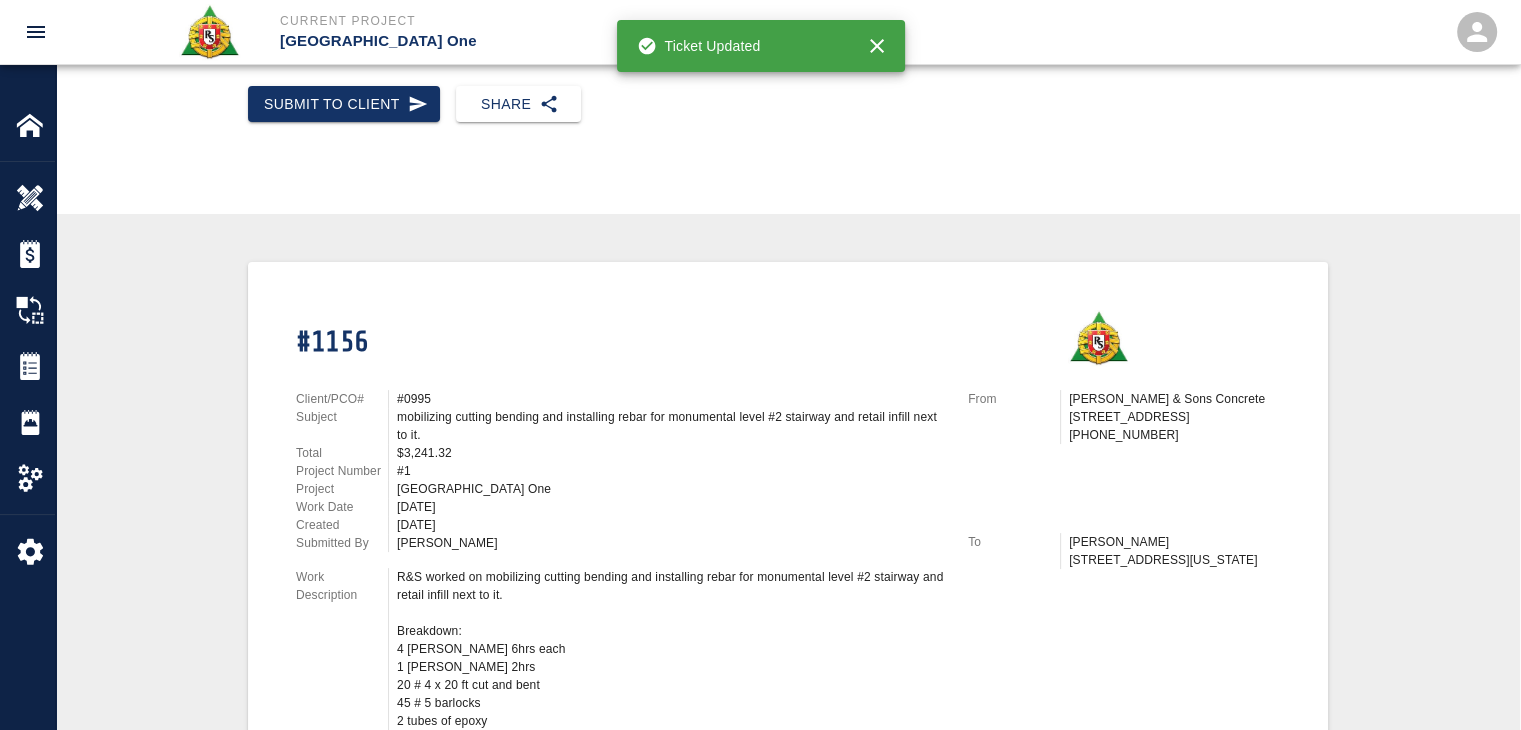 scroll, scrollTop: 0, scrollLeft: 0, axis: both 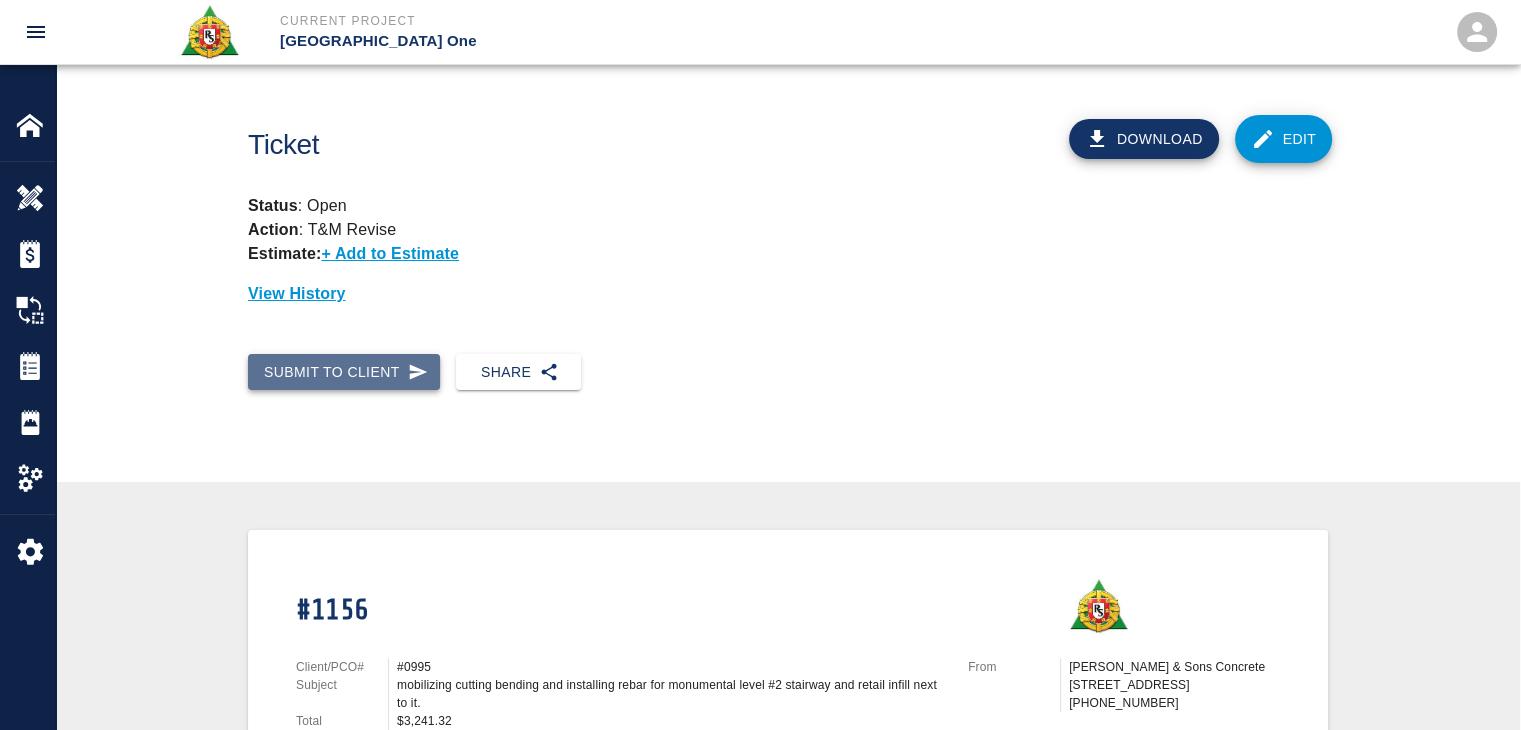 click on "Submit to Client" at bounding box center (344, 372) 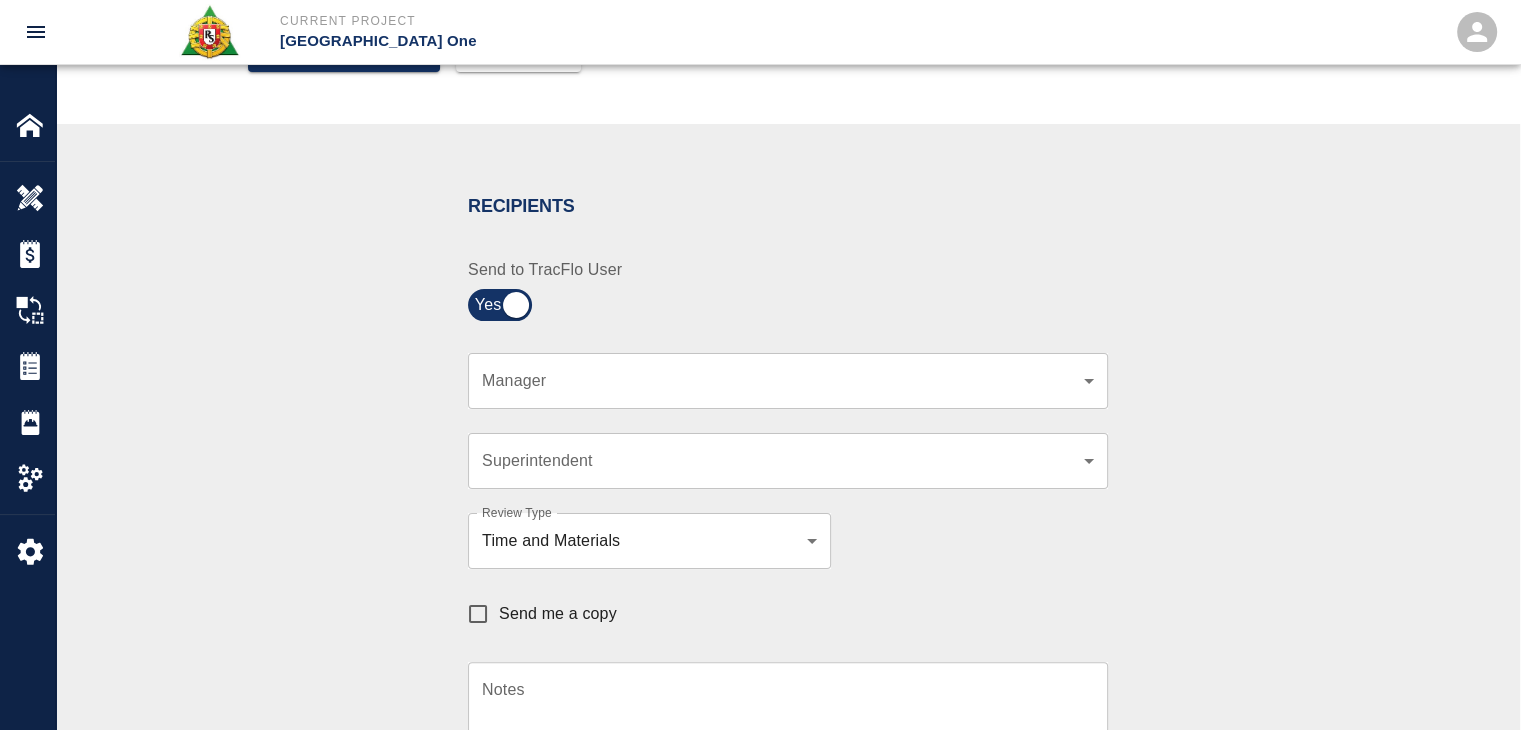 scroll, scrollTop: 328, scrollLeft: 0, axis: vertical 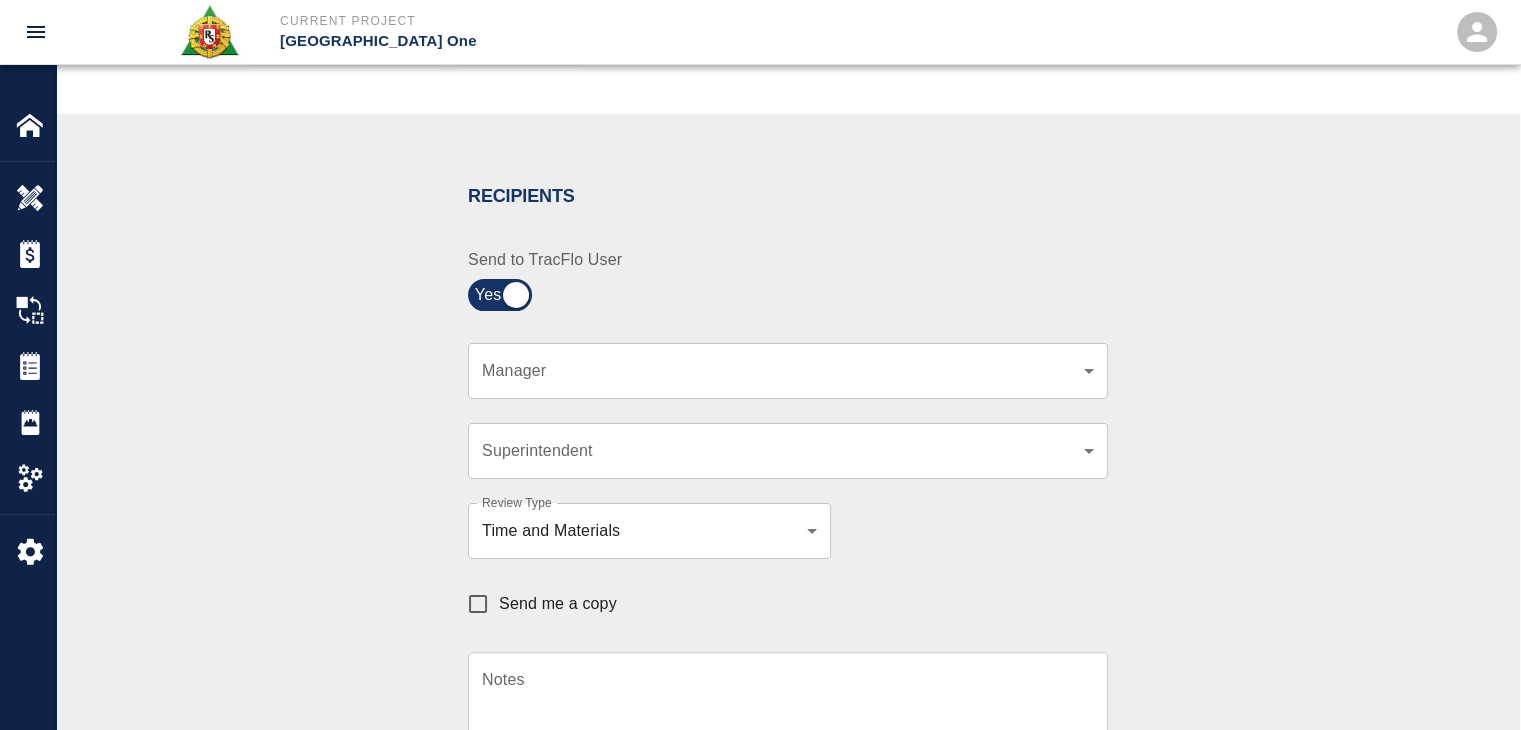 click on "Current Project [GEOGRAPHIC_DATA] One Home [GEOGRAPHIC_DATA] One Overview Estimates Change Orders Tickets Daily Reports Project Settings Settings Powered By Terms of Service  |  Privacy Policy Ticket Download Edit Status :   Open Action :   T&M Revise Estimate:  + Add to Estimate View History Submit to Client Share Recipients Internal Team ​ Internal Team Notes x Notes Cancel Send Recipients Send to TracFlo User Manager ​ Manager Superintendent ​ Superintendent Review Type Time and Materials tm Review Type Send me a copy Notes x Notes Upload Attachments (10MB limit) Choose file No file chosen Upload Another File Cancel Send Request Time and Material Revision Notes   * x Notes   * Upload Attachments (10MB limit) Choose file No file chosen Upload Another File Cancel Send Time and Materials Reject Notes   * x Notes   * Upload Attachments (10MB limit) Choose file No file chosen Upload Another File Cancel Send Approve Ticket Time and Materials Signature Clear Notes x Notes Upload Attachments (10MB limit) Cancel" at bounding box center (760, 37) 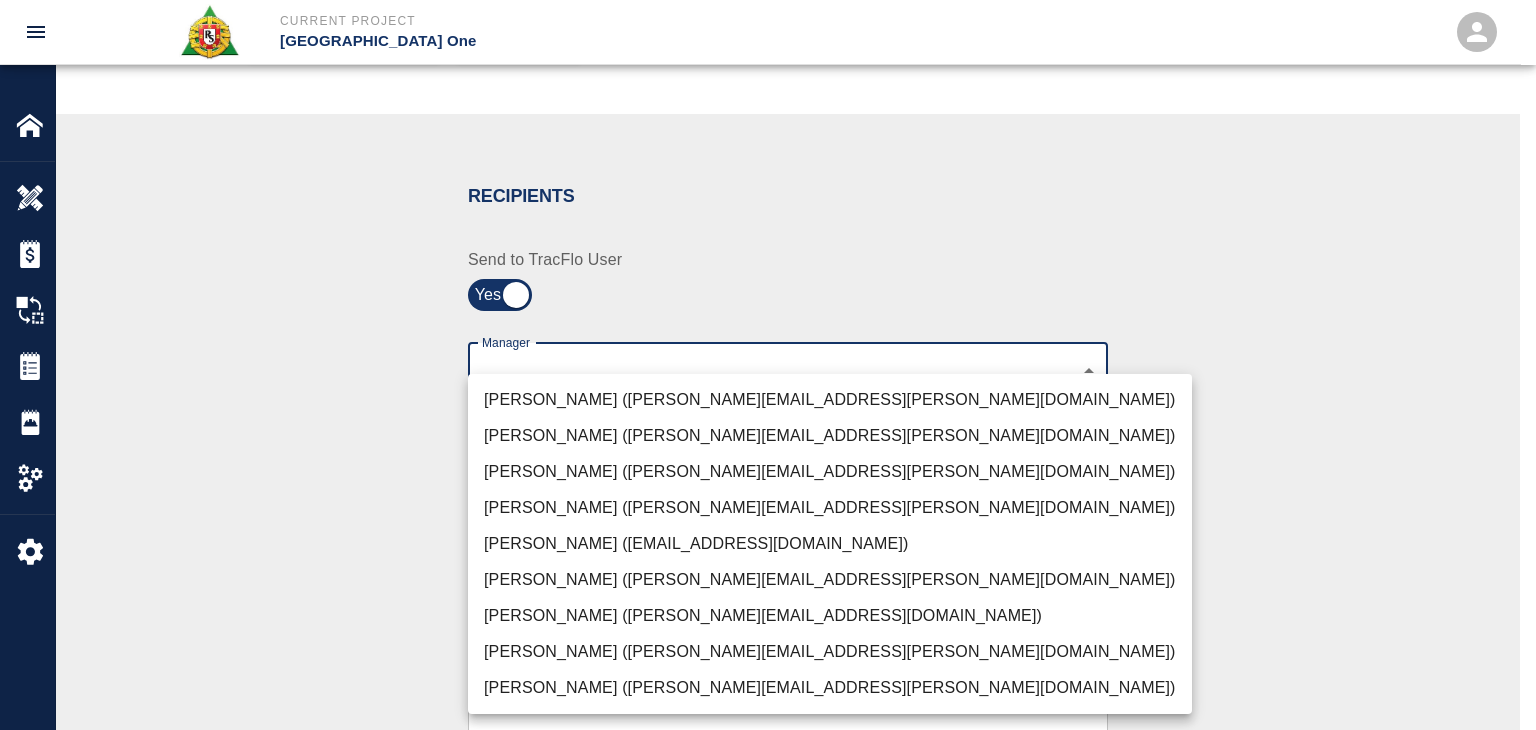 click on "[PERSON_NAME] ([PERSON_NAME][EMAIL_ADDRESS][PERSON_NAME][DOMAIN_NAME])" at bounding box center (830, 652) 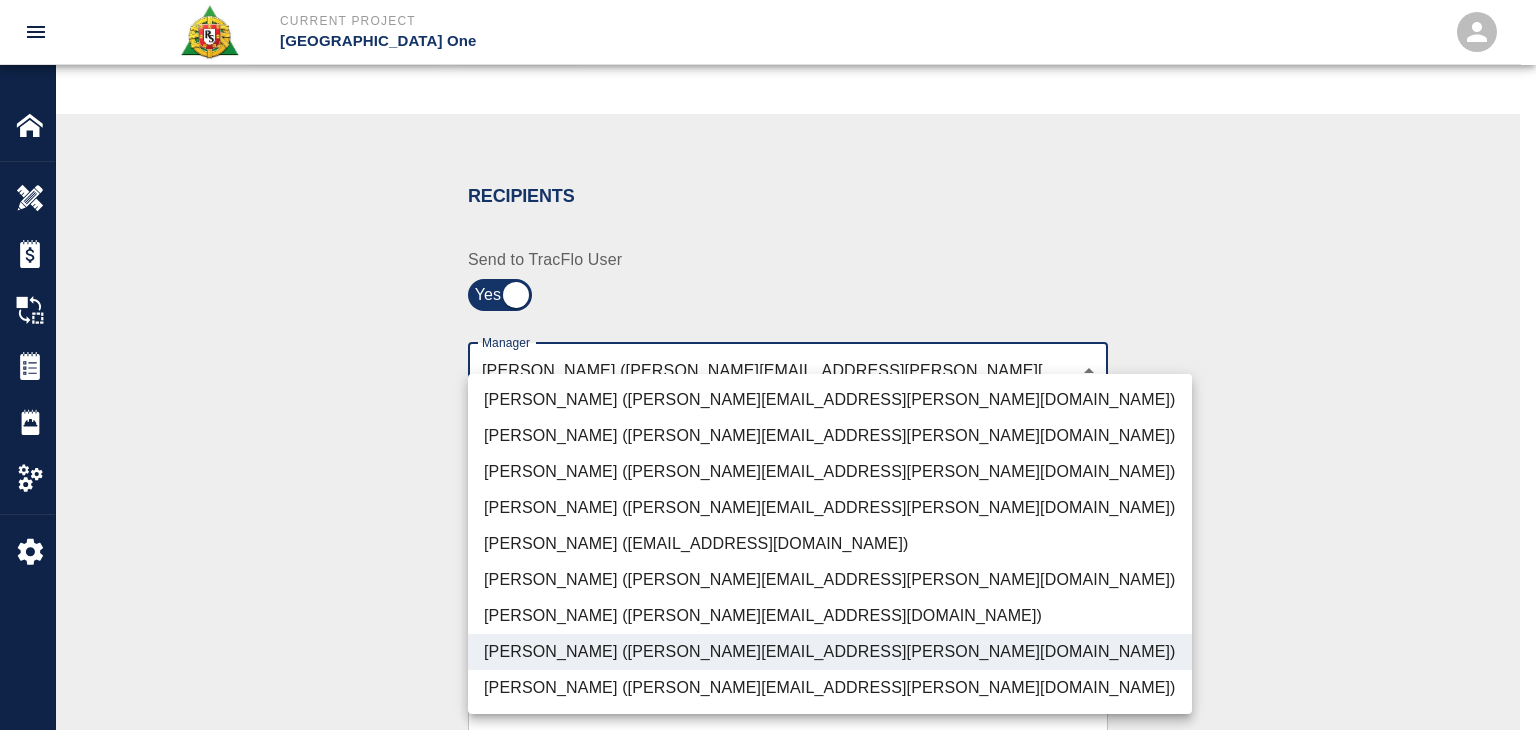 type on "b38a77e7-14a9-4fe5-854d-de5ae580779f" 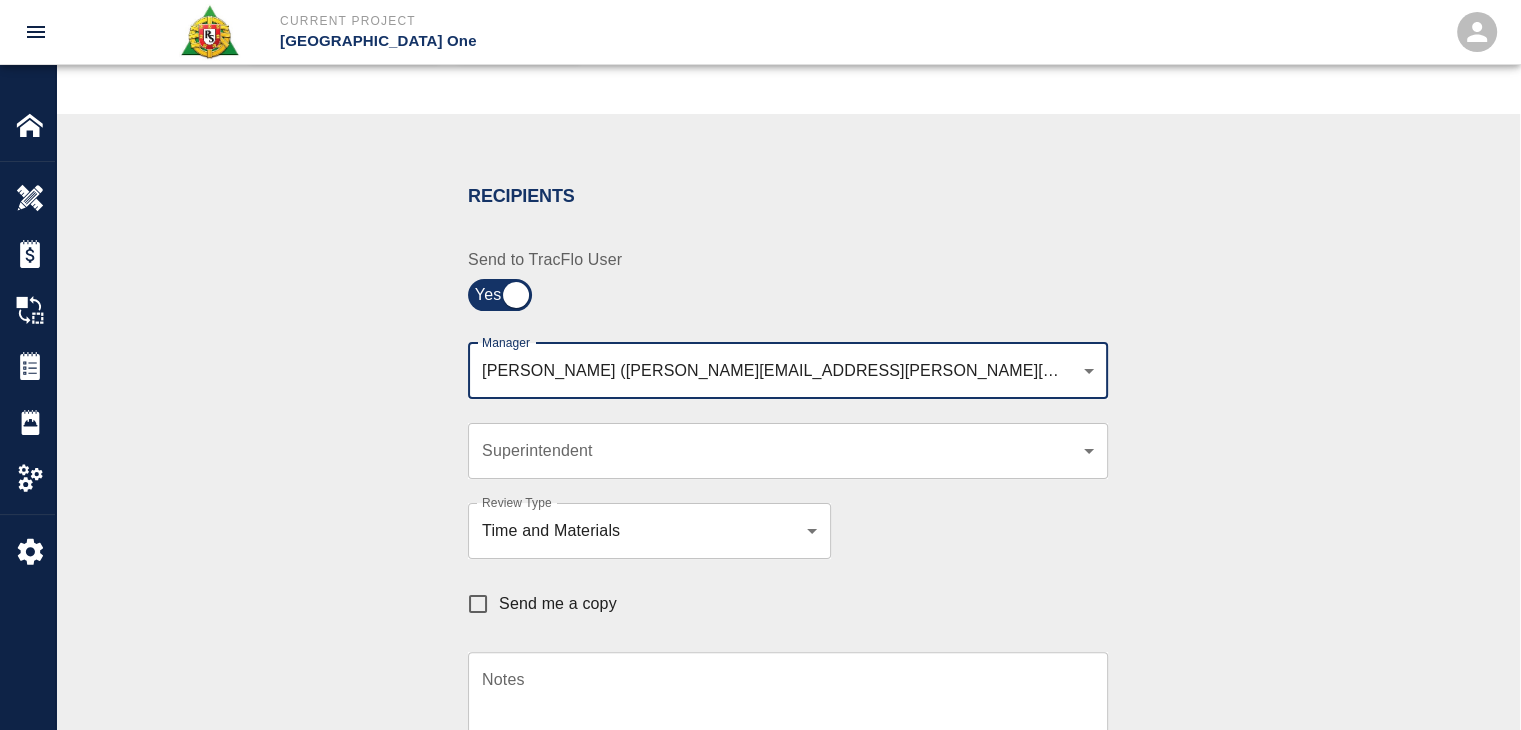 click on "Send me a copy" at bounding box center [478, 604] 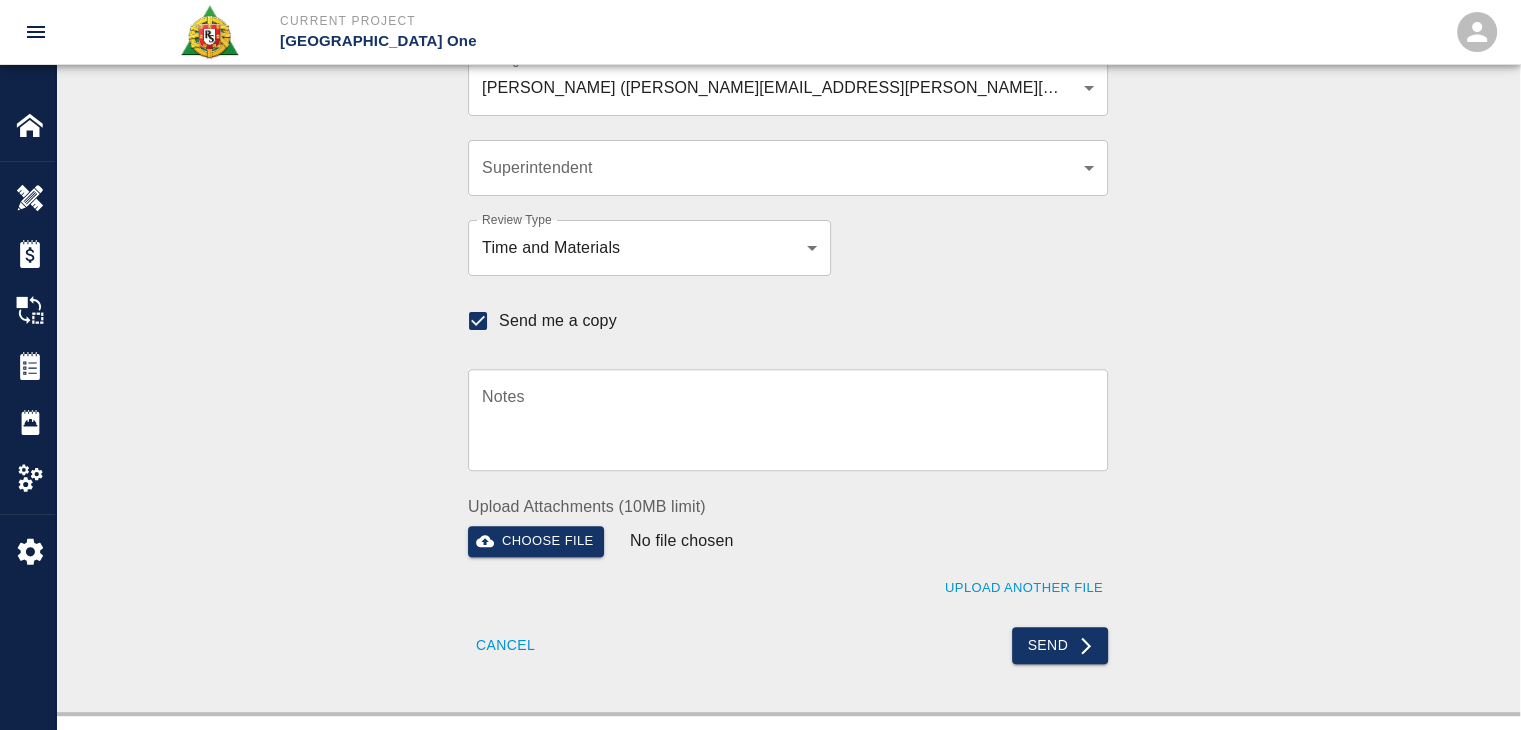 scroll, scrollTop: 612, scrollLeft: 0, axis: vertical 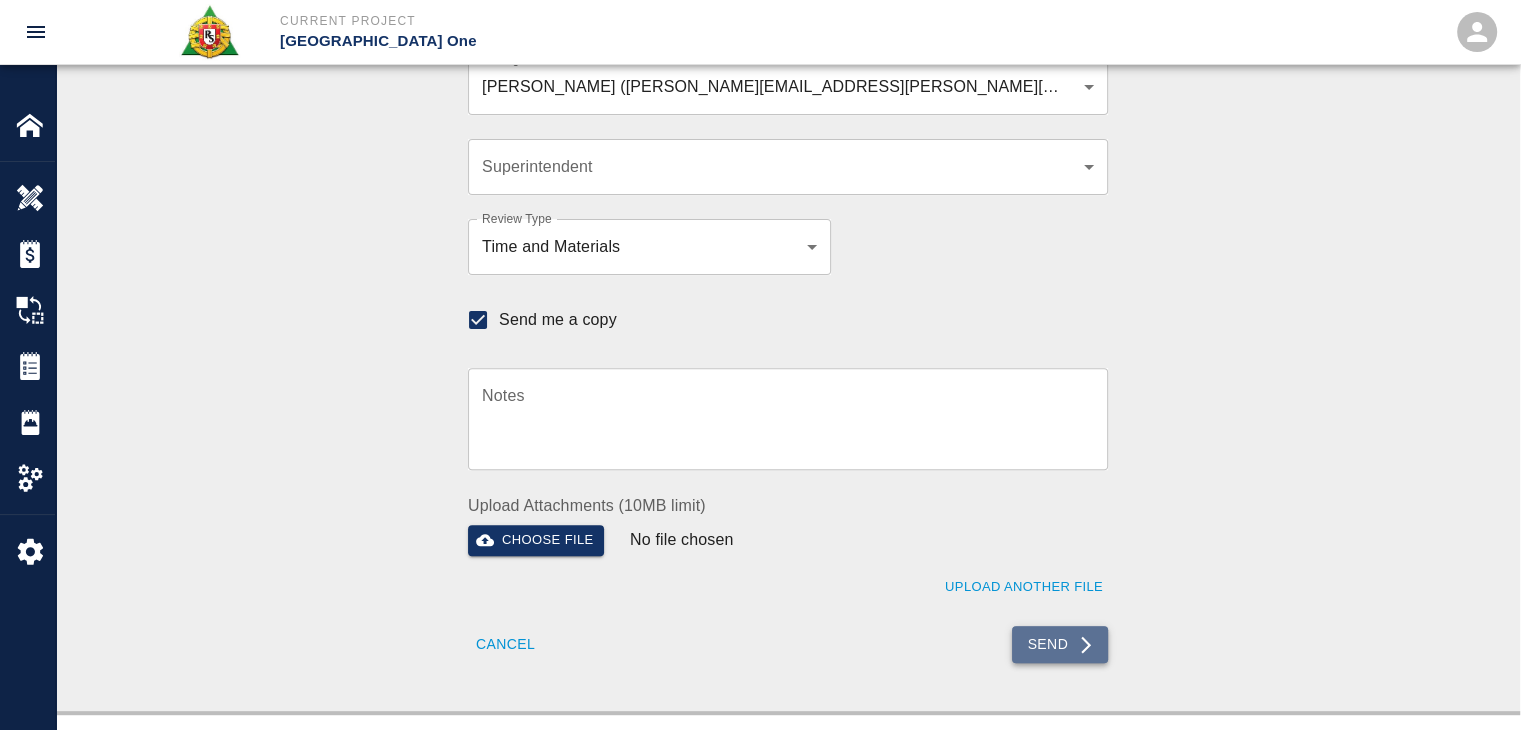 click on "Send" at bounding box center (1060, 644) 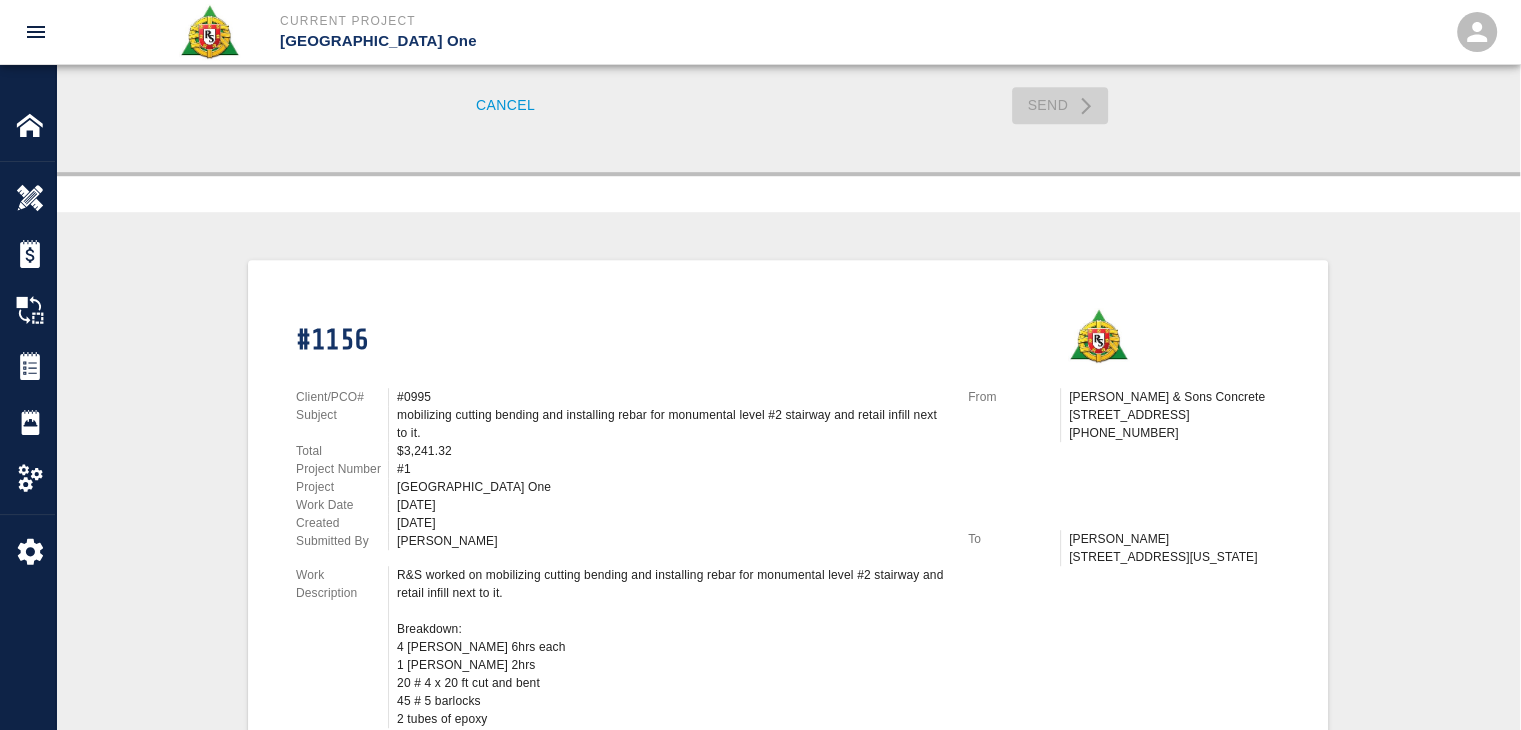 scroll, scrollTop: 1186, scrollLeft: 0, axis: vertical 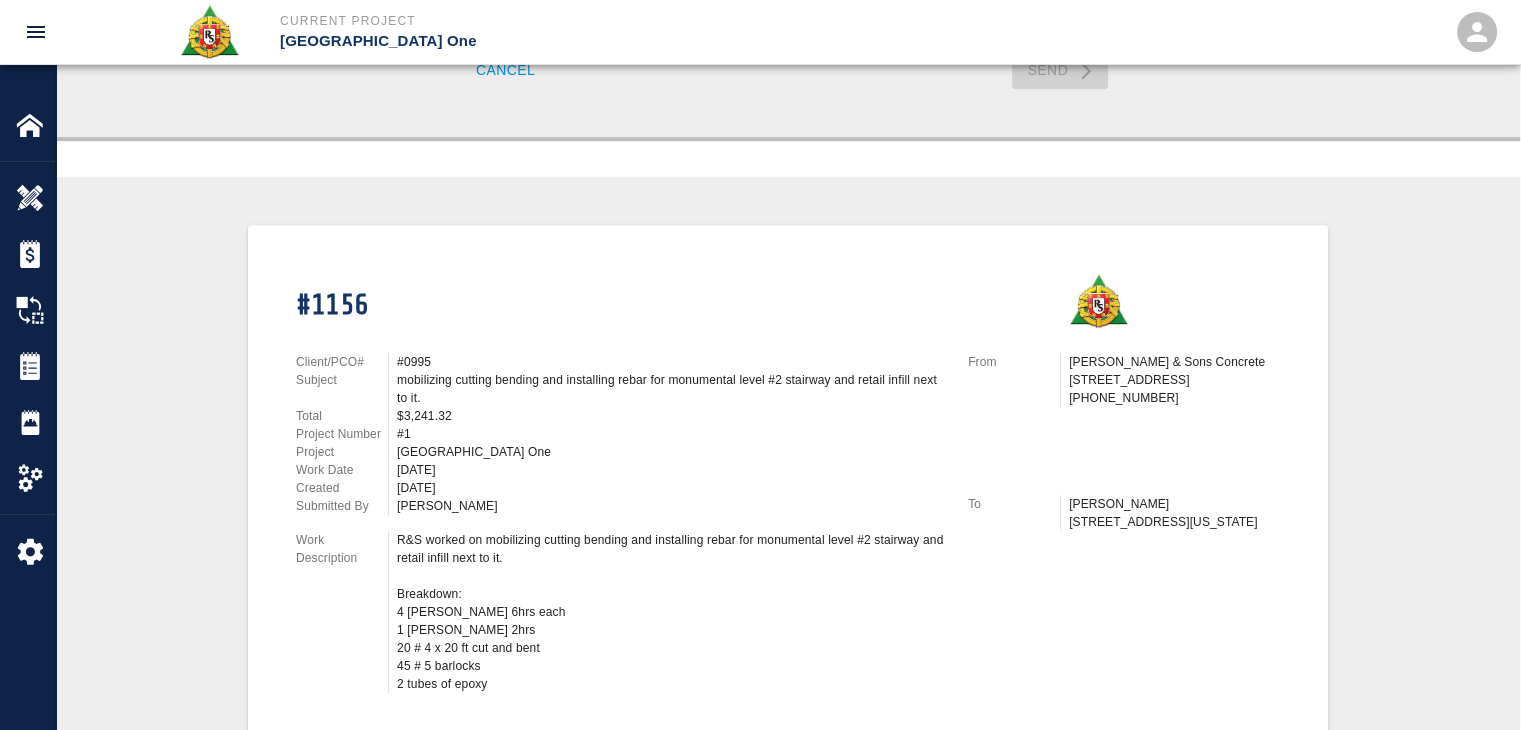 type 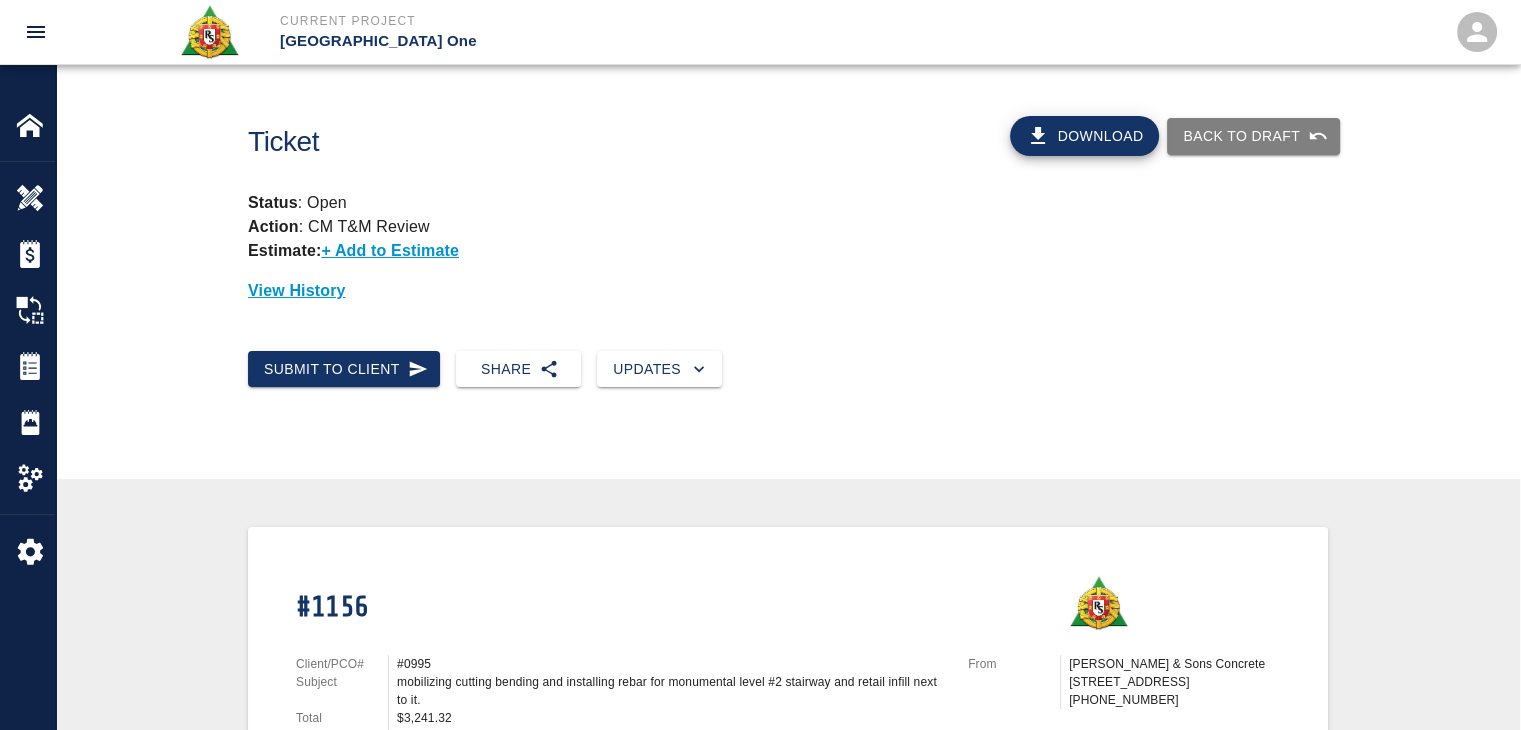 scroll, scrollTop: 0, scrollLeft: 0, axis: both 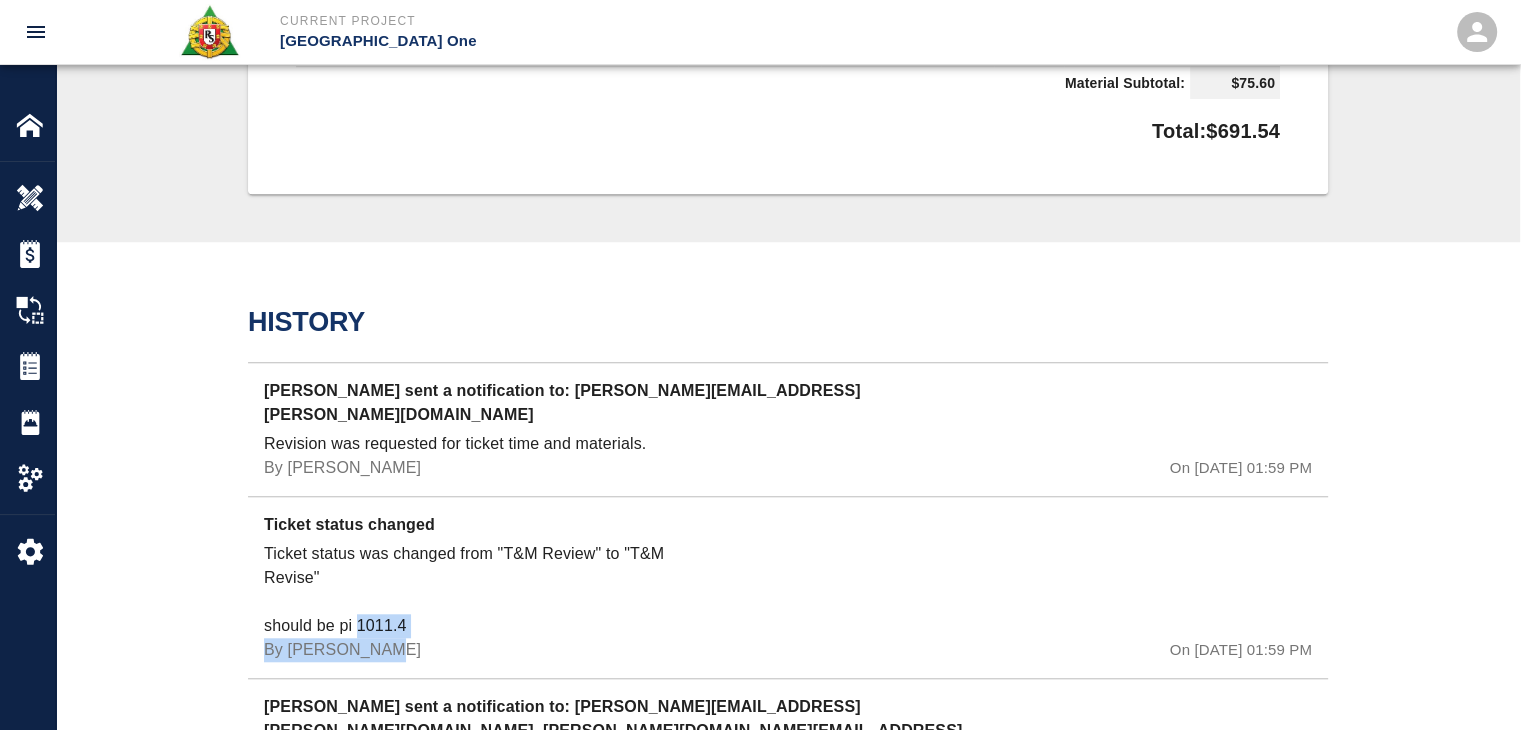 drag, startPoint x: 424, startPoint y: 613, endPoint x: 360, endPoint y: 604, distance: 64.629715 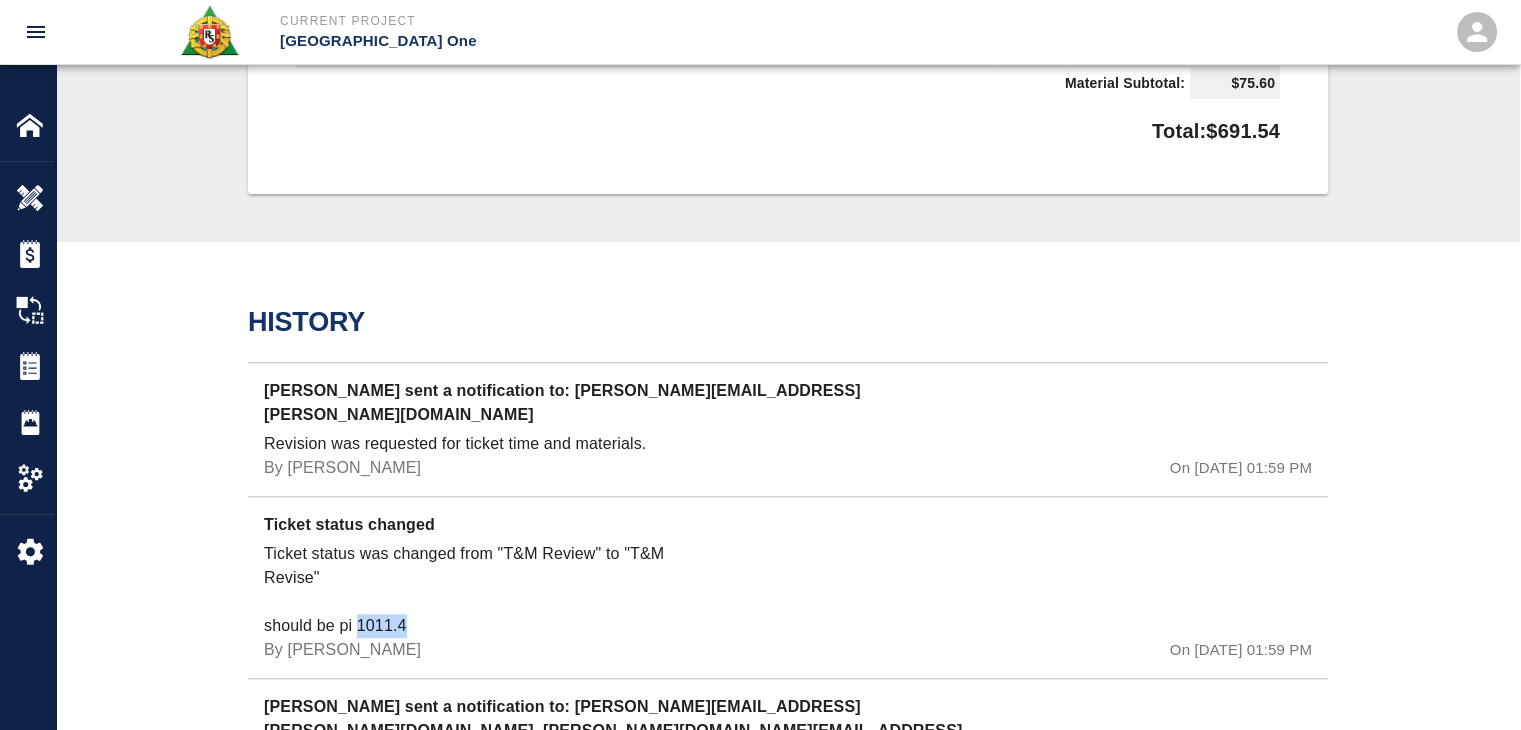 drag, startPoint x: 420, startPoint y: 605, endPoint x: 357, endPoint y: 599, distance: 63.28507 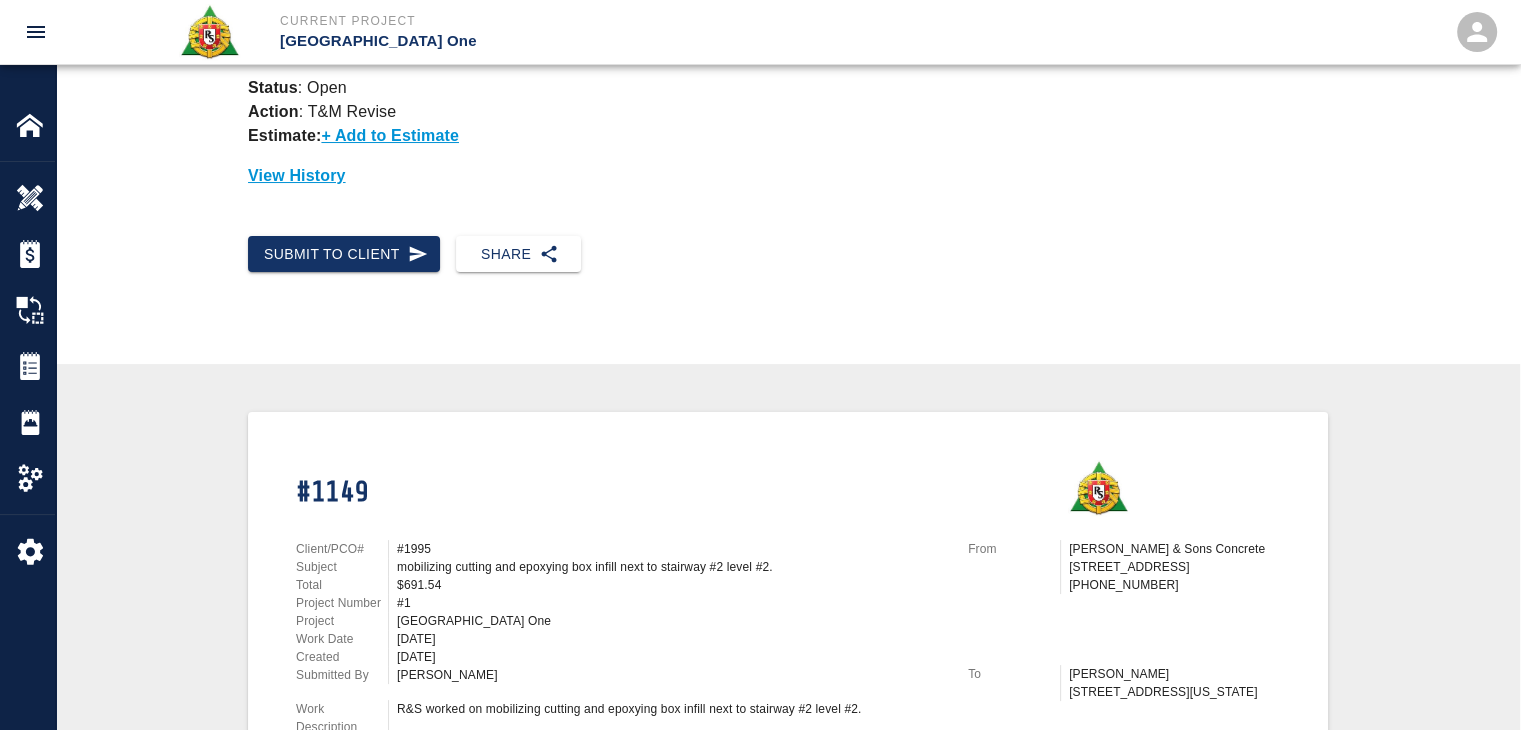 scroll, scrollTop: 0, scrollLeft: 0, axis: both 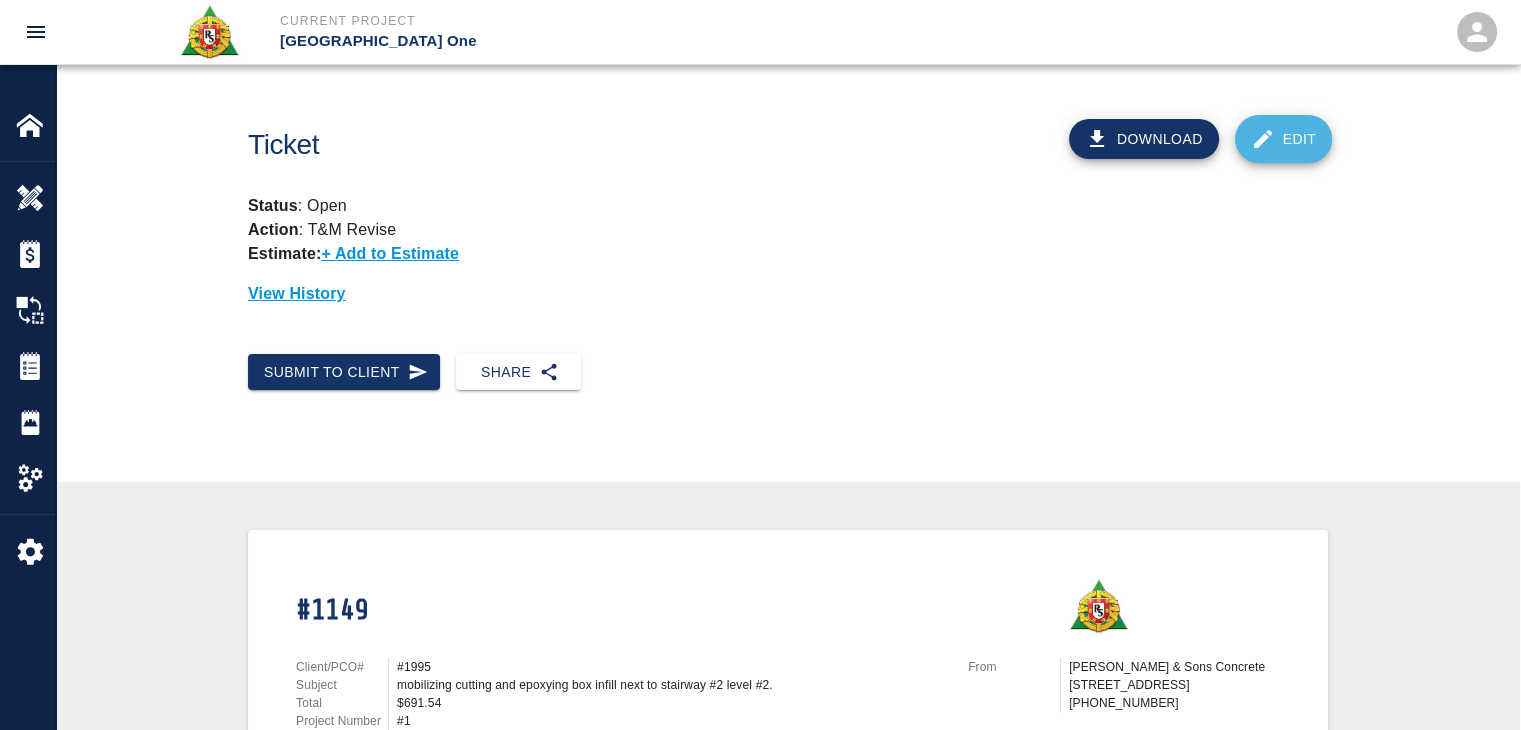 click 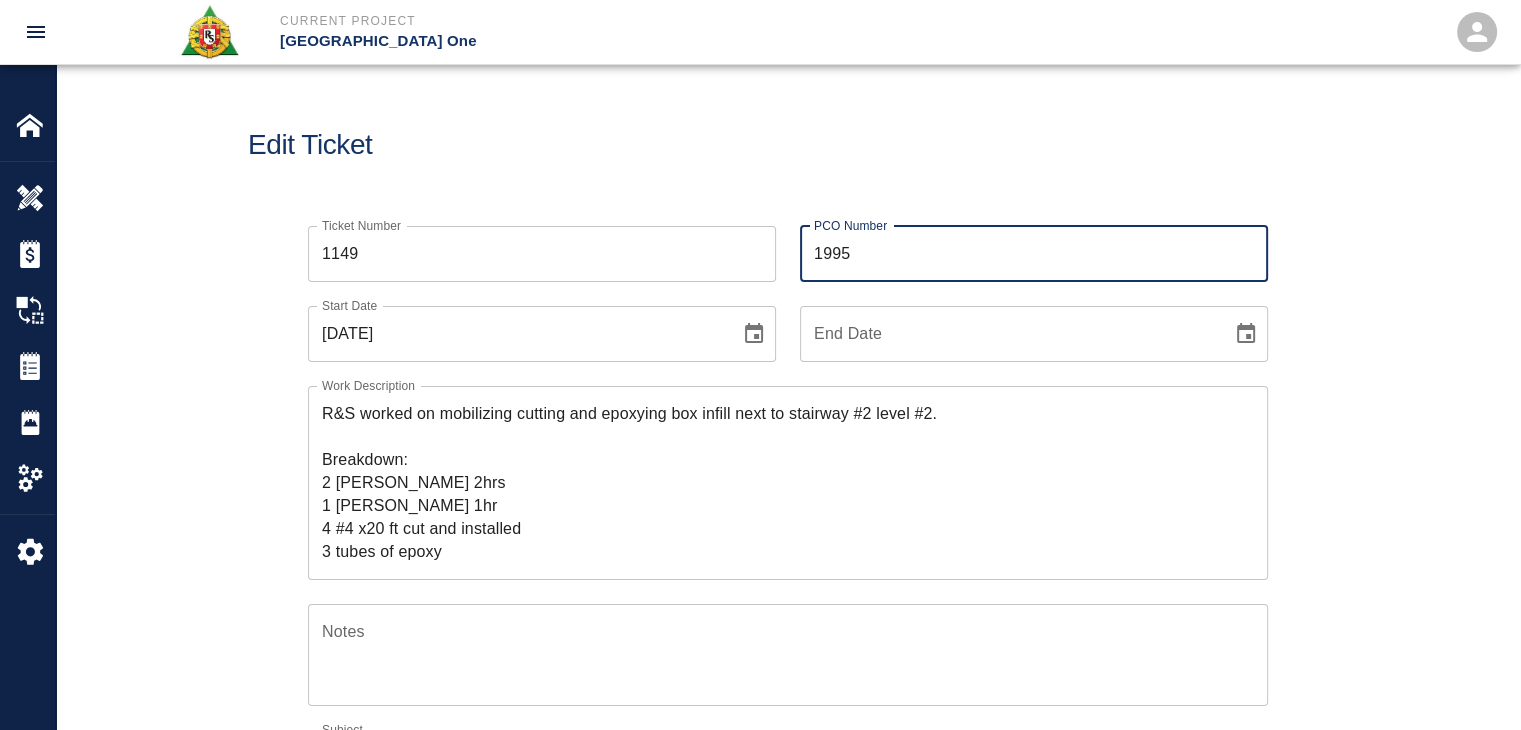 drag, startPoint x: 887, startPoint y: 255, endPoint x: 692, endPoint y: 259, distance: 195.04102 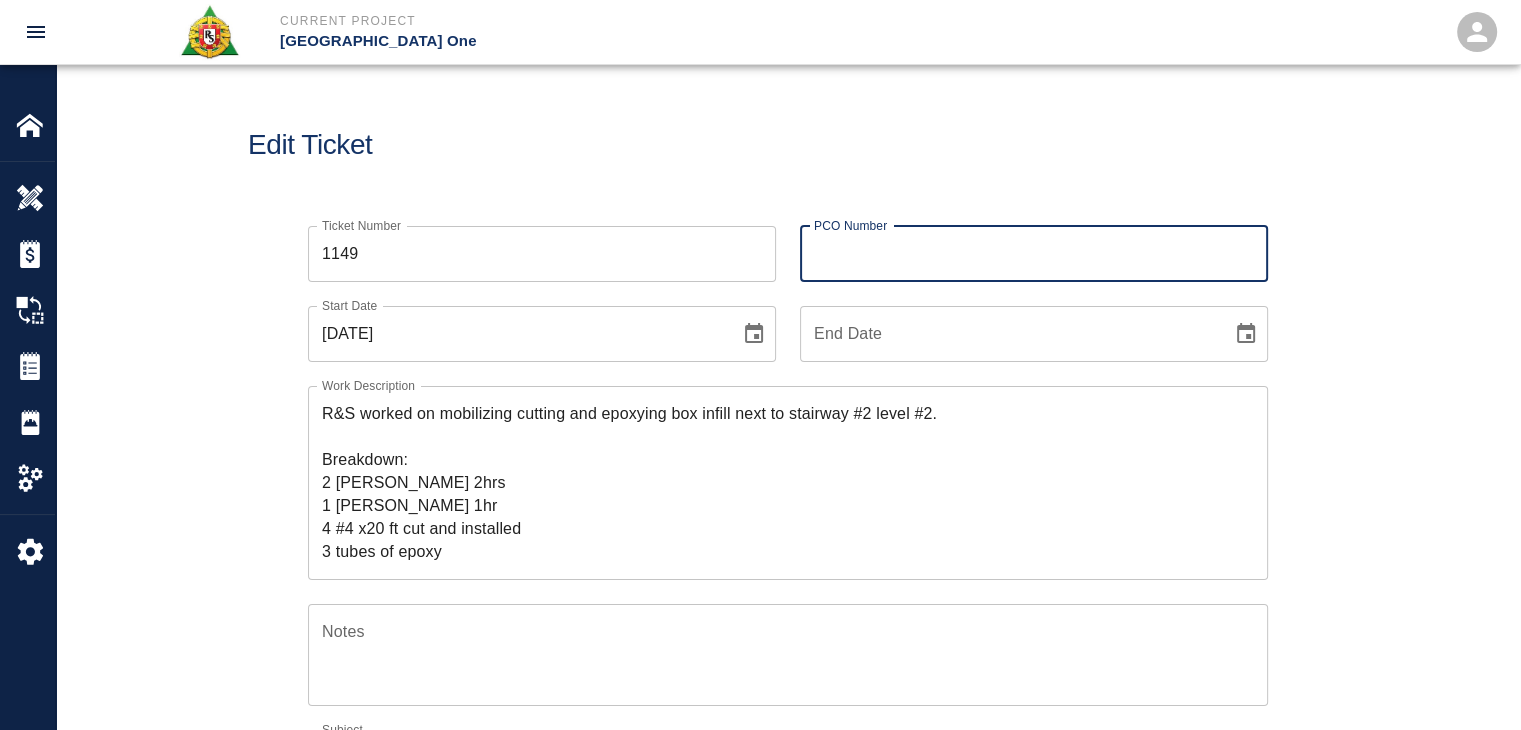paste on "1011.4" 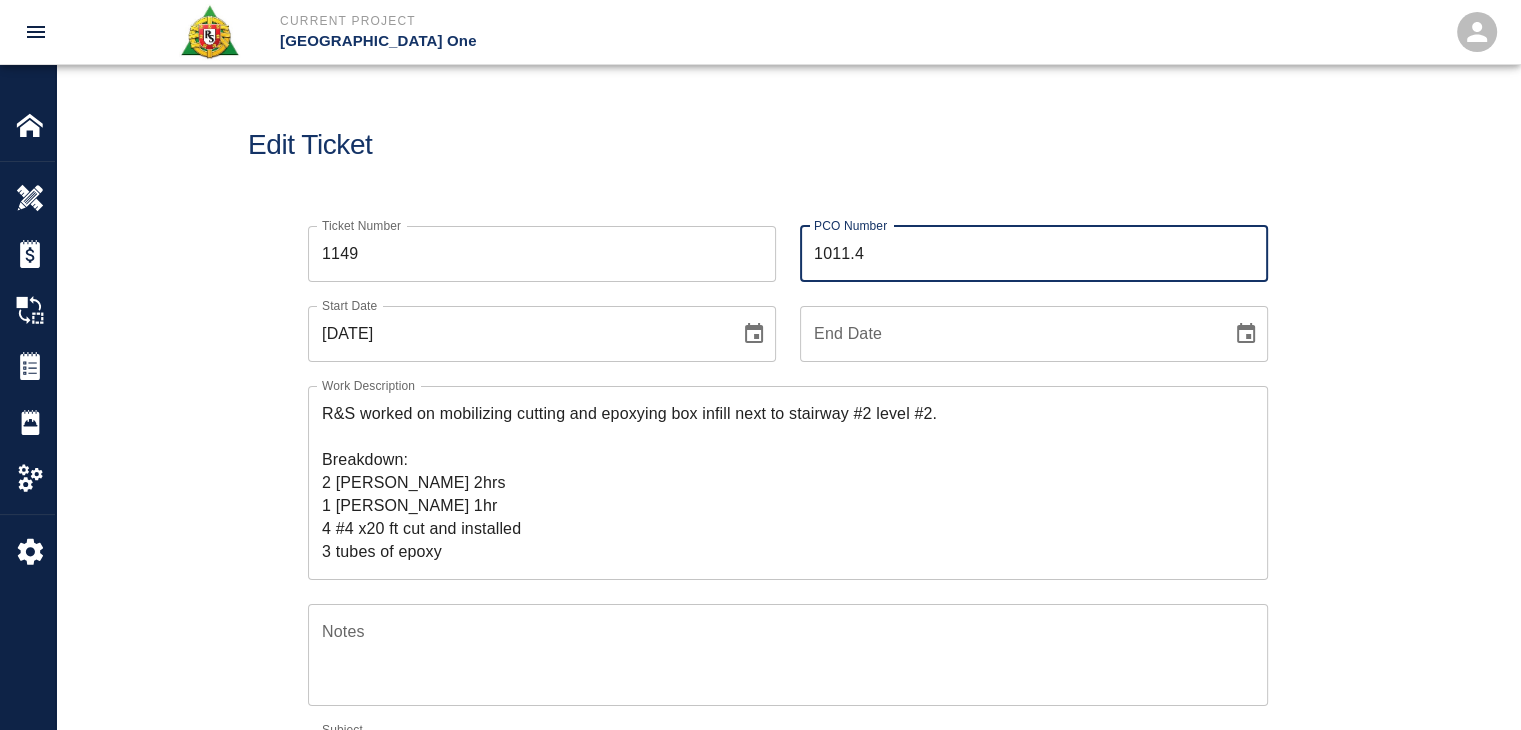 type on "1011.4" 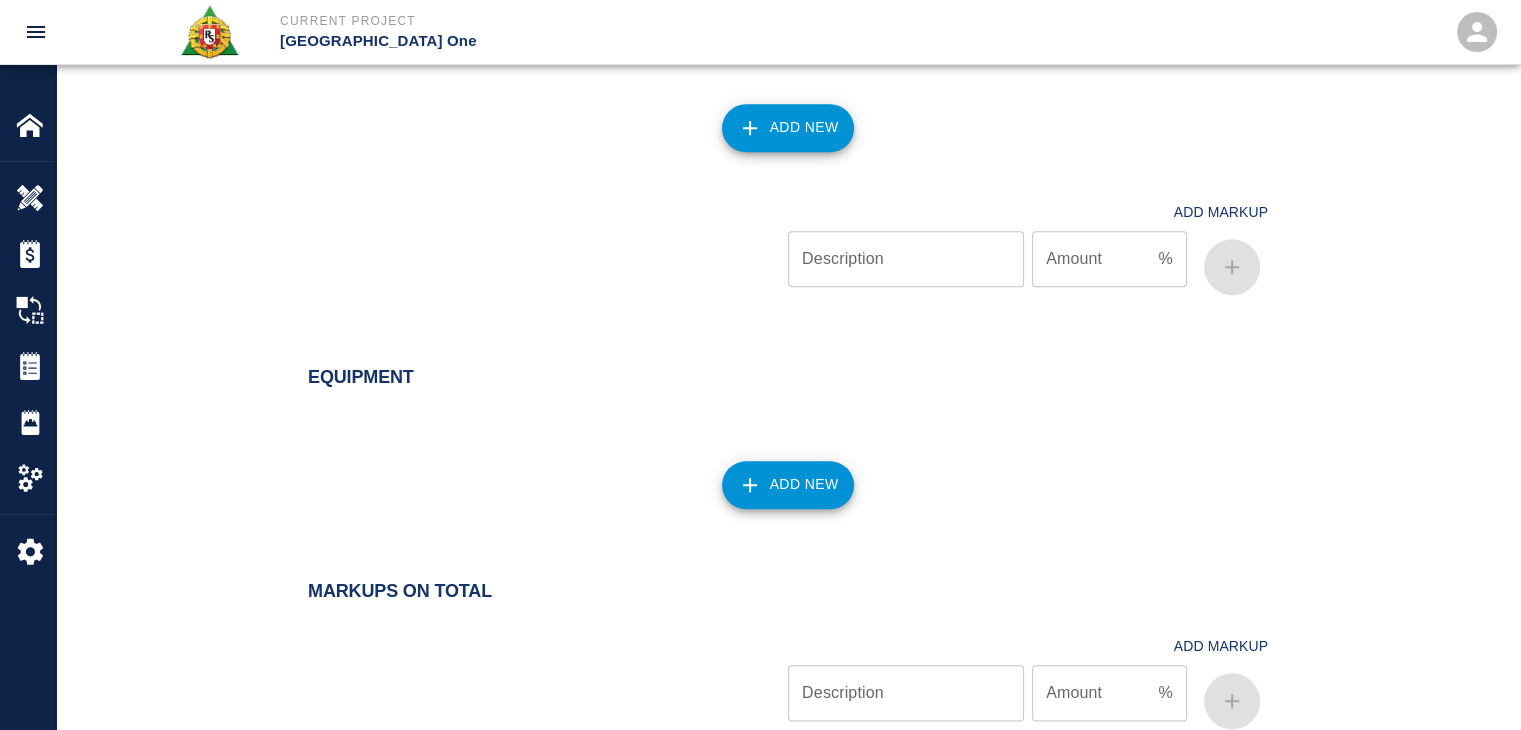 scroll, scrollTop: 2388, scrollLeft: 0, axis: vertical 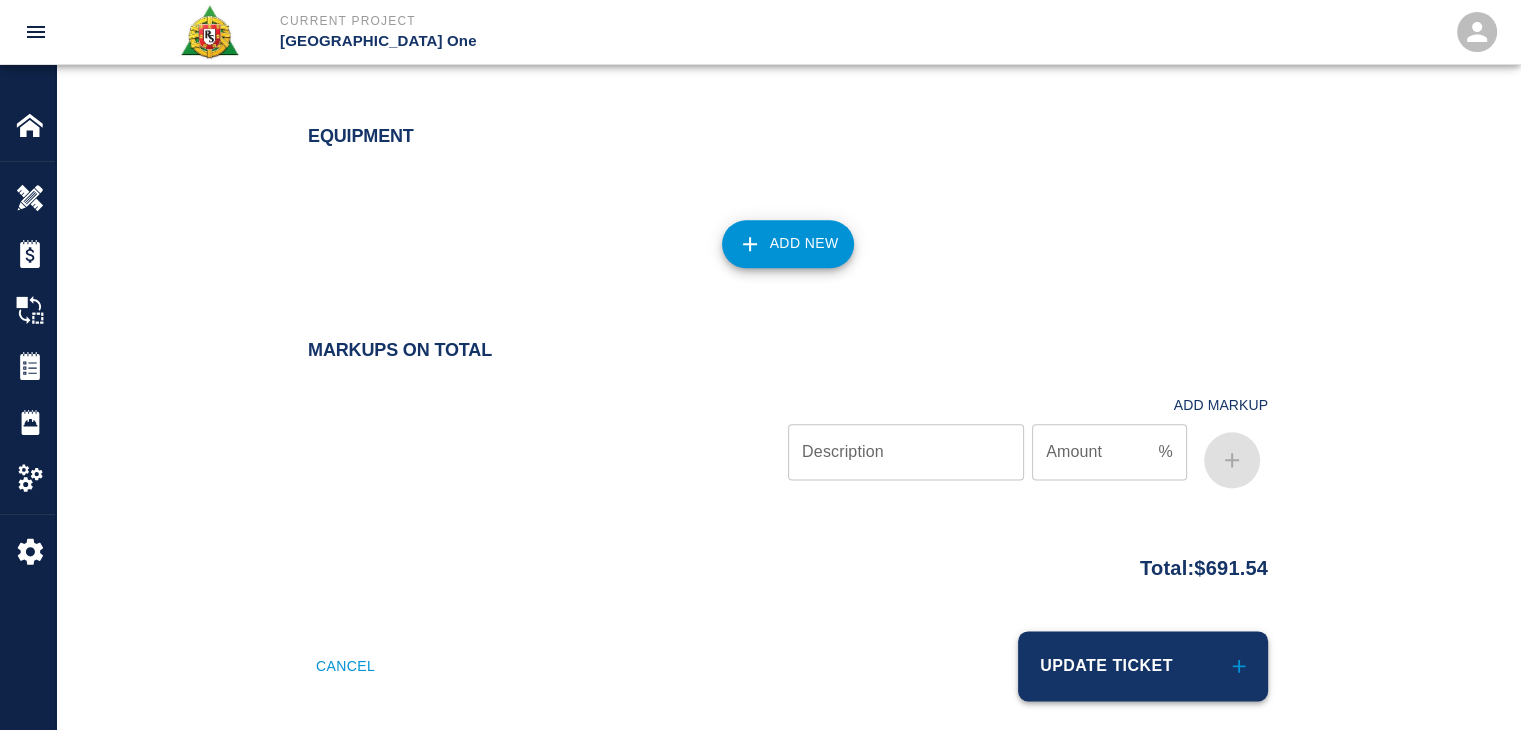 click on "Update Ticket" at bounding box center [1143, 666] 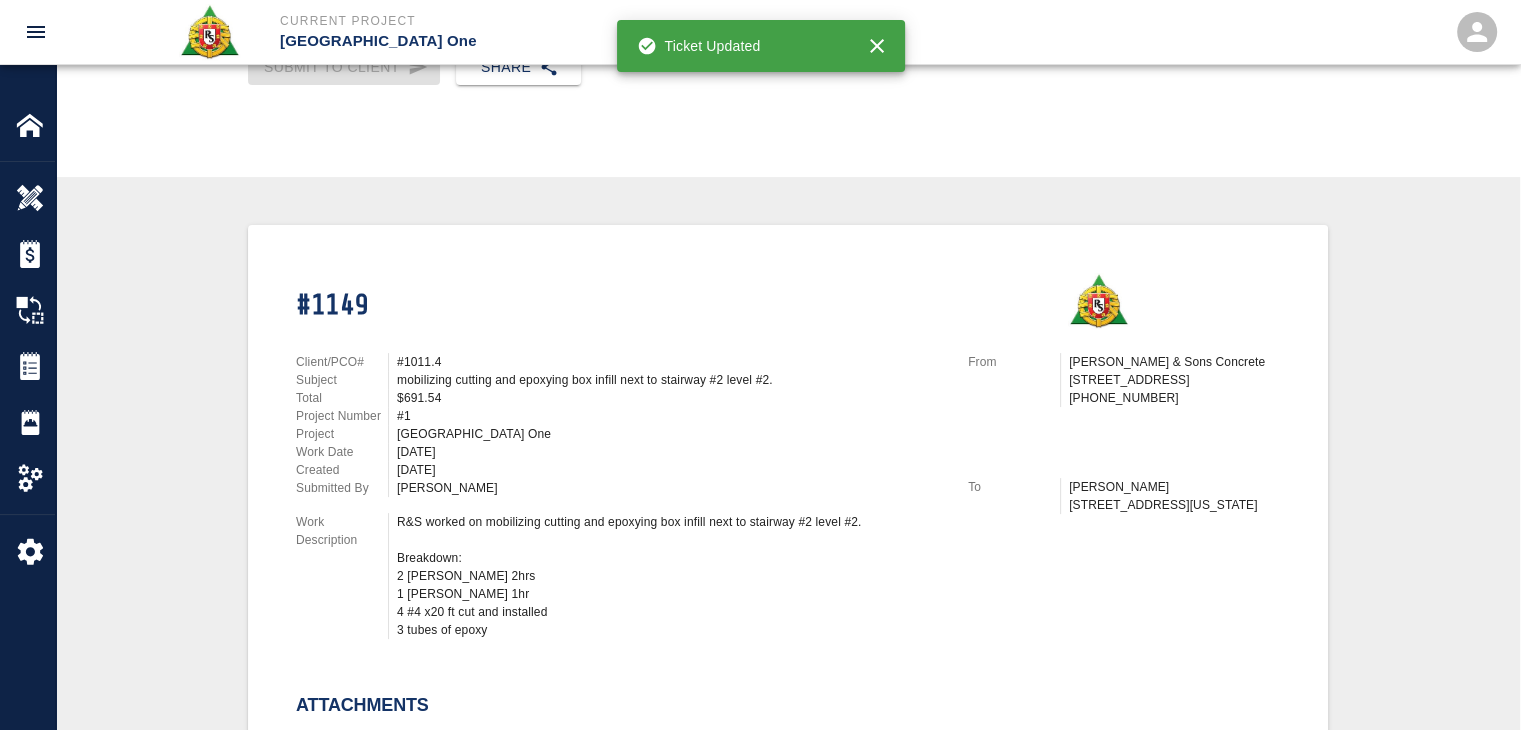 scroll, scrollTop: 0, scrollLeft: 0, axis: both 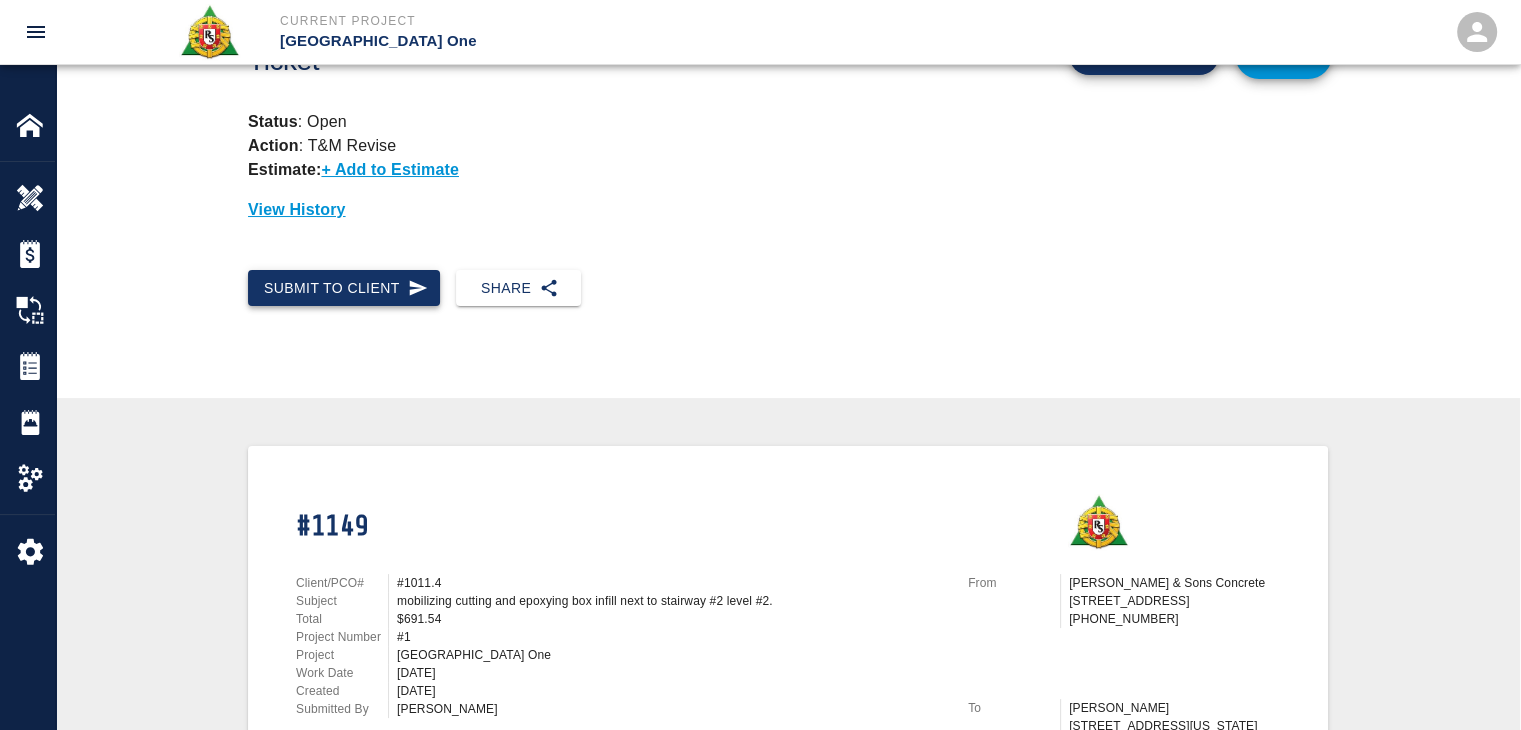 click 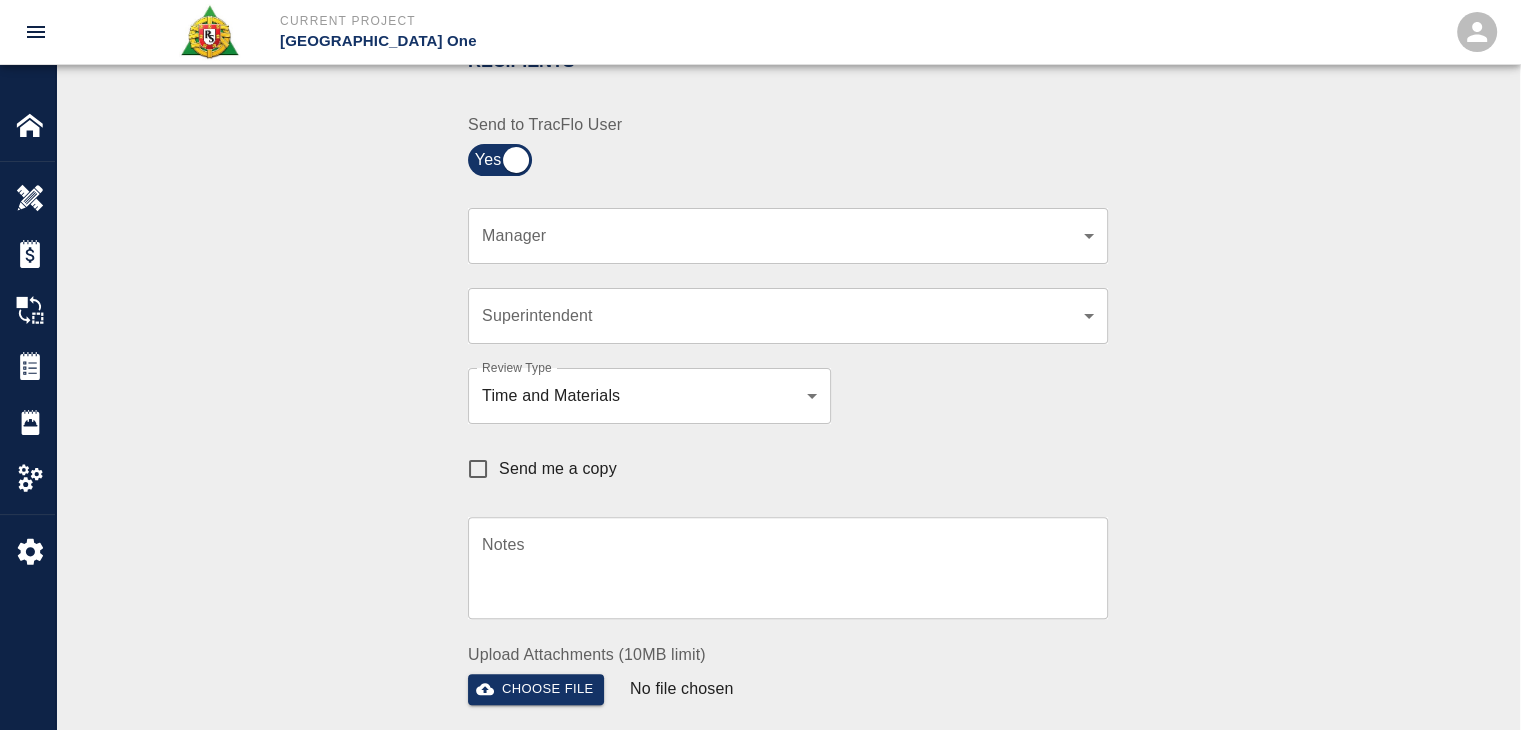 scroll, scrollTop: 466, scrollLeft: 0, axis: vertical 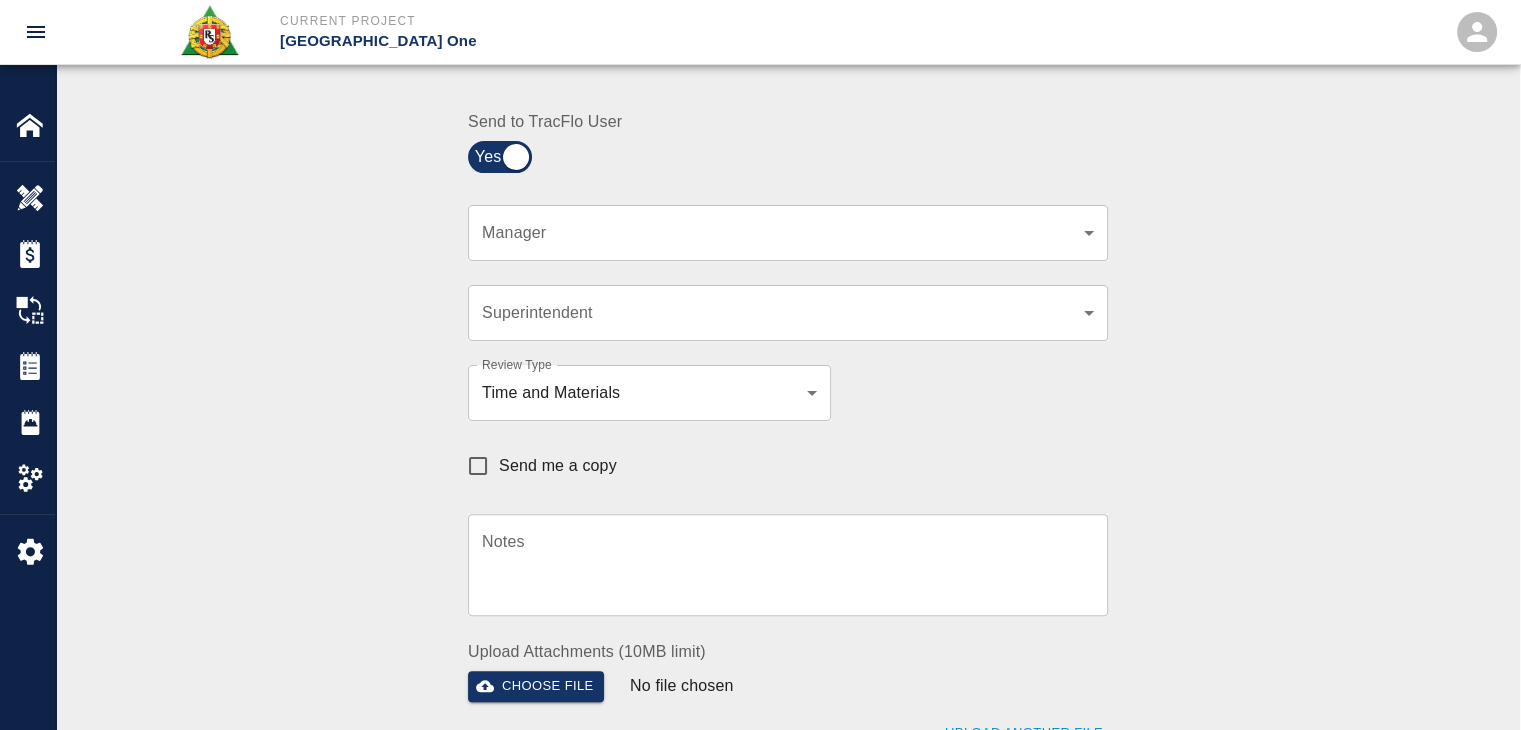click on "Current Project [GEOGRAPHIC_DATA] One Home [GEOGRAPHIC_DATA] One Overview Estimates Change Orders Tickets Daily Reports Project Settings Settings Powered By Terms of Service  |  Privacy Policy Ticket Download Edit Status :   Open Action :   T&M Revise Estimate:  + Add to Estimate View History Submit to Client Share Recipients Internal Team ​ Internal Team Notes x Notes Cancel Send Recipients Send to TracFlo User Manager ​ Manager Superintendent ​ Superintendent Review Type Time and Materials tm Review Type Send me a copy Notes x Notes Upload Attachments (10MB limit) Choose file No file chosen Upload Another File Cancel Send Request Time and Material Revision Notes   * x Notes   * Upload Attachments (10MB limit) Choose file No file chosen Upload Another File Cancel Send Time and Materials Reject Notes   * x Notes   * Upload Attachments (10MB limit) Choose file No file chosen Upload Another File Cancel Send Approve Ticket Time and Materials Signature Clear Notes x Notes Upload Attachments (10MB limit) Cancel" at bounding box center (760, -101) 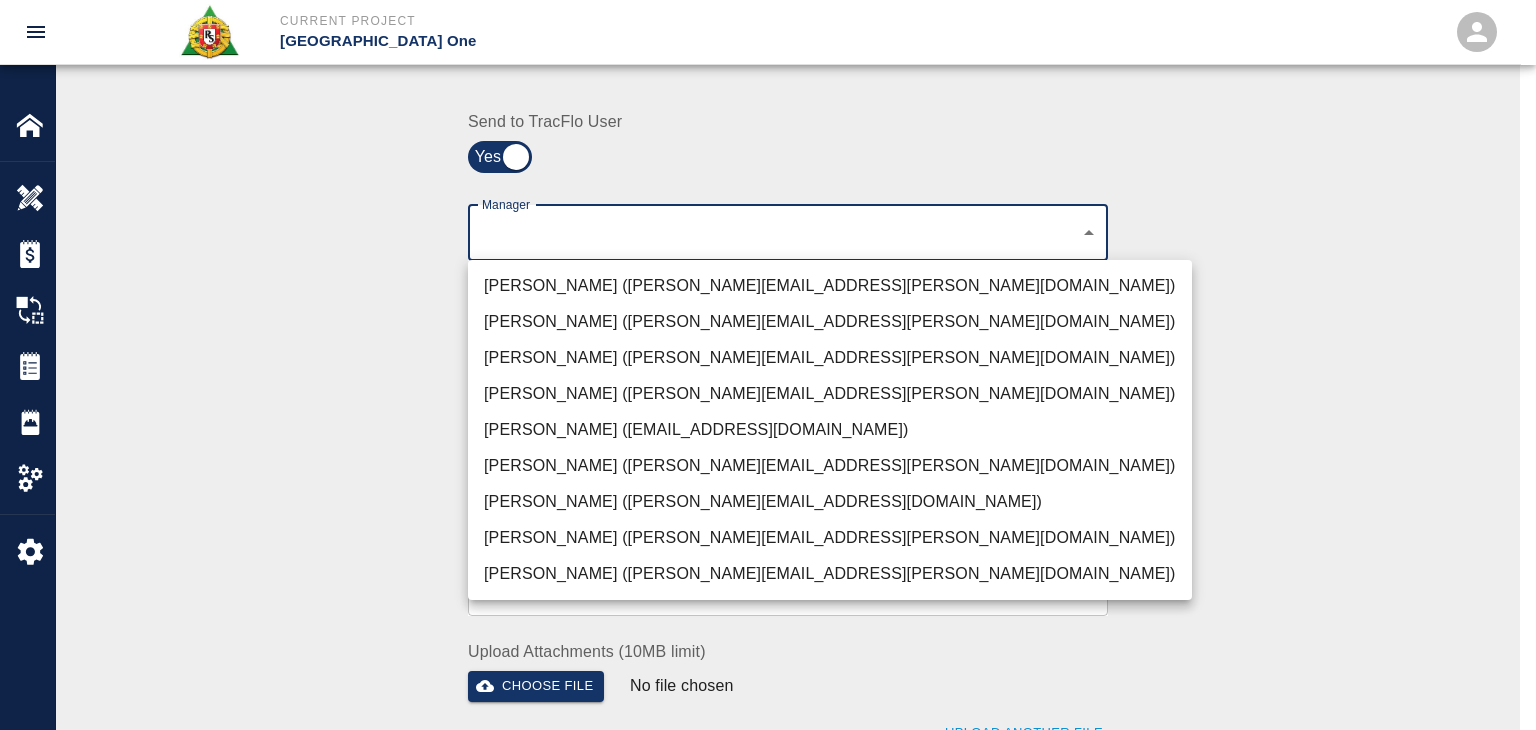 click on "[PERSON_NAME] ([PERSON_NAME][EMAIL_ADDRESS][PERSON_NAME][DOMAIN_NAME])" at bounding box center (830, 538) 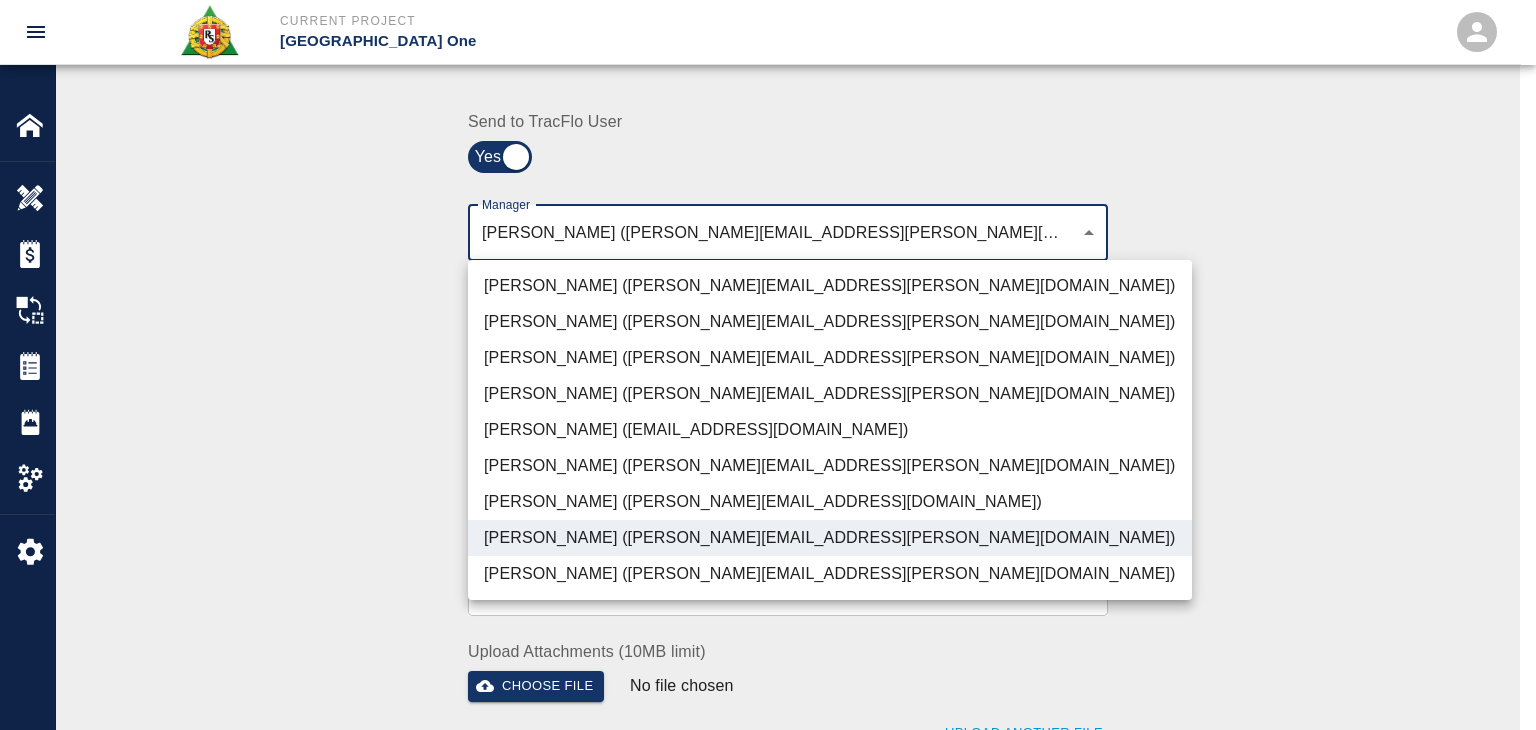 click at bounding box center [768, 365] 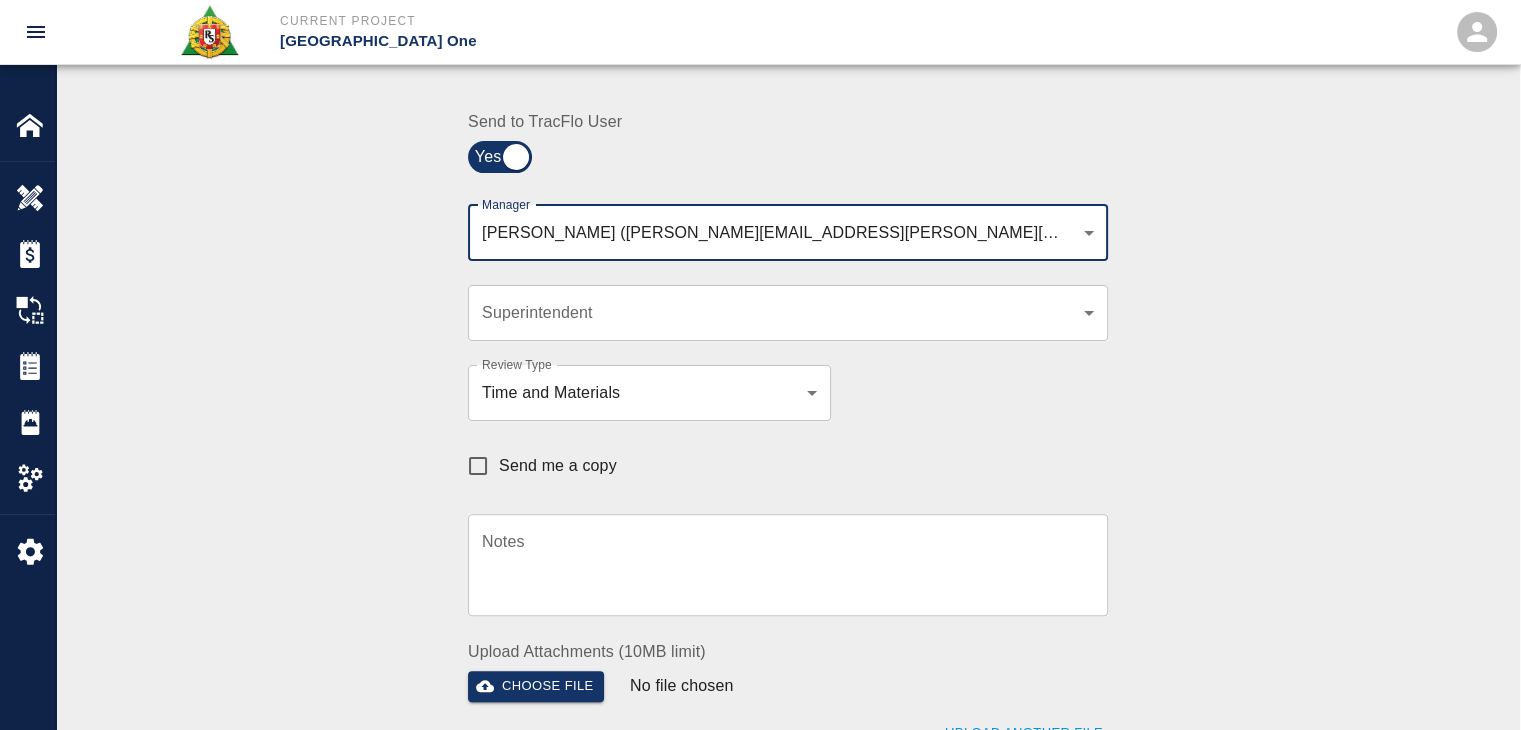 click on "Send me a copy" at bounding box center (537, 466) 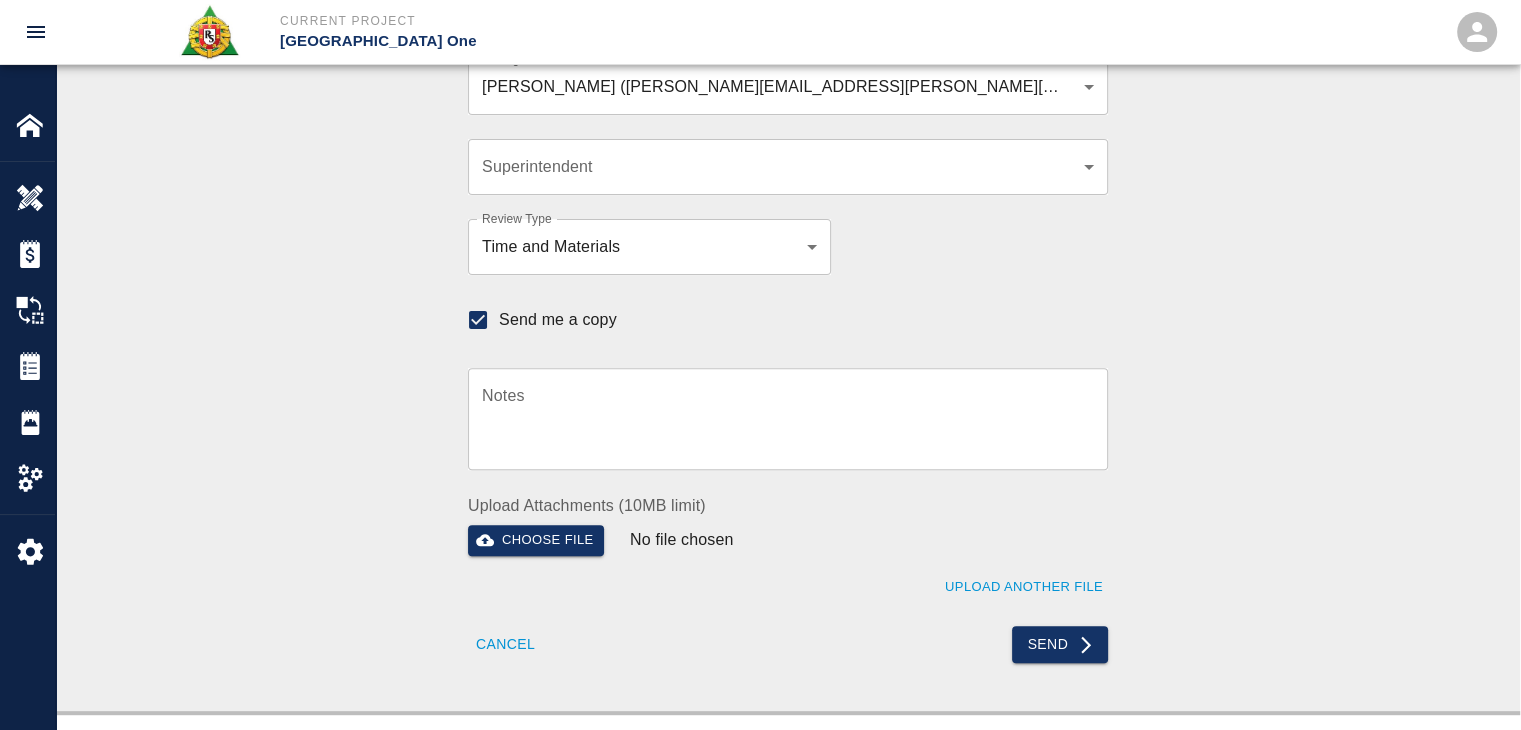 scroll, scrollTop: 607, scrollLeft: 0, axis: vertical 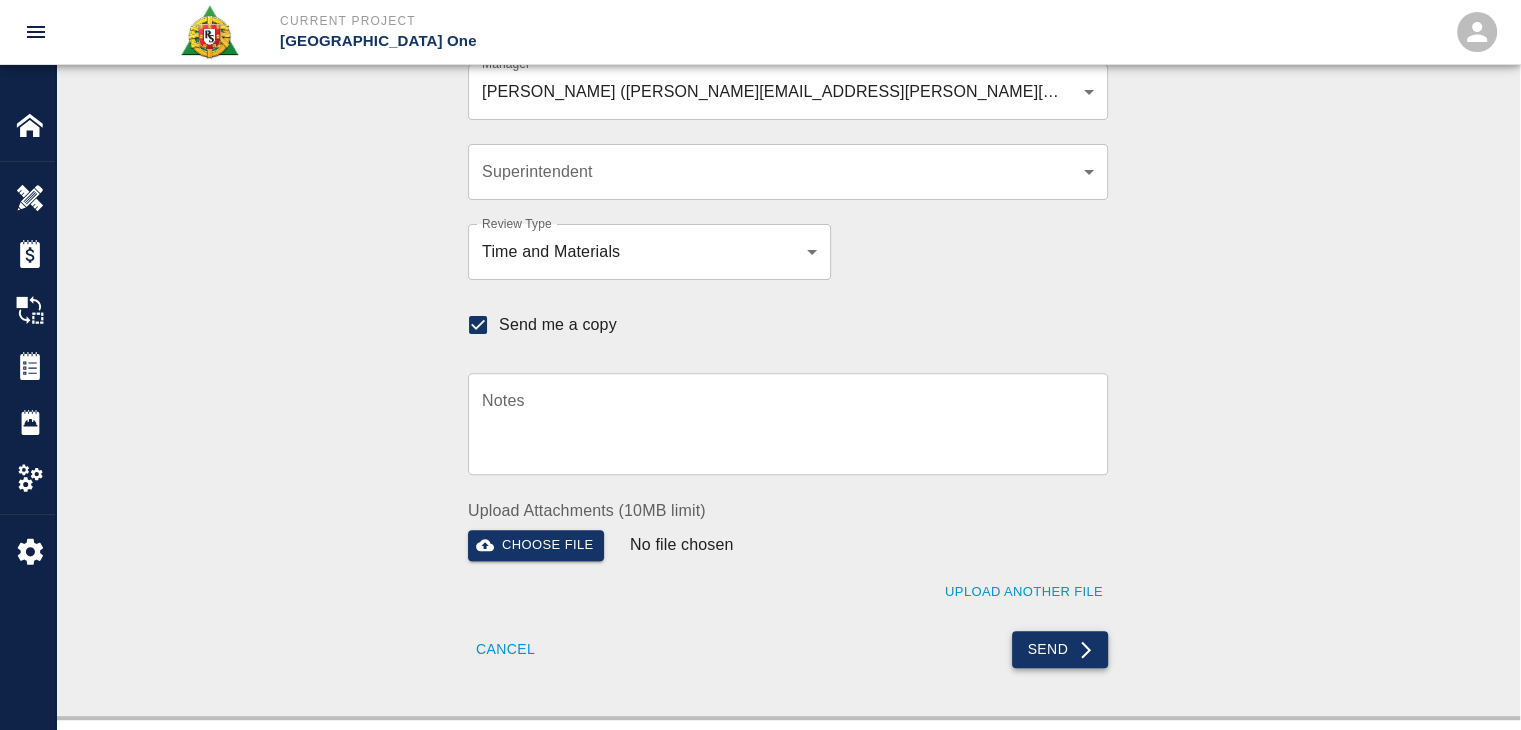 click on "Send" at bounding box center (1060, 649) 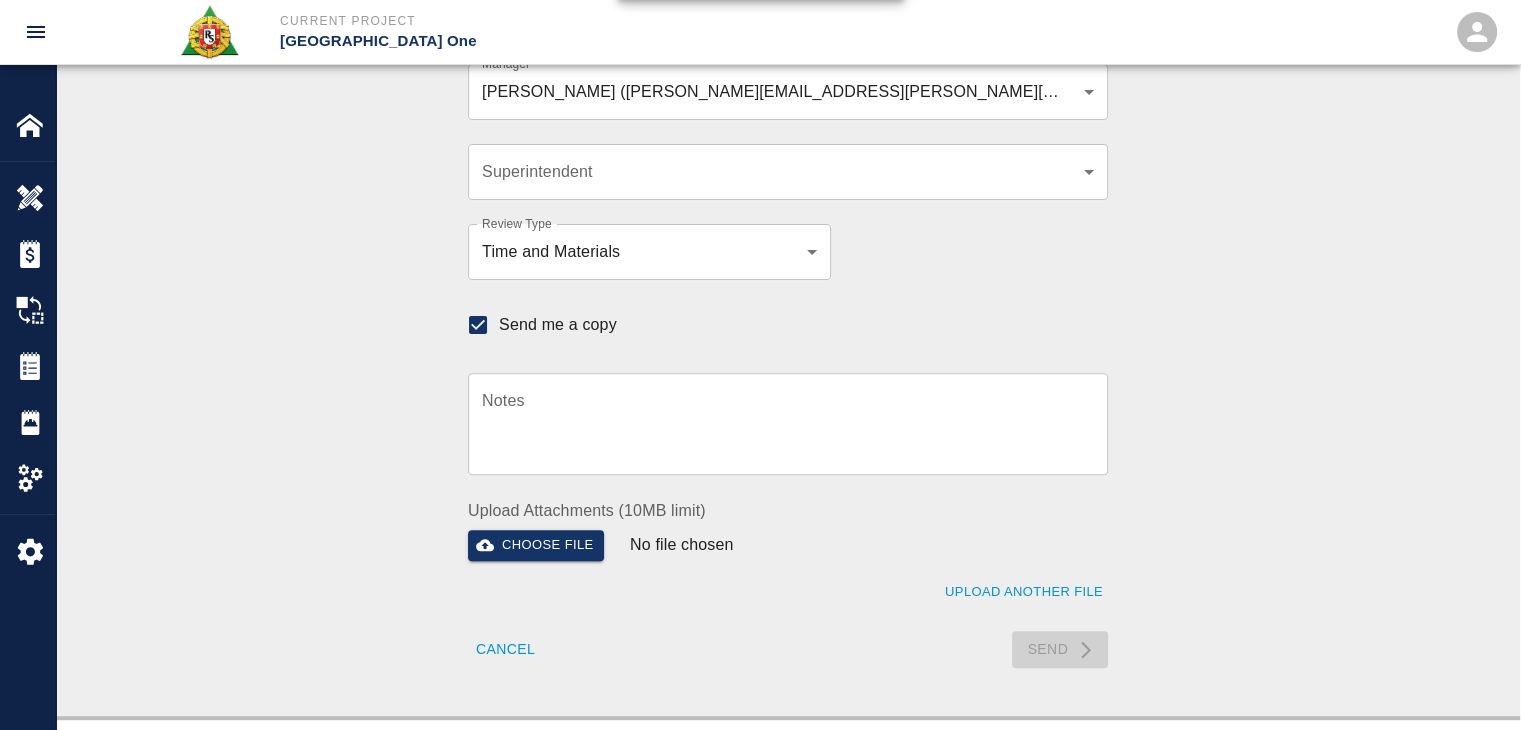 type 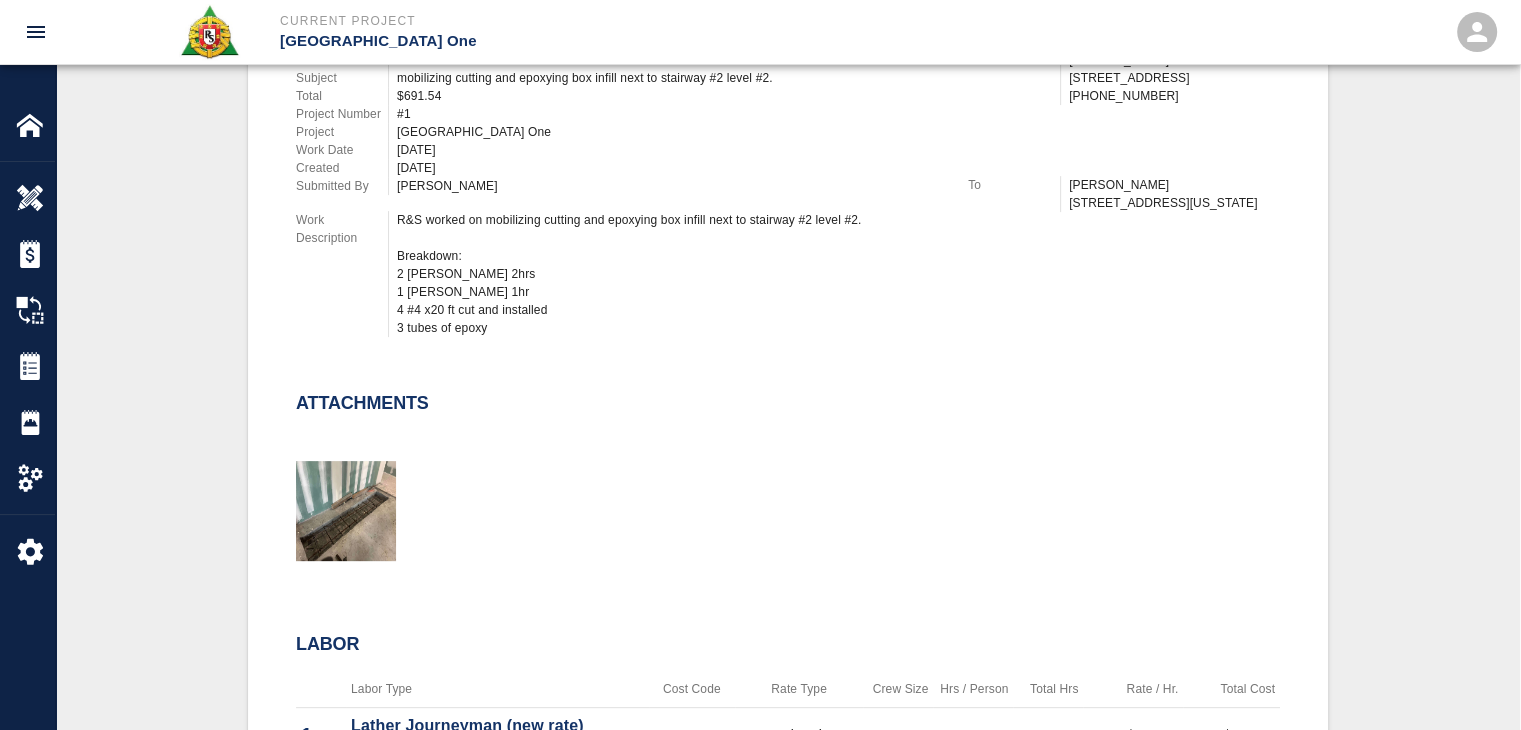 scroll, scrollTop: 0, scrollLeft: 0, axis: both 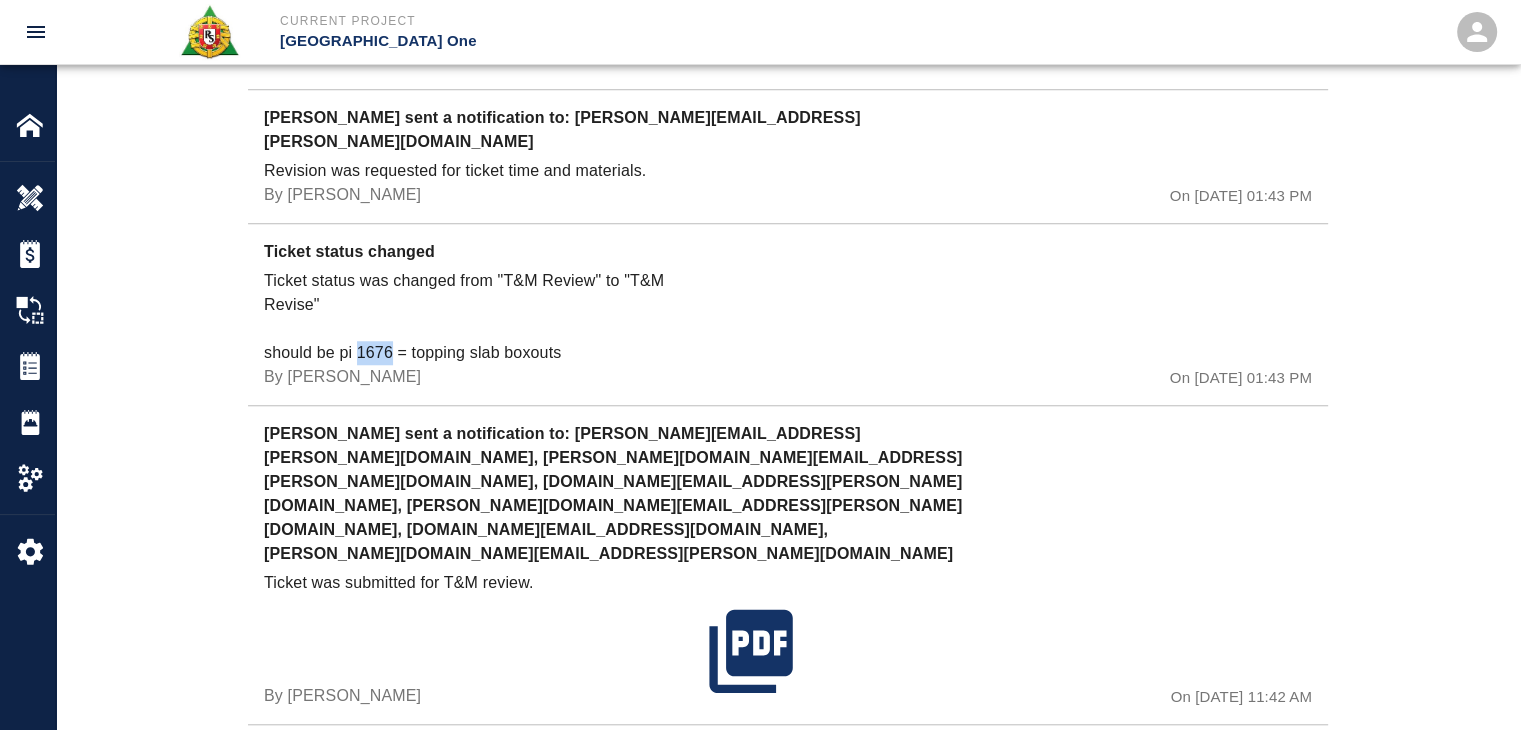 drag, startPoint x: 394, startPoint y: 321, endPoint x: 356, endPoint y: 329, distance: 38.832977 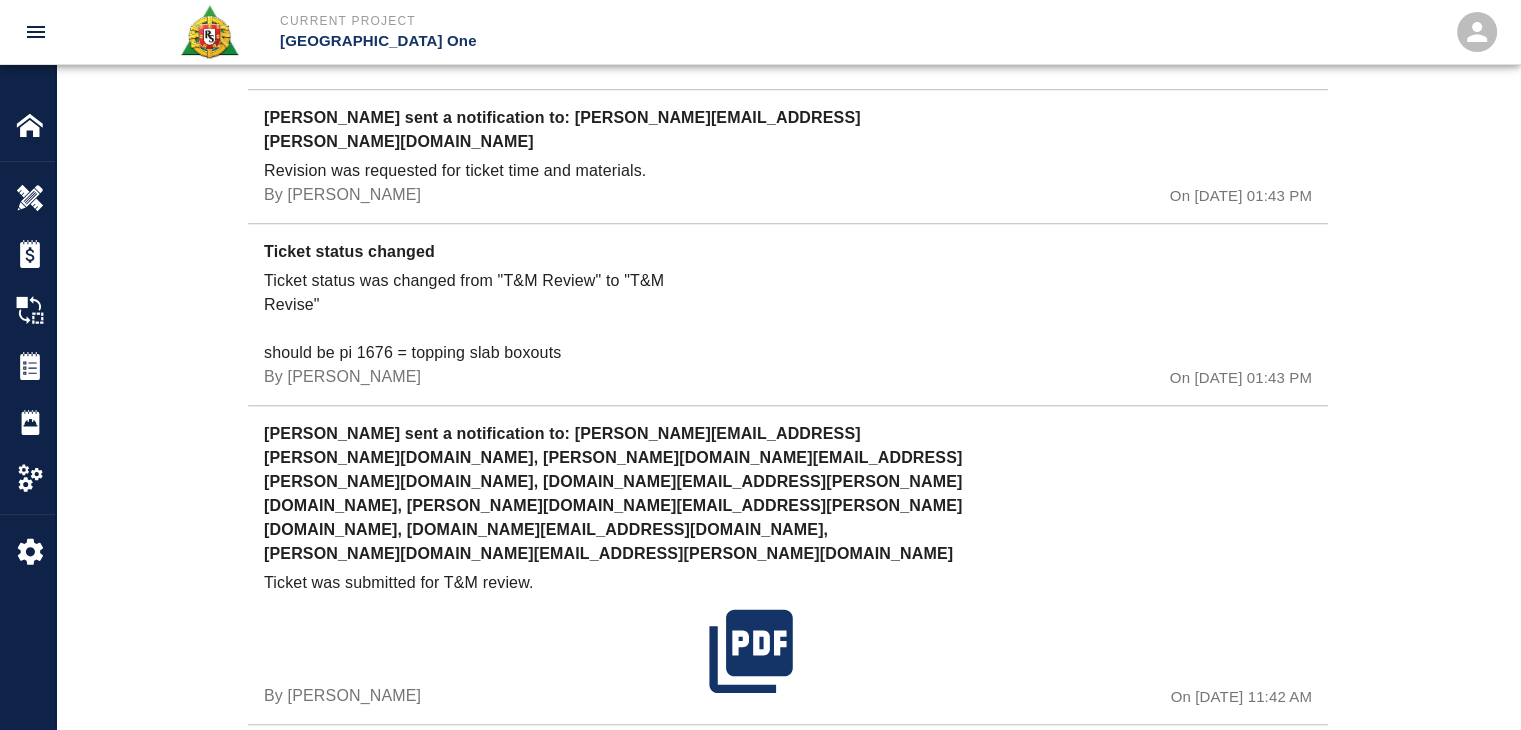click on "Ticket status was changed from "T&M Review" to "T&M Revise"
should be pi 1676 = topping slab boxouts" at bounding box center [482, 317] 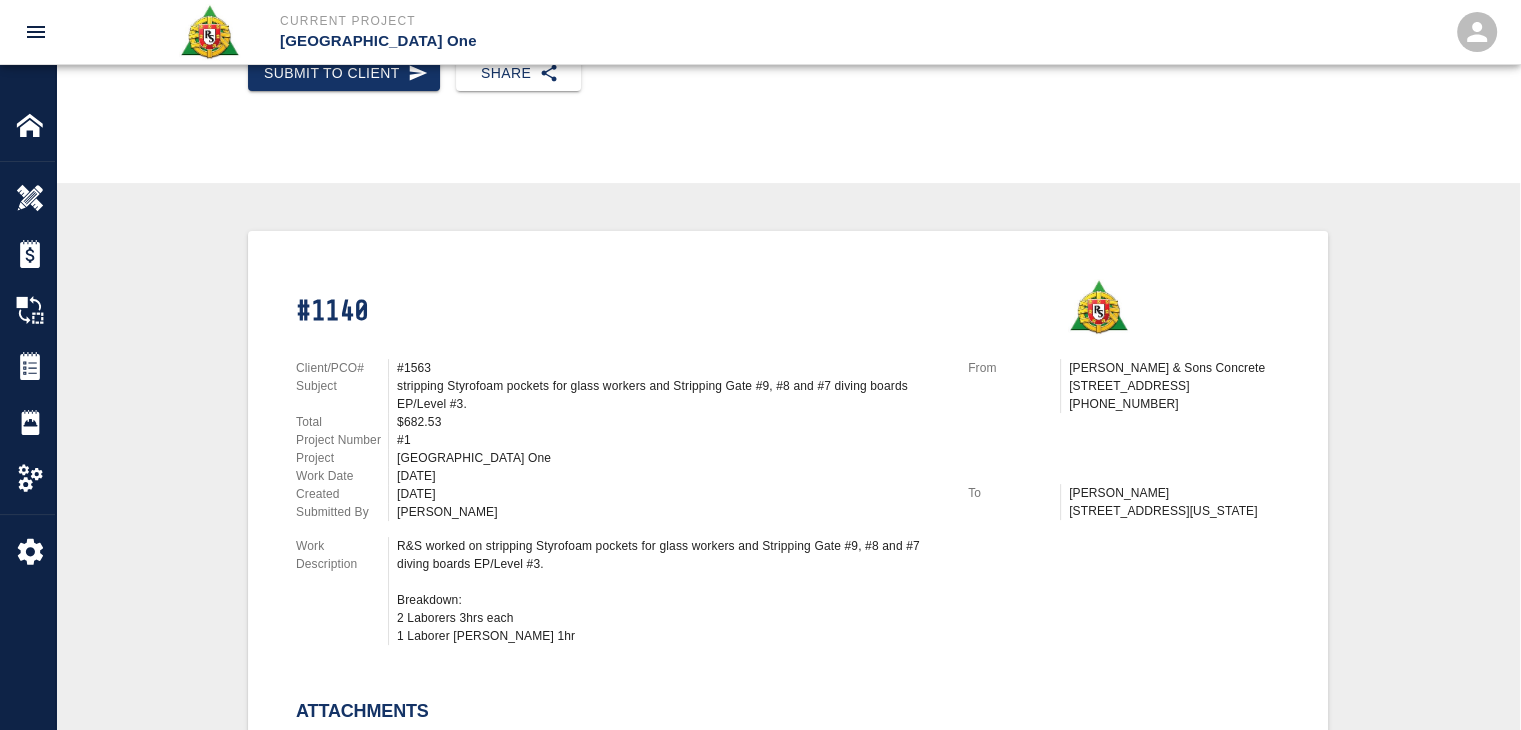 scroll, scrollTop: 0, scrollLeft: 0, axis: both 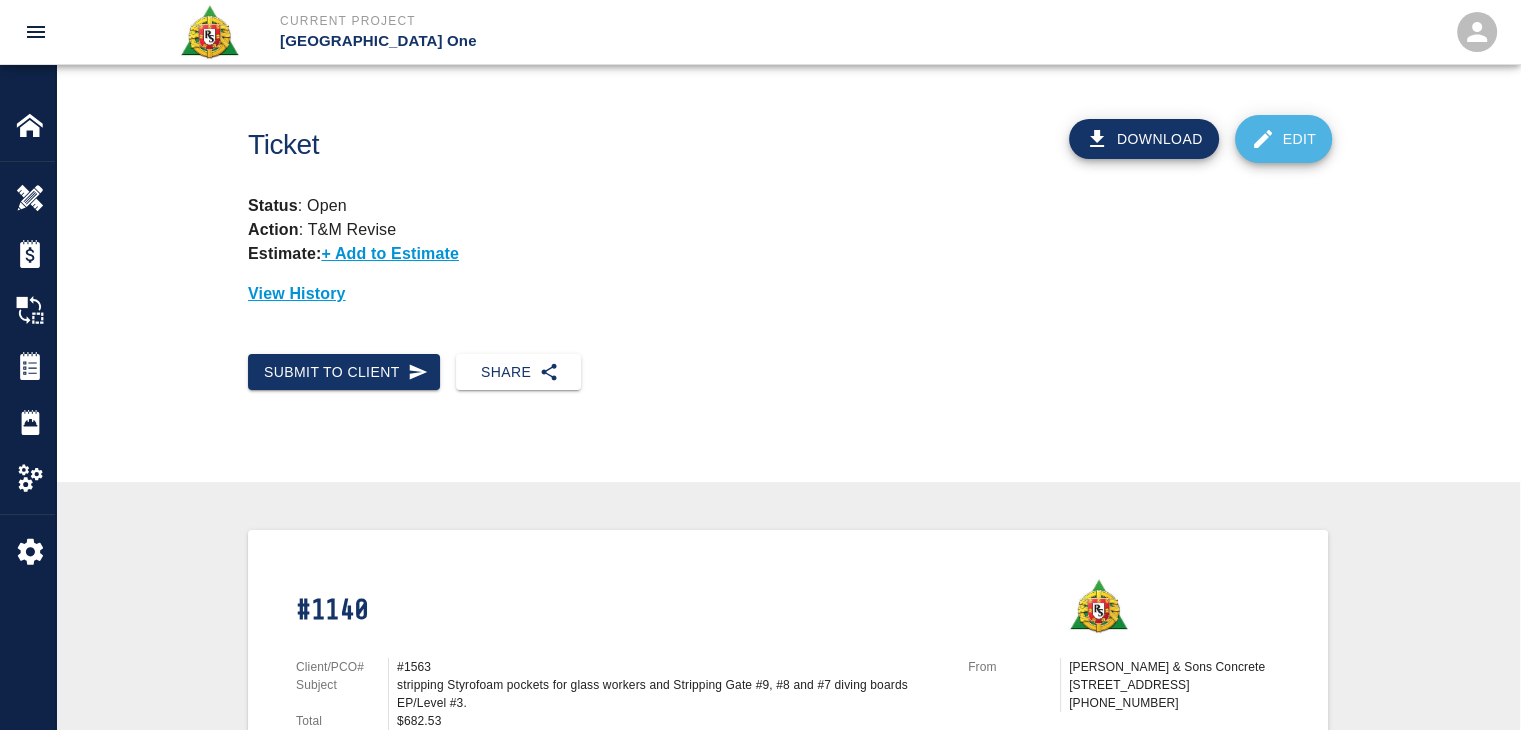 click on "Edit" at bounding box center [1284, 139] 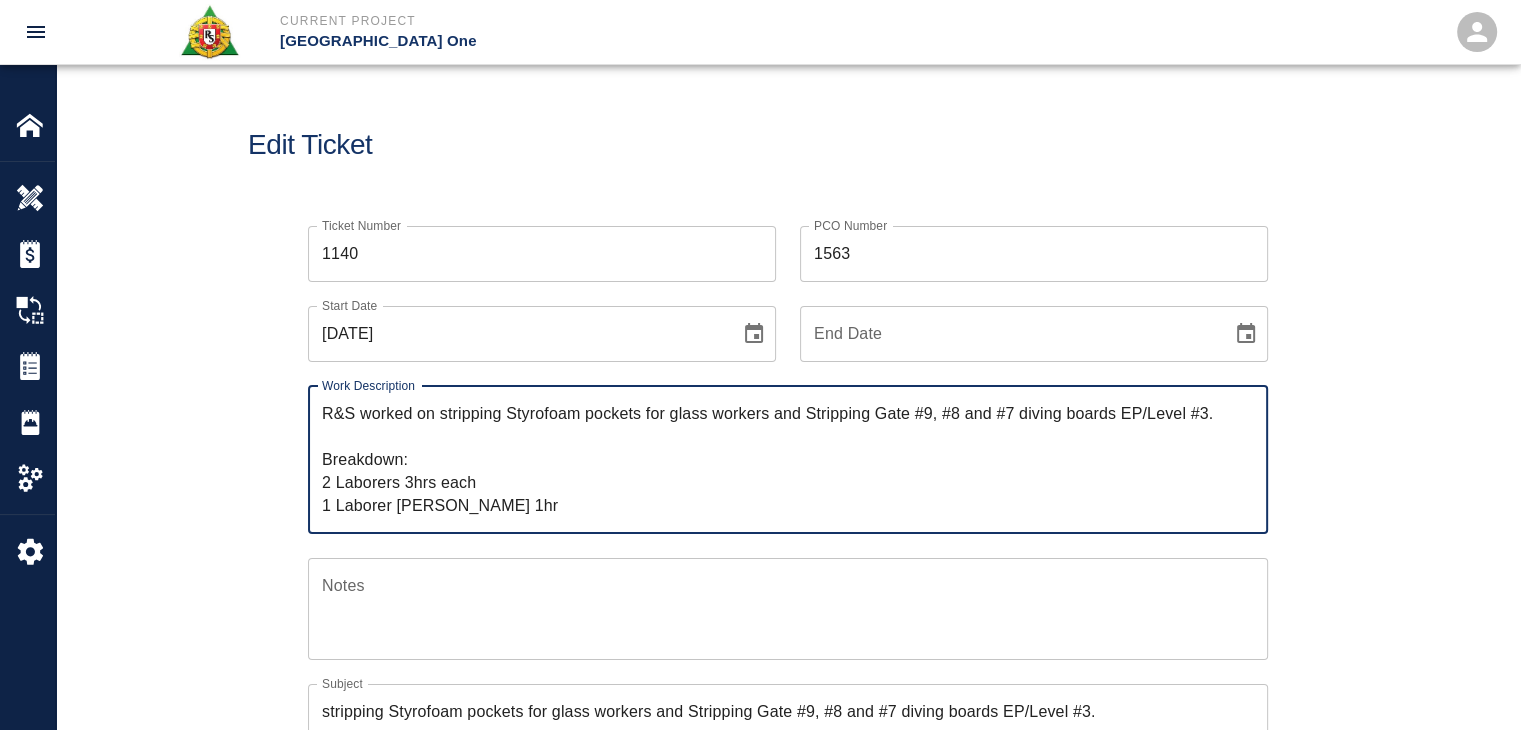 click on "1563" at bounding box center (1034, 254) 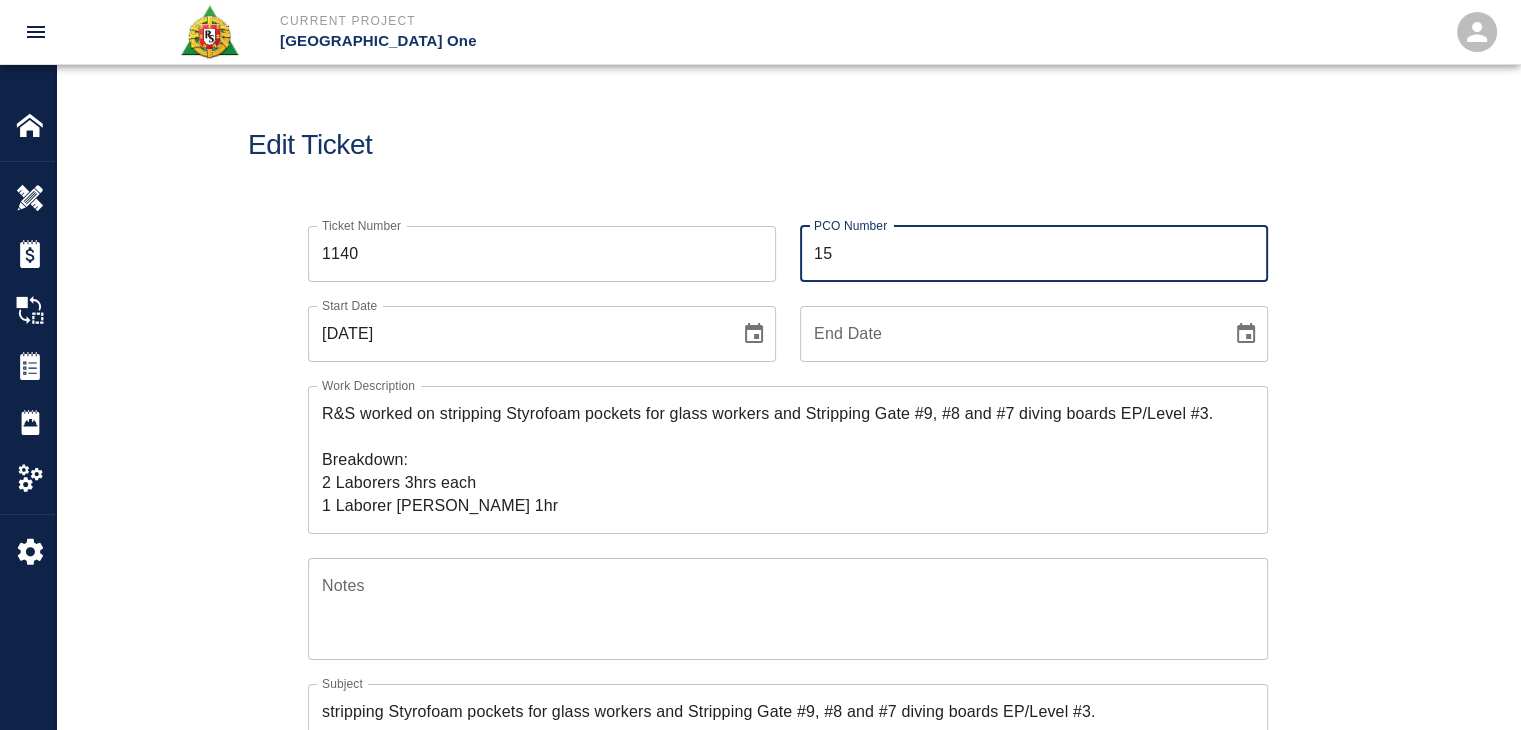 type on "1" 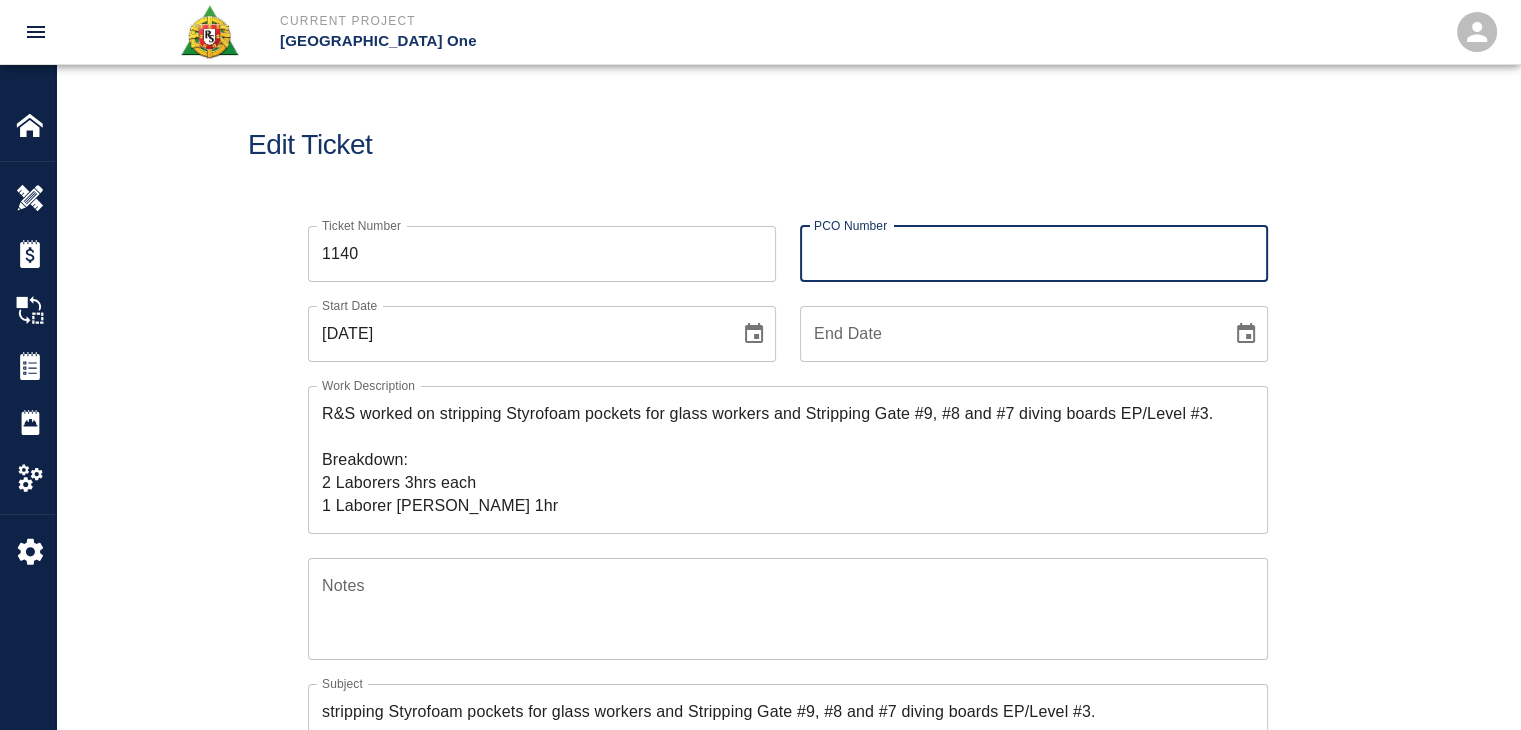 paste on "1676" 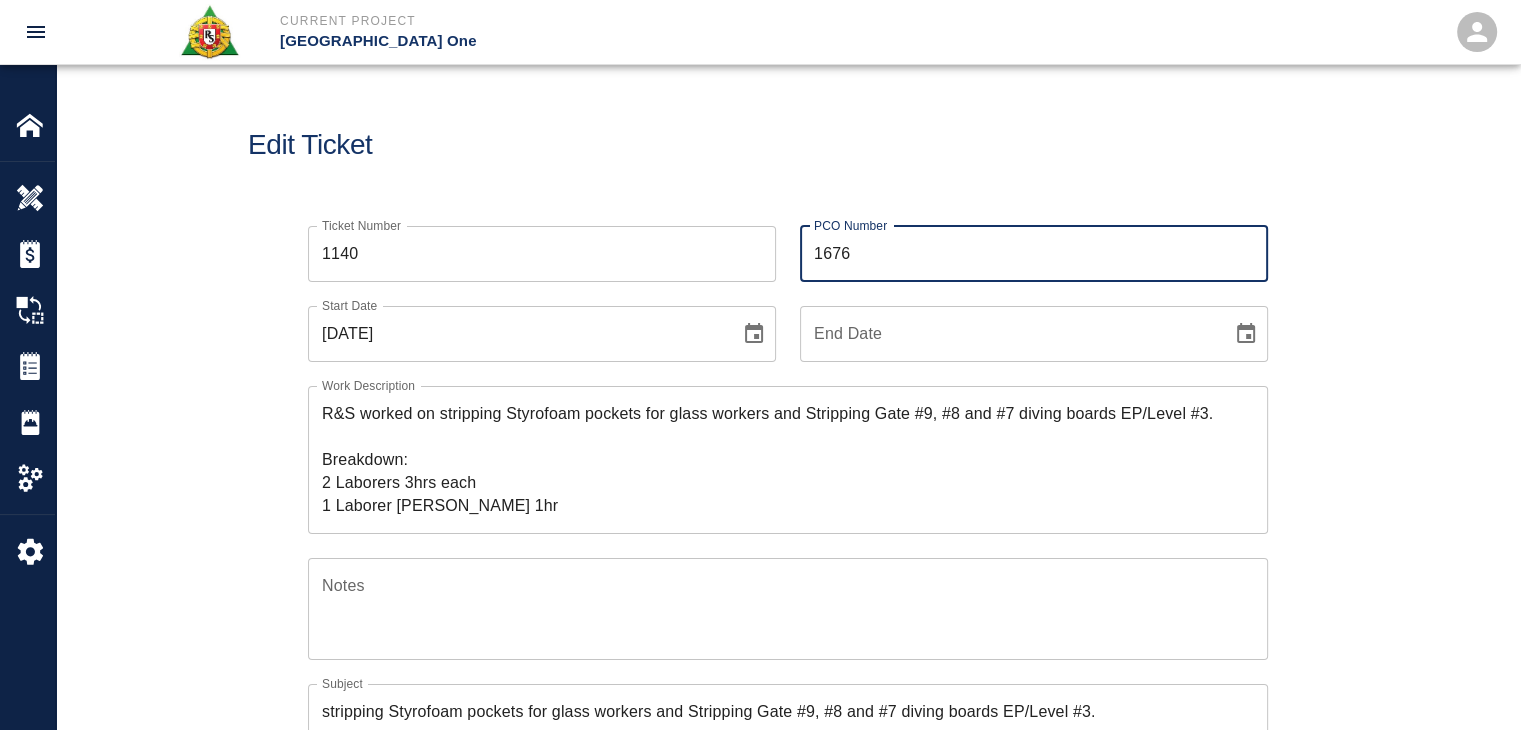 type on "1676" 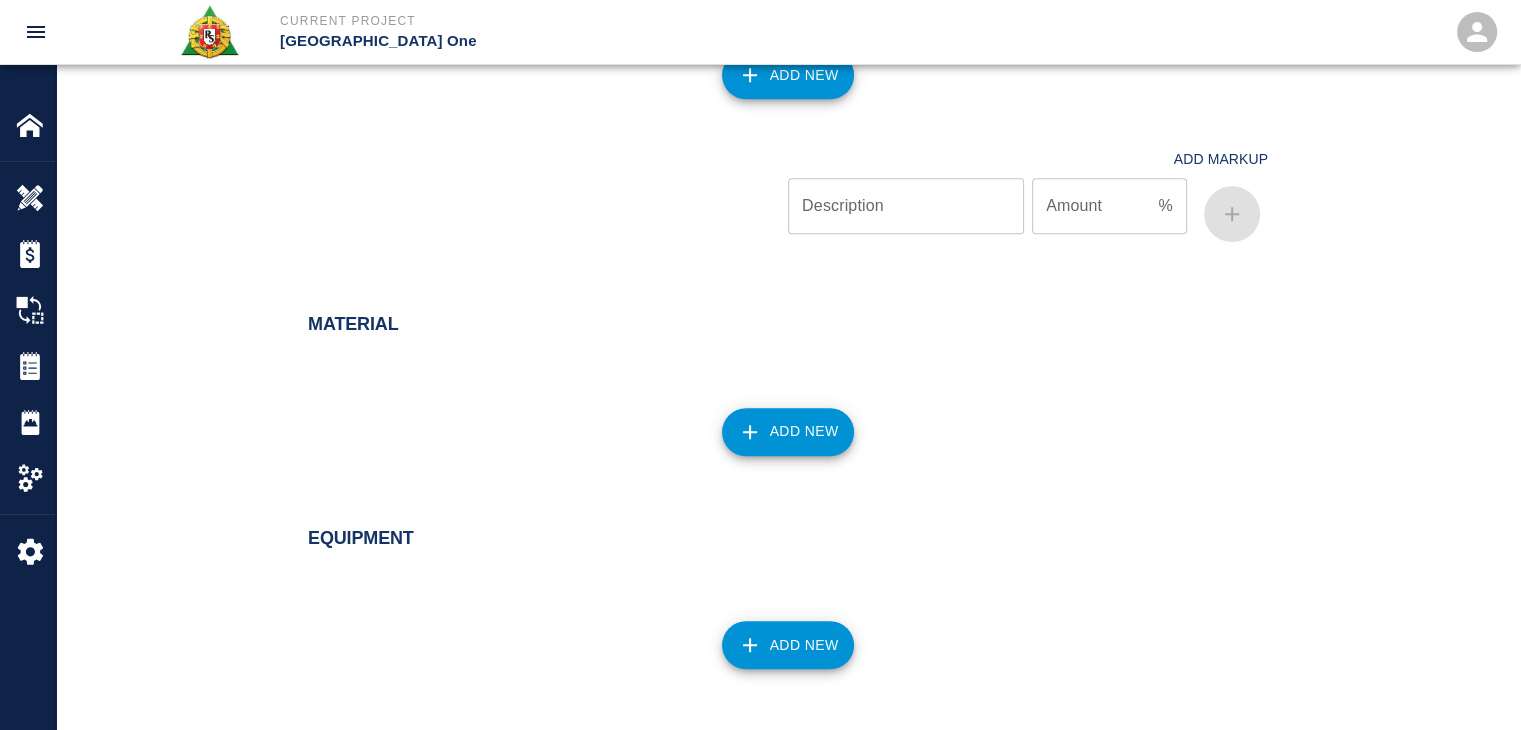 scroll, scrollTop: 2000, scrollLeft: 0, axis: vertical 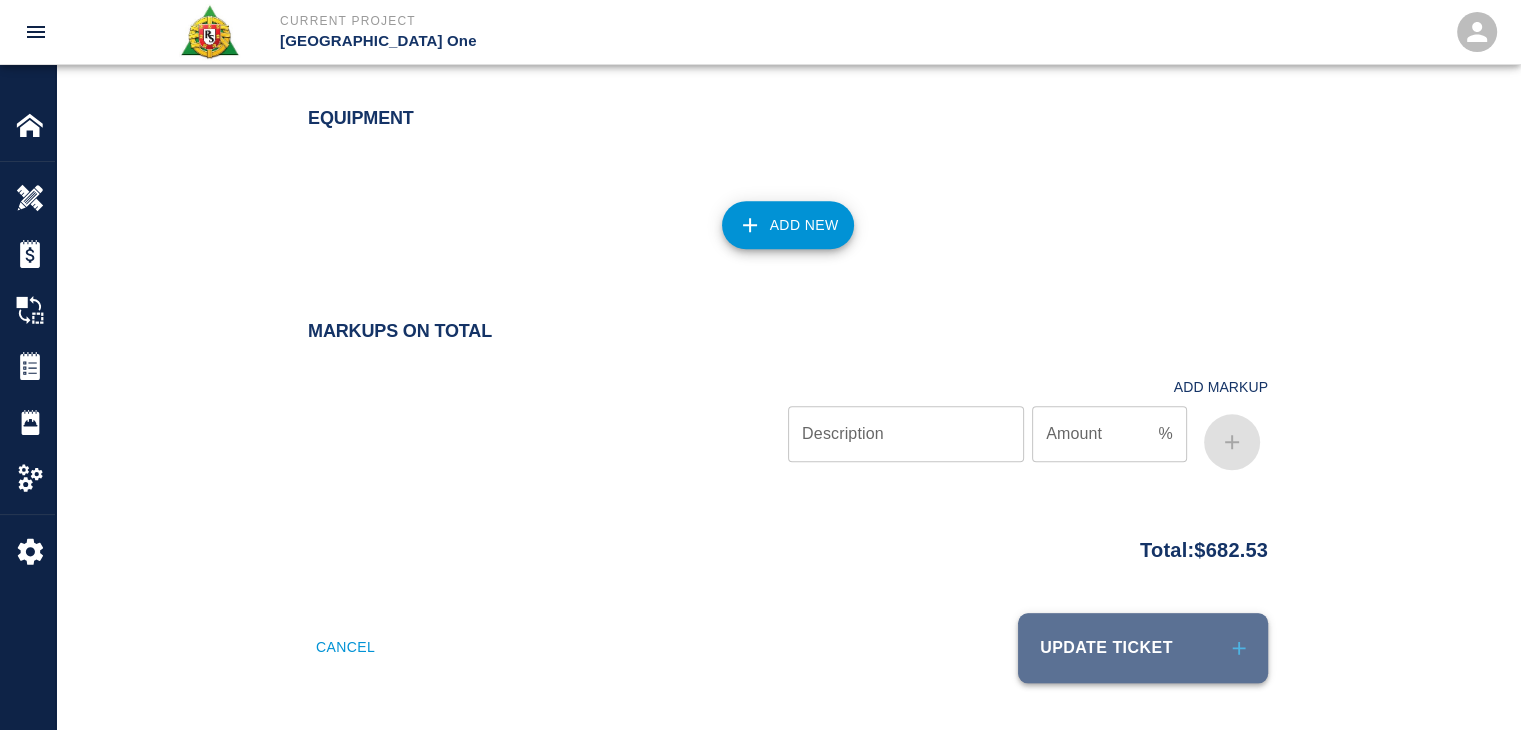 click on "Update Ticket" at bounding box center [1143, 648] 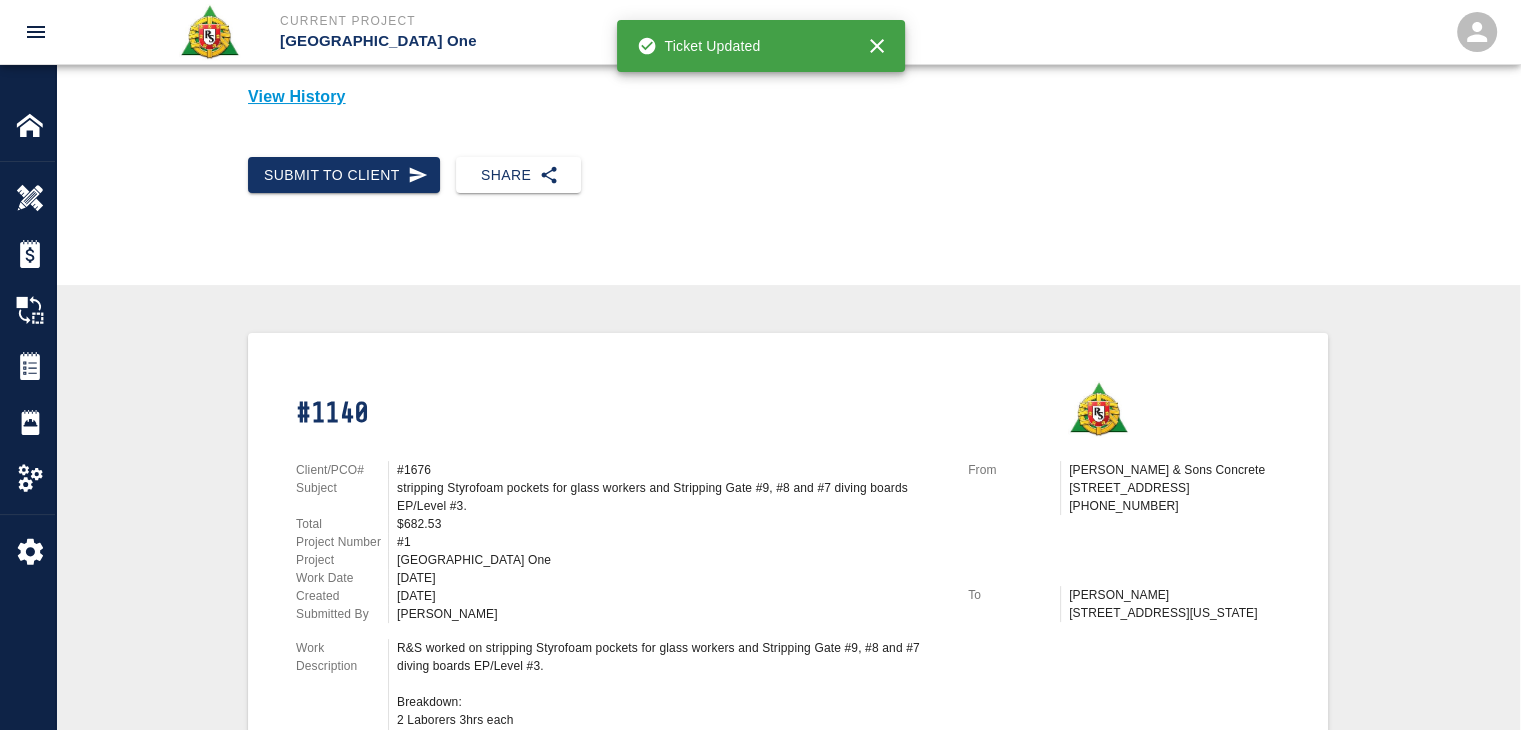 scroll, scrollTop: 0, scrollLeft: 0, axis: both 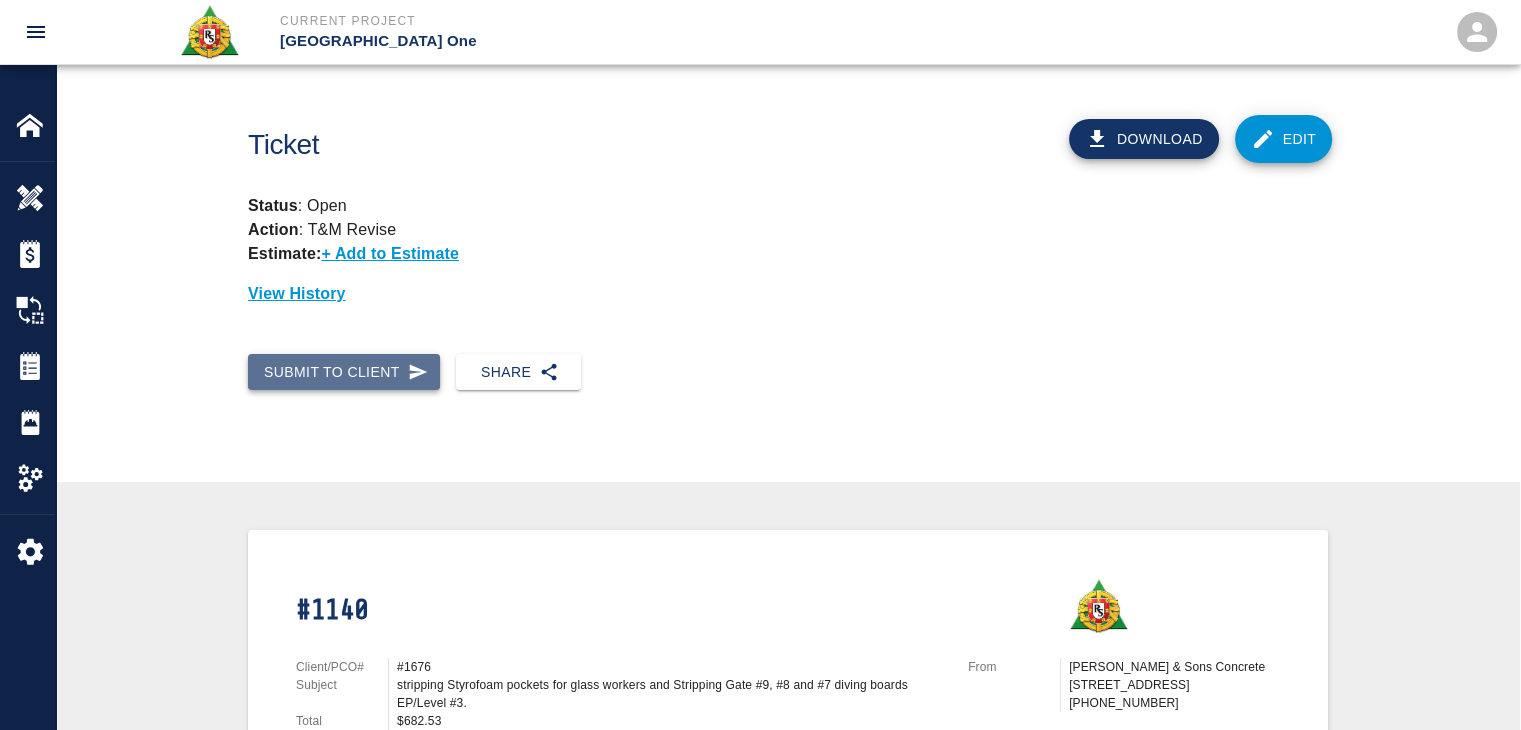 click on "Submit to Client" at bounding box center [344, 372] 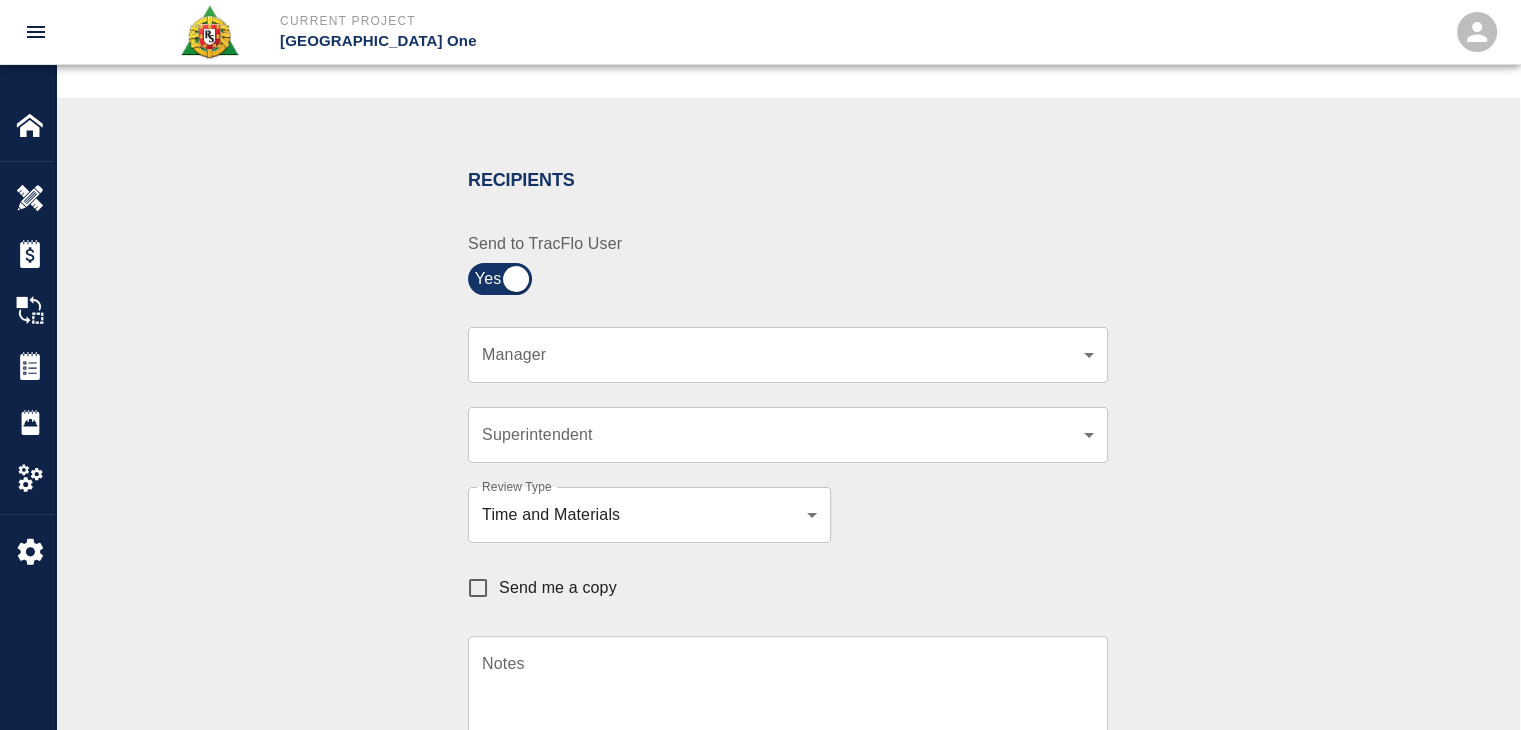 scroll, scrollTop: 351, scrollLeft: 0, axis: vertical 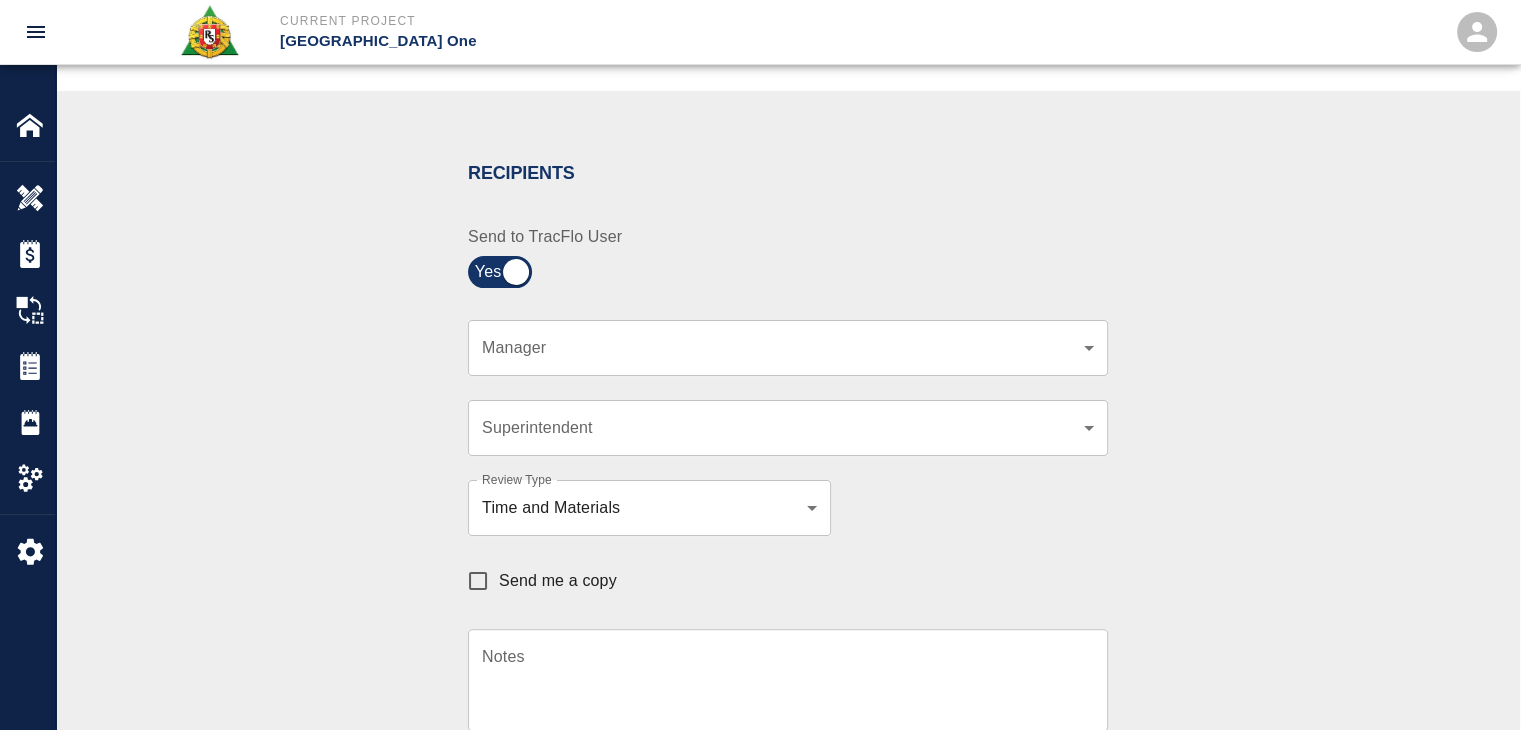 click on "Current Project [GEOGRAPHIC_DATA] One Home [GEOGRAPHIC_DATA] One Overview Estimates Change Orders Tickets Daily Reports Project Settings Settings Powered By Terms of Service  |  Privacy Policy Ticket Download Edit Status :   Open Action :   T&M Revise Estimate:  + Add to Estimate View History Submit to Client Share Recipients Internal Team ​ Internal Team Notes x Notes Cancel Send Recipients Send to TracFlo User Manager ​ Manager Superintendent ​ Superintendent Review Type Time and Materials tm Review Type Send me a copy Notes x Notes Upload Attachments (10MB limit) Choose file No file chosen Upload Another File Cancel Send Request Time and Material Revision Notes   * x Notes   * Upload Attachments (10MB limit) Choose file No file chosen Upload Another File Cancel Send Time and Materials Reject Notes   * x Notes   * Upload Attachments (10MB limit) Choose file No file chosen Upload Another File Cancel Send Approve Ticket Time and Materials Signature Clear Notes x Notes Upload Attachments (10MB limit) Cancel" at bounding box center (760, 14) 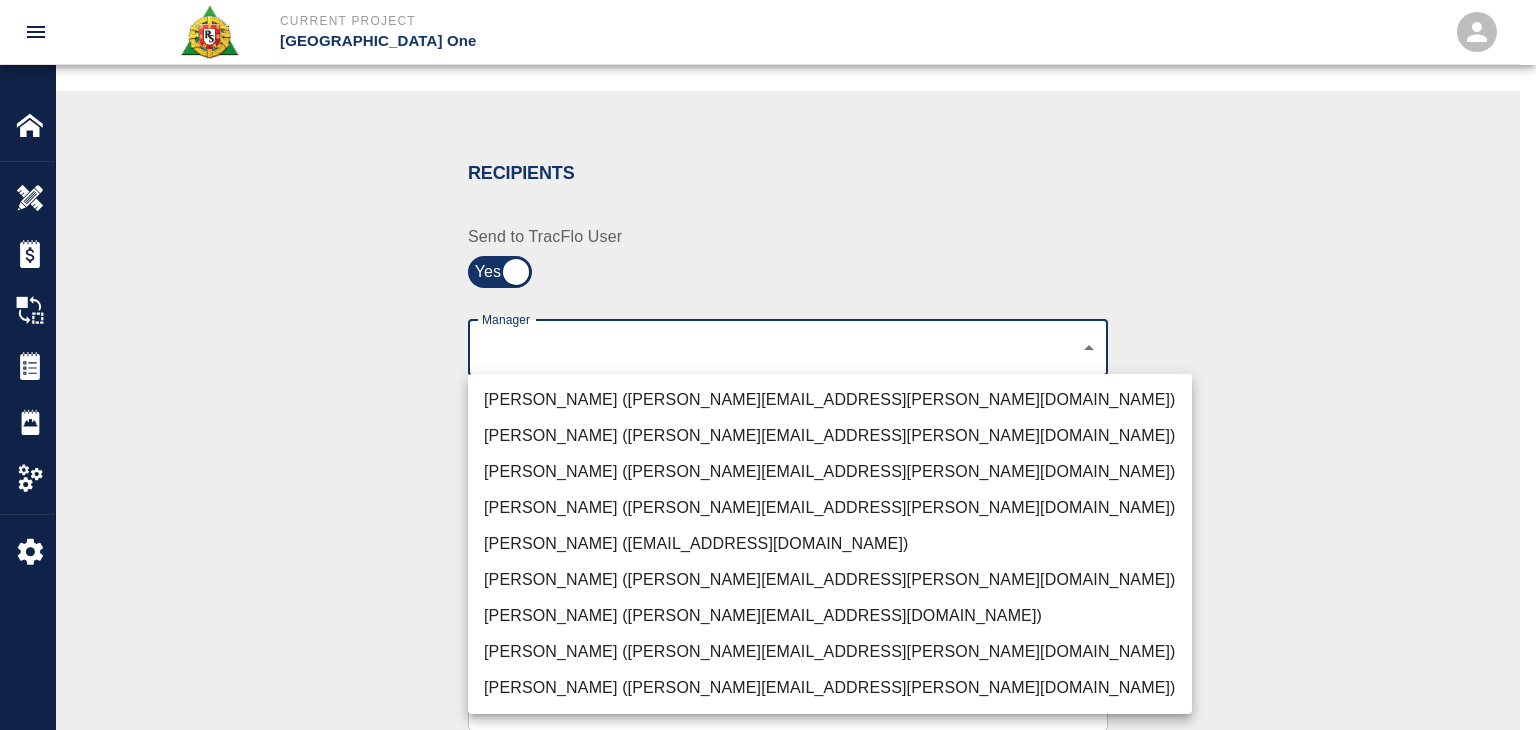 click on "[PERSON_NAME] ([PERSON_NAME][EMAIL_ADDRESS][PERSON_NAME][DOMAIN_NAME])" at bounding box center [830, 400] 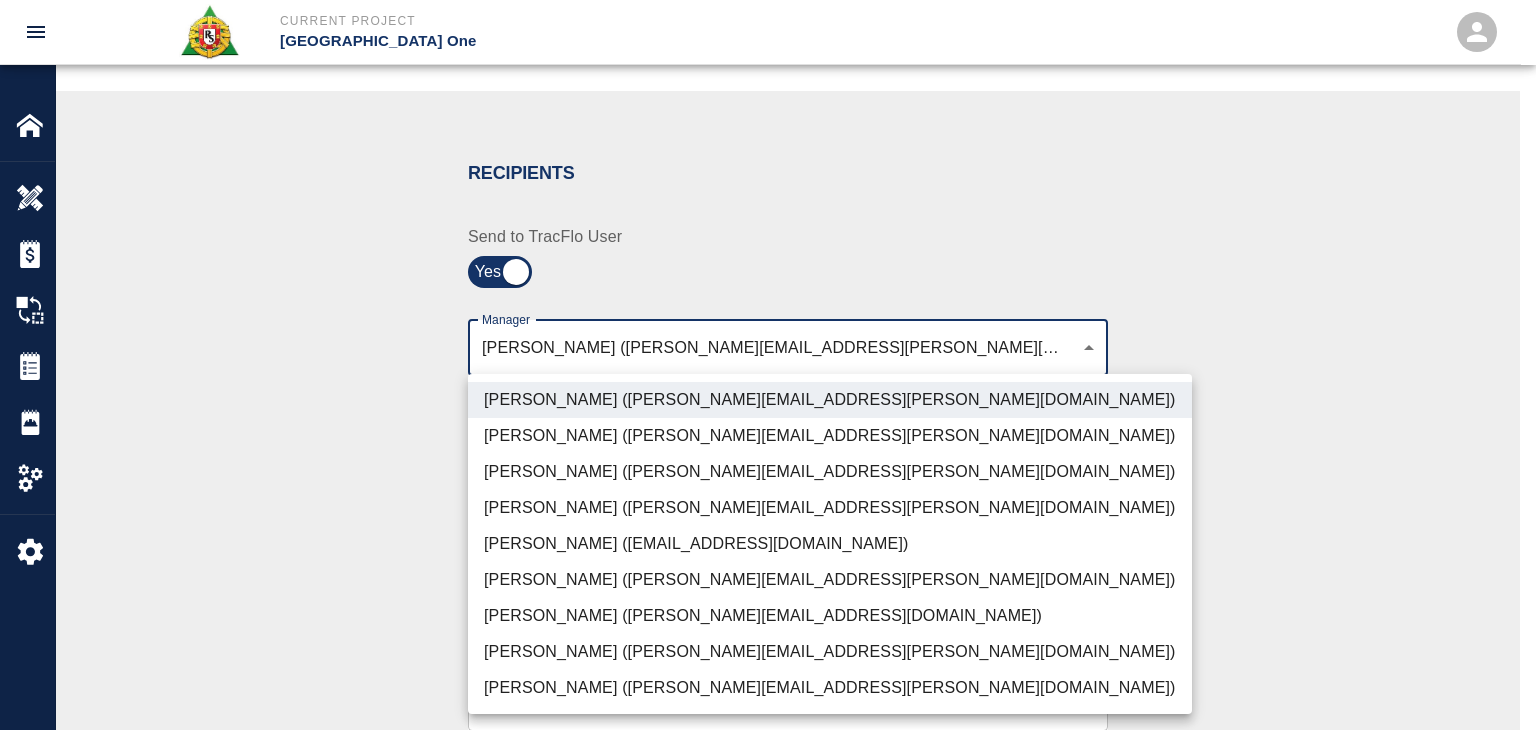 click on "[PERSON_NAME] ([PERSON_NAME][EMAIL_ADDRESS][PERSON_NAME][DOMAIN_NAME])" at bounding box center [830, 652] 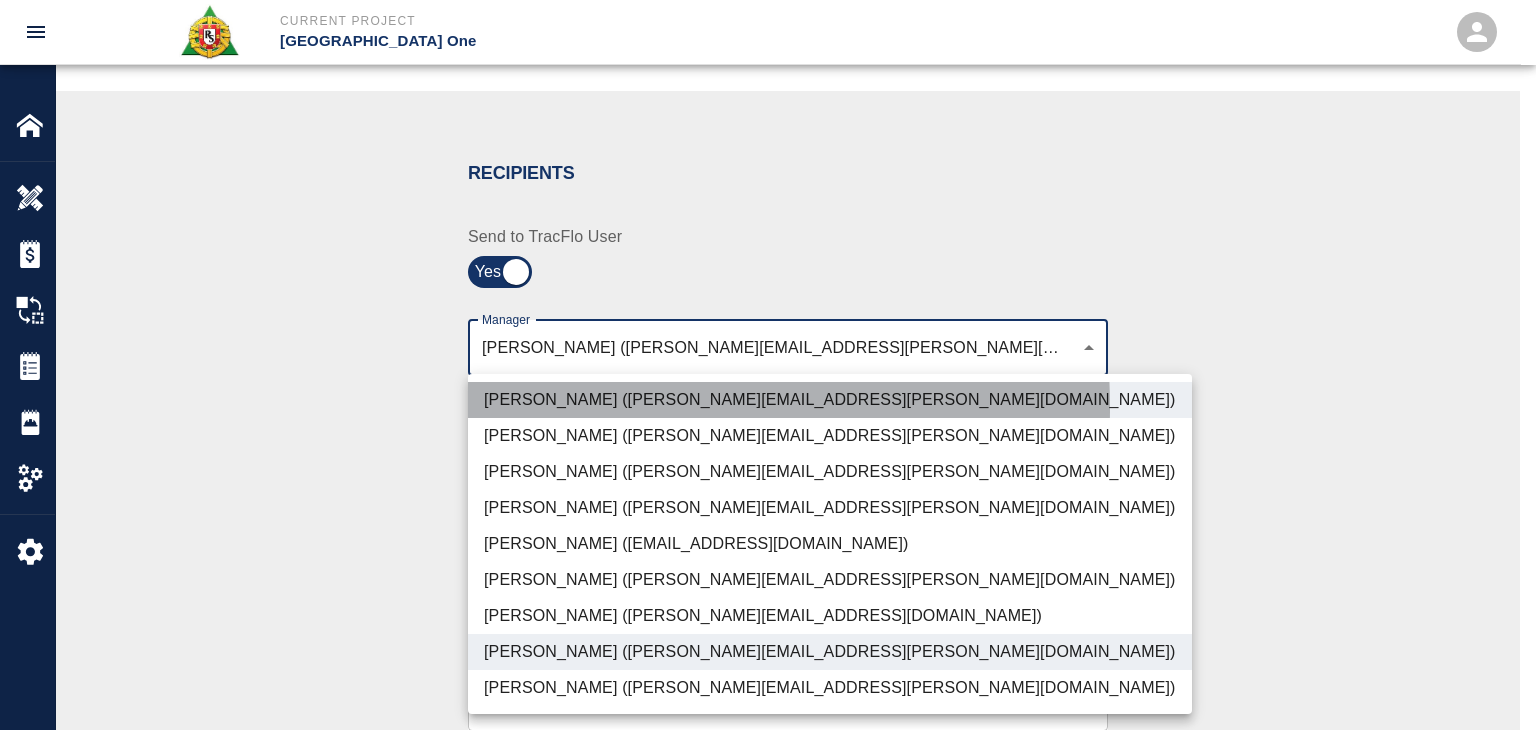 click on "[PERSON_NAME] ([PERSON_NAME][EMAIL_ADDRESS][PERSON_NAME][DOMAIN_NAME])" at bounding box center [830, 400] 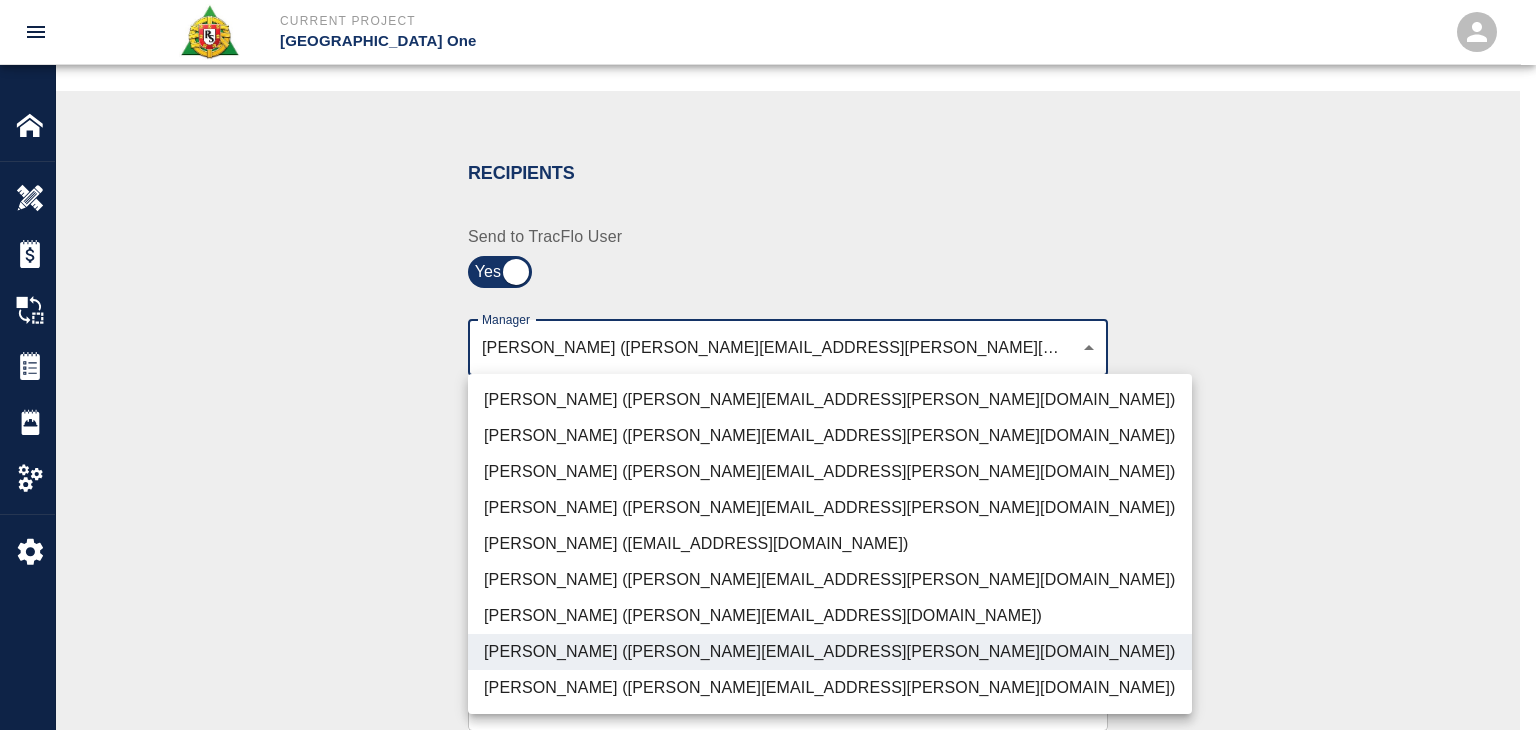 click at bounding box center (768, 365) 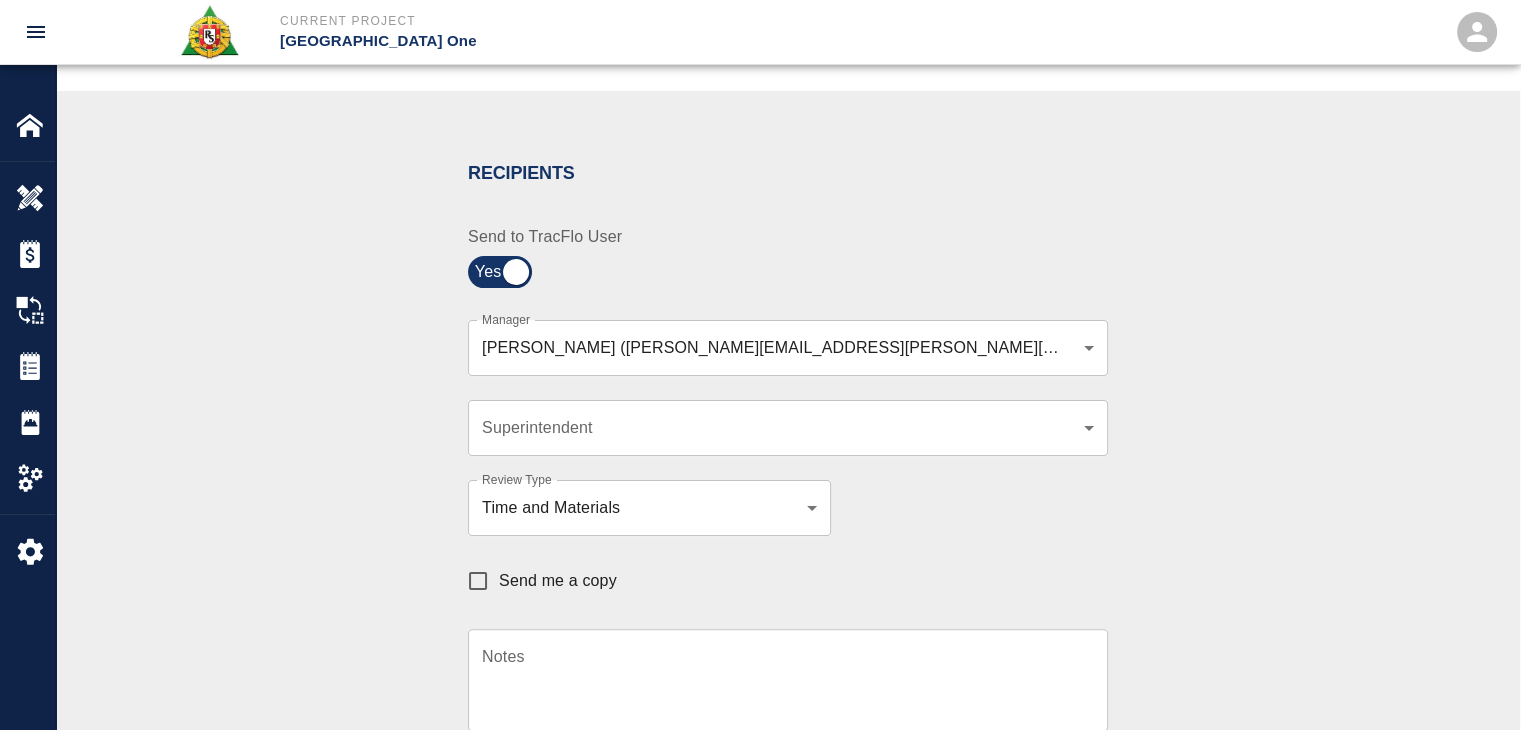 click on "Send me a copy" at bounding box center [537, 581] 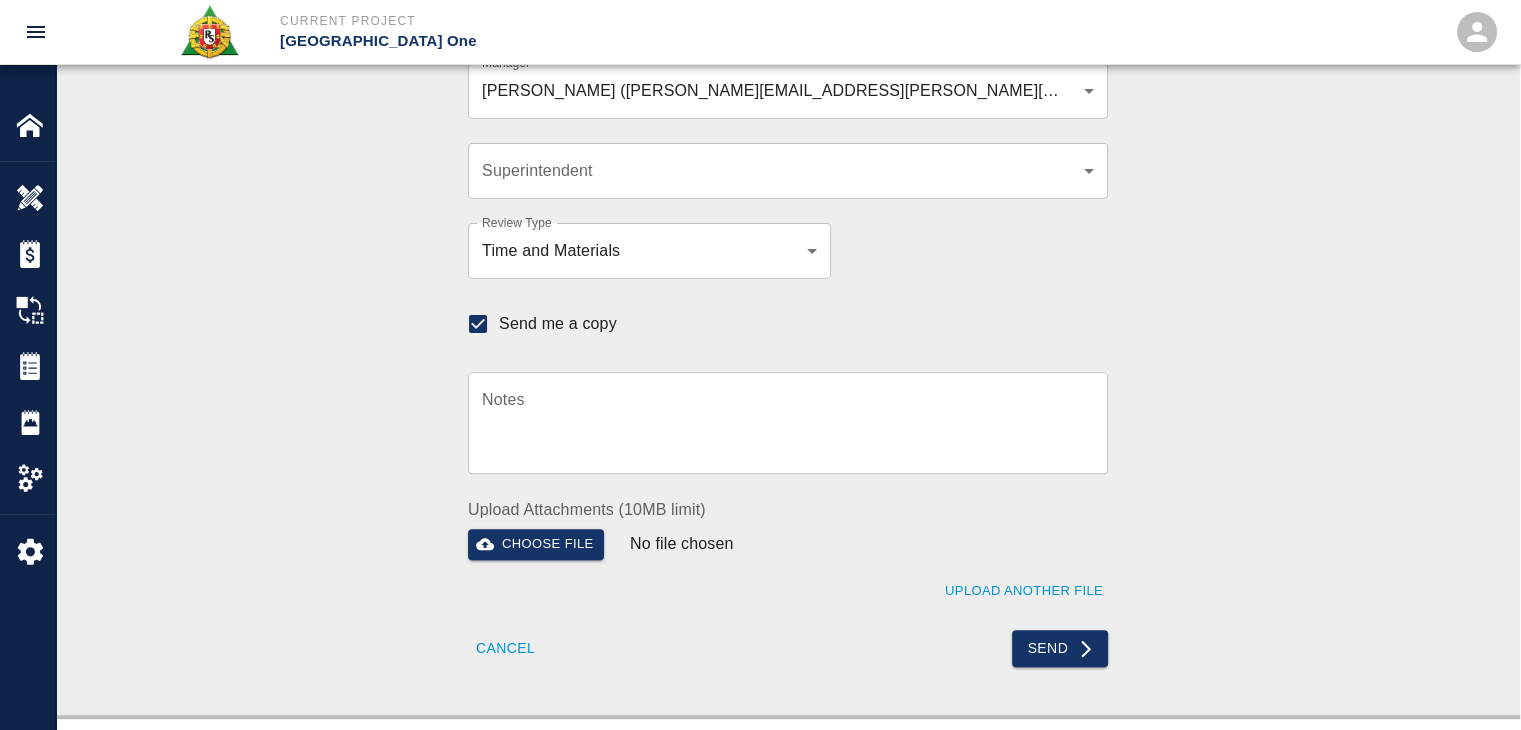 scroll, scrollTop: 599, scrollLeft: 0, axis: vertical 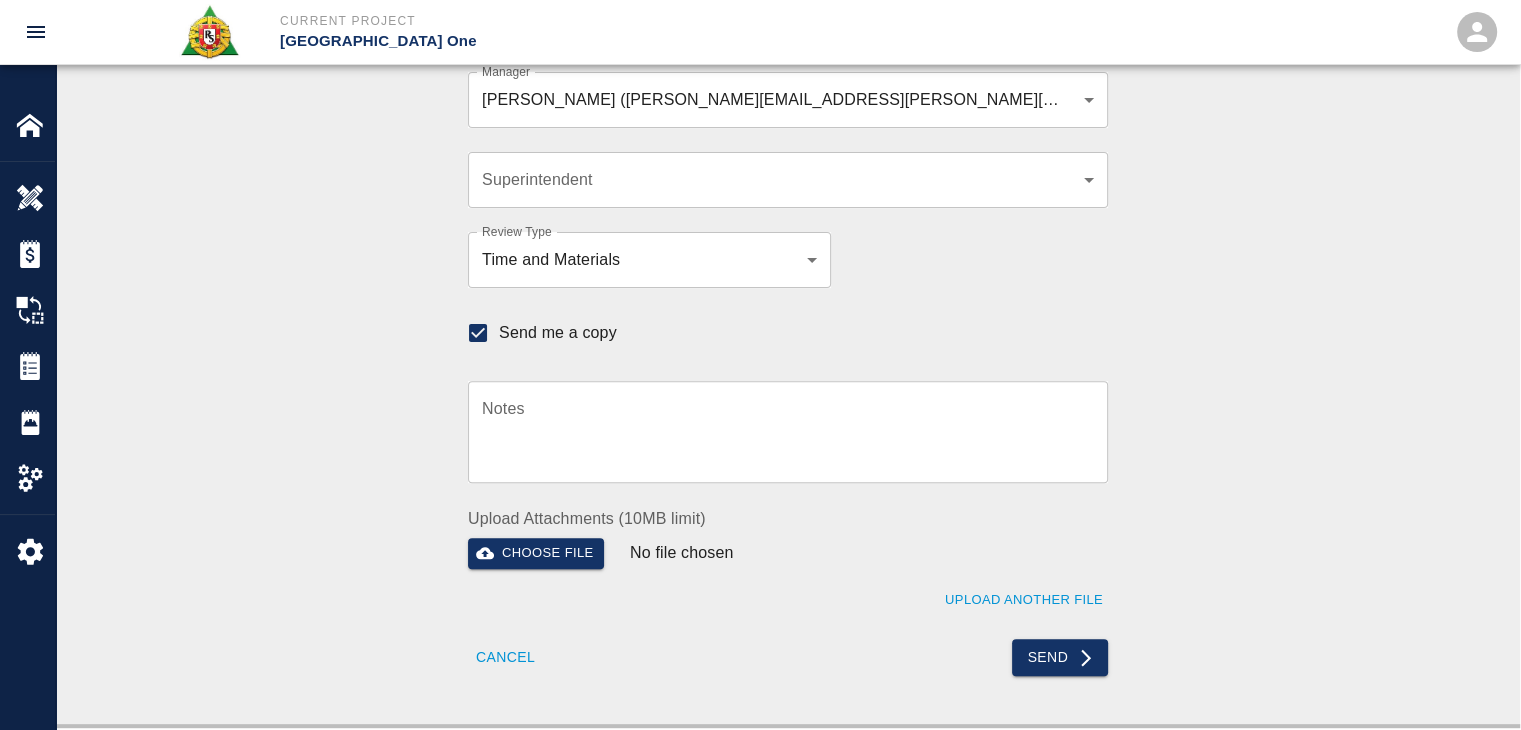 click on "Send me a copy" at bounding box center [558, 333] 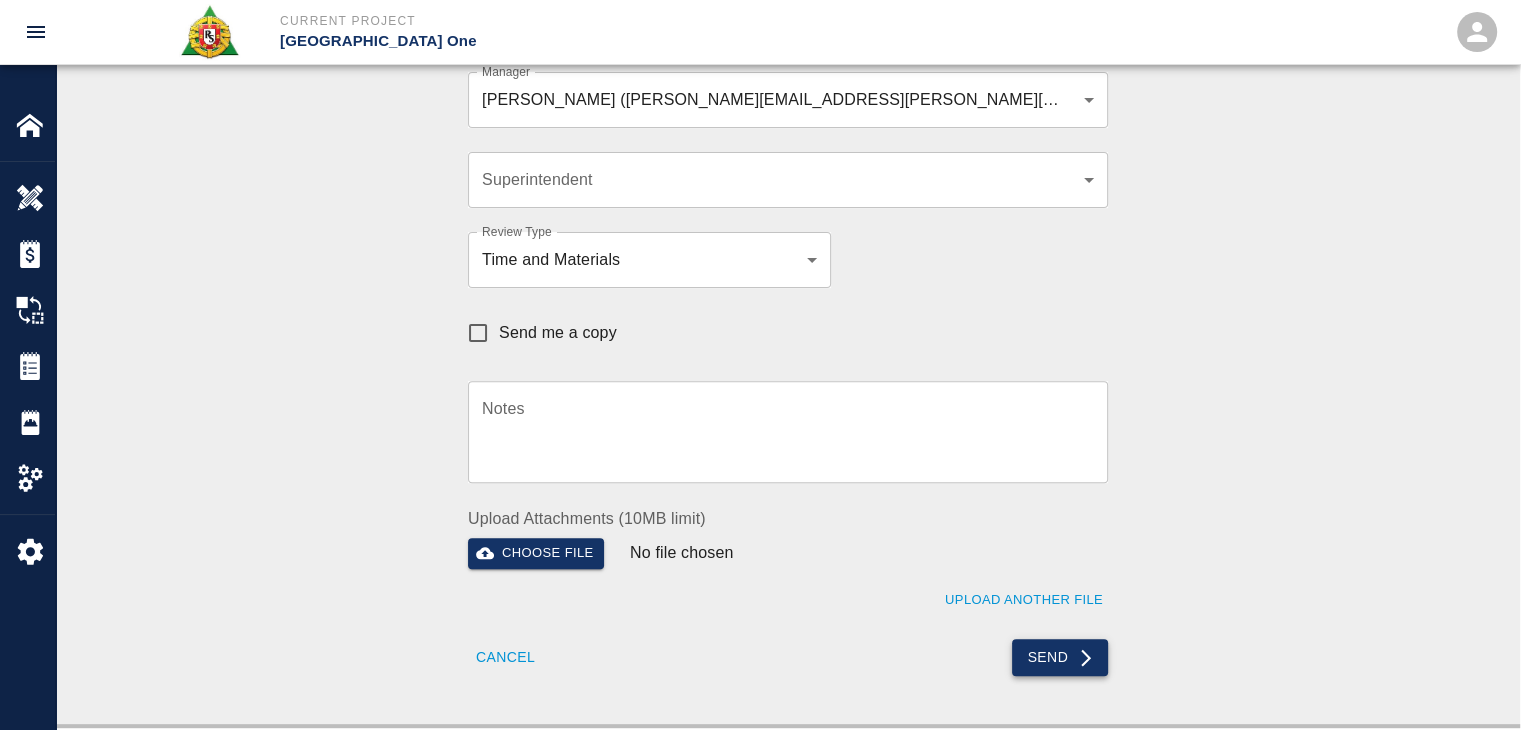 click on "Send" at bounding box center [1060, 657] 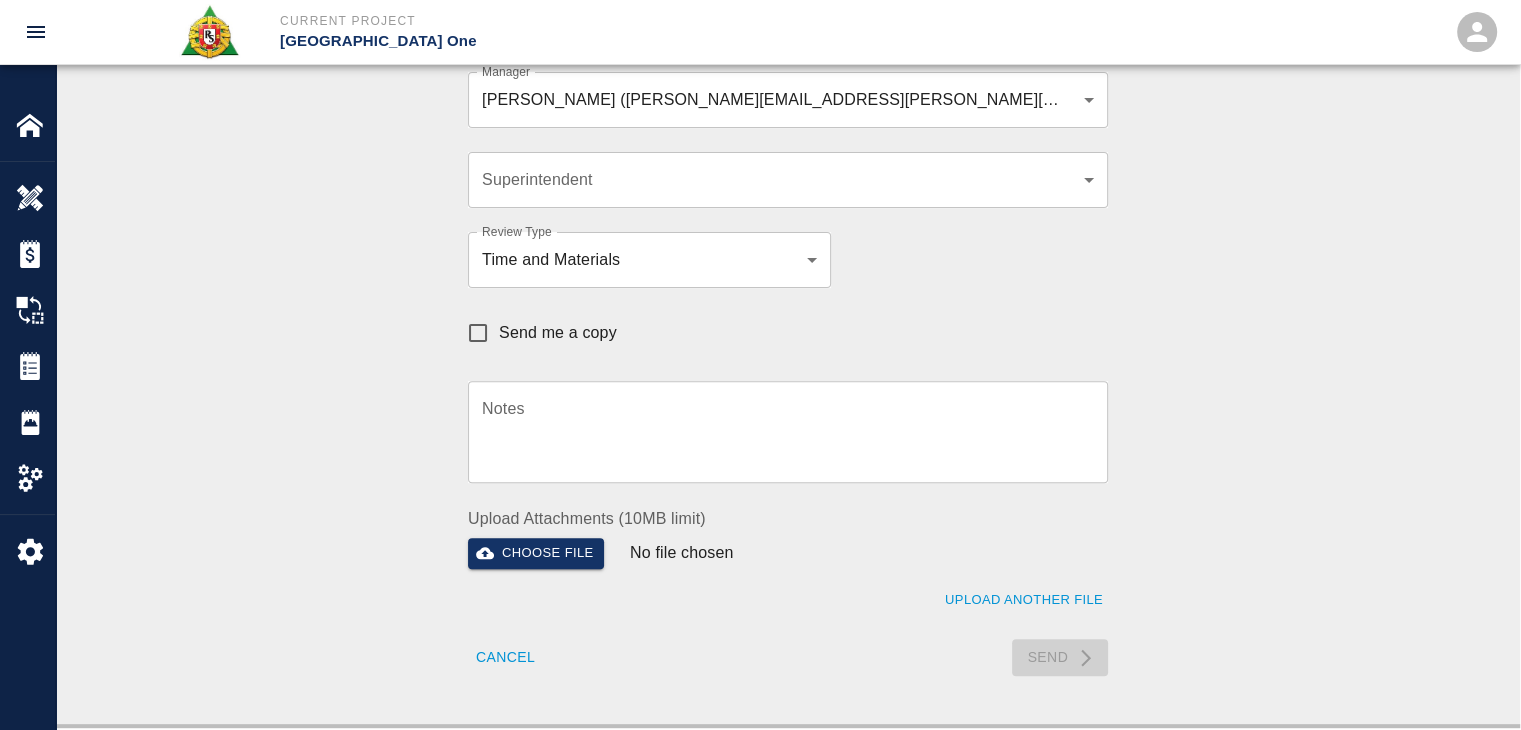 type 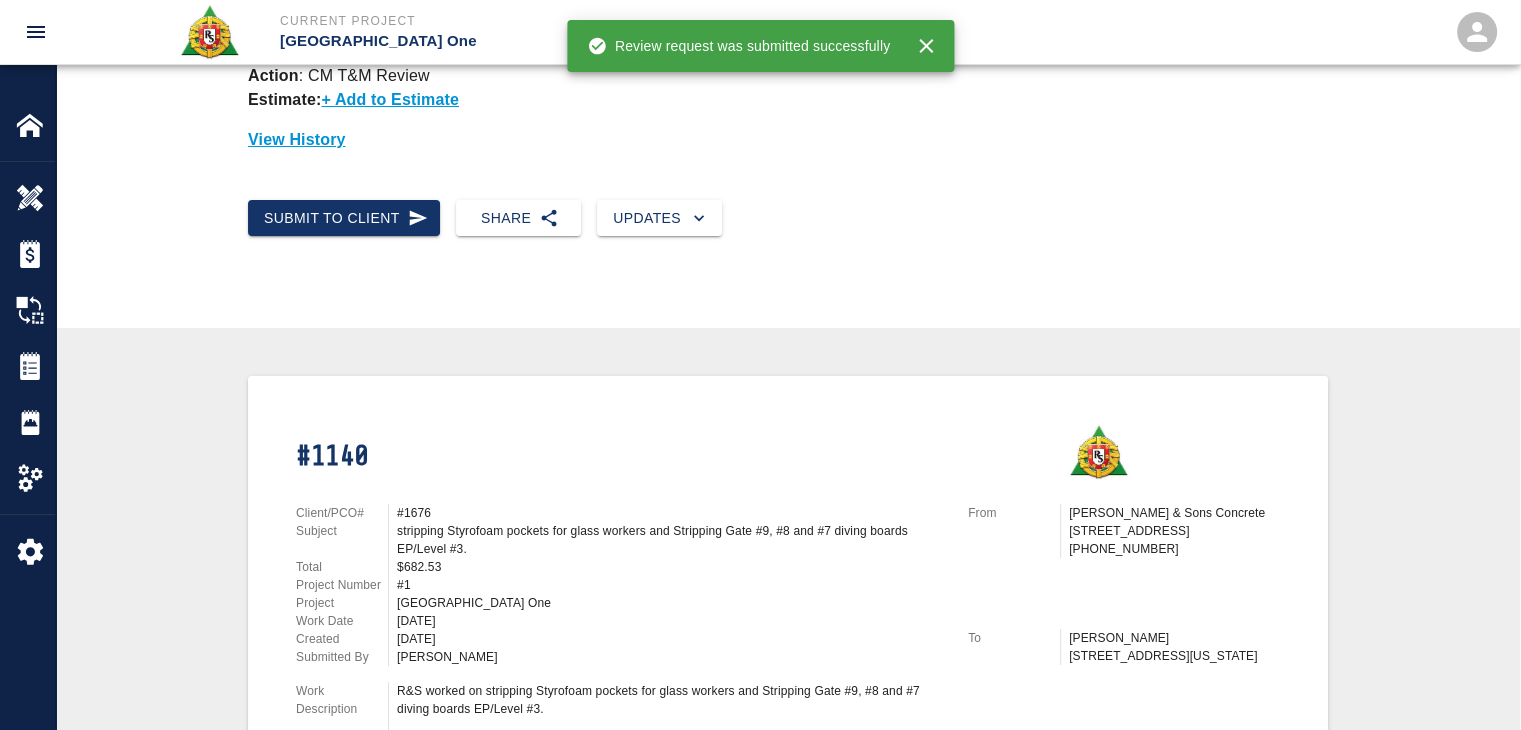 scroll, scrollTop: 0, scrollLeft: 0, axis: both 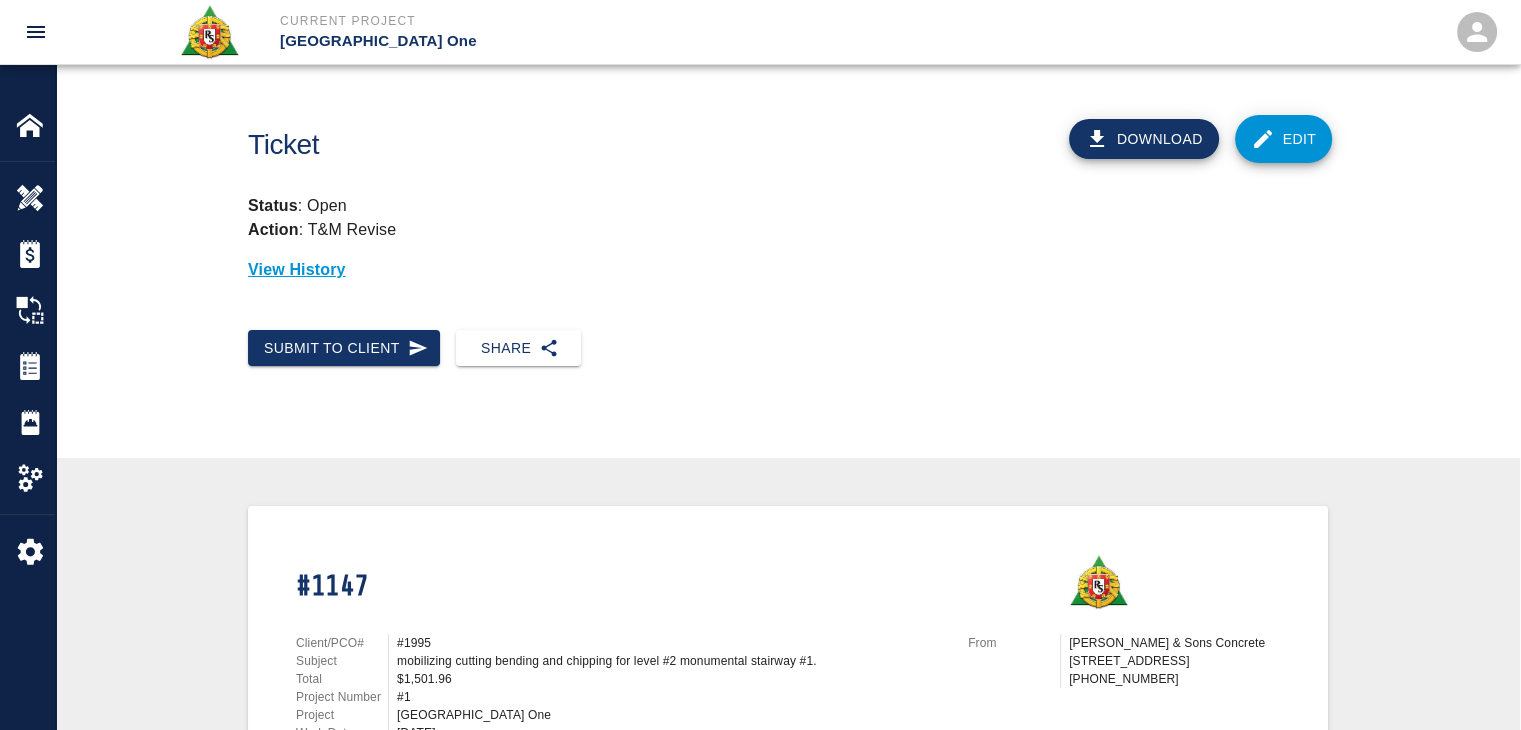 click on "Edit" at bounding box center [1284, 139] 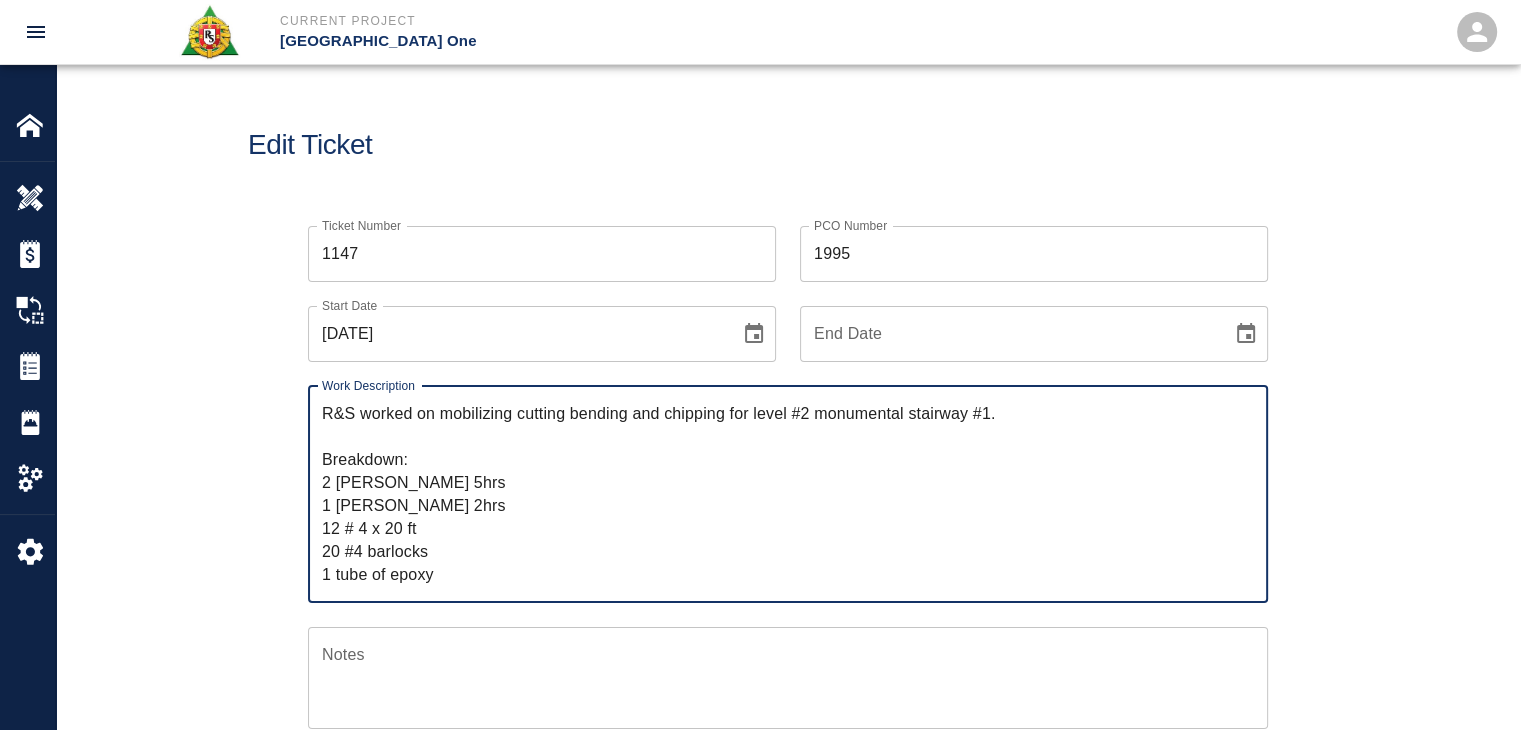 click on "1995" at bounding box center [1034, 254] 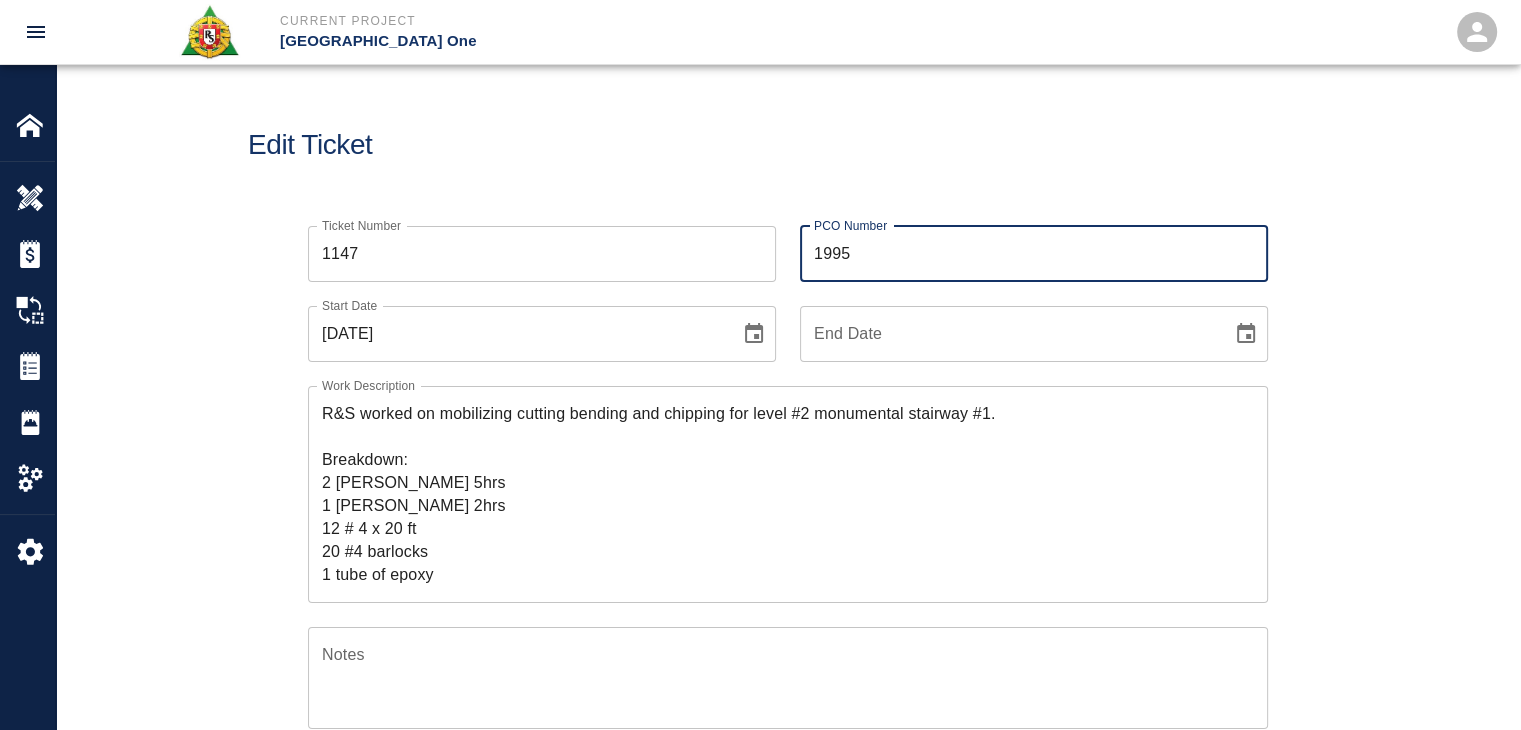 drag, startPoint x: 869, startPoint y: 253, endPoint x: 824, endPoint y: 255, distance: 45.044422 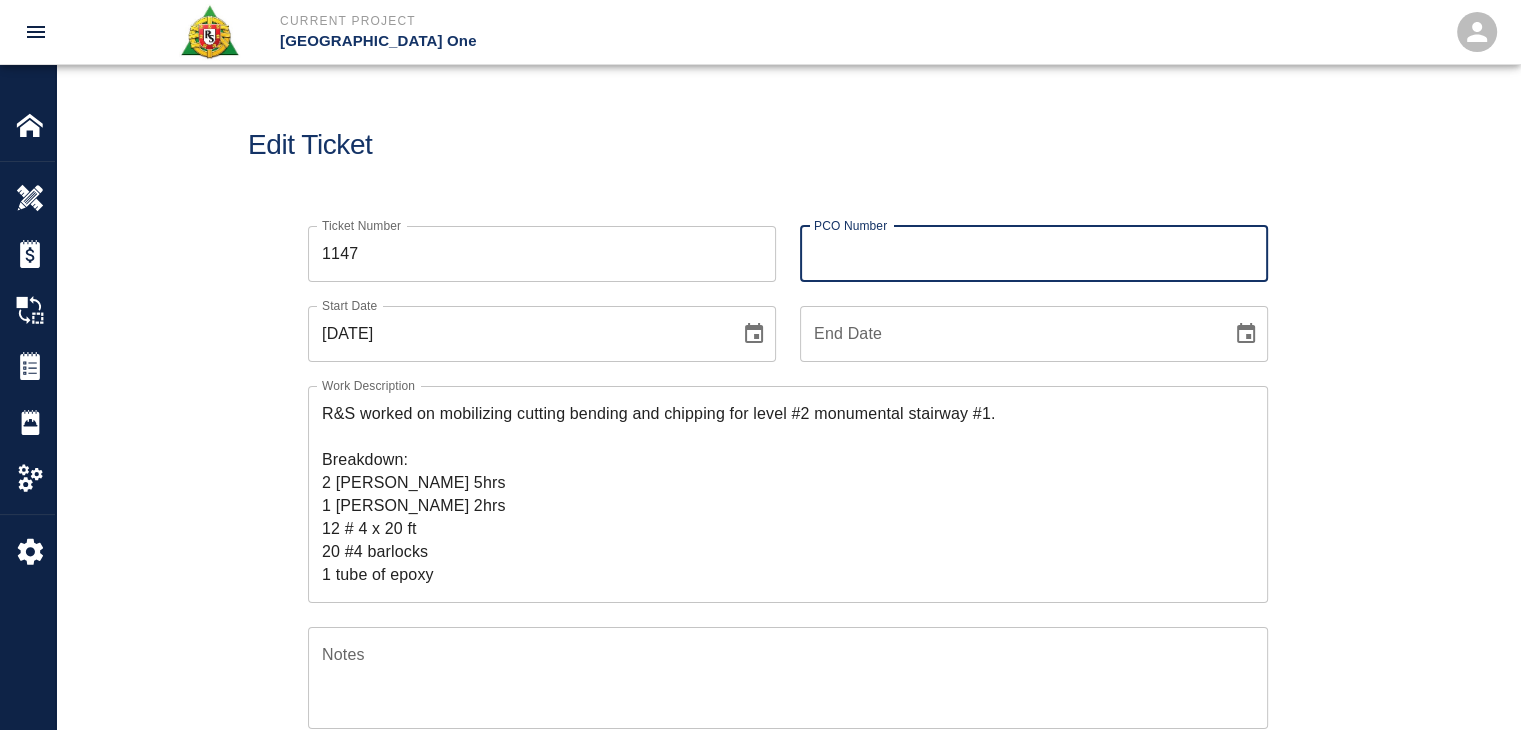 paste on "0995" 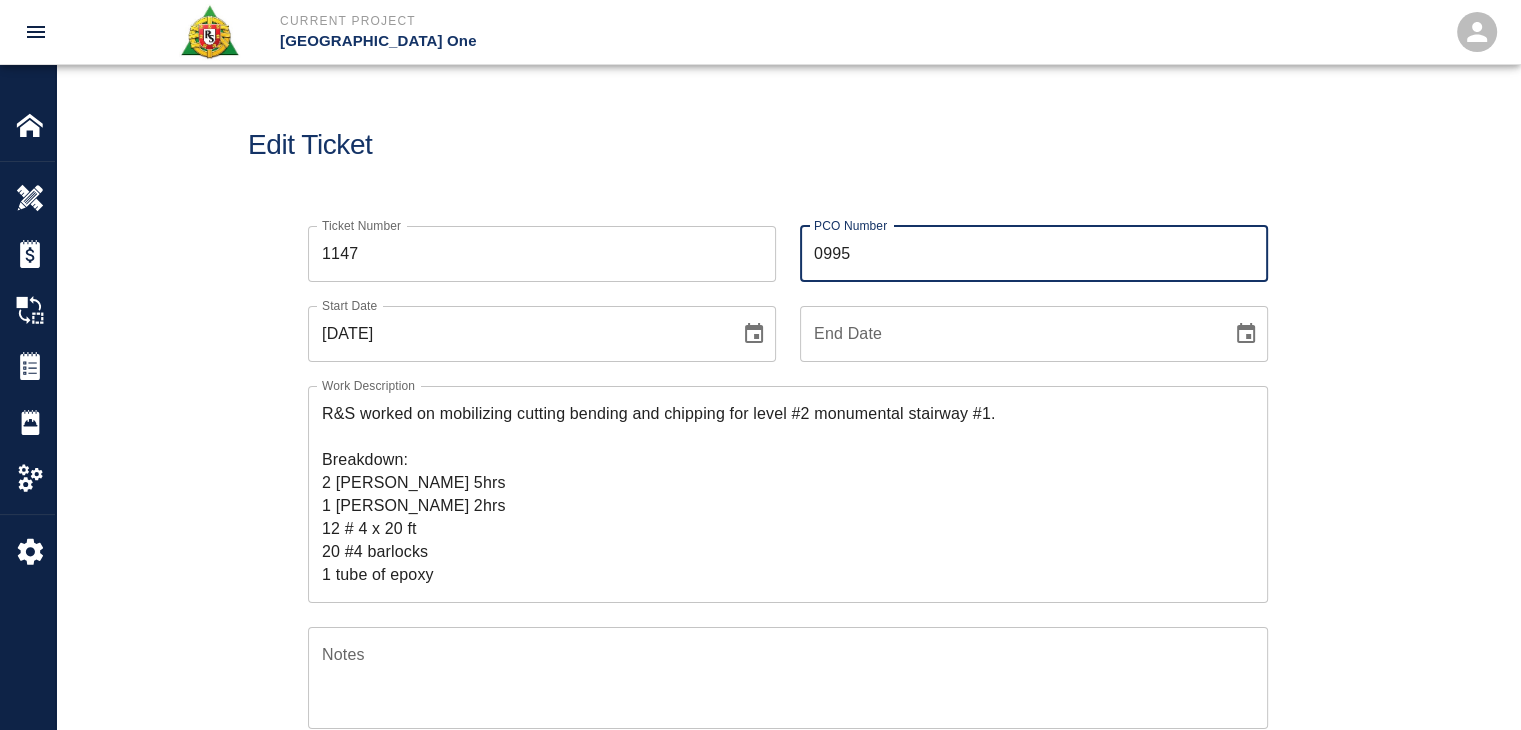 type on "0995" 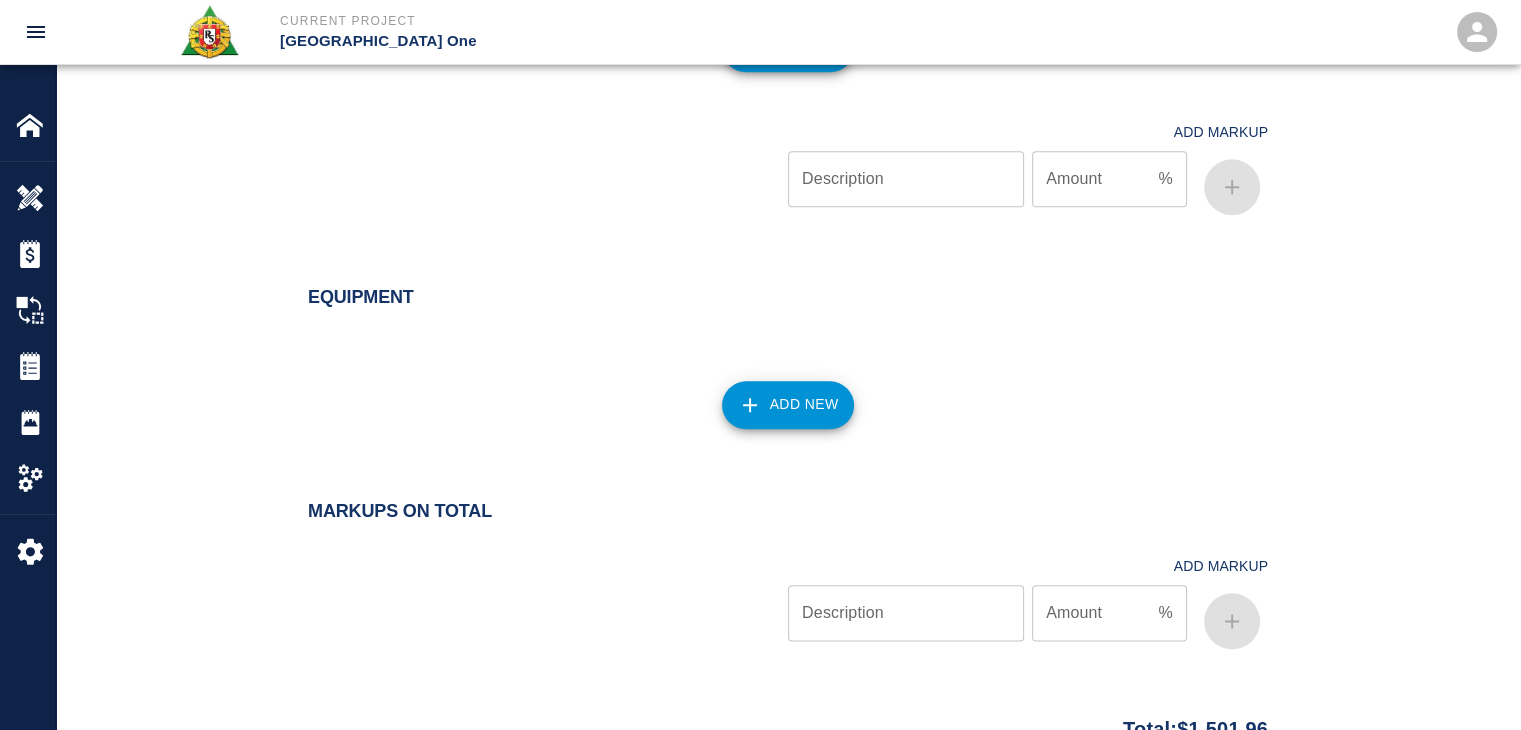 scroll, scrollTop: 2410, scrollLeft: 0, axis: vertical 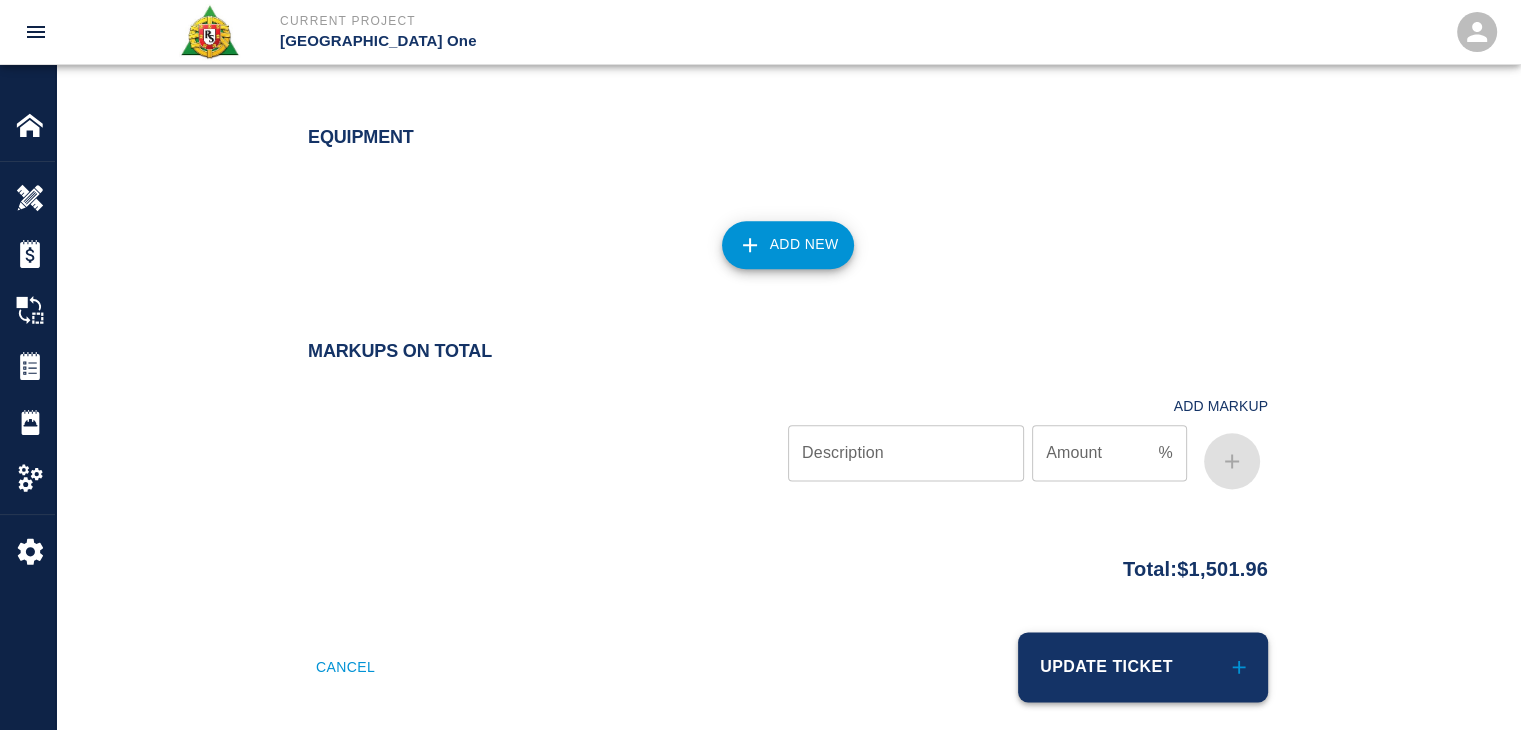 click on "Update Ticket" at bounding box center (1143, 667) 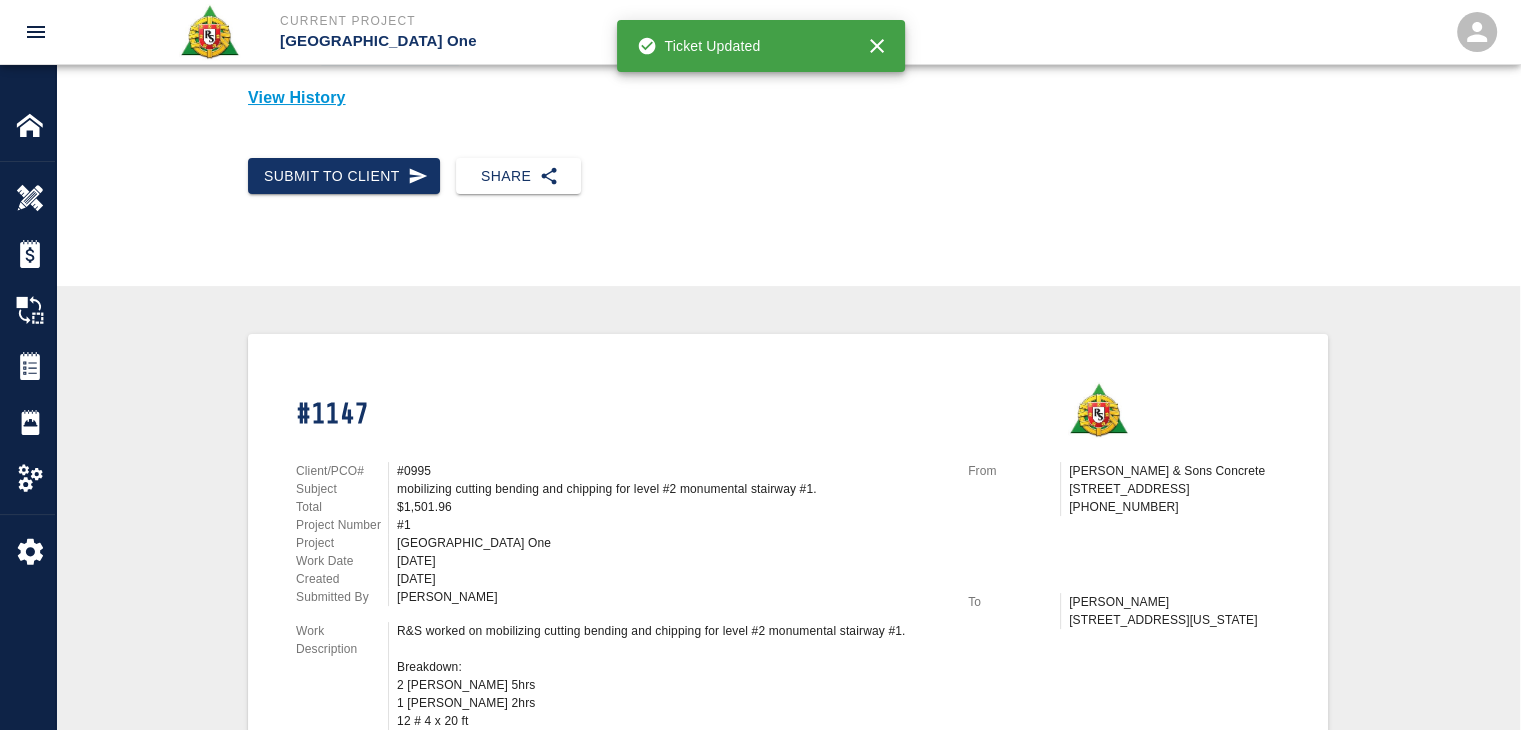 scroll, scrollTop: 155, scrollLeft: 0, axis: vertical 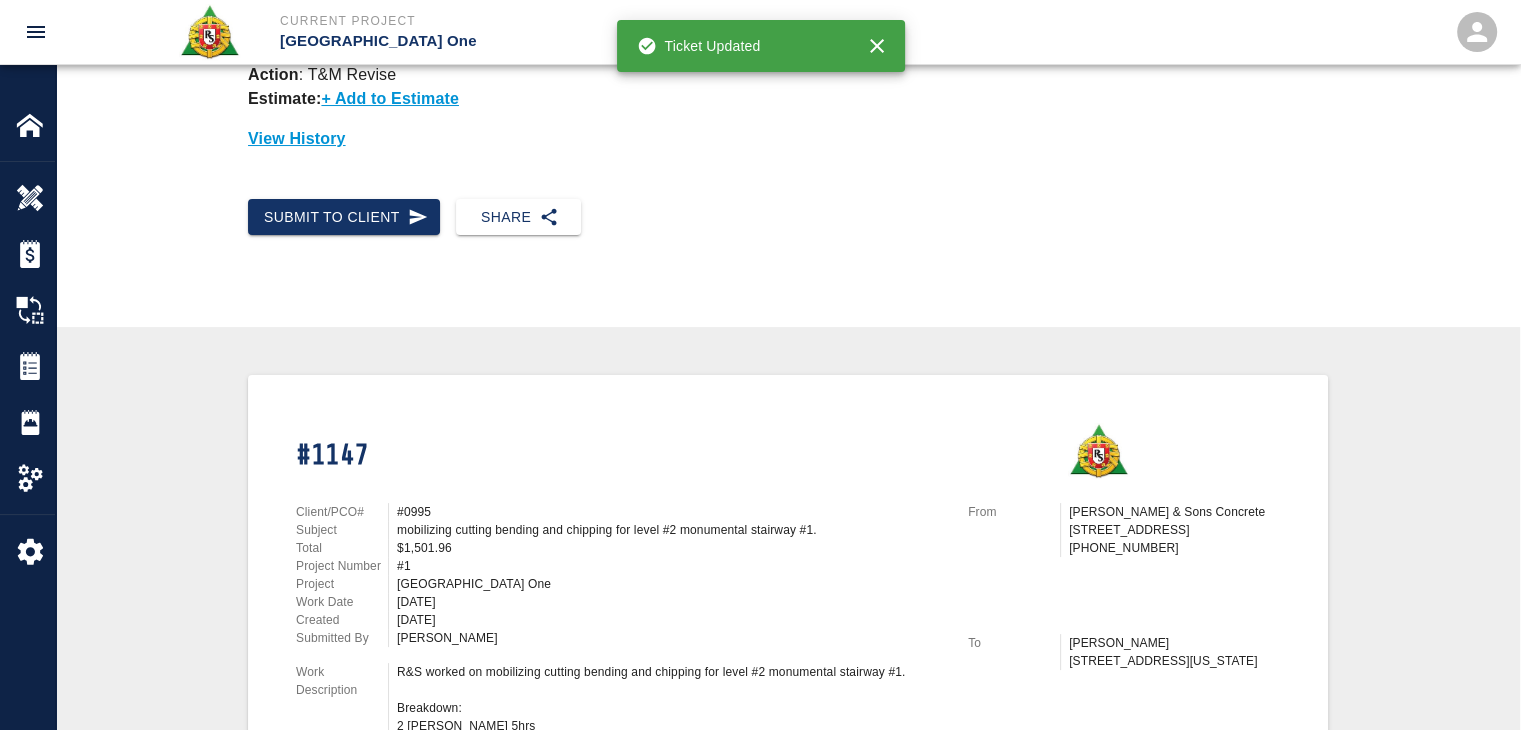 click on "Submit to Client Share" at bounding box center [788, 233] 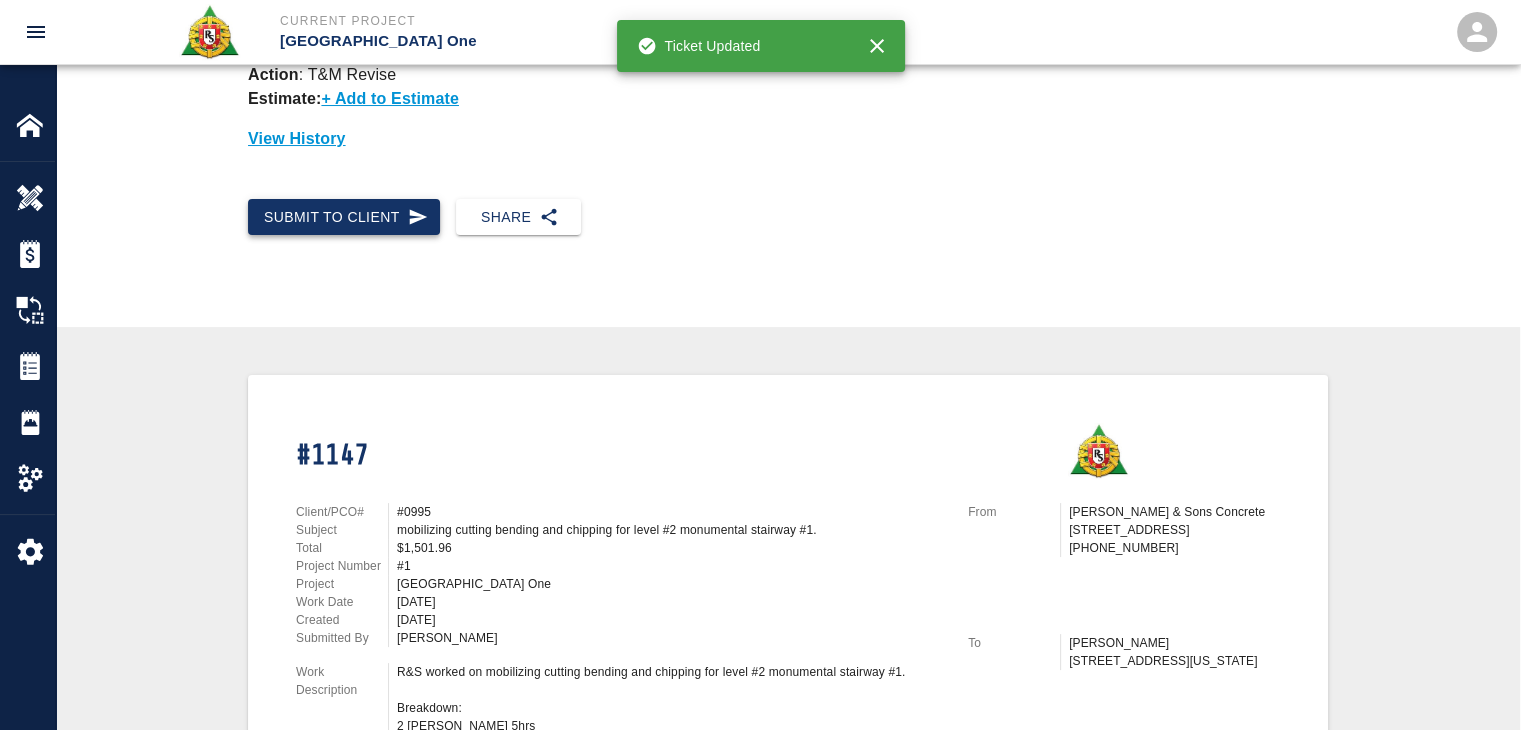 click on "Submit to Client" at bounding box center [344, 217] 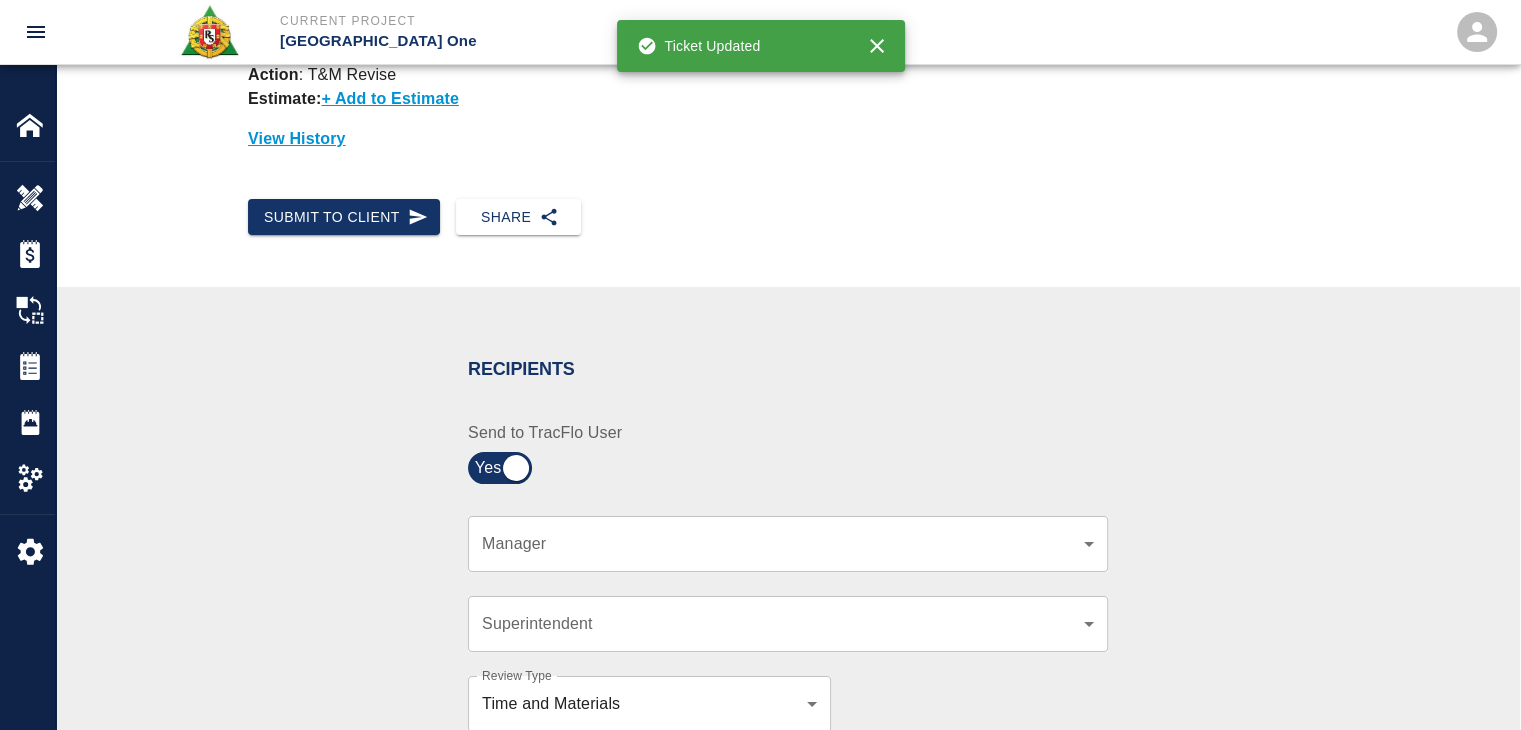 click on "Current Project [GEOGRAPHIC_DATA] One Home [GEOGRAPHIC_DATA] One Overview Estimates Change Orders Tickets Daily Reports Project Settings Settings Powered By Terms of Service  |  Privacy Policy Ticket Download Edit Status :   Open Action :   T&M Revise Estimate:  + Add to Estimate View History Submit to Client Share Recipients Internal Team ​ Internal Team Notes x Notes Cancel Send Recipients Send to TracFlo User Manager ​ Manager Superintendent ​ Superintendent Review Type Time and Materials tm Review Type Send me a copy Notes x Notes Upload Attachments (10MB limit) Choose file No file chosen Upload Another File Cancel Send Request Time and Material Revision Notes   * x Notes   * Upload Attachments (10MB limit) Choose file No file chosen Upload Another File Cancel Send Time and Materials Reject Notes   * x Notes   * Upload Attachments (10MB limit) Choose file No file chosen Upload Another File Cancel Send Approve Ticket Time and Materials Signature Clear Notes x Notes Upload Attachments (10MB limit) Cancel" at bounding box center [760, 210] 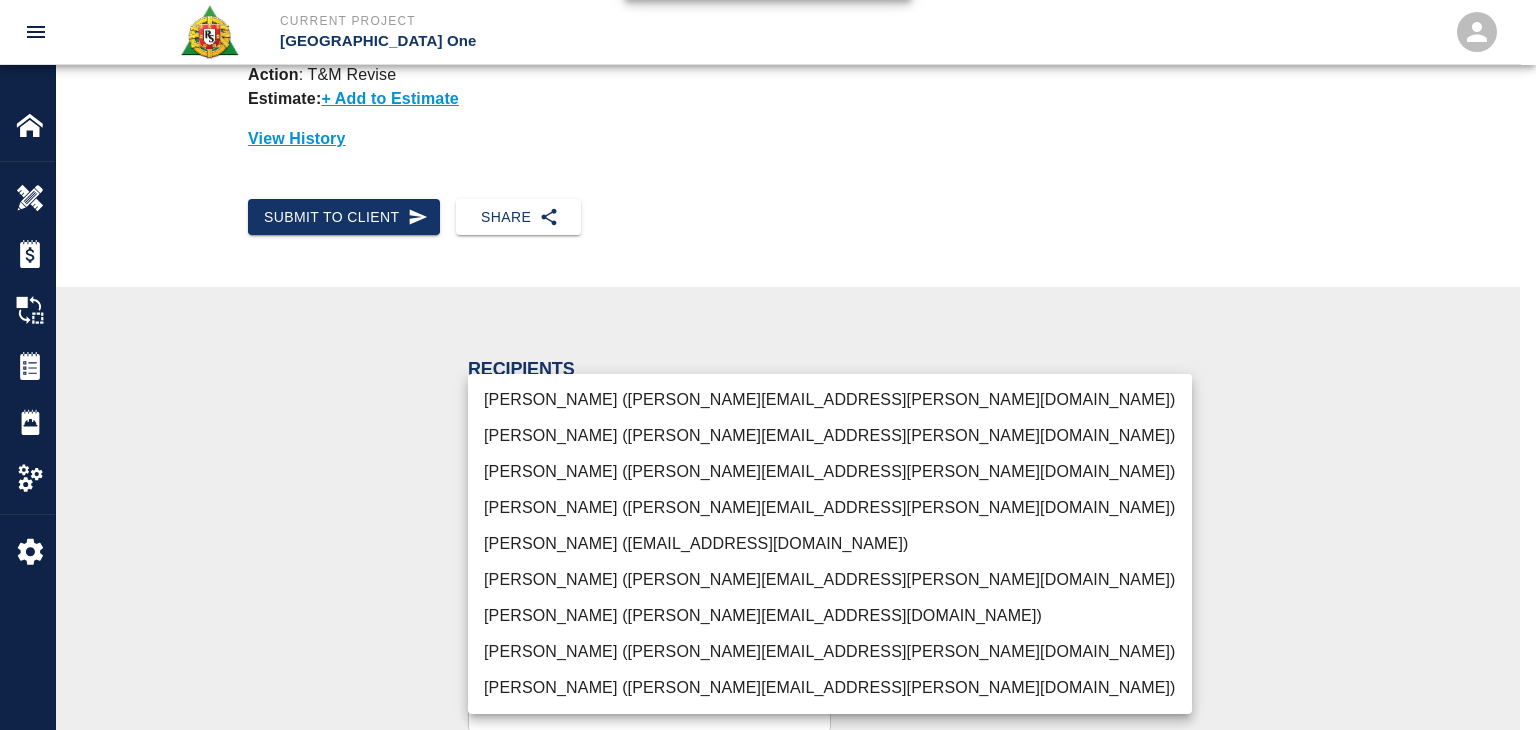 click on "[PERSON_NAME] ([PERSON_NAME][EMAIL_ADDRESS][PERSON_NAME][DOMAIN_NAME])" at bounding box center (830, 652) 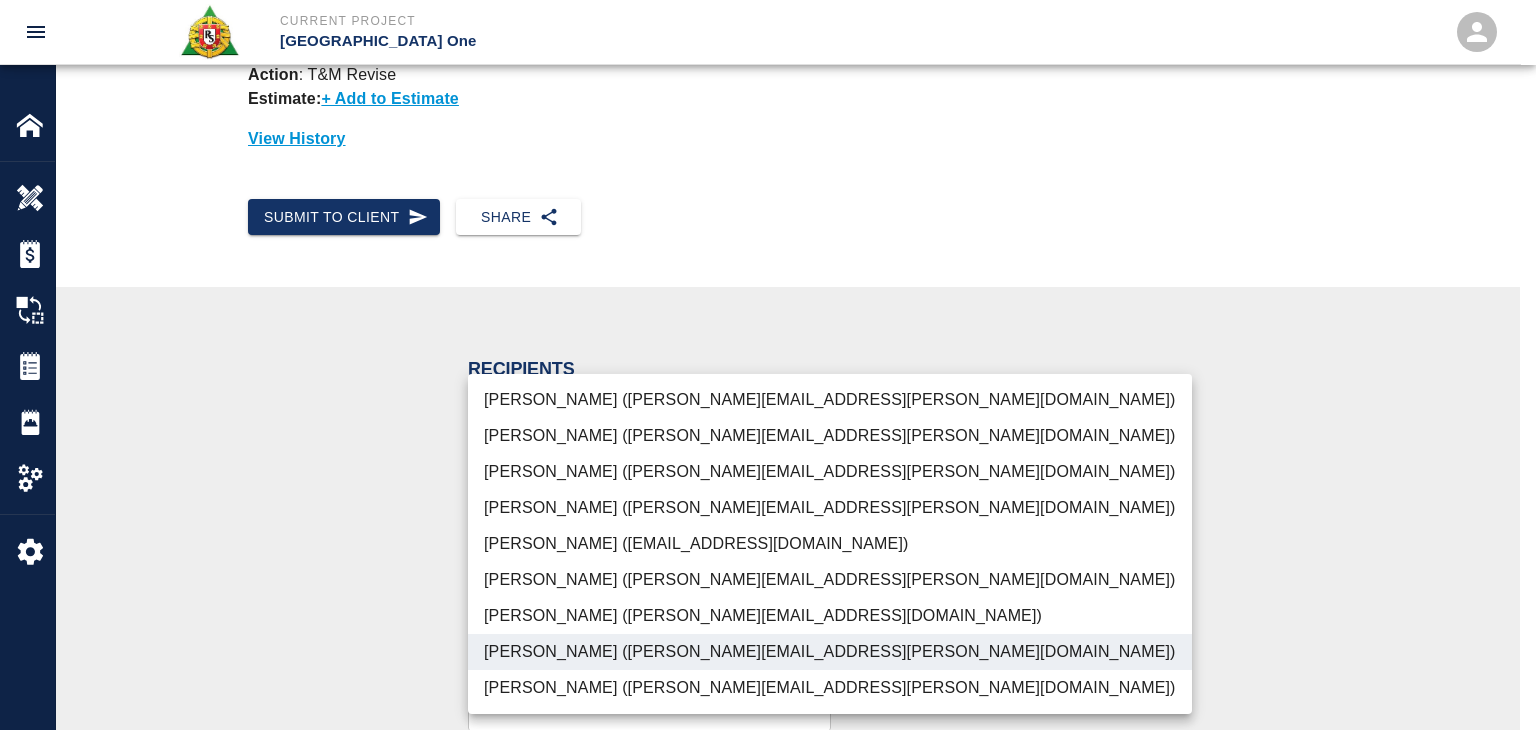click at bounding box center [768, 365] 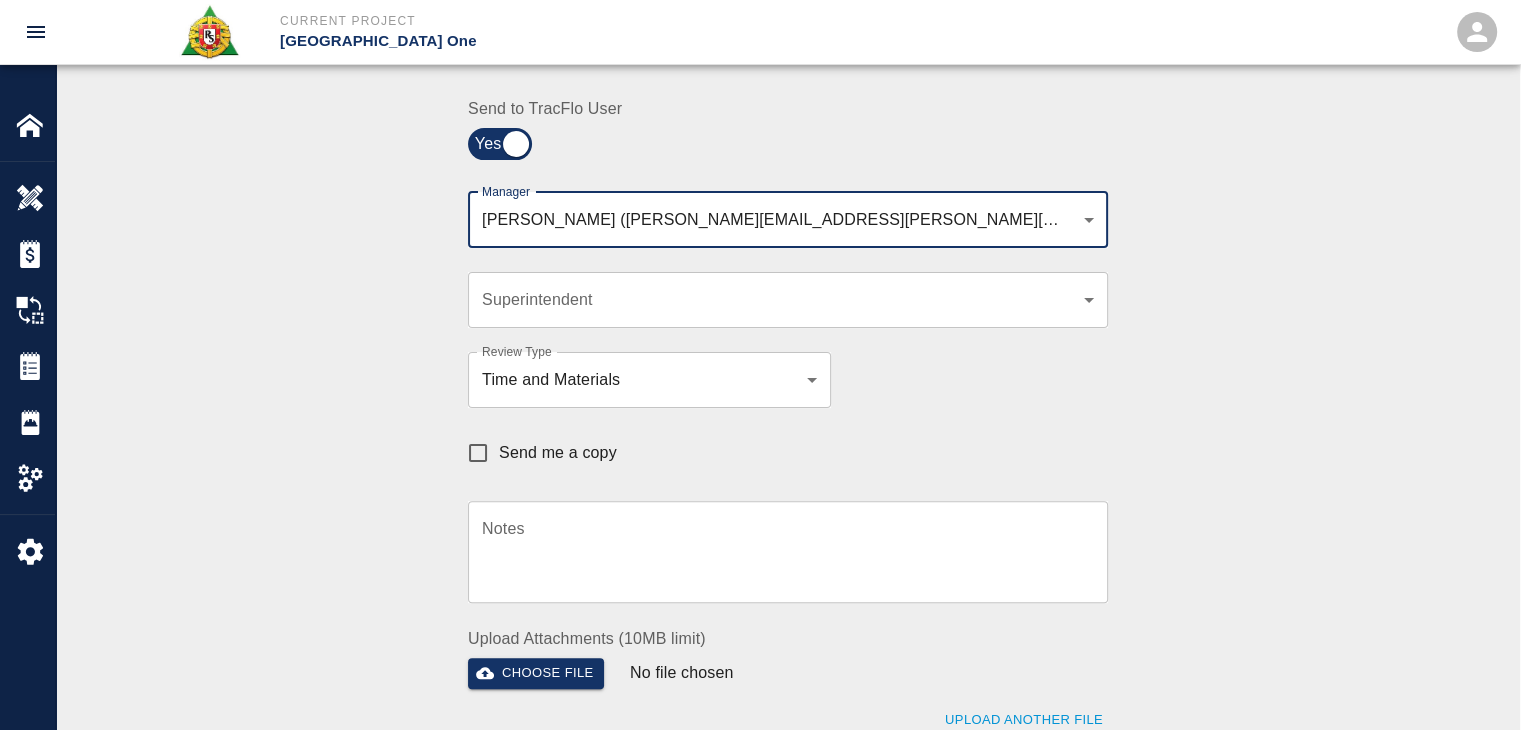scroll, scrollTop: 547, scrollLeft: 0, axis: vertical 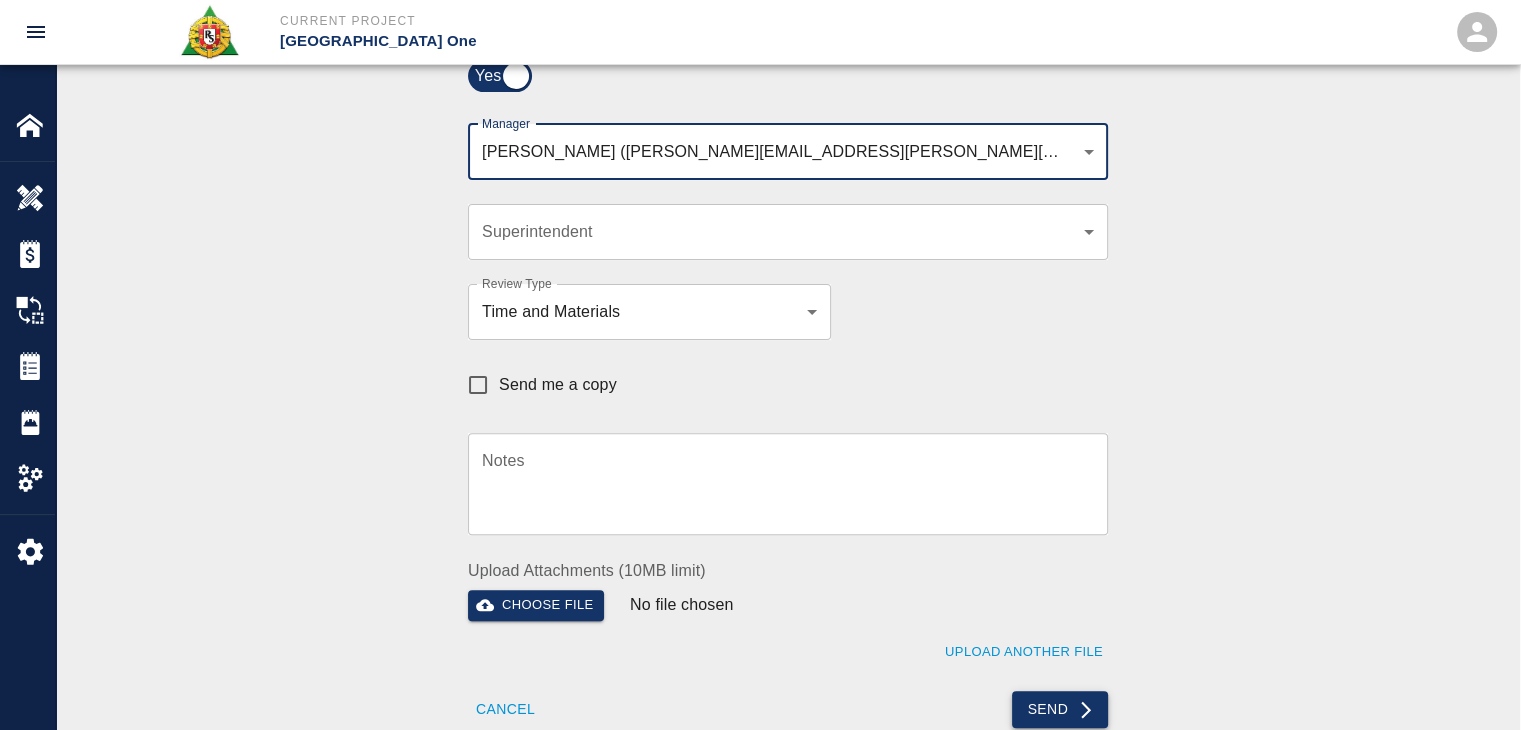 click on "Send" at bounding box center [1060, 709] 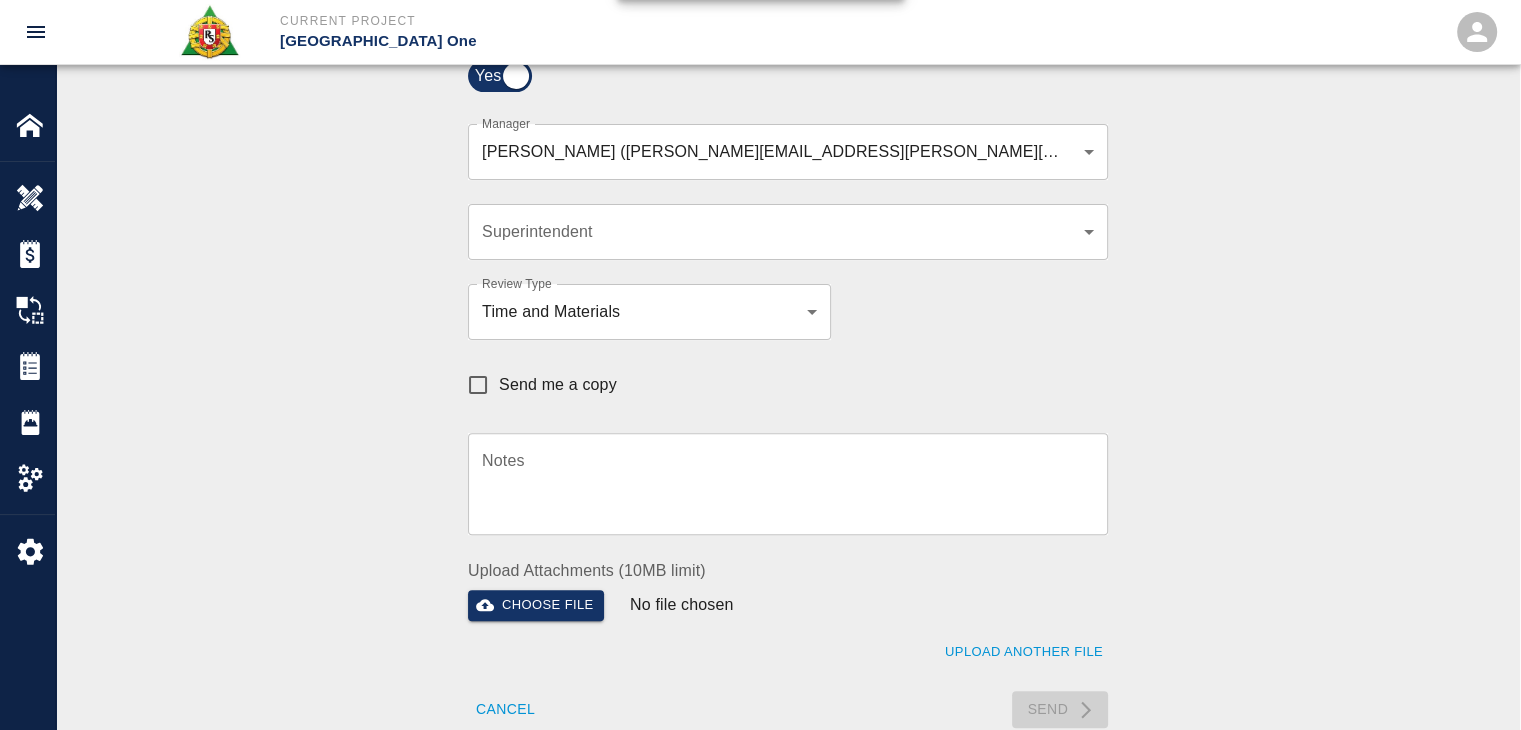 type 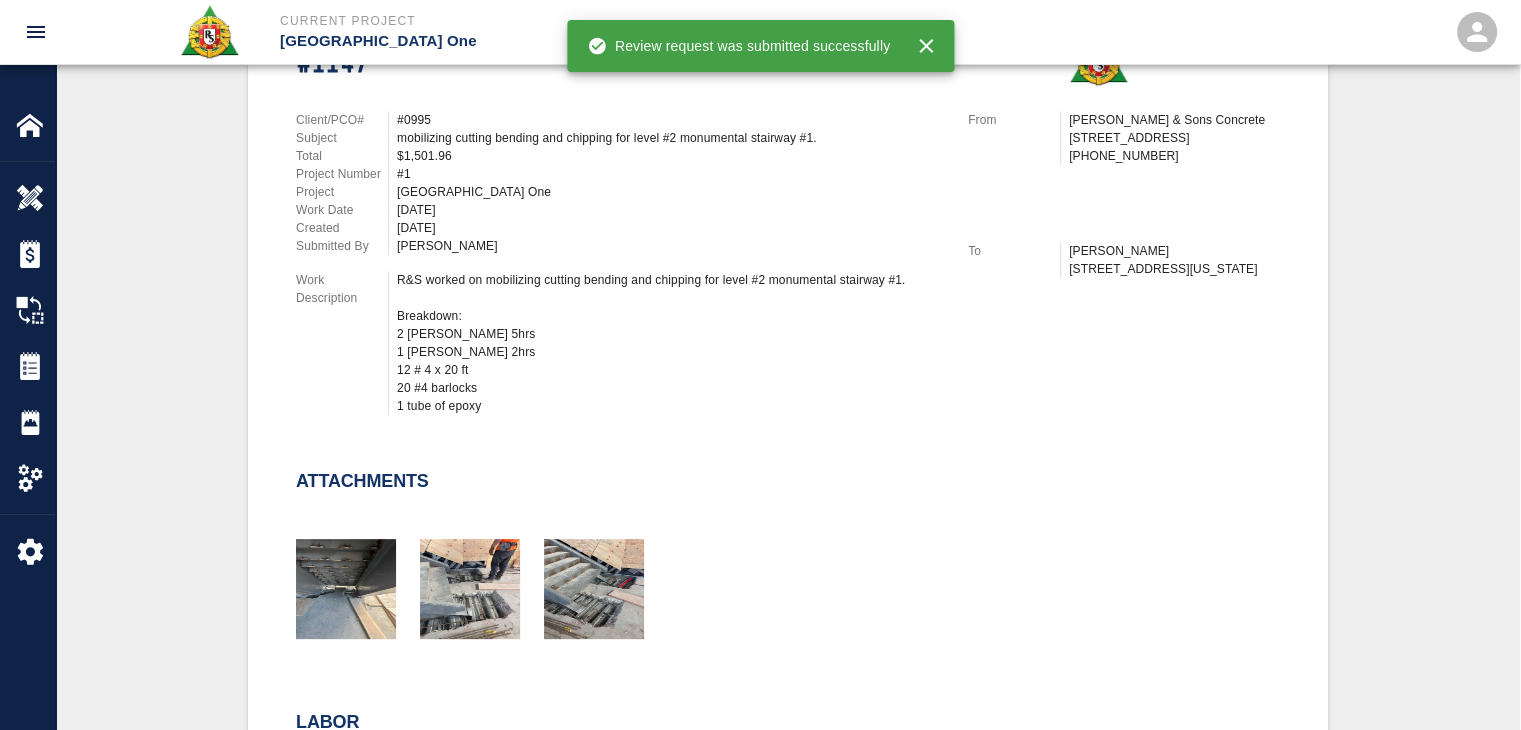 scroll, scrollTop: 0, scrollLeft: 0, axis: both 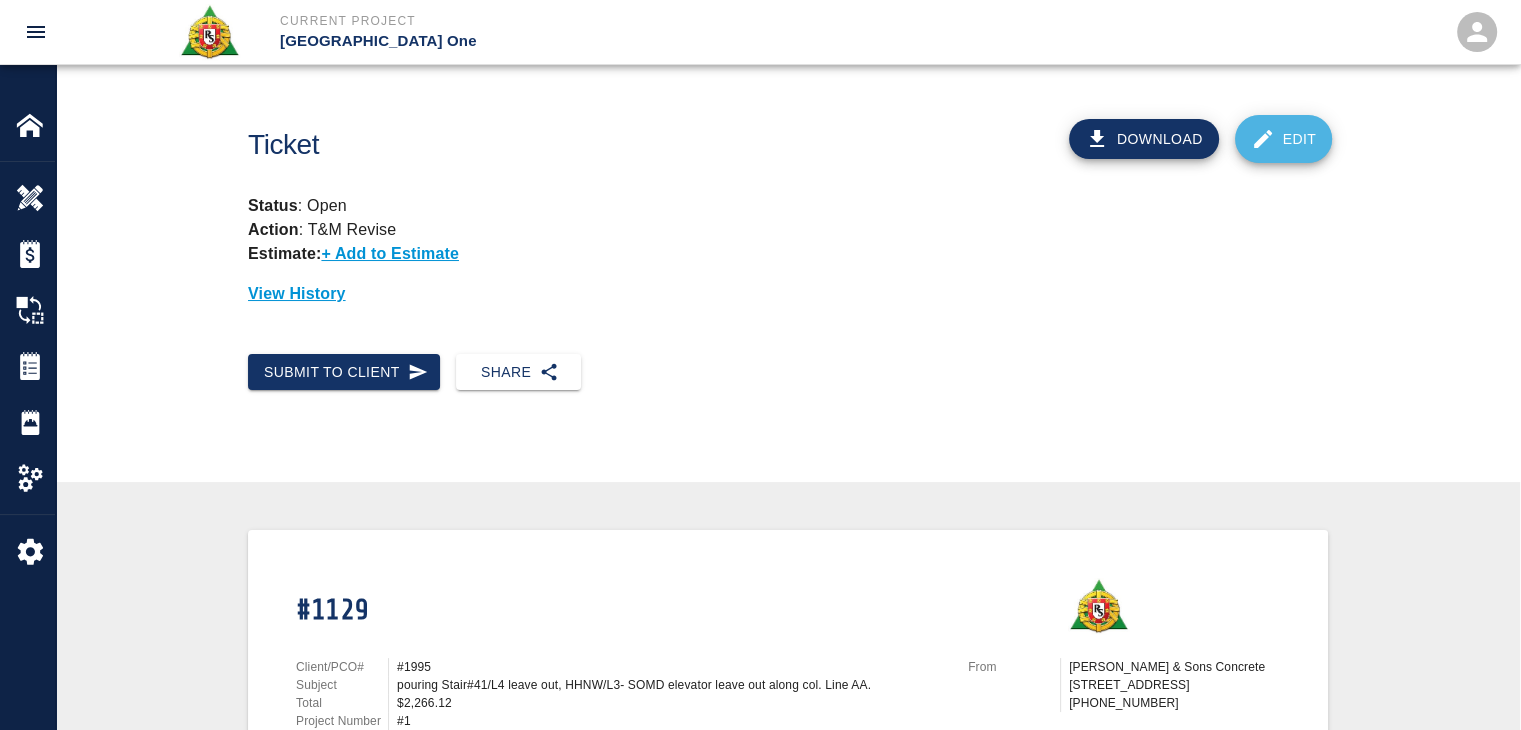 click on "Edit" at bounding box center [1284, 139] 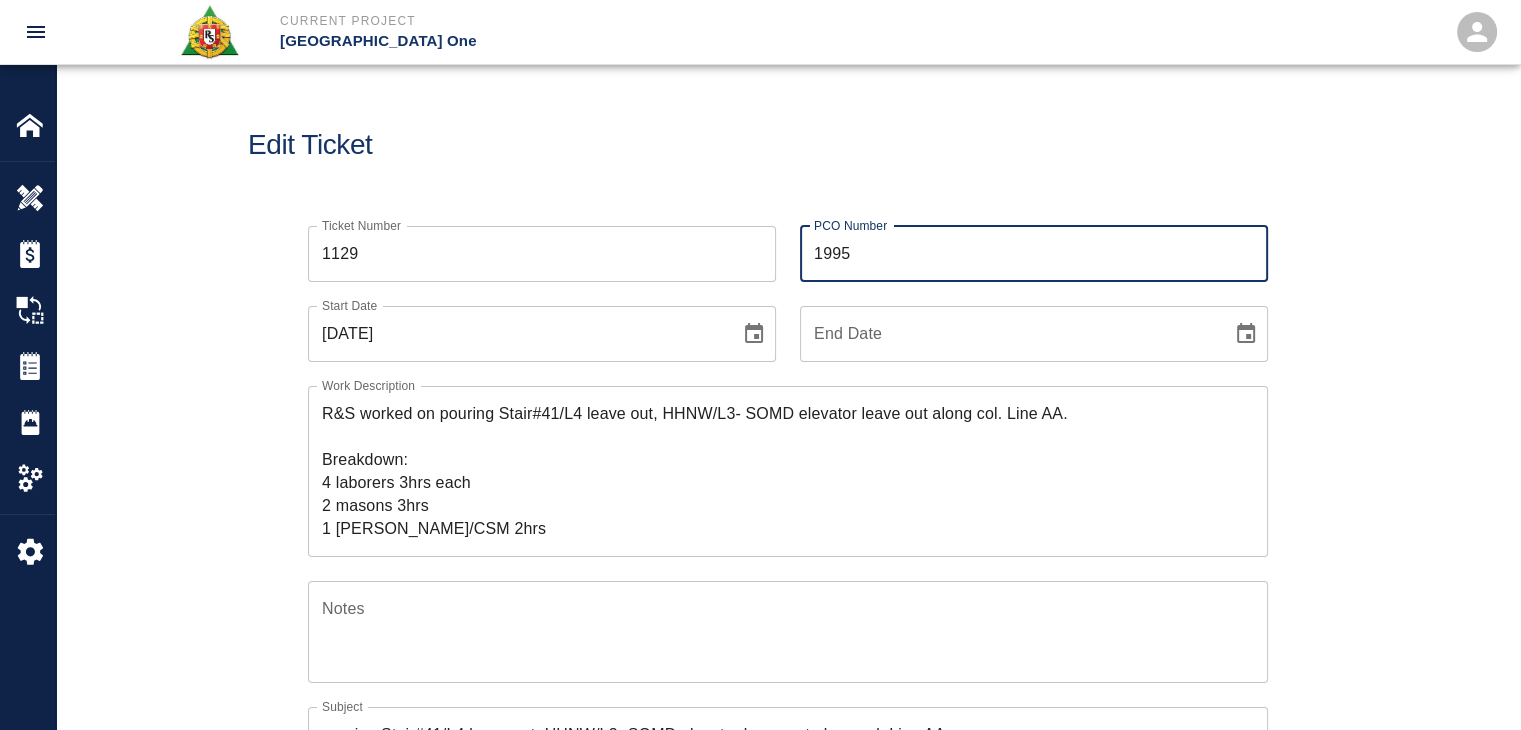 drag, startPoint x: 898, startPoint y: 268, endPoint x: 781, endPoint y: 252, distance: 118.08895 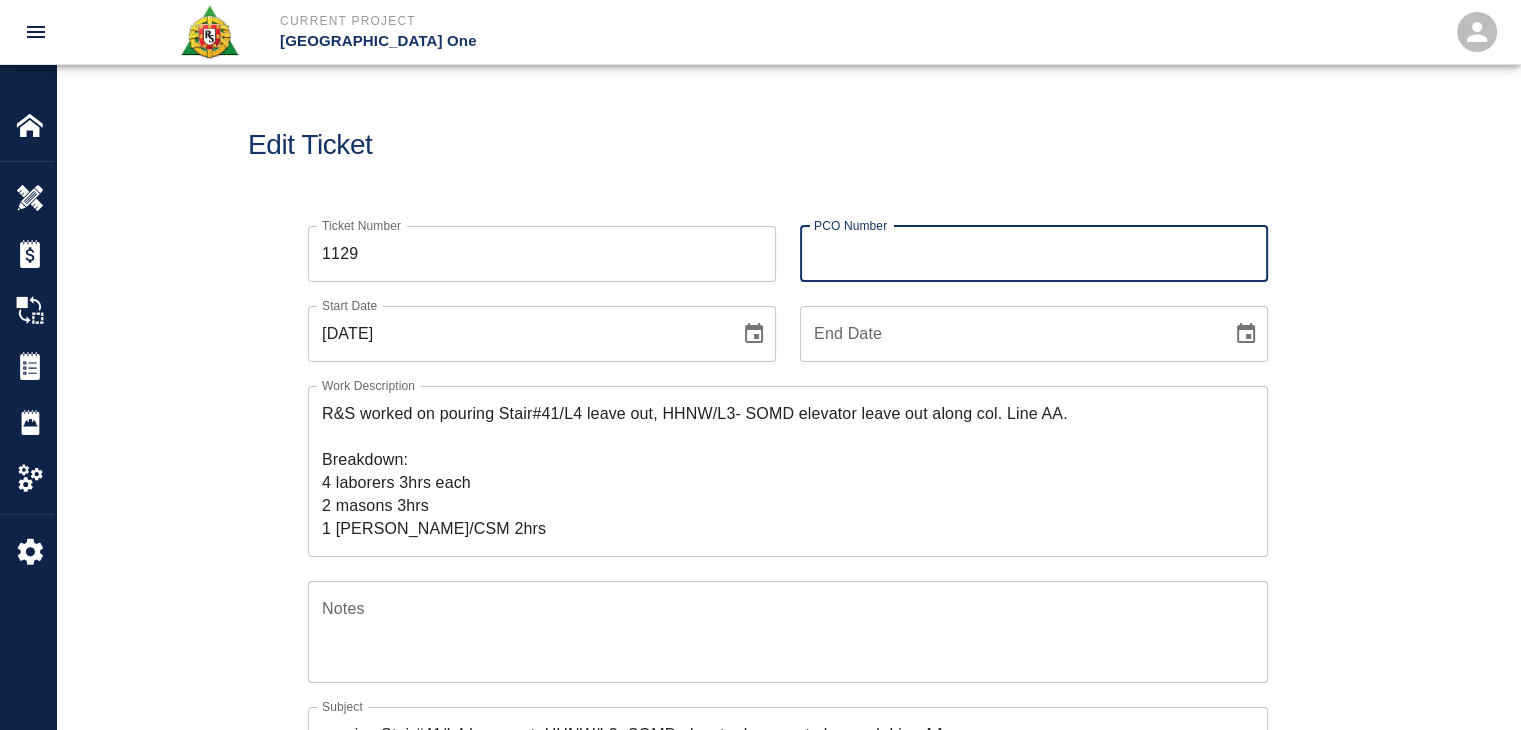 paste on "0624" 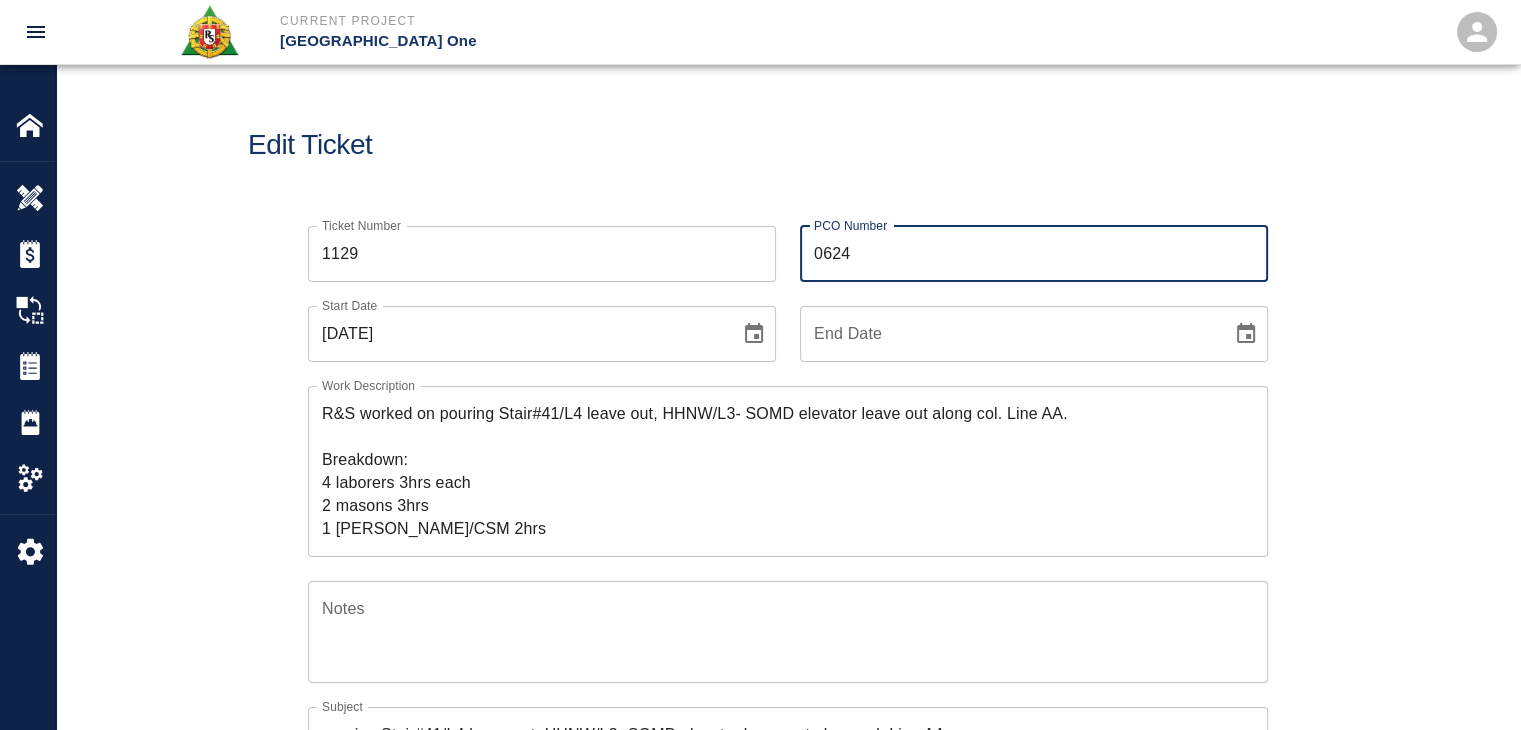 type on "0624" 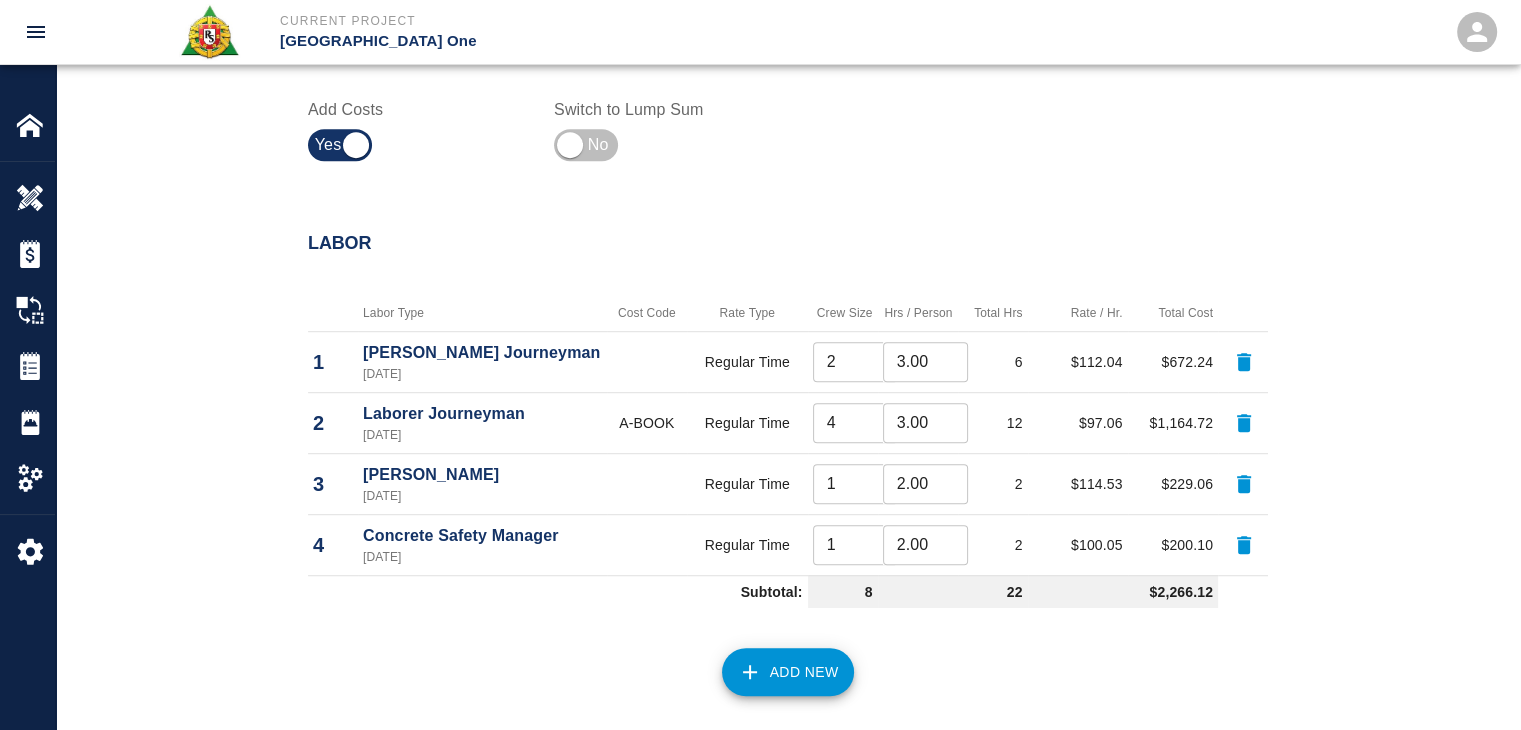 scroll, scrollTop: 2144, scrollLeft: 0, axis: vertical 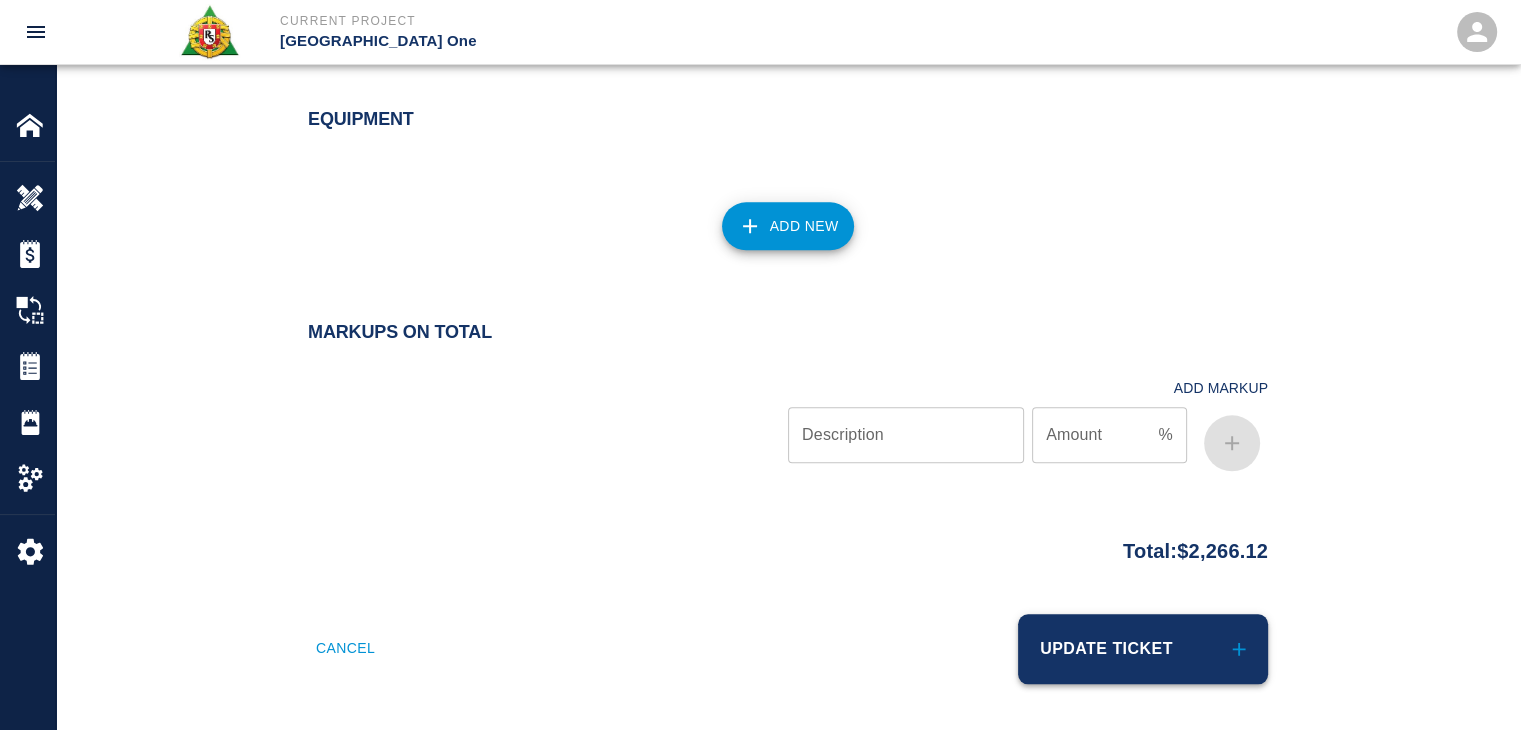 click on "Update Ticket" at bounding box center (1143, 649) 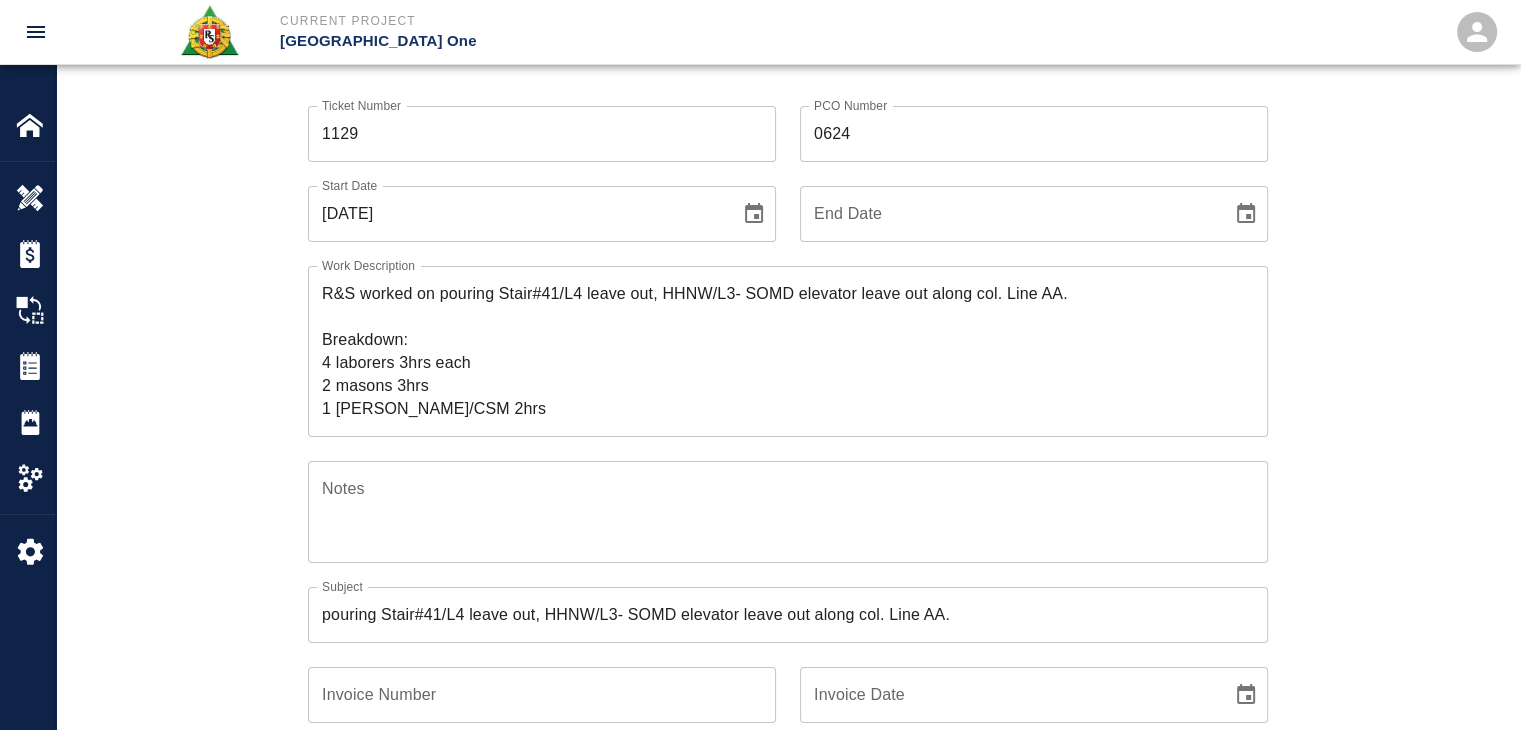 scroll, scrollTop: 0, scrollLeft: 0, axis: both 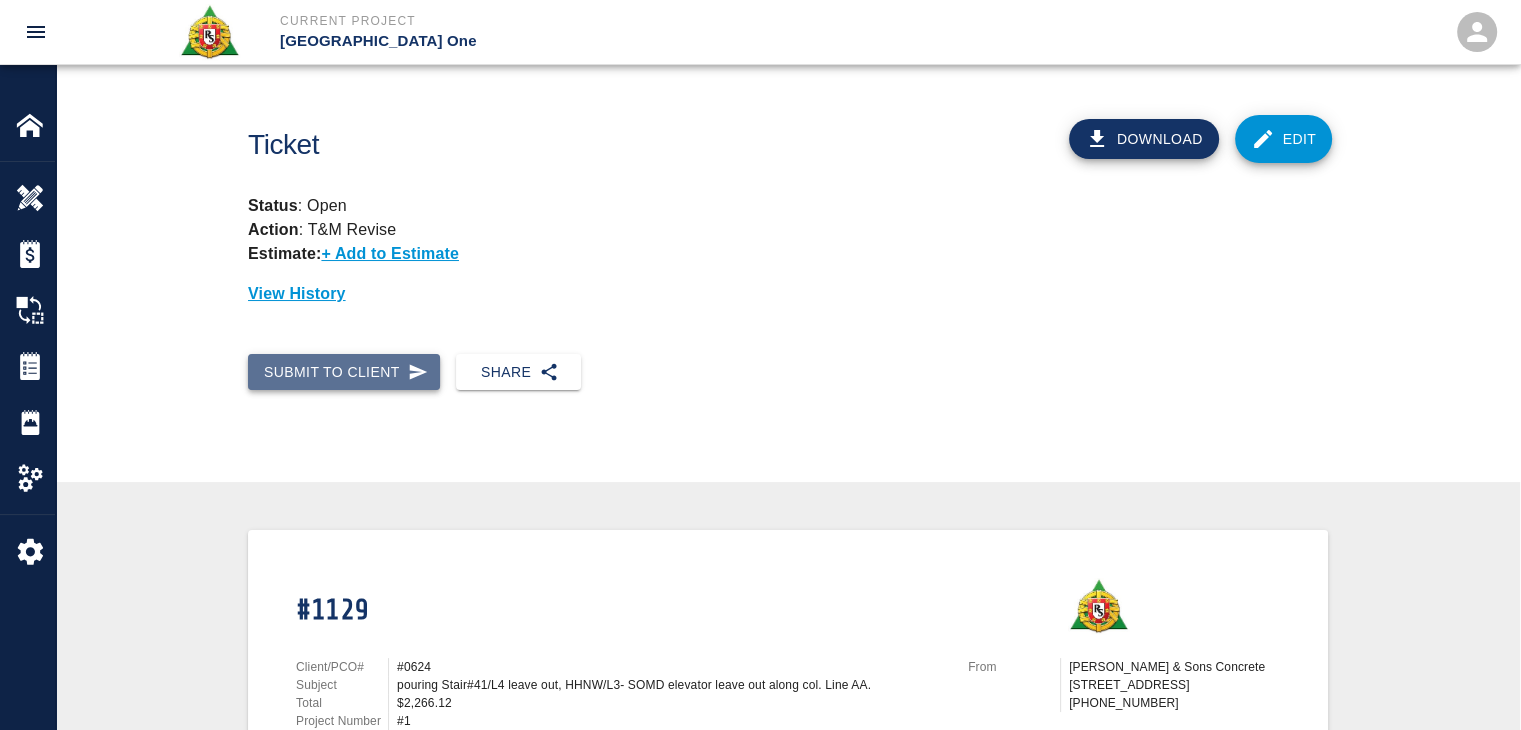click on "Submit to Client" at bounding box center [344, 372] 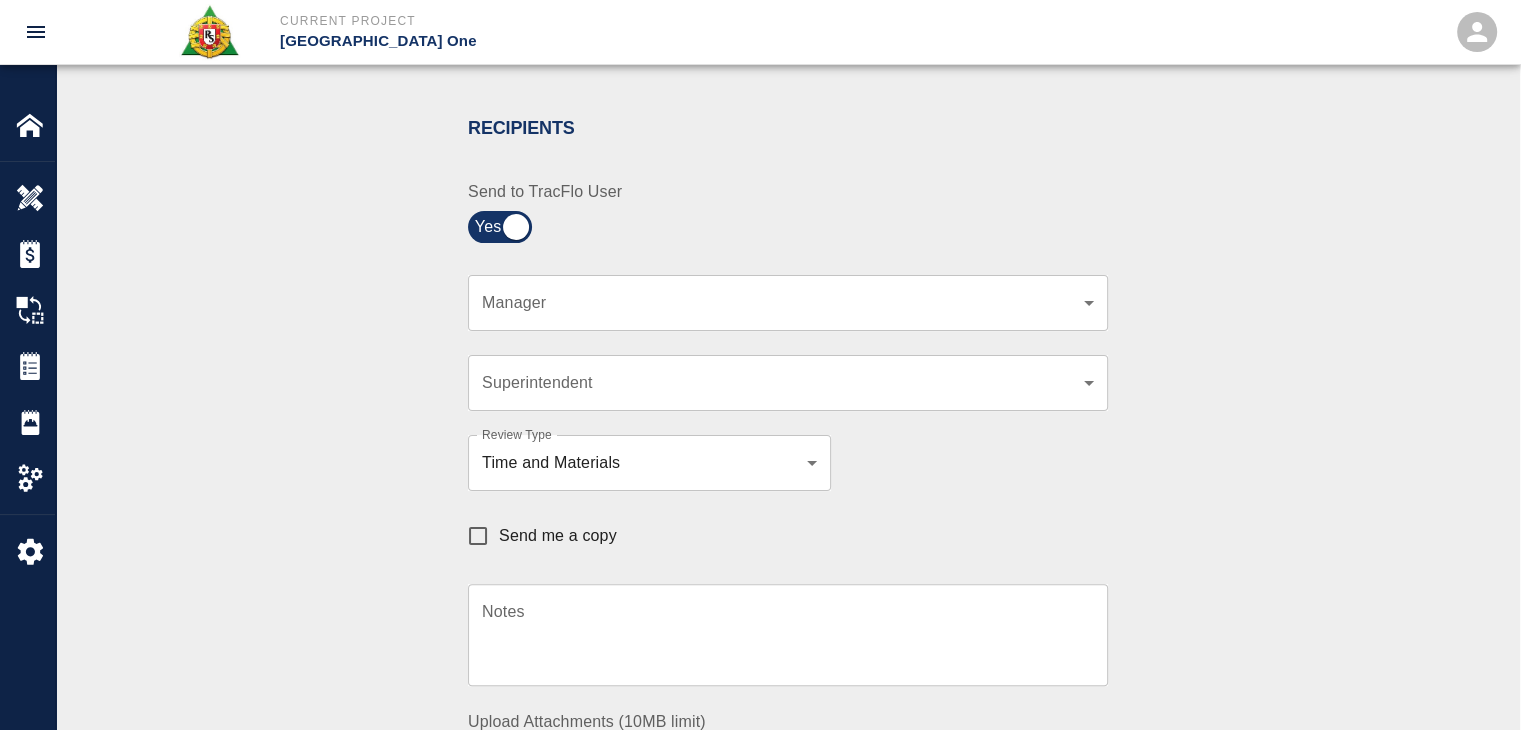 scroll, scrollTop: 399, scrollLeft: 0, axis: vertical 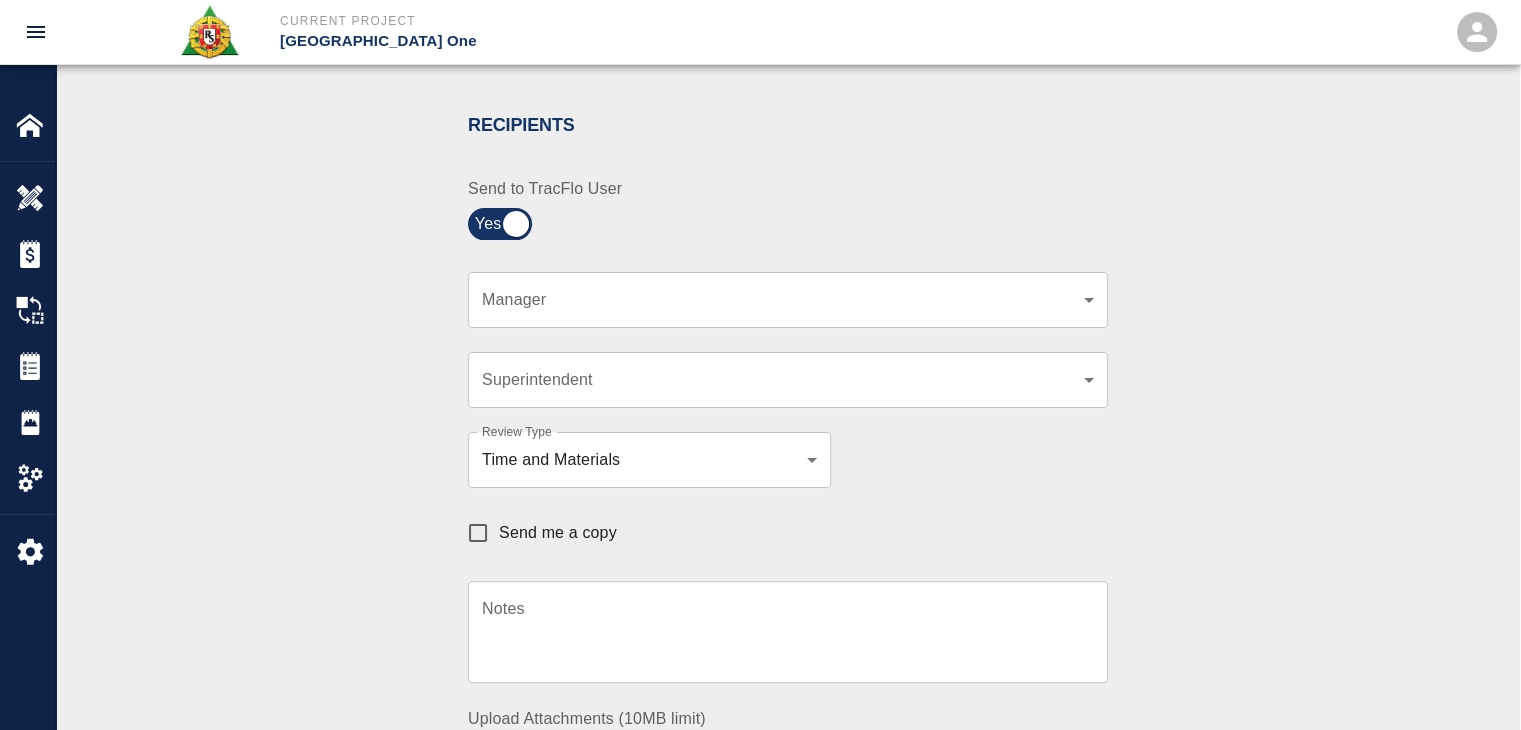 click on "Current Project JFK Terminal One Home JFK Terminal One Overview Estimates Change Orders Tickets Daily Reports Project Settings Settings Powered By Terms of Service  |  Privacy Policy Ticket Download Edit Status :   Open Action :   T&M Revise Estimate:  + Add to Estimate View History Submit to Client Share Recipients Internal Team ​ Internal Team Notes x Notes Cancel Send Recipients Send to TracFlo User Manager ​ Manager Superintendent ​ Superintendent Review Type Time and Materials tm Review Type Send me a copy Notes x Notes Upload Attachments (10MB limit) Choose file No file chosen Upload Another File Cancel Send Request Time and Material Revision Notes   * x Notes   * Upload Attachments (10MB limit) Choose file No file chosen Upload Another File Cancel Send Time and Materials Reject Notes   * x Notes   * Upload Attachments (10MB limit) Choose file No file chosen Upload Another File Cancel Send Approve Ticket Time and Materials Signature Clear Notes x Notes Upload Attachments (10MB limit) Cancel" at bounding box center (760, -34) 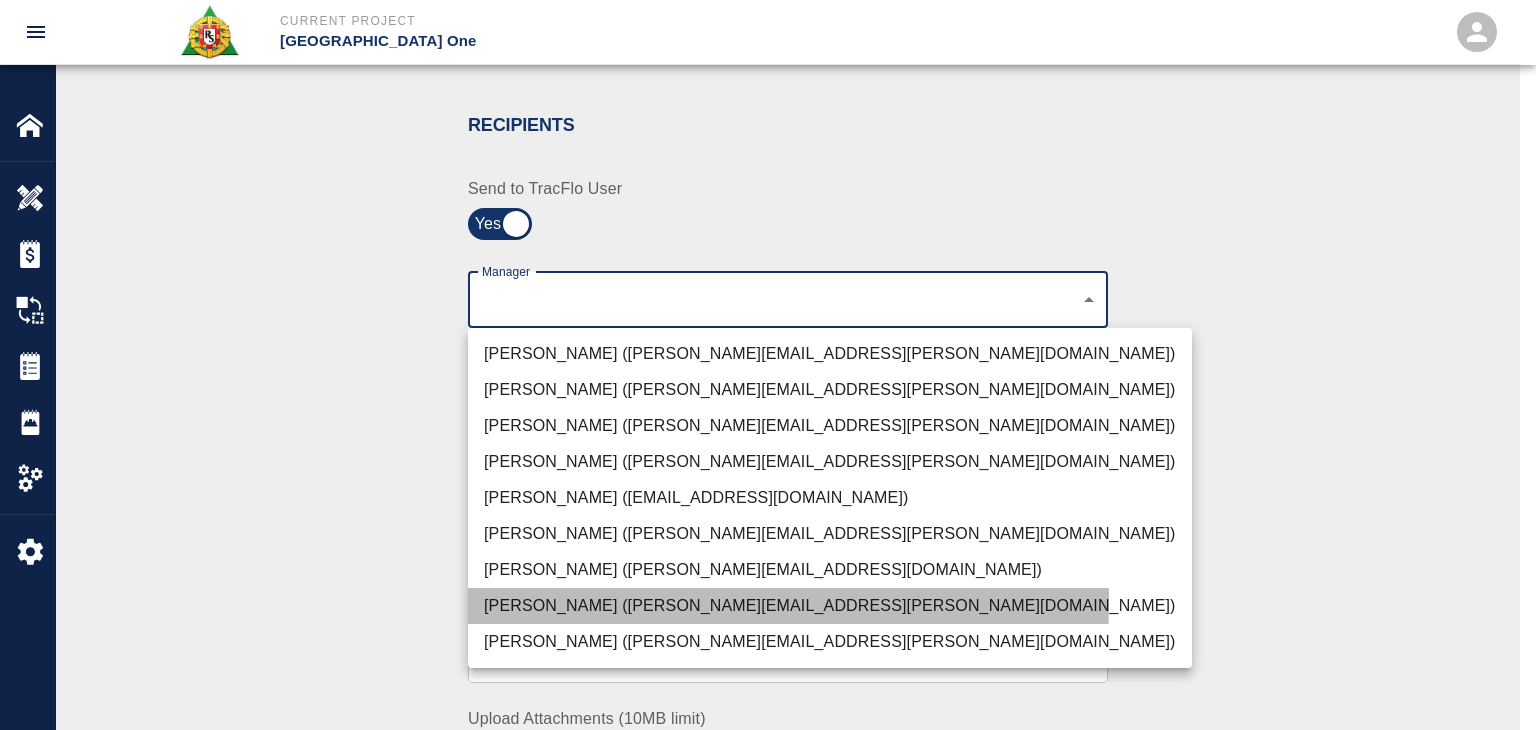 click on "[PERSON_NAME] ([PERSON_NAME][EMAIL_ADDRESS][PERSON_NAME][DOMAIN_NAME])" at bounding box center [830, 606] 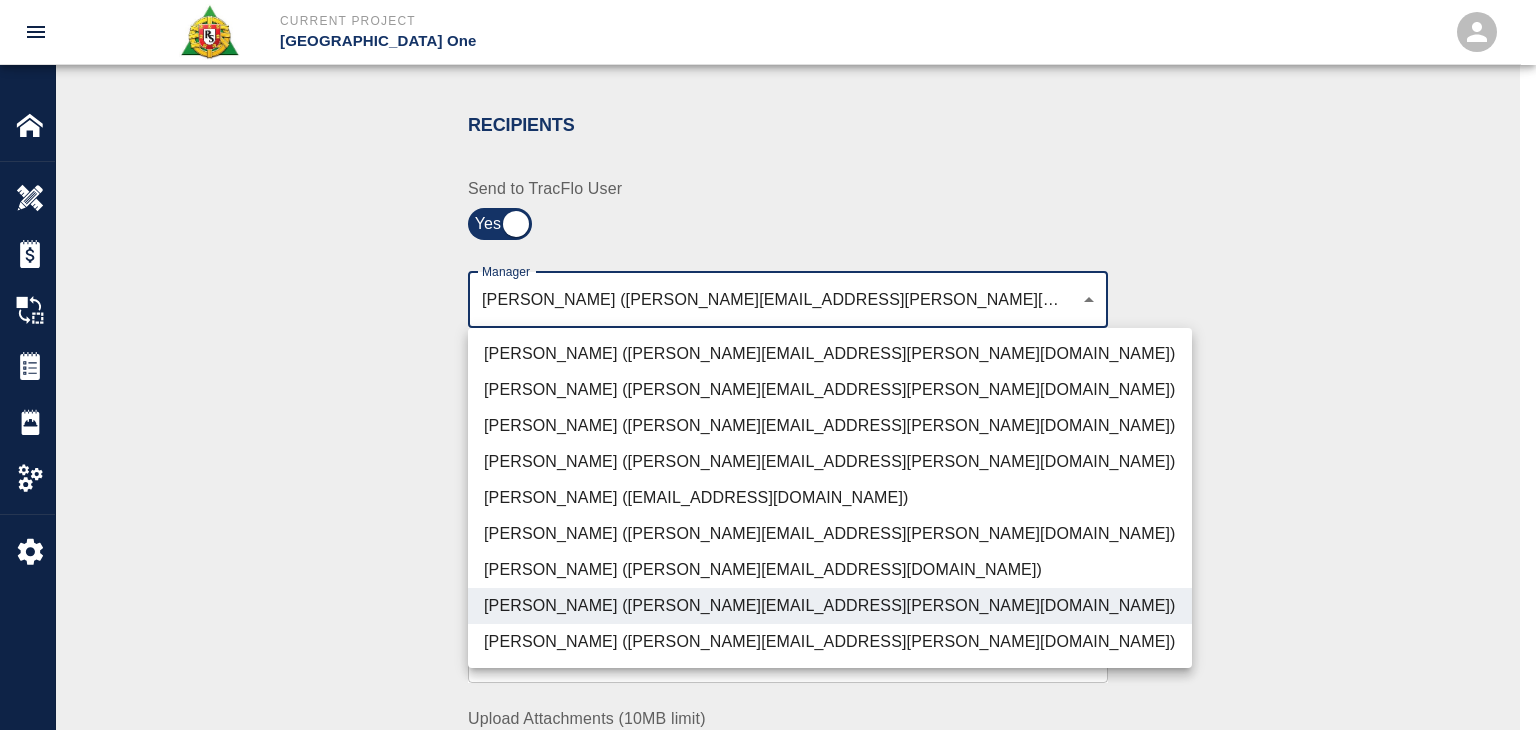 click at bounding box center [768, 365] 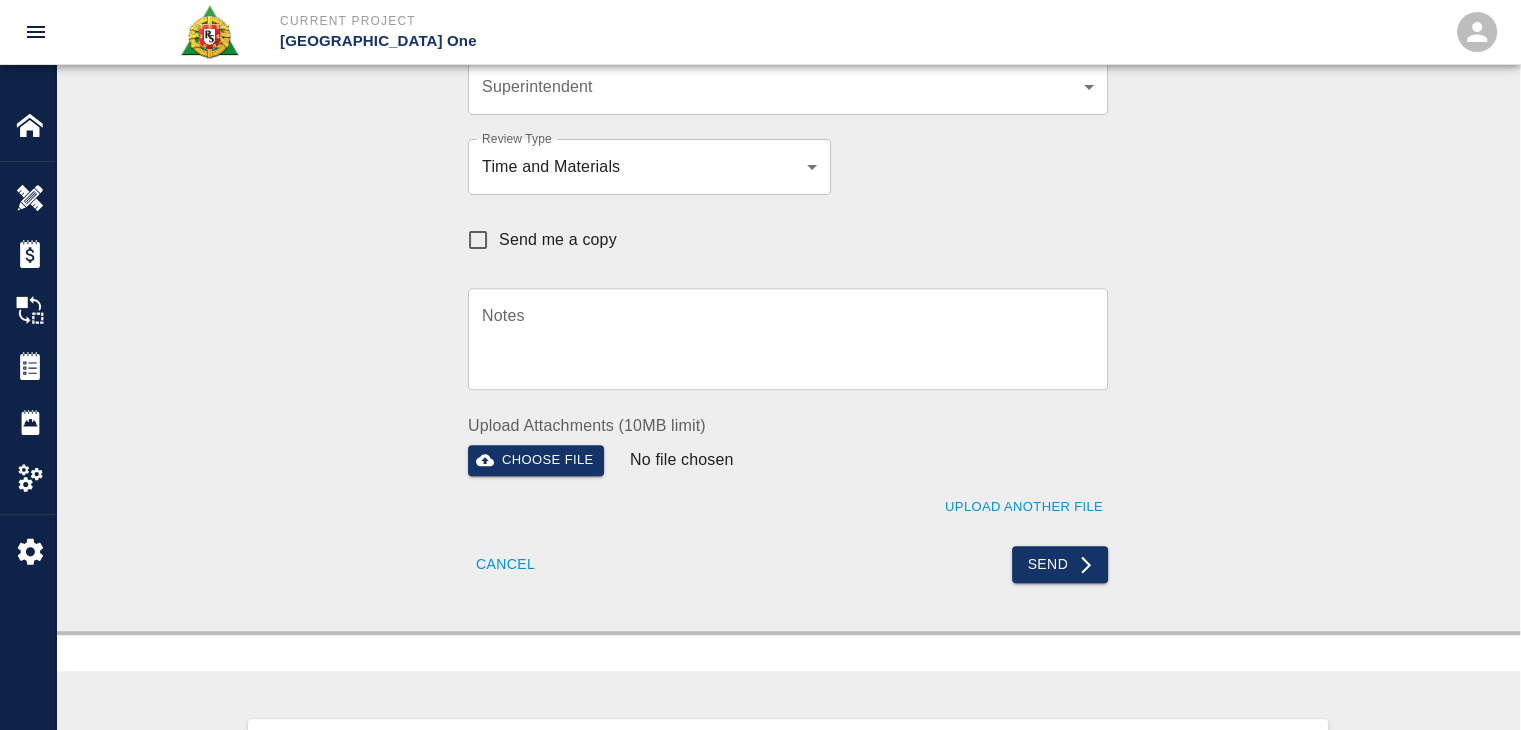 scroll, scrollTop: 710, scrollLeft: 0, axis: vertical 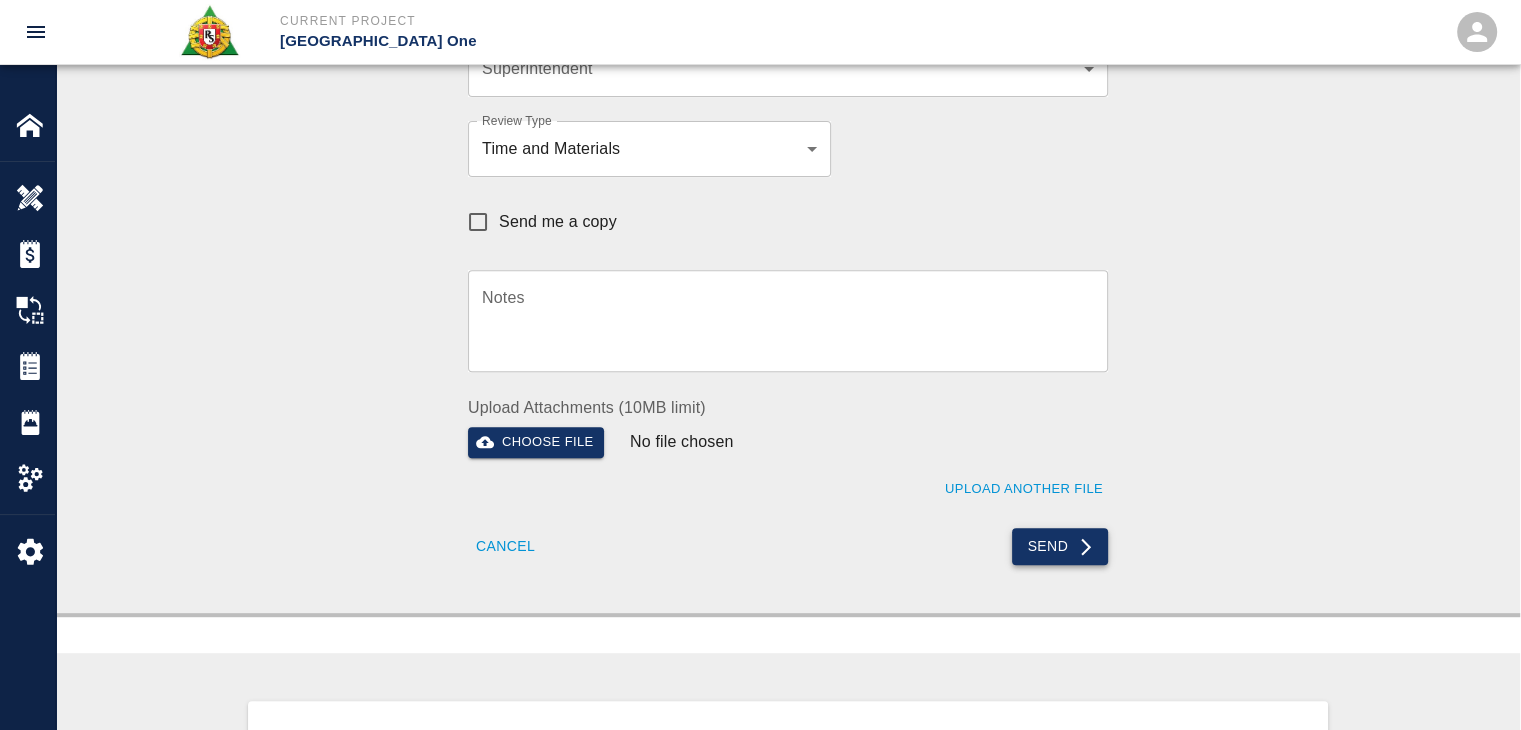 click on "Send" at bounding box center (1060, 546) 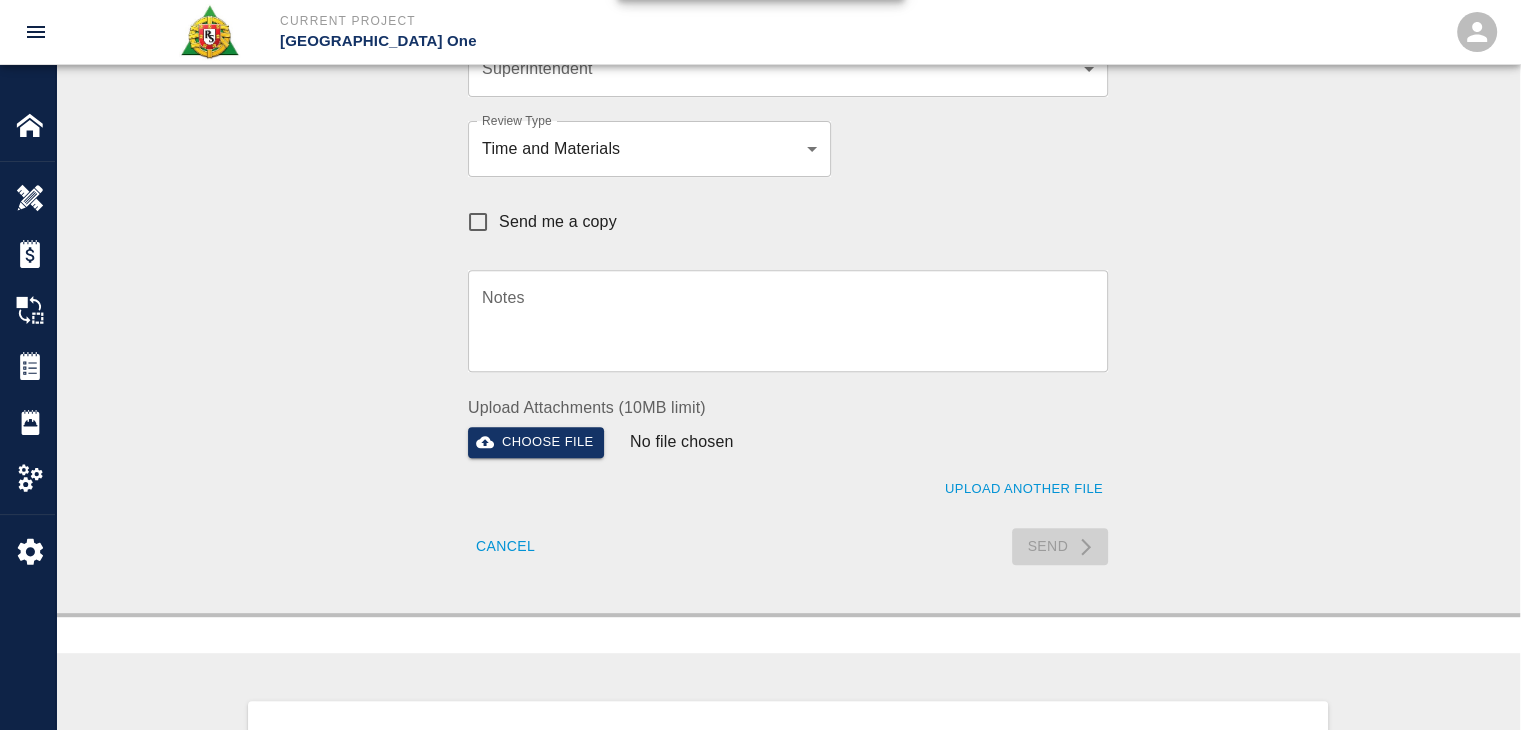 type 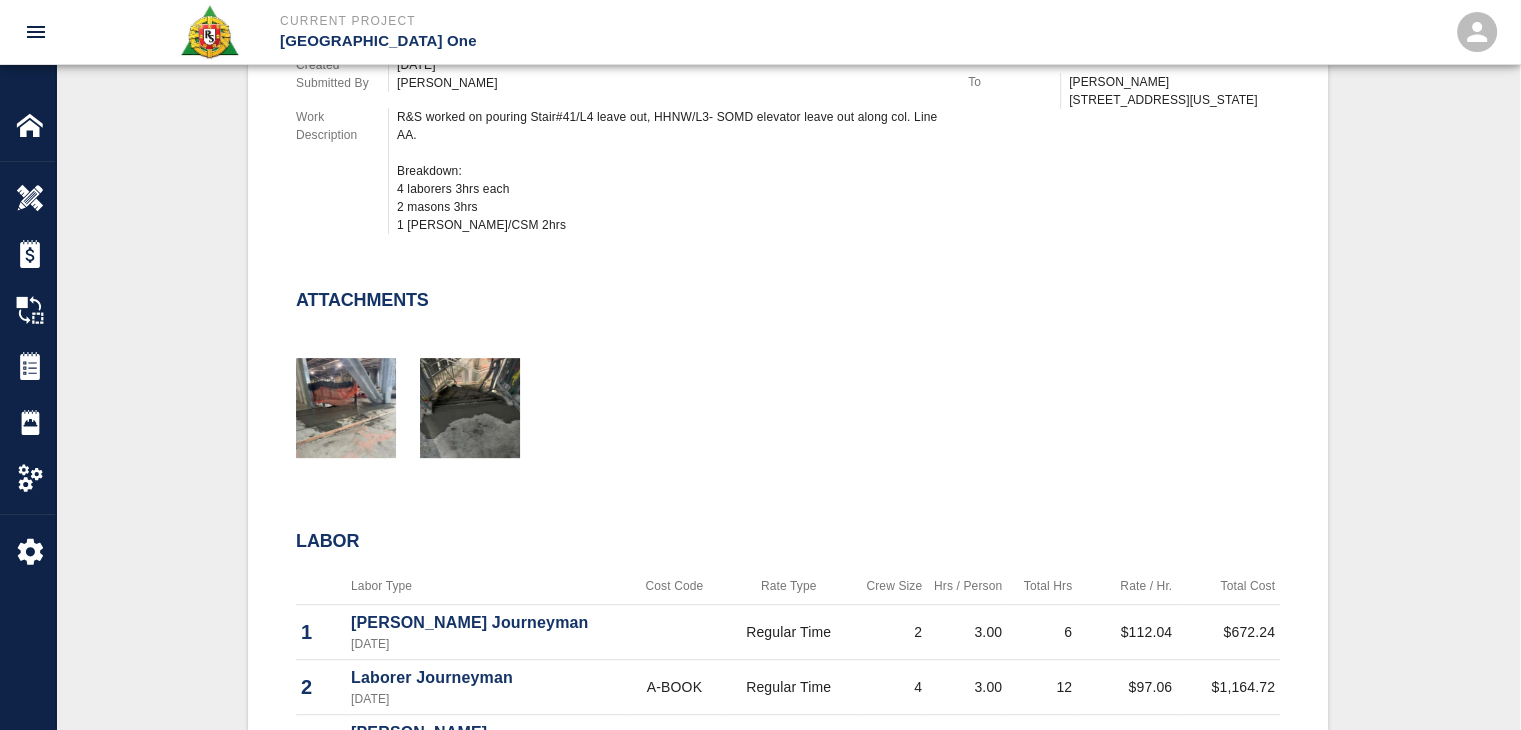 scroll, scrollTop: 0, scrollLeft: 0, axis: both 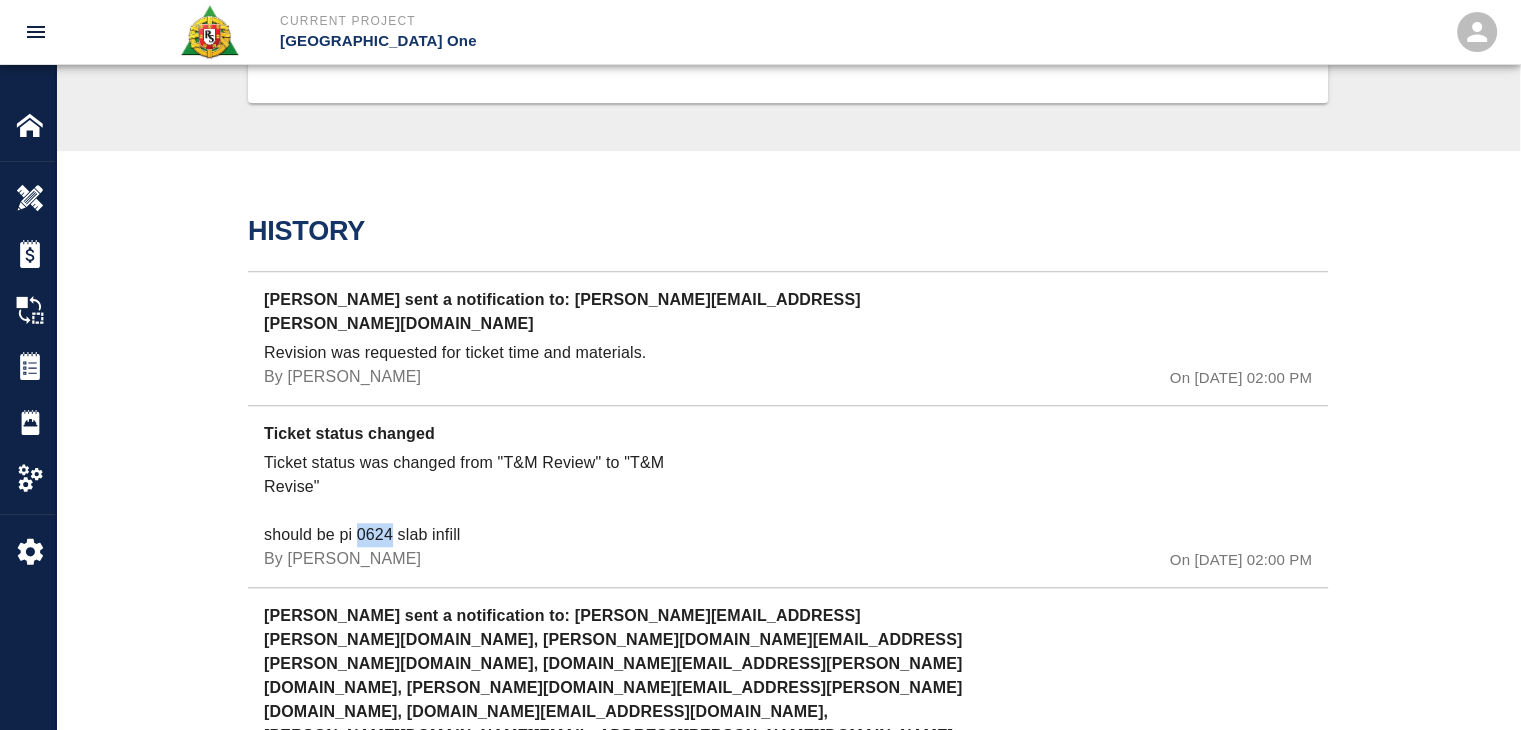drag, startPoint x: 389, startPoint y: 512, endPoint x: 356, endPoint y: 512, distance: 33 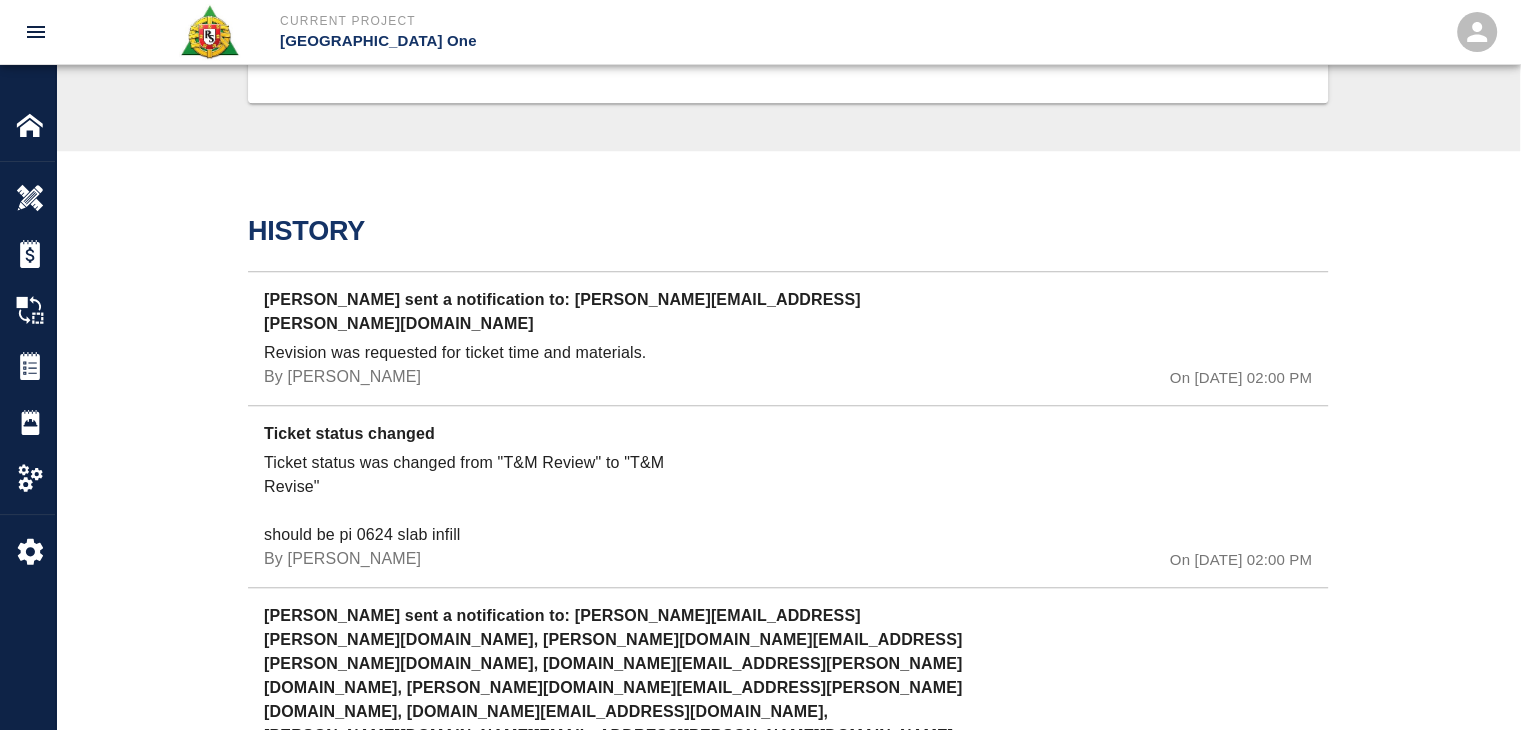 click on "Ticket status was changed from "T&M Review" to "T&M Revise"
should be pi 0624 slab infill" at bounding box center (482, 499) 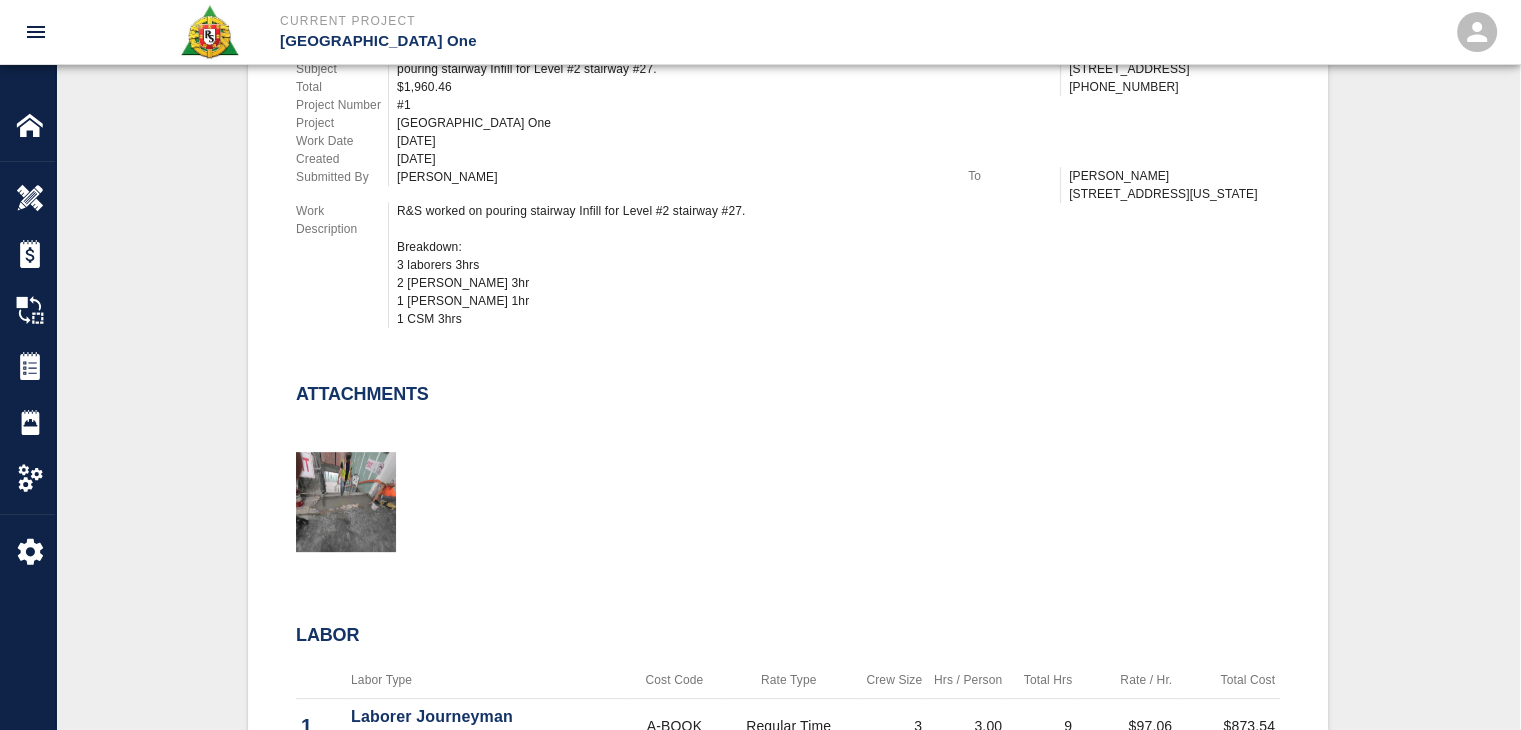scroll, scrollTop: 0, scrollLeft: 0, axis: both 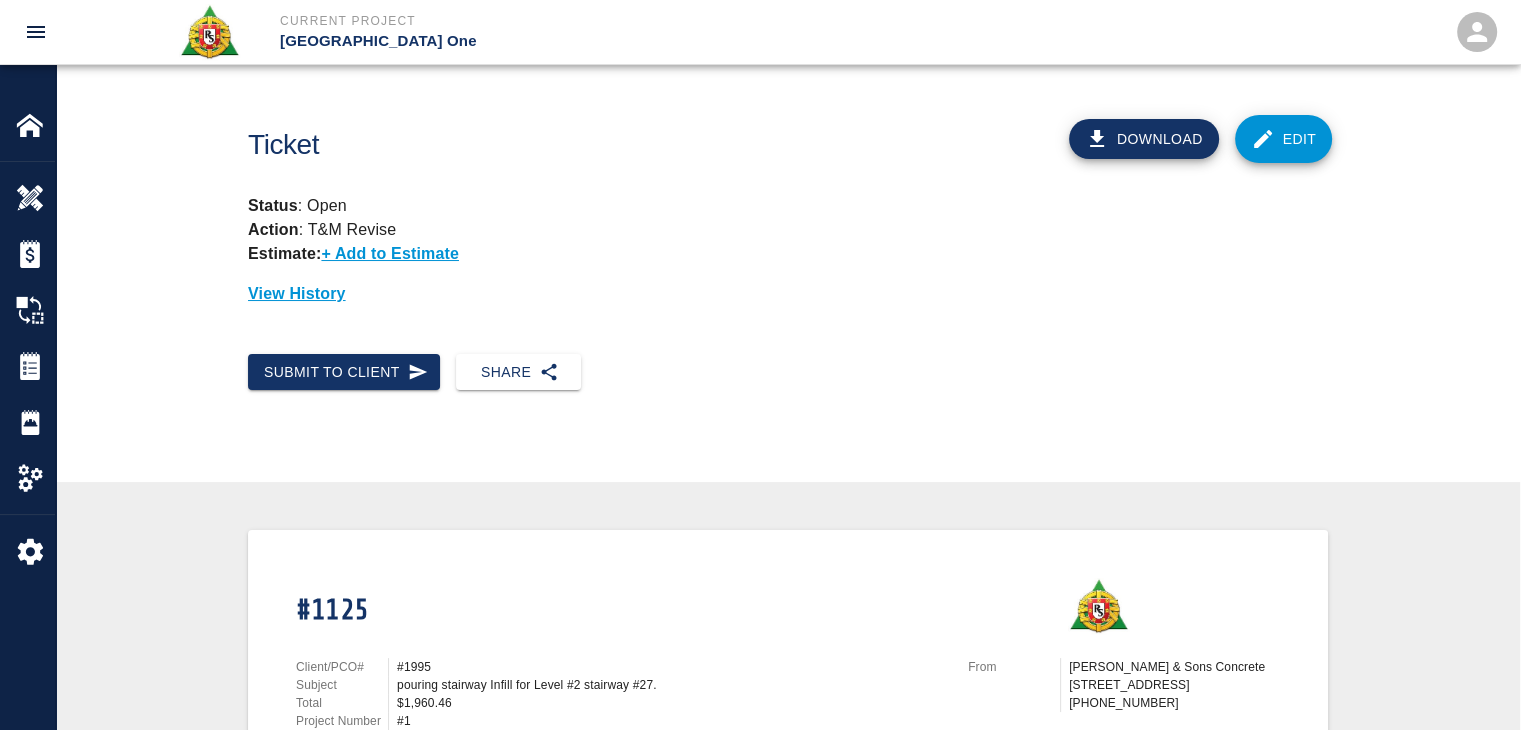 click on "Edit" at bounding box center (1284, 139) 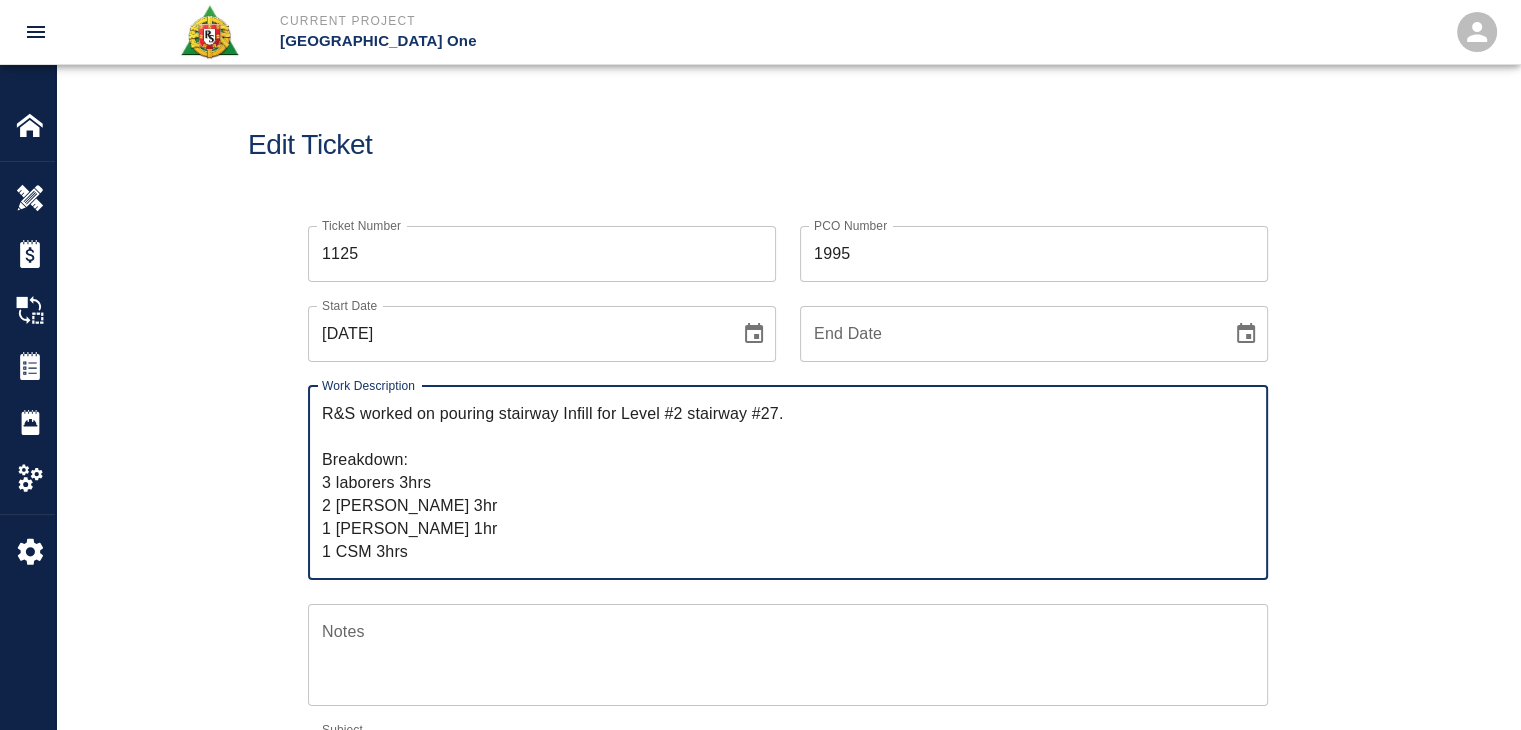 click on "Edit Ticket" at bounding box center (788, 145) 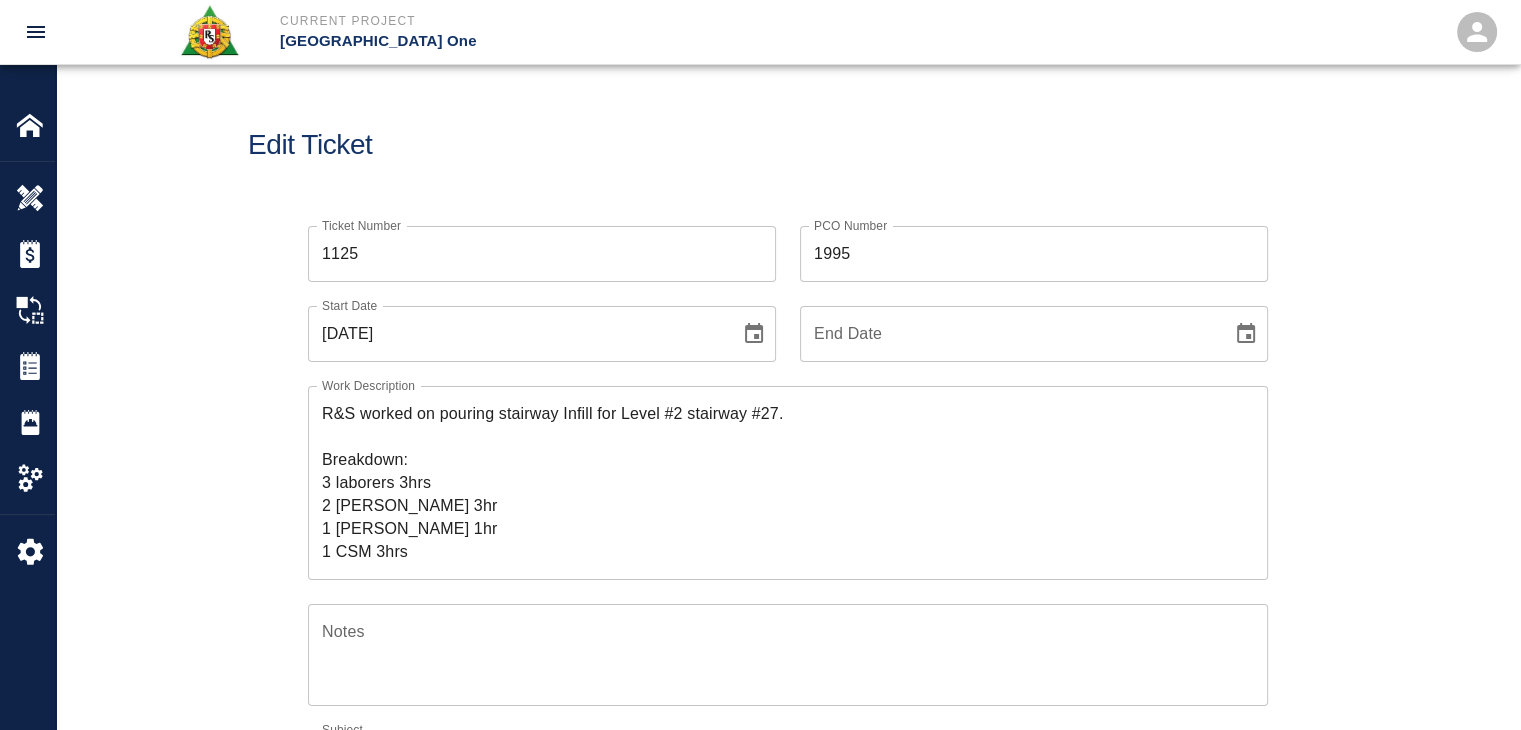 scroll, scrollTop: 0, scrollLeft: 0, axis: both 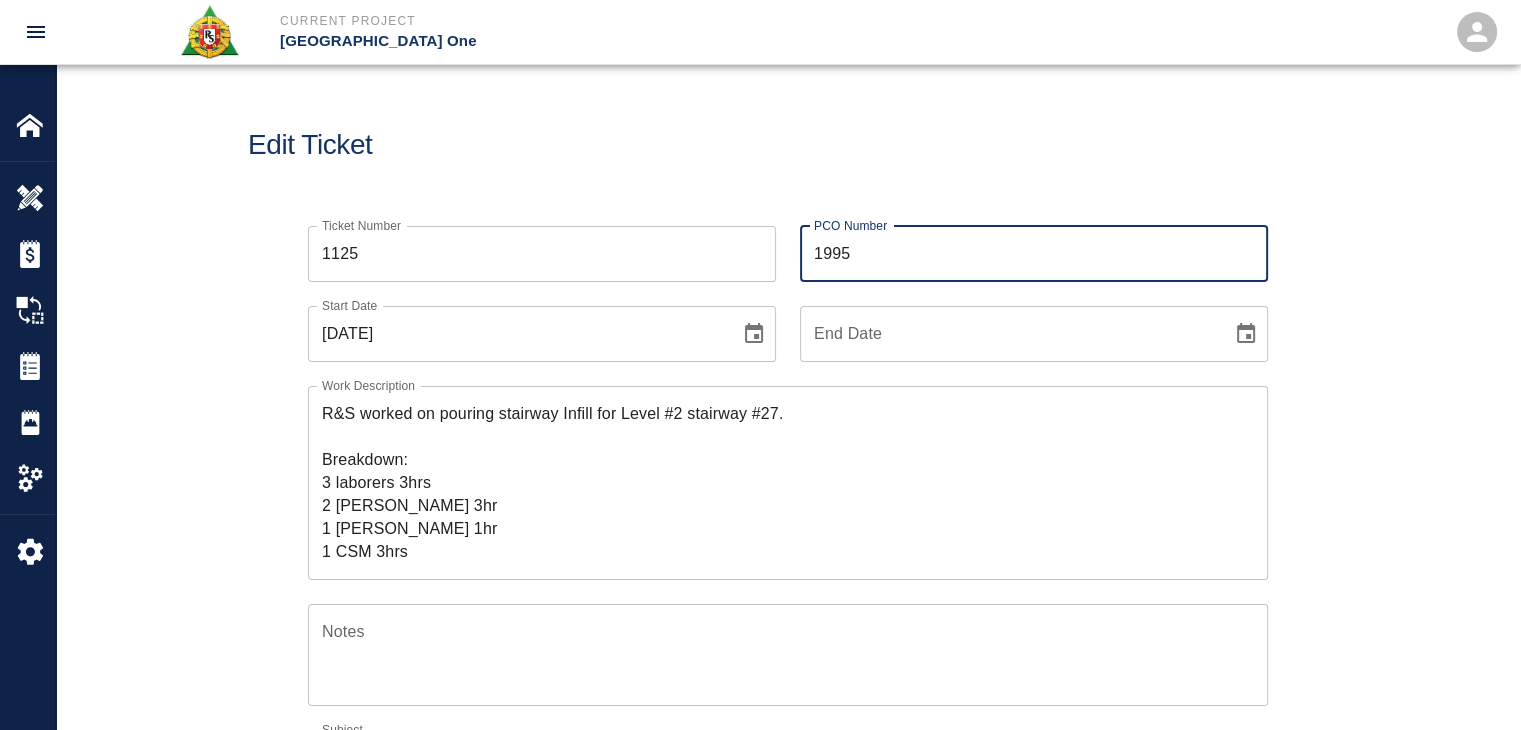 drag, startPoint x: 836, startPoint y: 237, endPoint x: 803, endPoint y: 238, distance: 33.01515 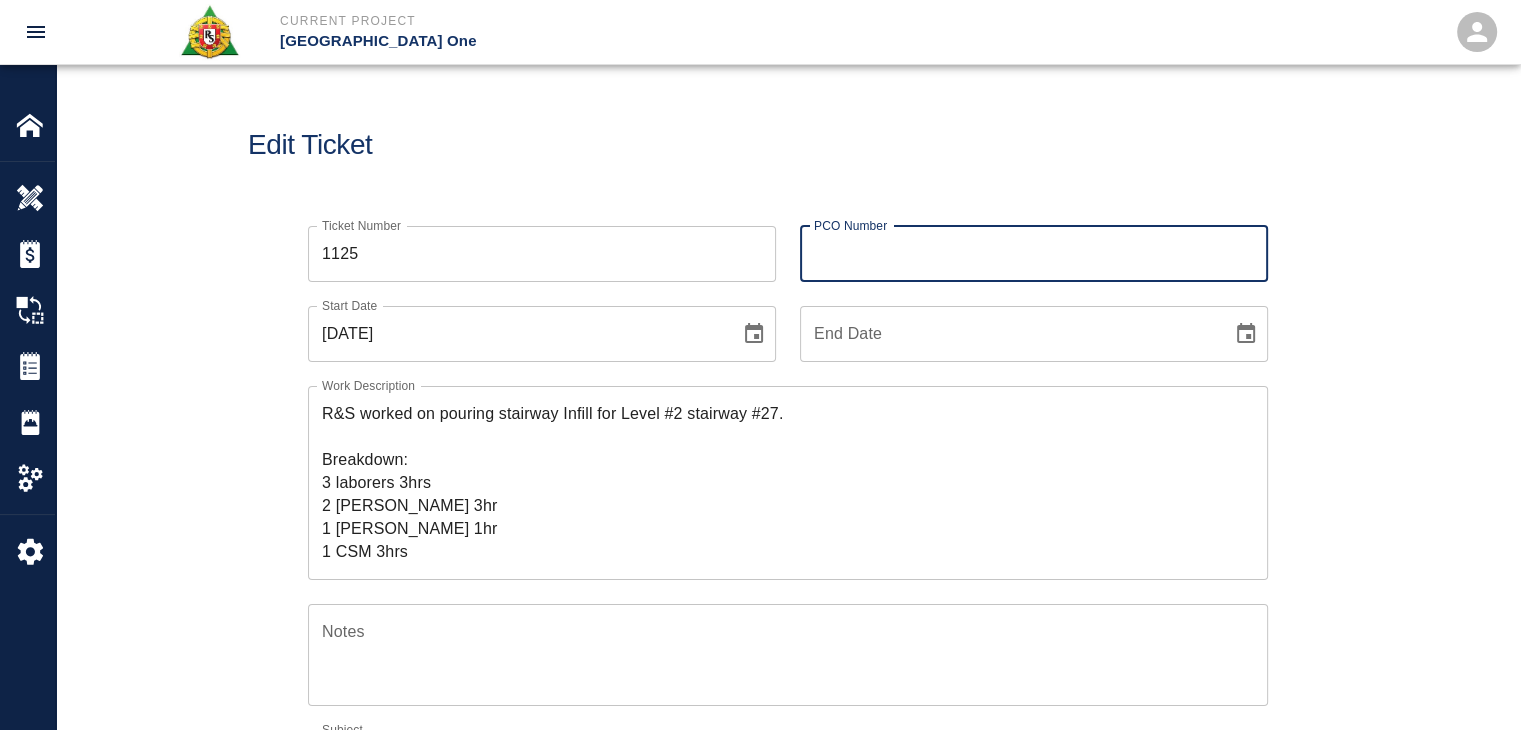paste on "0624" 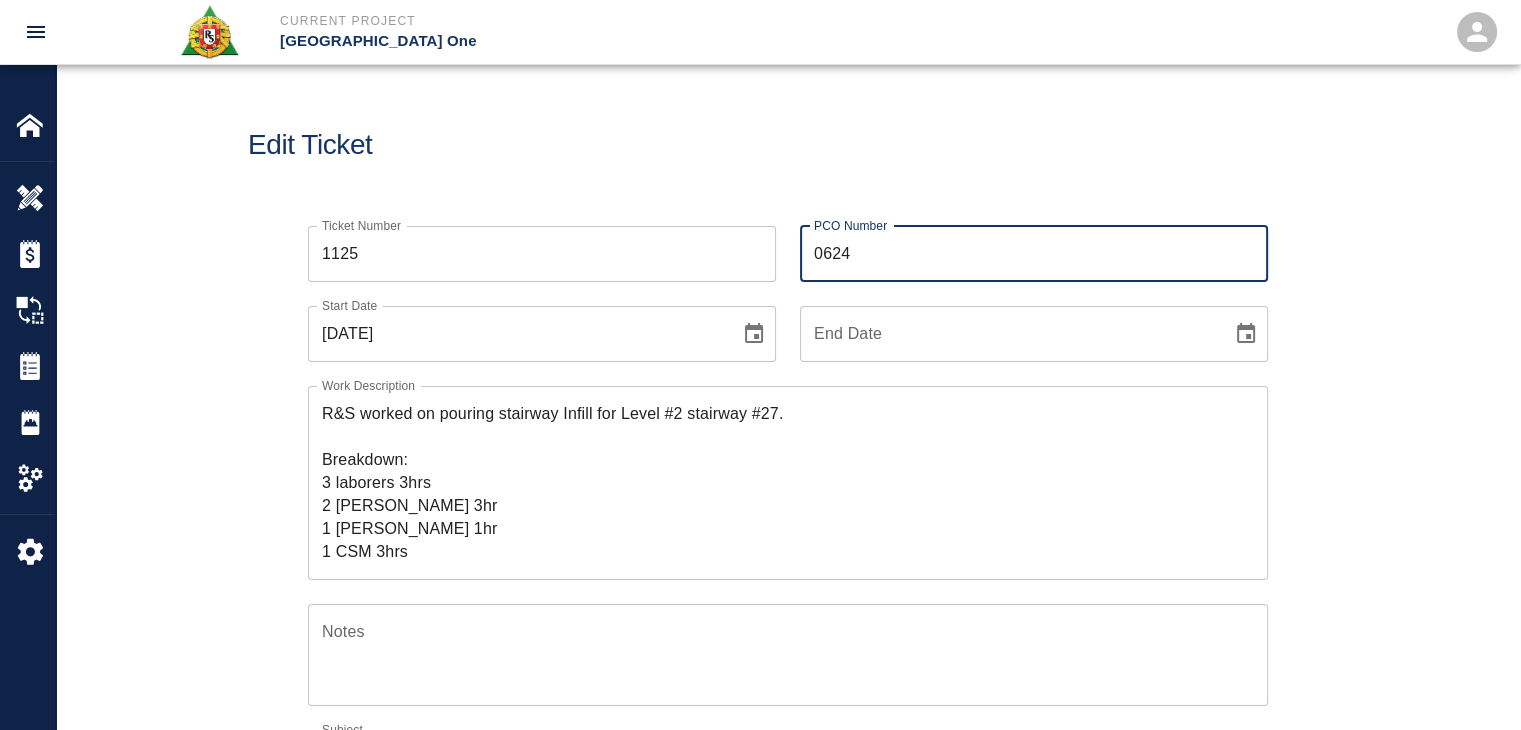 type on "0624" 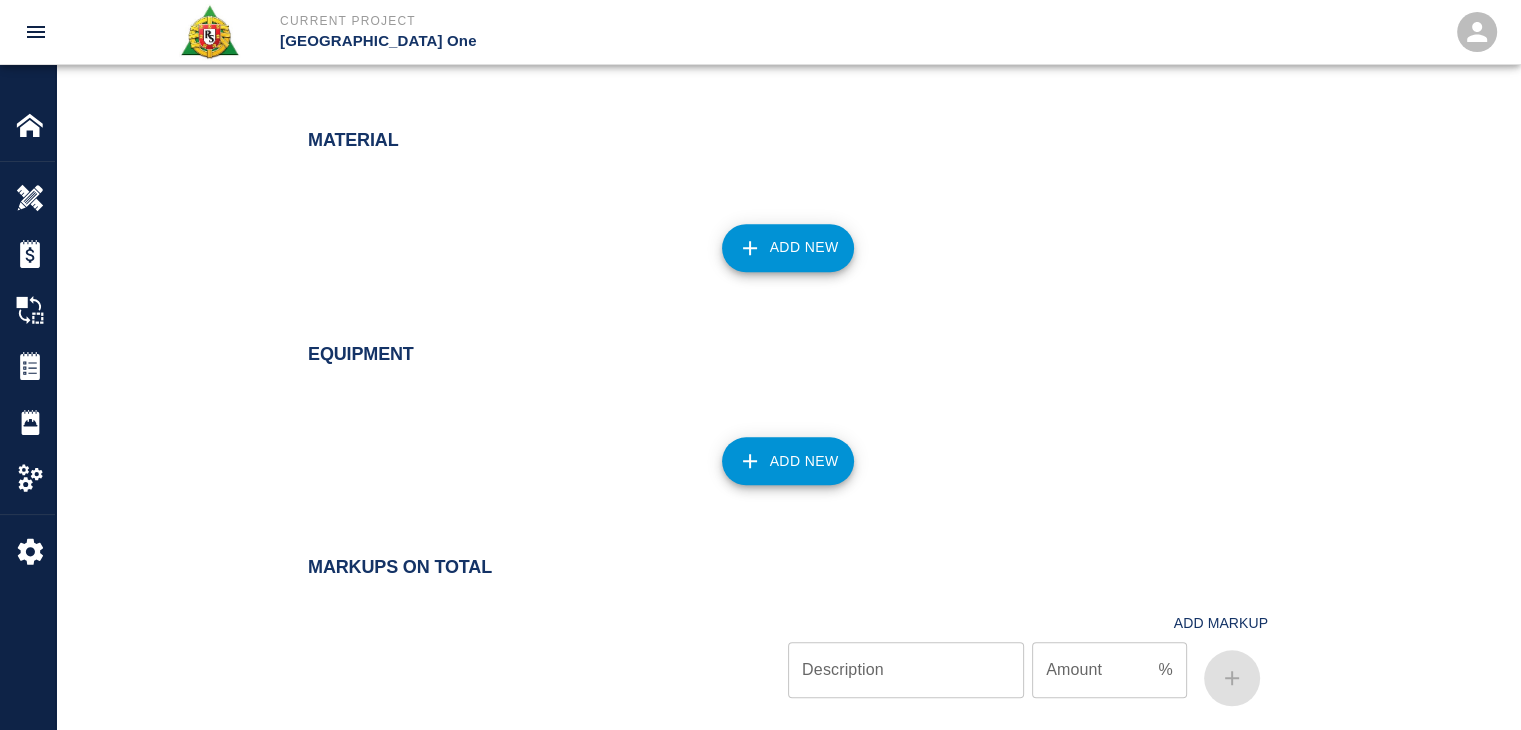 scroll, scrollTop: 2167, scrollLeft: 0, axis: vertical 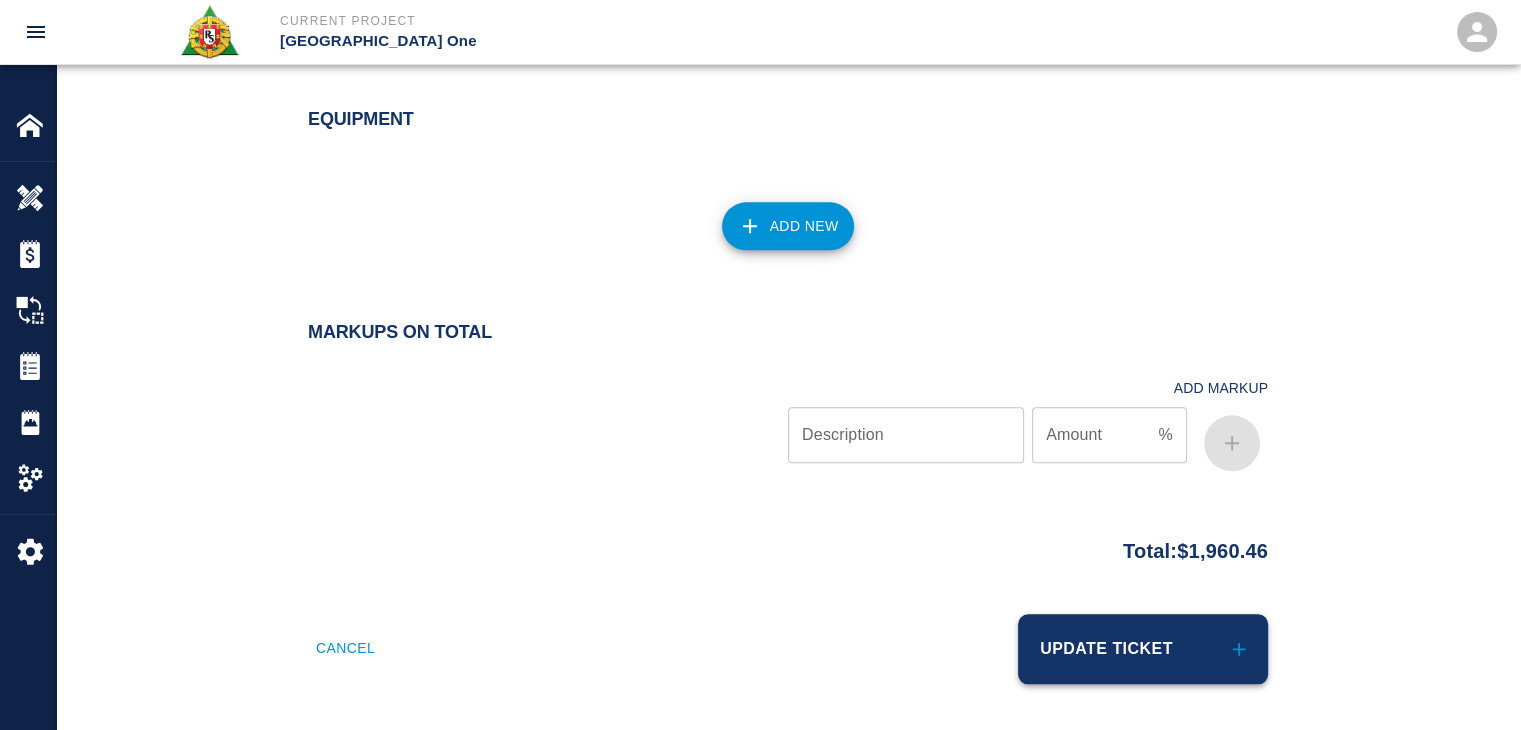 click on "Update Ticket" at bounding box center [1143, 649] 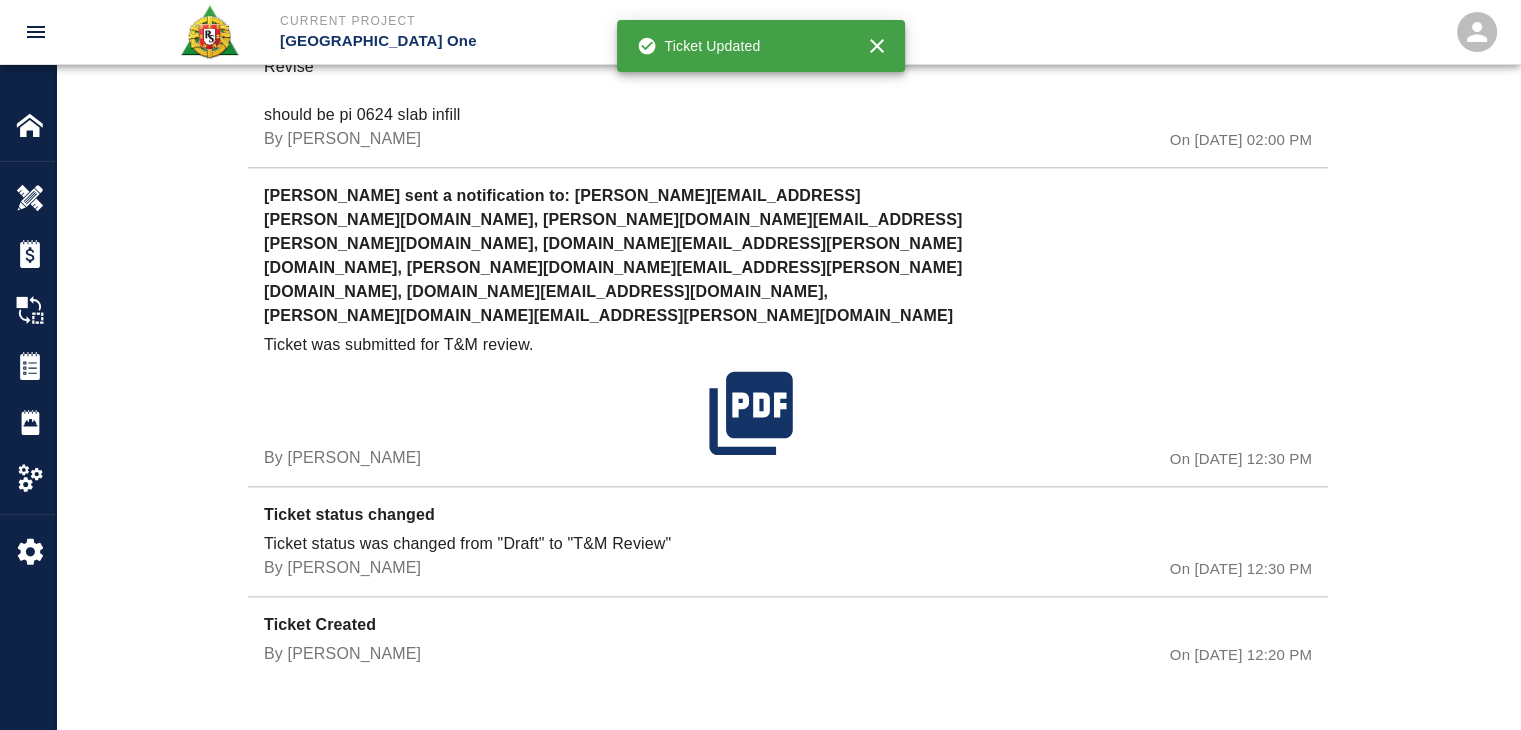 scroll, scrollTop: 0, scrollLeft: 0, axis: both 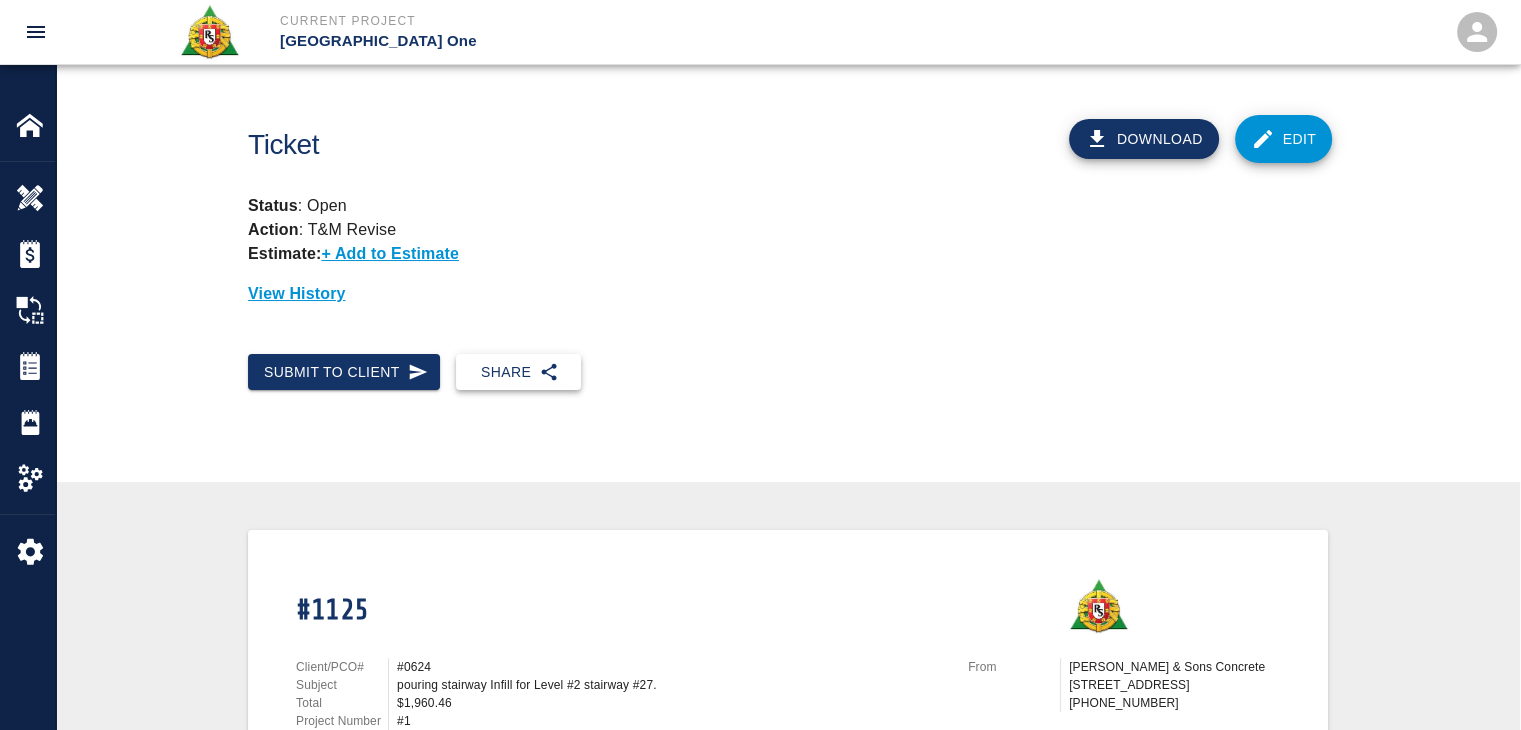 click 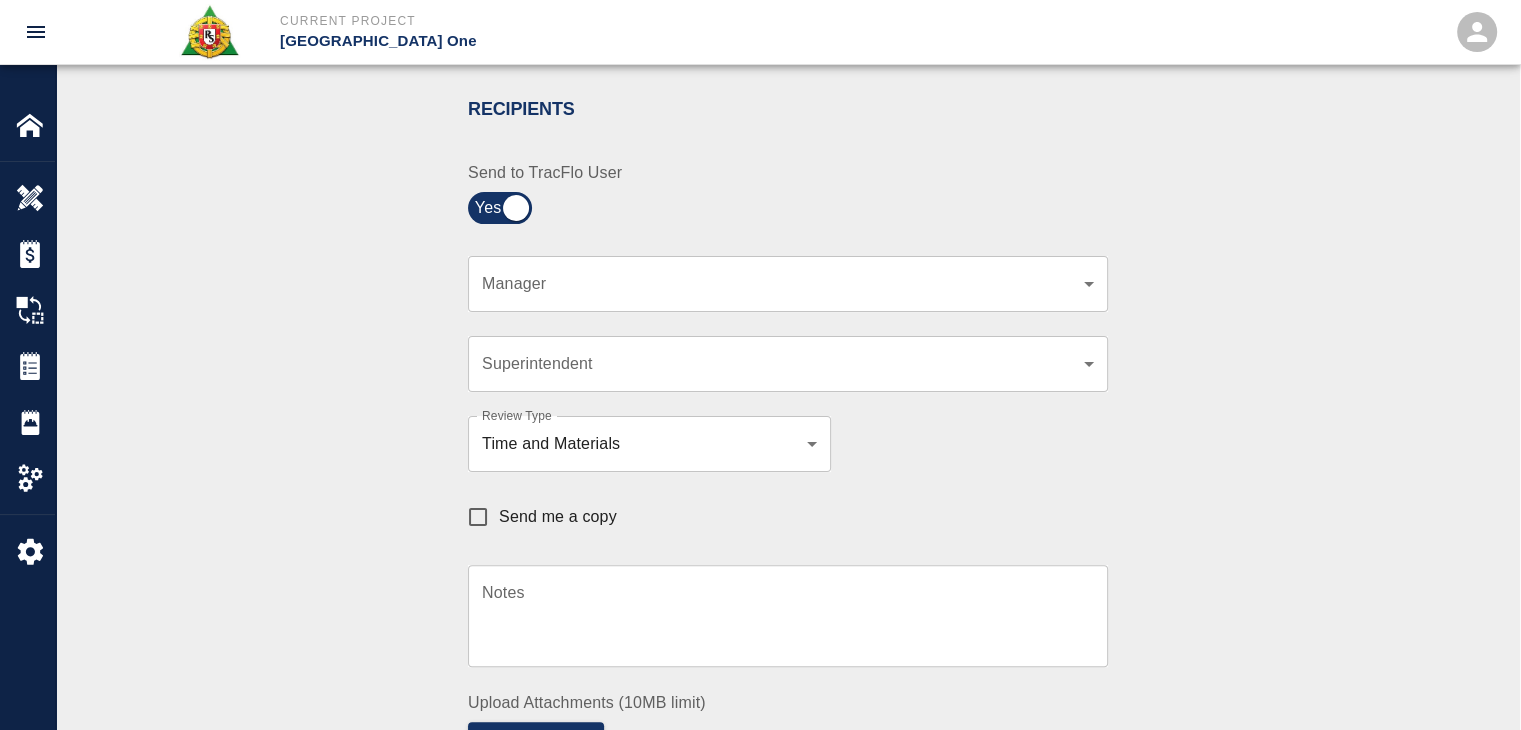 scroll, scrollTop: 416, scrollLeft: 0, axis: vertical 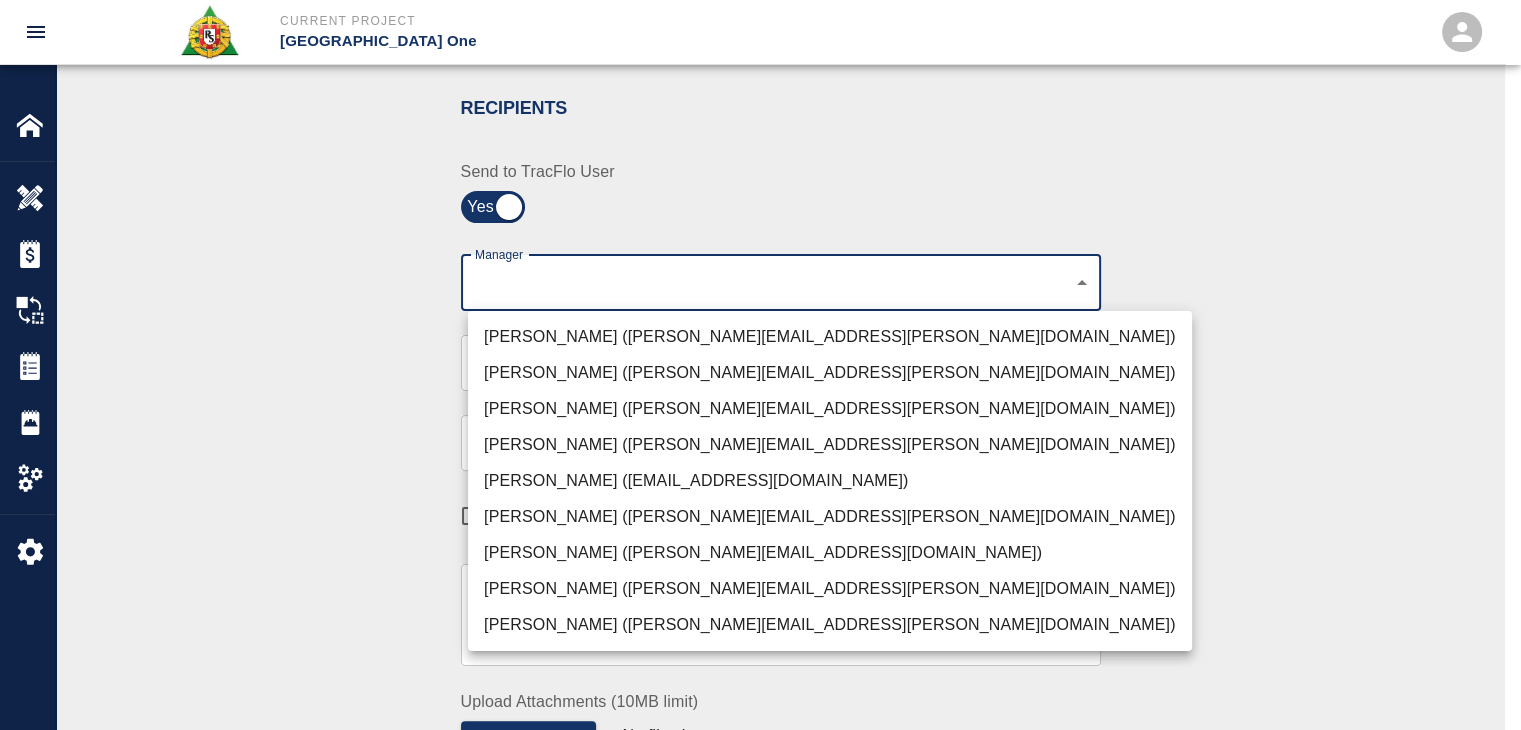 click on "Current Project [GEOGRAPHIC_DATA] One Home [GEOGRAPHIC_DATA] One Overview Estimates Change Orders Tickets Daily Reports Project Settings Settings Powered By Terms of Service  |  Privacy Policy Ticket Download Edit Status :   Open Action :   T&M Revise Estimate:  + Add to Estimate View History Submit to Client Share Recipients Internal Team ​ Internal Team Notes x Notes Cancel Send Recipients Send to TracFlo User Manager ​ Manager Superintendent ​ Superintendent Review Type Time and Materials tm Review Type Send me a copy Notes x Notes Upload Attachments (10MB limit) Choose file No file chosen Upload Another File Cancel Send Request Time and Material Revision Notes   * x Notes   * Upload Attachments (10MB limit) Choose file No file chosen Upload Another File Cancel Send Time and Materials Reject Notes   * x Notes   * Upload Attachments (10MB limit) Choose file No file chosen Upload Another File Cancel Send Approve Ticket Time and Materials Signature Clear Notes x Notes Upload Attachments (10MB limit) Cancel" at bounding box center [760, -51] 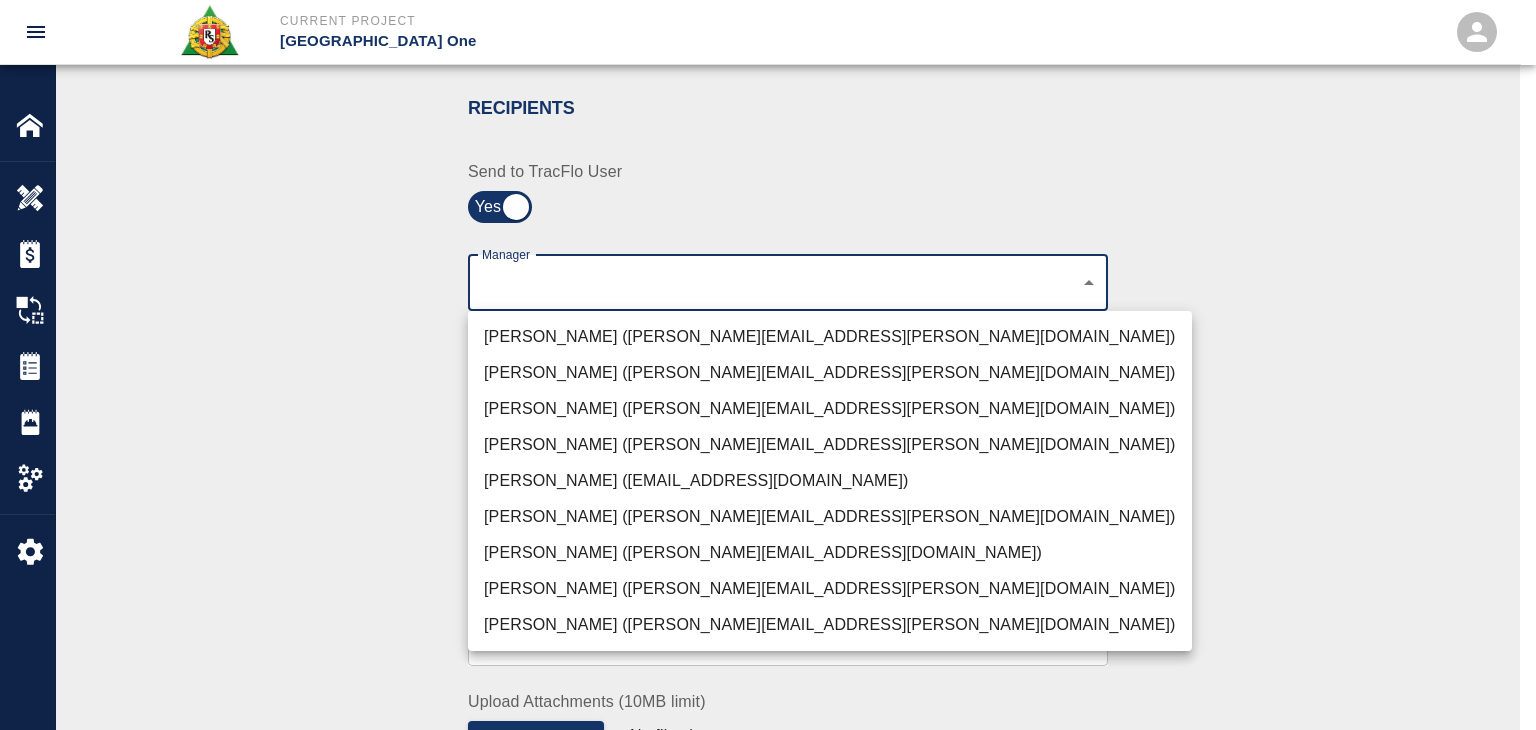 click on "[PERSON_NAME] ([PERSON_NAME][EMAIL_ADDRESS][PERSON_NAME][DOMAIN_NAME])" at bounding box center [830, 589] 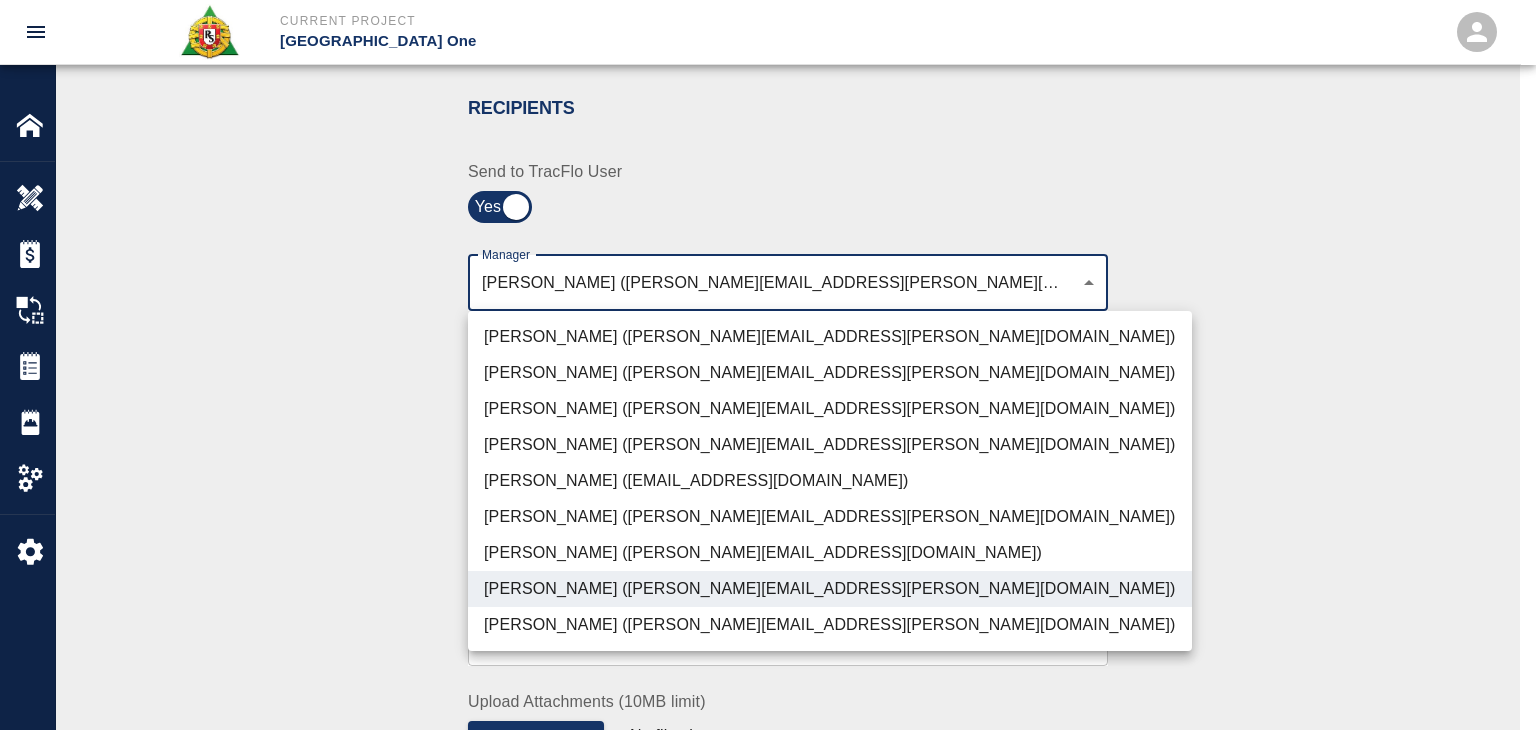 click at bounding box center [768, 365] 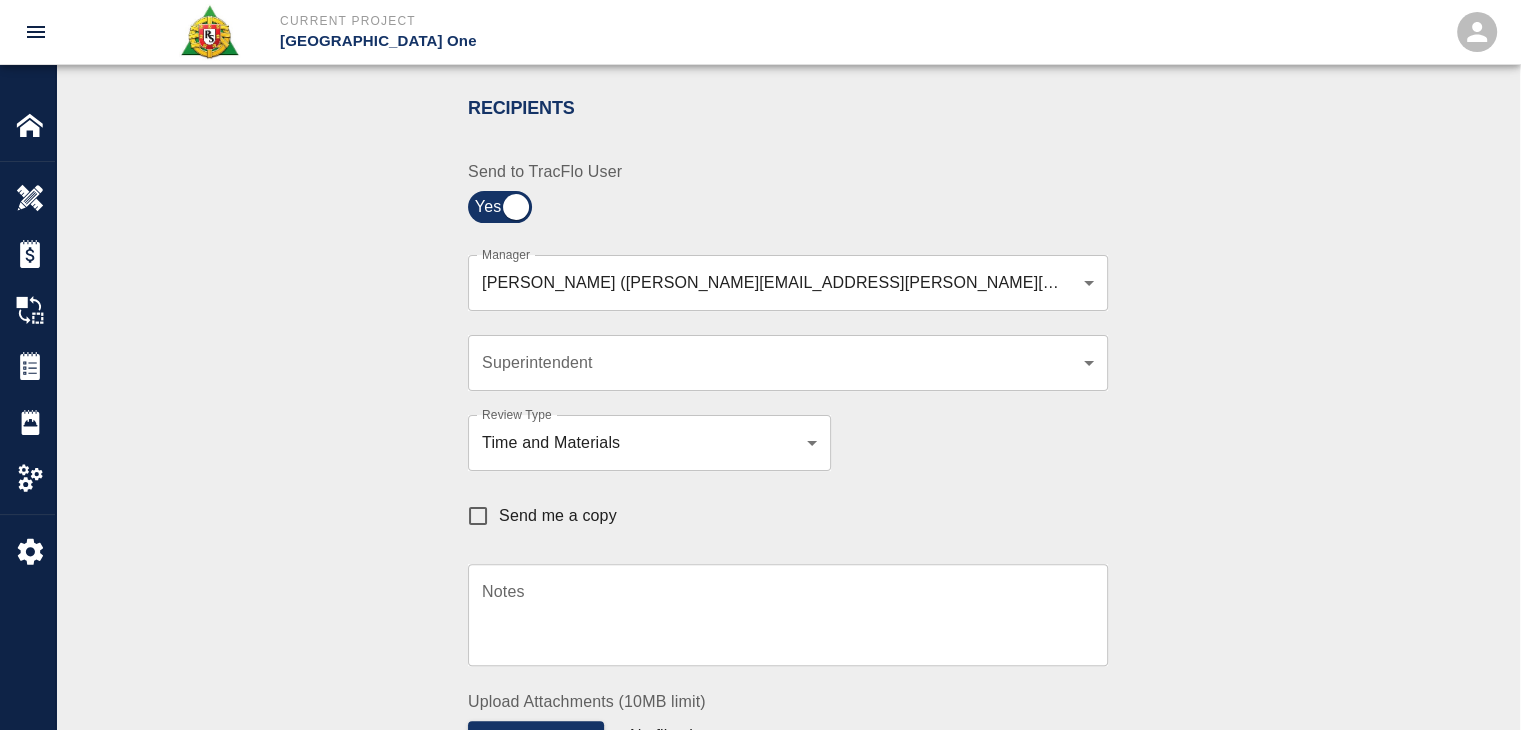 click on "Send me a copy" at bounding box center [558, 516] 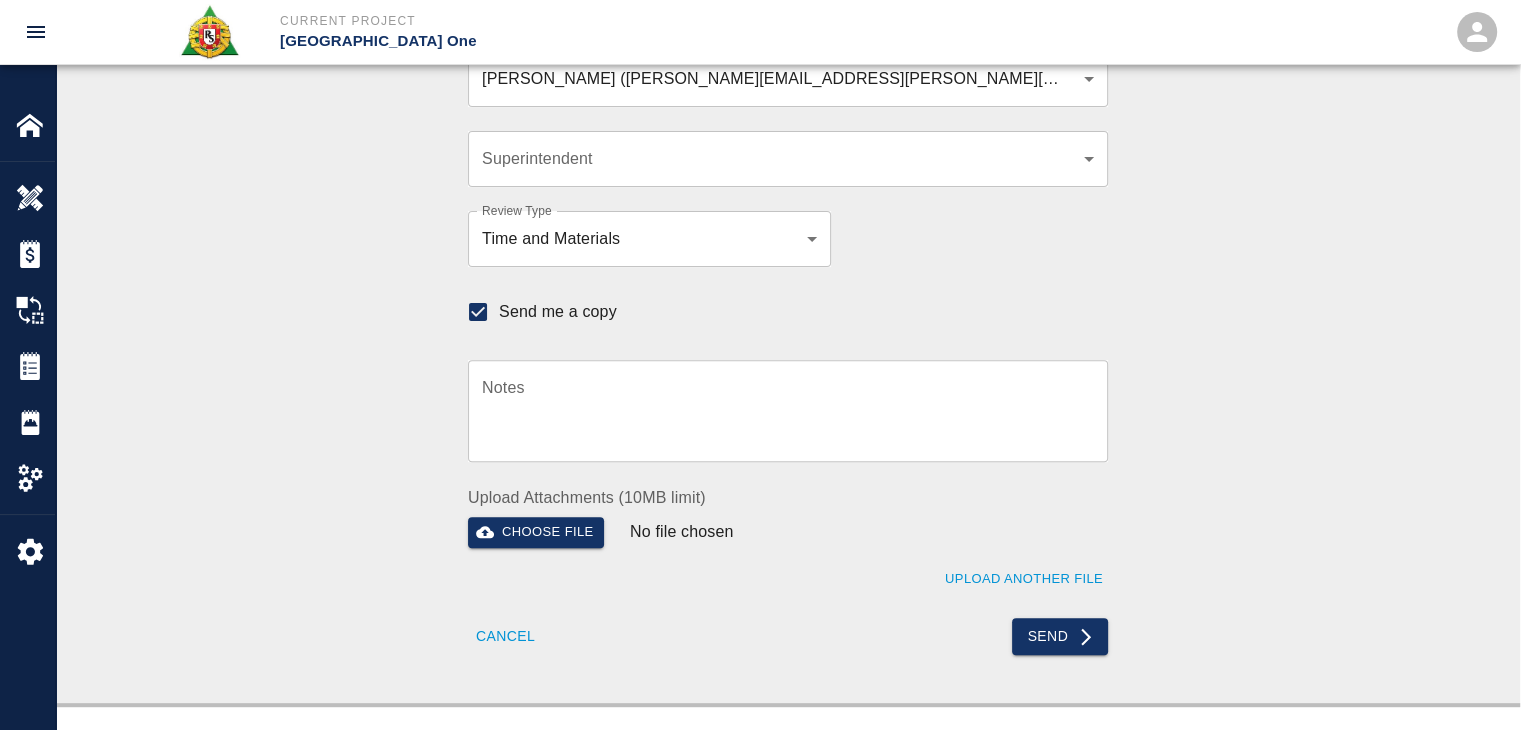scroll, scrollTop: 636, scrollLeft: 0, axis: vertical 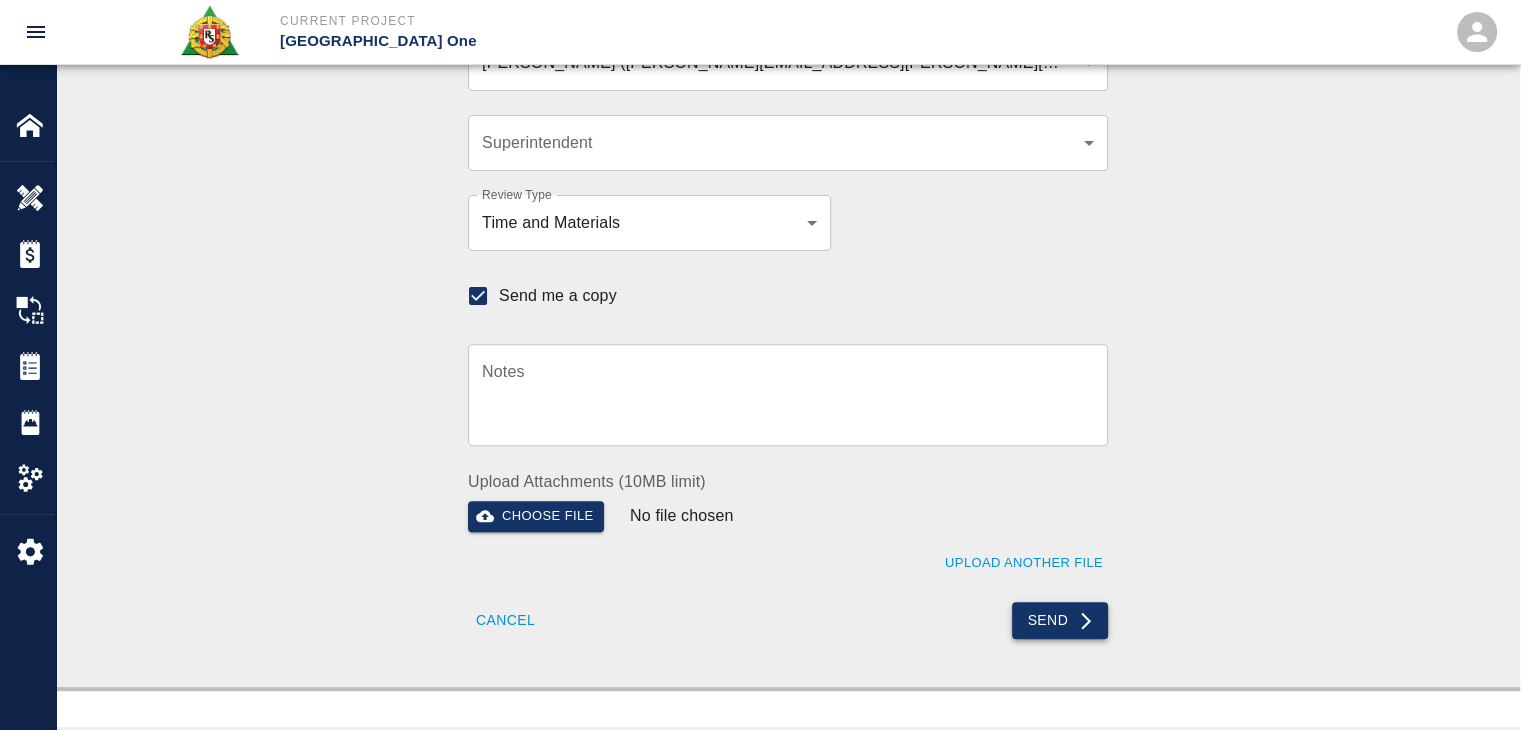 click on "Send" at bounding box center [1060, 620] 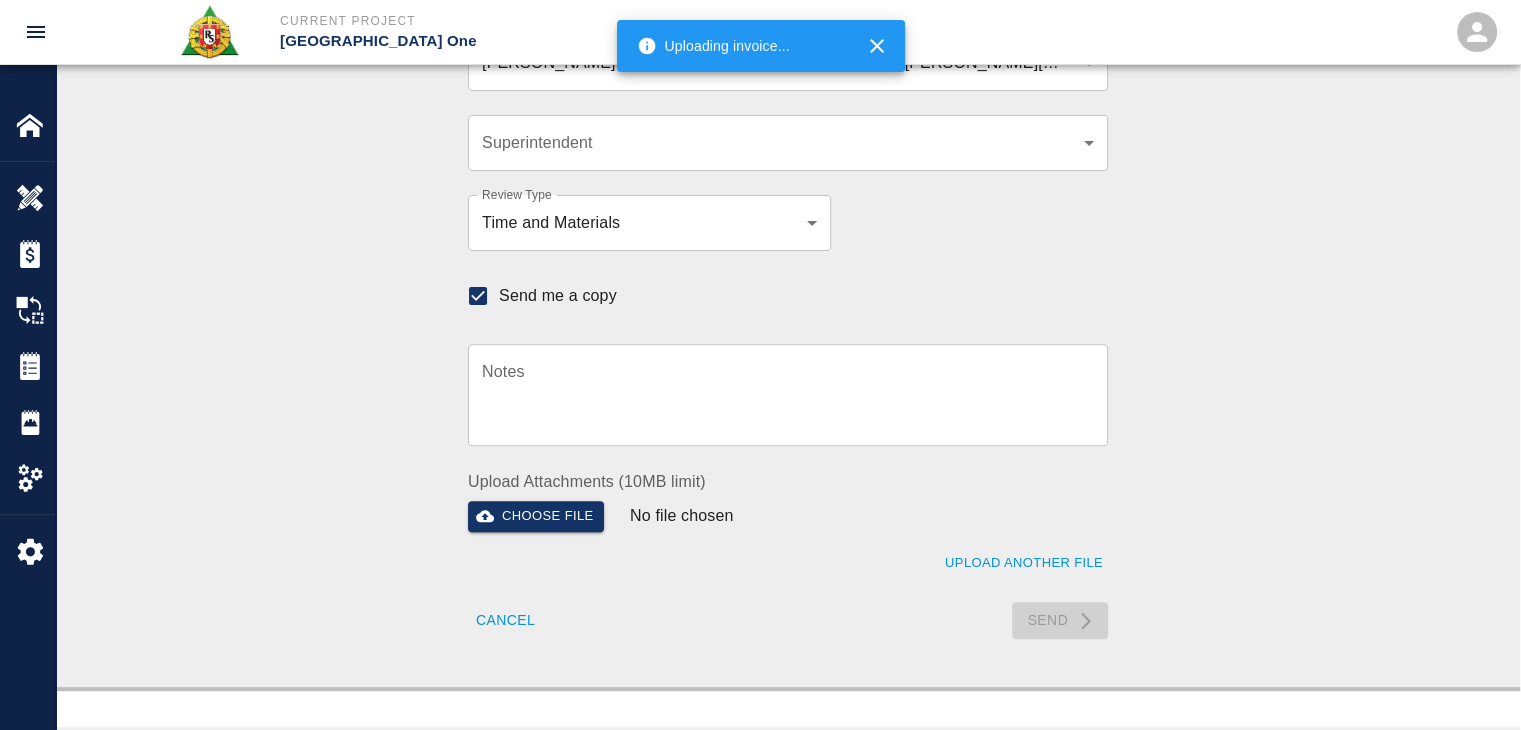 type 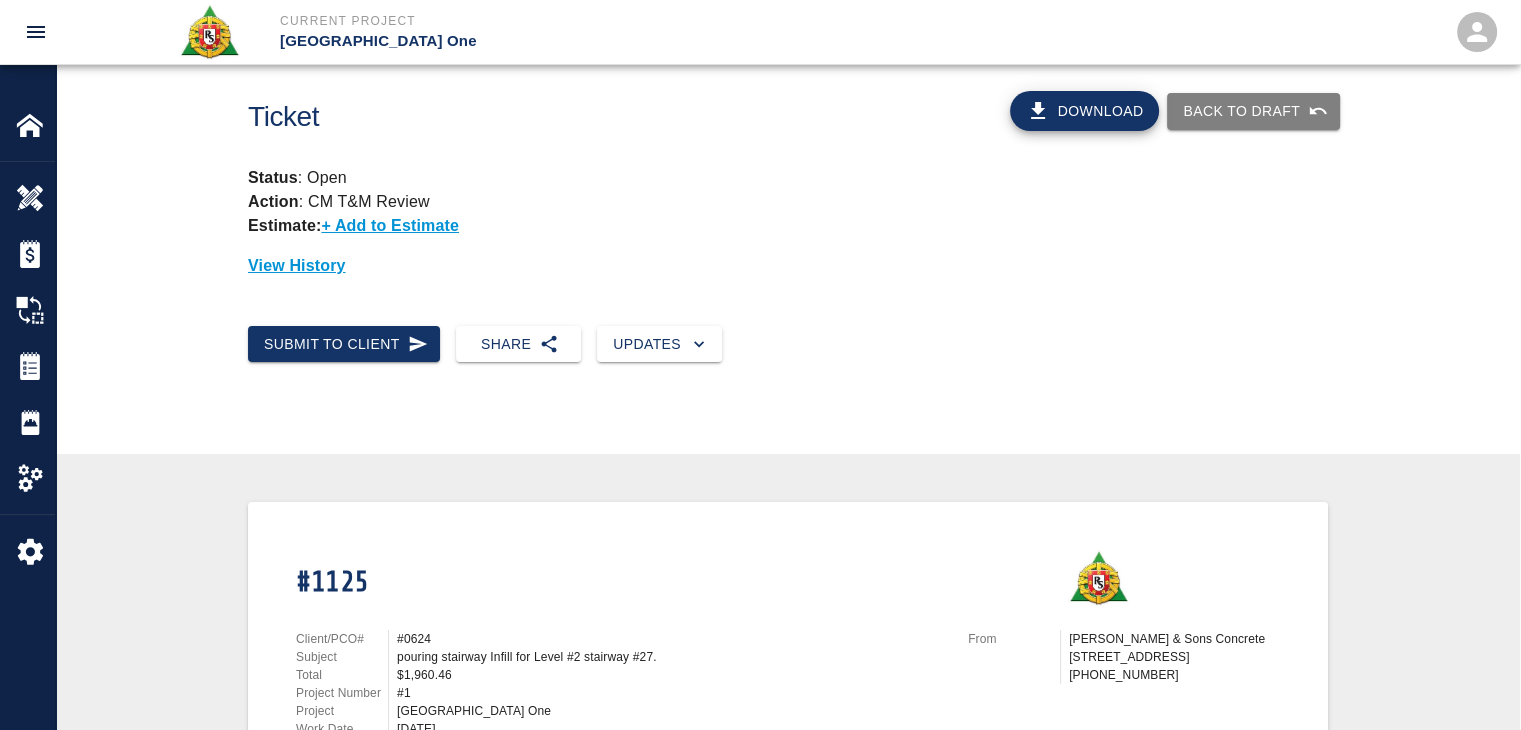 scroll, scrollTop: 0, scrollLeft: 0, axis: both 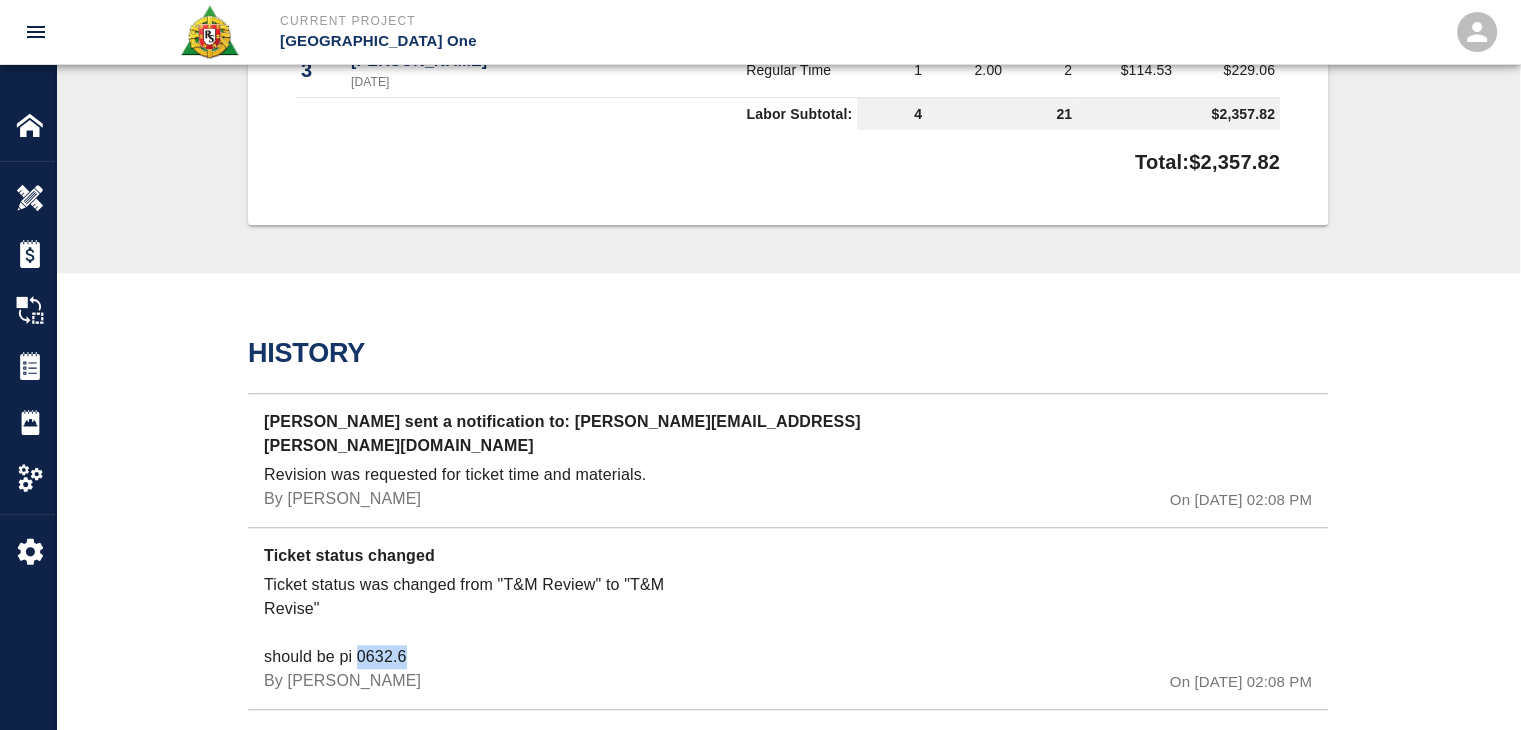 drag, startPoint x: 431, startPoint y: 624, endPoint x: 357, endPoint y: 632, distance: 74.431175 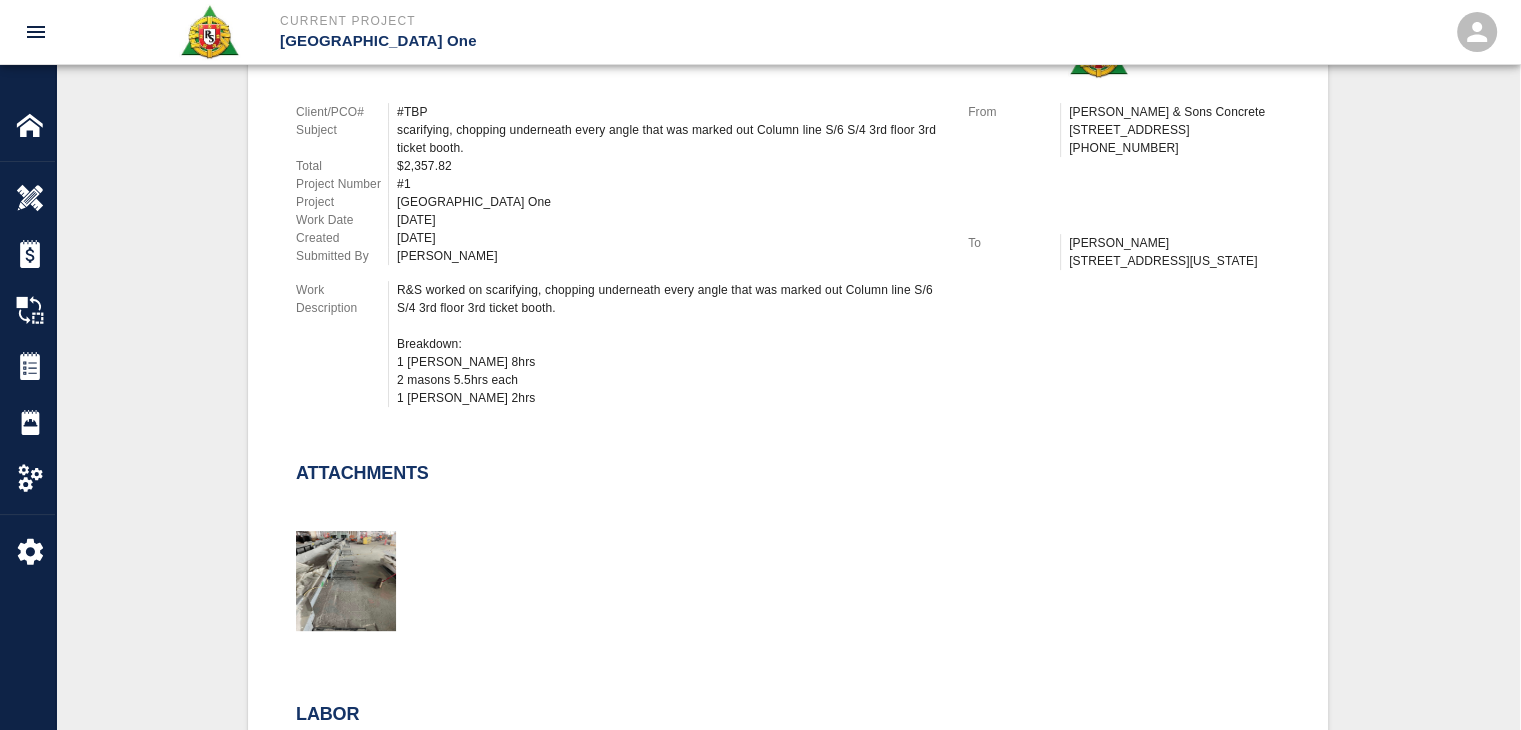 scroll, scrollTop: 0, scrollLeft: 0, axis: both 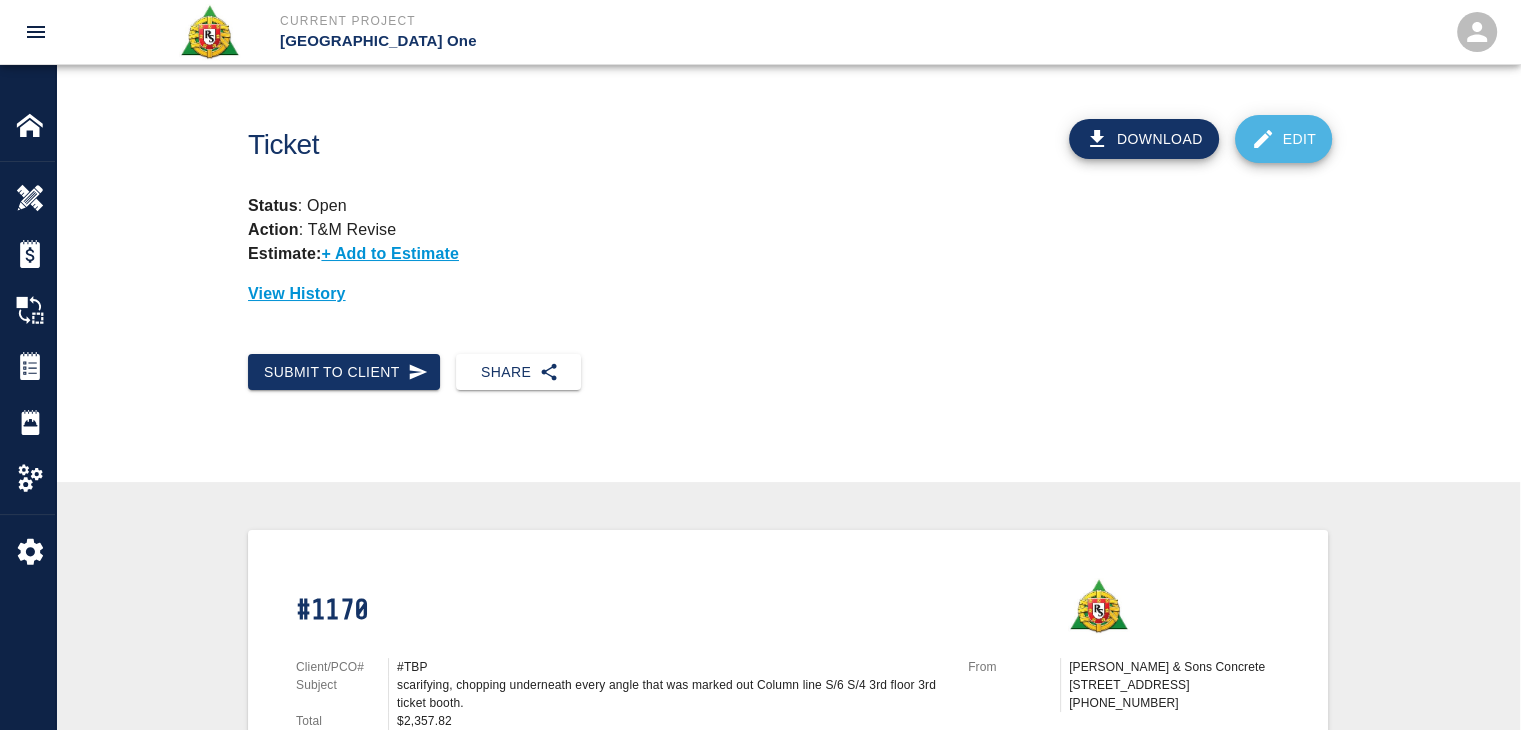 click on "Edit" at bounding box center [1284, 139] 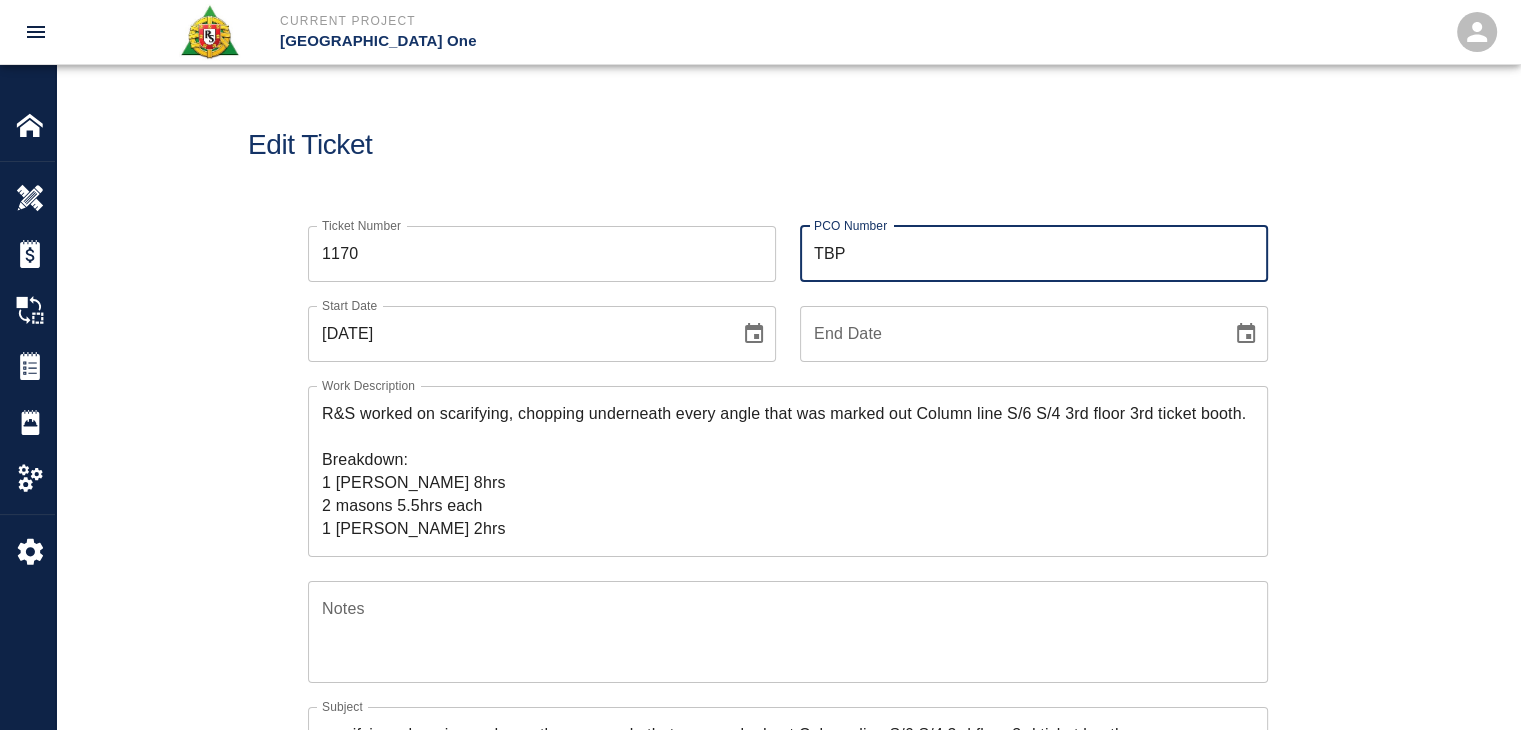 drag, startPoint x: 872, startPoint y: 248, endPoint x: 784, endPoint y: 269, distance: 90.47099 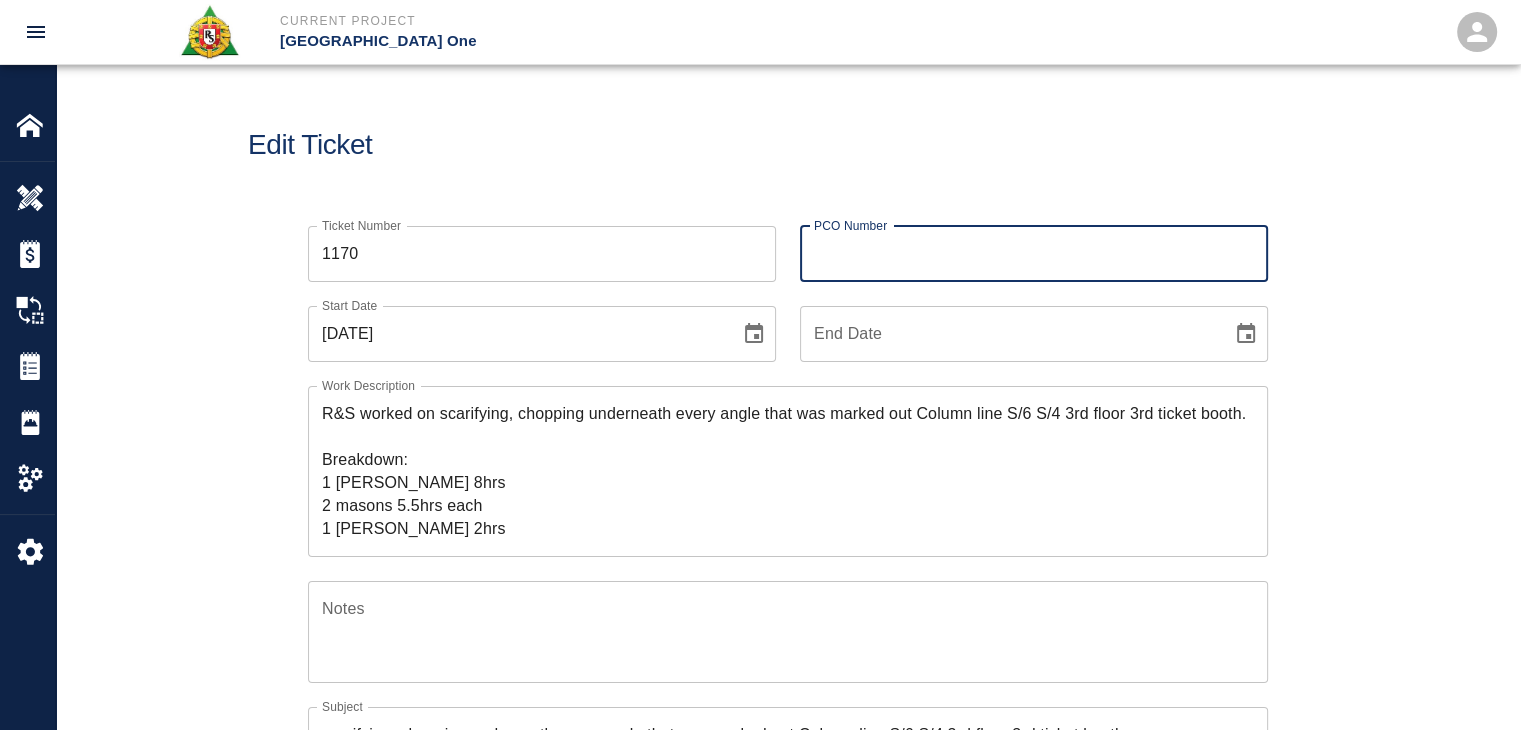 paste on "0632.6" 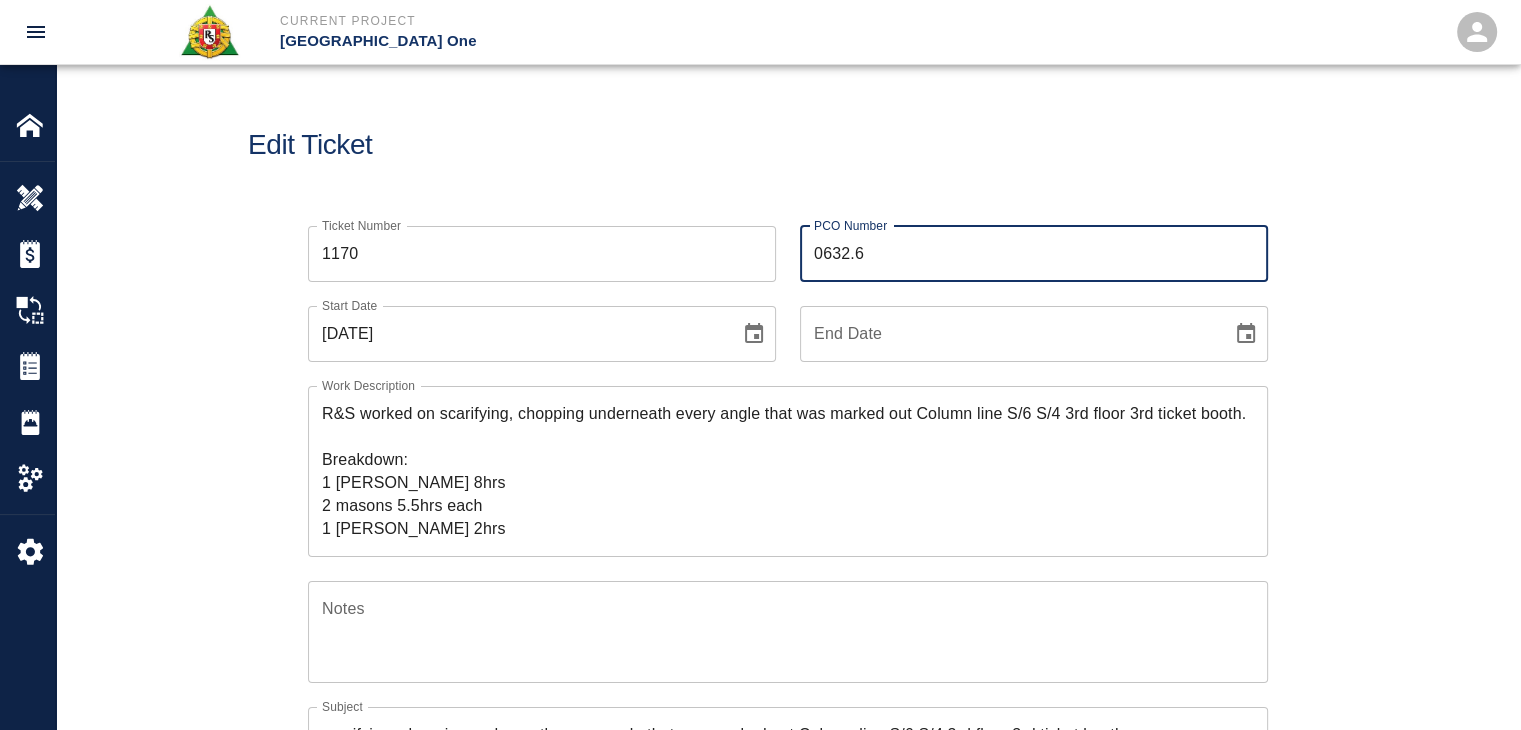 type on "0632.6" 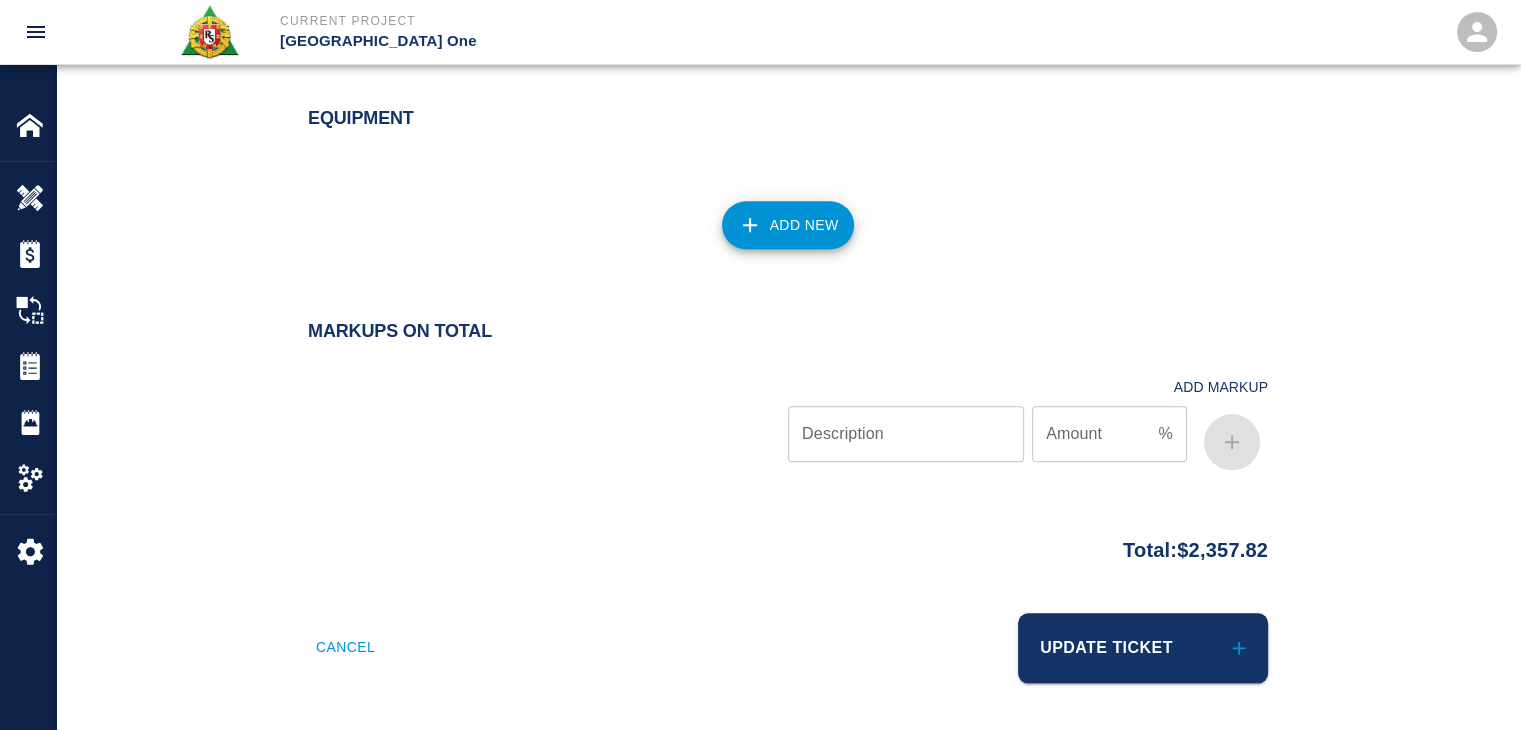 scroll, scrollTop: 2083, scrollLeft: 0, axis: vertical 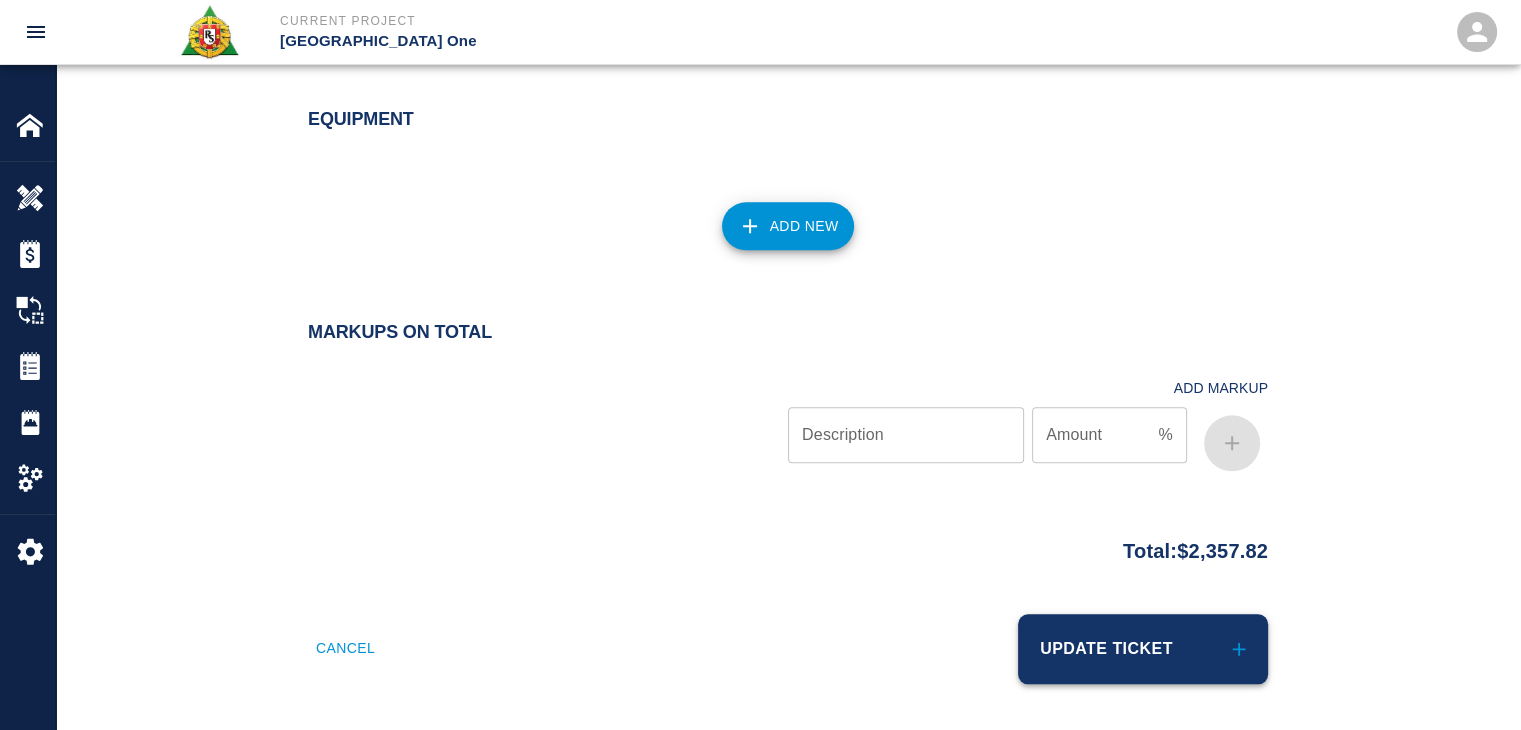 click on "Update Ticket" at bounding box center [1143, 649] 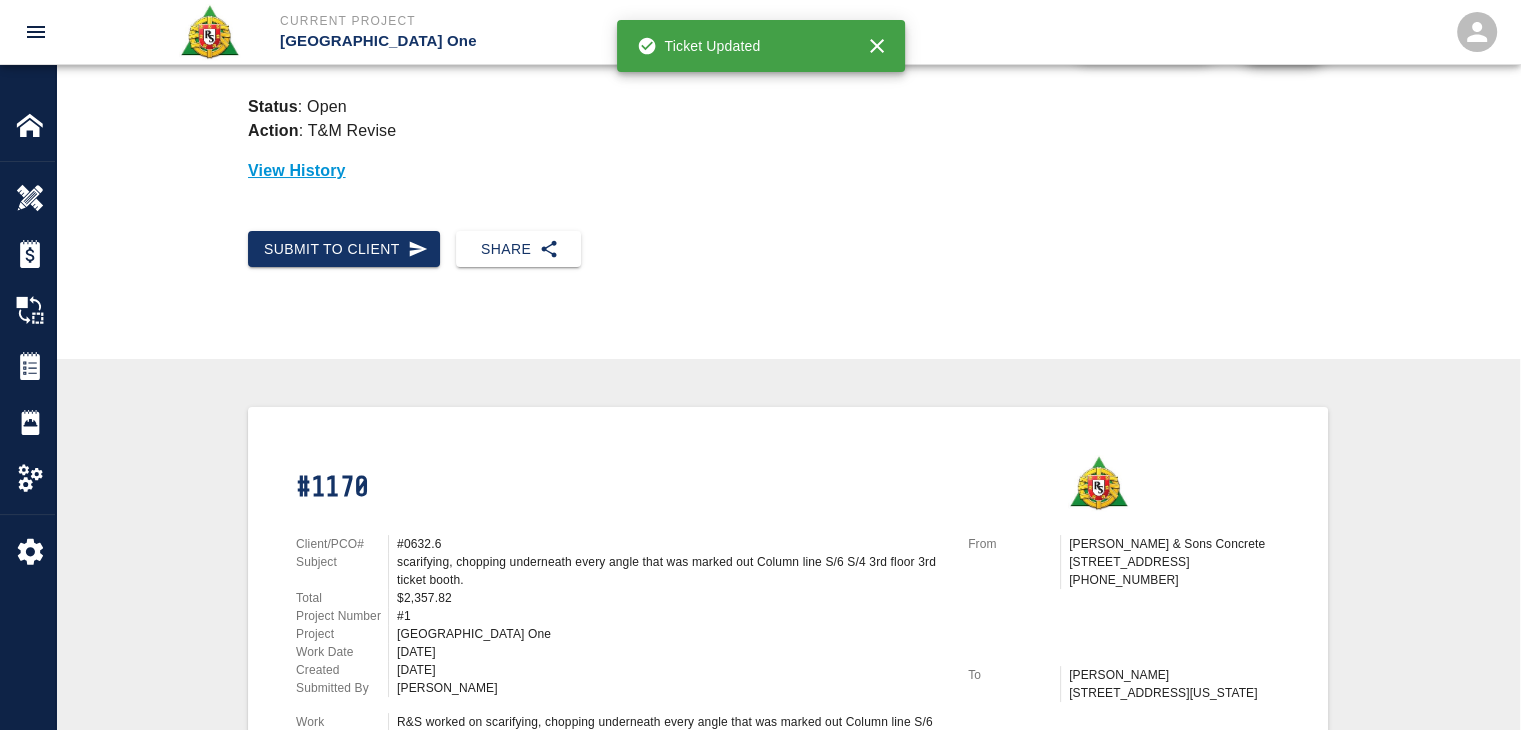scroll, scrollTop: 0, scrollLeft: 0, axis: both 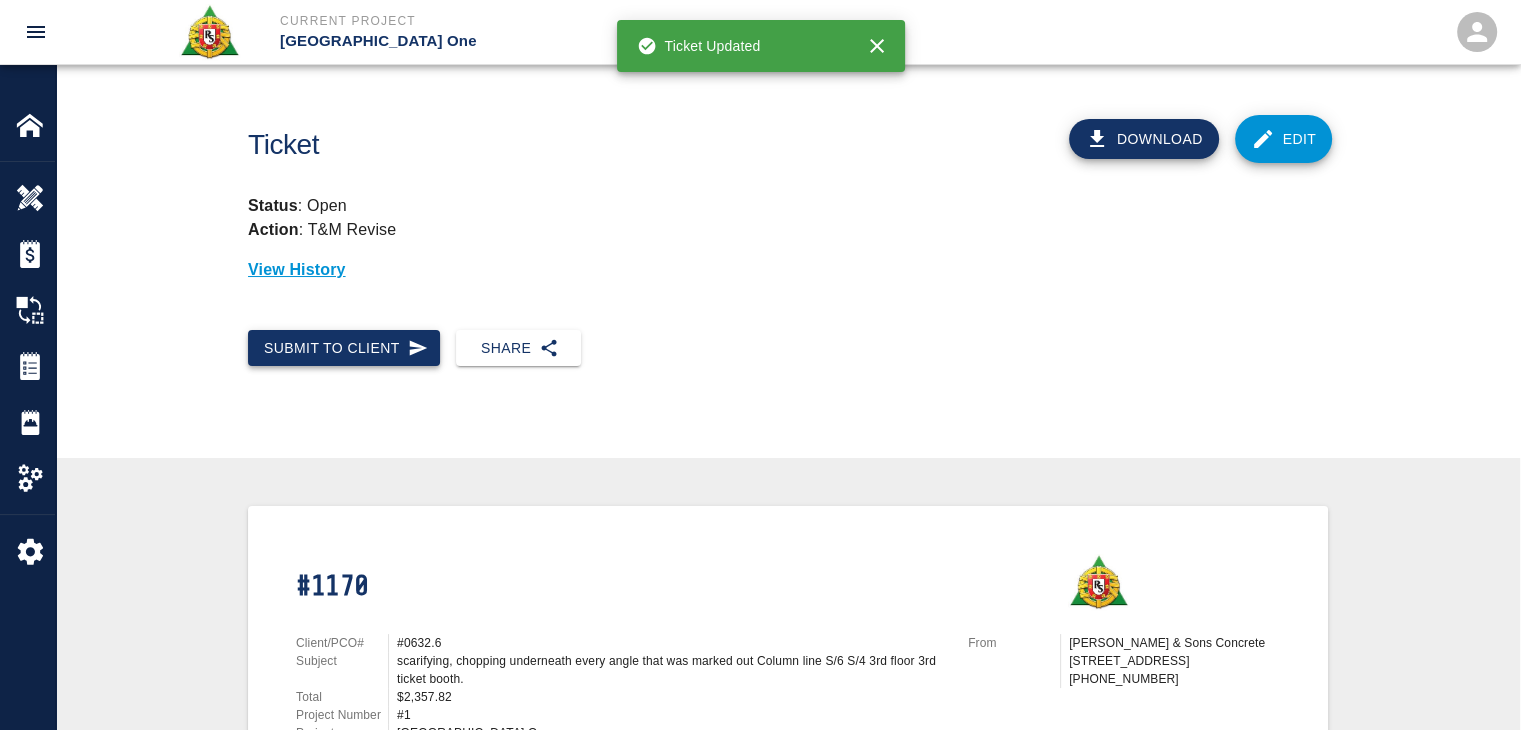 click on "Submit to Client" at bounding box center [344, 348] 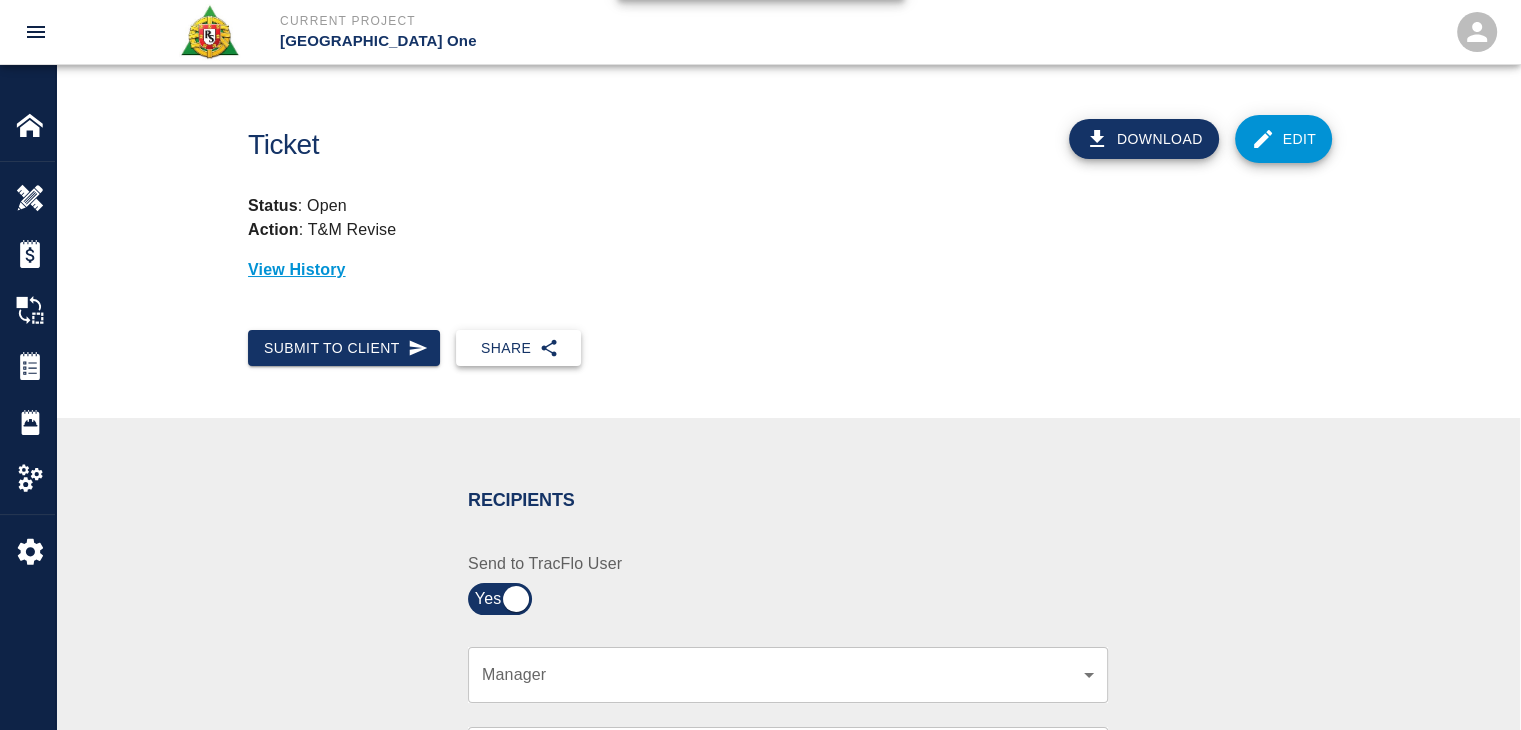 scroll, scrollTop: 440, scrollLeft: 0, axis: vertical 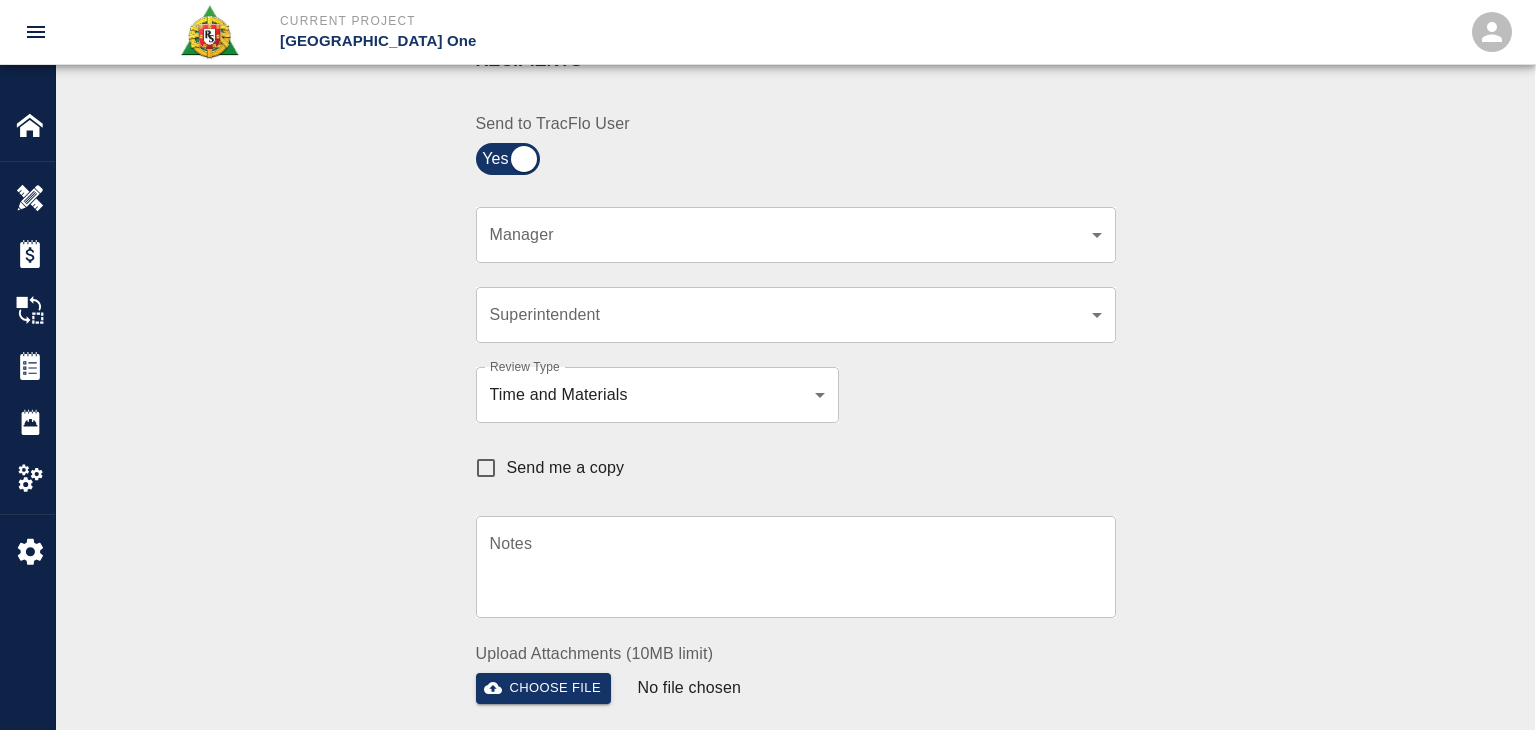click on "Current Project [GEOGRAPHIC_DATA] One Home [GEOGRAPHIC_DATA] One Overview Estimates Change Orders Tickets Daily Reports Project Settings Settings Powered By Terms of Service  |  Privacy Policy Ticket Download Edit Status :   Open Action :   T&M Revise View History Submit to Client Share Recipients Send to TracFlo User Manager ​ Manager Superintendent ​ Superintendent Review Type Time and Materials tm Review Type Send me a copy Notes x Notes Upload Attachments (10MB limit) Choose file No file chosen Upload Another File Cancel Send Request Time and Material Revision Notes   * x Notes   * Upload Attachments (10MB limit) Choose file No file chosen Upload Another File Cancel Send Time and Materials Reject Notes   * x Notes   * Upload Attachments (10MB limit) Choose file No file chosen Upload Another File Cancel Send Signature acknowledges time and material used, but does not change contractual obligations of either party Approve Ticket Time and Materials Signature Clear Notes x Notes Choose file No file chosen" at bounding box center [768, -75] 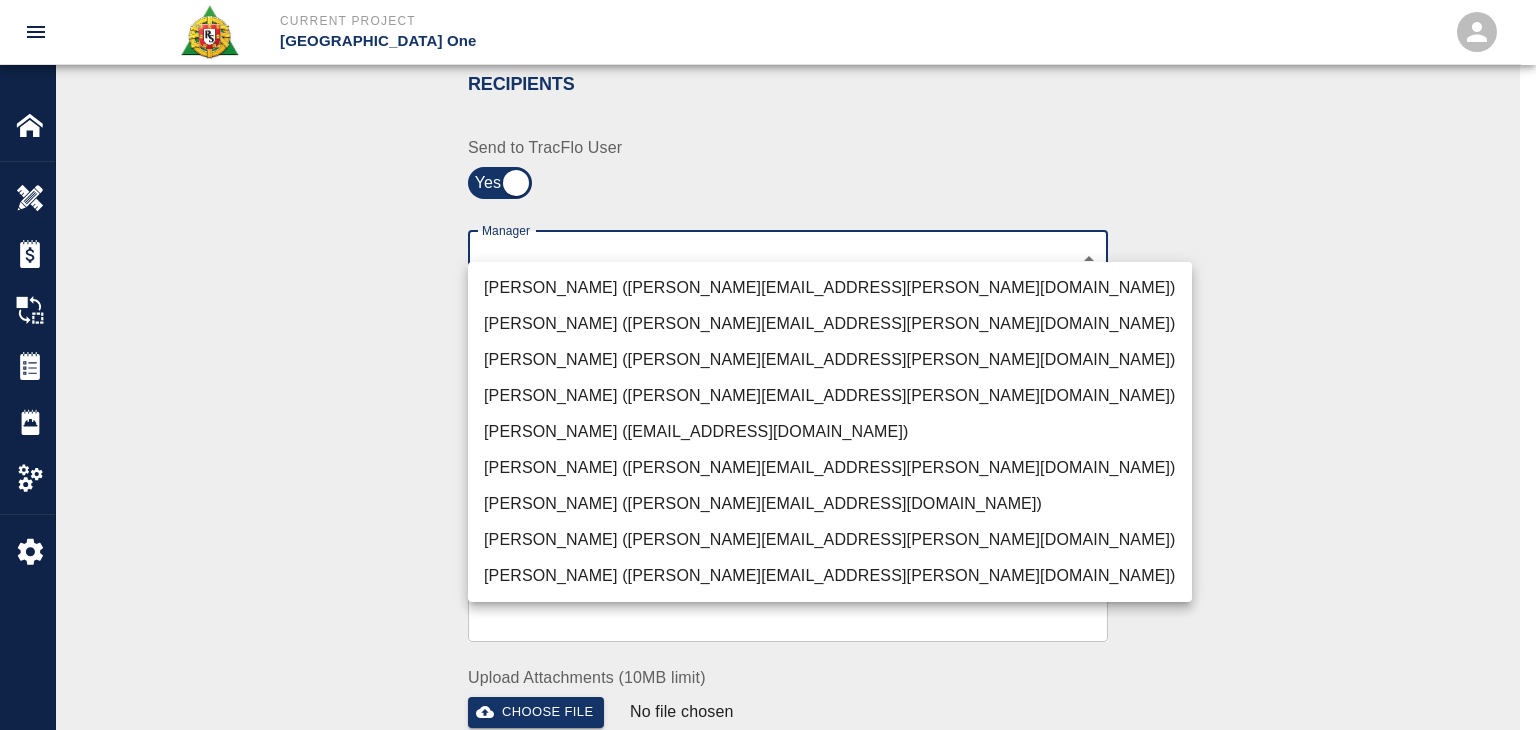 click on "[PERSON_NAME] ([PERSON_NAME][EMAIL_ADDRESS][PERSON_NAME][DOMAIN_NAME])" at bounding box center (830, 540) 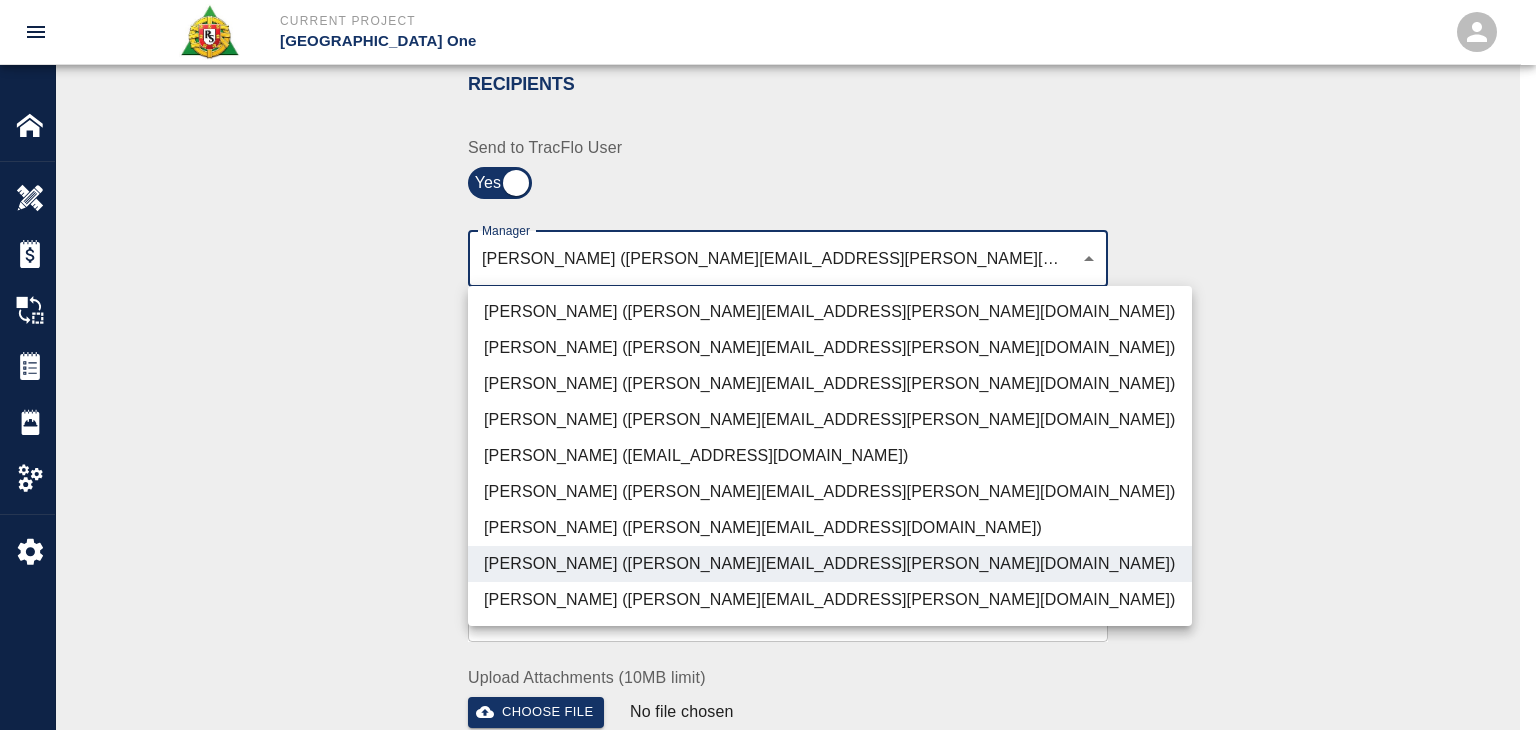 click at bounding box center (768, 365) 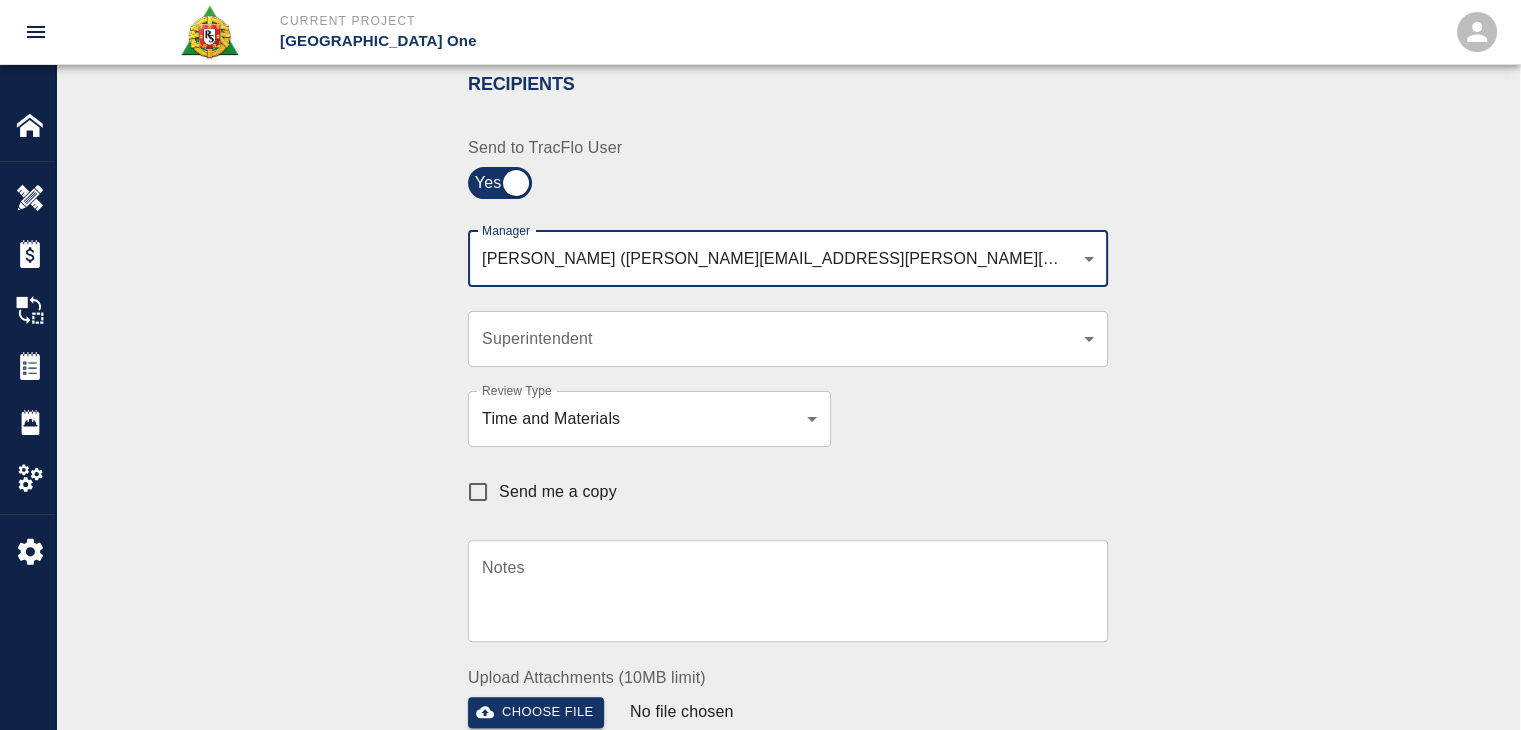 click on "Send me a copy" at bounding box center (537, 492) 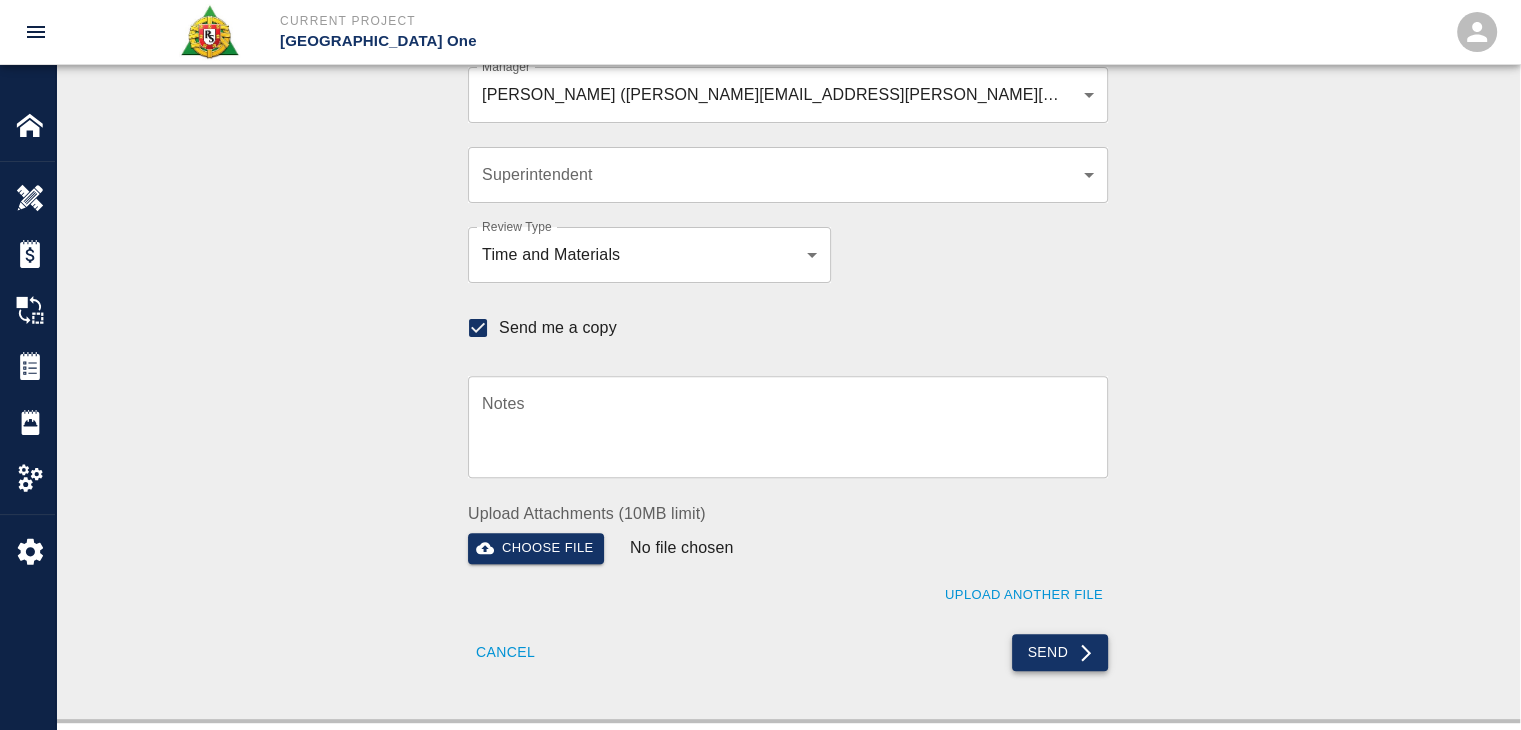 scroll, scrollTop: 611, scrollLeft: 0, axis: vertical 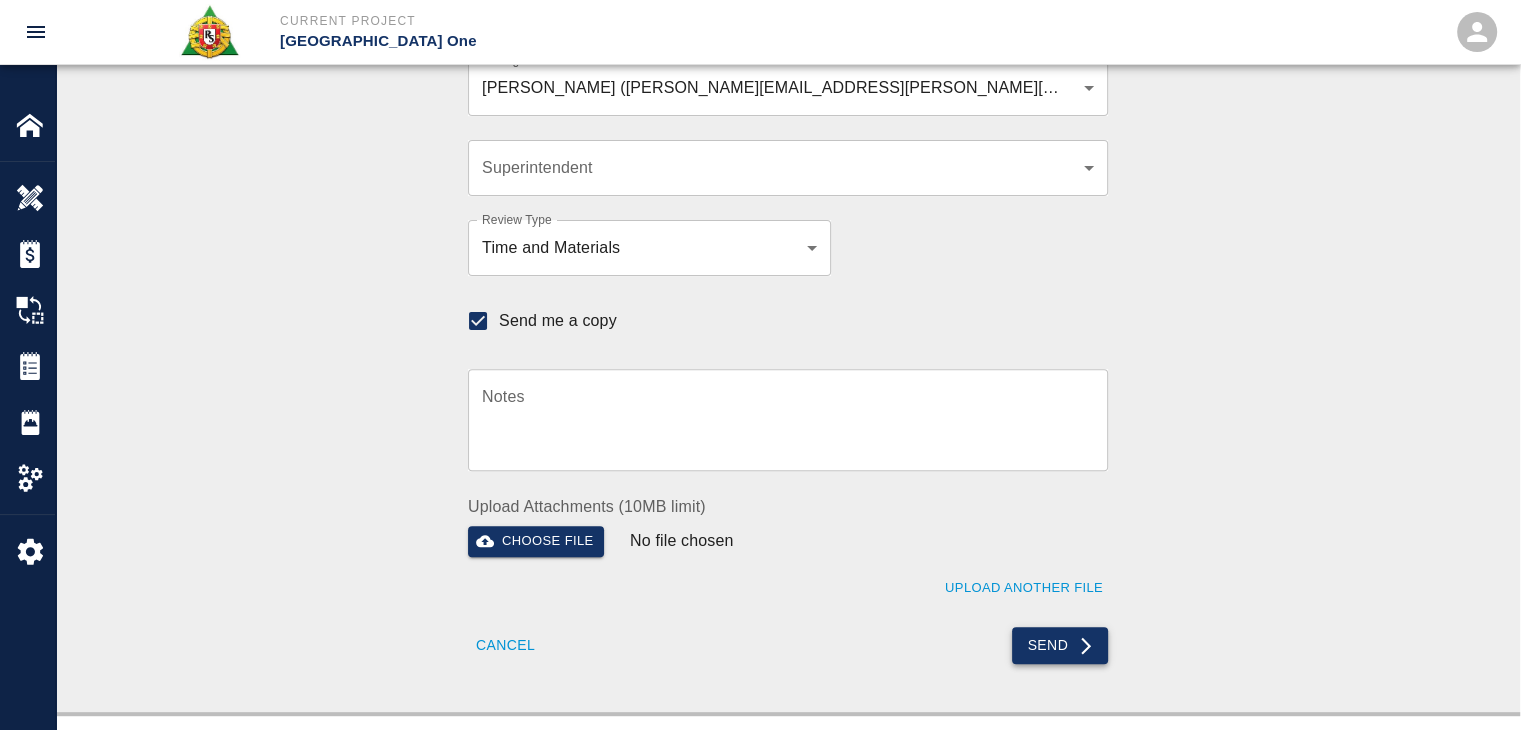 click 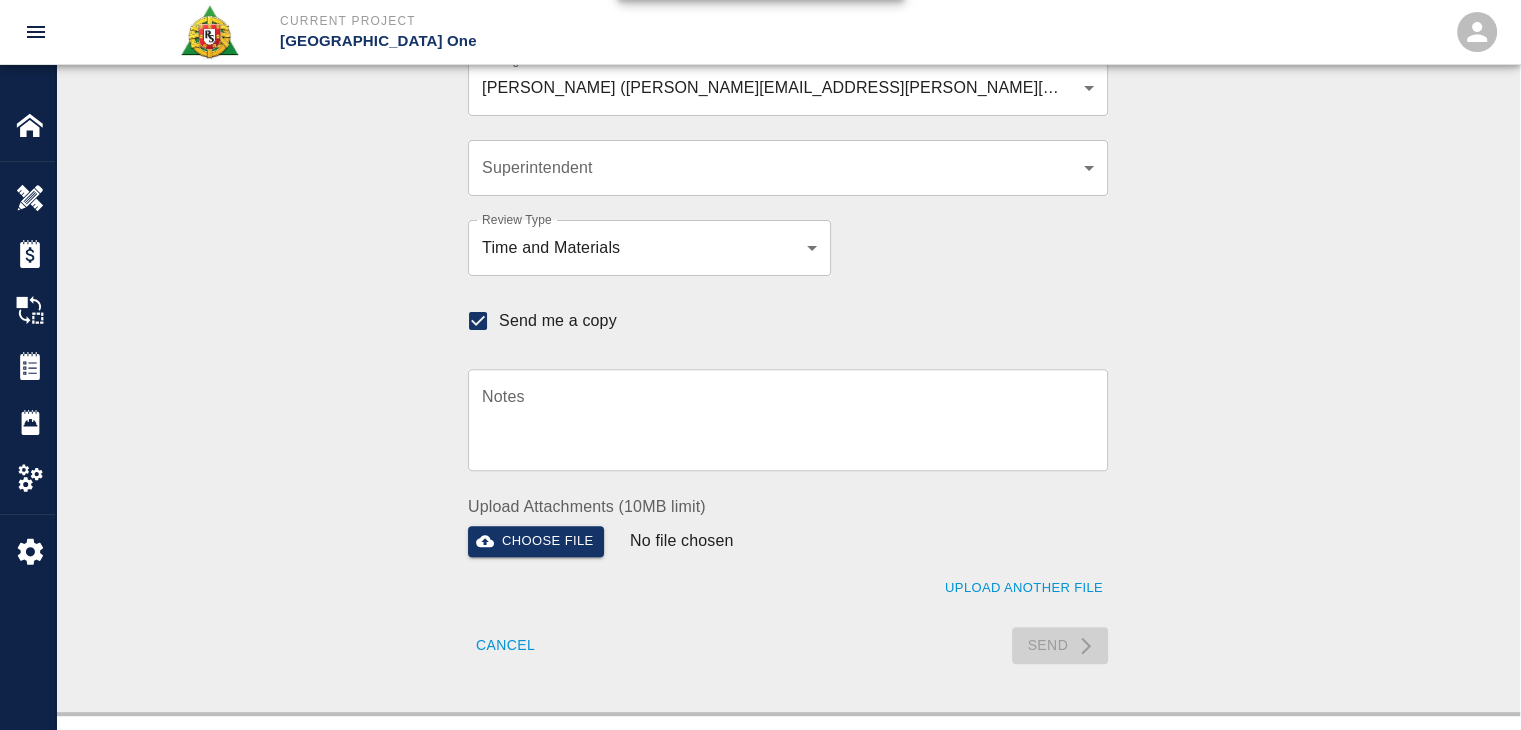type 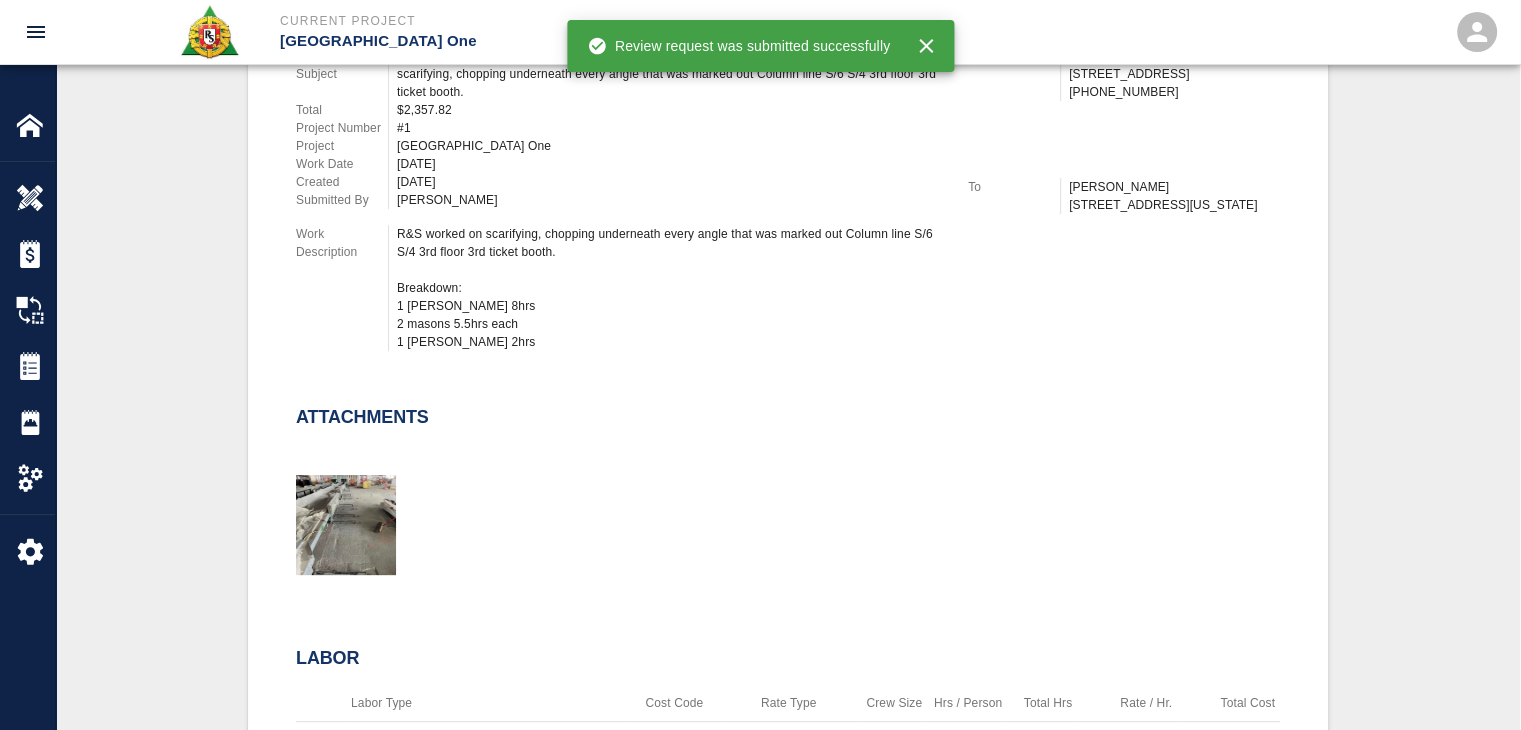scroll, scrollTop: 0, scrollLeft: 0, axis: both 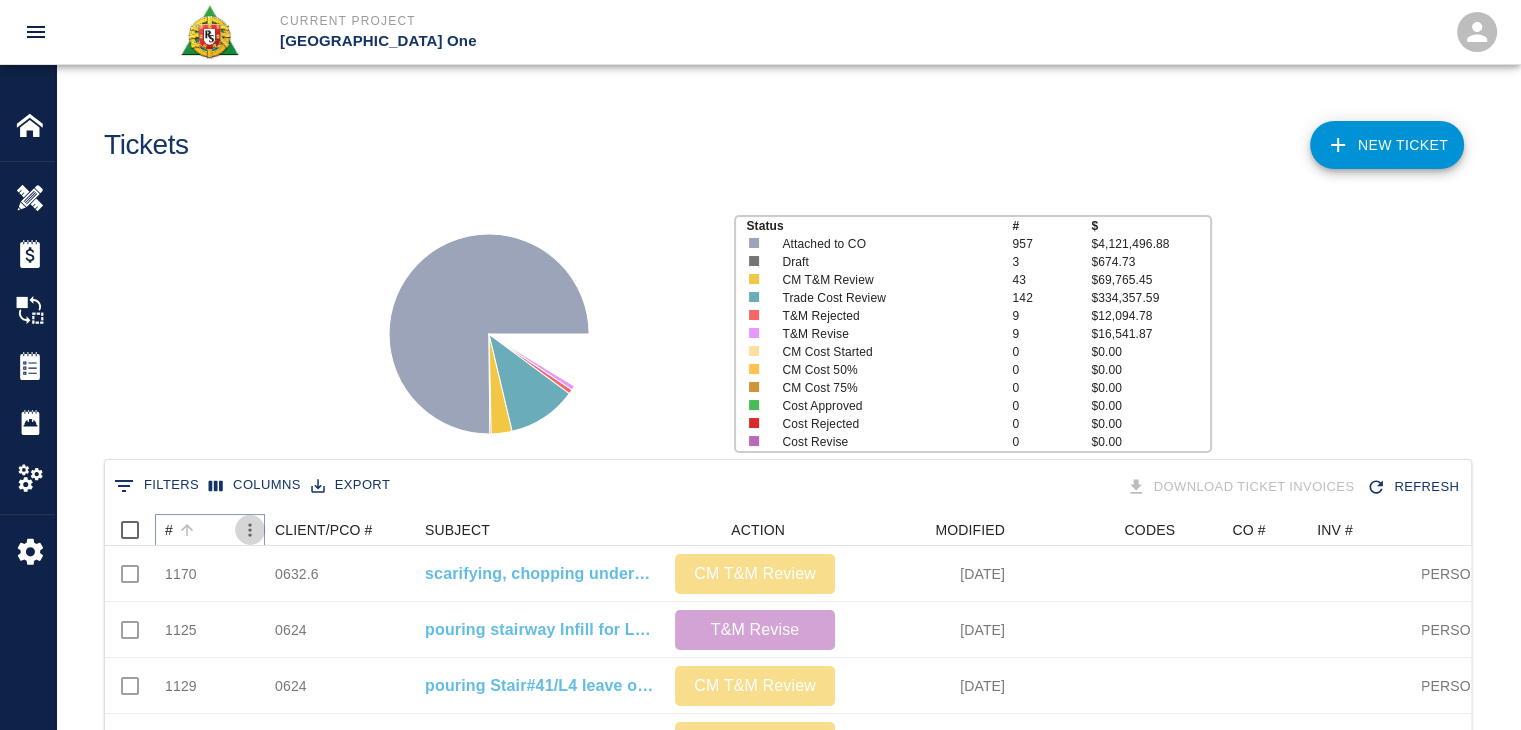 click 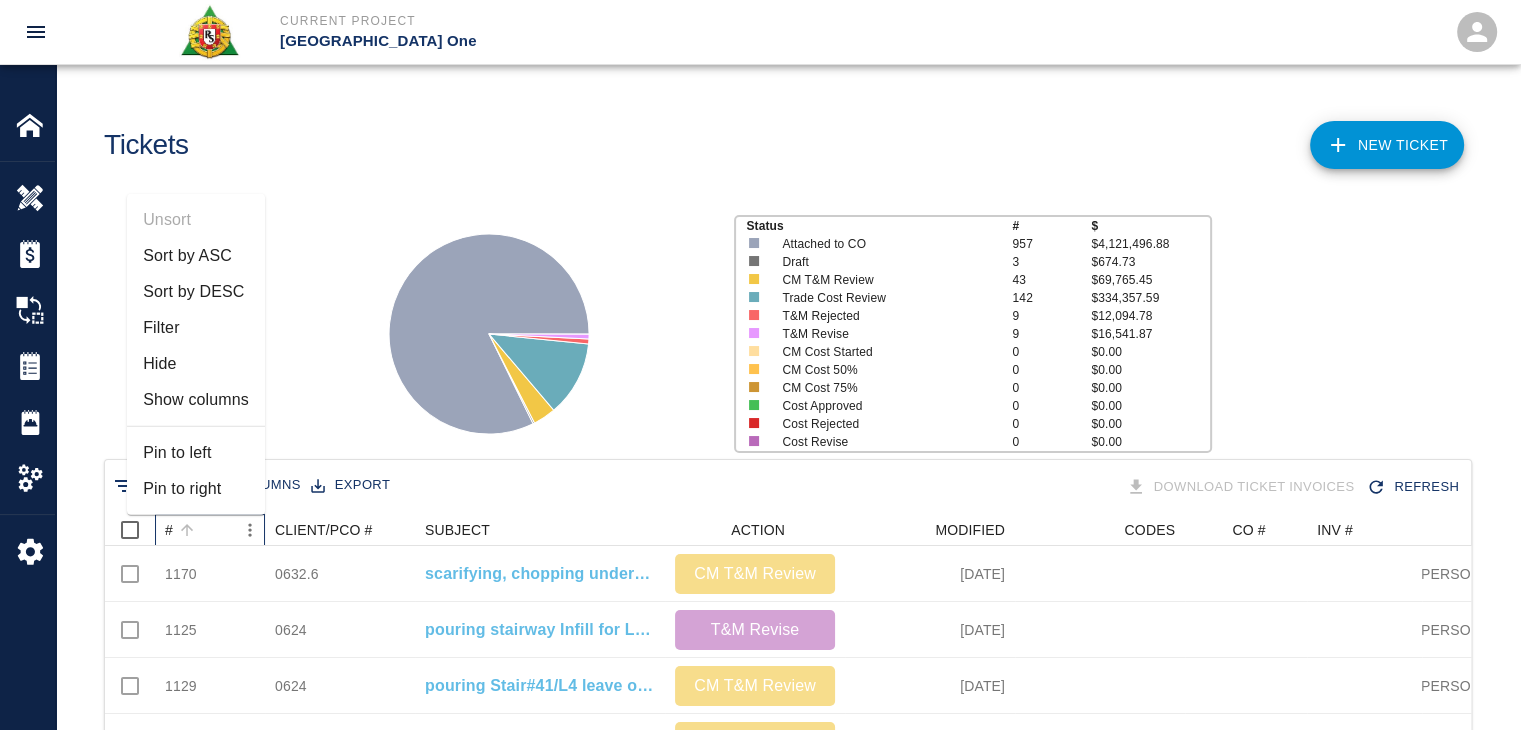 click on "#" at bounding box center [200, 530] 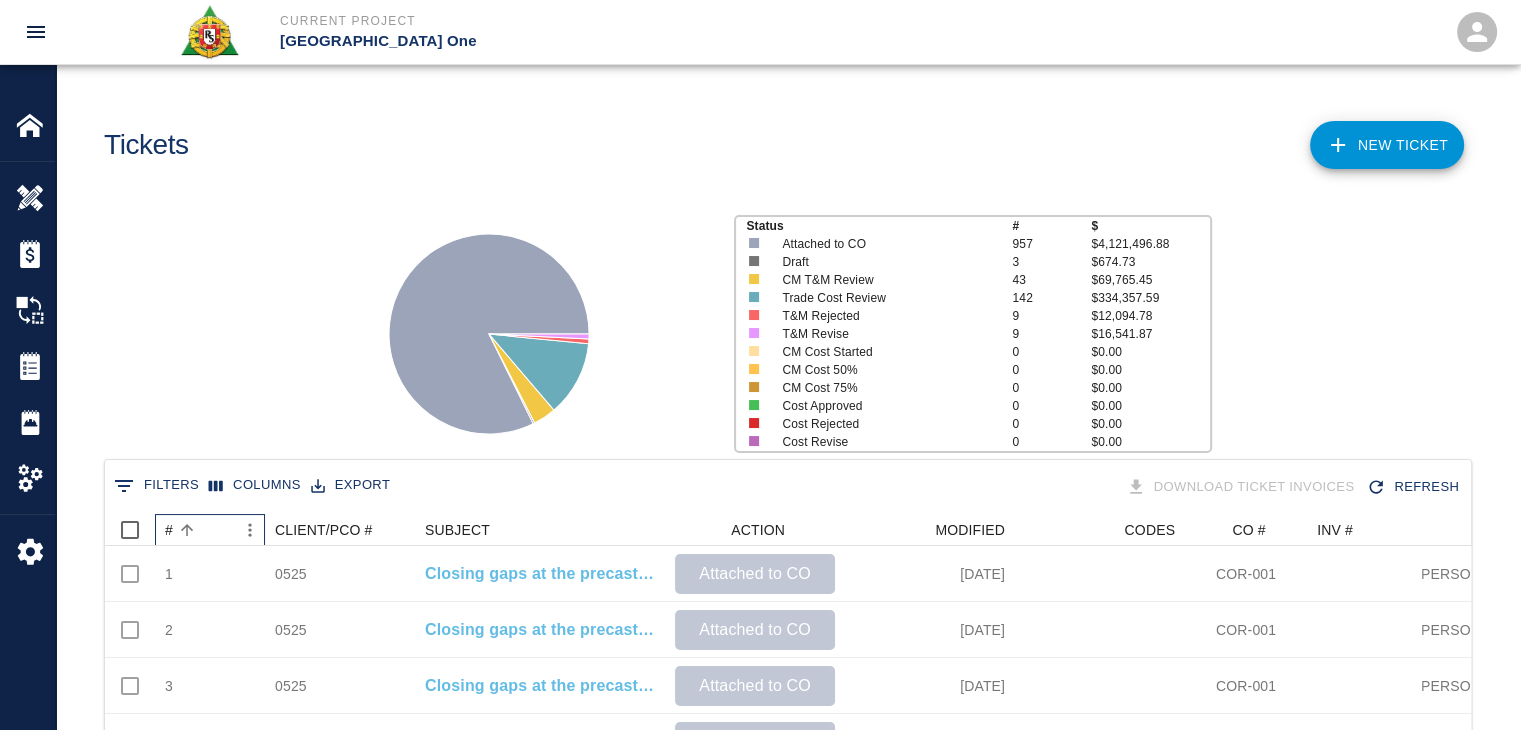 click on "#" at bounding box center [200, 530] 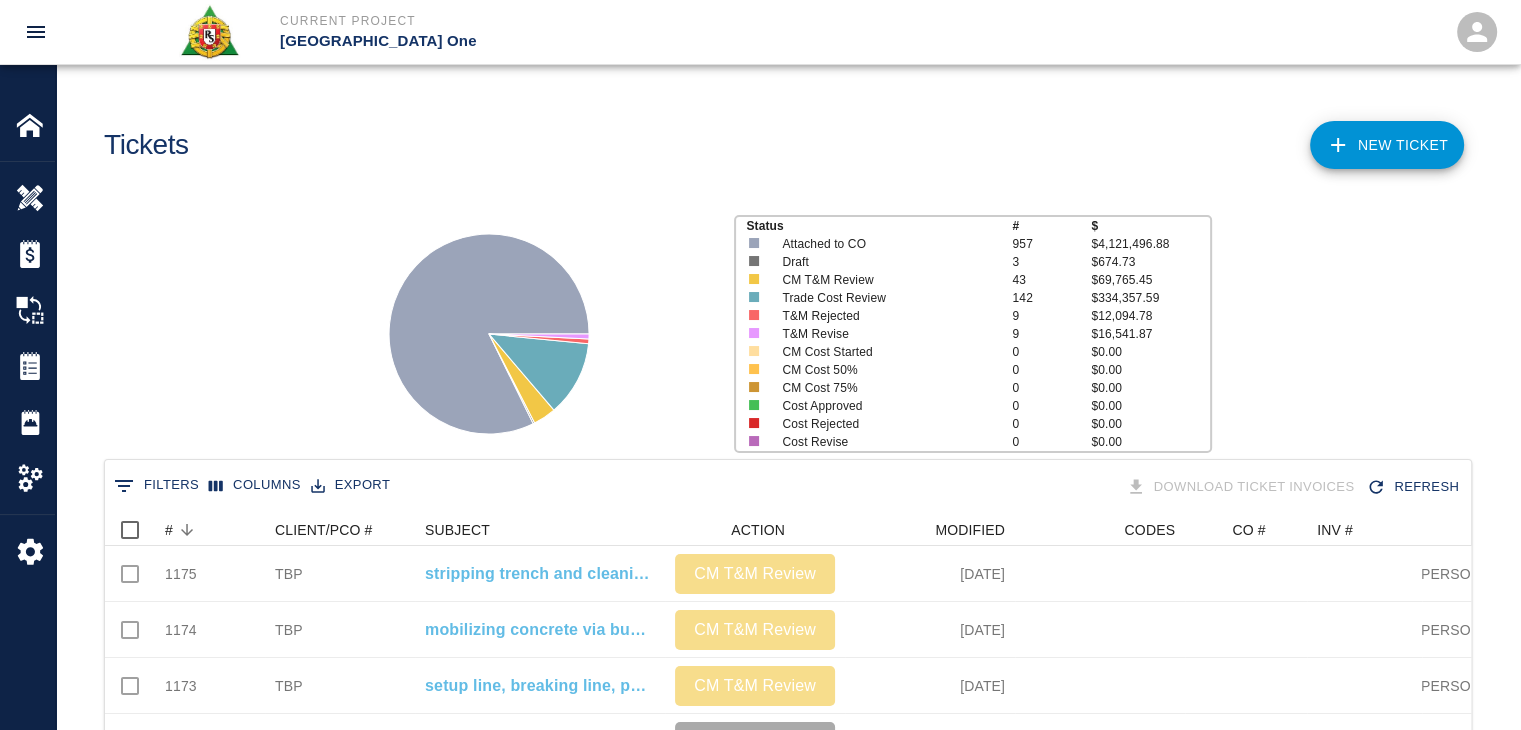 click on "Status # $ Attached to CO 957 $4,121,496.88 Draft 3 $674.73 CM T&M Review 43 $69,765.45 Trade Cost Review 142 $334,357.59 T&M Rejected 9 $12,094.78 T&M Revise 9 $16,541.87 CM Cost Started 0 $0.00 CM Cost 50% 0 $0.00 CM Cost 75% 0 $0.00 Cost Approved 0 $0.00 Cost Rejected 0 $0.00 Cost Revise 0 $0.00" at bounding box center [780, 326] 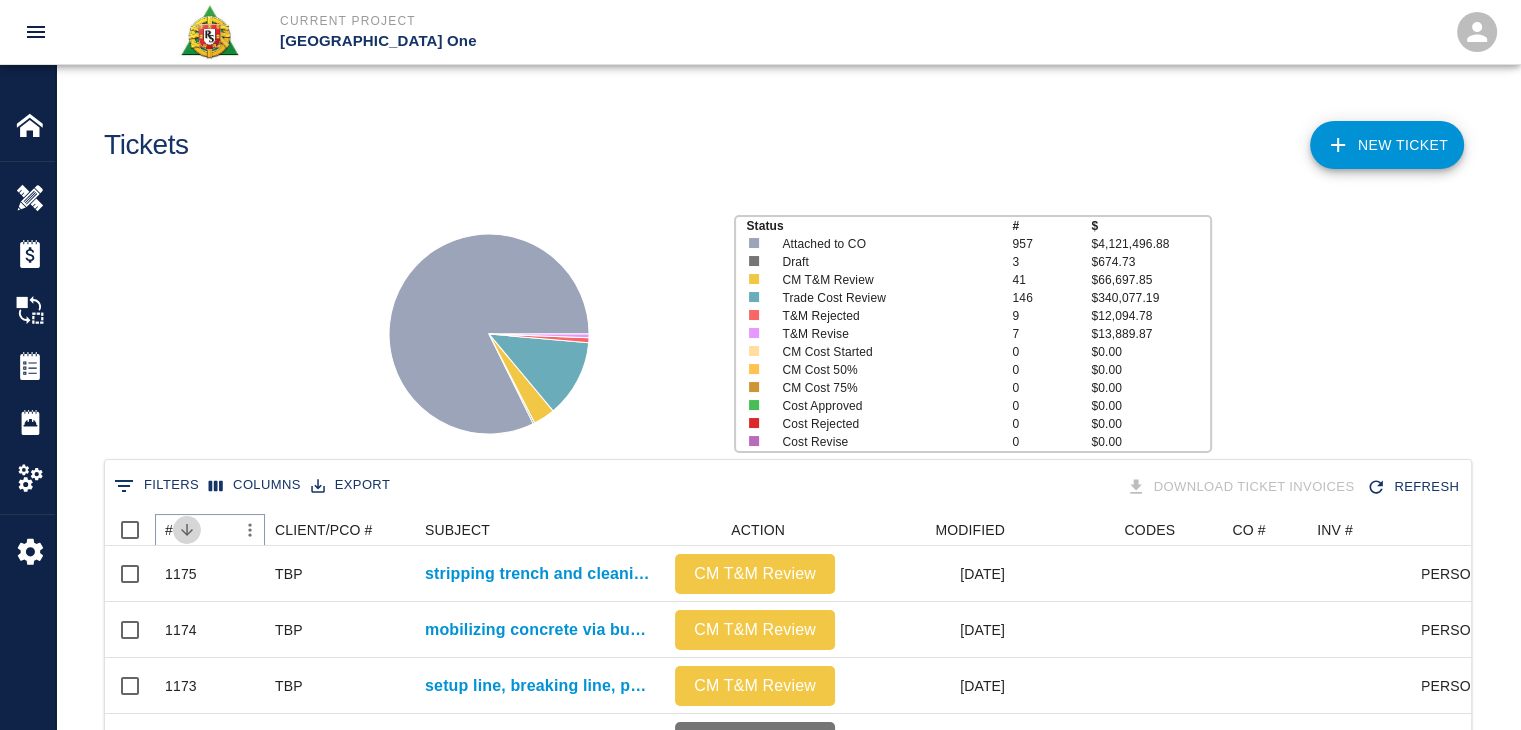 click 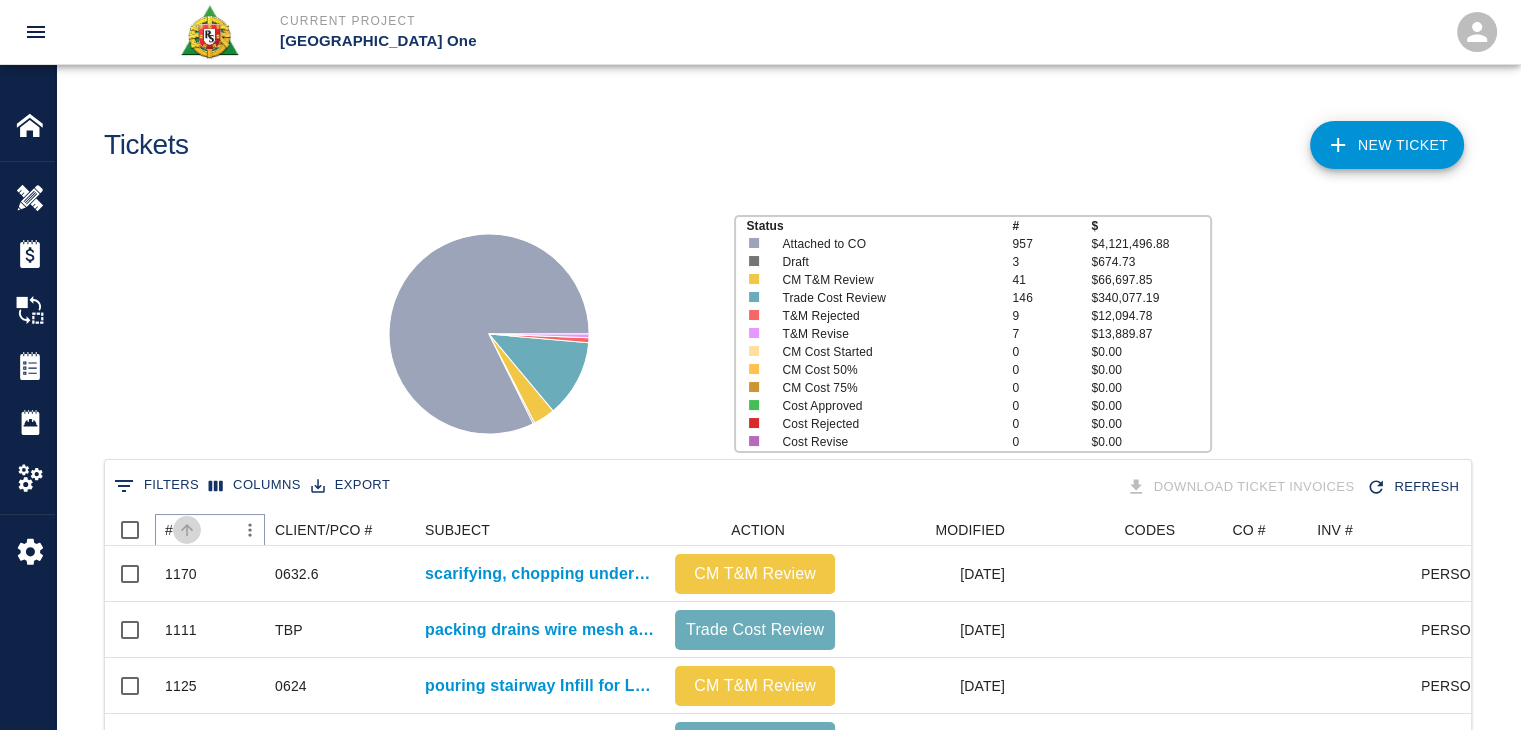 click 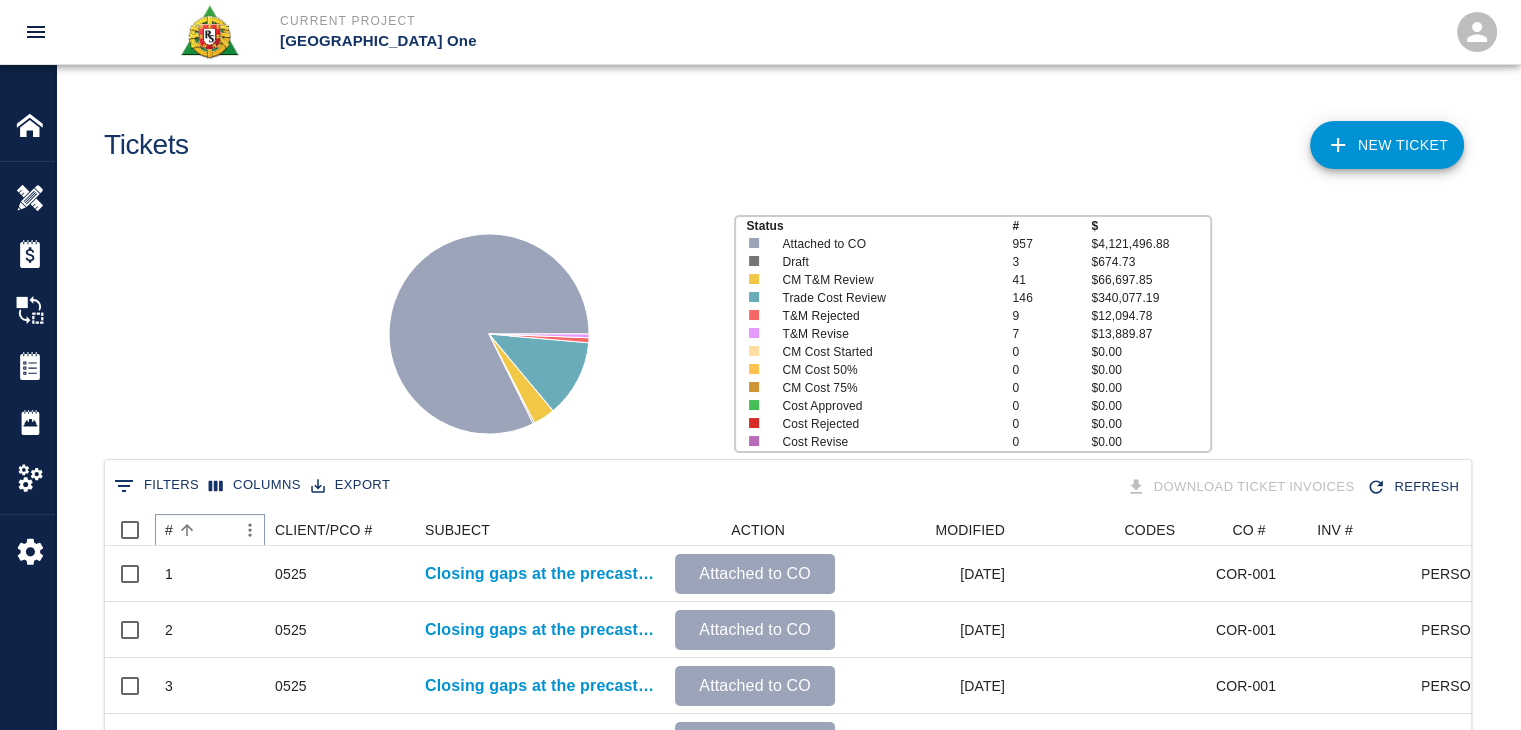 click at bounding box center [187, 530] 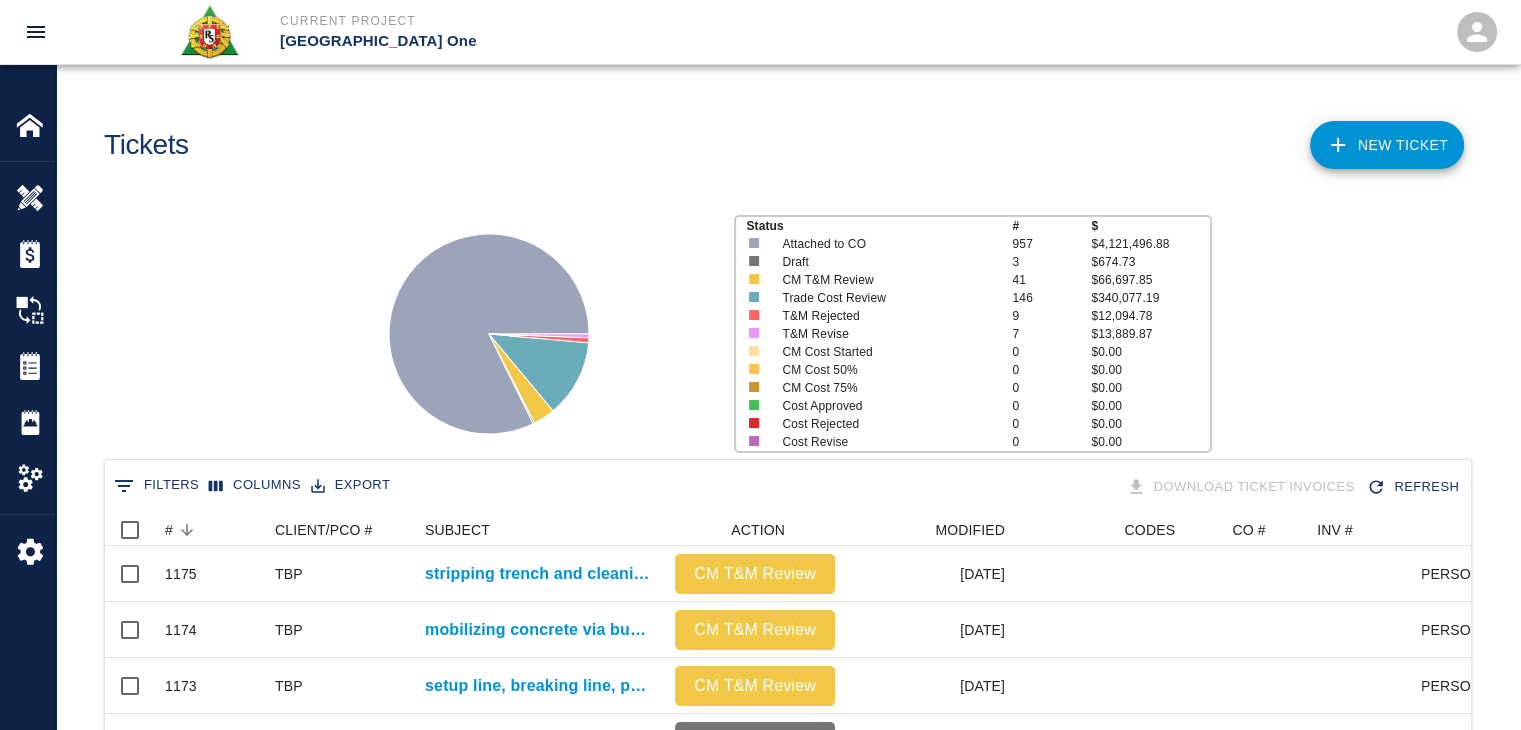 click on "Status # $ Attached to CO 957 $4,121,496.88 Draft 3 $674.73 CM T&M Review 41 $66,697.85 Trade Cost Review 146 $340,077.19 T&M Rejected 9 $12,094.78 T&M Revise 7 $13,889.87 CM Cost Started 0 $0.00 CM Cost 50% 0 $0.00 CM Cost 75% 0 $0.00 Cost Approved 0 $0.00 Cost Rejected 0 $0.00 Cost Revise 0 $0.00" at bounding box center (780, 326) 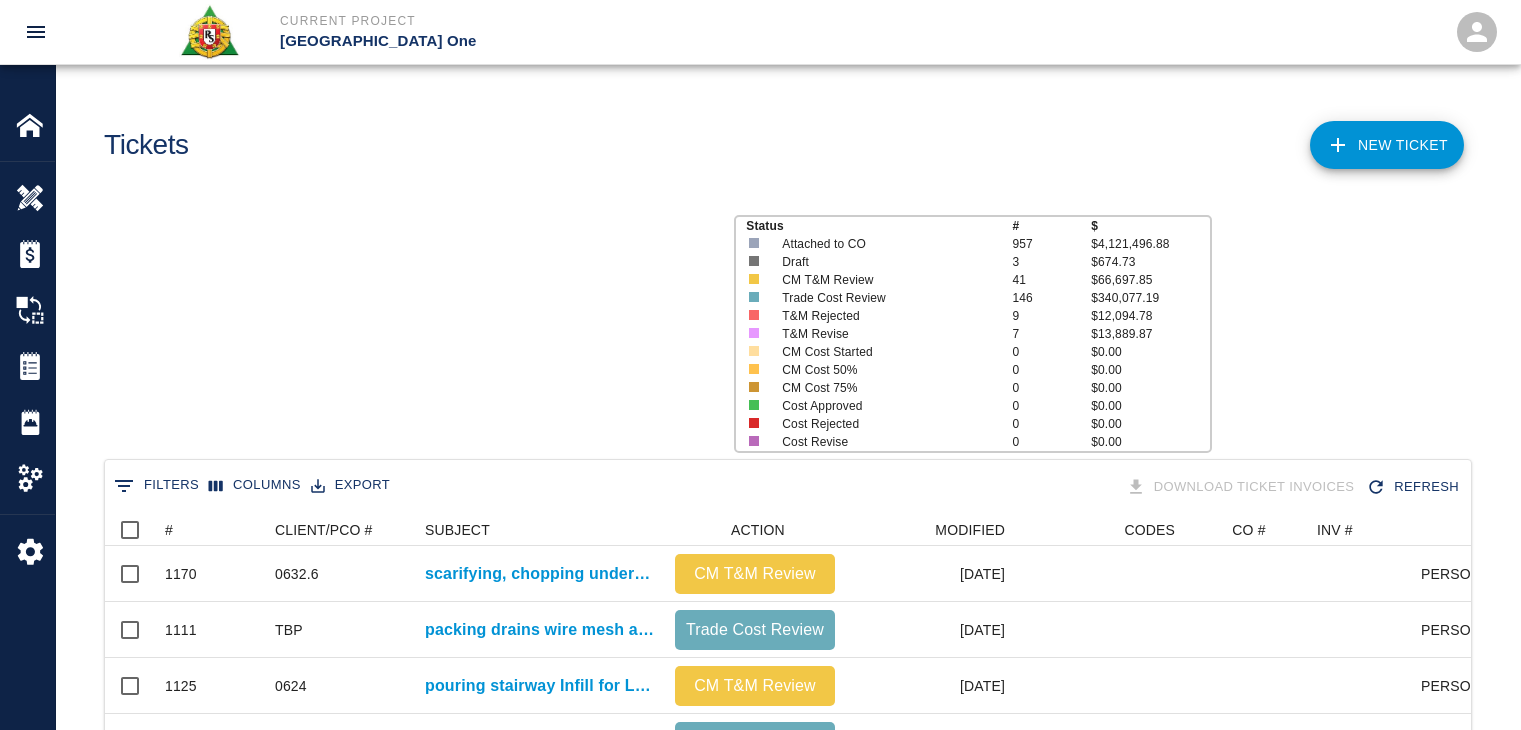 scroll, scrollTop: 0, scrollLeft: 0, axis: both 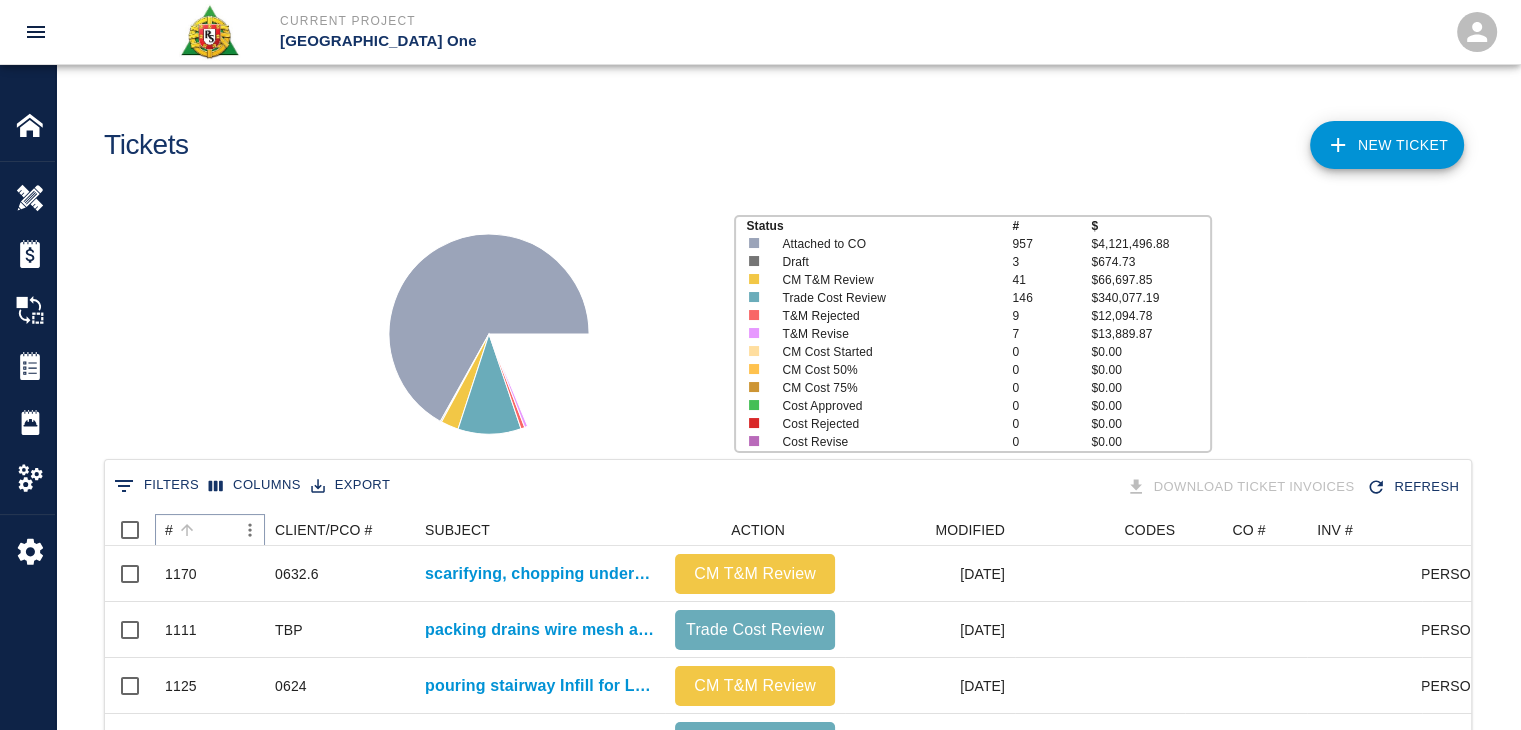 click at bounding box center [187, 530] 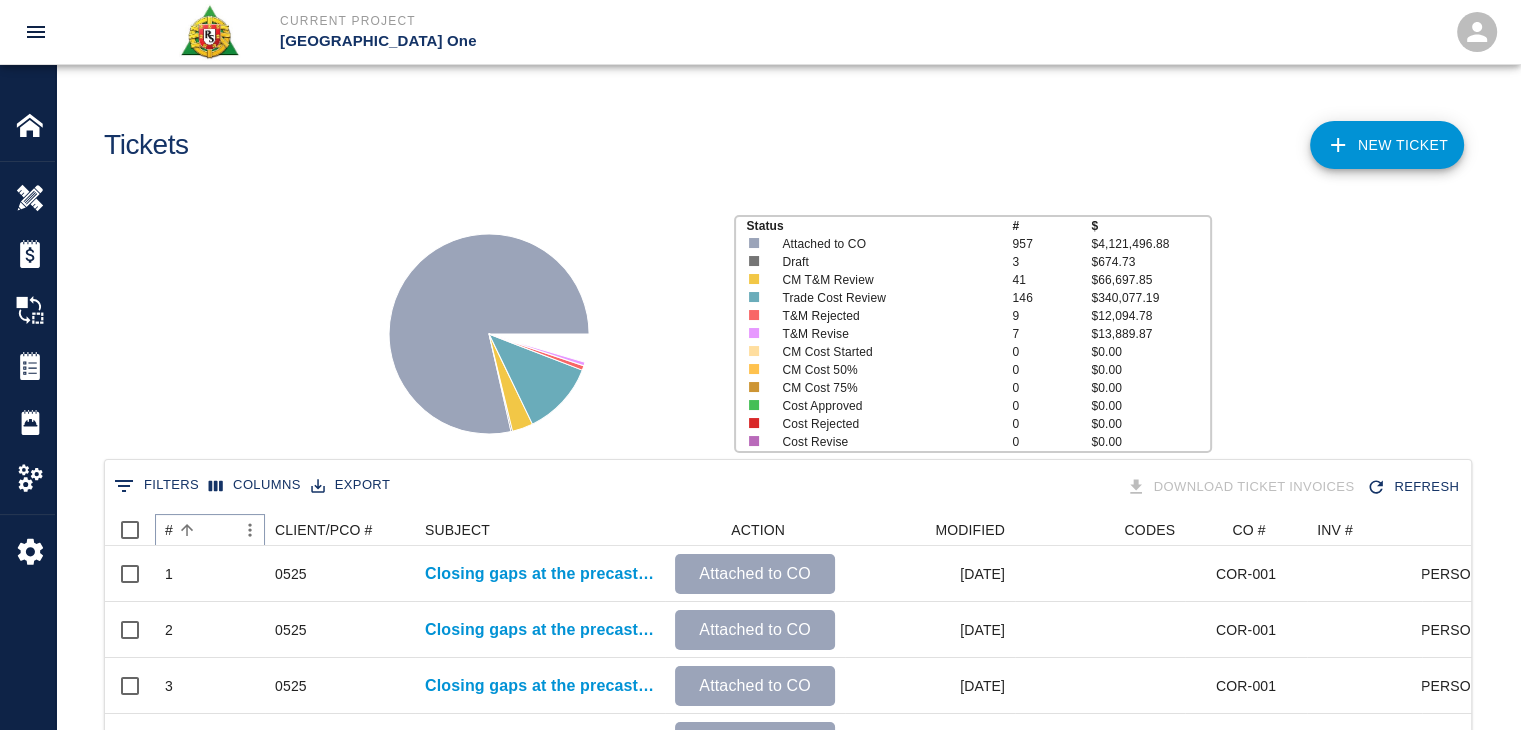 click at bounding box center [187, 530] 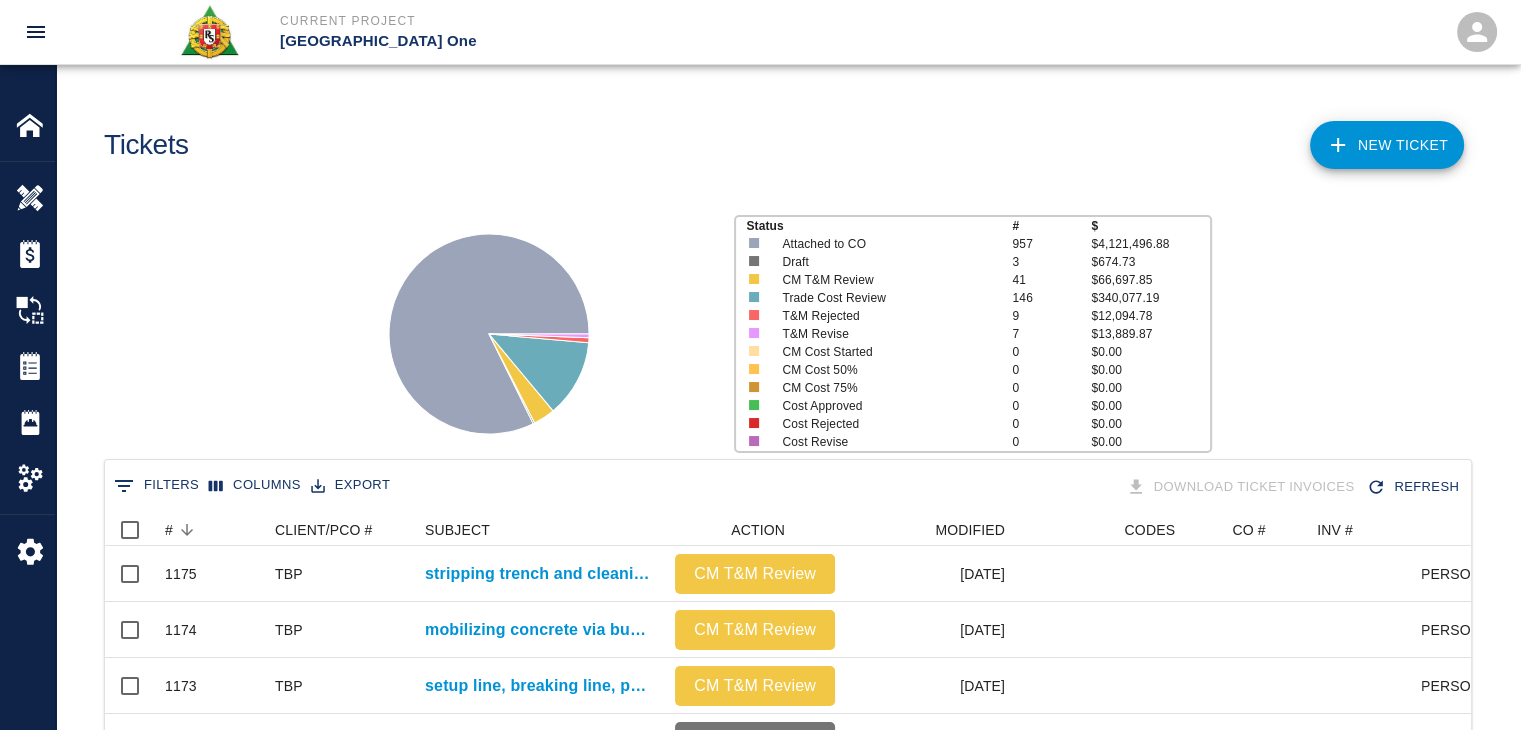 click on "Status # $ Attached to CO 957 $4,121,496.88 Draft 3 $674.73 CM T&M Review 41 $66,697.85 Trade Cost Review 146 $340,077.19 T&M Rejected 9 $12,094.78 T&M Revise 7 $13,889.87 CM Cost Started 0 $0.00 CM Cost 50% 0 $0.00 CM Cost 75% 0 $0.00 Cost Approved 0 $0.00 Cost Rejected 0 $0.00 Cost Revise 0 $0.00" at bounding box center (780, 326) 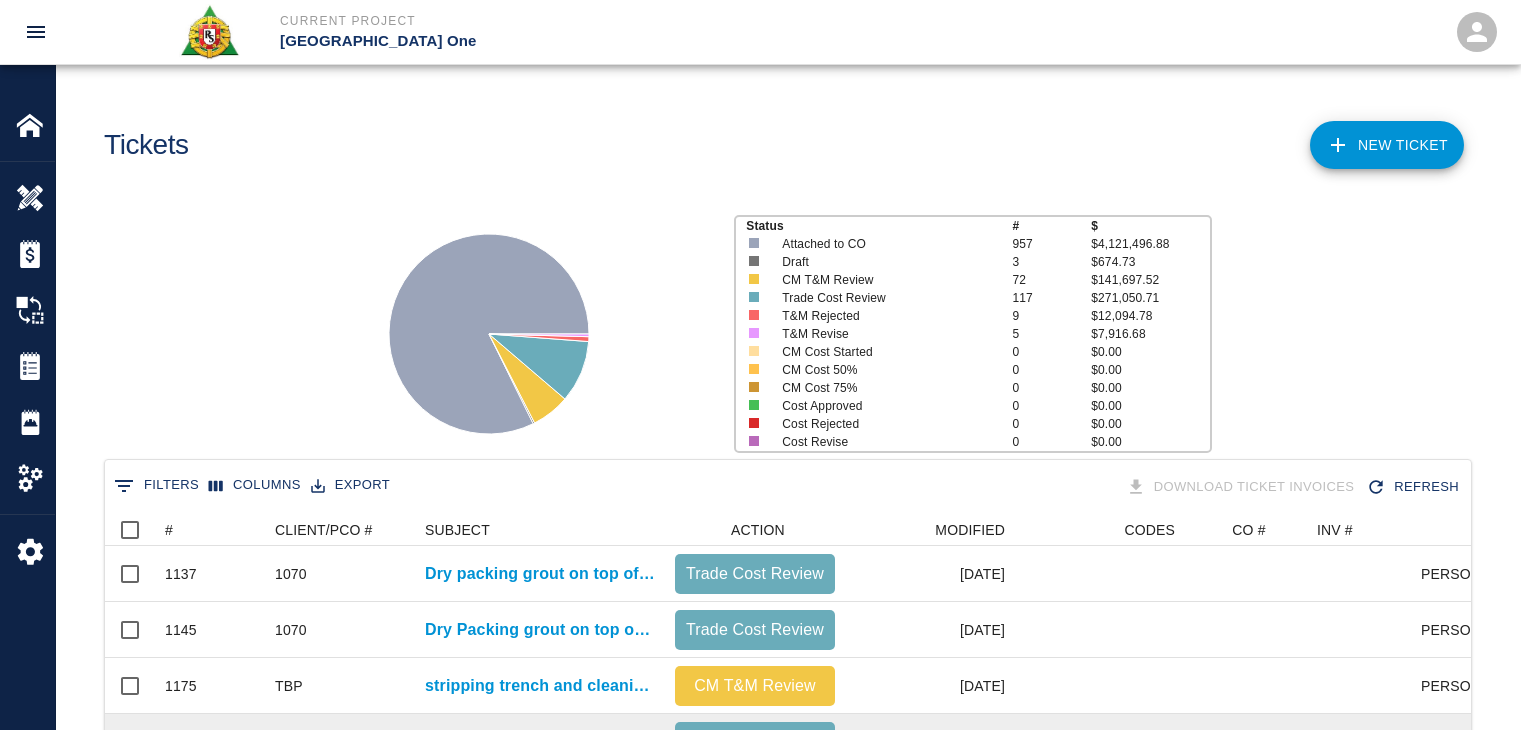 scroll, scrollTop: 0, scrollLeft: 0, axis: both 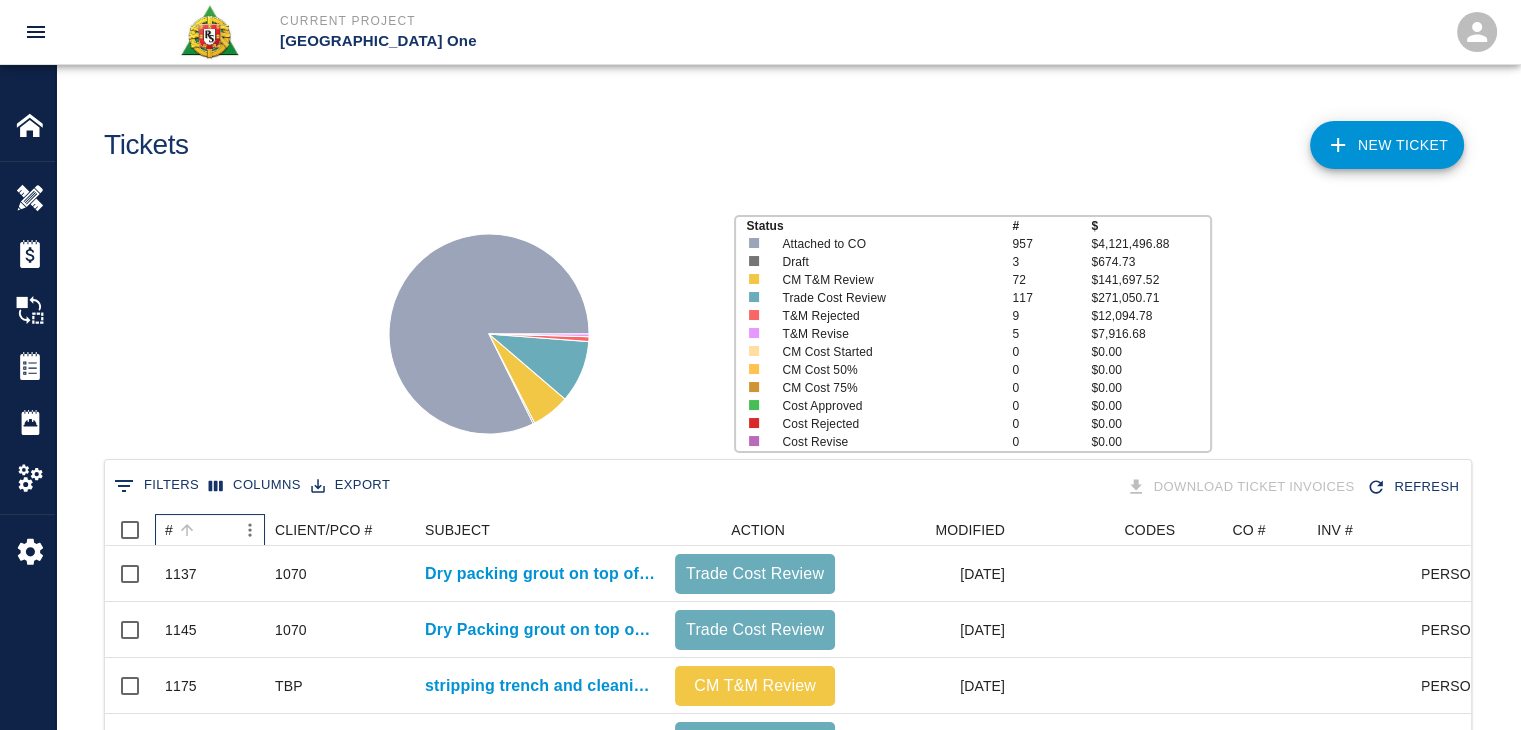 click on "#" at bounding box center [200, 530] 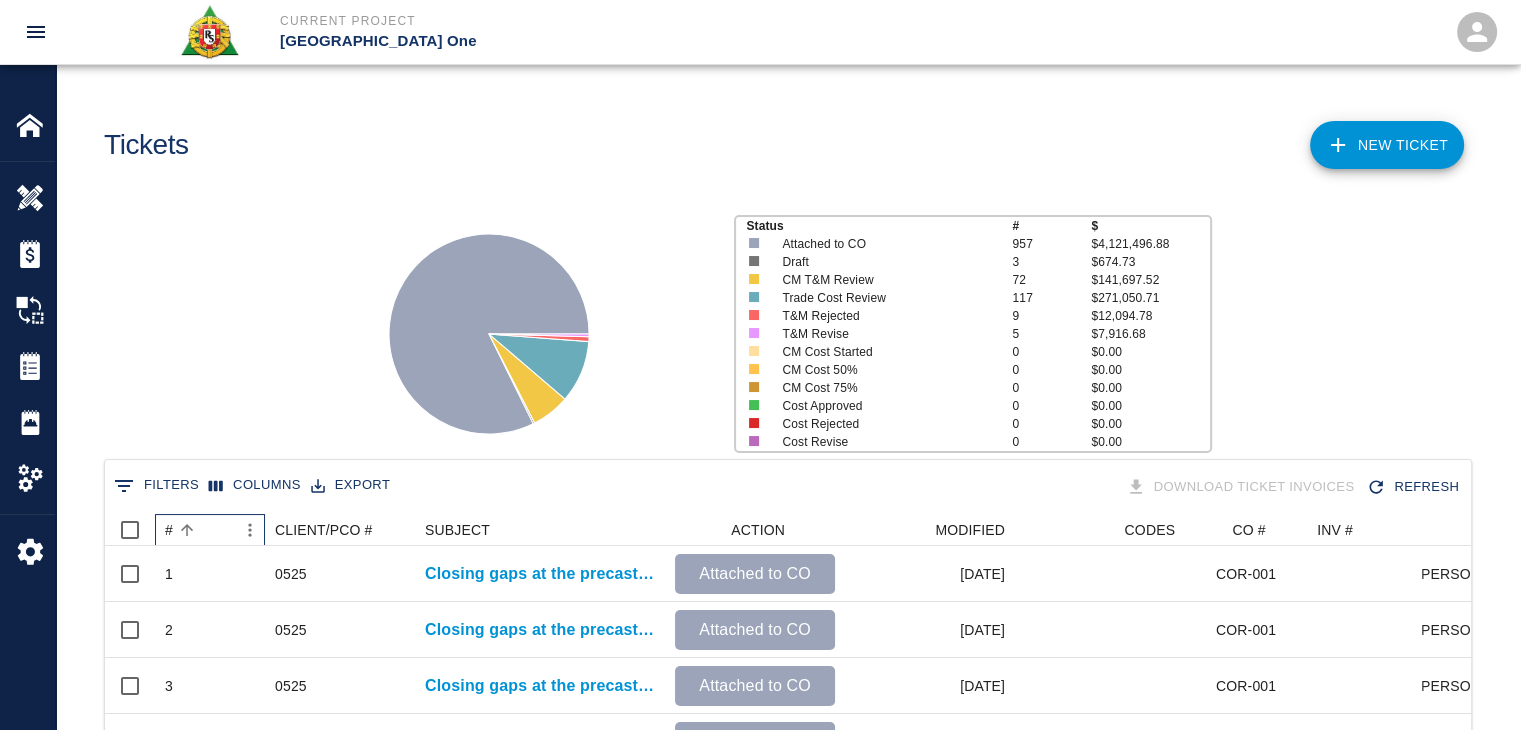 click on "#" at bounding box center [200, 530] 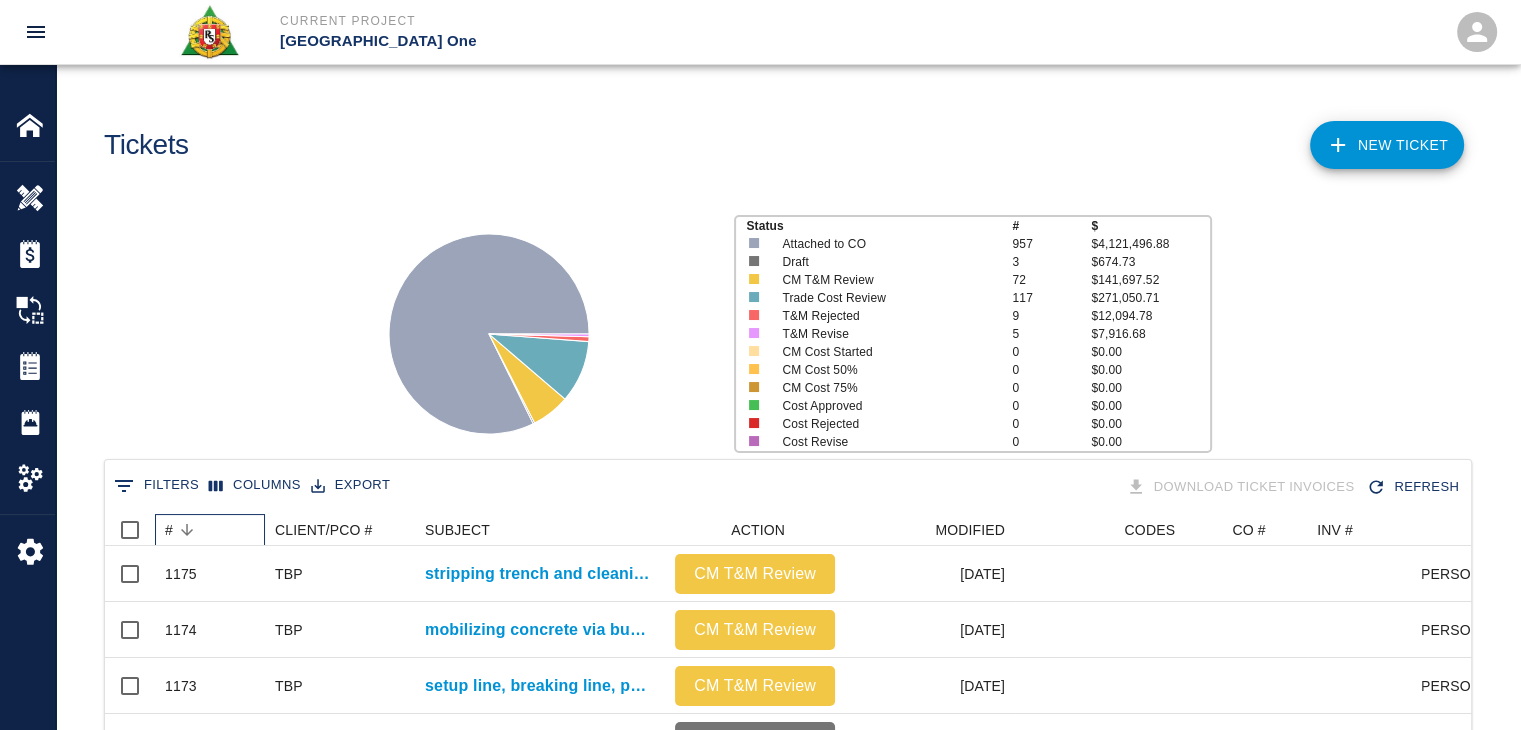 scroll, scrollTop: 396, scrollLeft: 0, axis: vertical 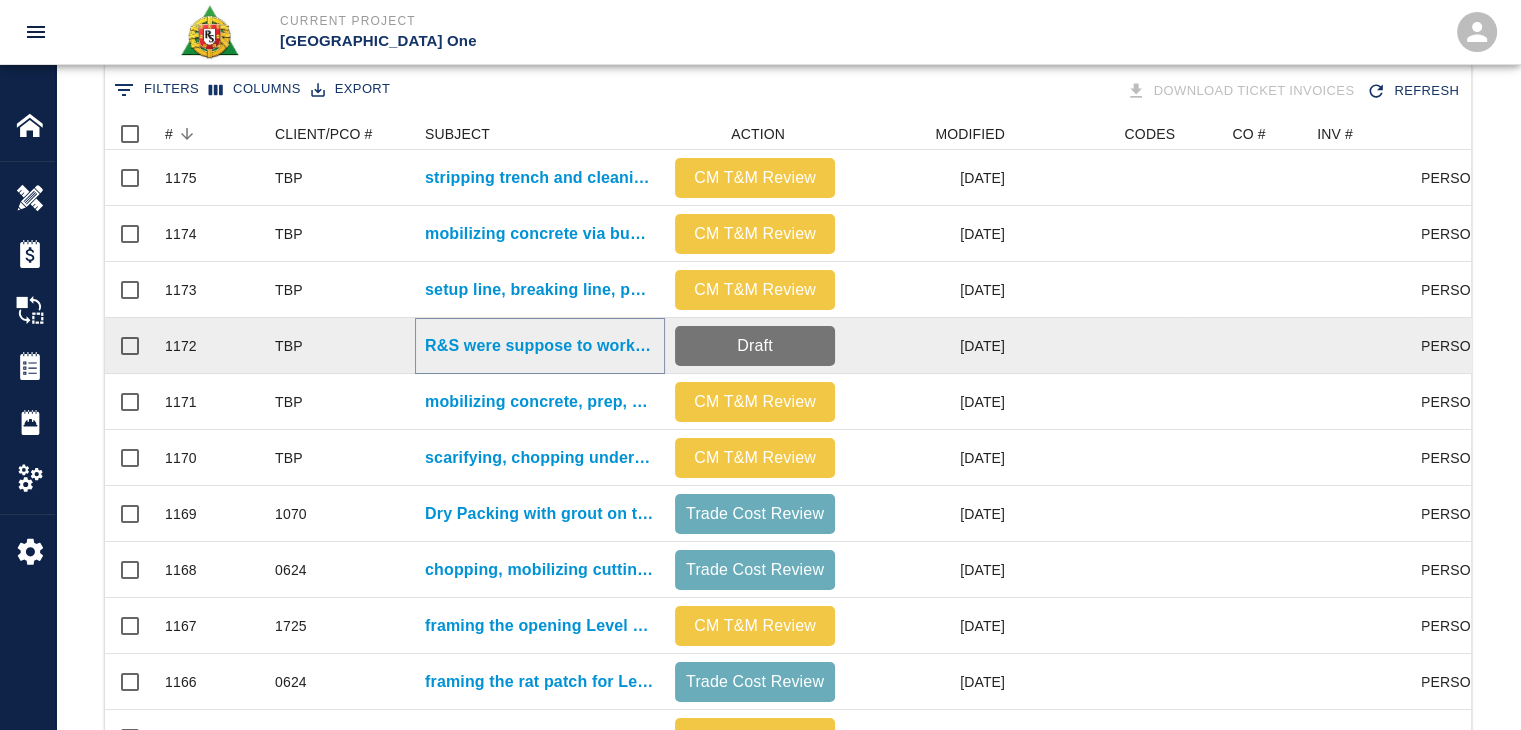 click on "R&S were suppose to work on chopping and leveling area for window guys at Column line C/19. Never did the work the window guys had the wrong height." at bounding box center [540, 346] 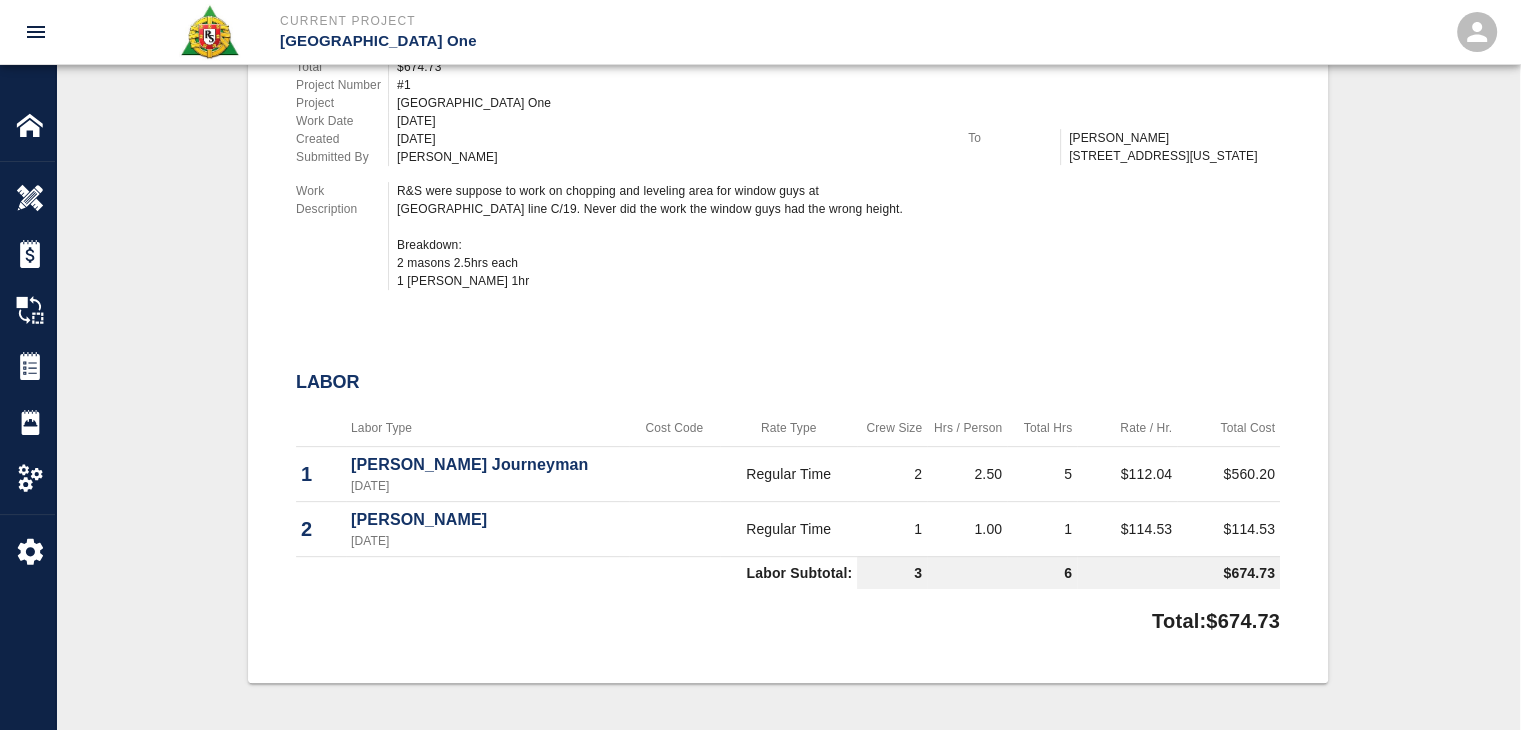 scroll, scrollTop: 0, scrollLeft: 0, axis: both 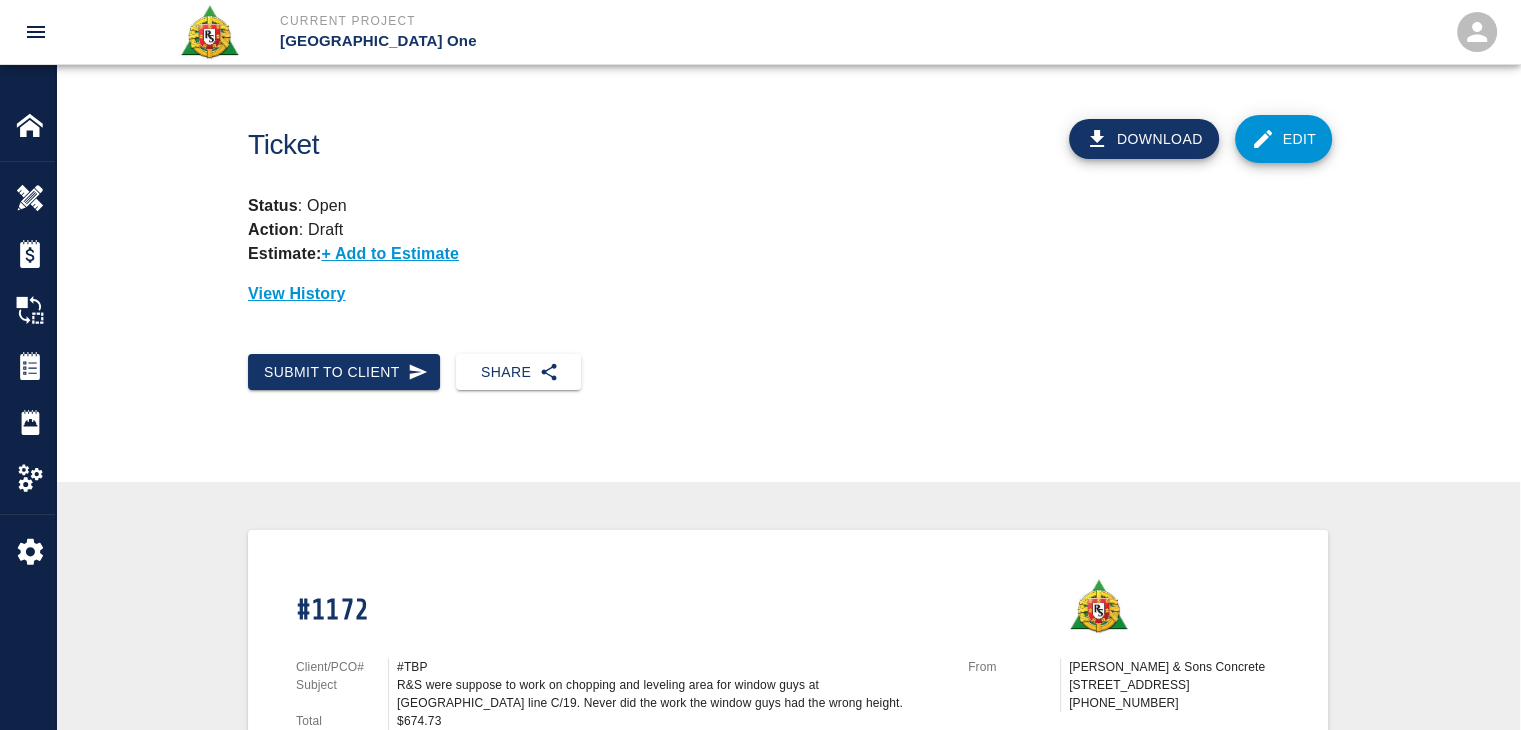 click 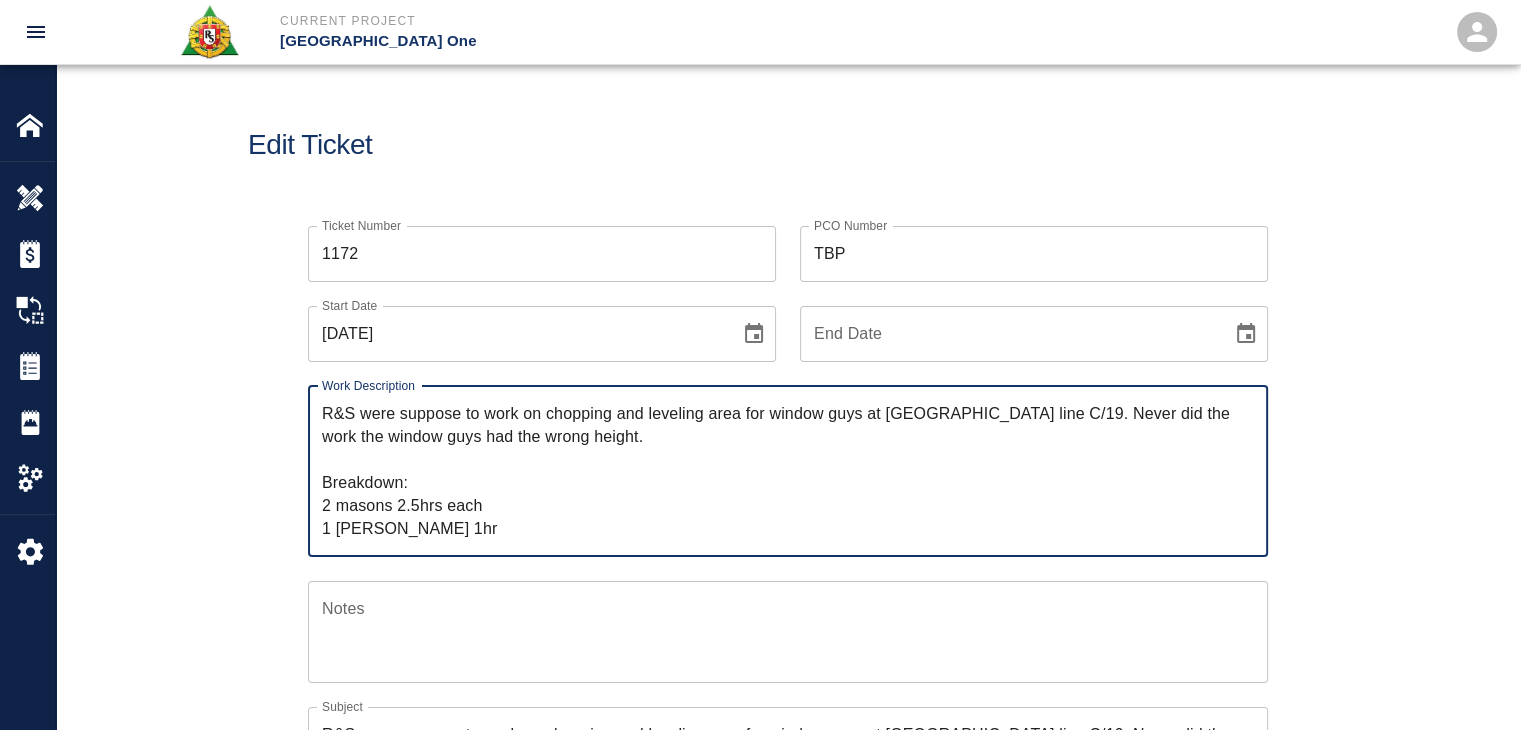 scroll, scrollTop: 451, scrollLeft: 0, axis: vertical 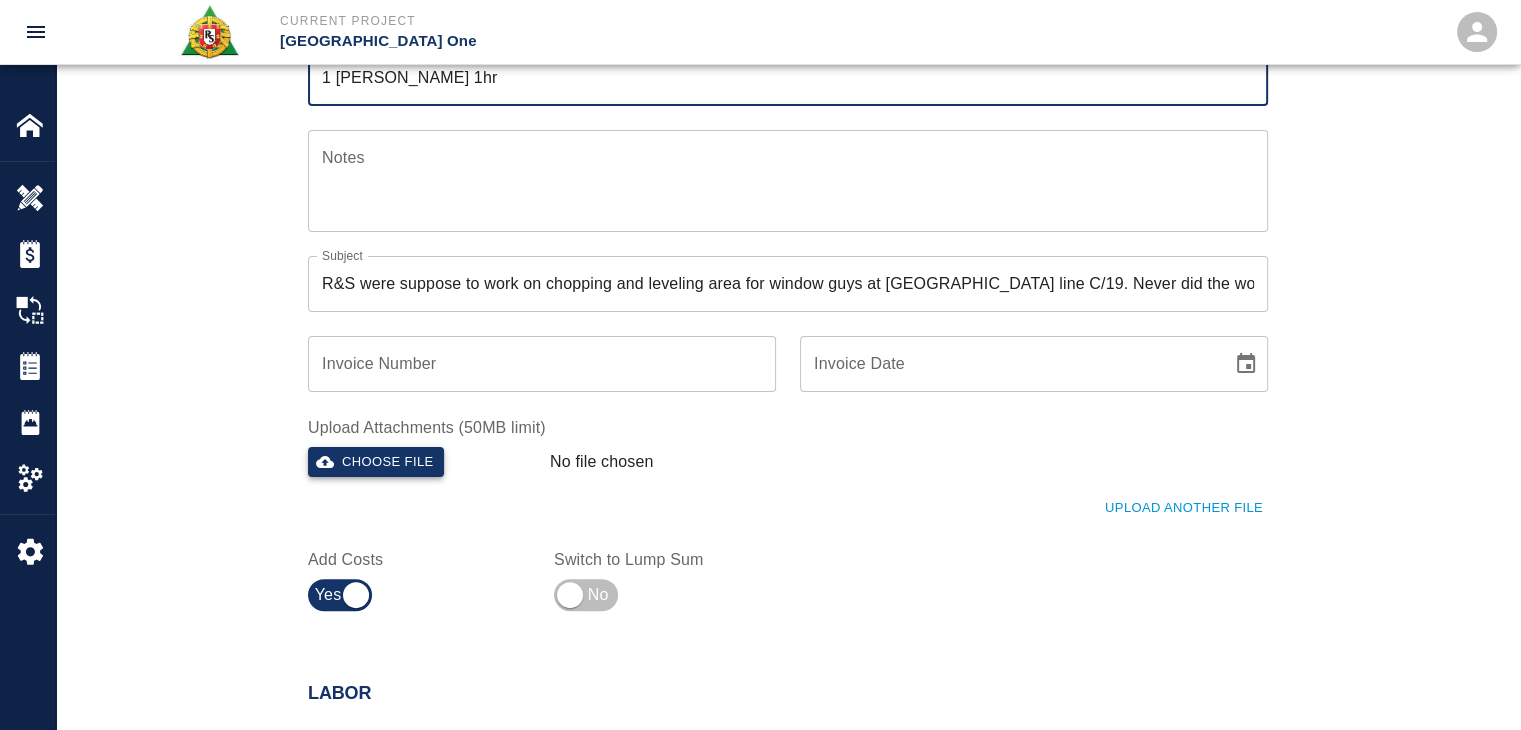 click on "Choose file" at bounding box center [376, 462] 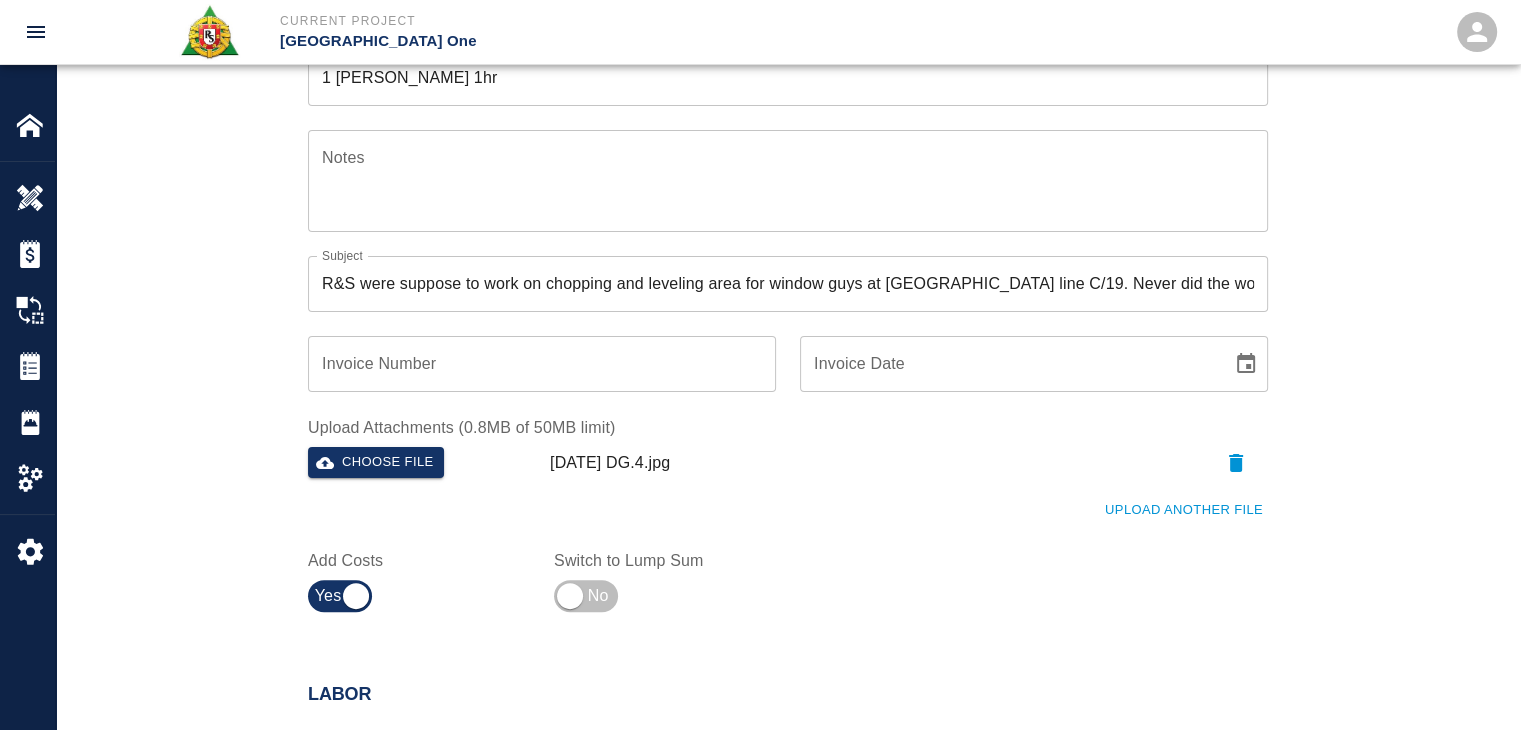 click on "Ticket Number 1172 Ticket Number PCO Number TBP PCO Number Start Date  06/27/2025 Start Date  End Date End Date Work Description R&S were suppose to work on chopping and leveling area for window guys at Column line C/19. Never did the work the window guys had the wrong height.
Breakdown:
2 masons 2.5hrs each
1 Foreman 1hr x Work Description Notes x Notes Subject R&S were suppose to work on chopping and leveling area for window guys at Column line C/19. Never did the work the window guys had the wrong height. Subject Invoice Number Invoice Number Invoice Date Invoice Date Upload Attachments (0.8MB of 50MB limit) Choose file 06-27-25 DG.4.jpg Upload Another File Add Costs Switch to Lump Sum" at bounding box center (776, 186) 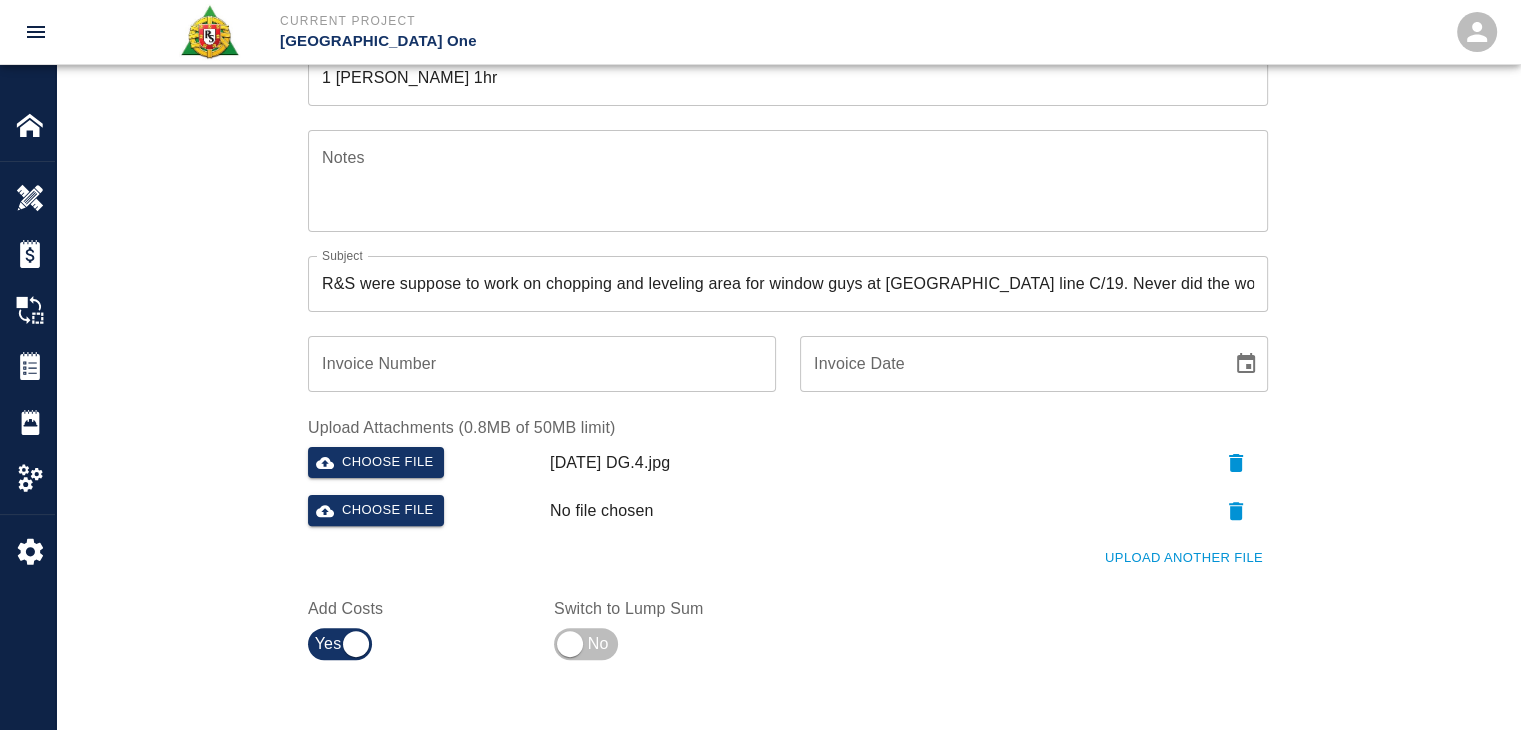 click on "Upload Another File" at bounding box center (776, 546) 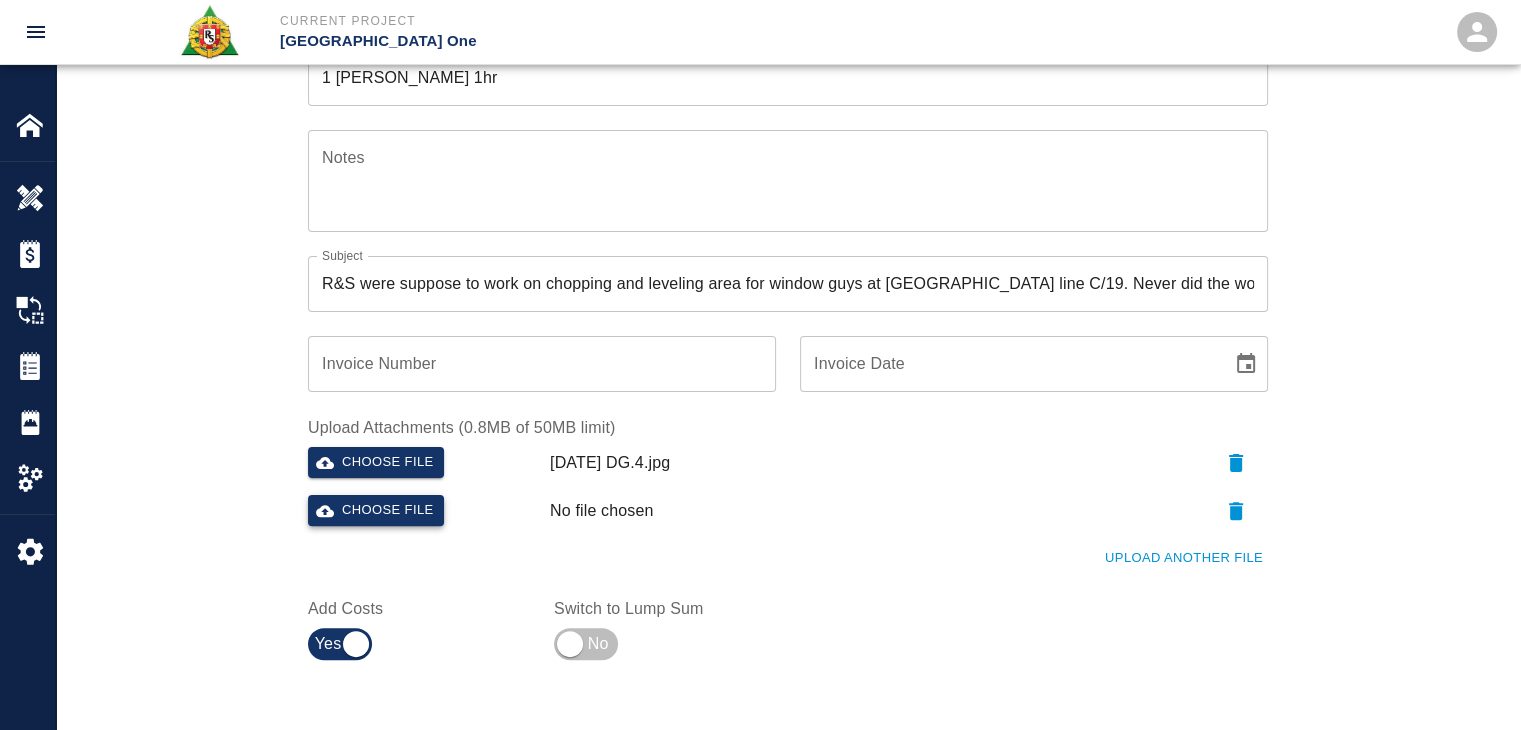 click on "Choose file" at bounding box center [376, 510] 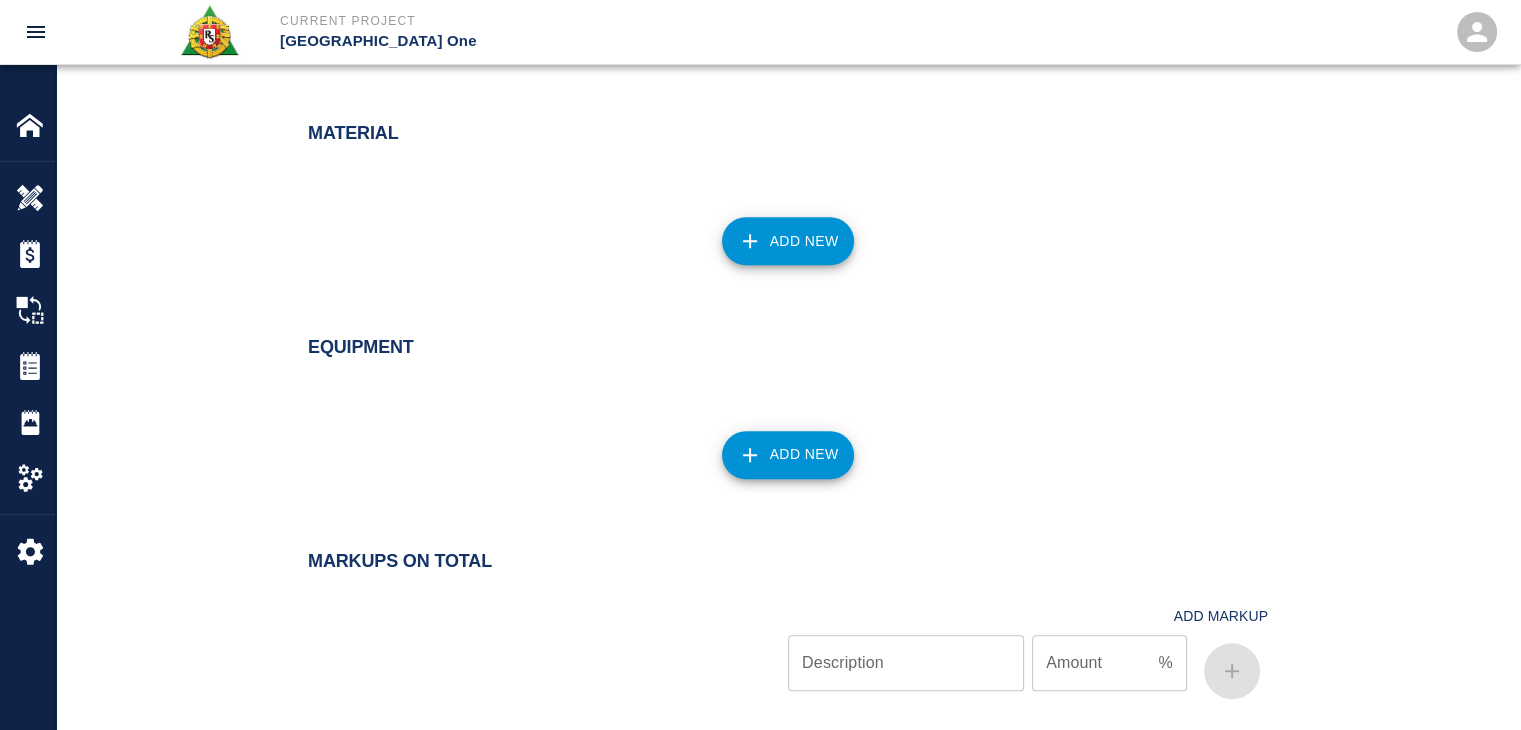 scroll, scrollTop: 1845, scrollLeft: 0, axis: vertical 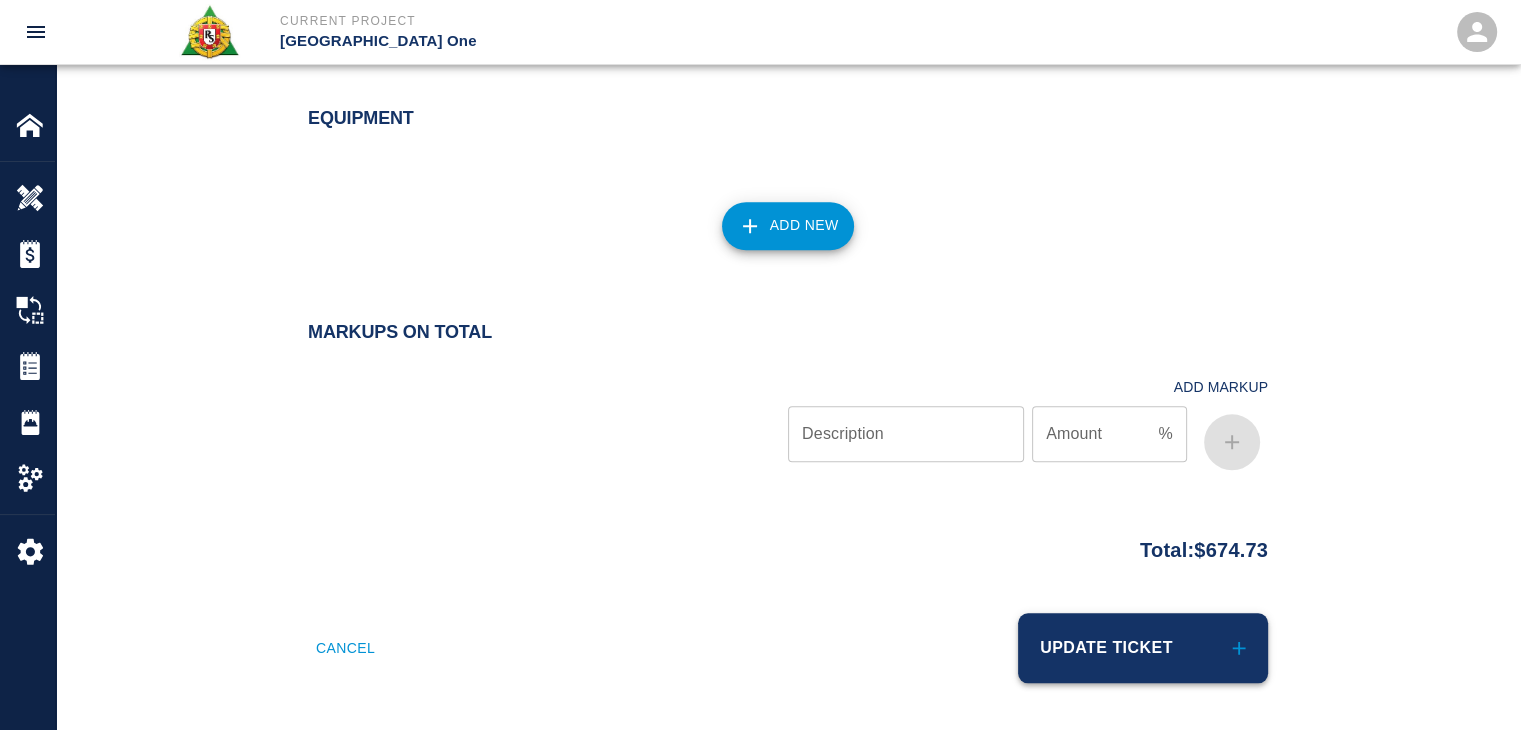 click on "Update Ticket" at bounding box center [1143, 648] 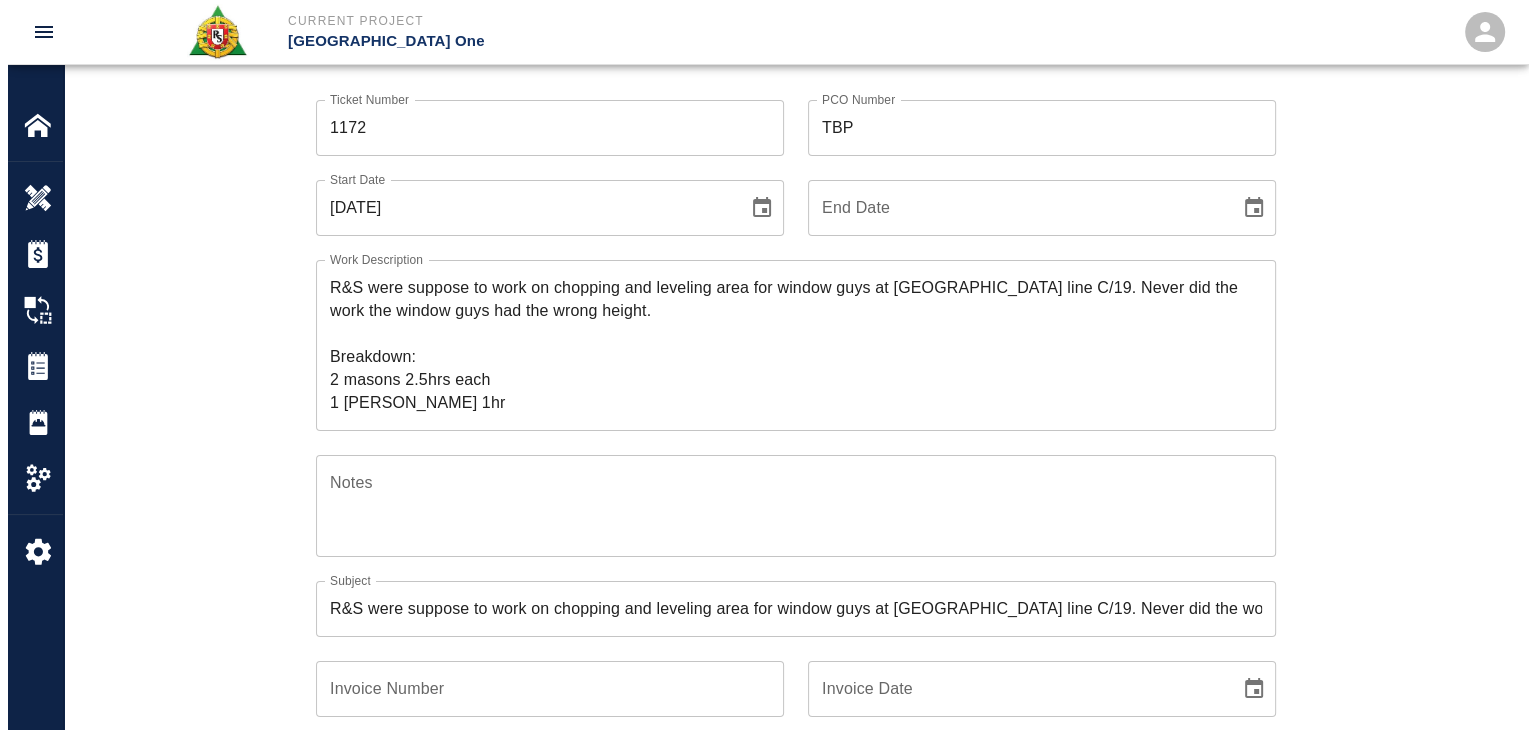 scroll, scrollTop: 0, scrollLeft: 0, axis: both 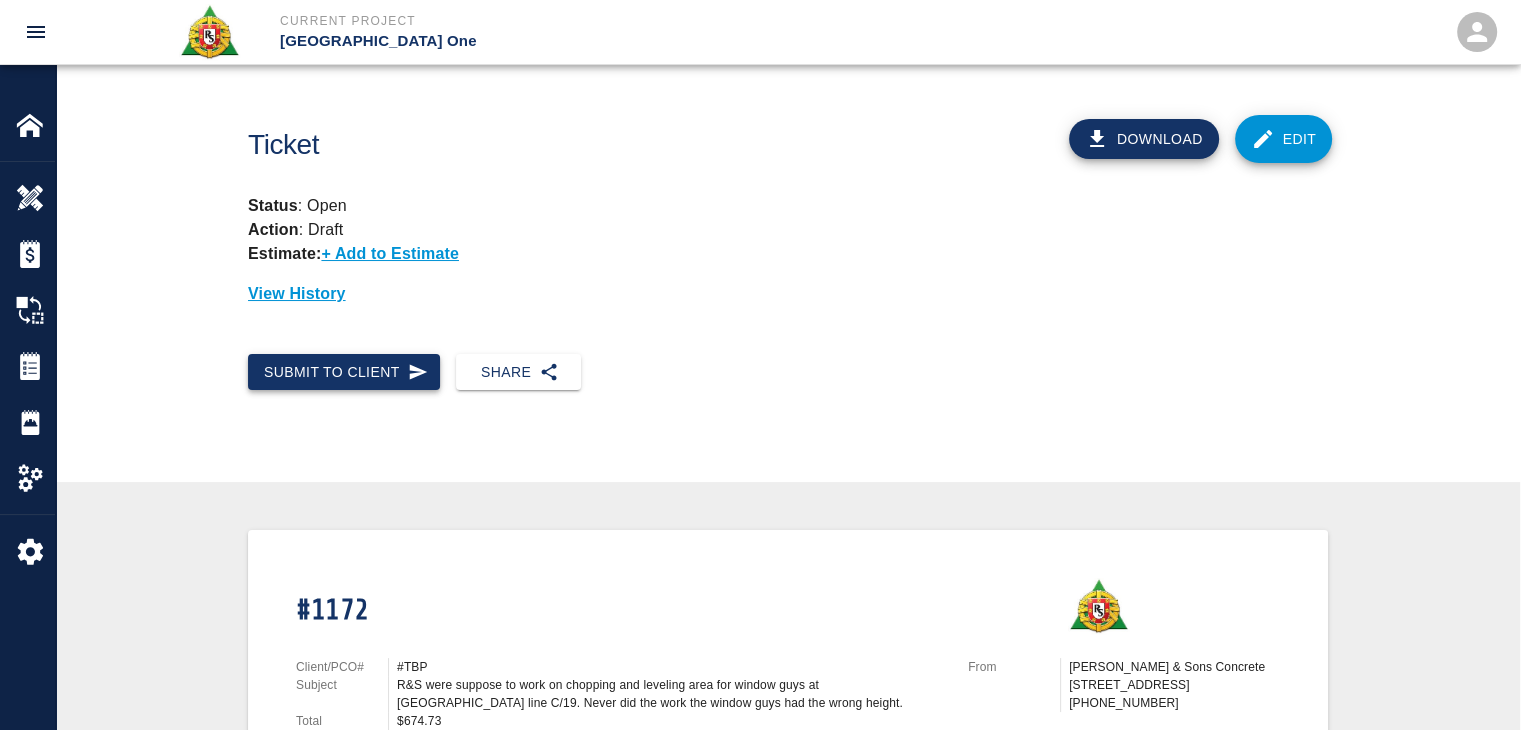 click on "Submit to Client" at bounding box center (344, 372) 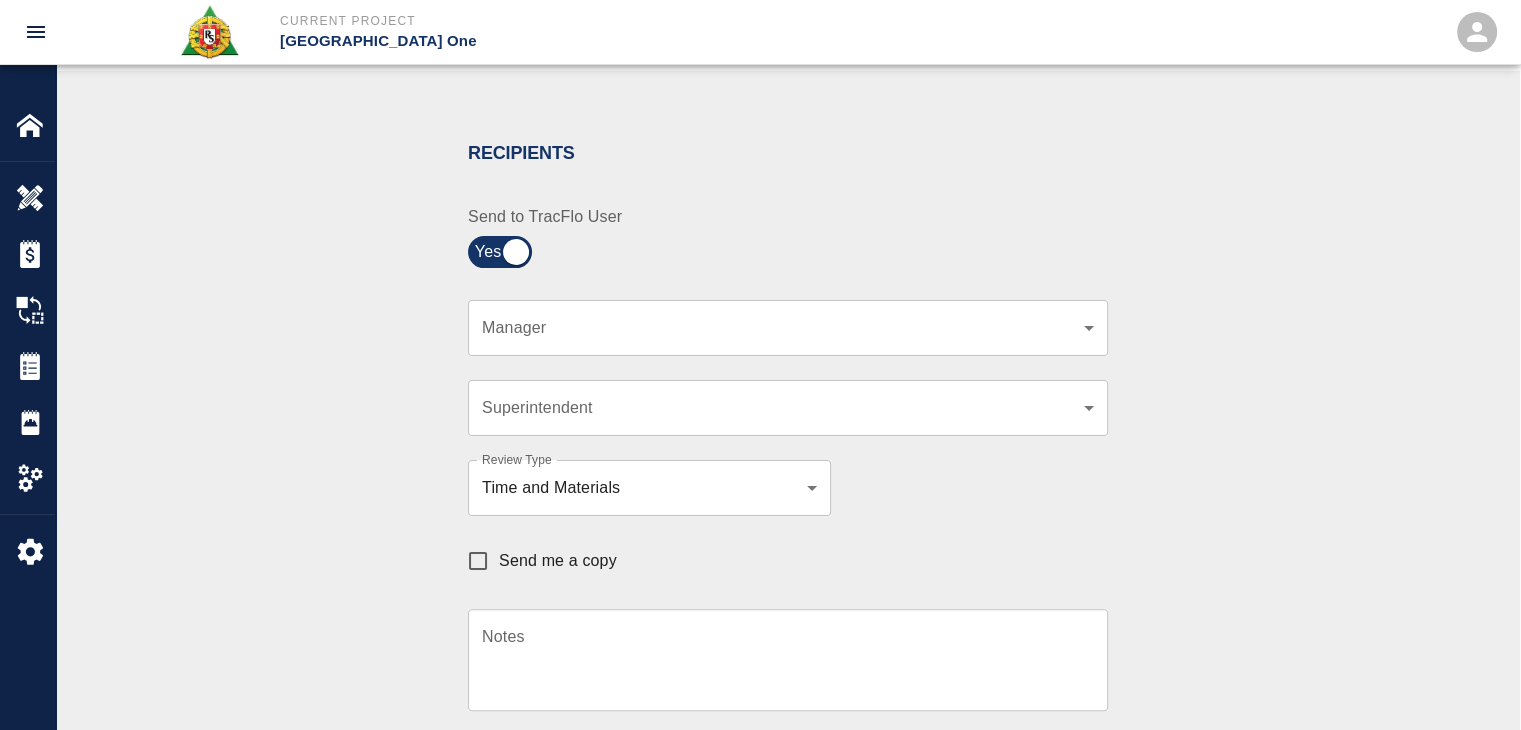 scroll, scrollTop: 383, scrollLeft: 0, axis: vertical 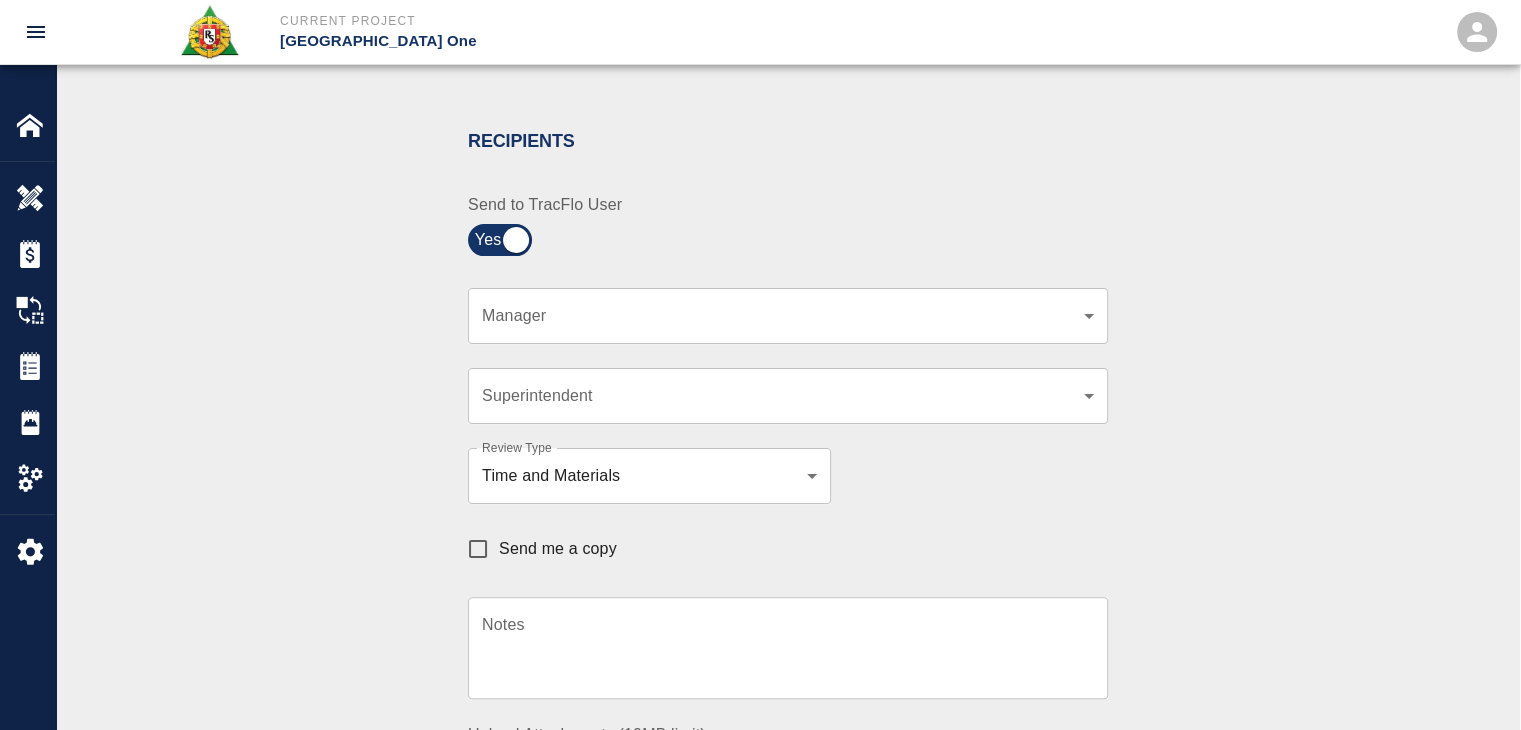 click on "​ Manager" at bounding box center (788, 316) 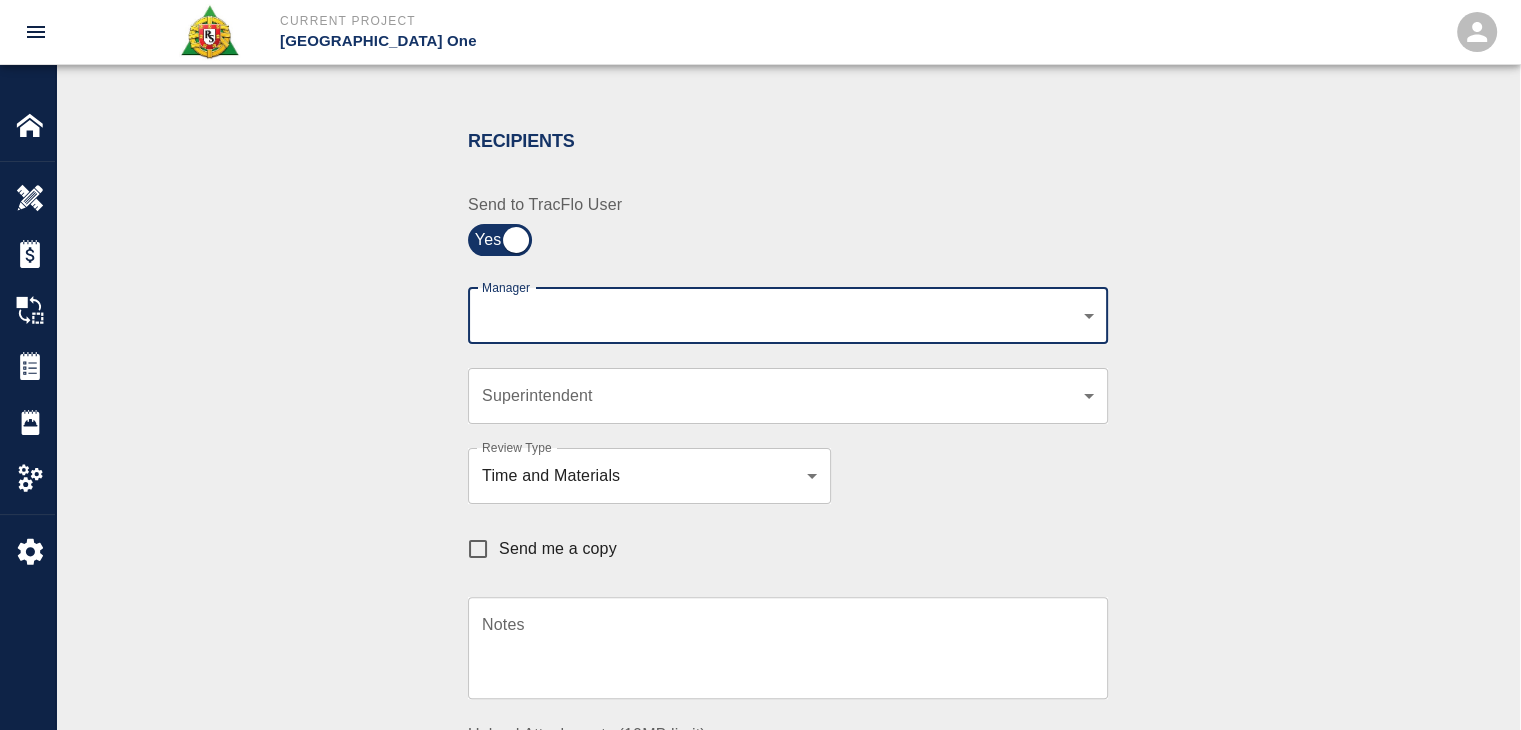 click on "​ Manager" at bounding box center (788, 316) 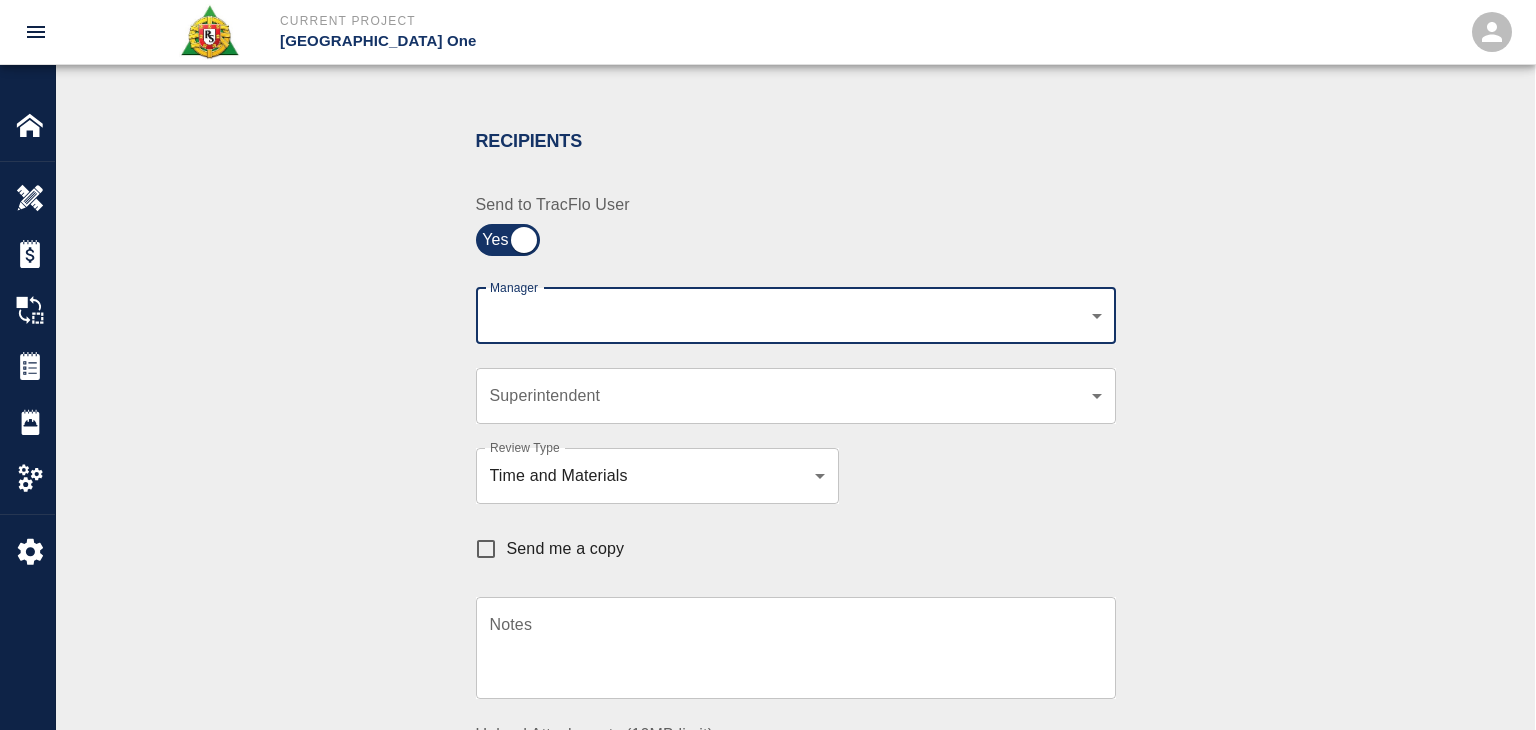 click on "Current Project JFK Terminal One Home JFK Terminal One Overview Estimates Change Orders Tickets Daily Reports Project Settings Settings Powered By Terms of Service  |  Privacy Policy Ticket Download Edit Status :   Open Action :   Draft Estimate:  + Add to Estimate View History Submit to Client Share Recipients Internal Team ​ Internal Team Notes x Notes Cancel Send Recipients Send to TracFlo User Manager ​ Manager Superintendent ​ Superintendent Review Type Time and Materials tm Review Type Send me a copy Notes x Notes Upload Attachments (10MB limit) Choose file No file chosen Upload Another File Cancel Send Request Time and Material Revision Notes   * x Notes   * Upload Attachments (10MB limit) Choose file No file chosen Upload Another File Cancel Send Time and Materials Reject Notes   * x Notes   * Upload Attachments (10MB limit) Choose file No file chosen Upload Another File Cancel Send Signature acknowledges time and material used, but does not change contractual obligations of either party x" at bounding box center (768, -18) 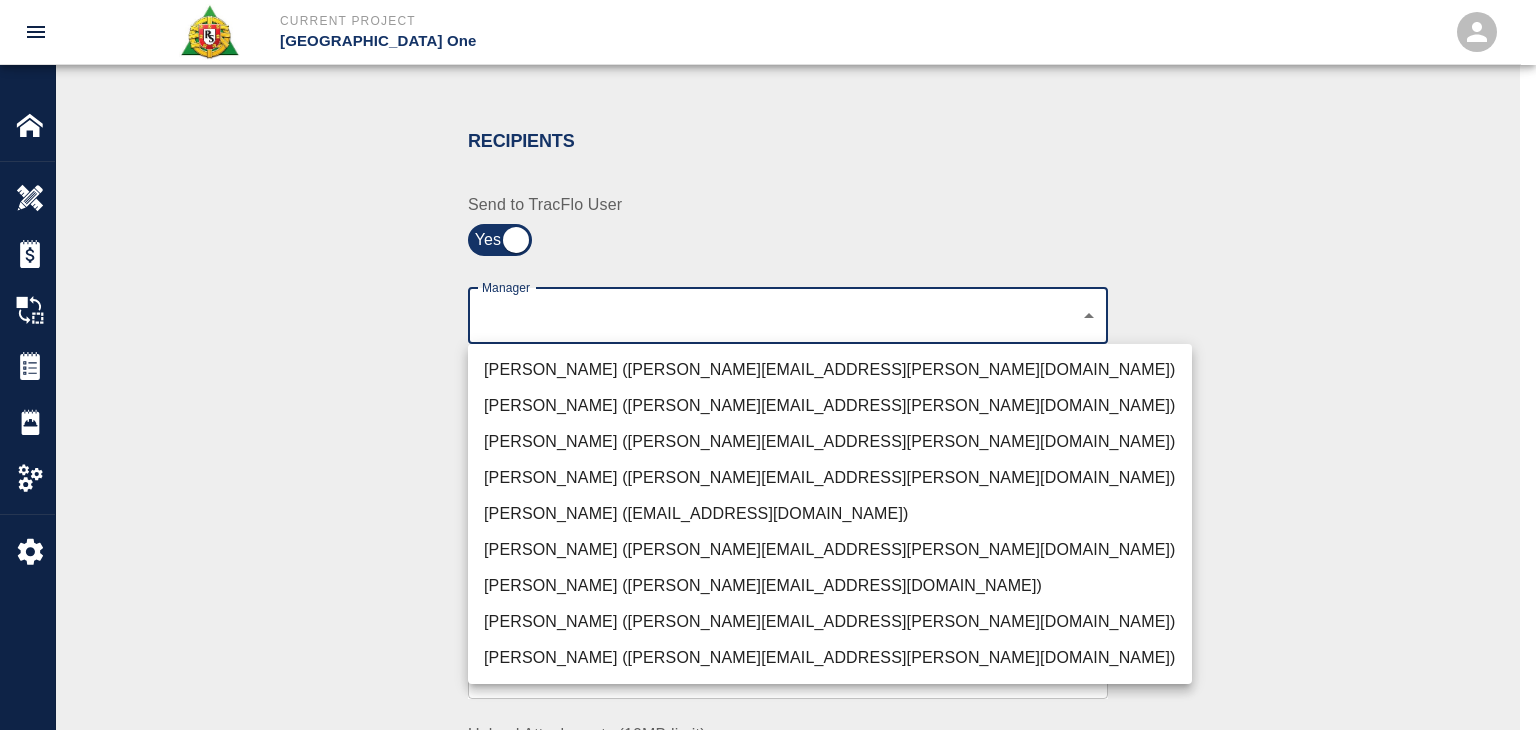 click on "[PERSON_NAME] ([PERSON_NAME][EMAIL_ADDRESS][PERSON_NAME][DOMAIN_NAME])" at bounding box center (830, 370) 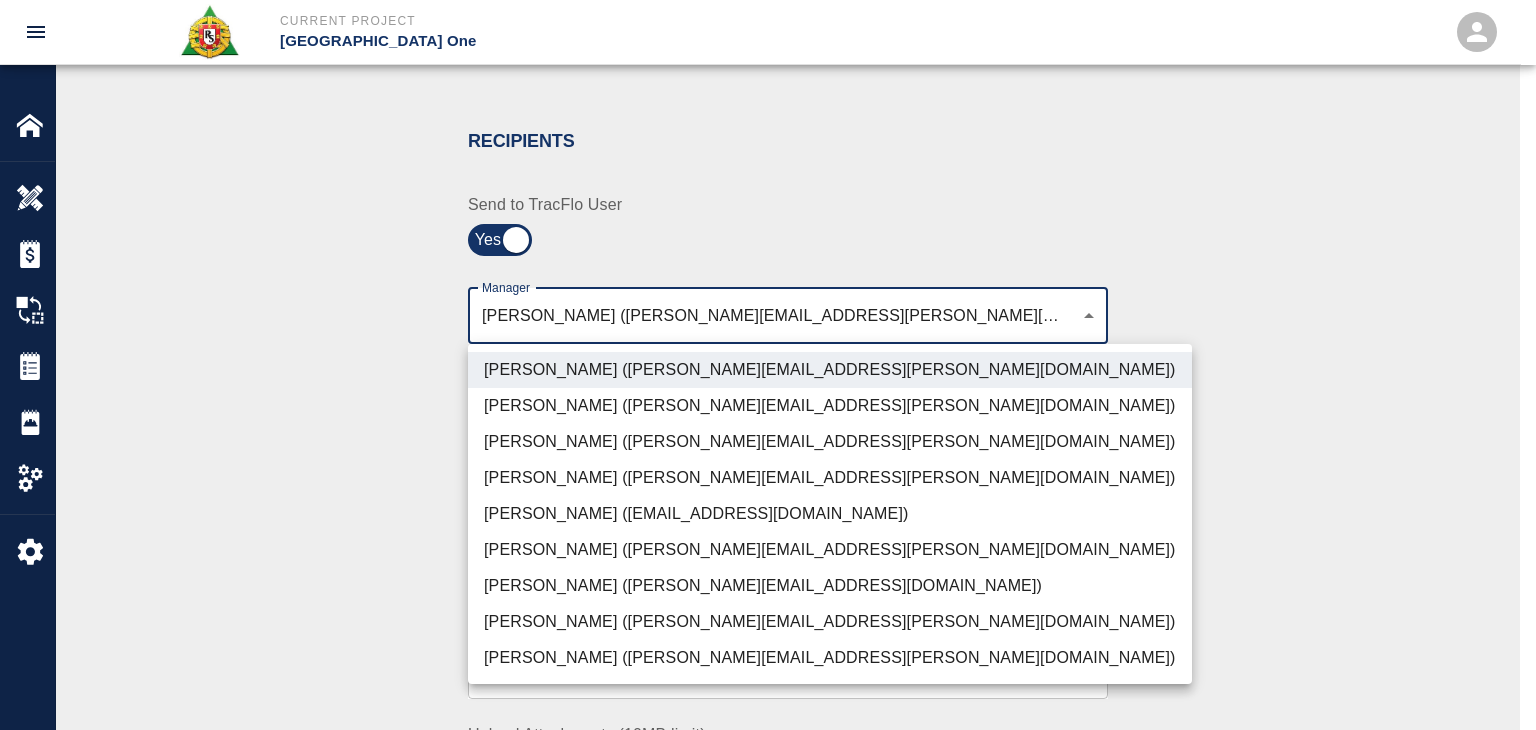 click on "[PERSON_NAME] ([PERSON_NAME][EMAIL_ADDRESS][PERSON_NAME][DOMAIN_NAME])" at bounding box center (830, 442) 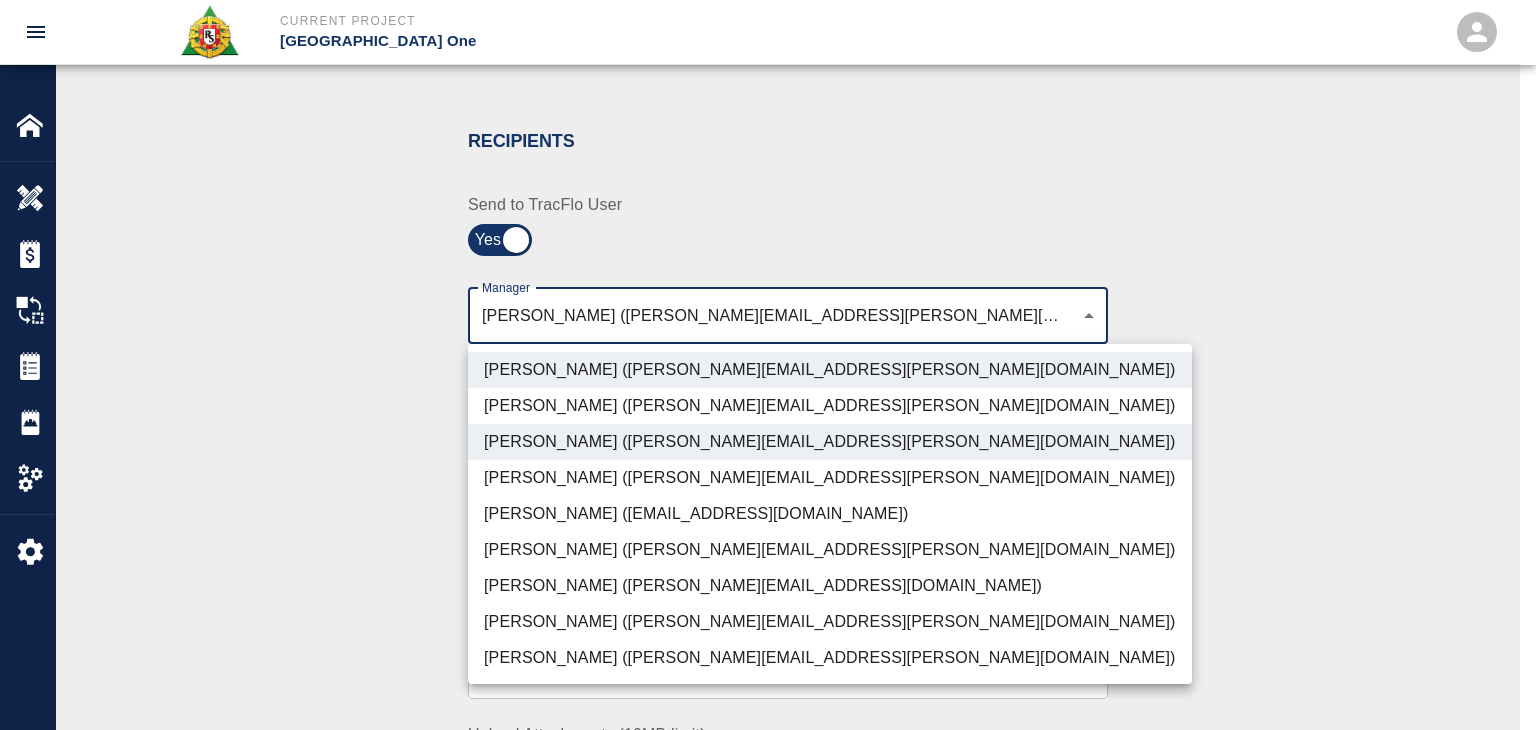 click on "[PERSON_NAME] ([PERSON_NAME][EMAIL_ADDRESS][PERSON_NAME][DOMAIN_NAME])" at bounding box center (830, 658) 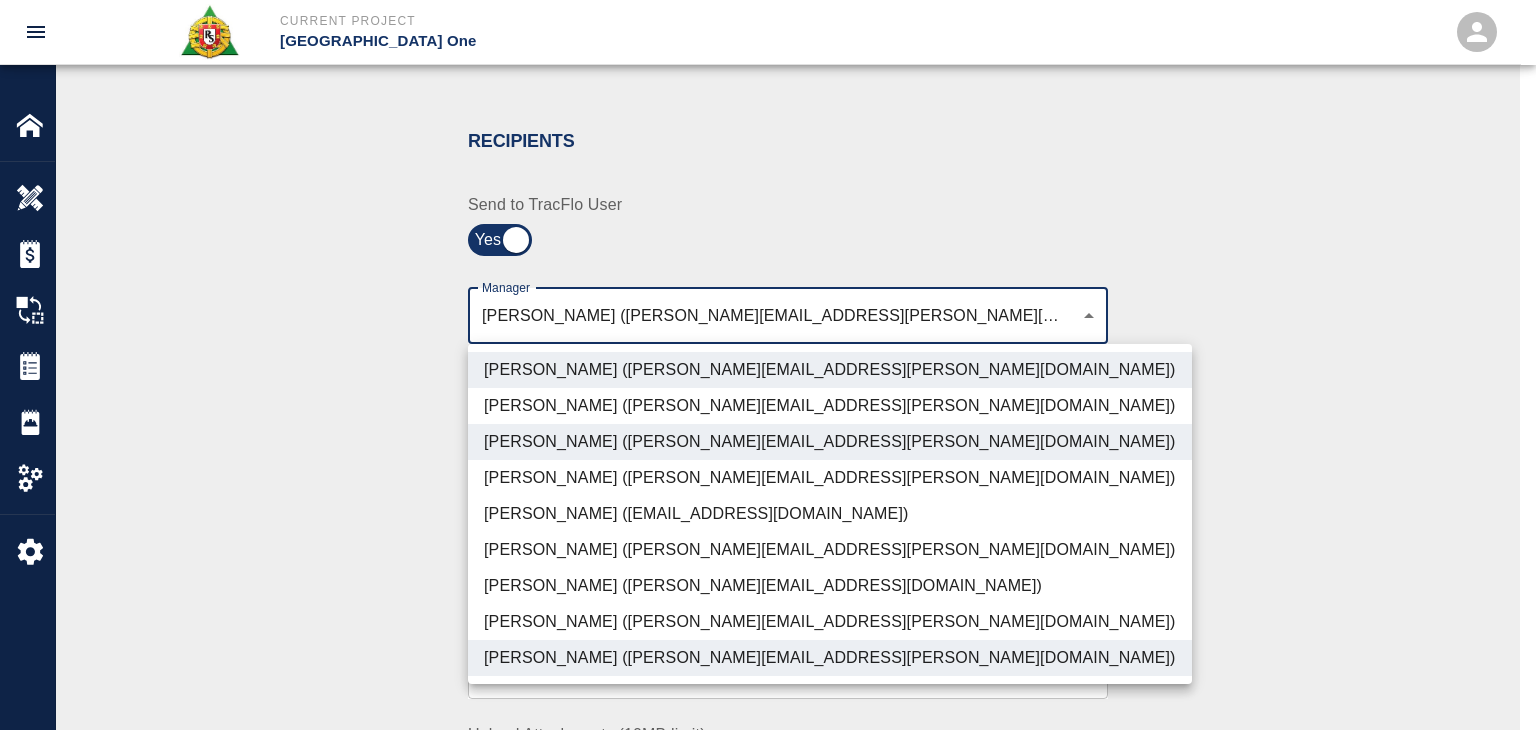click on "[PERSON_NAME] ([PERSON_NAME][EMAIL_ADDRESS][PERSON_NAME][DOMAIN_NAME])" at bounding box center (830, 622) 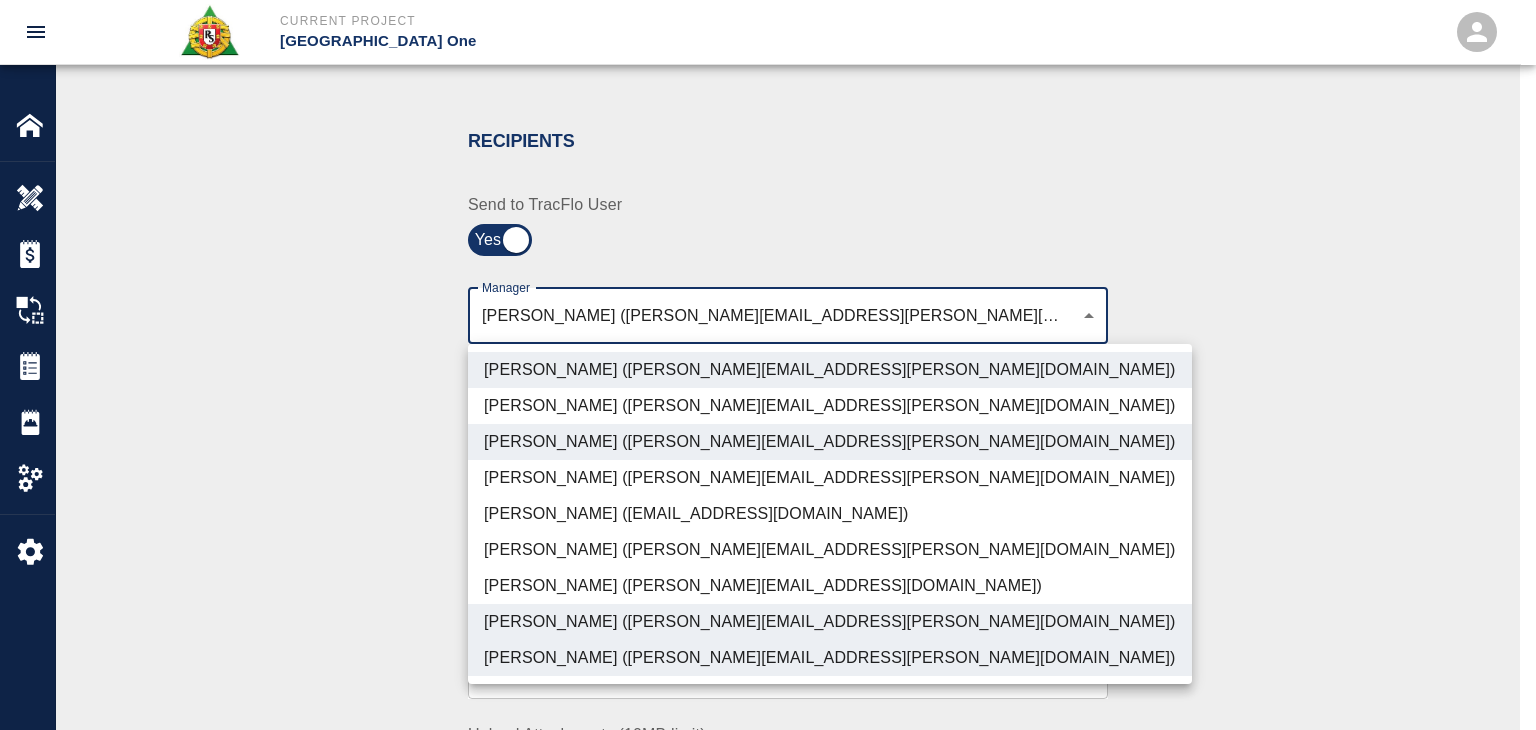 click on "[PERSON_NAME] ([PERSON_NAME][EMAIL_ADDRESS][PERSON_NAME][DOMAIN_NAME])" at bounding box center (830, 406) 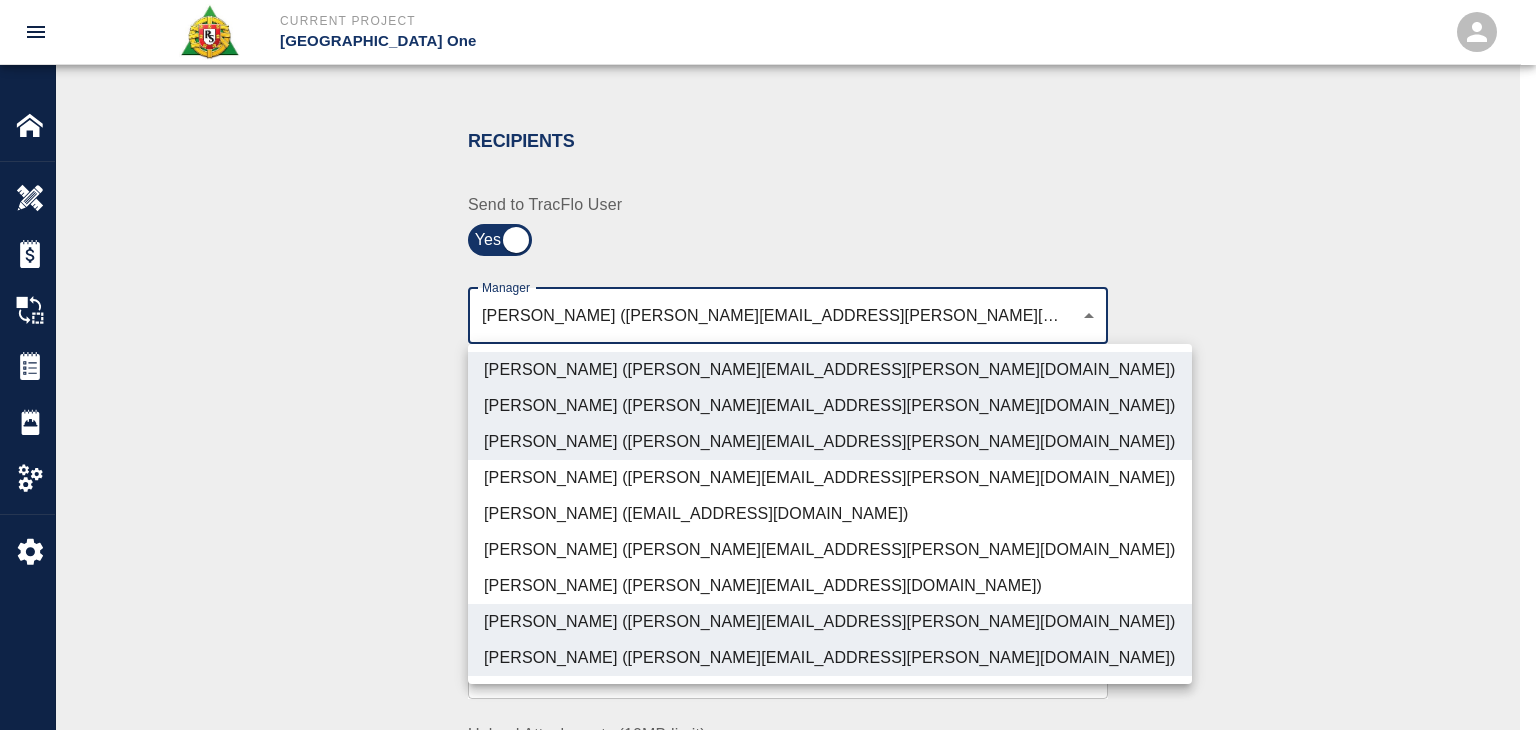 click at bounding box center [768, 365] 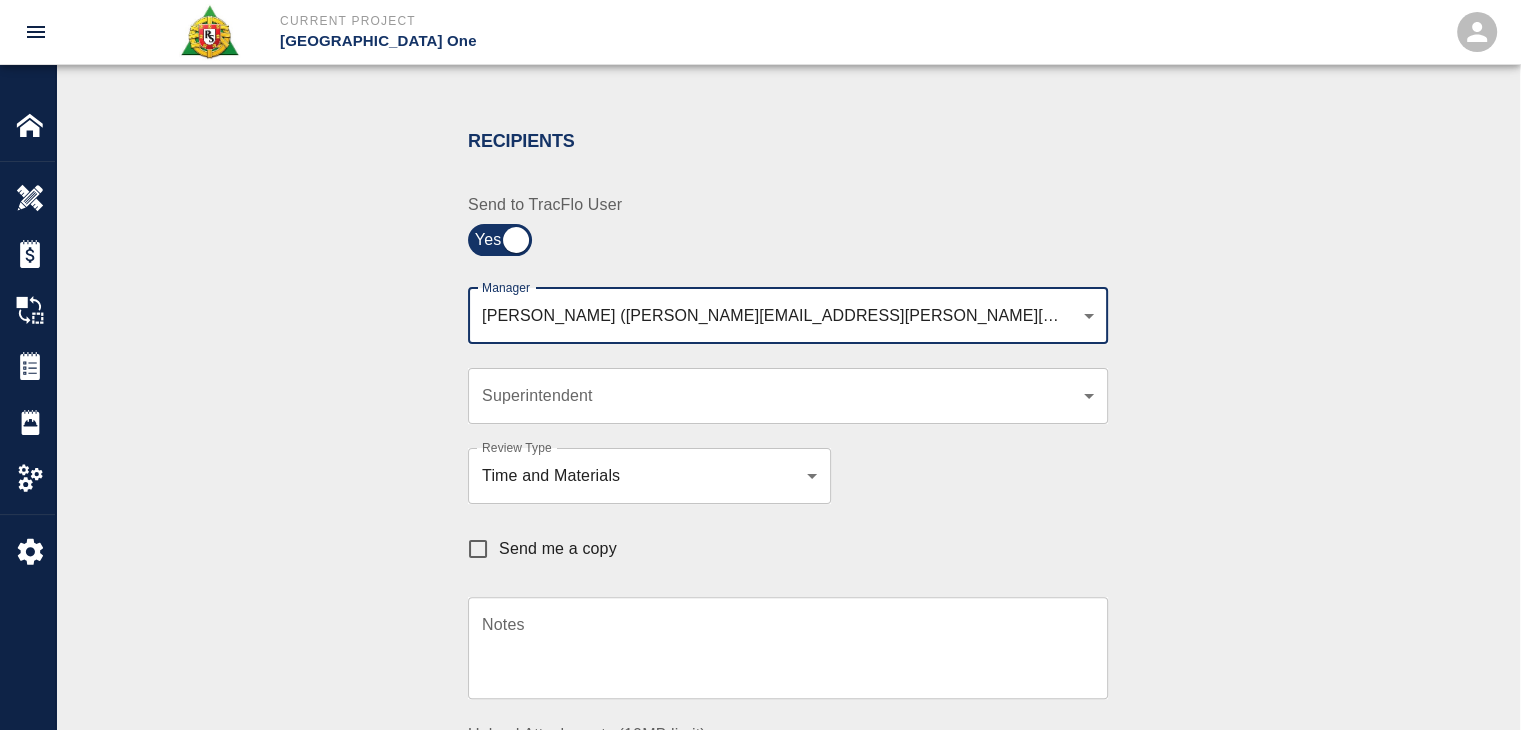 click on "Send me a copy" at bounding box center (776, 538) 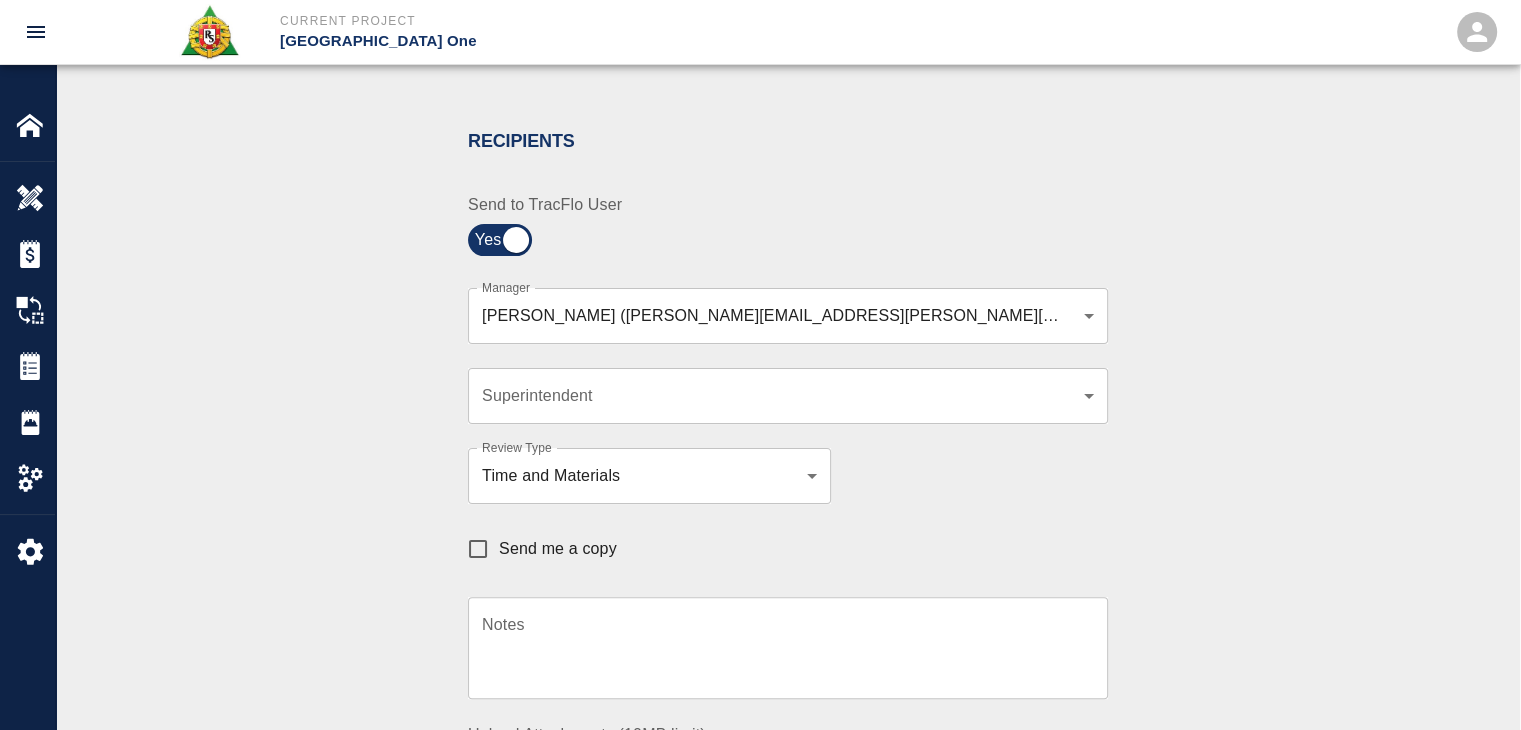 click on "Send me a copy" at bounding box center [558, 549] 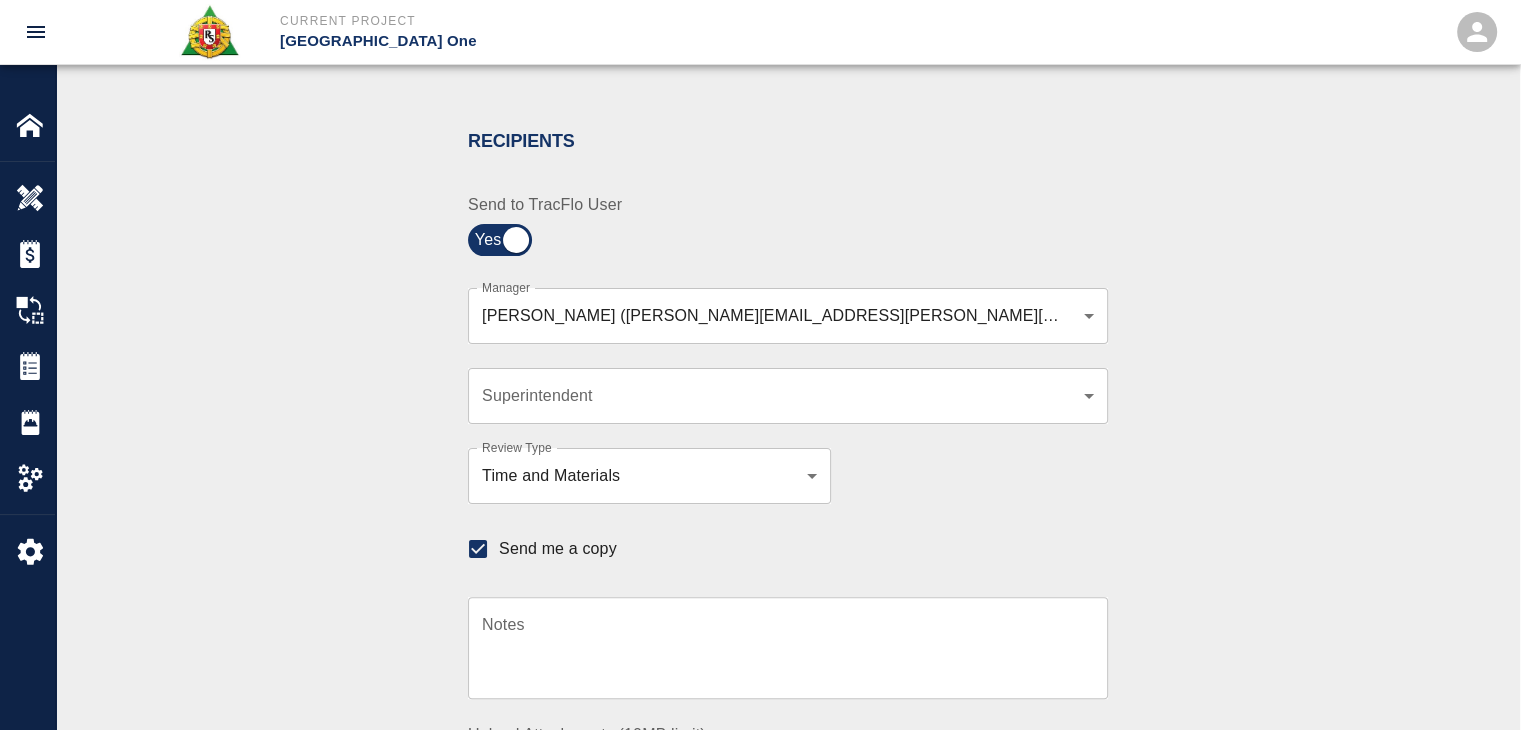scroll, scrollTop: 599, scrollLeft: 0, axis: vertical 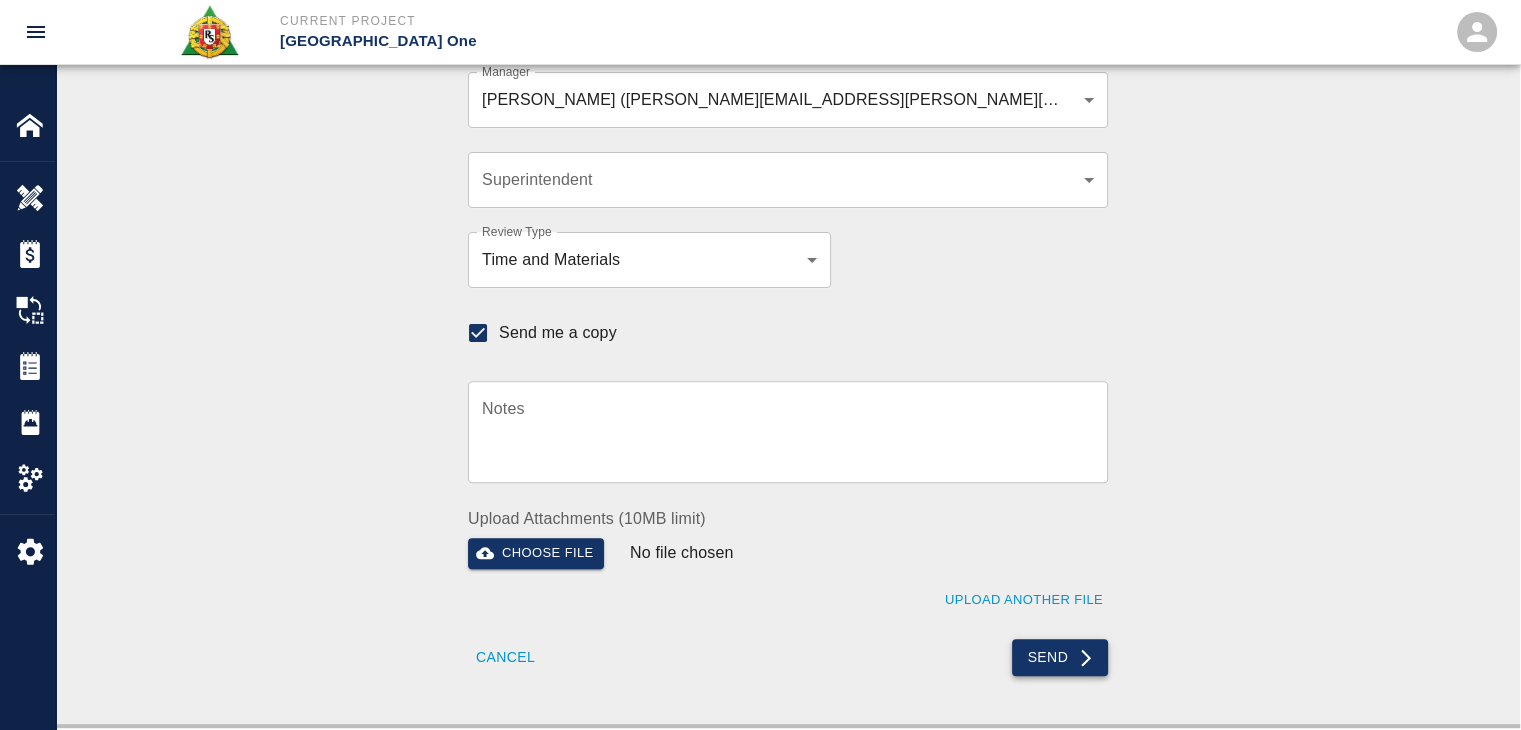 click on "Send" at bounding box center (1060, 657) 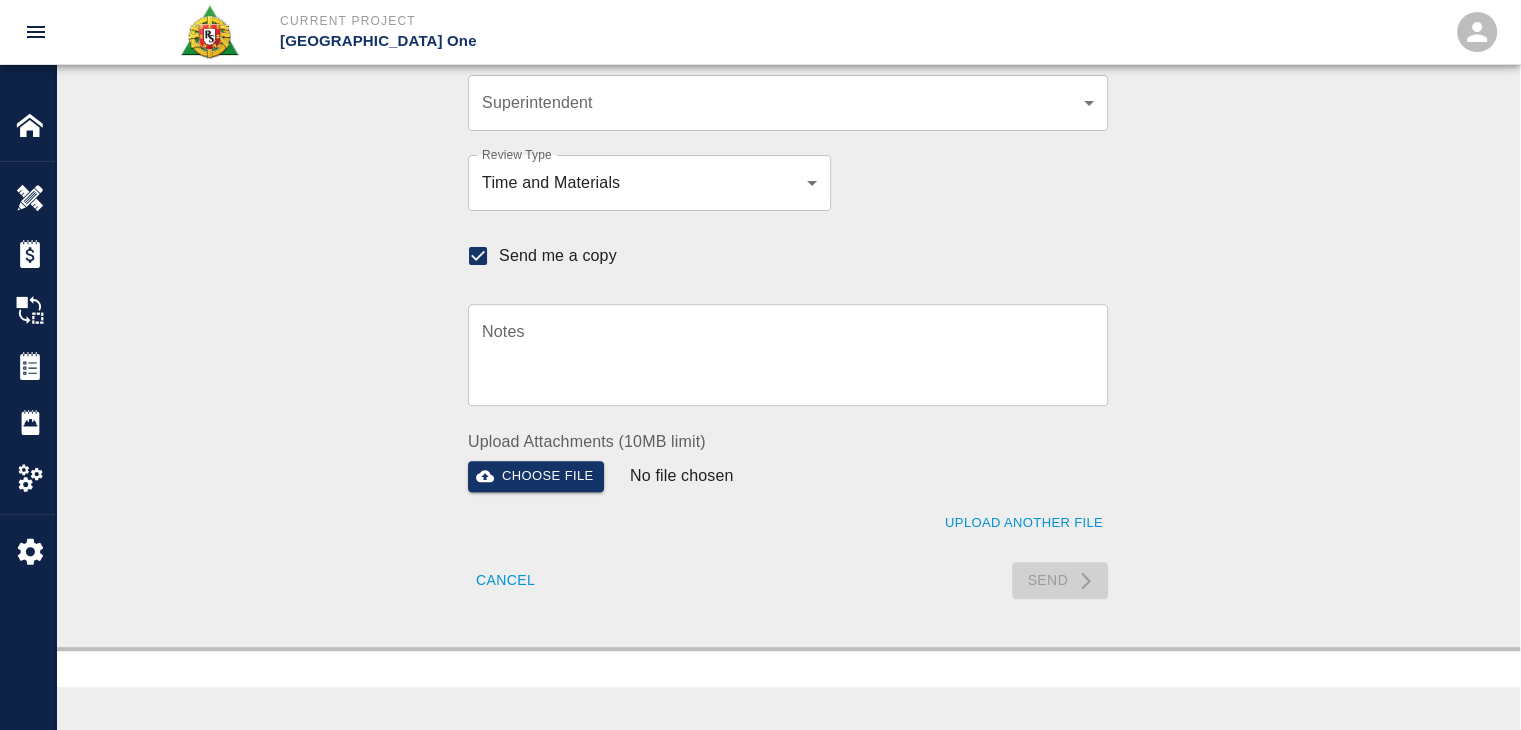 scroll, scrollTop: 0, scrollLeft: 0, axis: both 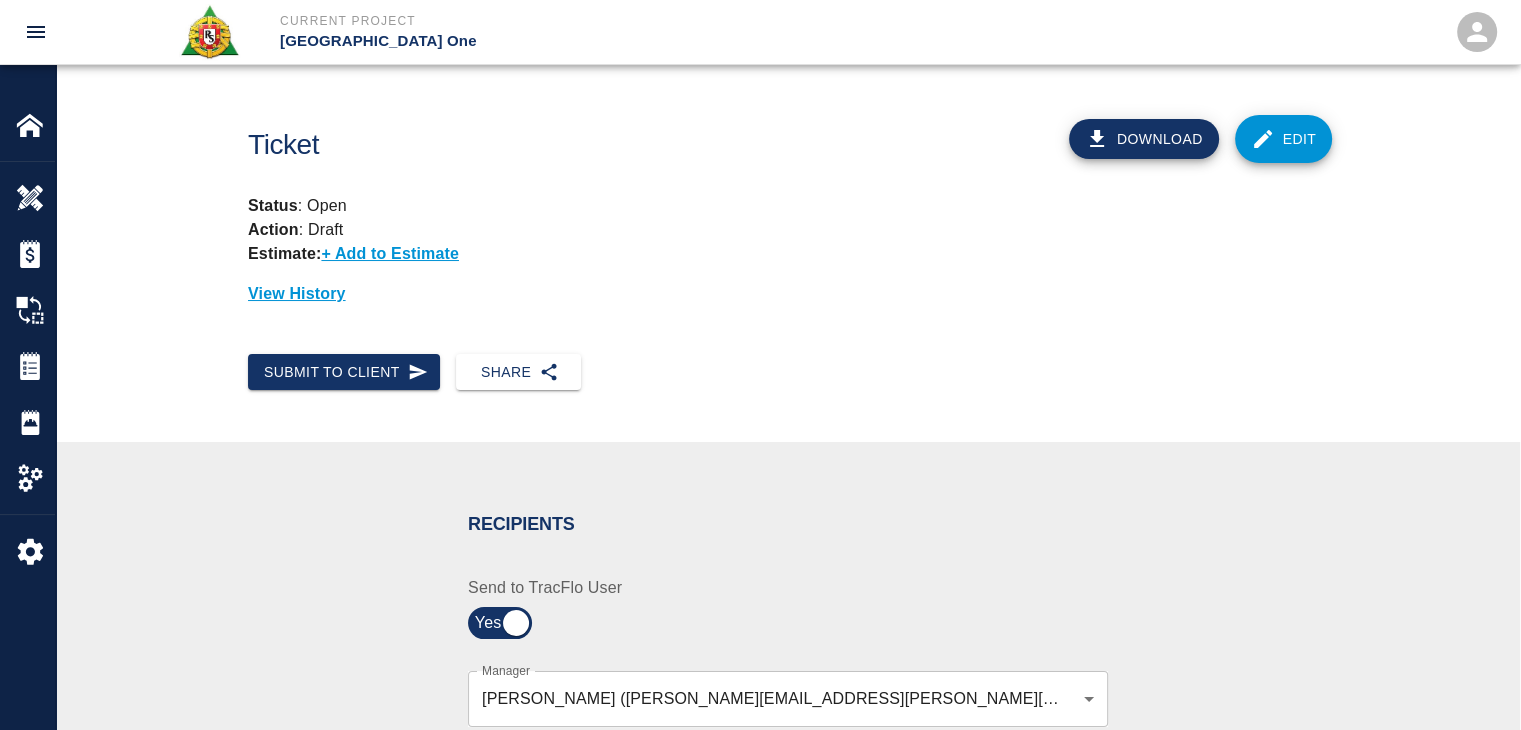 type 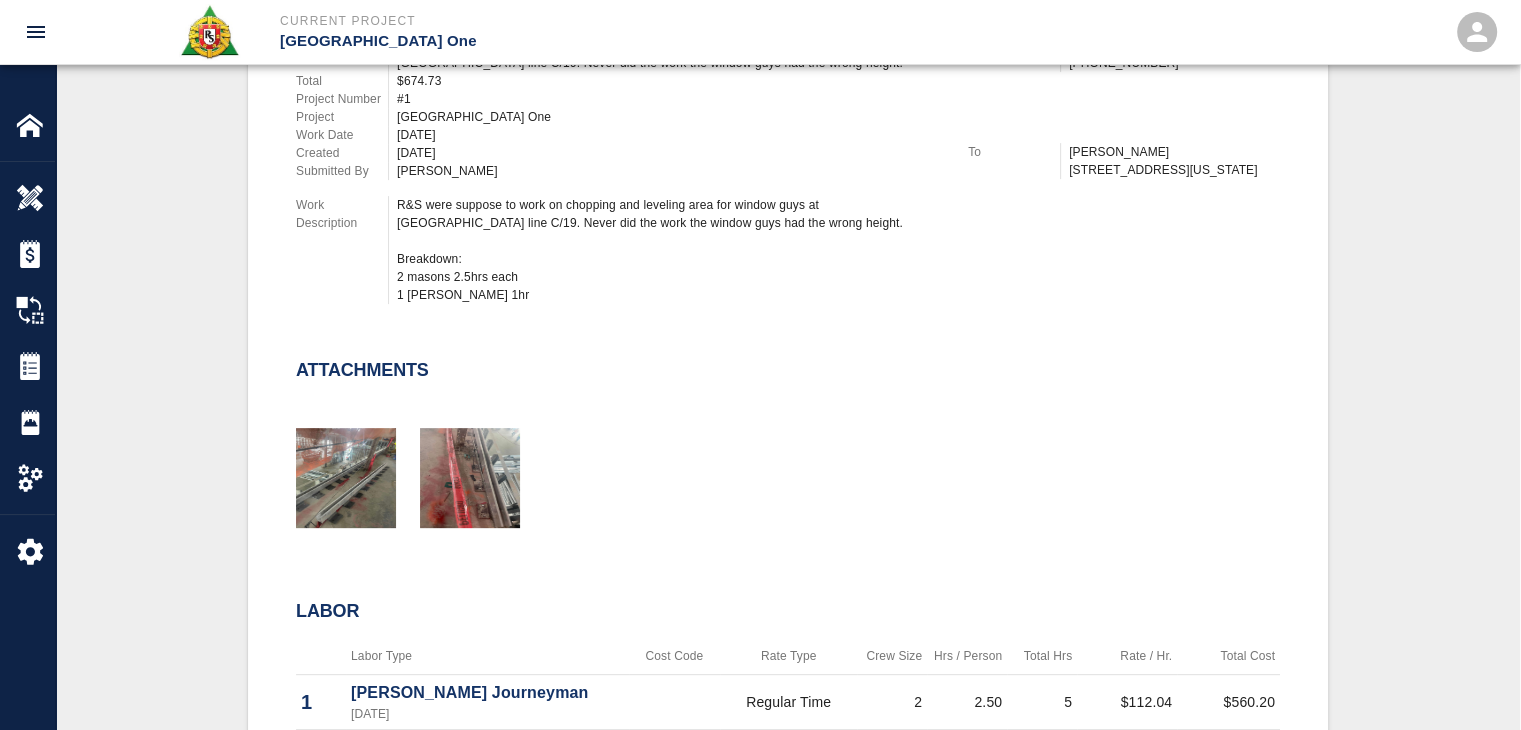 scroll, scrollTop: 0, scrollLeft: 0, axis: both 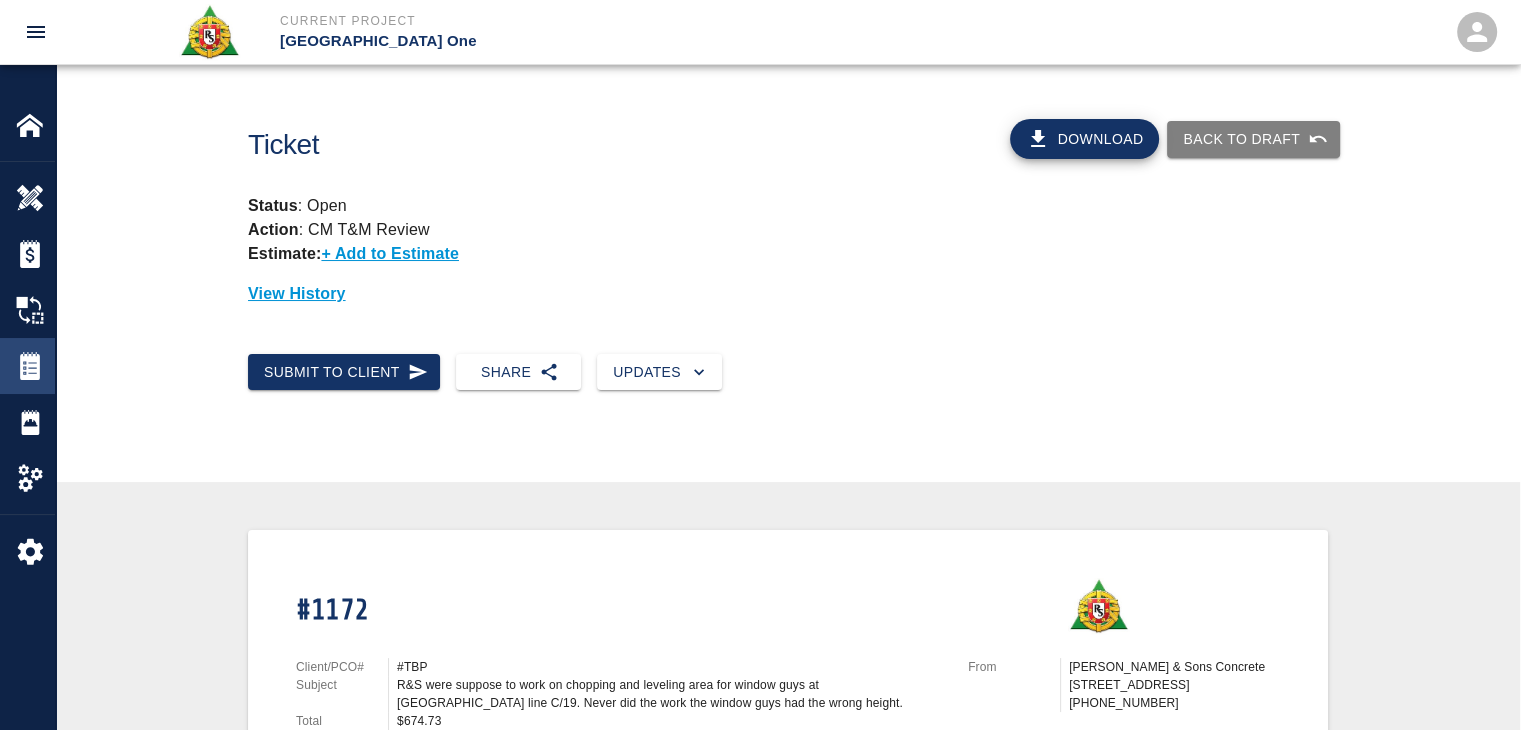 click at bounding box center (30, 366) 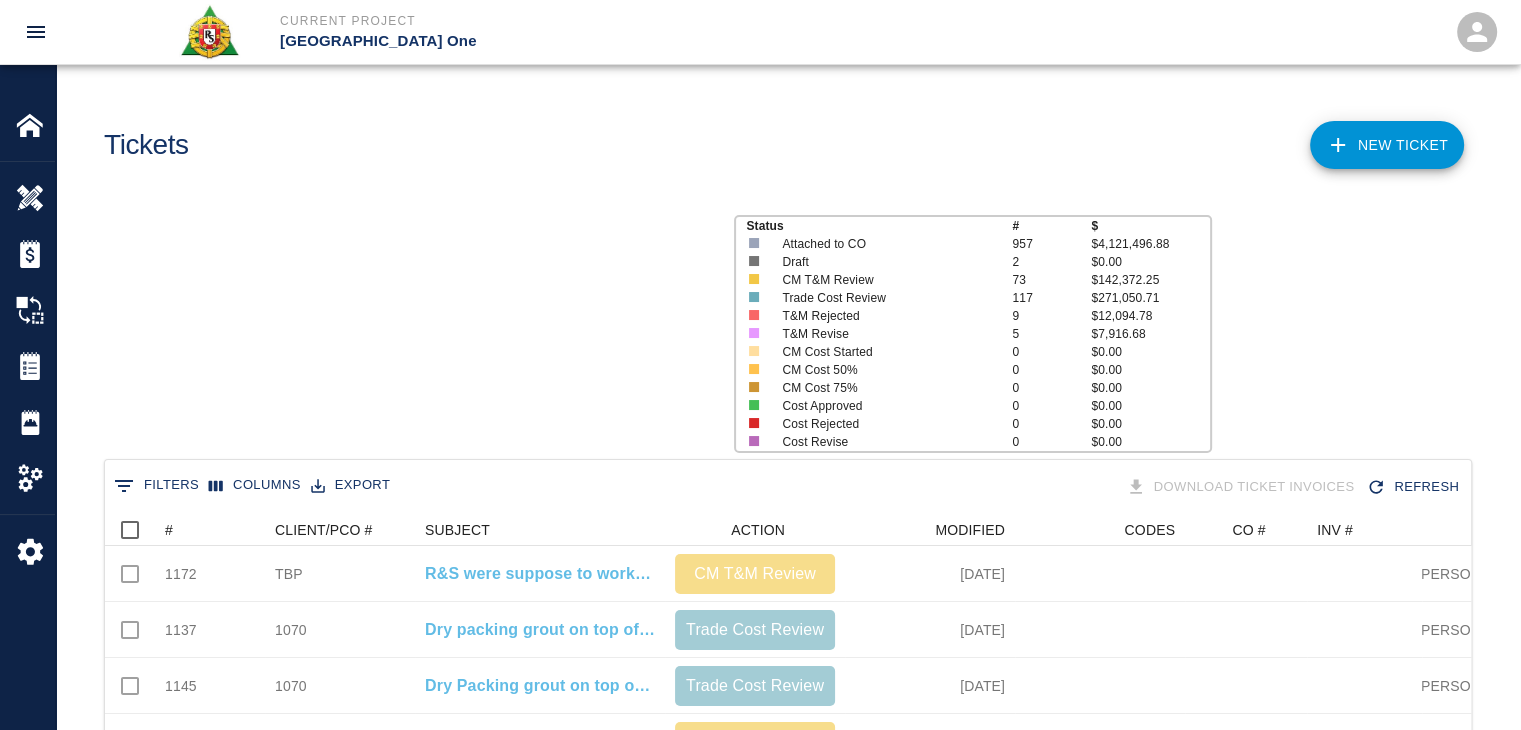 scroll, scrollTop: 16, scrollLeft: 16, axis: both 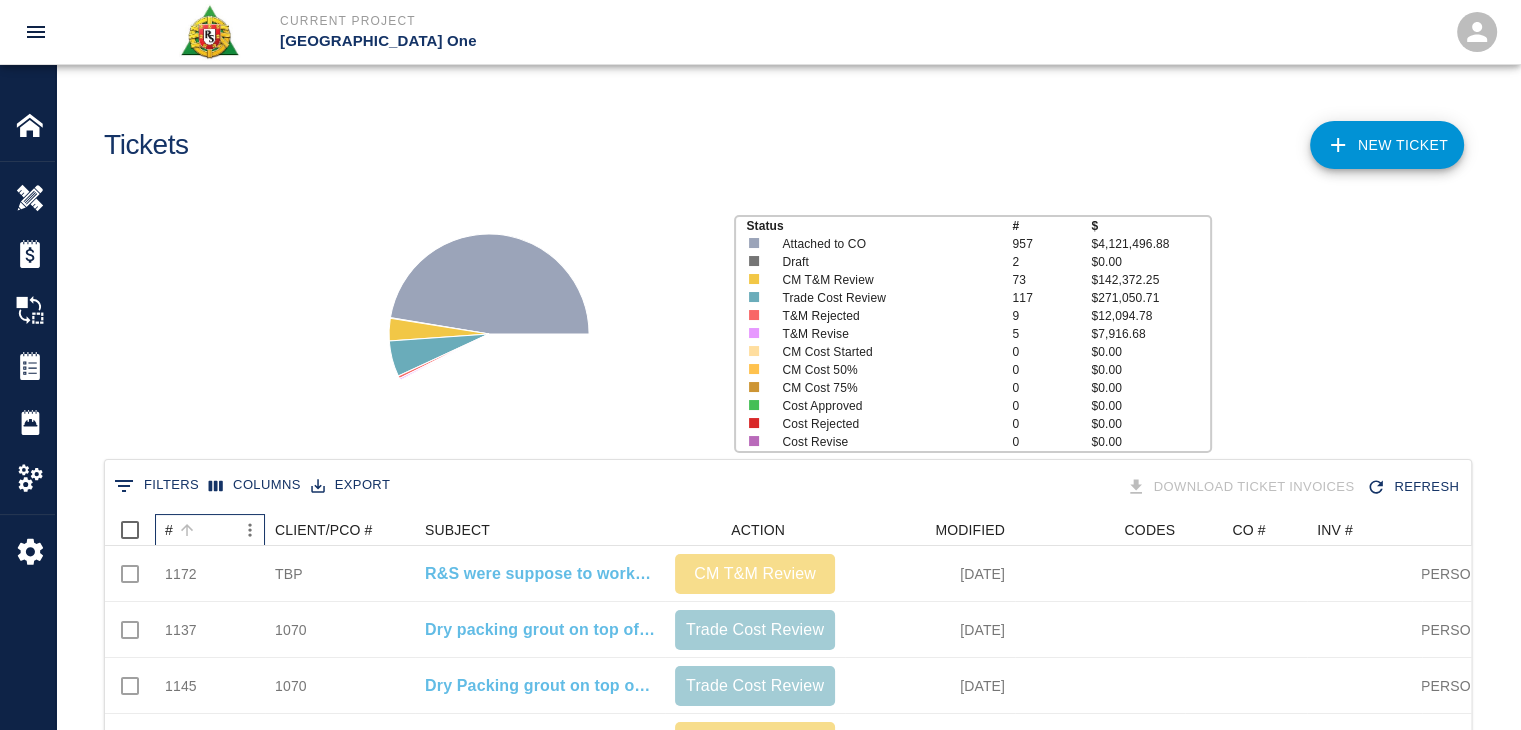 click on "#" at bounding box center (200, 530) 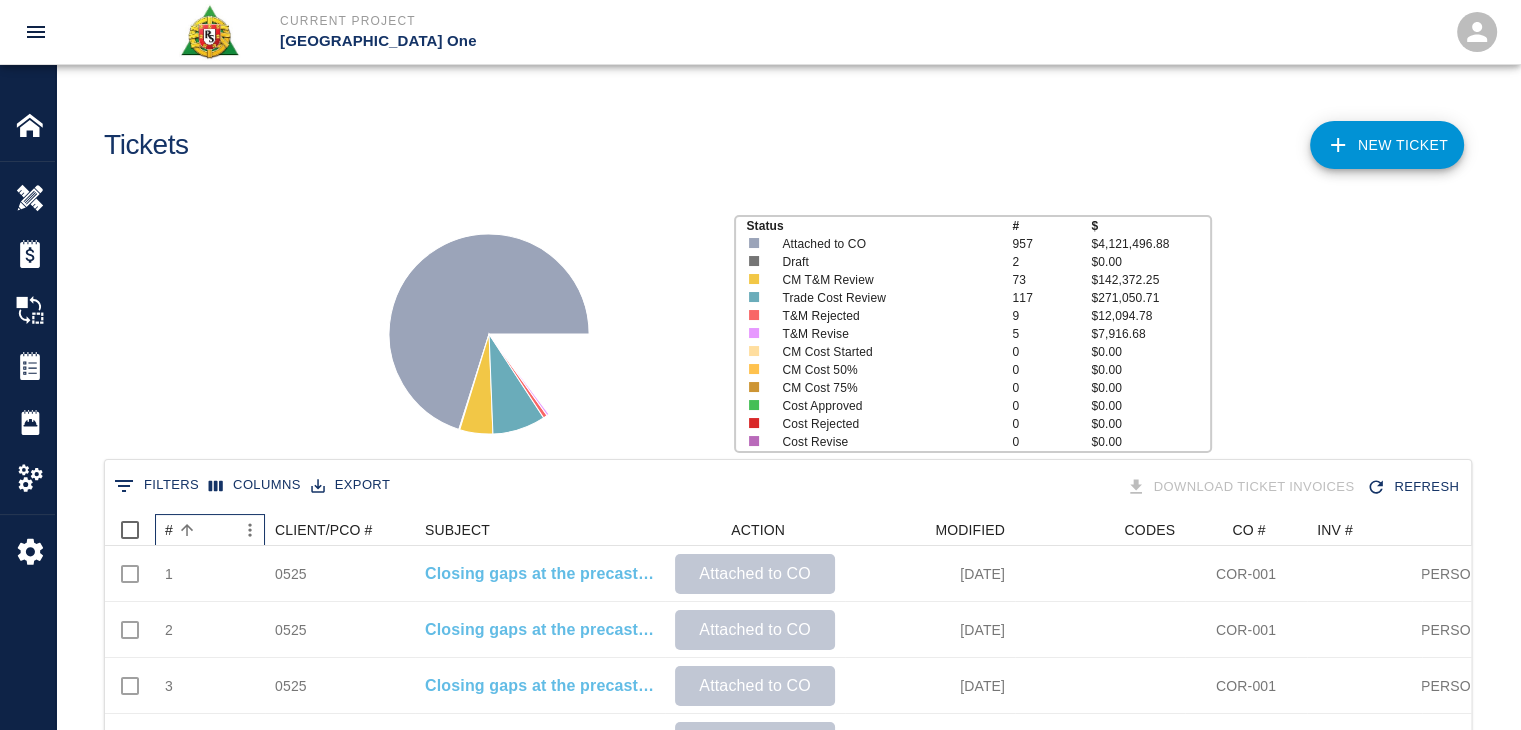 click on "#" at bounding box center [200, 530] 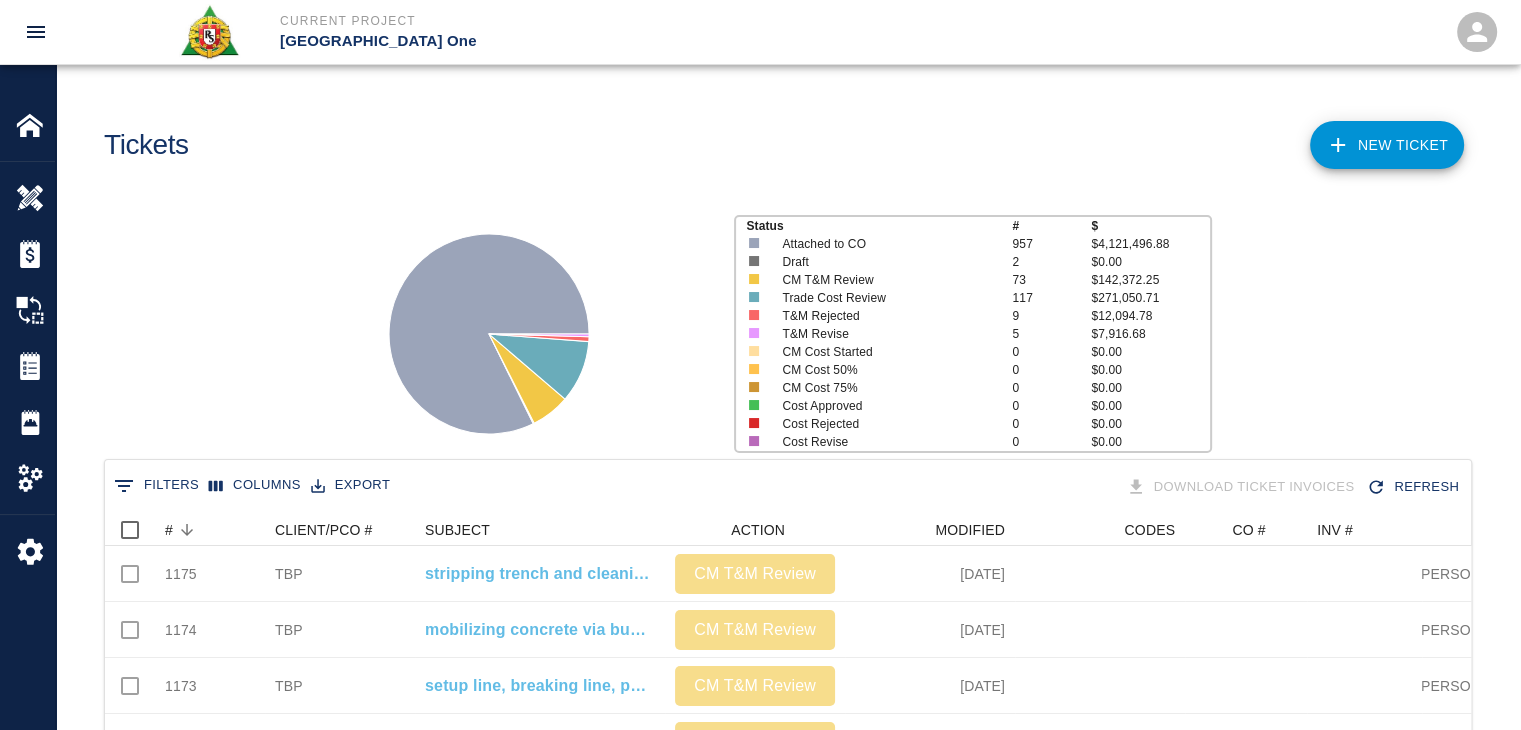 click on "Status # $ Attached to CO 957 $4,121,496.88 Draft 2 $0.00 CM T&M Review 73 $142,372.25 Trade Cost Review 117 $271,050.71 T&M Rejected 9 $12,094.78 T&M Revise 5 $7,916.68 CM Cost Started 0 $0.00 CM Cost 50% 0 $0.00 CM Cost 75% 0 $0.00 Cost Approved 0 $0.00 Cost Rejected 0 $0.00 Cost Revise 0 $0.00" at bounding box center (780, 326) 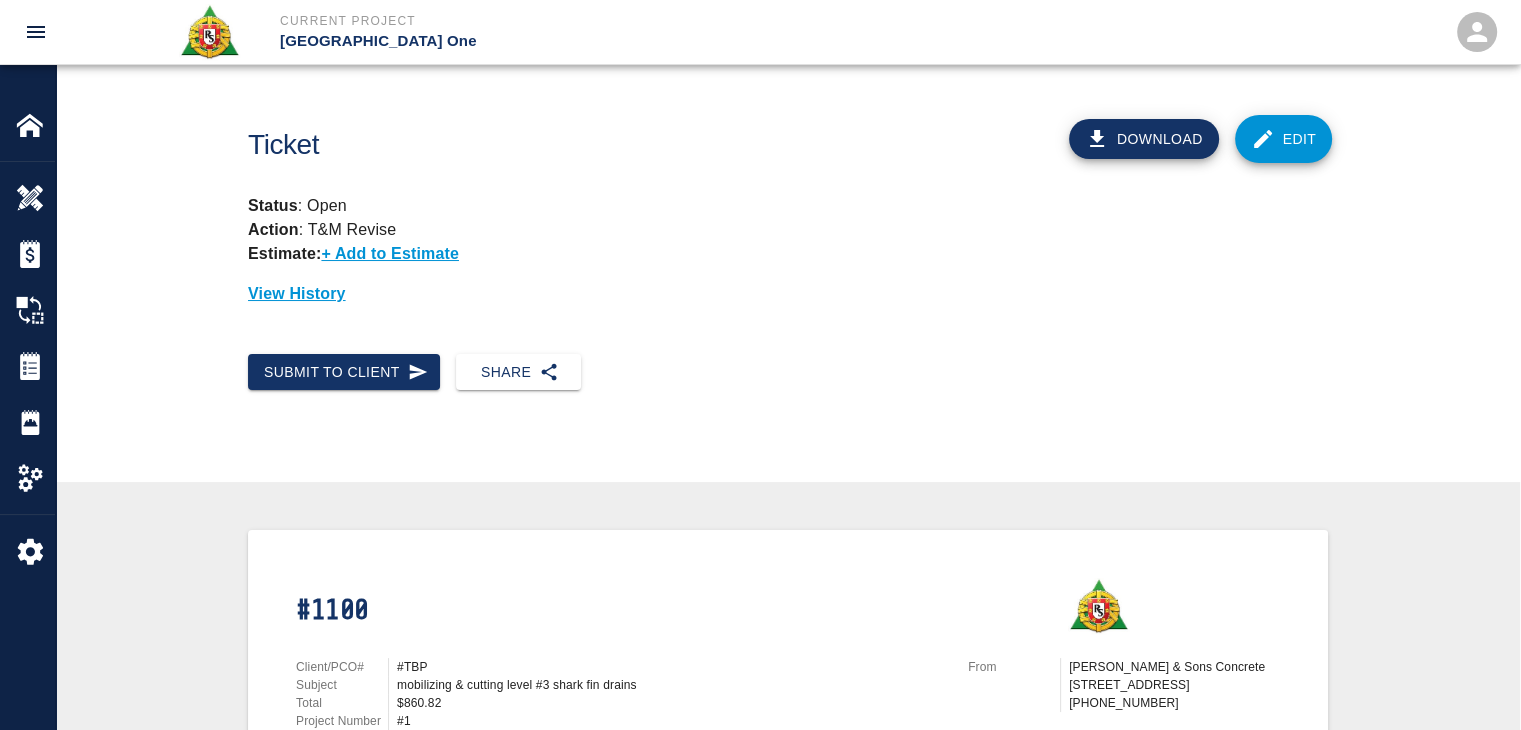 scroll, scrollTop: 90, scrollLeft: 0, axis: vertical 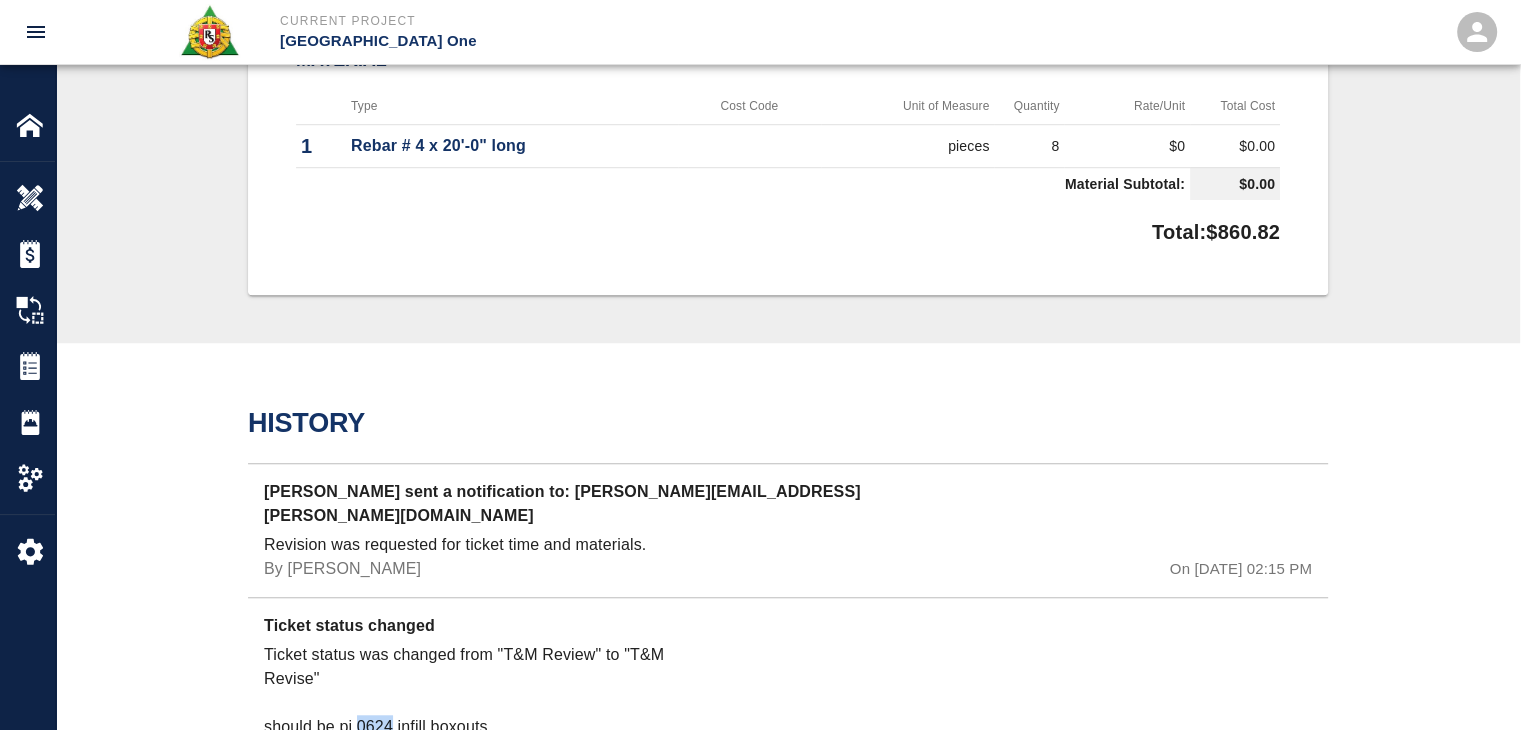 drag, startPoint x: 392, startPoint y: 702, endPoint x: 356, endPoint y: 698, distance: 36.221542 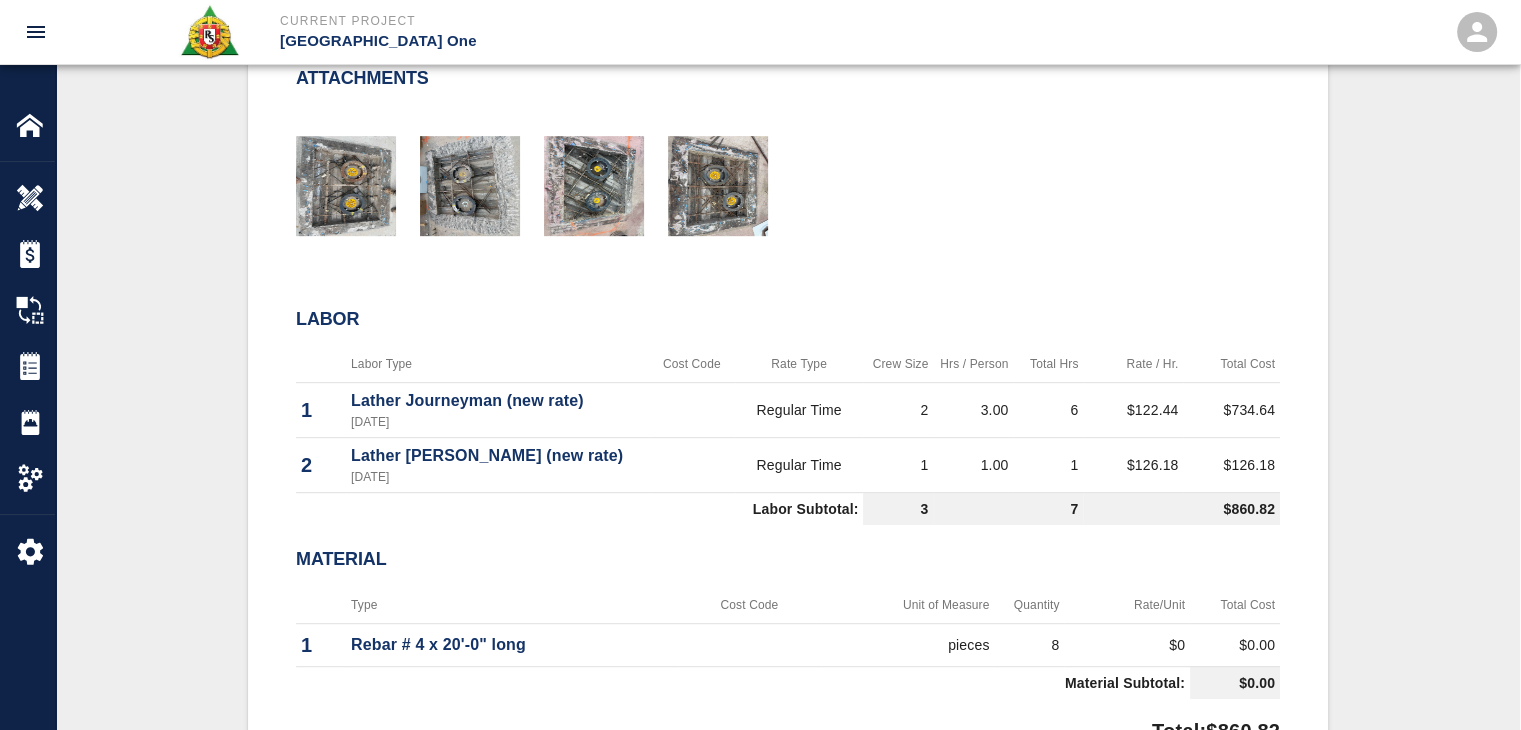 scroll, scrollTop: 0, scrollLeft: 0, axis: both 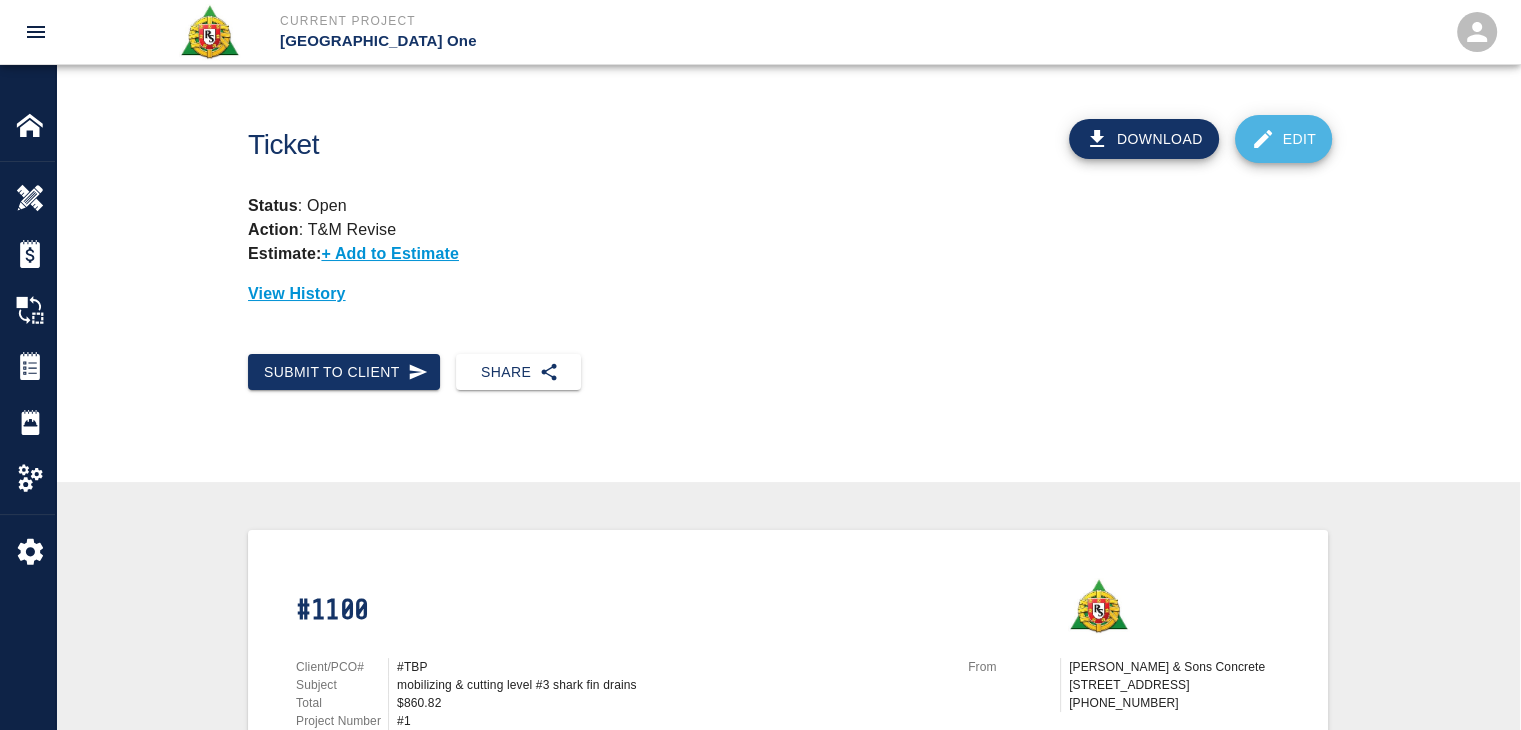 click 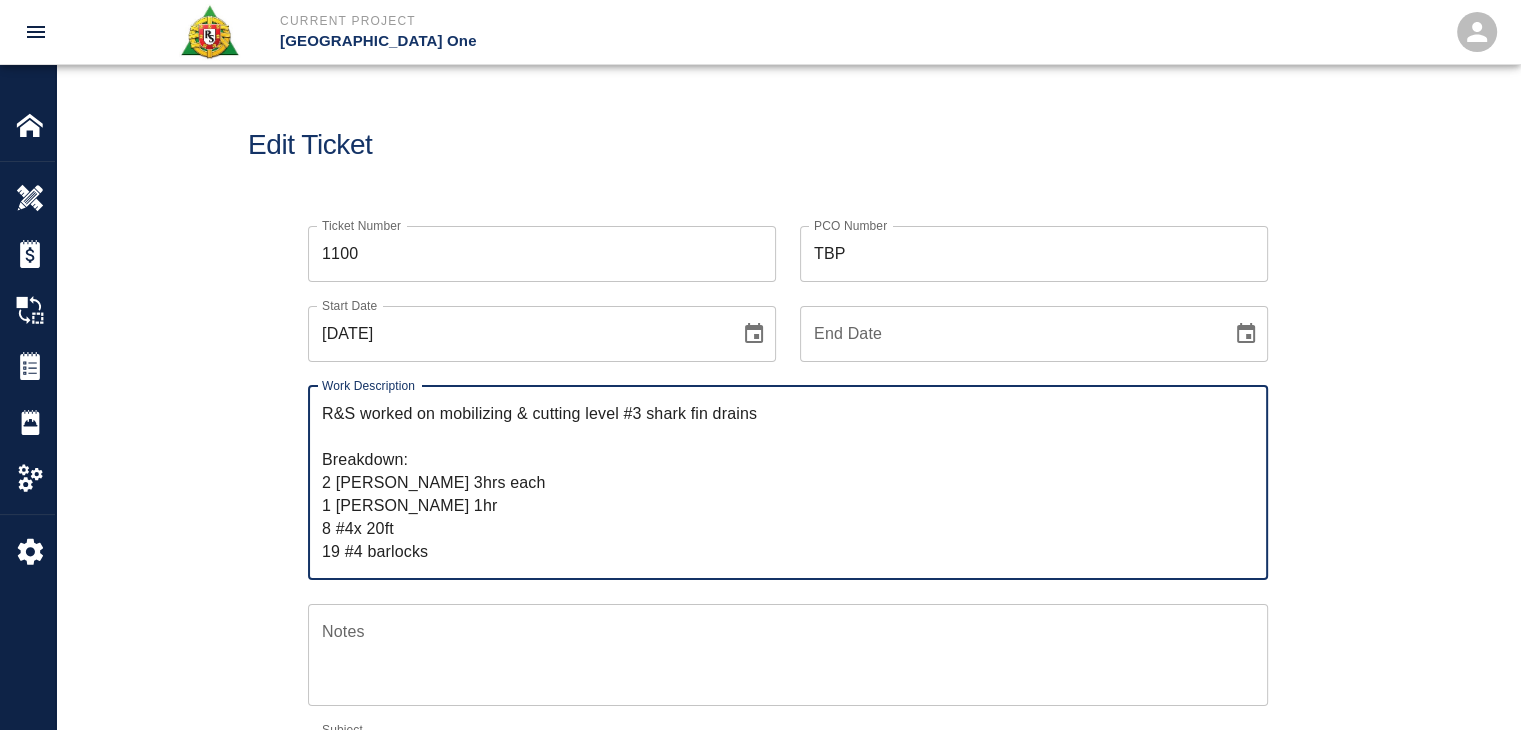 scroll, scrollTop: 16, scrollLeft: 0, axis: vertical 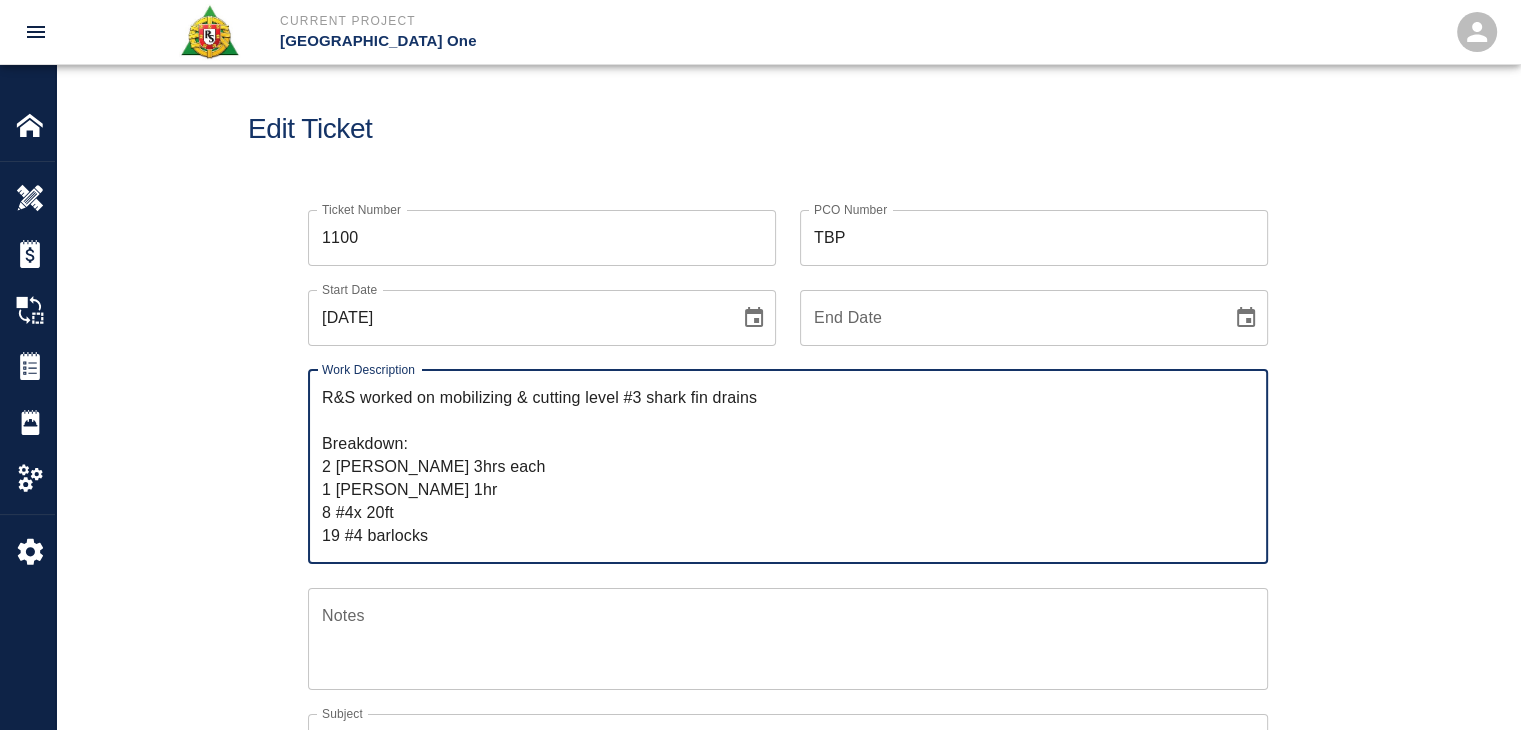 click on "TBP" at bounding box center (1034, 238) 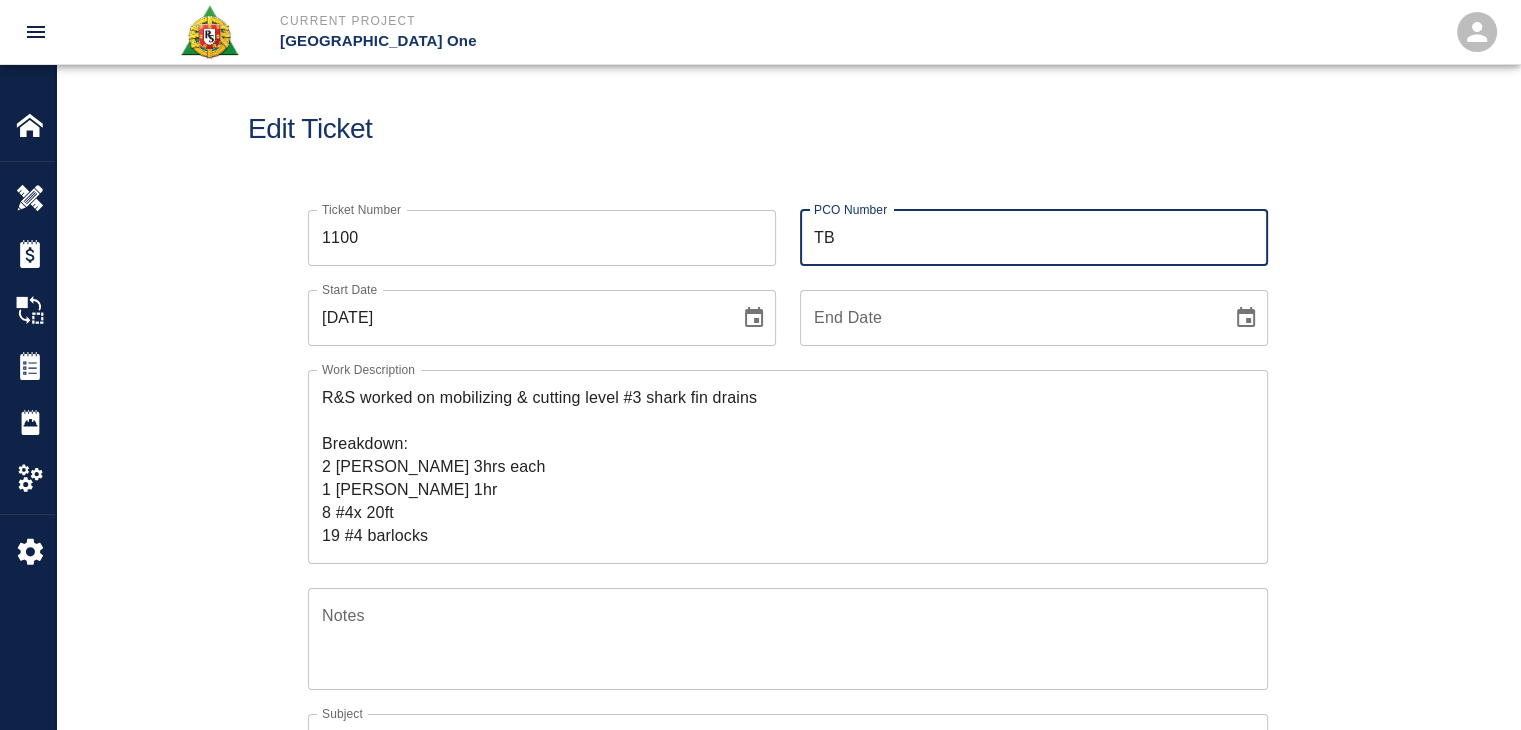 type on "T" 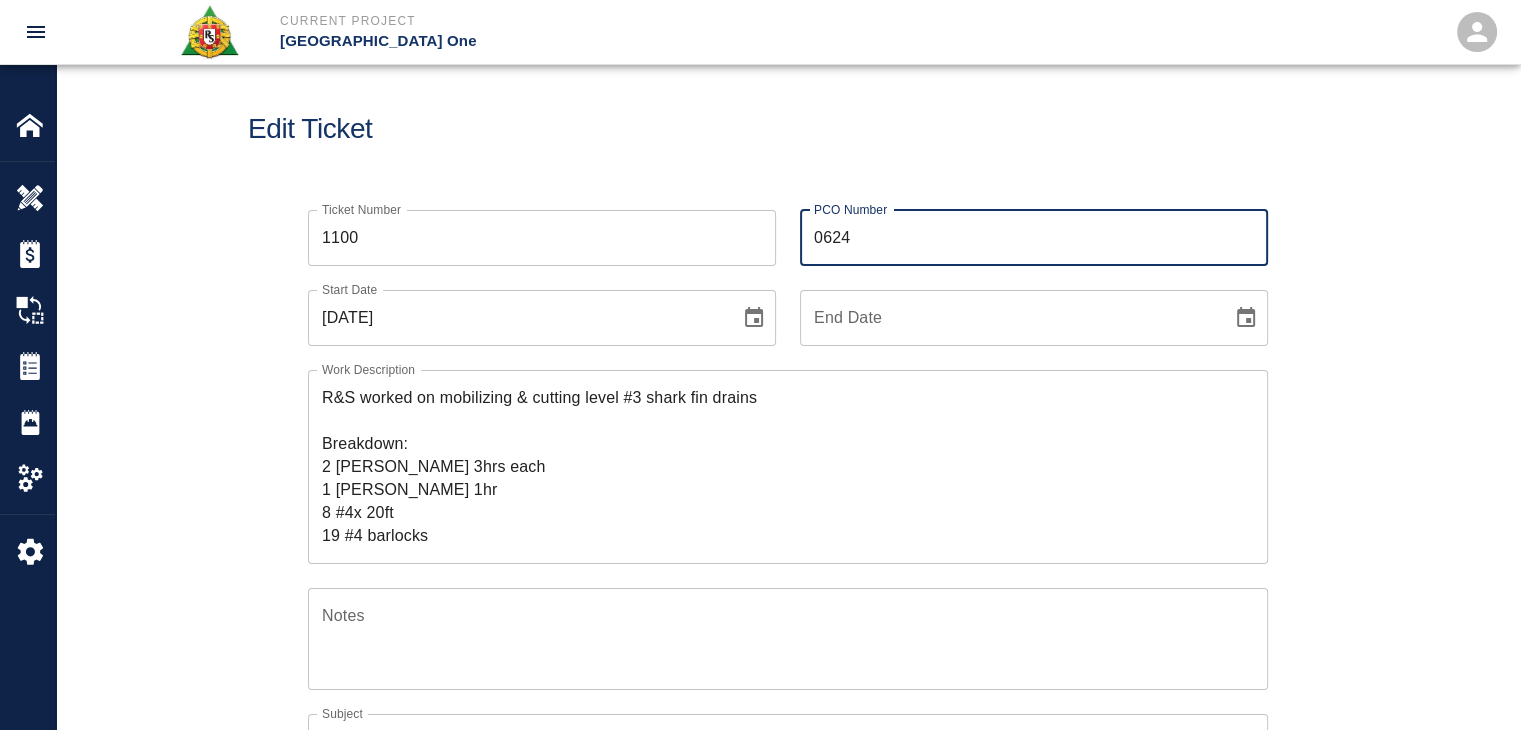 type on "0624" 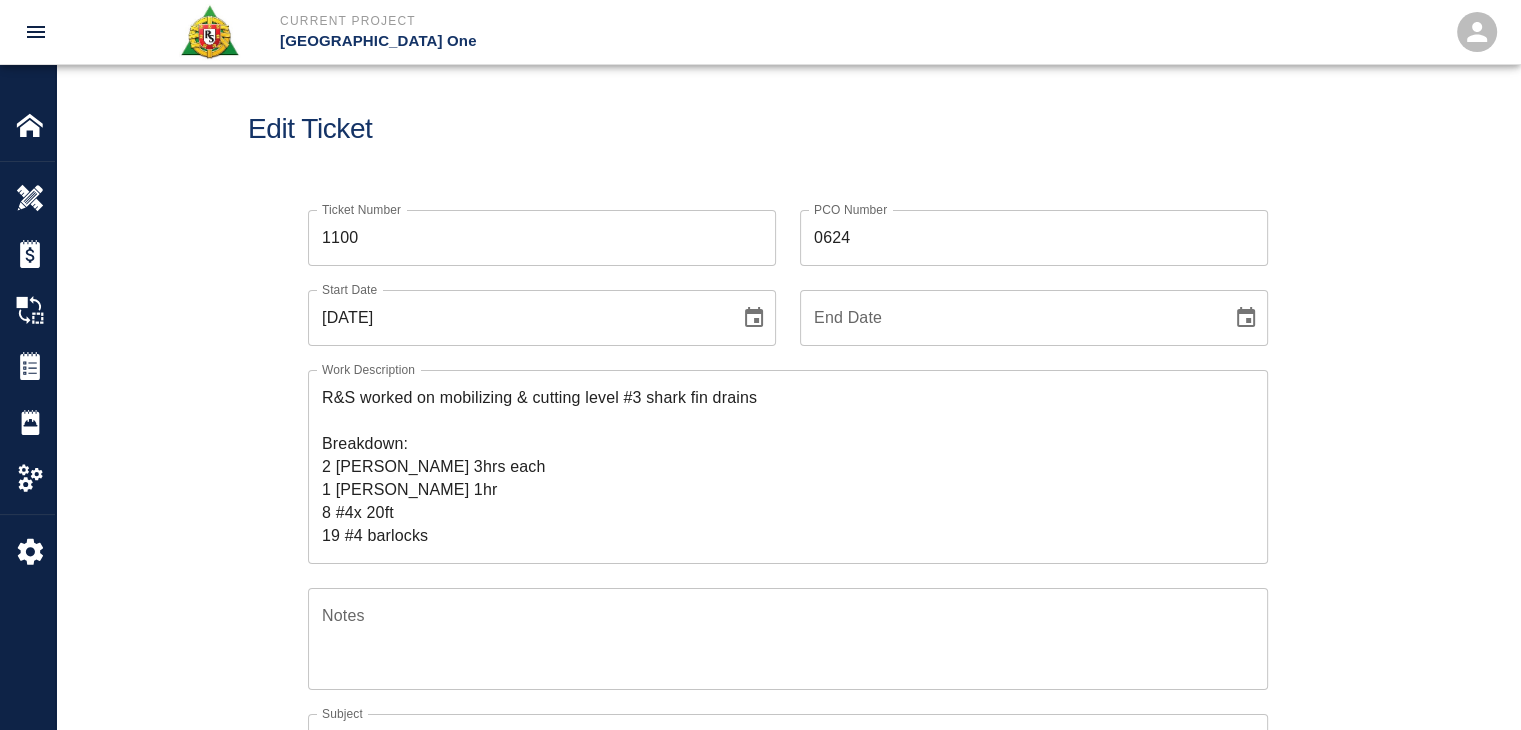click on "PCO Number 0624 PCO Number" at bounding box center [1022, 226] 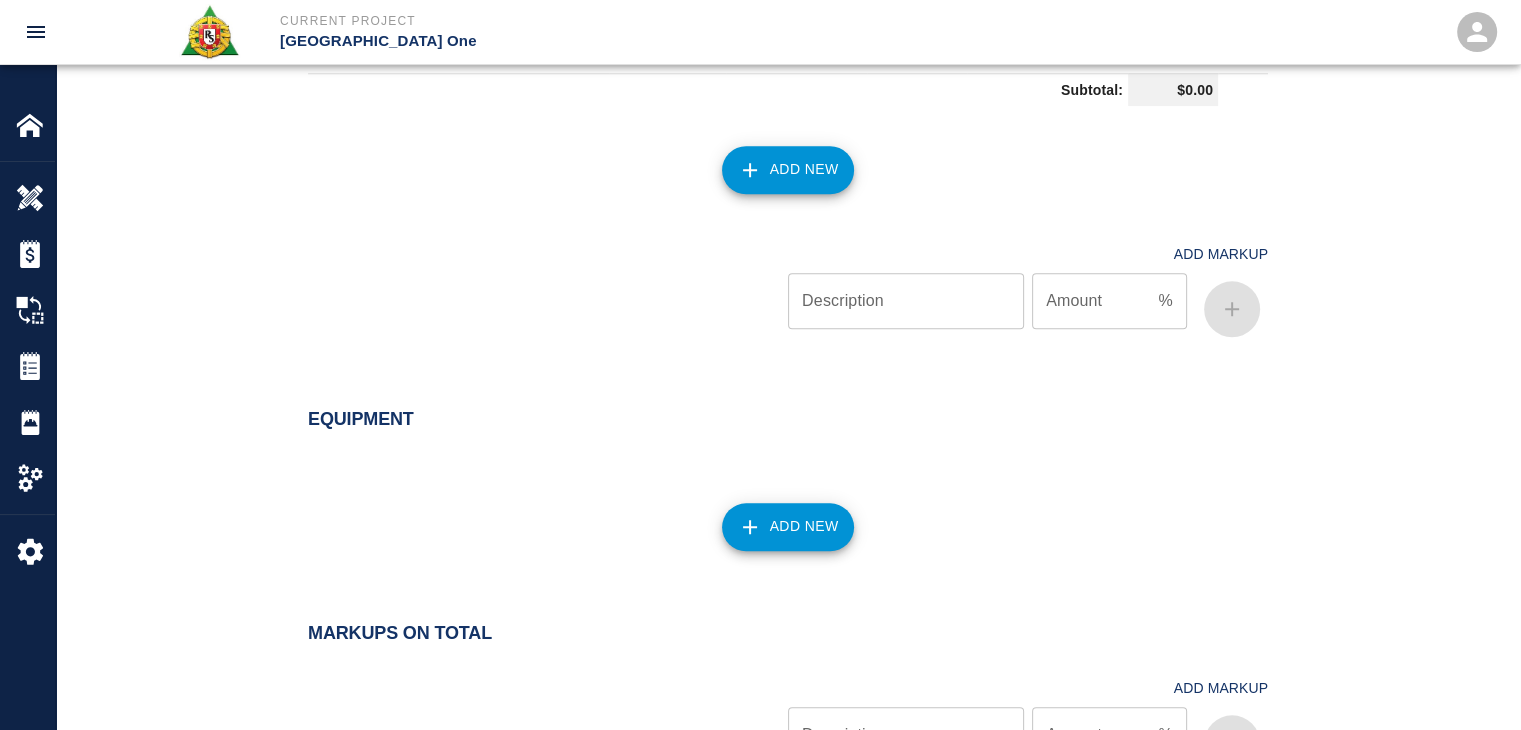 scroll, scrollTop: 2327, scrollLeft: 0, axis: vertical 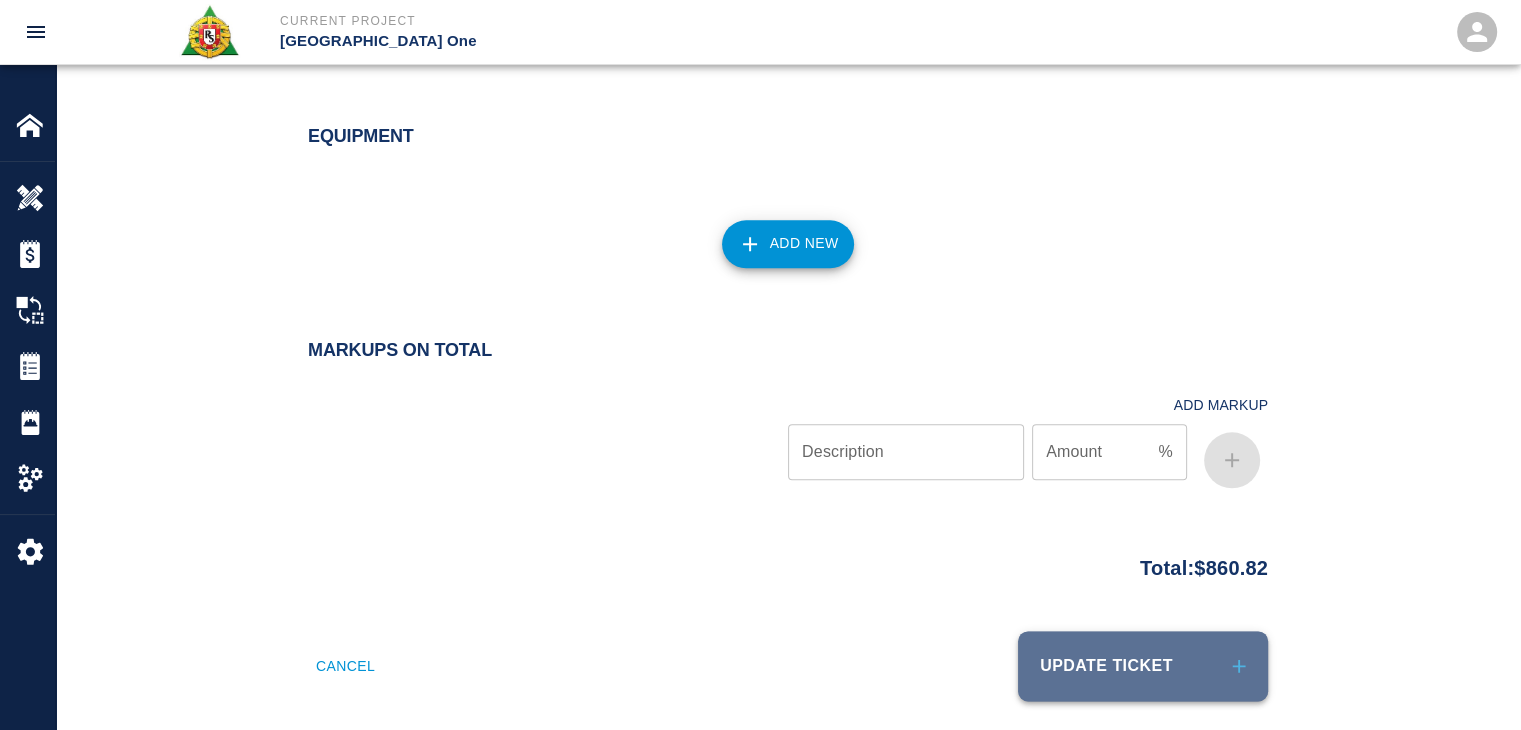 click on "Update Ticket" at bounding box center [1143, 666] 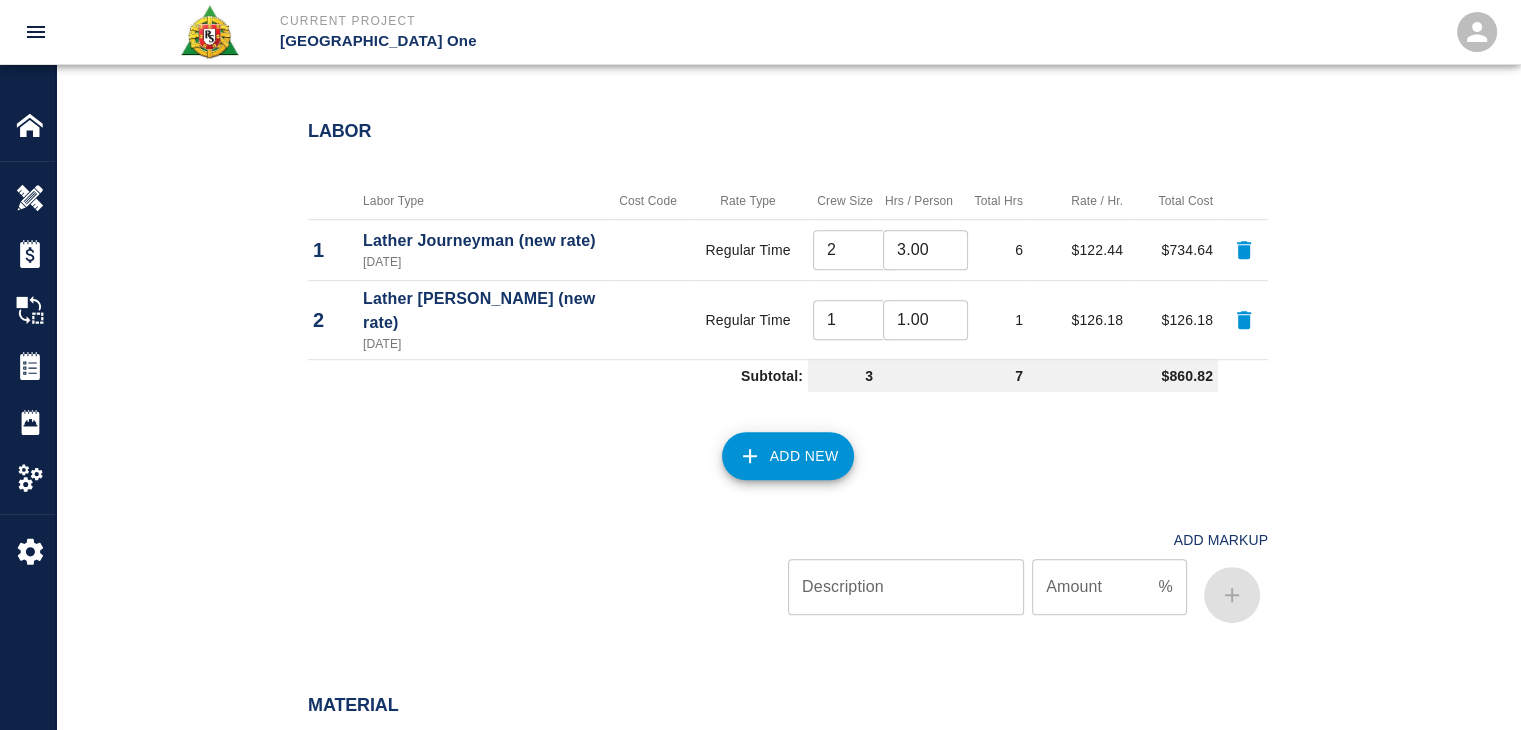 scroll, scrollTop: 1209, scrollLeft: 0, axis: vertical 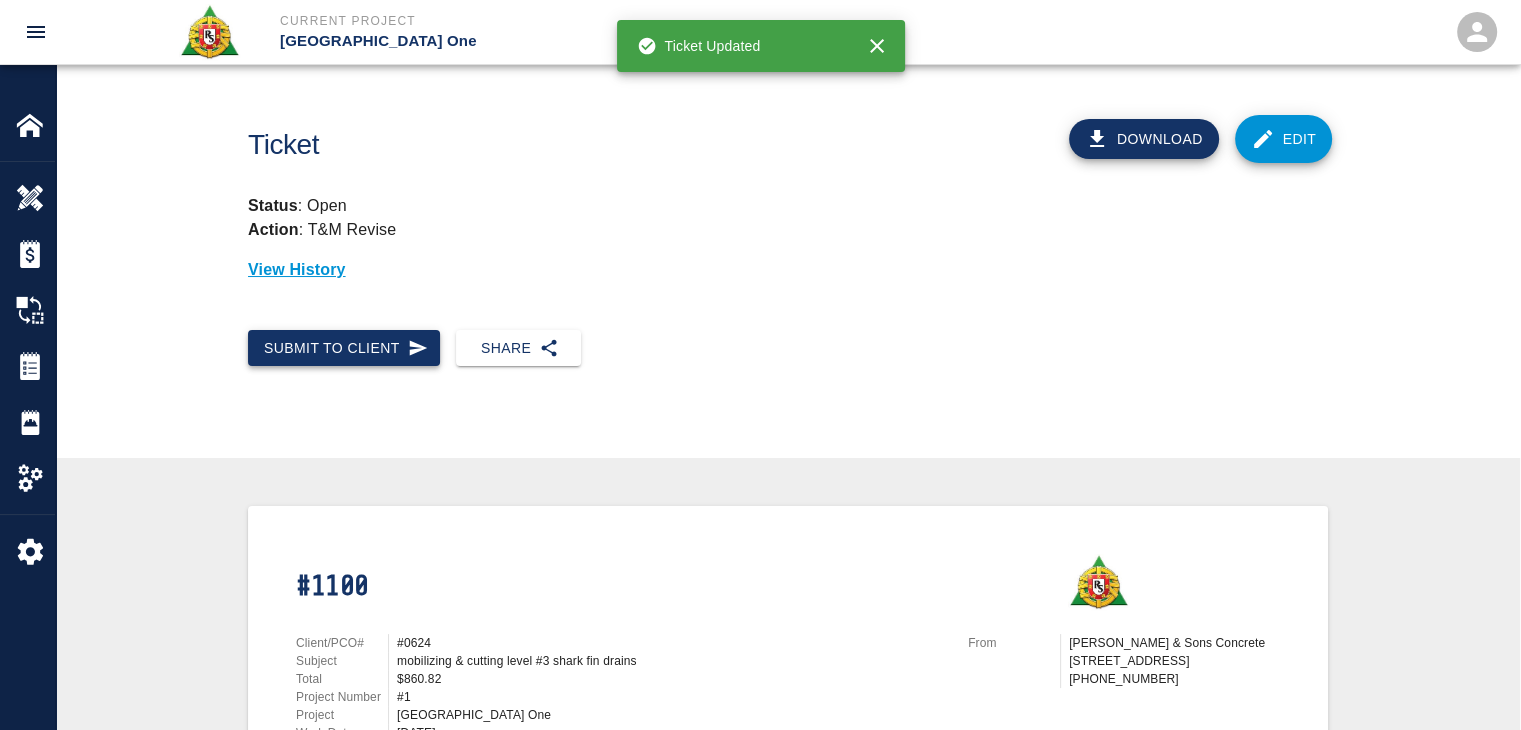 click 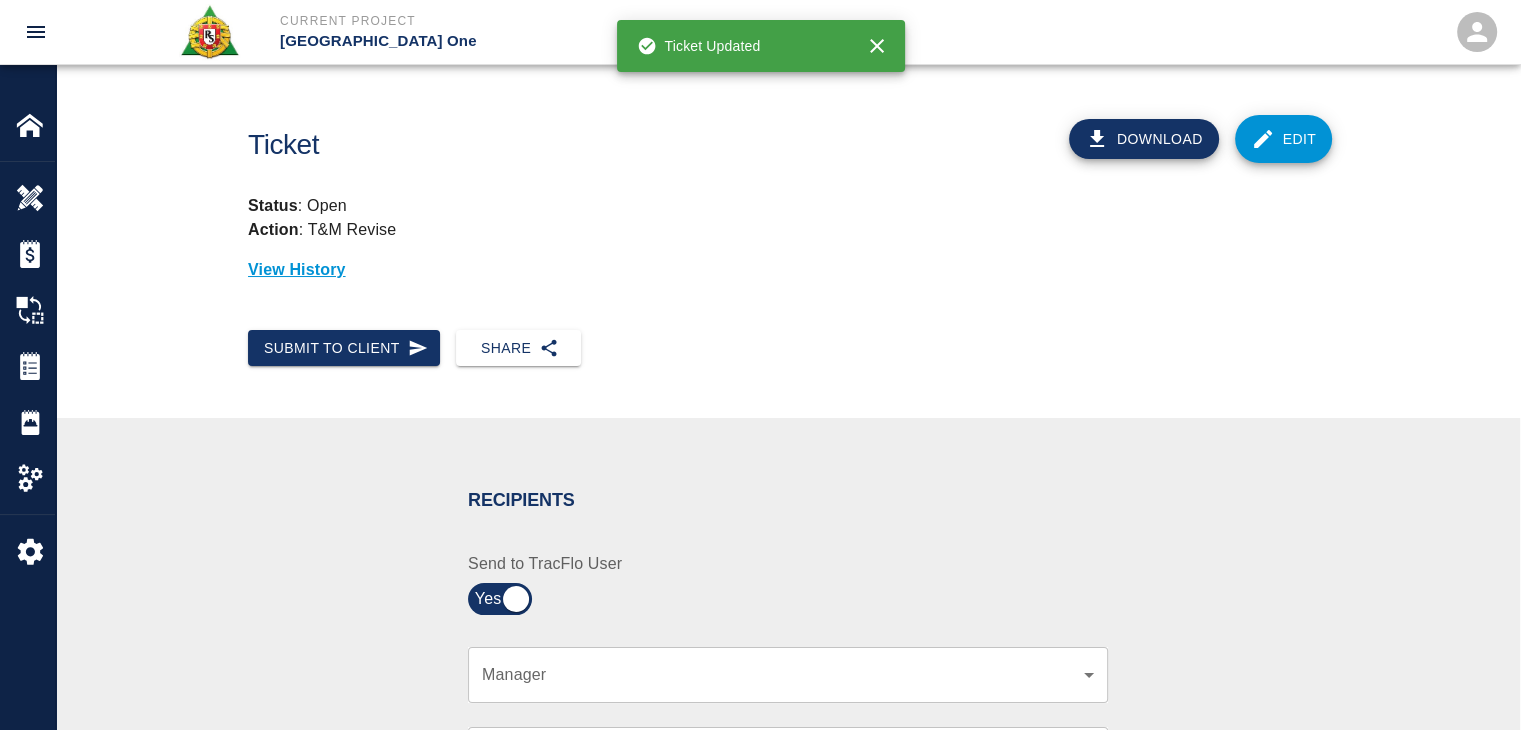 scroll, scrollTop: 363, scrollLeft: 0, axis: vertical 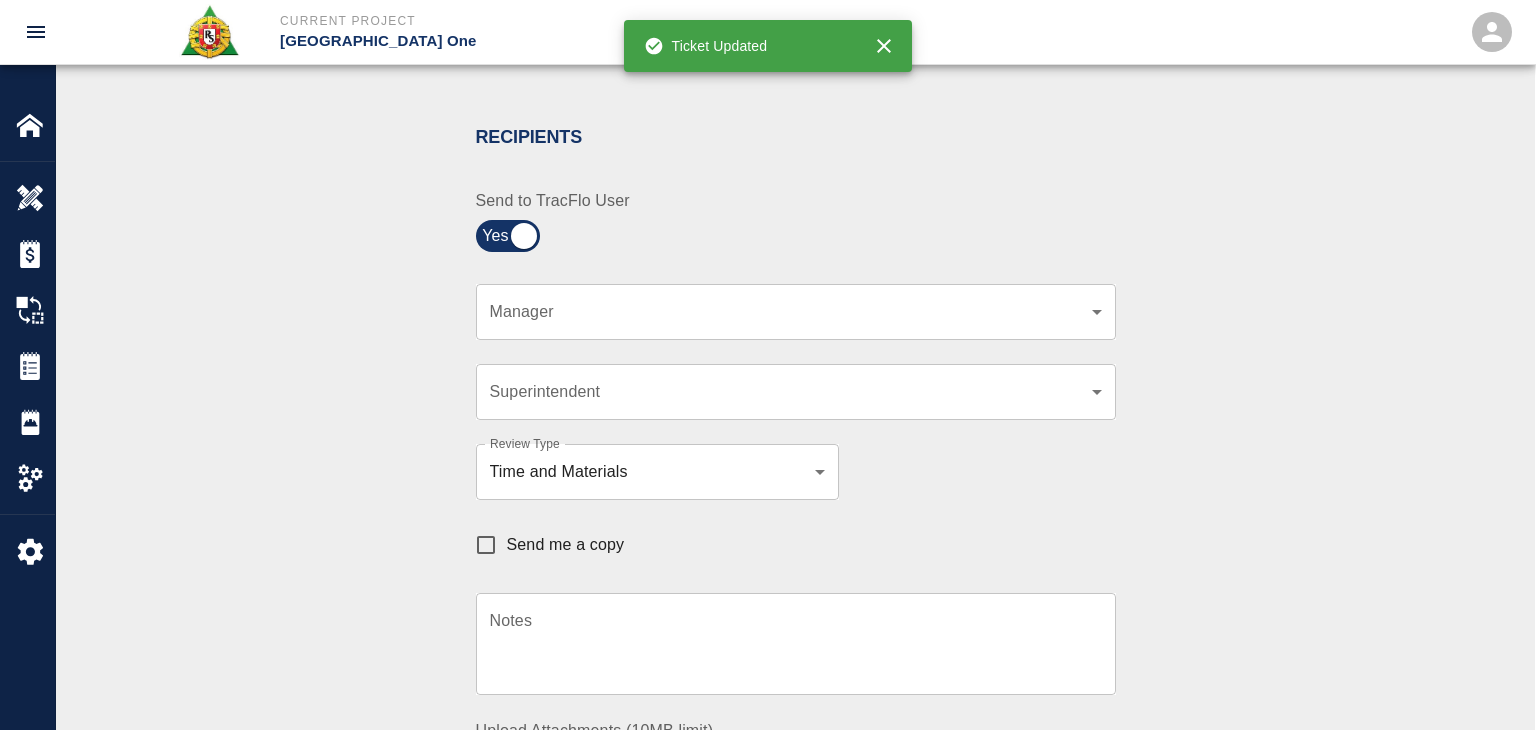 click on "Current Project JFK Terminal One Home JFK Terminal One Overview Estimates Change Orders Tickets Daily Reports Project Settings Settings Powered By Terms of Service  |  Privacy Policy Ticket Download Edit Status :   Open Action :   T&M Revise View History Submit to Client Share Recipients Send to TracFlo User Manager ​ Manager Superintendent ​ Superintendent Review Type Time and Materials tm Review Type Send me a copy Notes x Notes Upload Attachments (10MB limit) Choose file No file chosen Upload Another File Cancel Send Request Time and Material Revision Notes   * x Notes   * Upload Attachments (10MB limit) Choose file No file chosen Upload Another File Cancel Send Time and Materials Reject Notes   * x Notes   * Upload Attachments (10MB limit) Choose file No file chosen Upload Another File Cancel Send Signature acknowledges time and material used, but does not change contractual obligations of either party Approve Ticket Time and Materials Signature Clear Notes x Notes Choose file No file chosen" at bounding box center [768, 2] 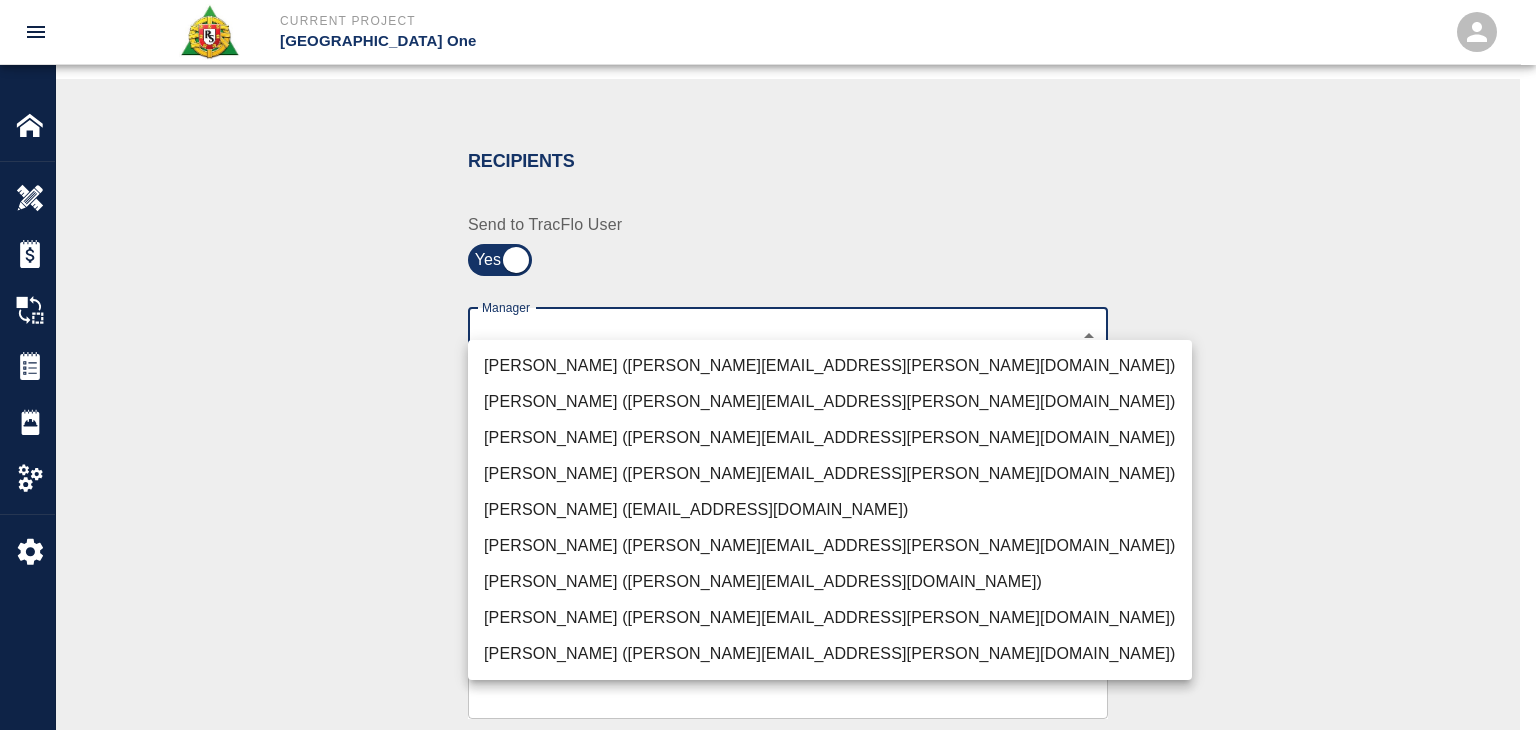 click on "Dylan  Sims (dylan.sims@aecom.com)" at bounding box center [830, 618] 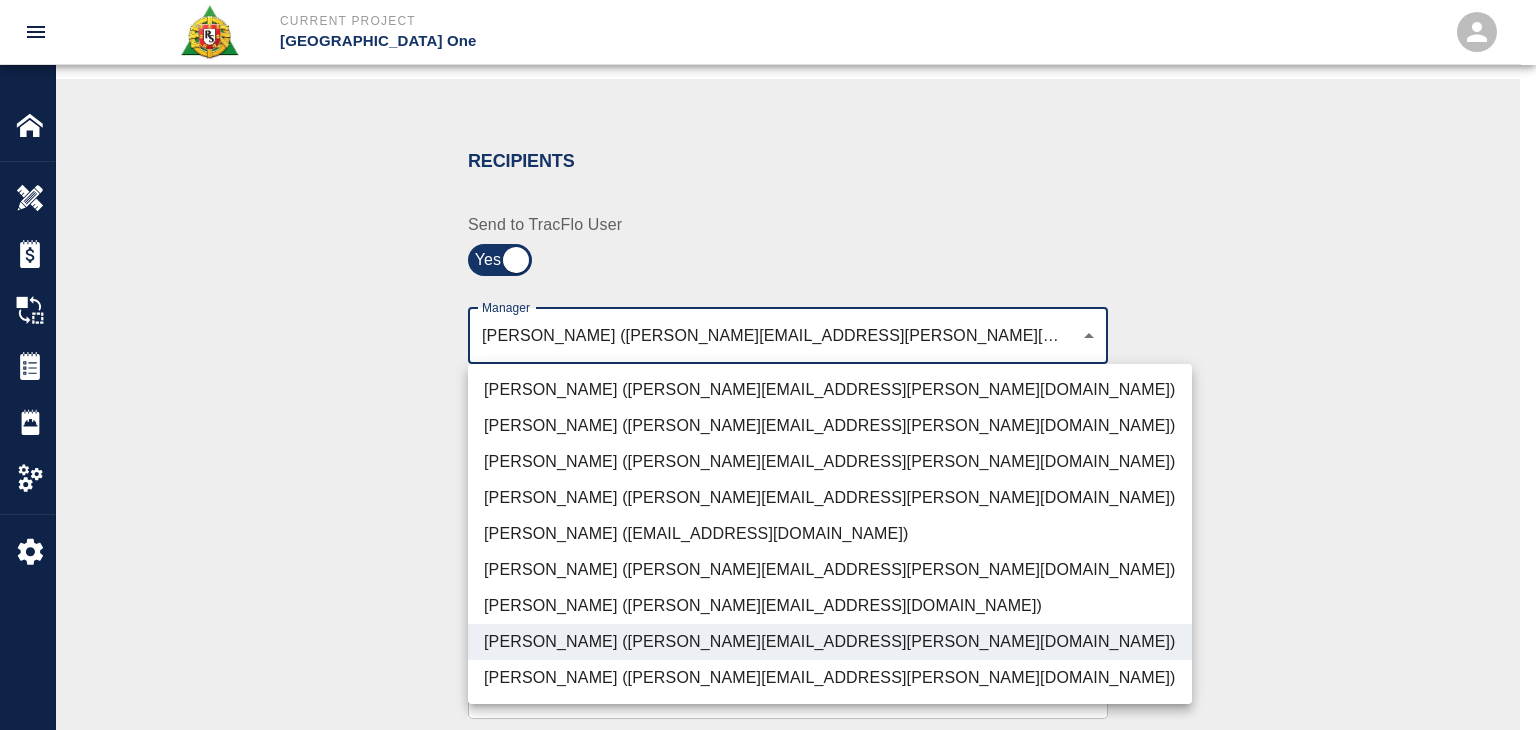 click at bounding box center (768, 365) 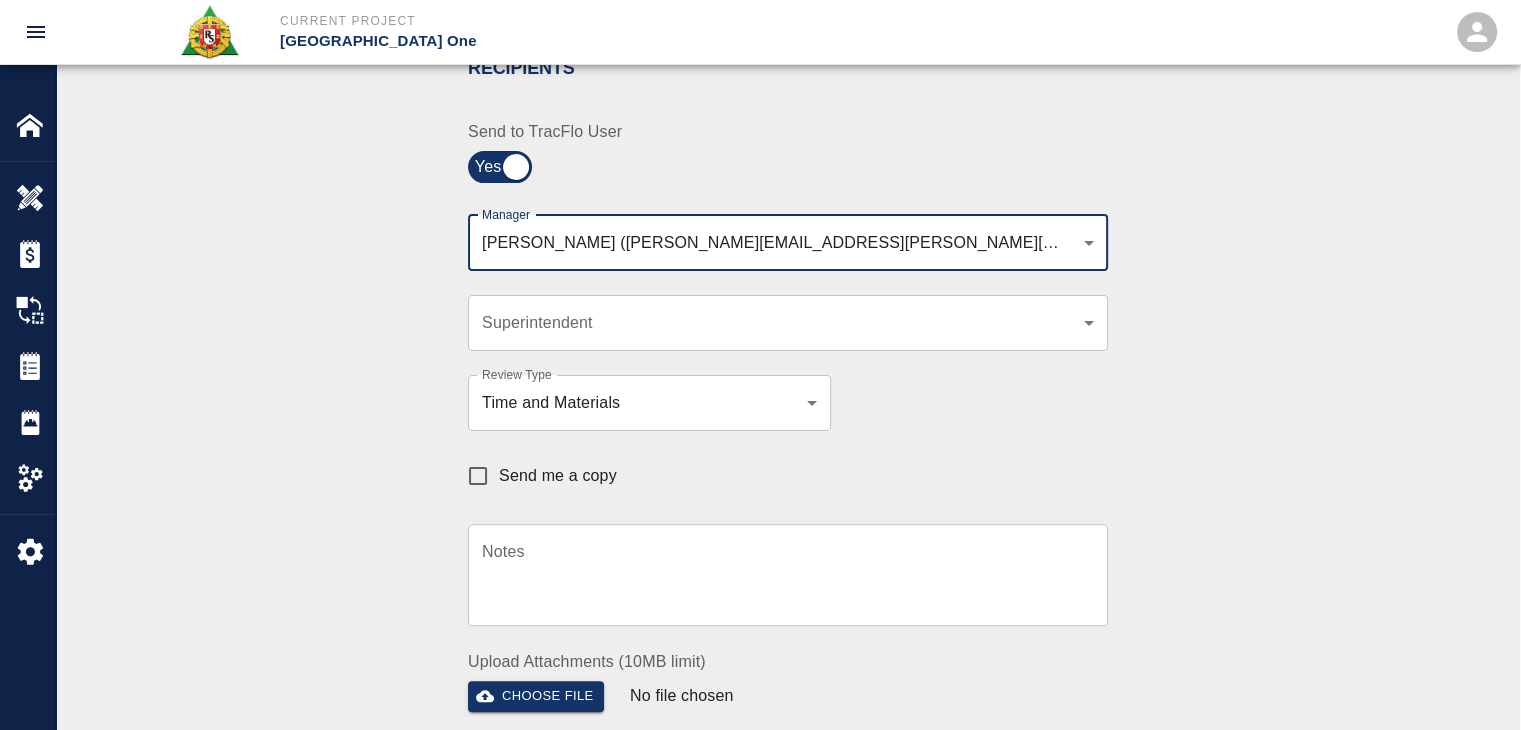 scroll, scrollTop: 456, scrollLeft: 0, axis: vertical 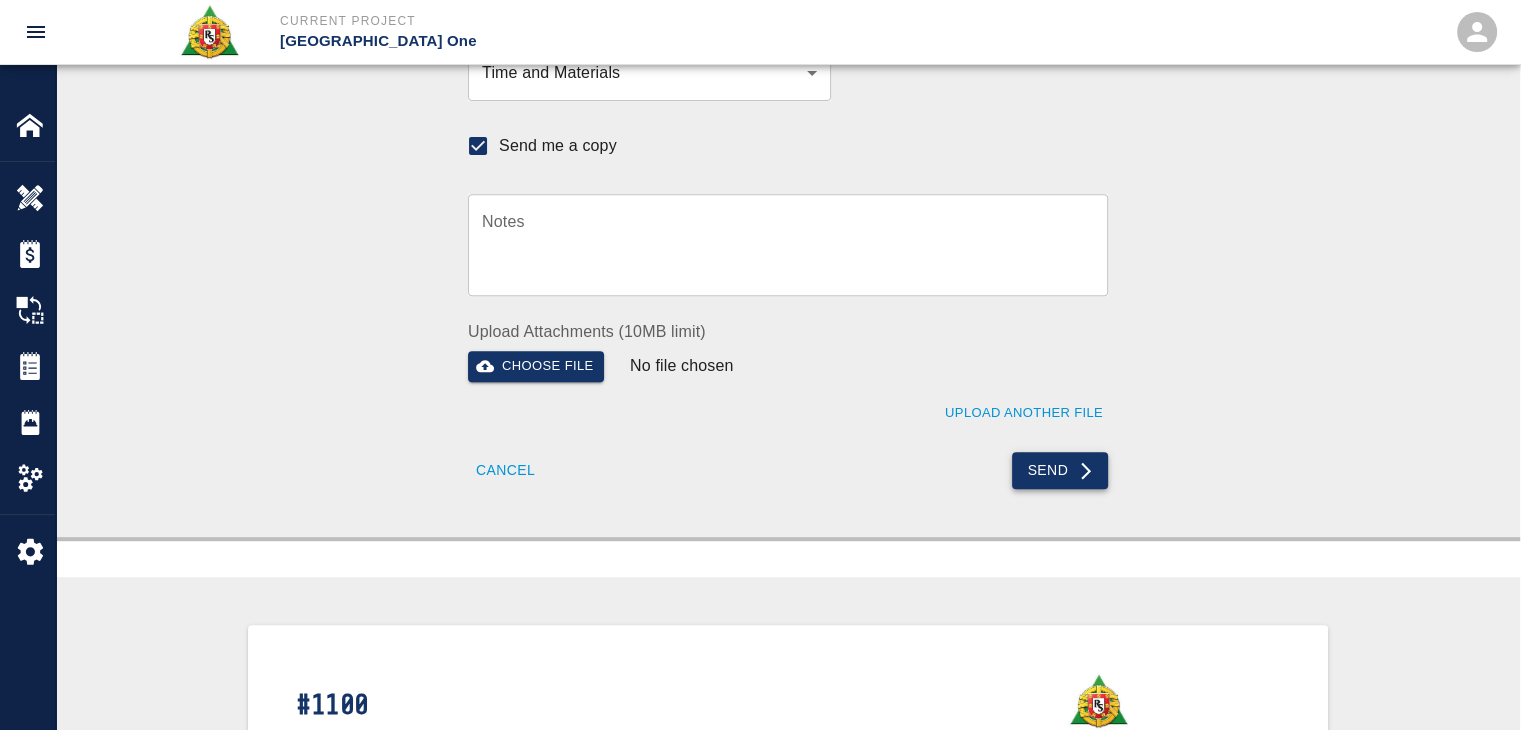click on "Send" at bounding box center (1060, 470) 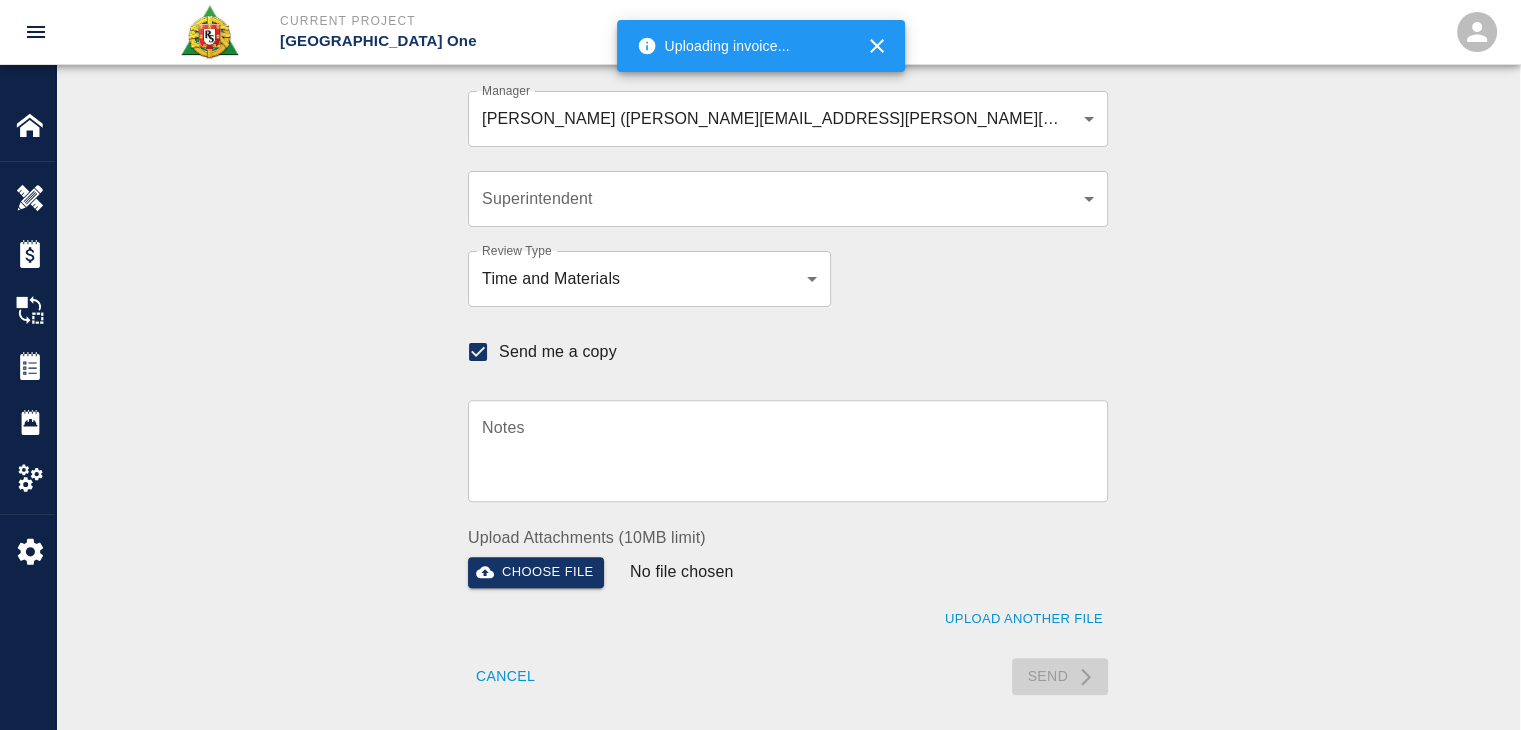scroll, scrollTop: 0, scrollLeft: 0, axis: both 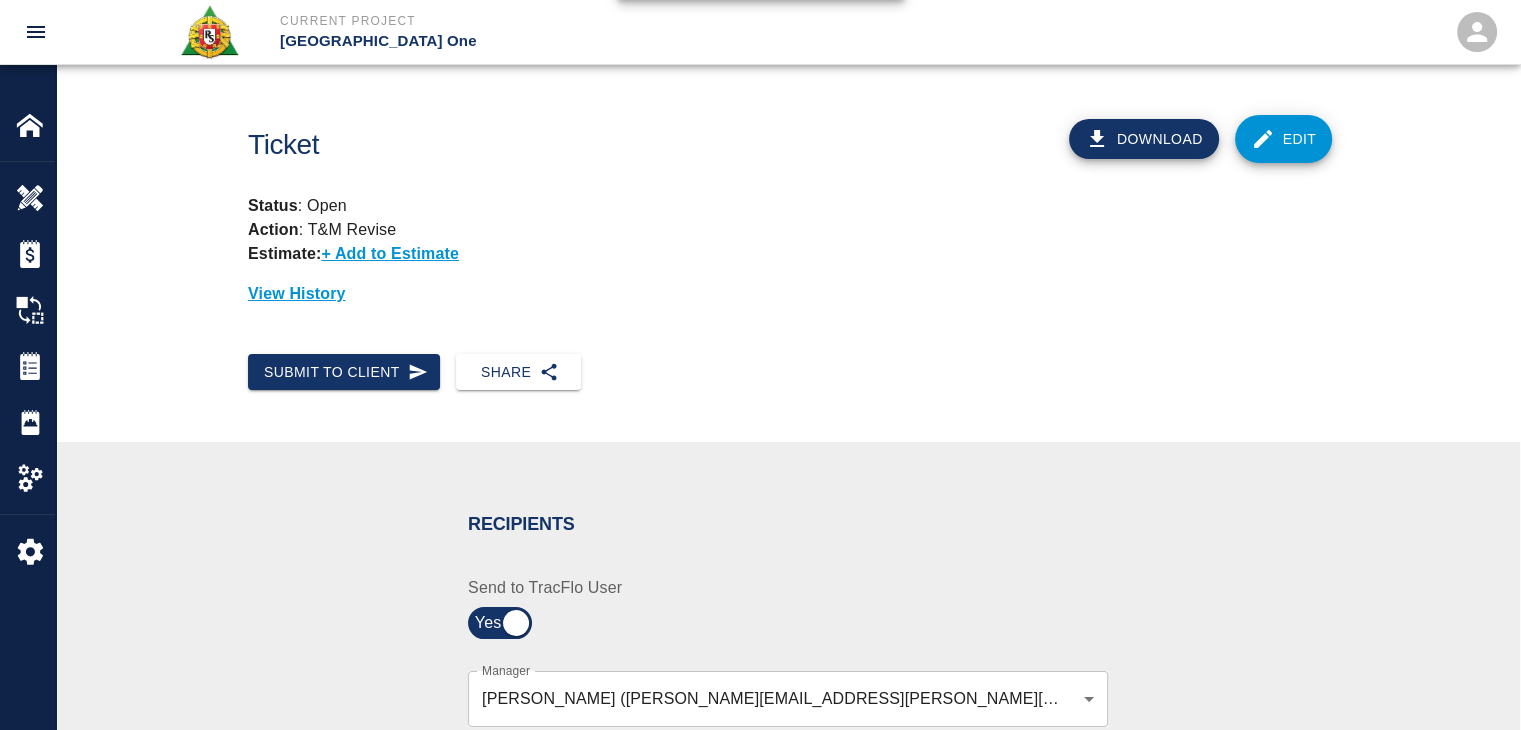 type 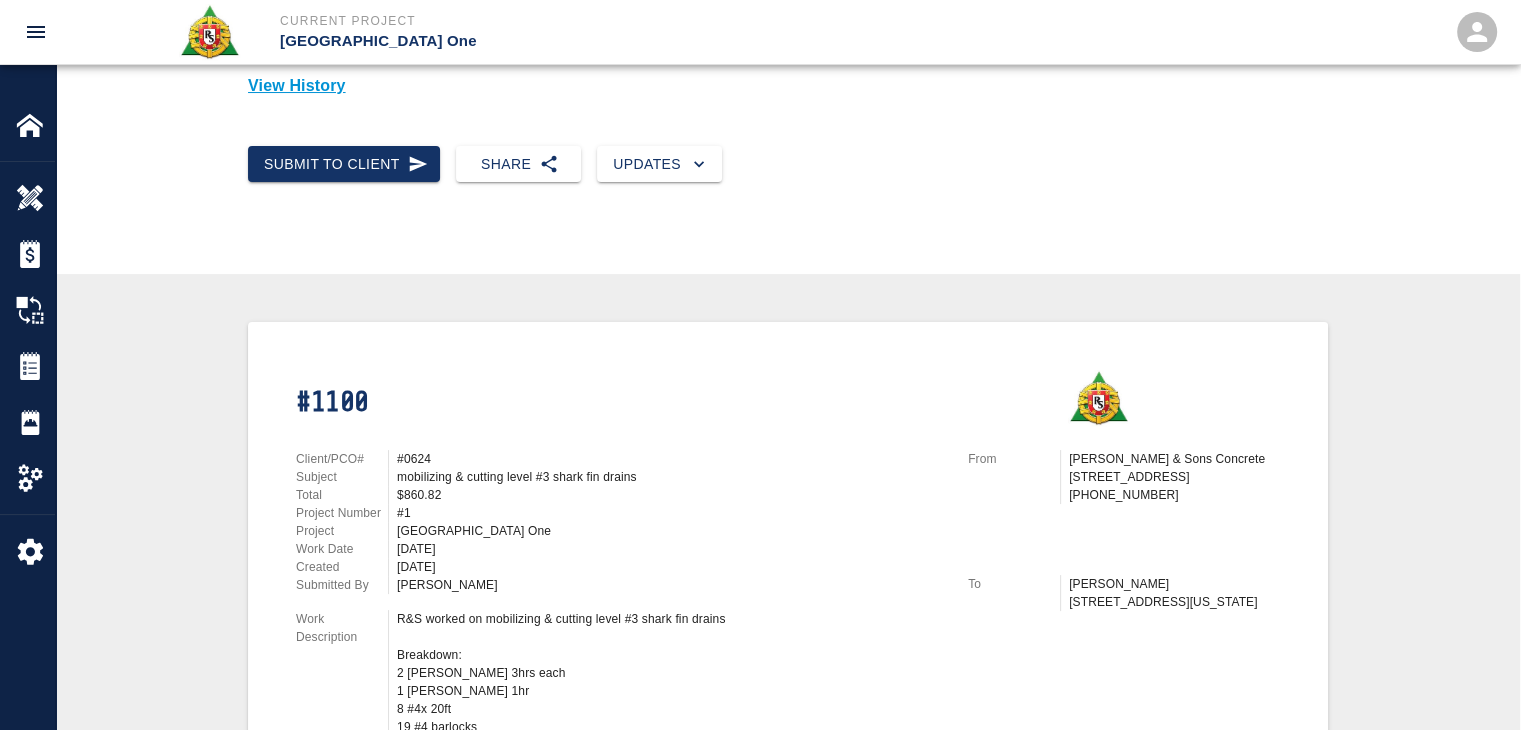 scroll, scrollTop: 0, scrollLeft: 0, axis: both 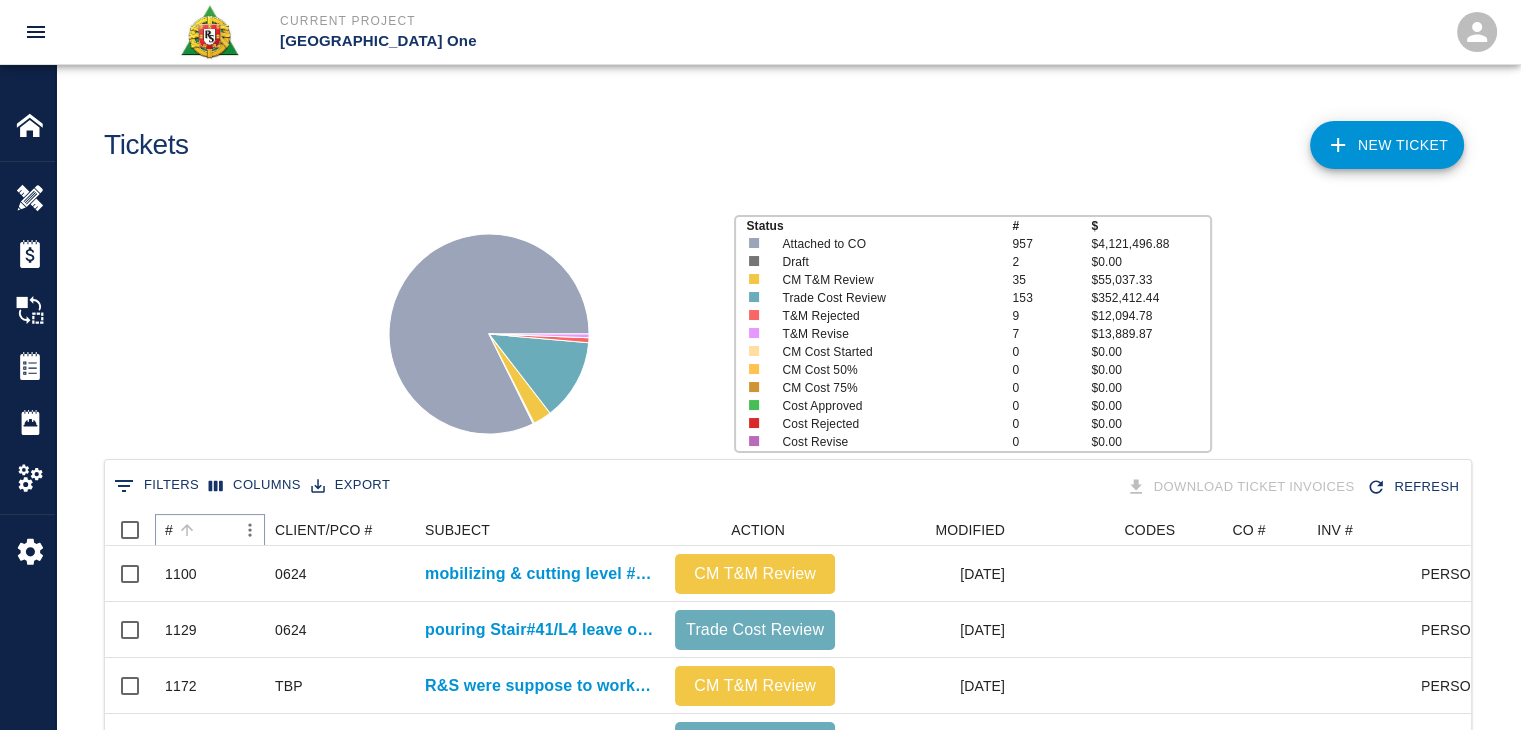 click at bounding box center (187, 530) 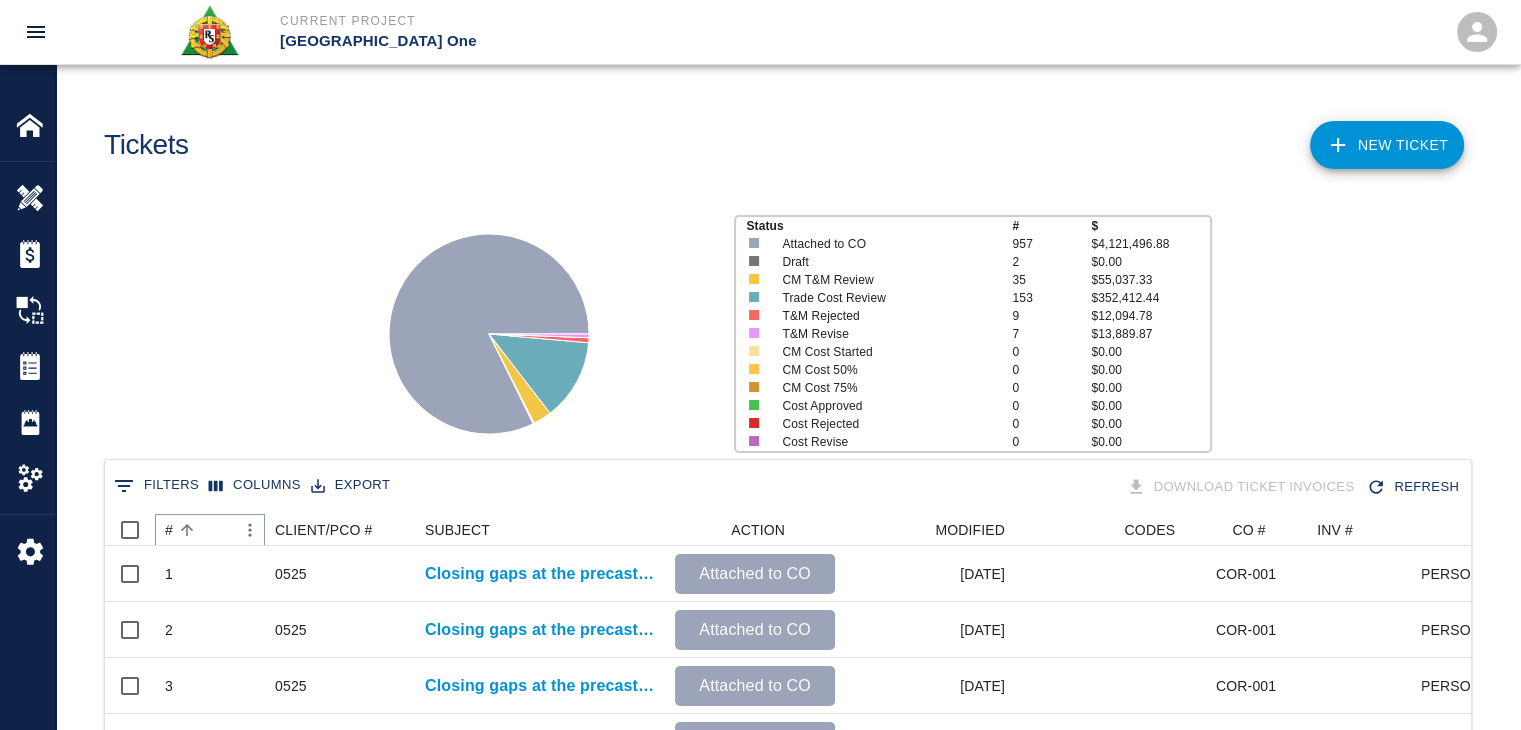 click at bounding box center [187, 530] 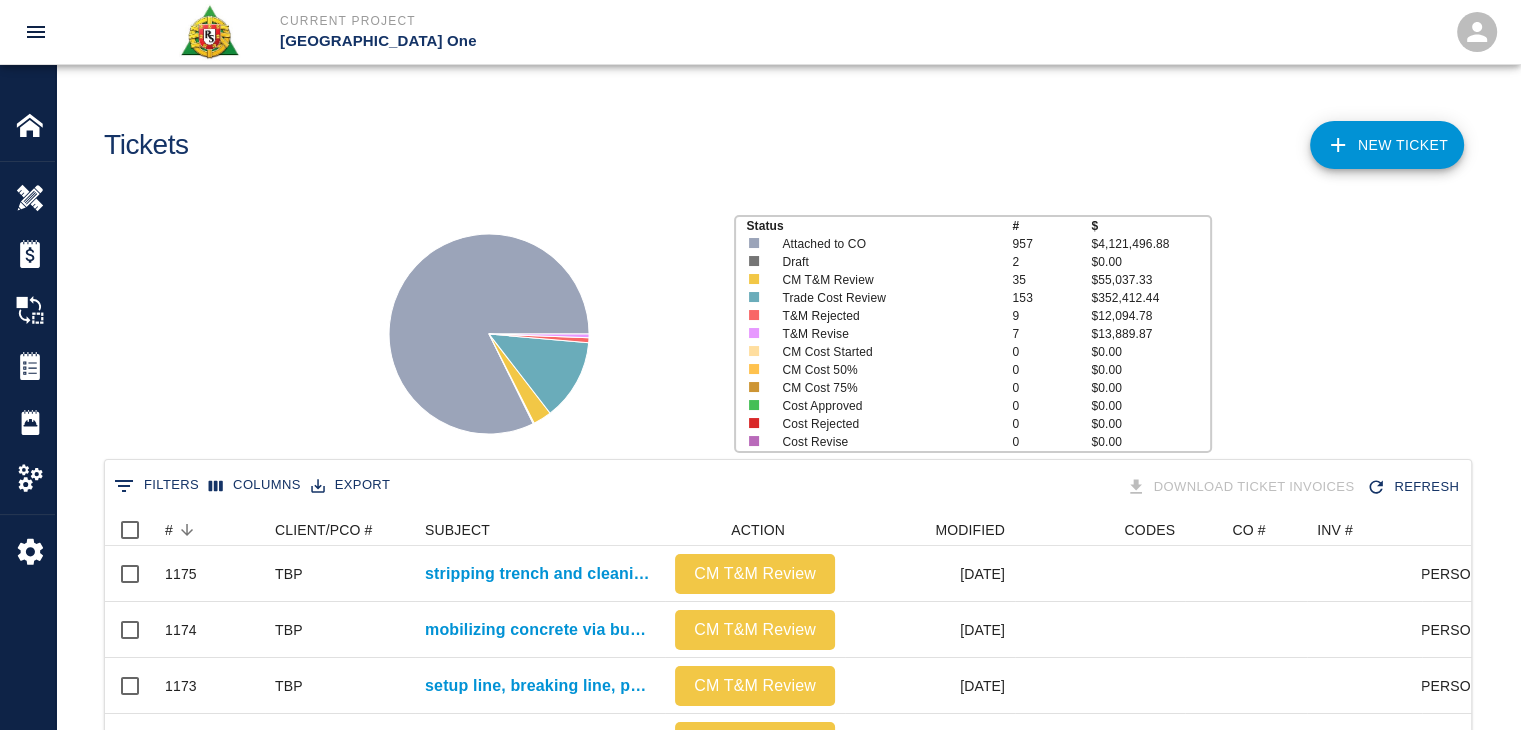 click on "Status # $ Attached to CO 957 $4,121,496.88 Draft 2 $0.00 CM T&M Review 35 $55,037.33 Trade Cost Review 153 $352,412.44 T&M Rejected 9 $12,094.78 T&M Revise 7 $13,889.87 CM Cost Started 0 $0.00 CM Cost 50% 0 $0.00 CM Cost 75% 0 $0.00 Cost Approved 0 $0.00 Cost Rejected 0 $0.00 Cost Revise 0 $0.00" at bounding box center [780, 326] 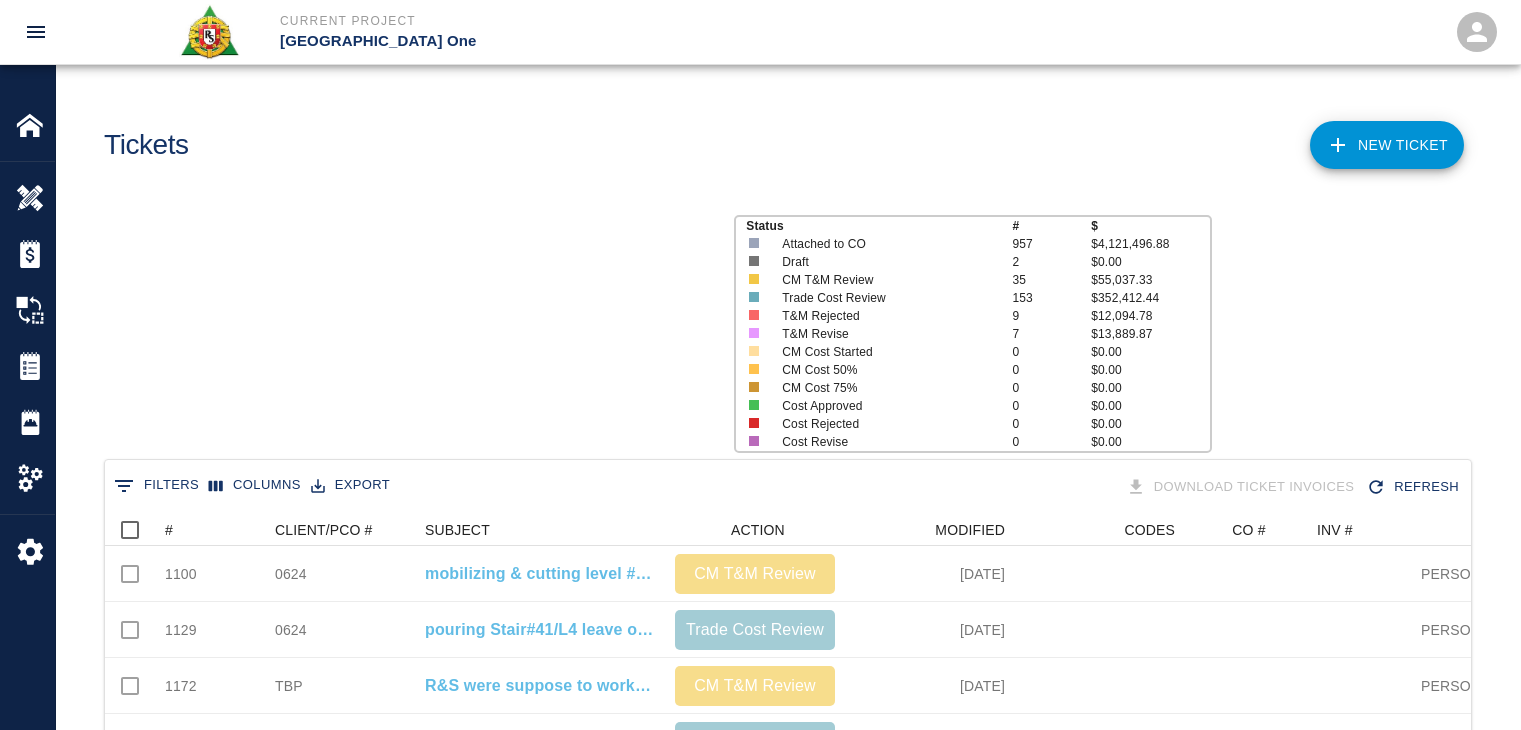 scroll, scrollTop: 0, scrollLeft: 0, axis: both 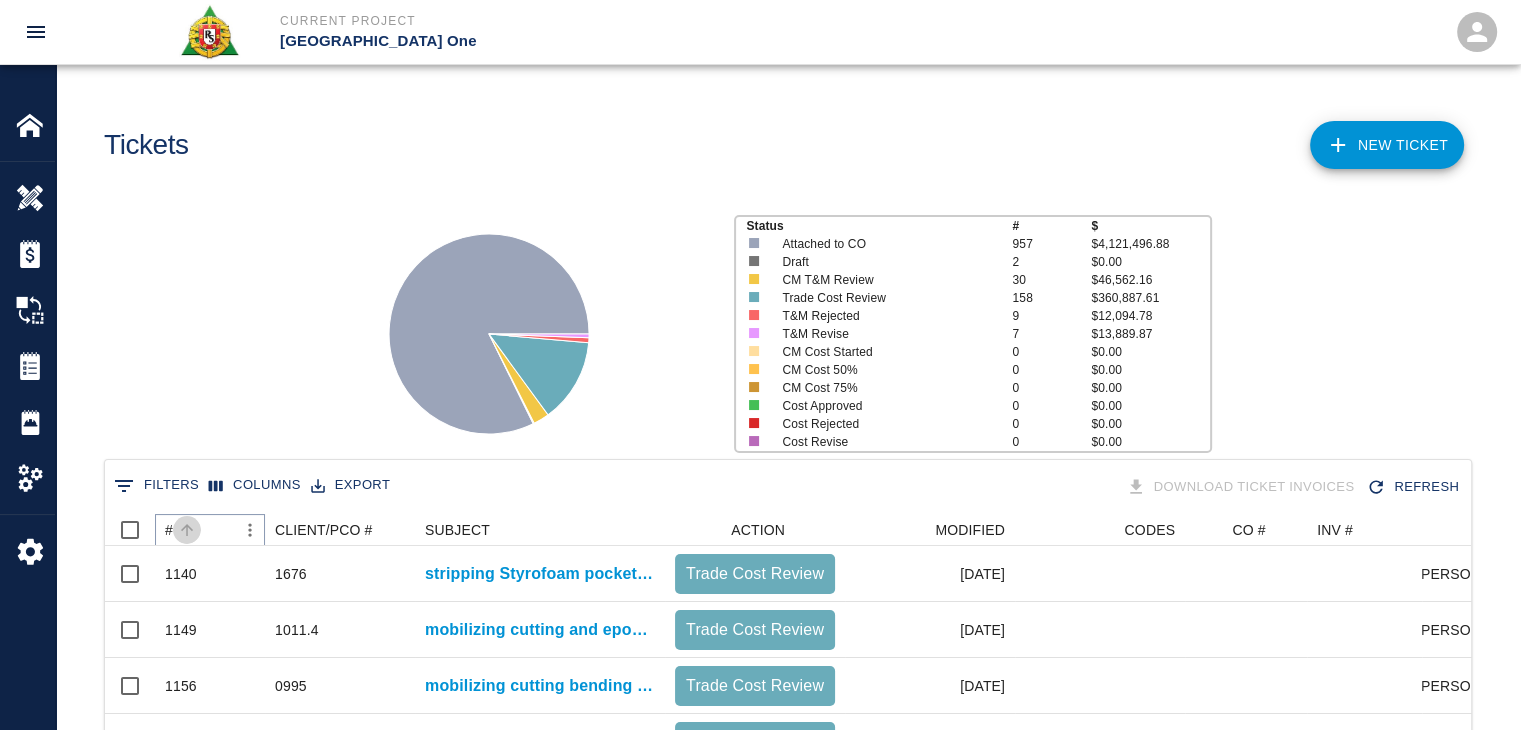 click at bounding box center (187, 530) 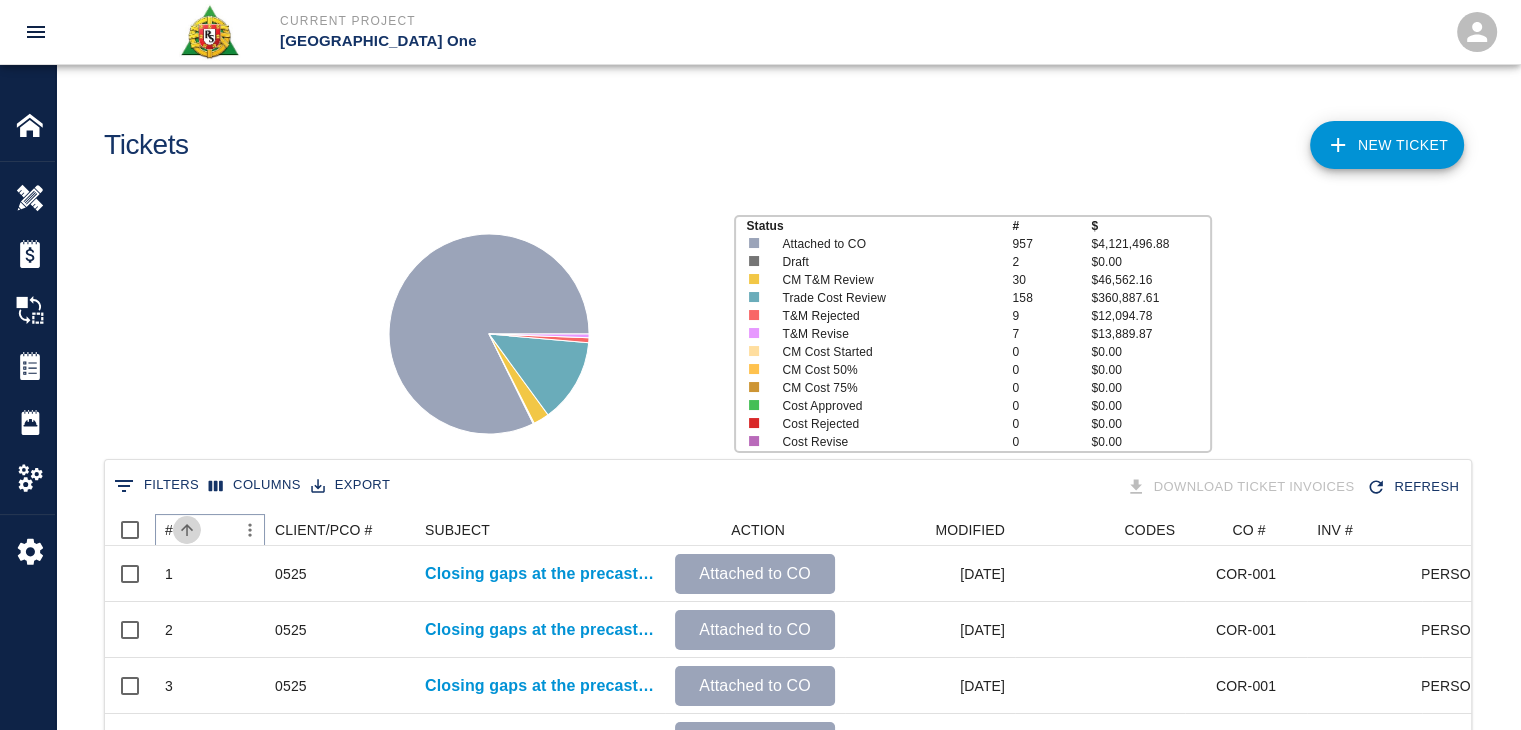 click at bounding box center [187, 530] 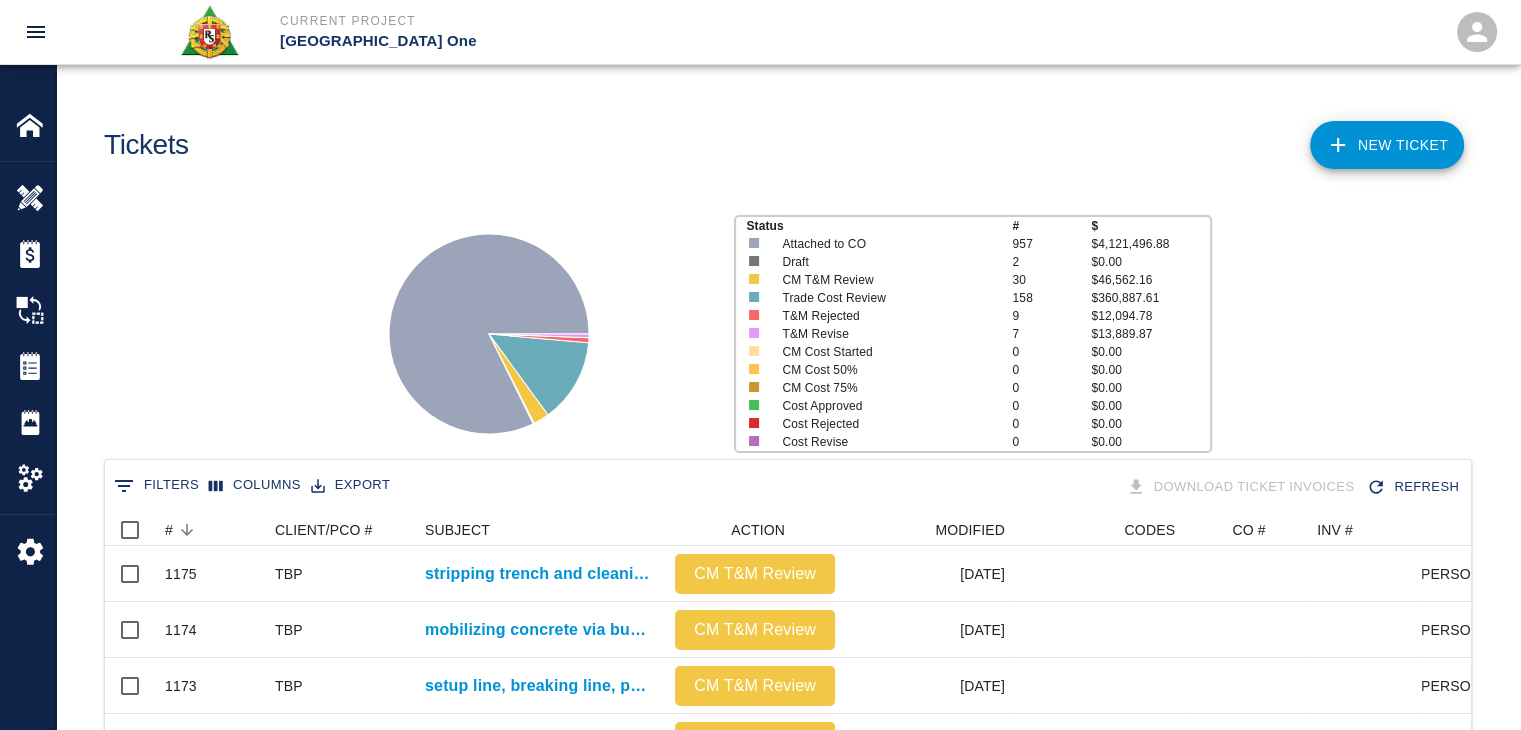 click on "Status # $ Attached to CO 957 $4,121,496.88 Draft 2 $0.00 CM T&M Review 30 $46,562.16 Trade Cost Review 158 $360,887.61 T&M Rejected 9 $12,094.78 T&M Revise 7 $13,889.87 CM Cost Started 0 $0.00 CM Cost 50% 0 $0.00 CM Cost 75% 0 $0.00 Cost Approved 0 $0.00 Cost Rejected 0 $0.00 Cost Revise 0 $0.00" at bounding box center (780, 326) 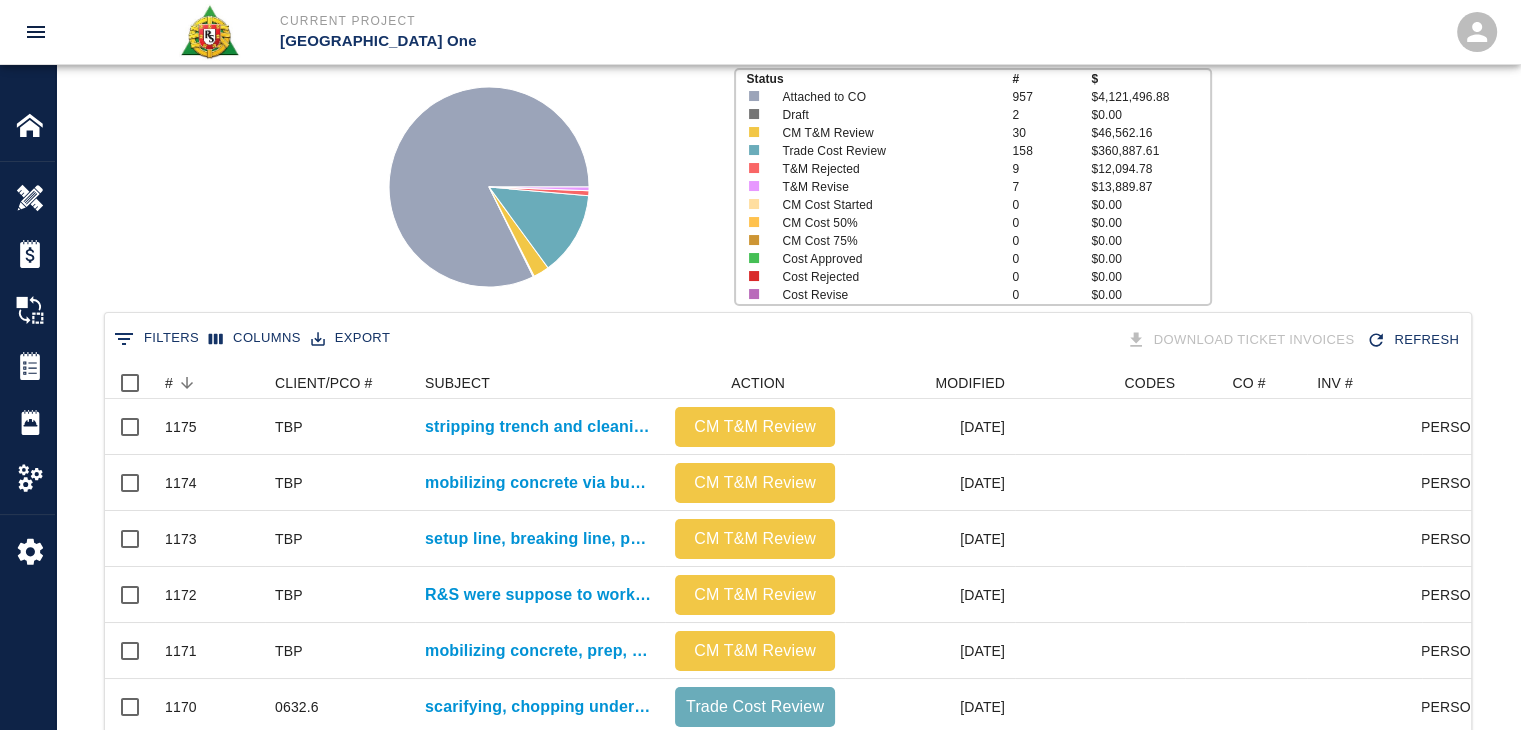 scroll, scrollTop: 0, scrollLeft: 0, axis: both 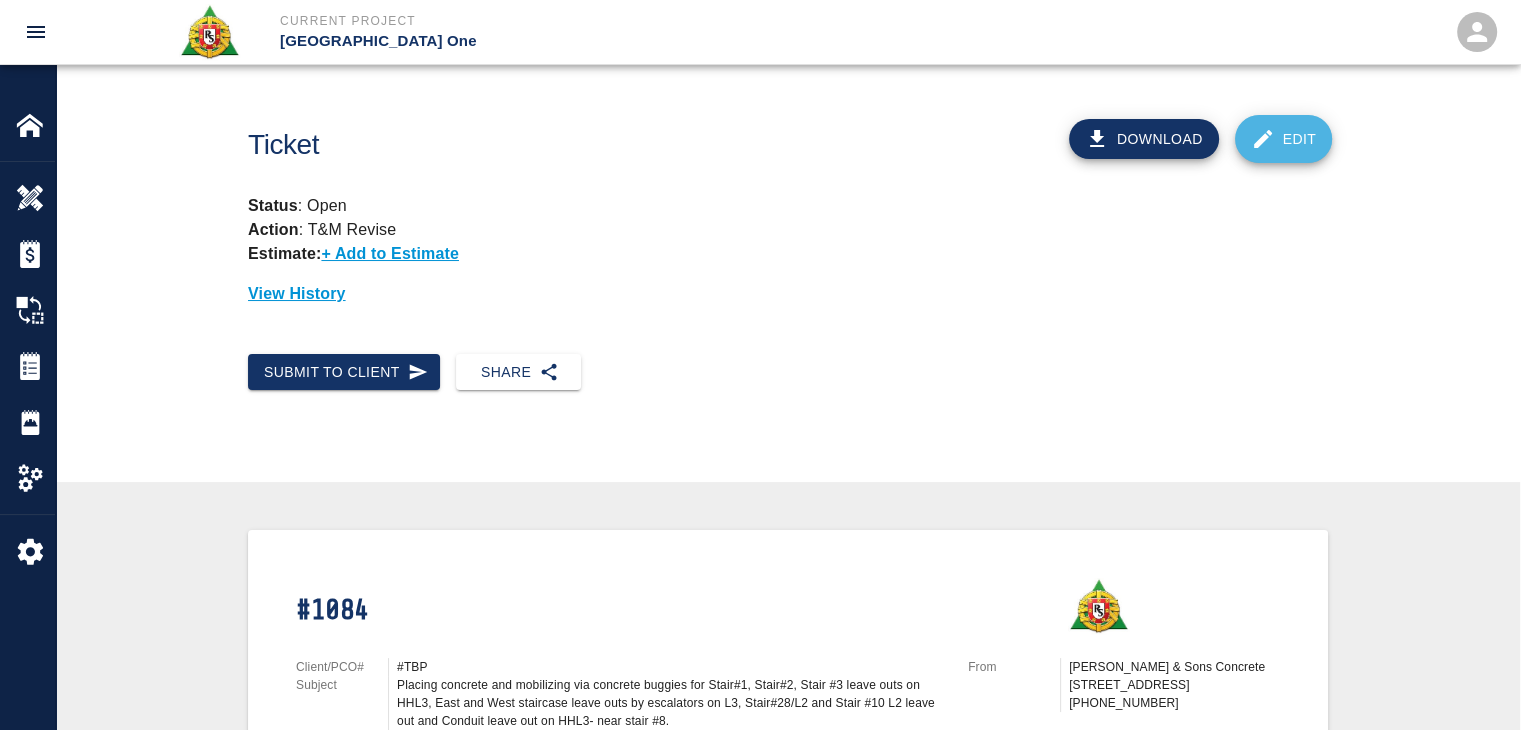 click 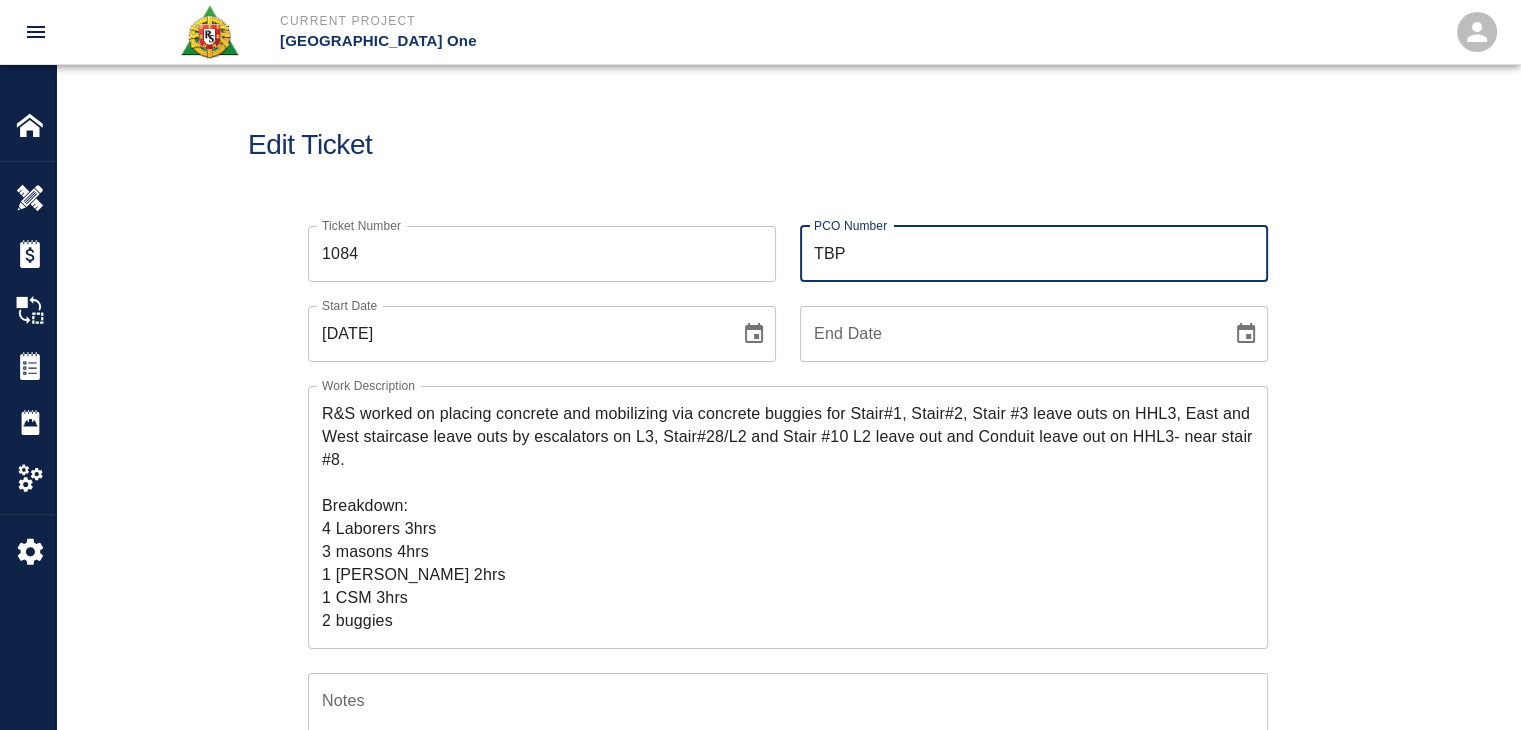 drag, startPoint x: 855, startPoint y: 248, endPoint x: 724, endPoint y: 257, distance: 131.30879 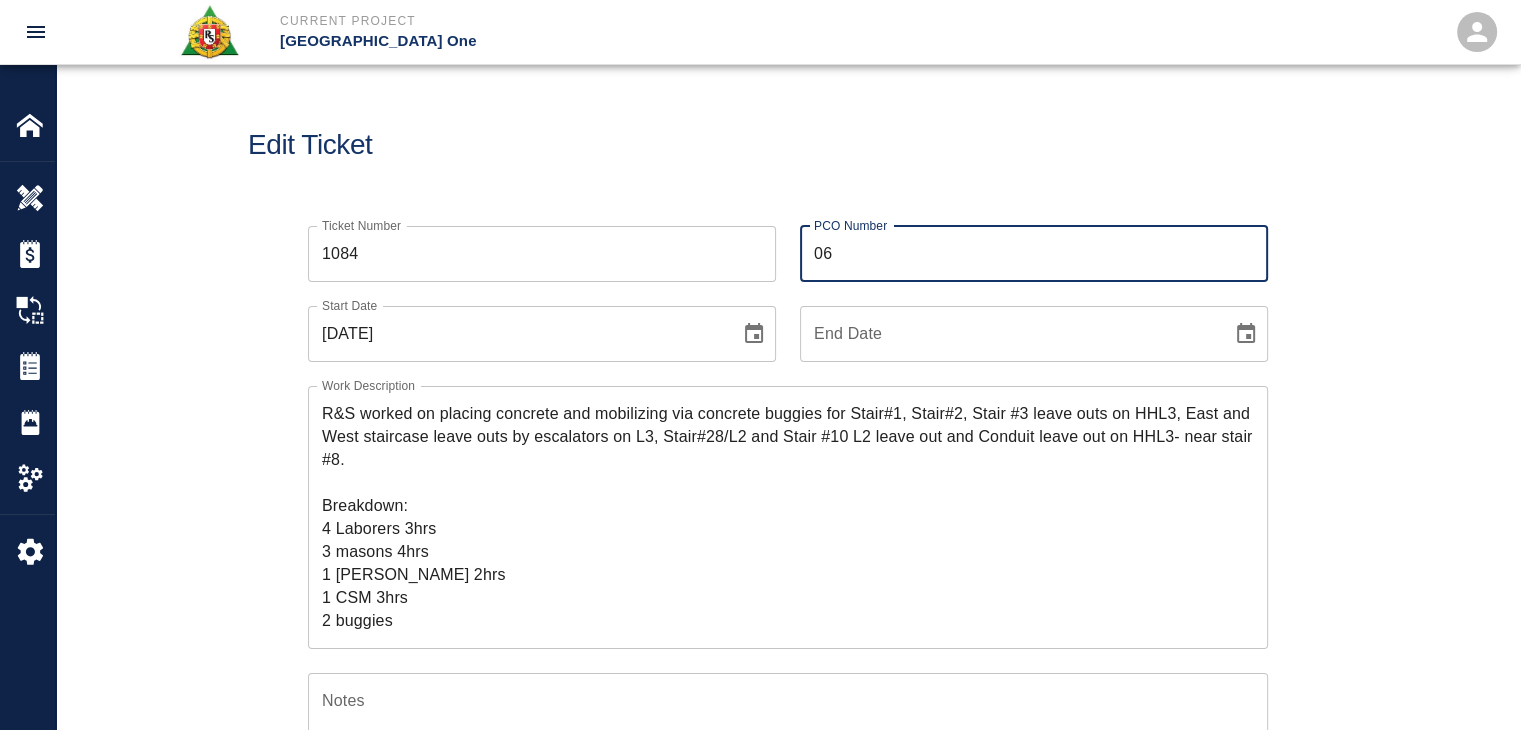 type on "0624" 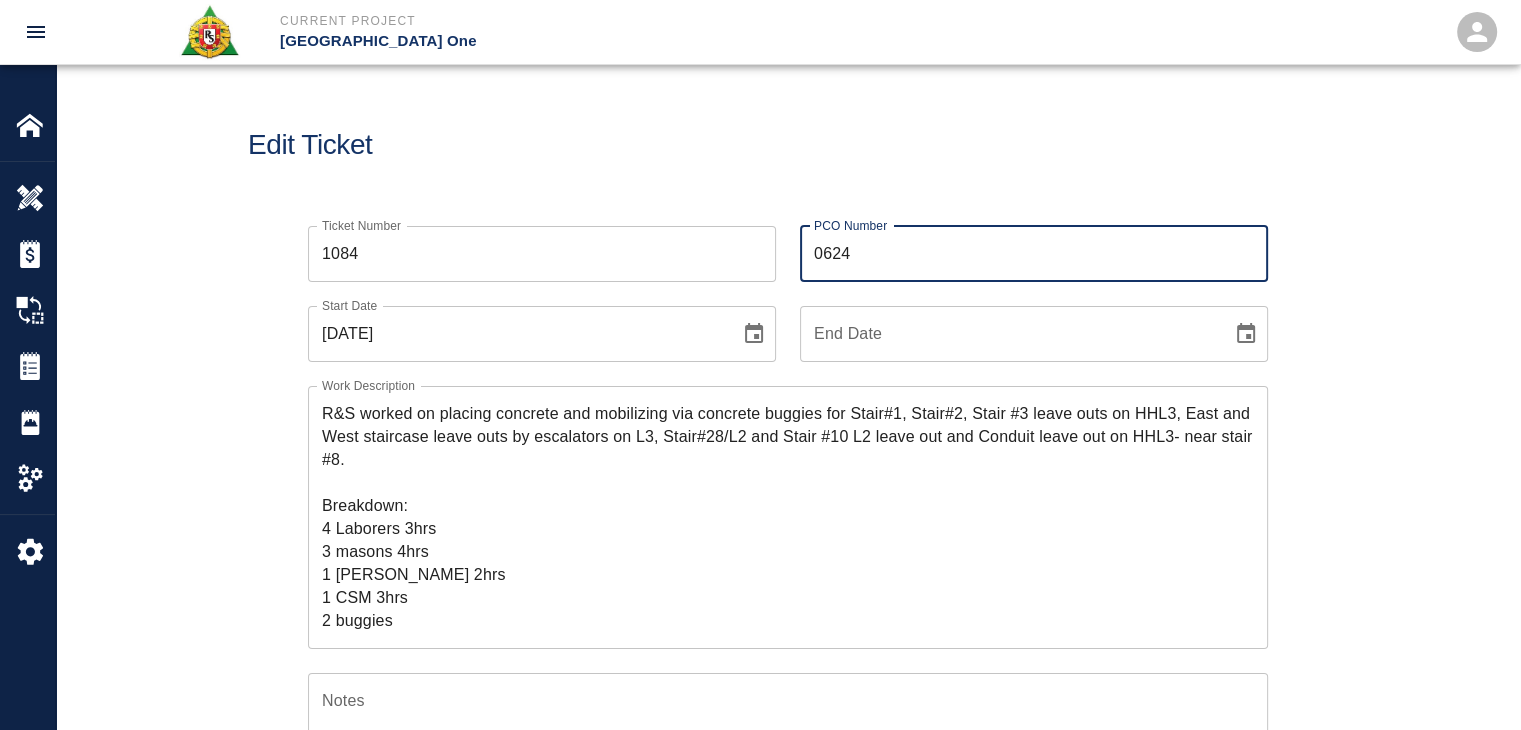 click on "Edit Ticket" at bounding box center [788, 145] 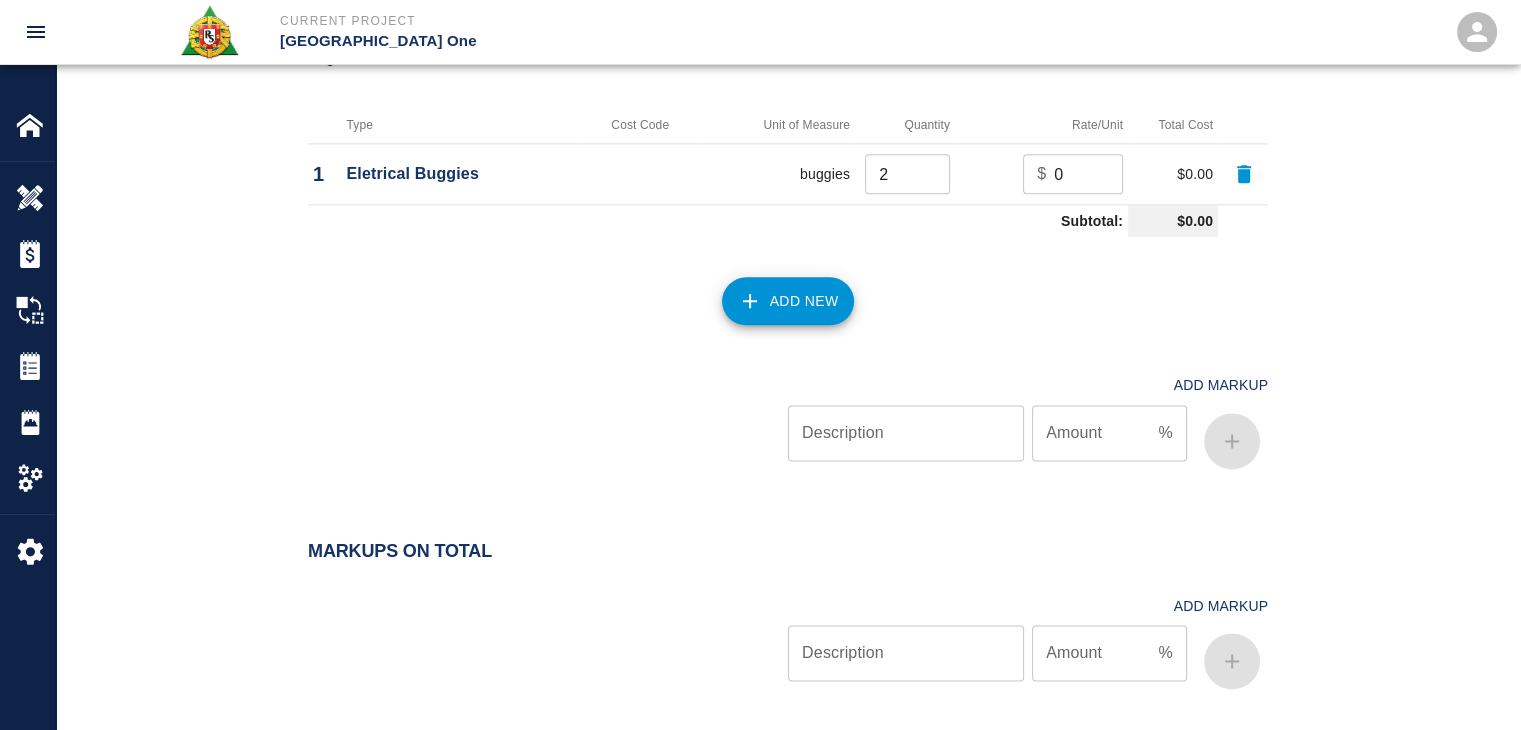 scroll, scrollTop: 2681, scrollLeft: 0, axis: vertical 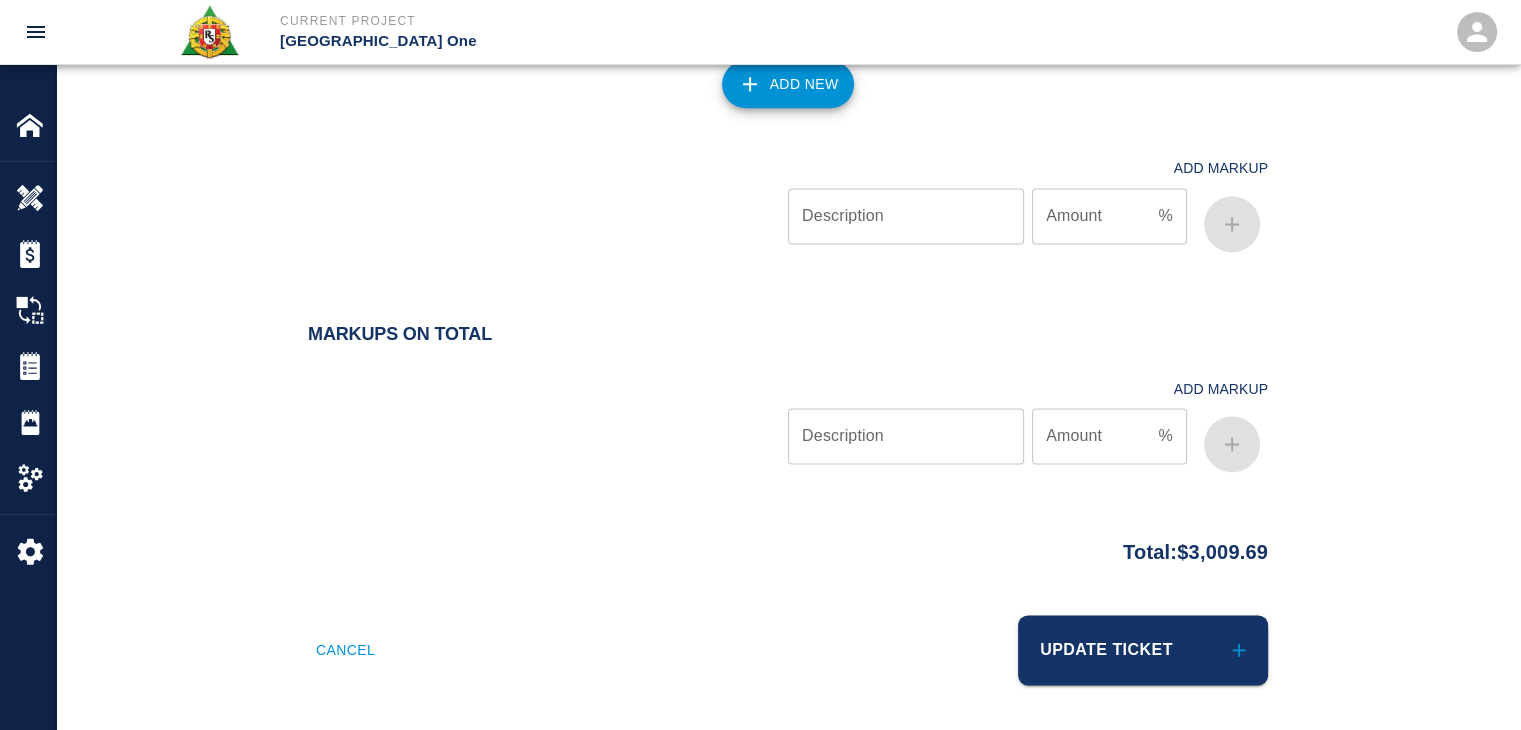 click on "Update Ticket" at bounding box center (1143, 650) 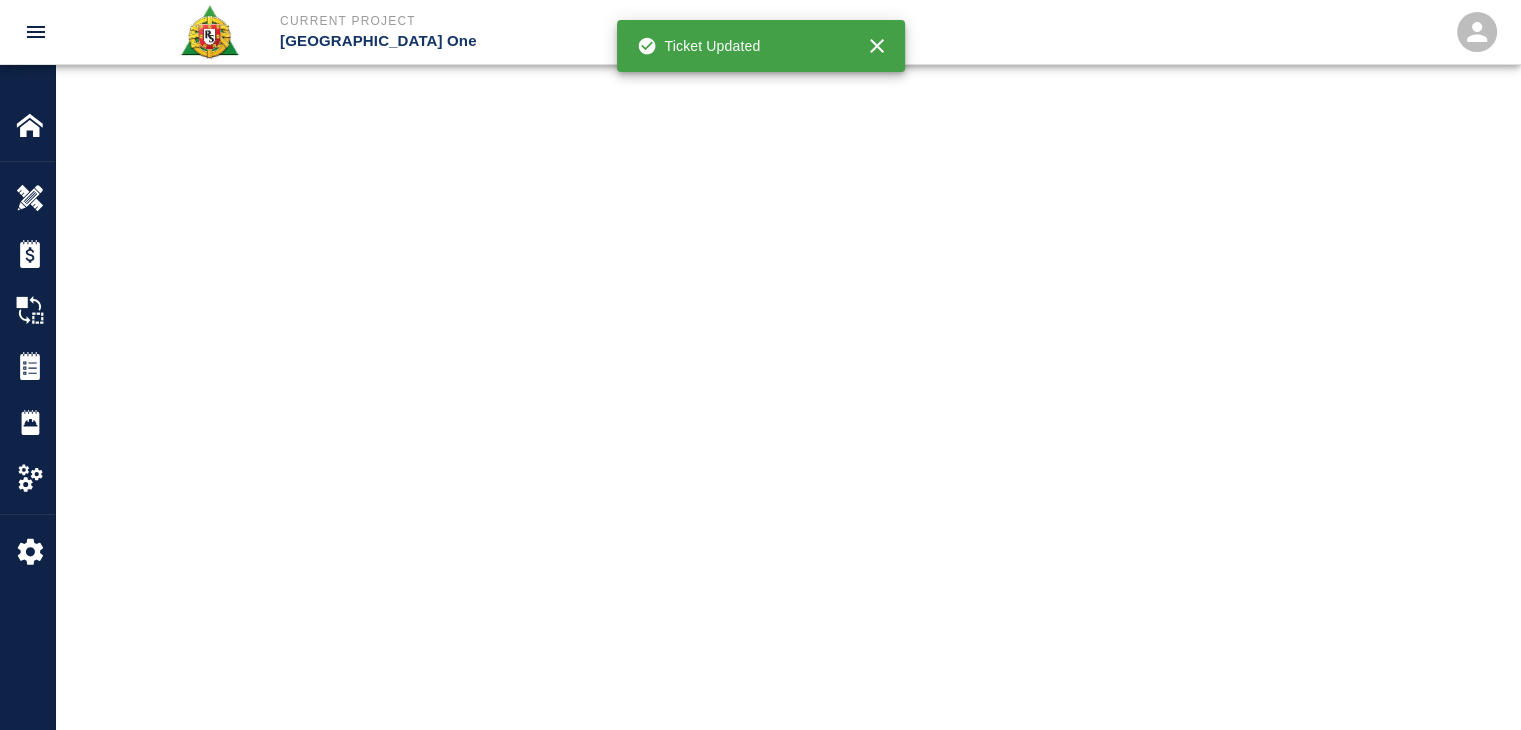scroll, scrollTop: 0, scrollLeft: 0, axis: both 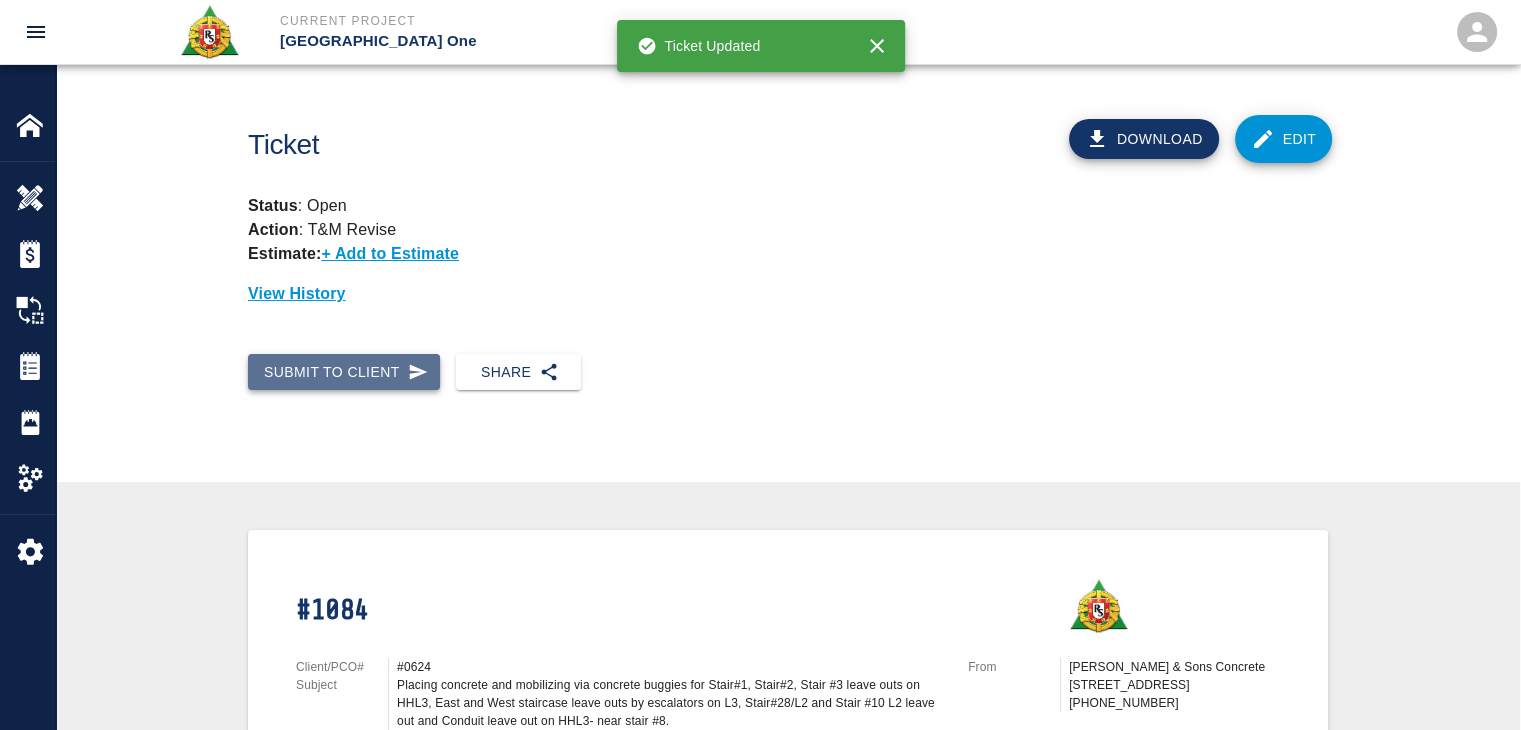 click on "Submit to Client" at bounding box center [344, 372] 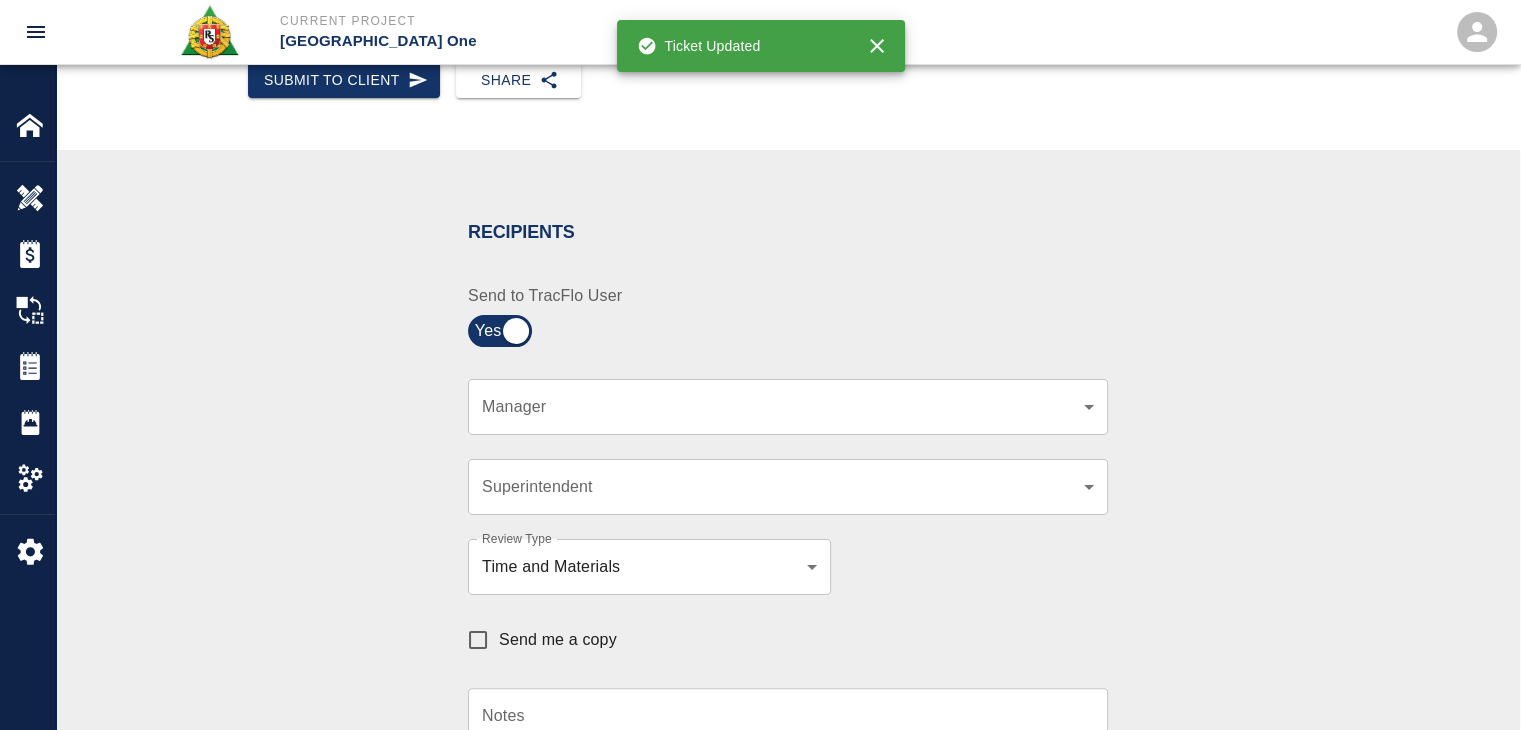 scroll, scrollTop: 294, scrollLeft: 0, axis: vertical 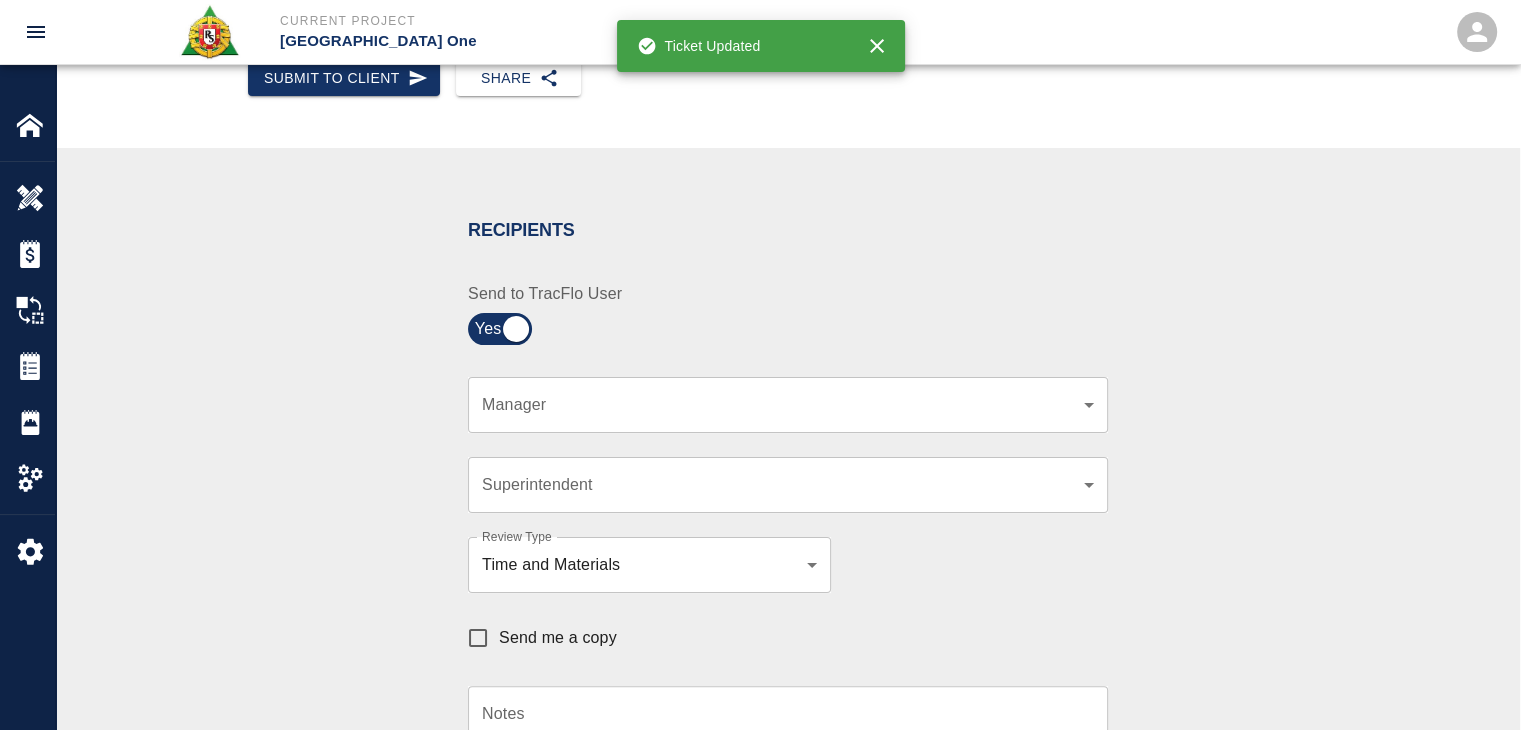 click on "Current Project [GEOGRAPHIC_DATA] One Home [GEOGRAPHIC_DATA] One Overview Estimates Change Orders Tickets Daily Reports Project Settings Settings Powered By Terms of Service  |  Privacy Policy Ticket Download Edit Status :   Open Action :   T&M Revise Estimate:  + Add to Estimate View History Submit to Client Share Recipients Internal Team ​ Internal Team Notes x Notes Cancel Send Recipients Send to TracFlo User Manager ​ Manager Superintendent ​ Superintendent Review Type Time and Materials tm Review Type Send me a copy Notes x Notes Upload Attachments (10MB limit) Choose file No file chosen Upload Another File Cancel Send Request Time and Material Revision Notes   * x Notes   * Upload Attachments (10MB limit) Choose file No file chosen Upload Another File Cancel Send Time and Materials Reject Notes   * x Notes   * Upload Attachments (10MB limit) Choose file No file chosen Upload Another File Cancel Send Approve Ticket Time and Materials Signature Clear Notes x Notes Upload Attachments (10MB limit) Cancel" at bounding box center (760, 71) 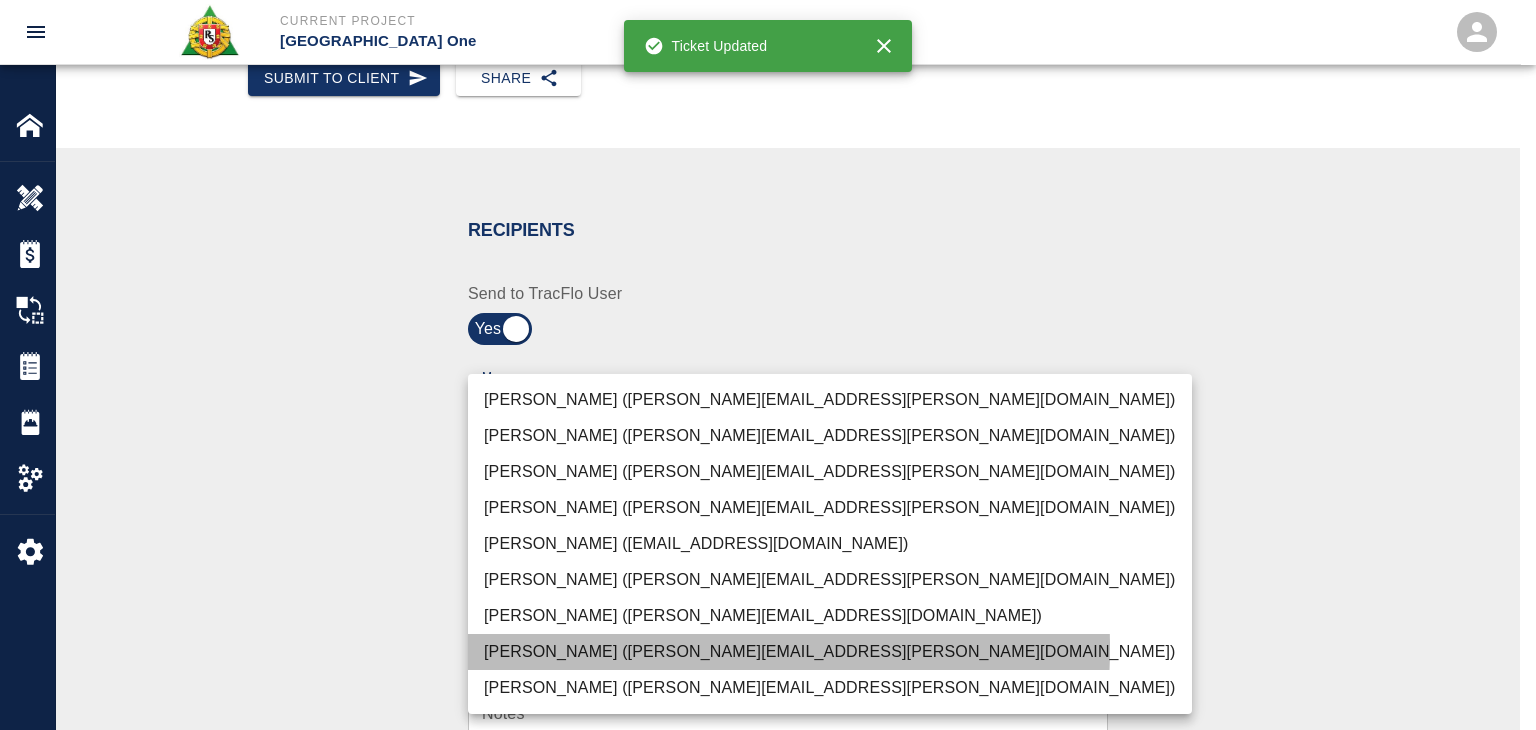 click on "[PERSON_NAME] ([PERSON_NAME][EMAIL_ADDRESS][PERSON_NAME][DOMAIN_NAME])" at bounding box center [830, 652] 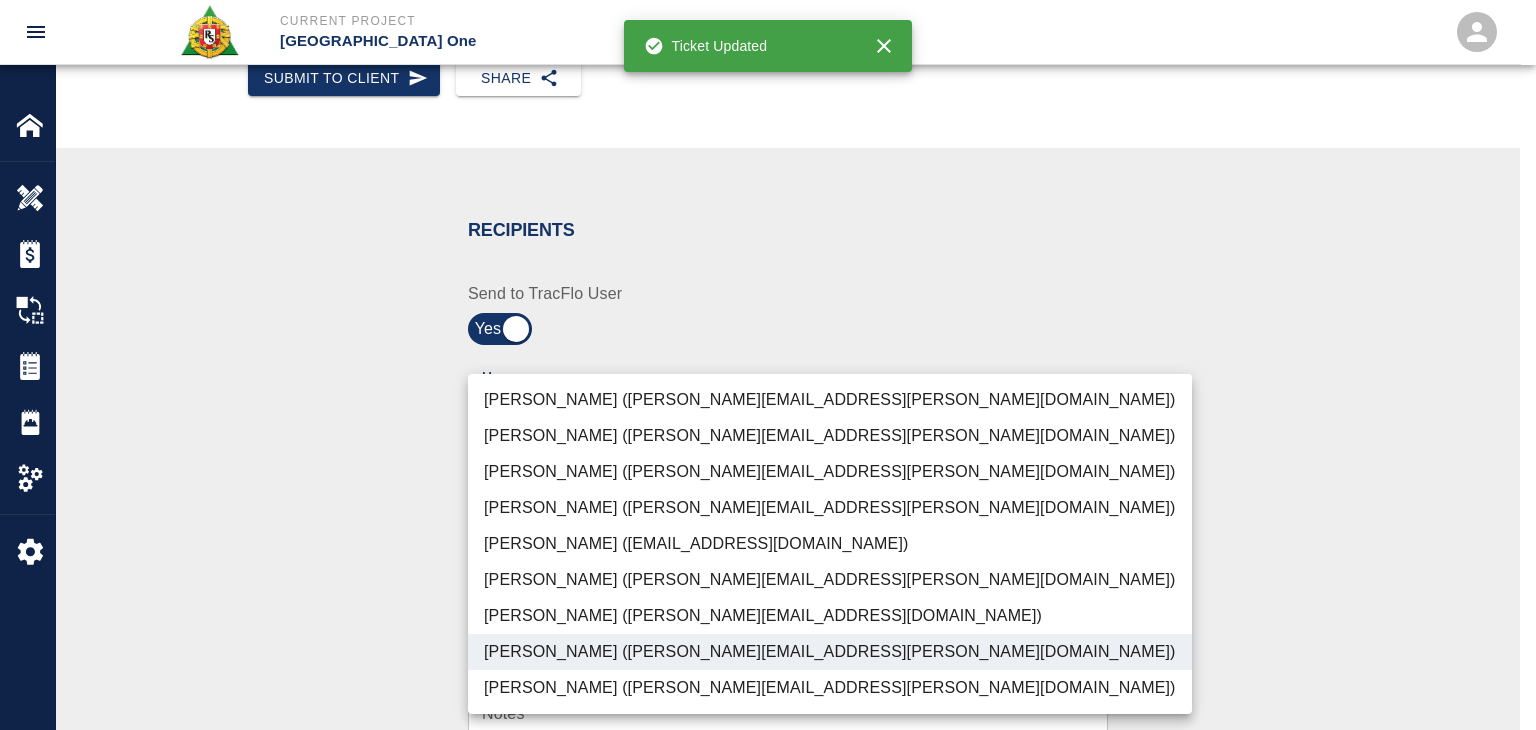 click at bounding box center [768, 365] 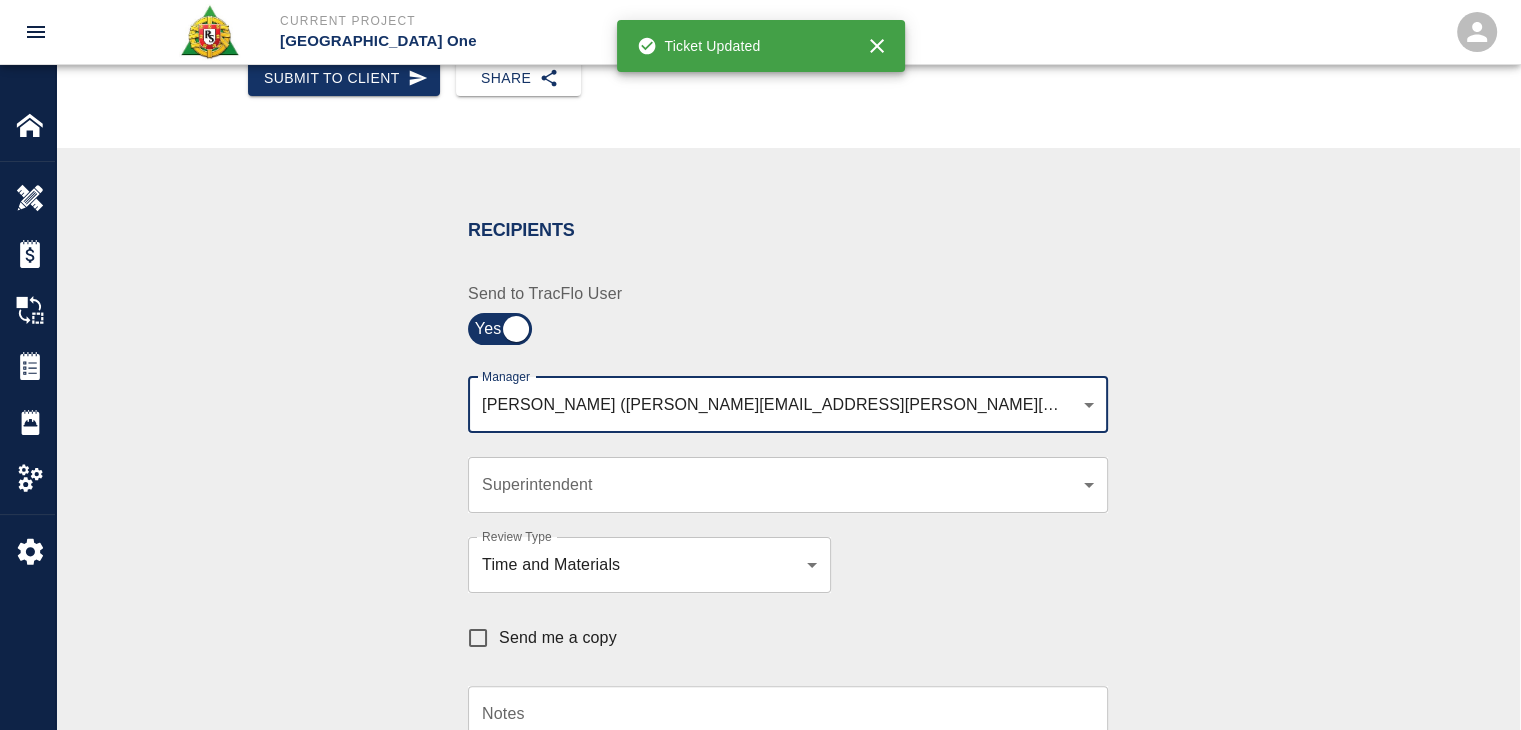 click on "Send me a copy" at bounding box center (558, 638) 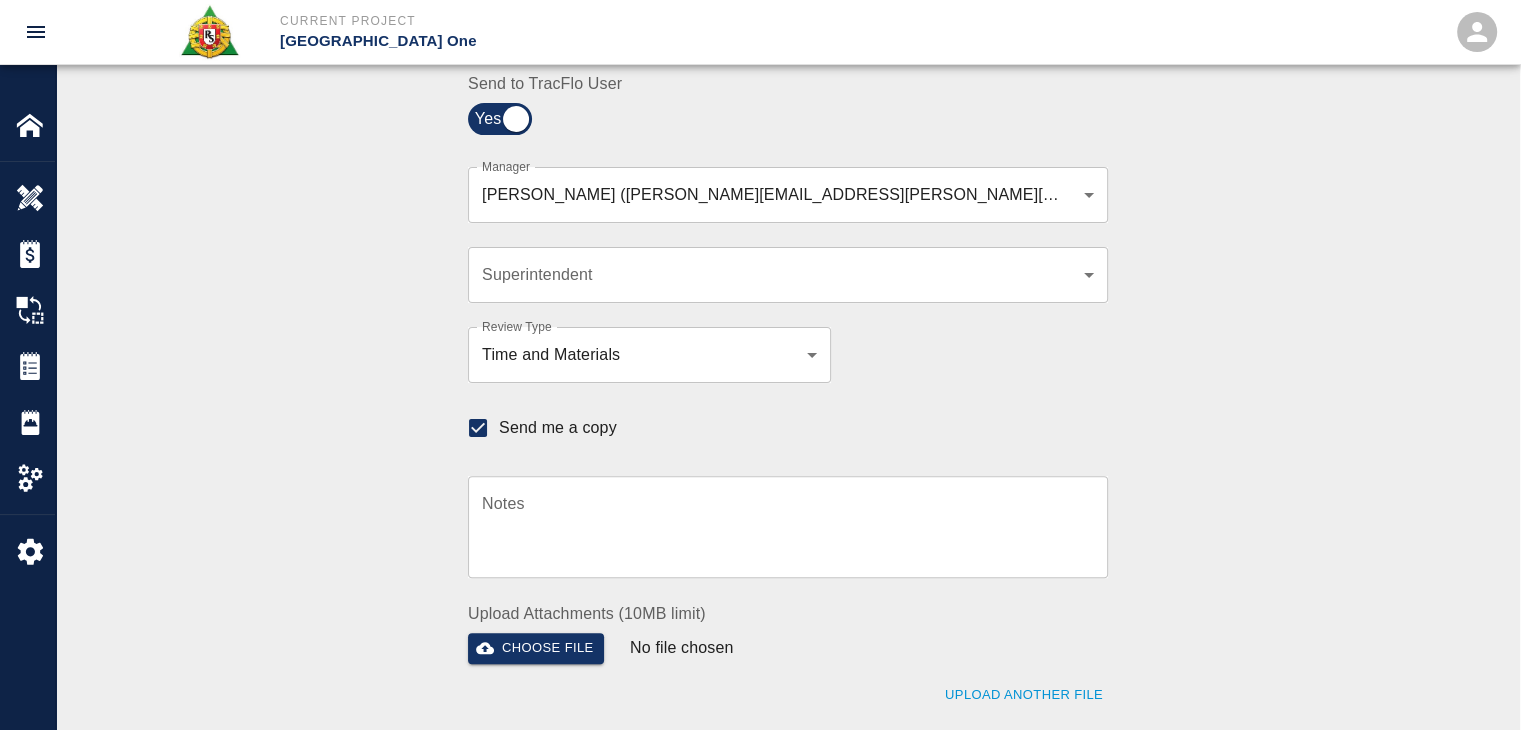 scroll, scrollTop: 754, scrollLeft: 0, axis: vertical 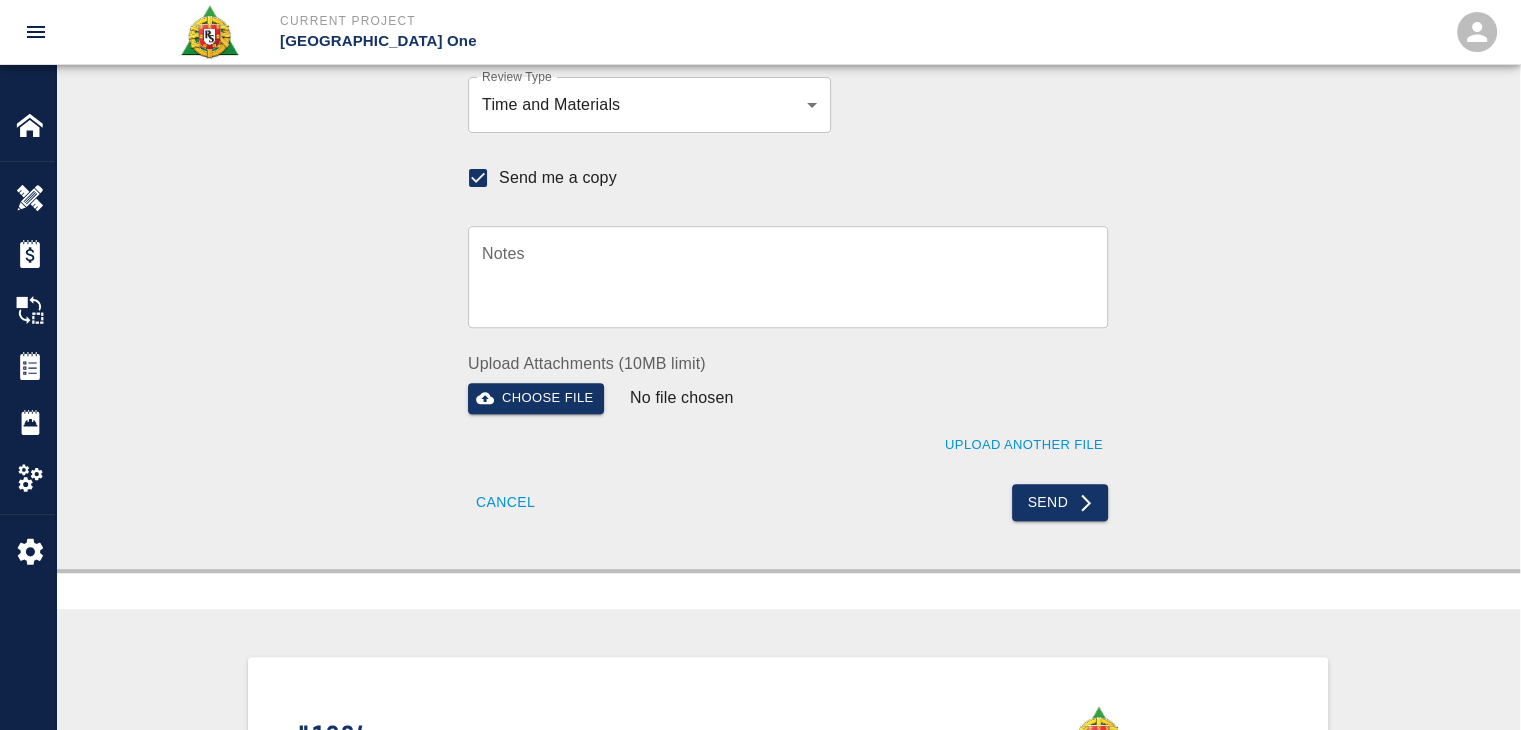 click on "Send" at bounding box center (942, 490) 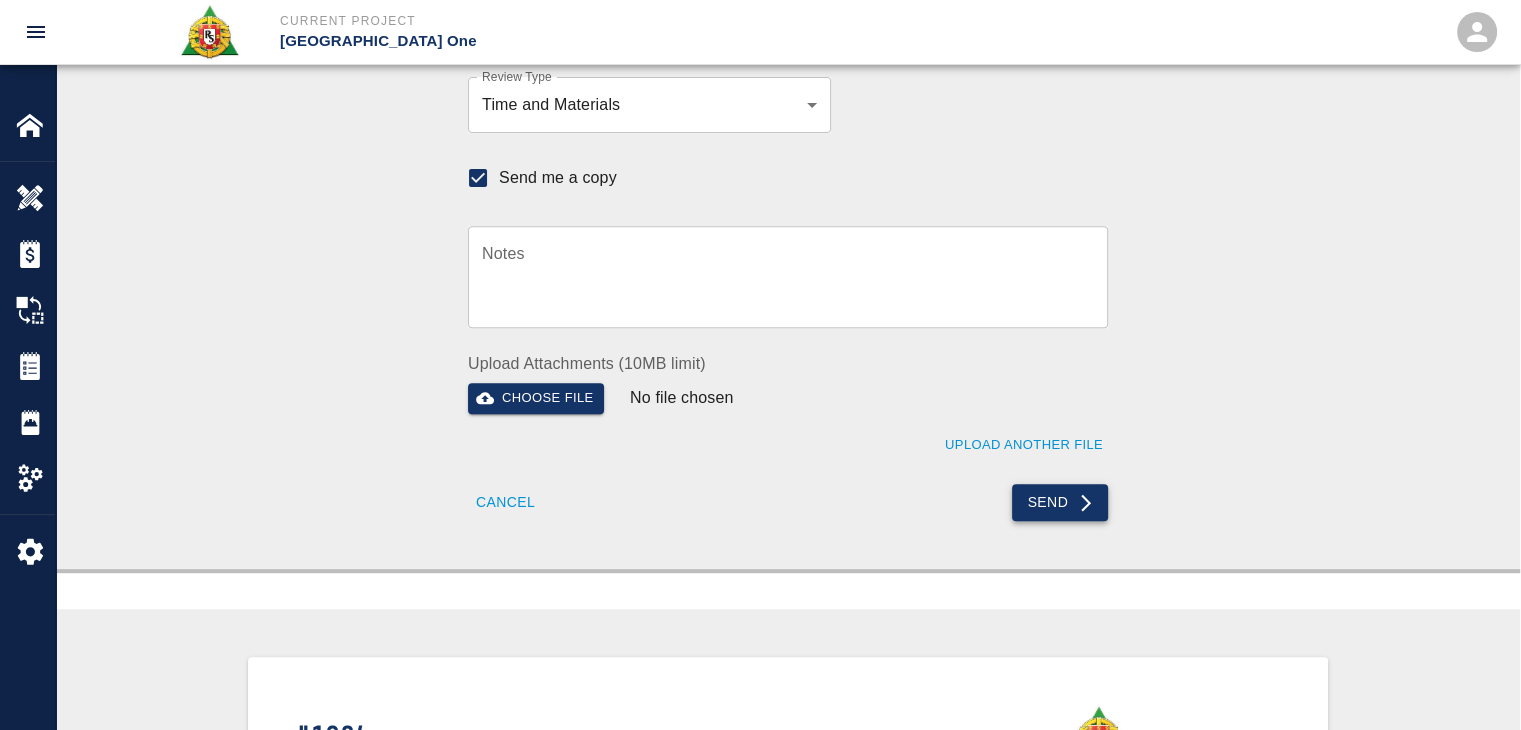 click on "Send" at bounding box center (1060, 502) 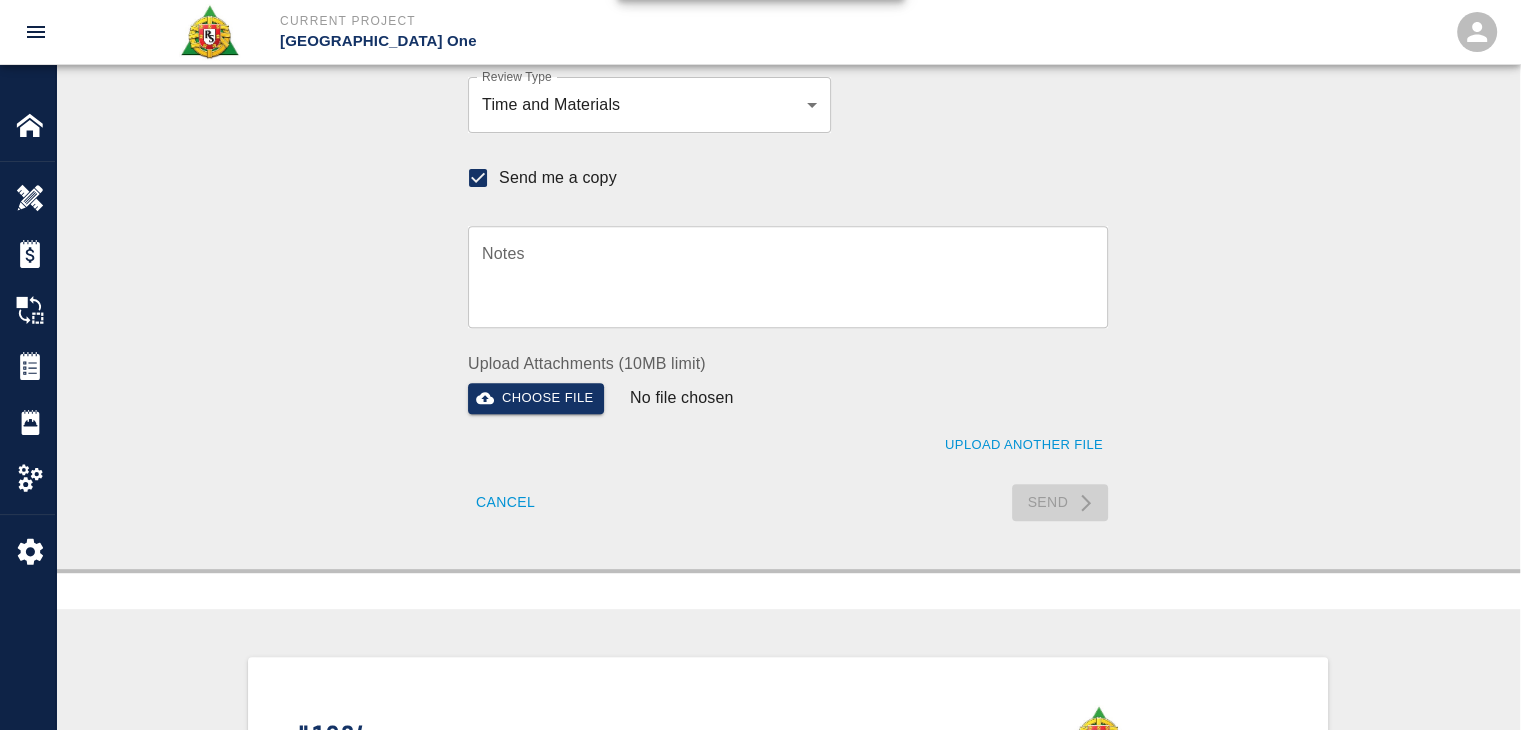 type 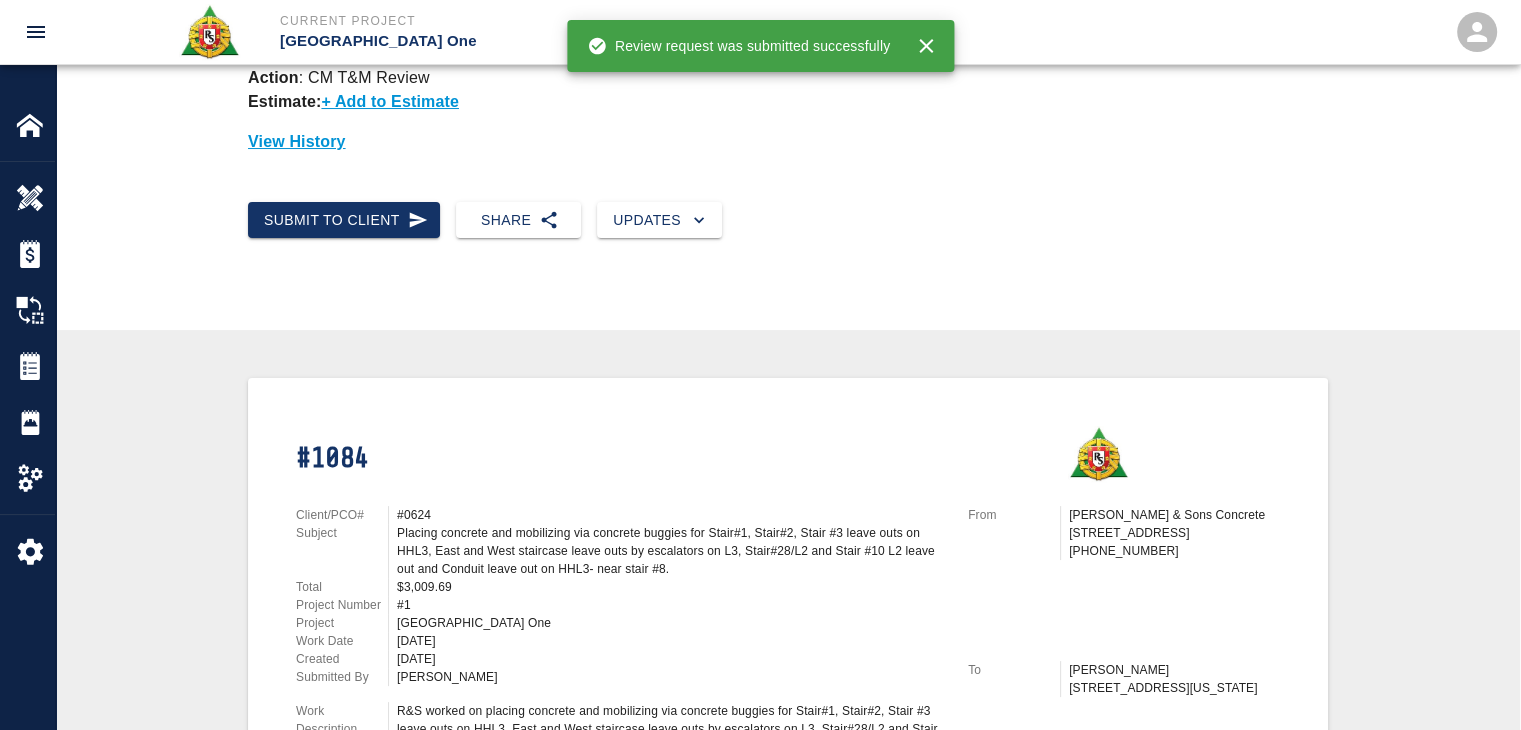 scroll, scrollTop: 0, scrollLeft: 0, axis: both 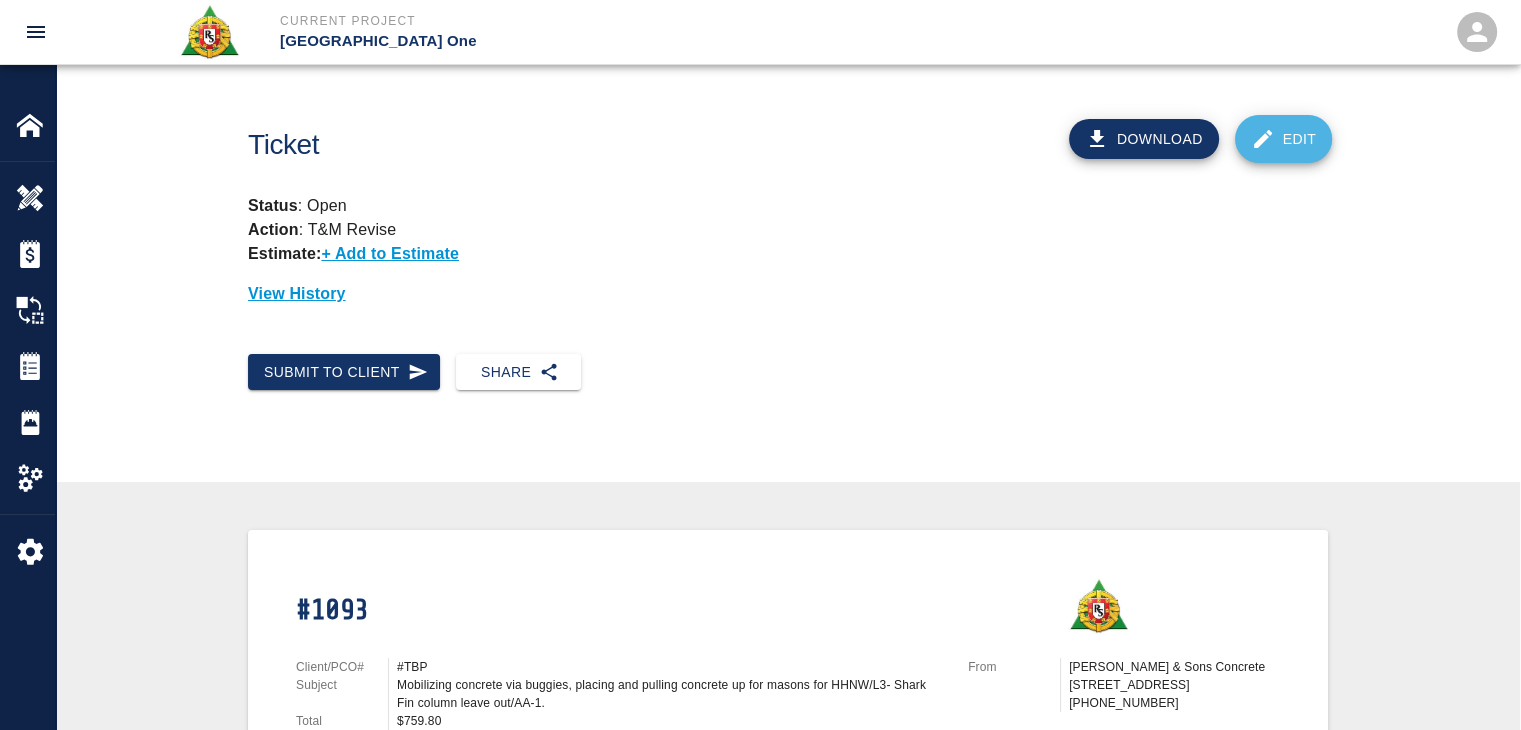 click on "Edit" at bounding box center (1284, 139) 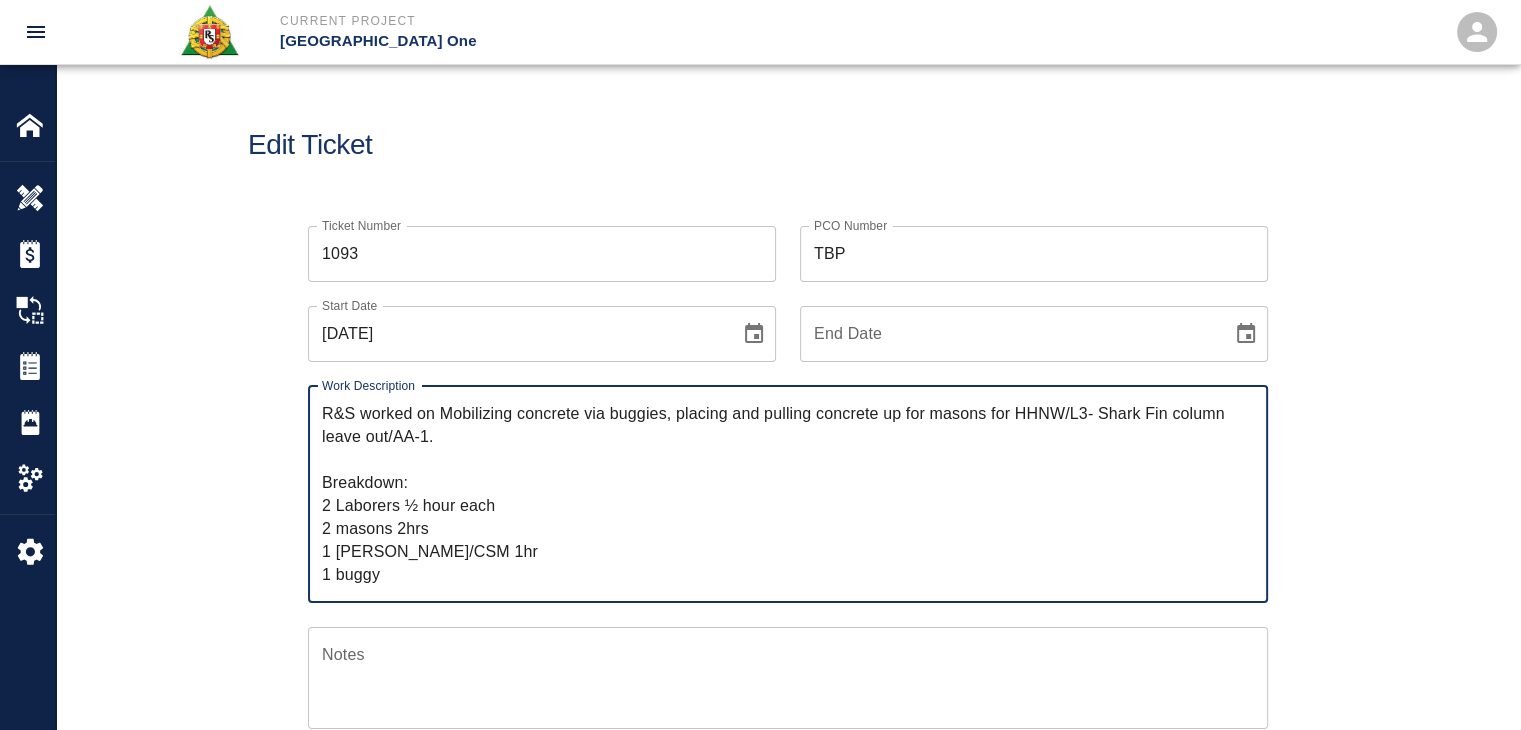 click on "TBP" at bounding box center (1034, 254) 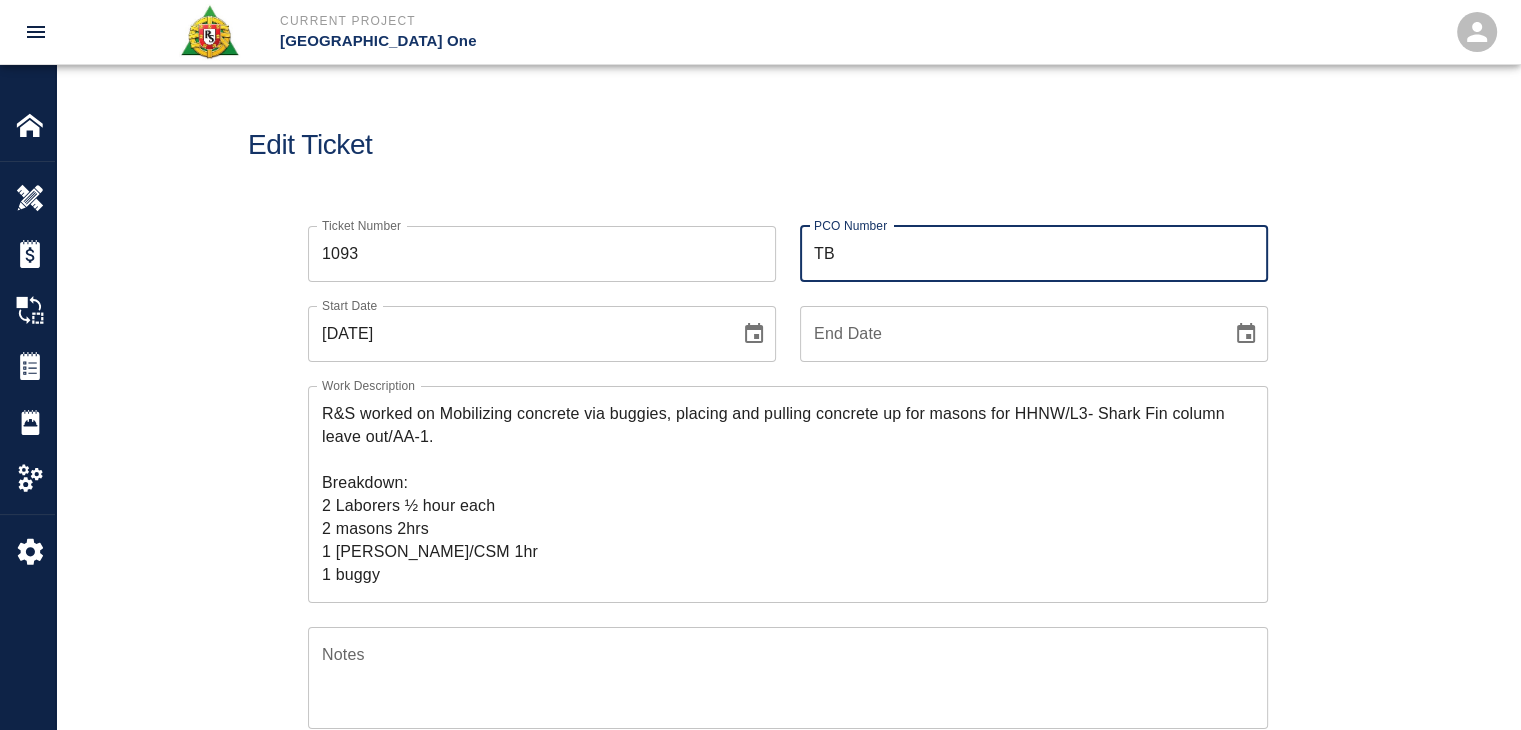 type on "T" 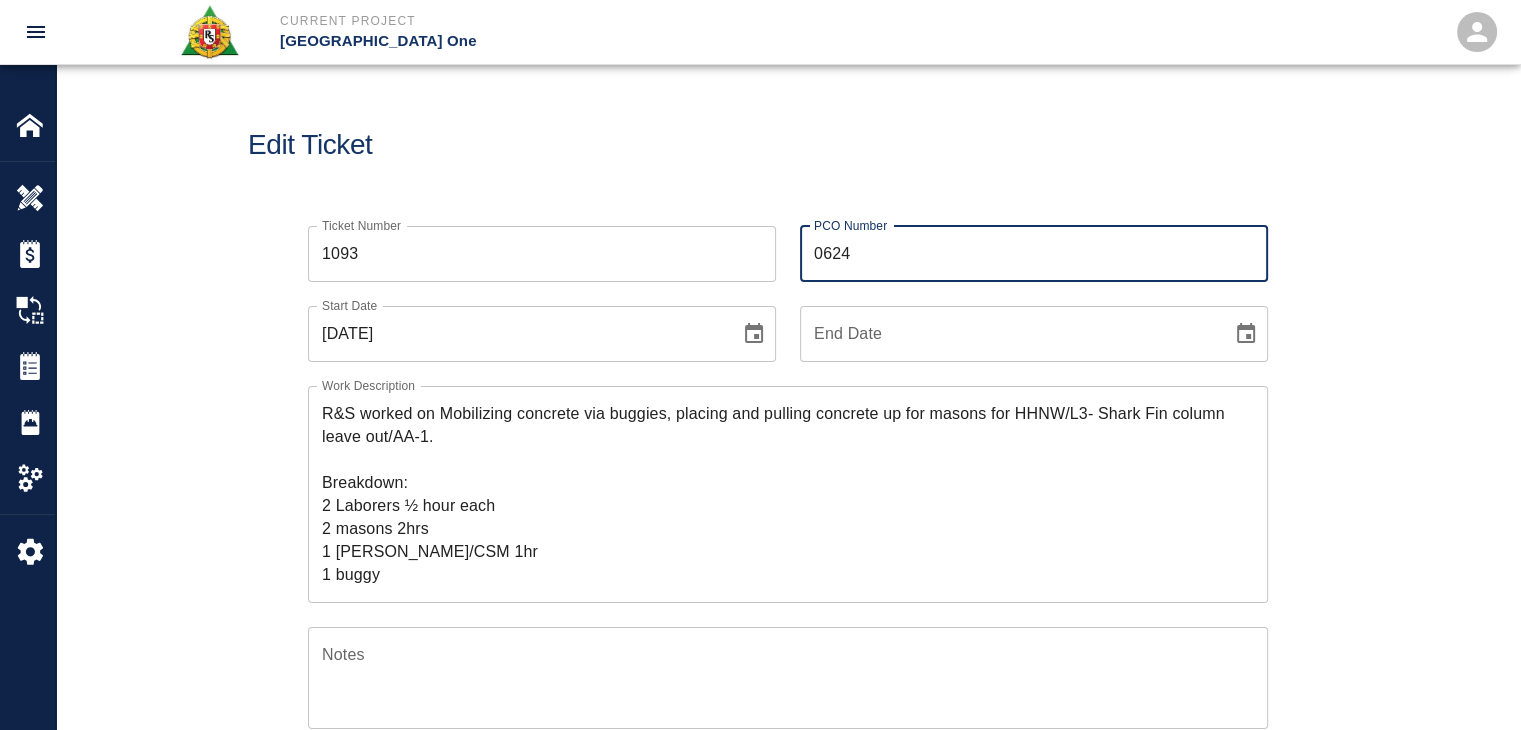 type on "0624" 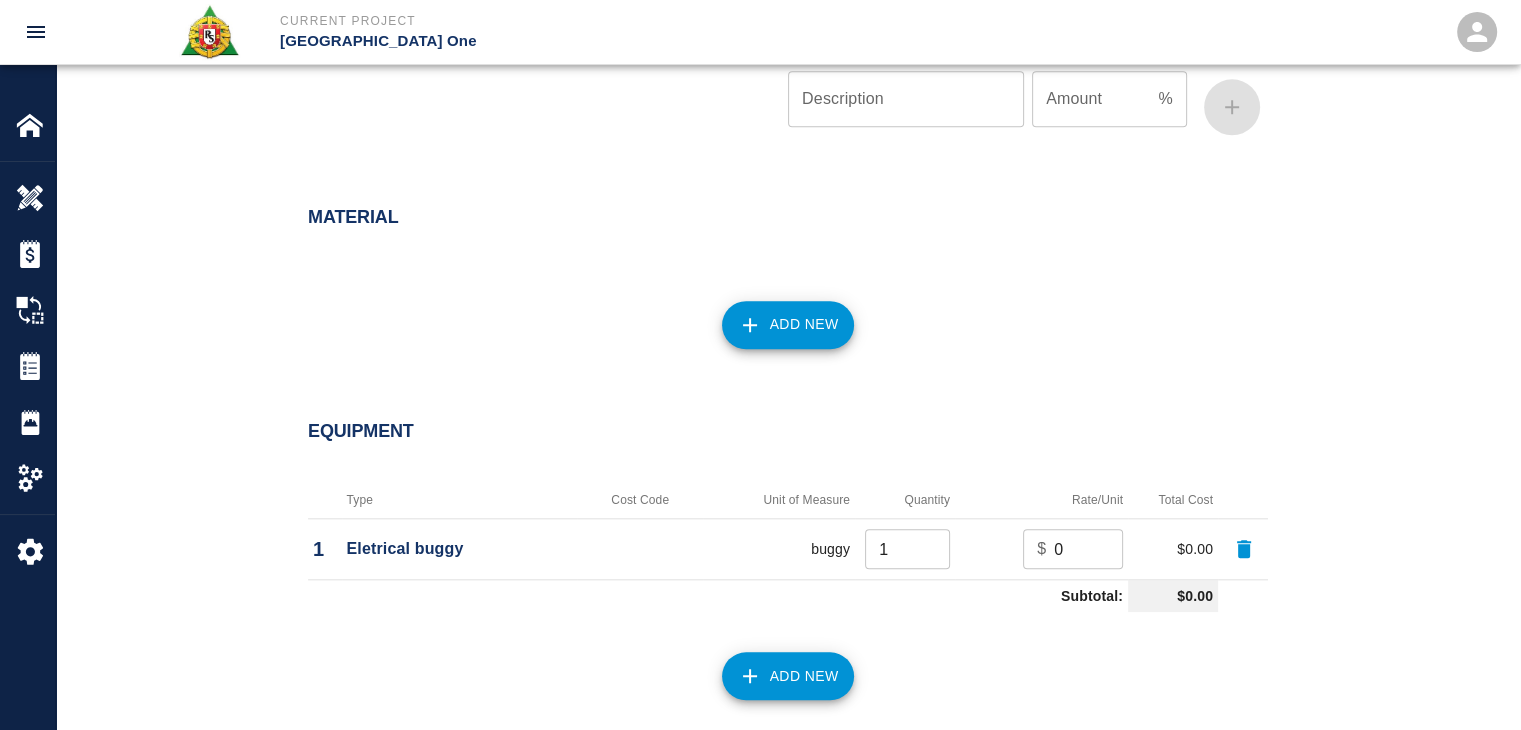 scroll, scrollTop: 2471, scrollLeft: 0, axis: vertical 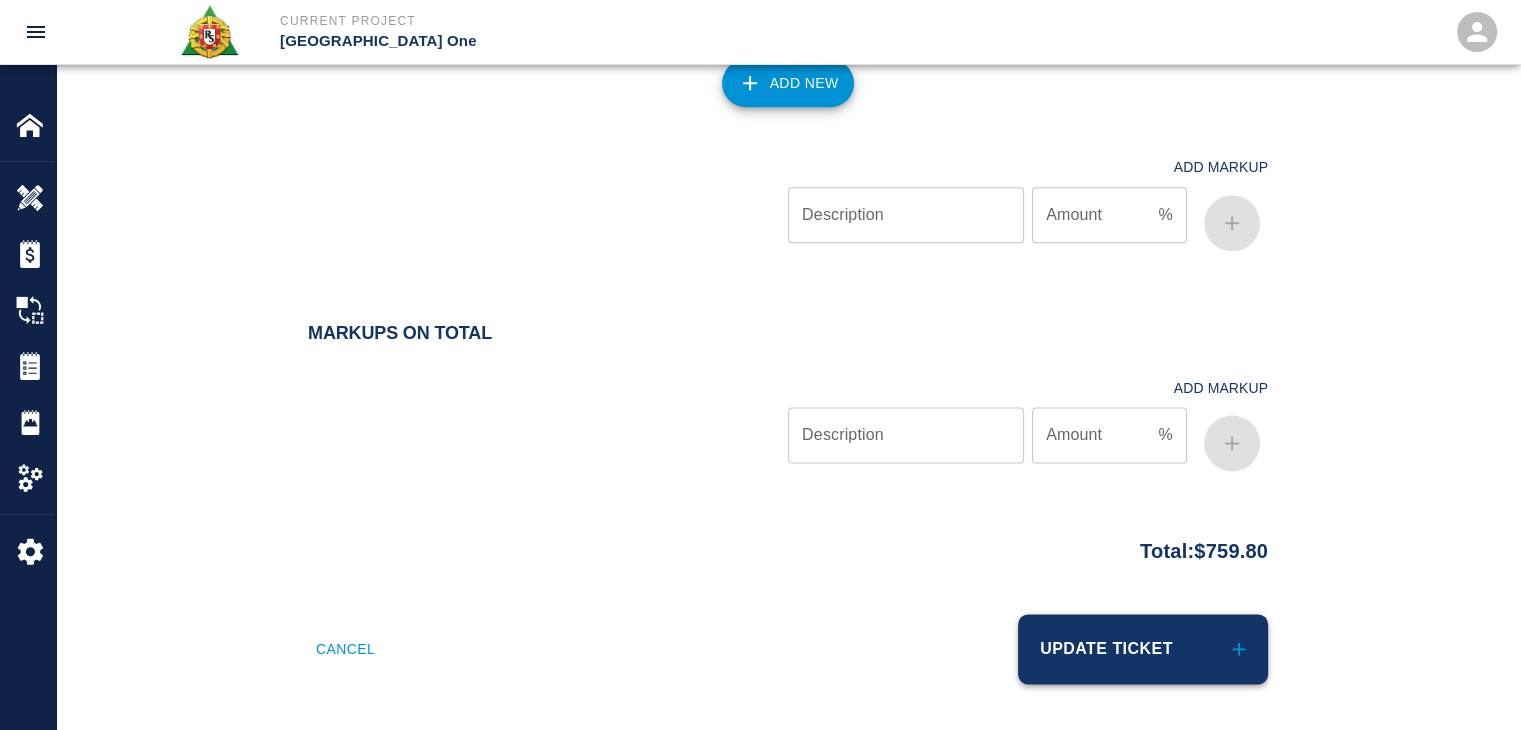 click on "Update Ticket" at bounding box center (1143, 649) 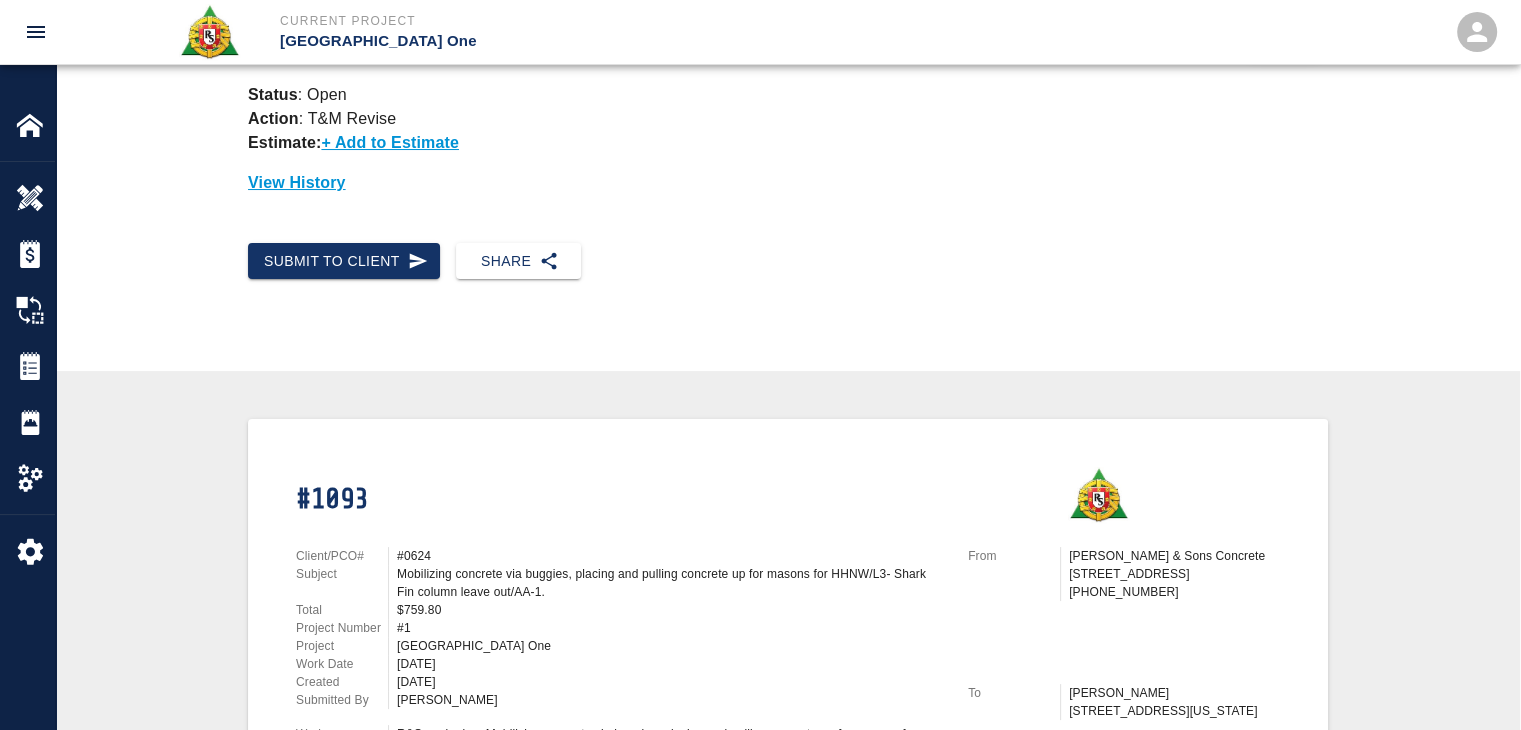 scroll, scrollTop: 0, scrollLeft: 0, axis: both 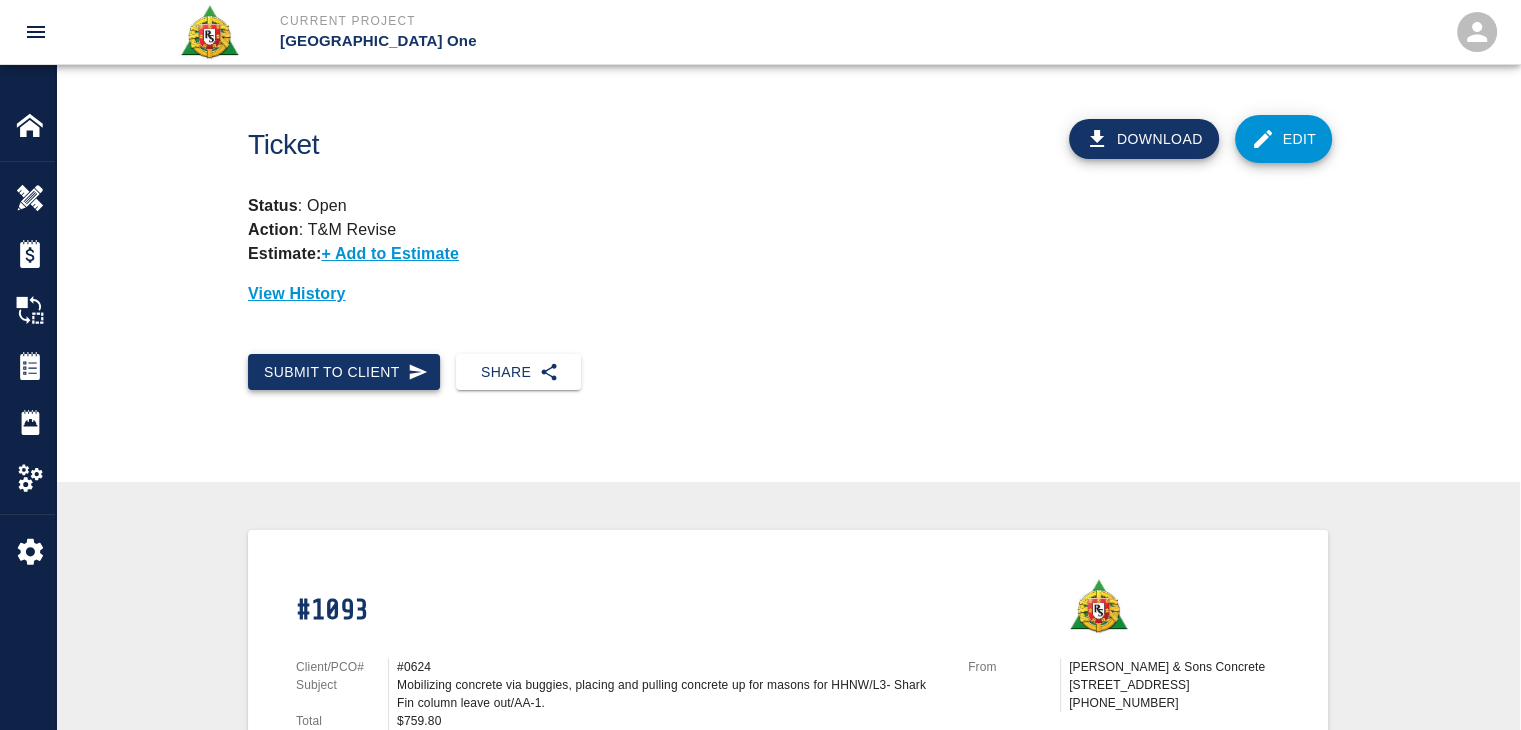 click on "Submit to Client" at bounding box center [344, 372] 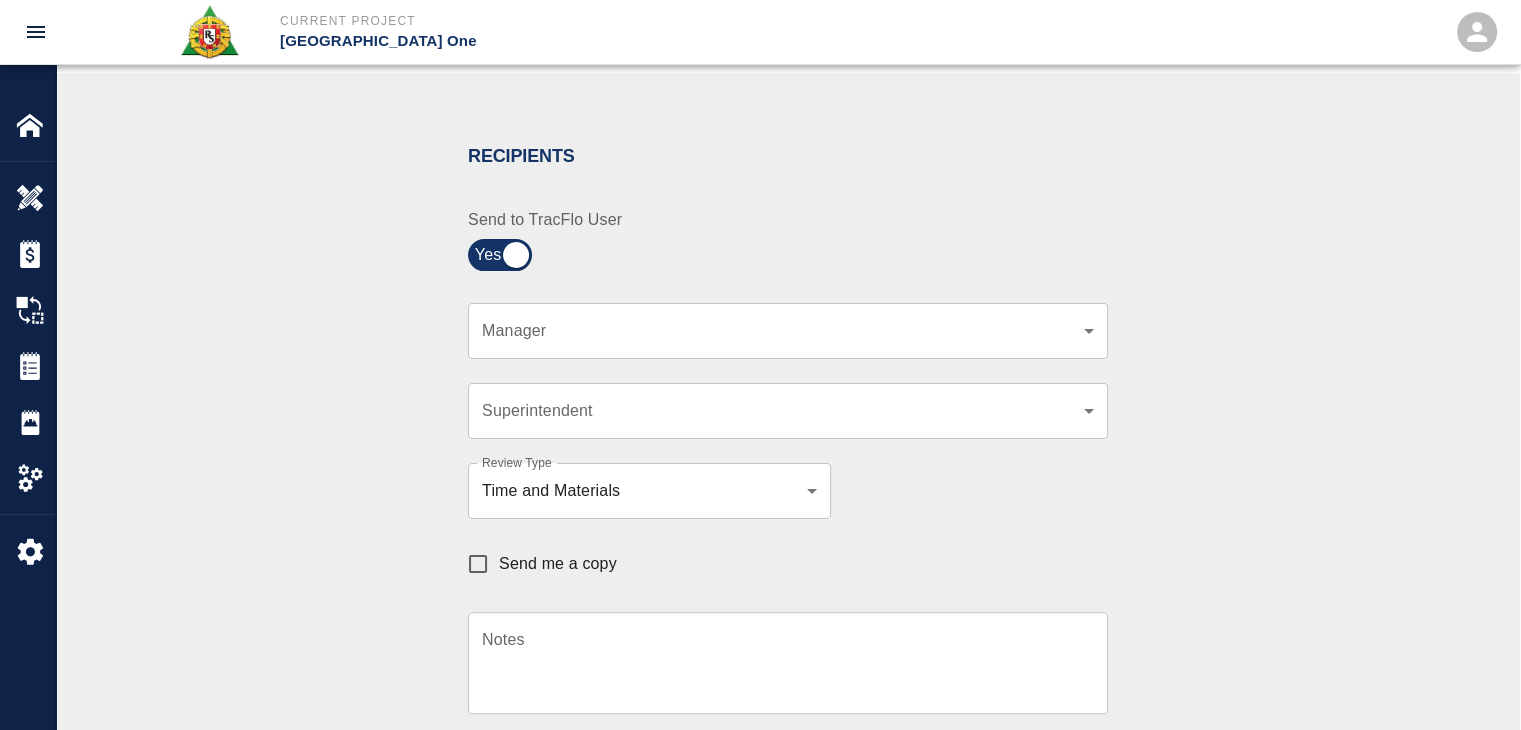 scroll, scrollTop: 380, scrollLeft: 0, axis: vertical 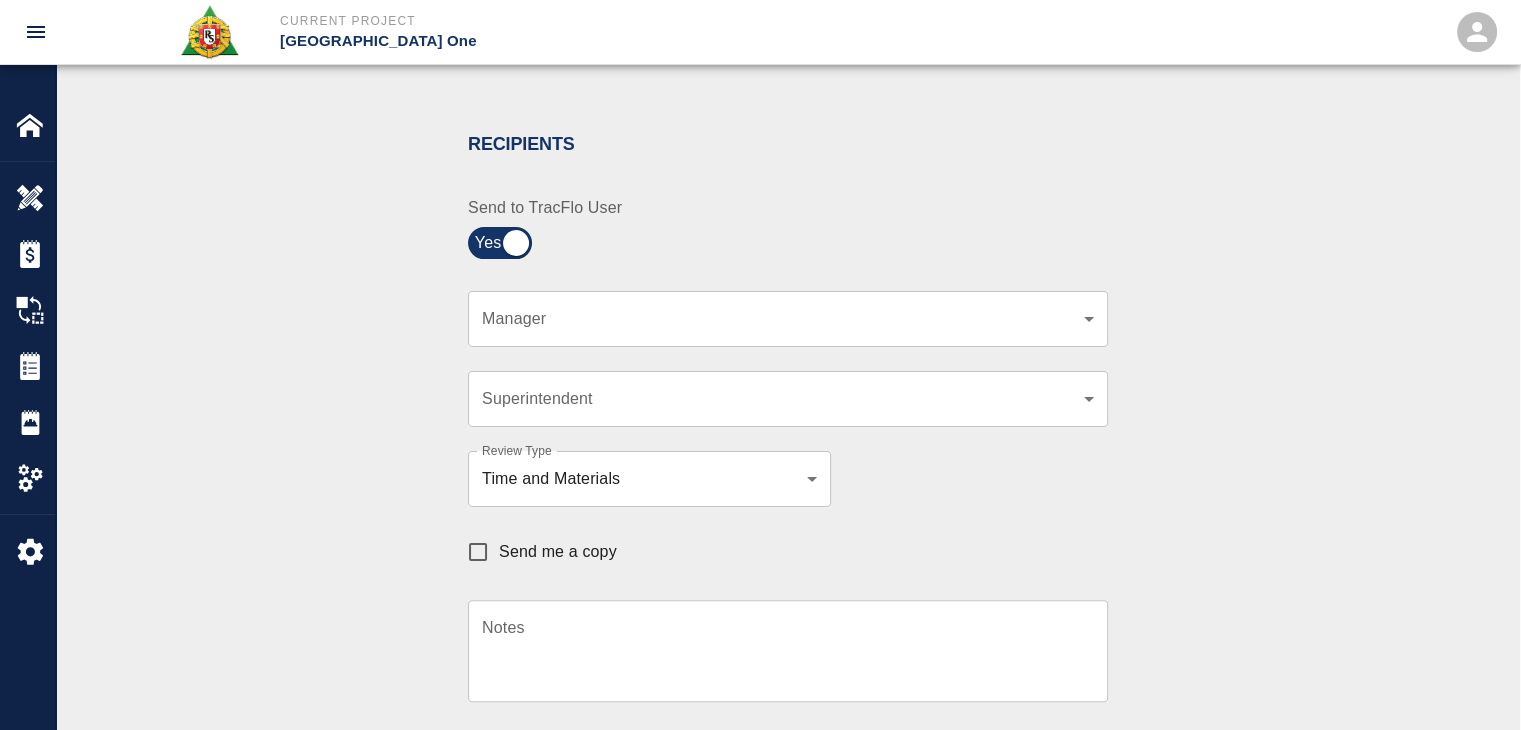 click on "​ Manager" at bounding box center (788, 319) 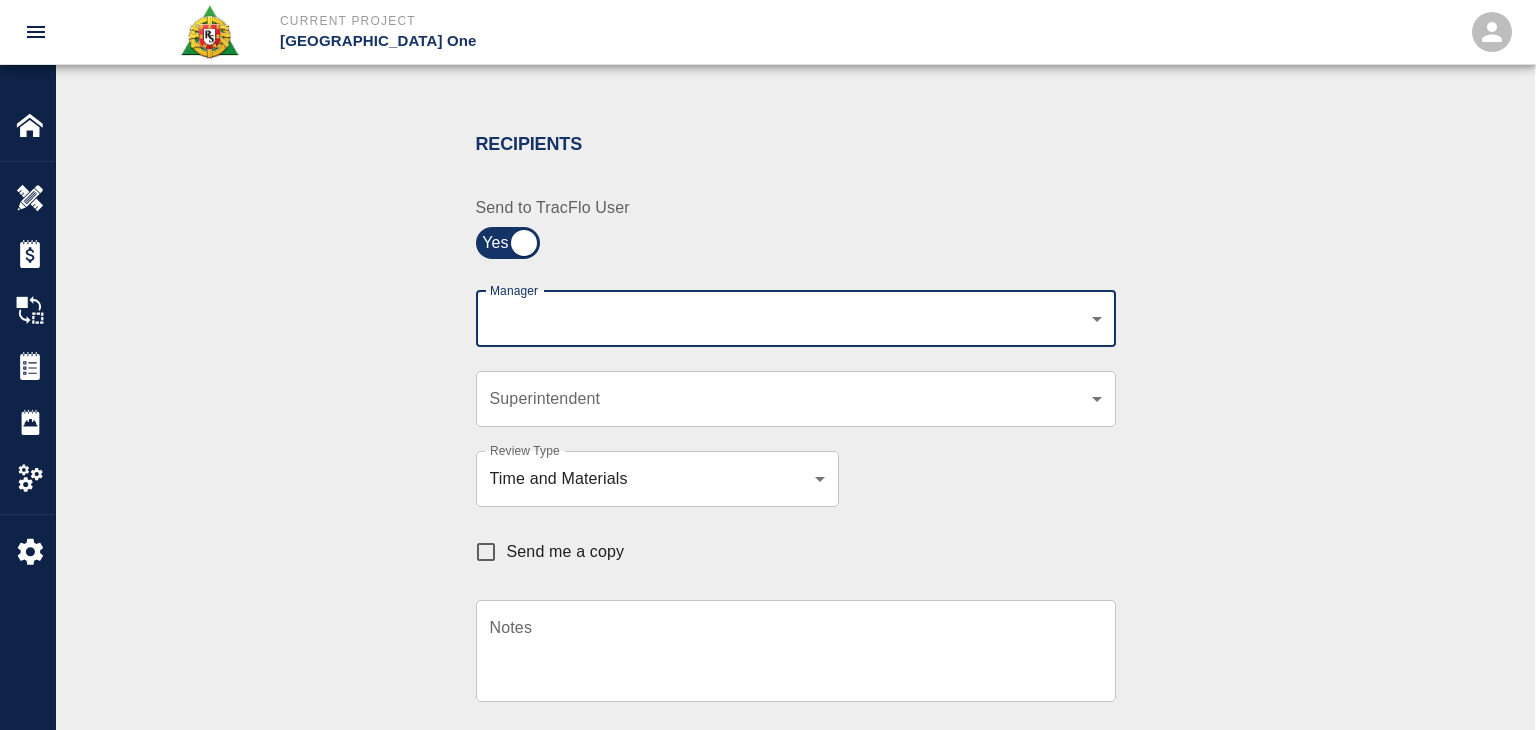 click on "Current Project [GEOGRAPHIC_DATA] One Home [GEOGRAPHIC_DATA] One Overview Estimates Change Orders Tickets Daily Reports Project Settings Settings Powered By Terms of Service  |  Privacy Policy Ticket Download Edit Status :   Open Action :   T&M Revise Estimate:  + Add to Estimate View History Submit to Client Share Recipients Internal Team ​ Internal Team Notes x Notes Cancel Send Recipients Send to TracFlo User Manager ​ Manager Superintendent ​ Superintendent Review Type Time and Materials tm Review Type Send me a copy Notes x Notes Upload Attachments (10MB limit) Choose file No file chosen Upload Another File Cancel Send Request Time and Material Revision Notes   * x Notes   * Upload Attachments (10MB limit) Choose file No file chosen Upload Another File Cancel Send Time and Materials Reject Notes   * x Notes   * Upload Attachments (10MB limit) Choose file No file chosen Upload Another File Cancel Send Approve Ticket Time and Materials Signature Clear Notes x Notes Upload Attachments (10MB limit) Cancel" at bounding box center (768, -15) 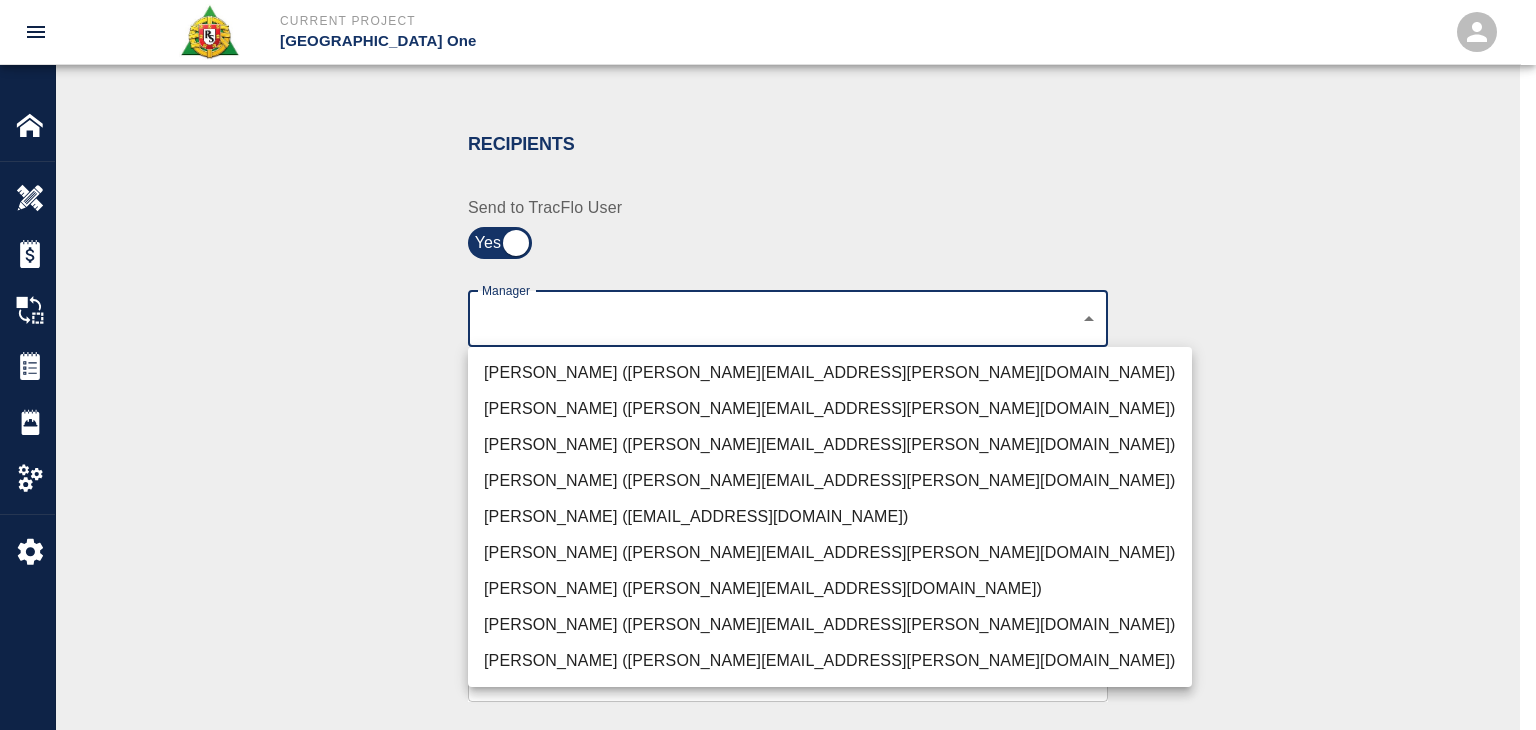 click on "[PERSON_NAME] ([PERSON_NAME][EMAIL_ADDRESS][PERSON_NAME][DOMAIN_NAME])" at bounding box center (830, 373) 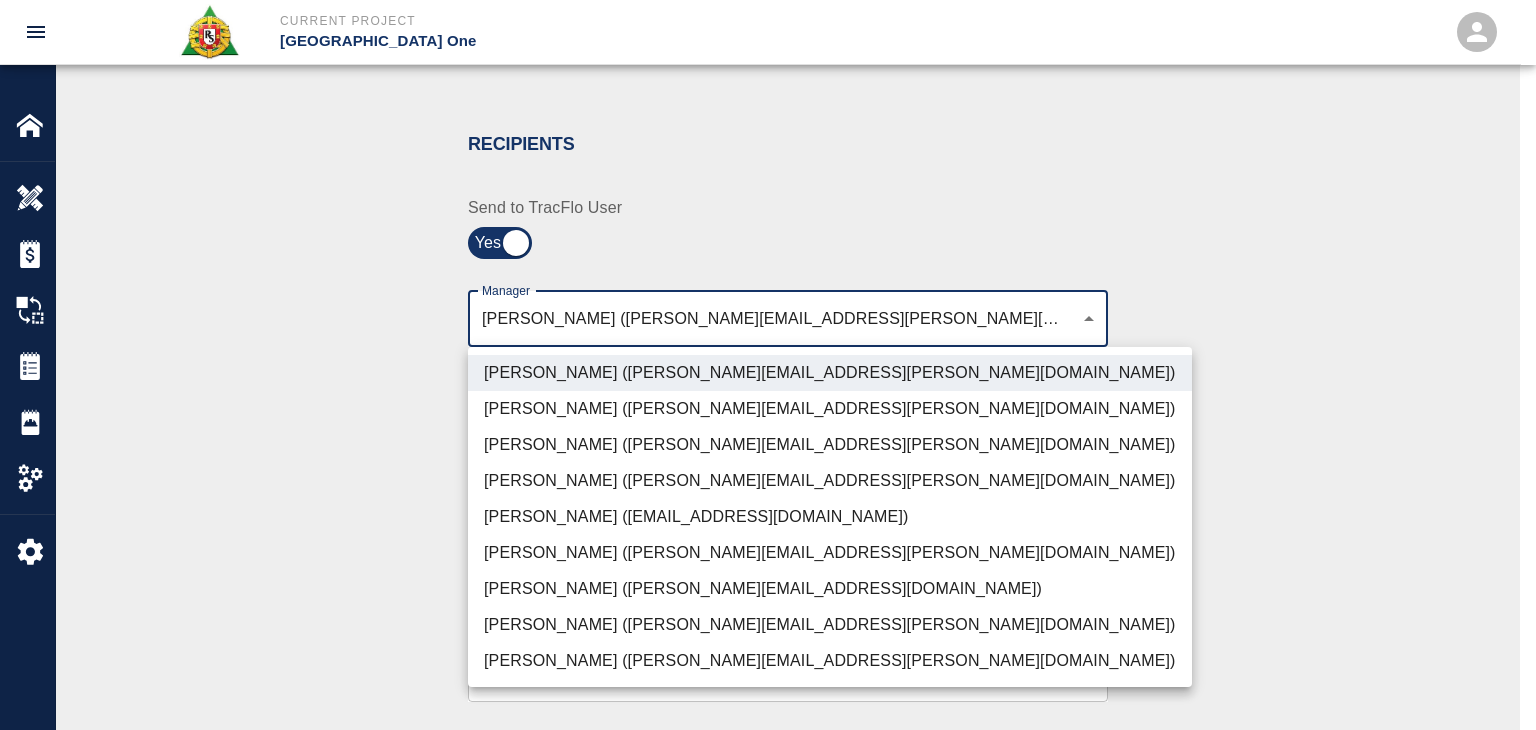 click on "[PERSON_NAME] ([PERSON_NAME][EMAIL_ADDRESS][PERSON_NAME][DOMAIN_NAME])" at bounding box center (830, 445) 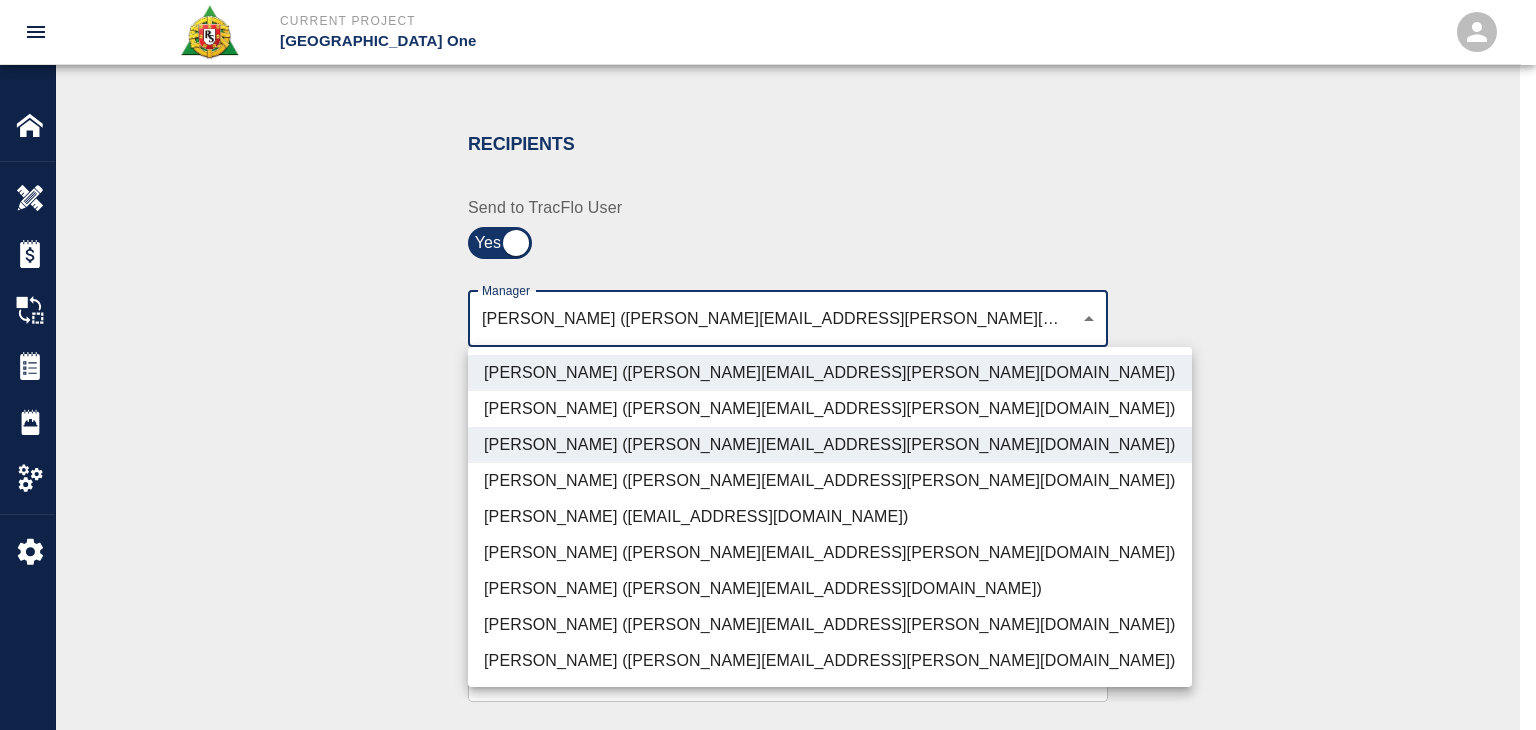 click on "[PERSON_NAME] ([PERSON_NAME][EMAIL_ADDRESS][PERSON_NAME][DOMAIN_NAME])" at bounding box center [830, 625] 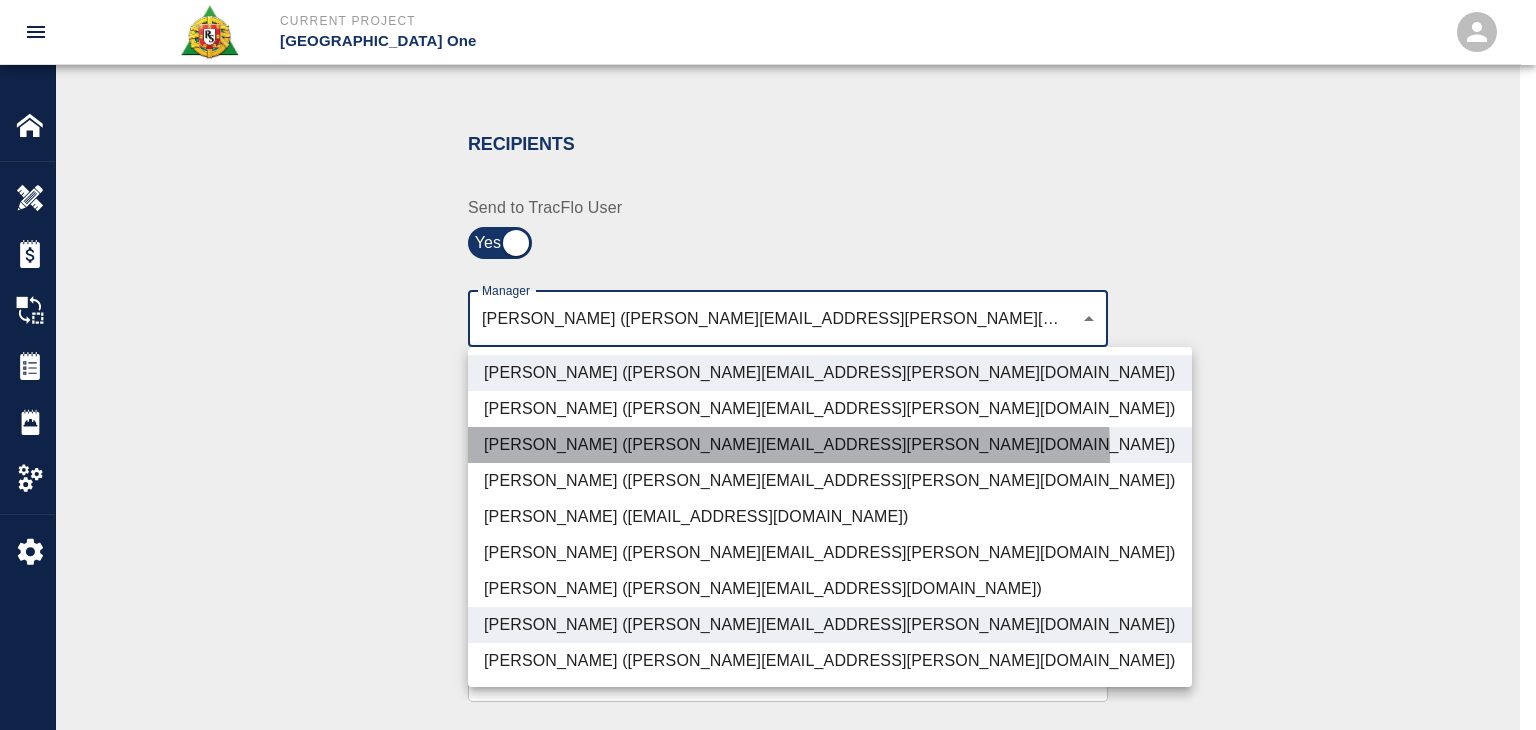 click on "[PERSON_NAME] ([PERSON_NAME][EMAIL_ADDRESS][PERSON_NAME][DOMAIN_NAME])" at bounding box center (830, 445) 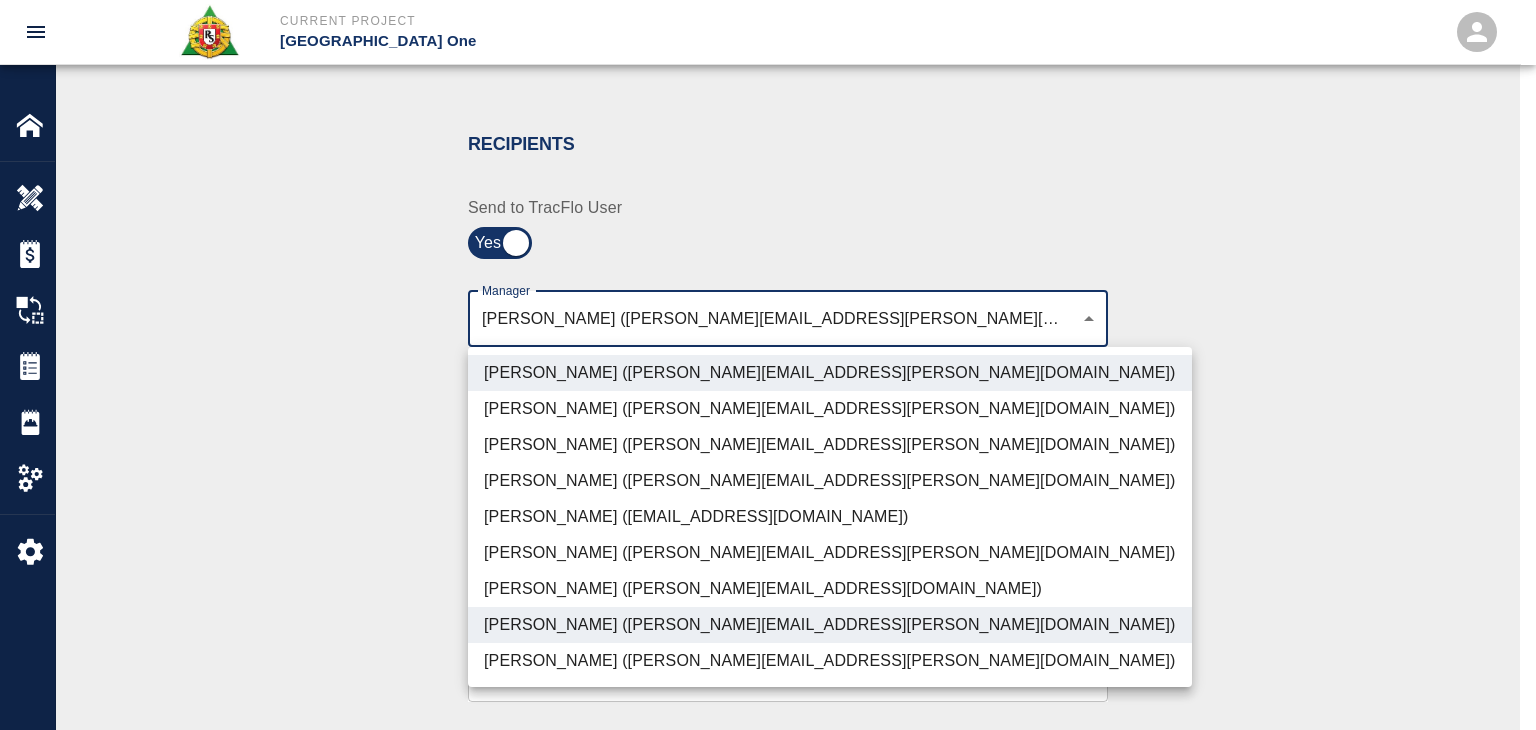 click on "[PERSON_NAME] ([PERSON_NAME][EMAIL_ADDRESS][PERSON_NAME][DOMAIN_NAME])" at bounding box center (830, 373) 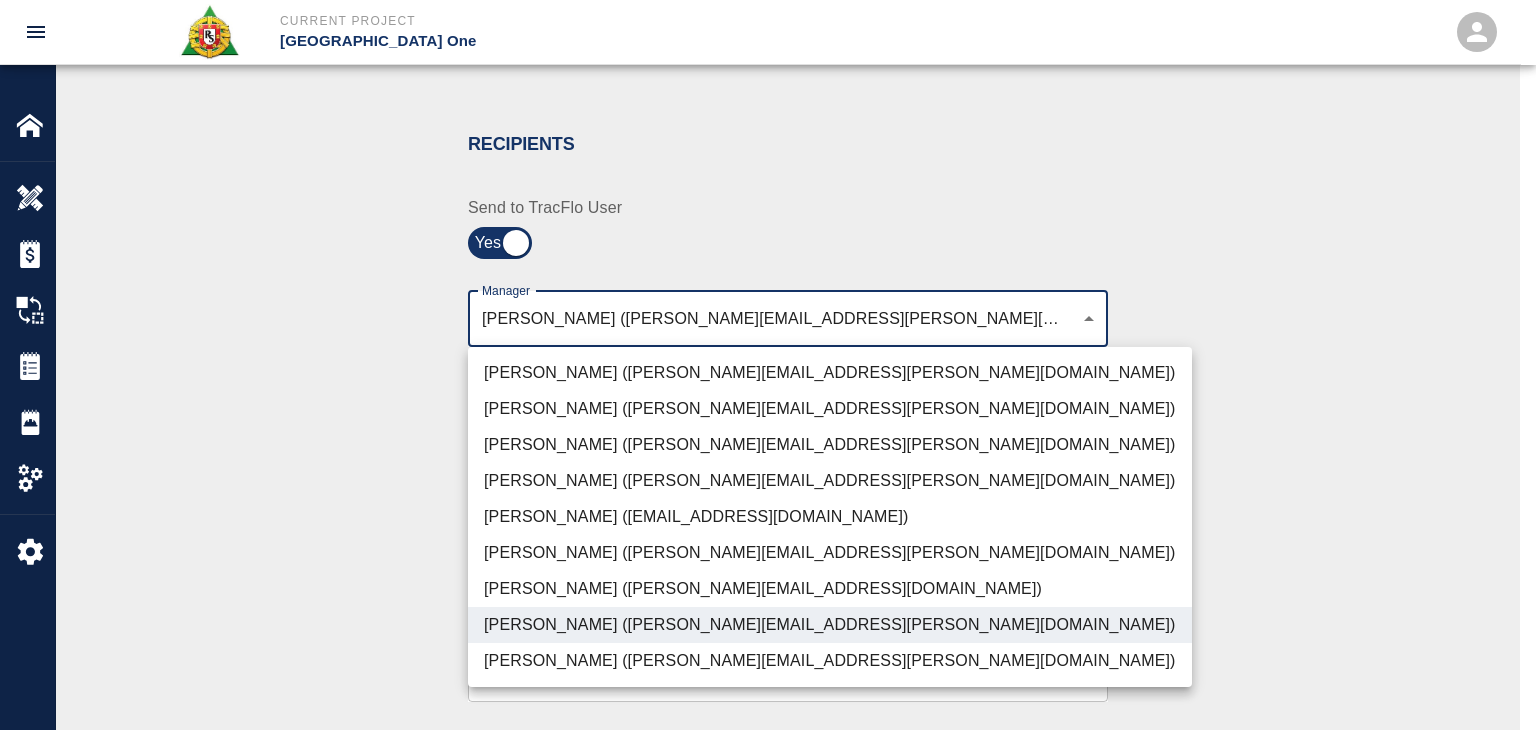 click at bounding box center [768, 365] 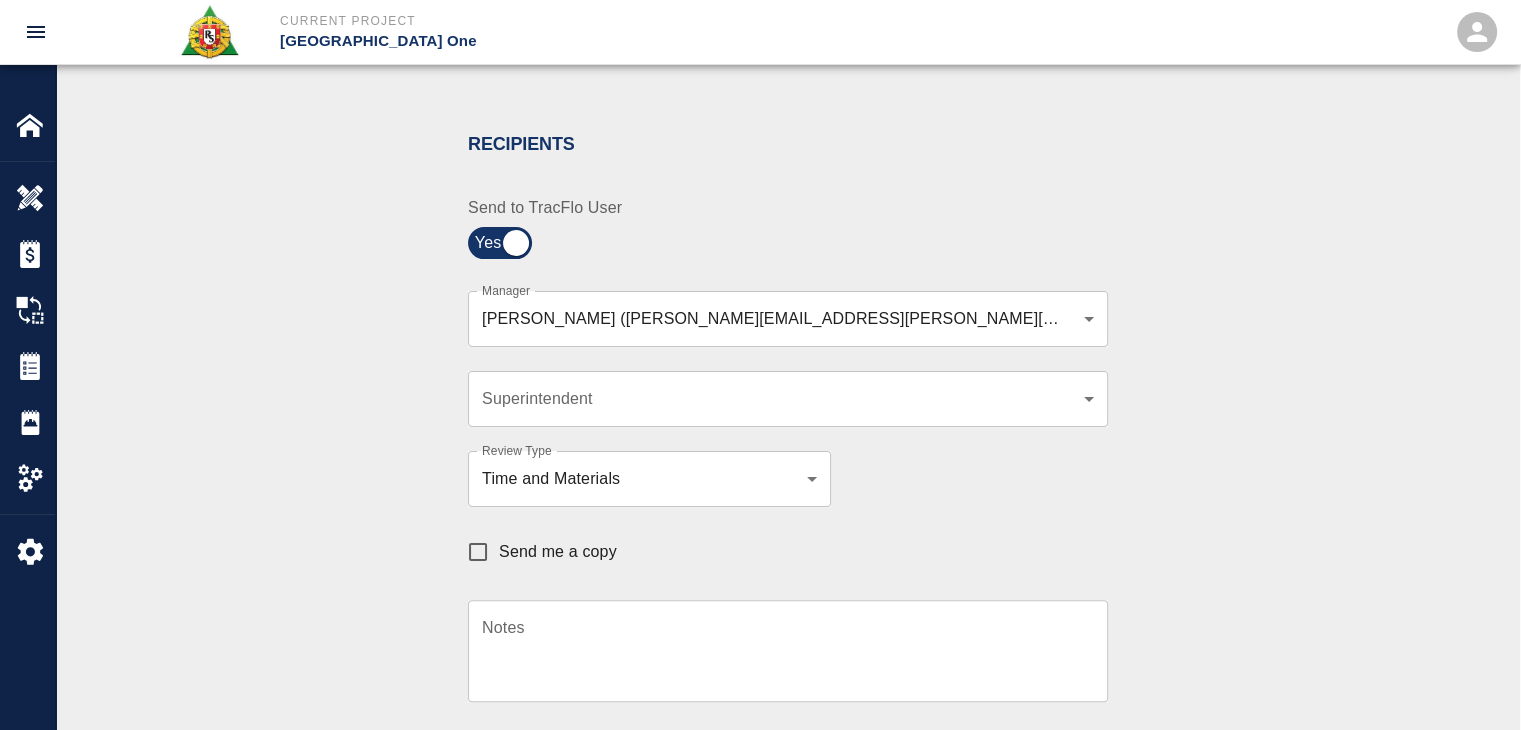 click on "Send me a copy" at bounding box center (537, 552) 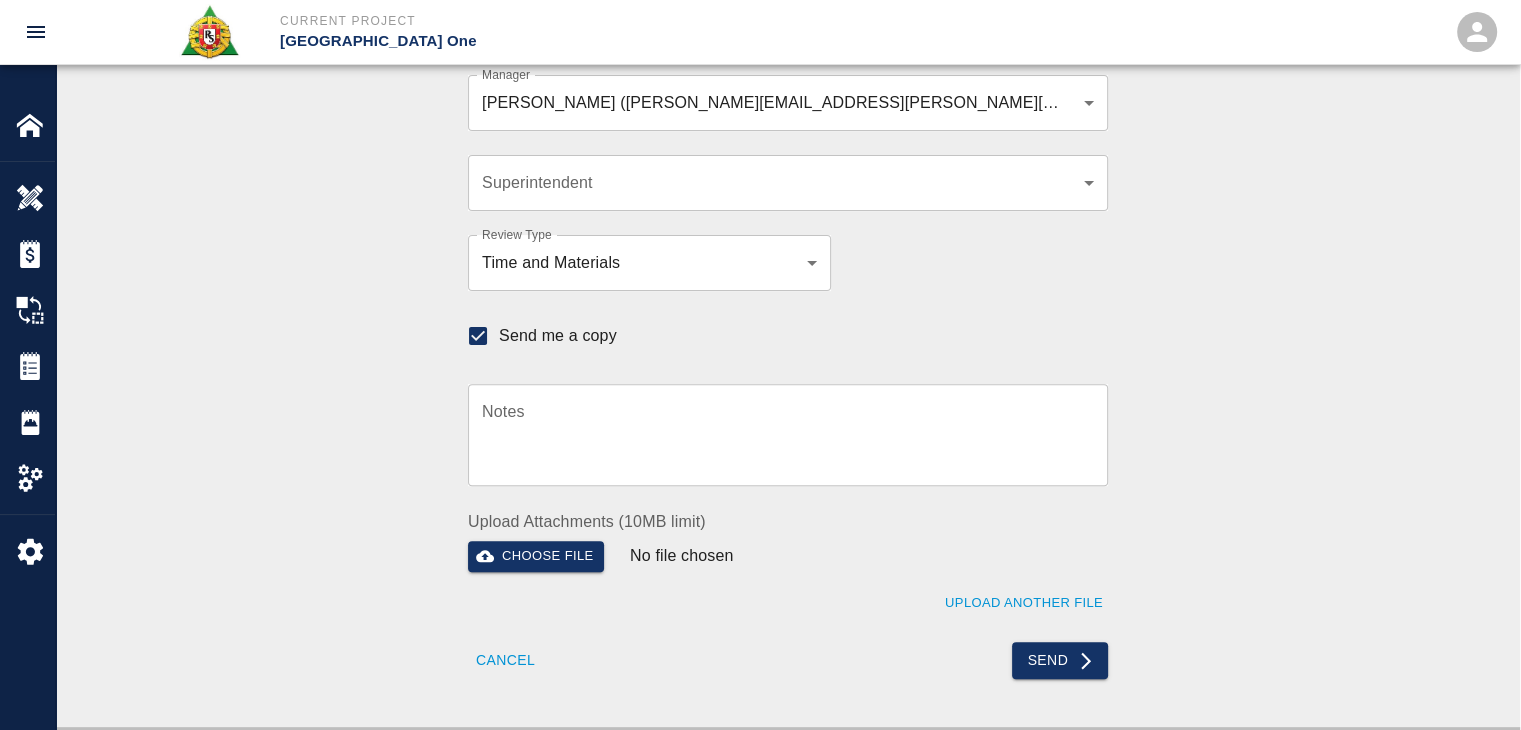 scroll, scrollTop: 610, scrollLeft: 0, axis: vertical 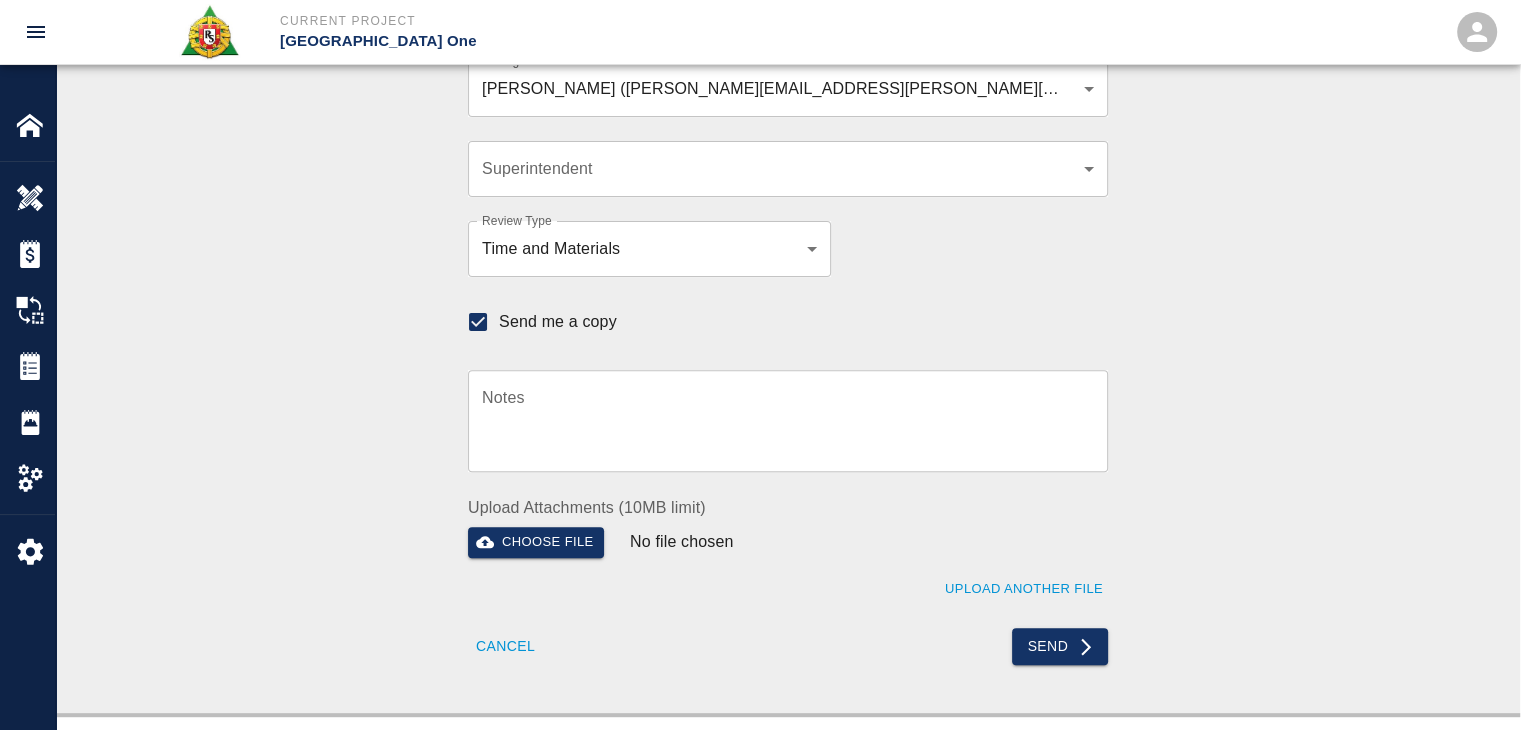 click on "Send" at bounding box center (942, 634) 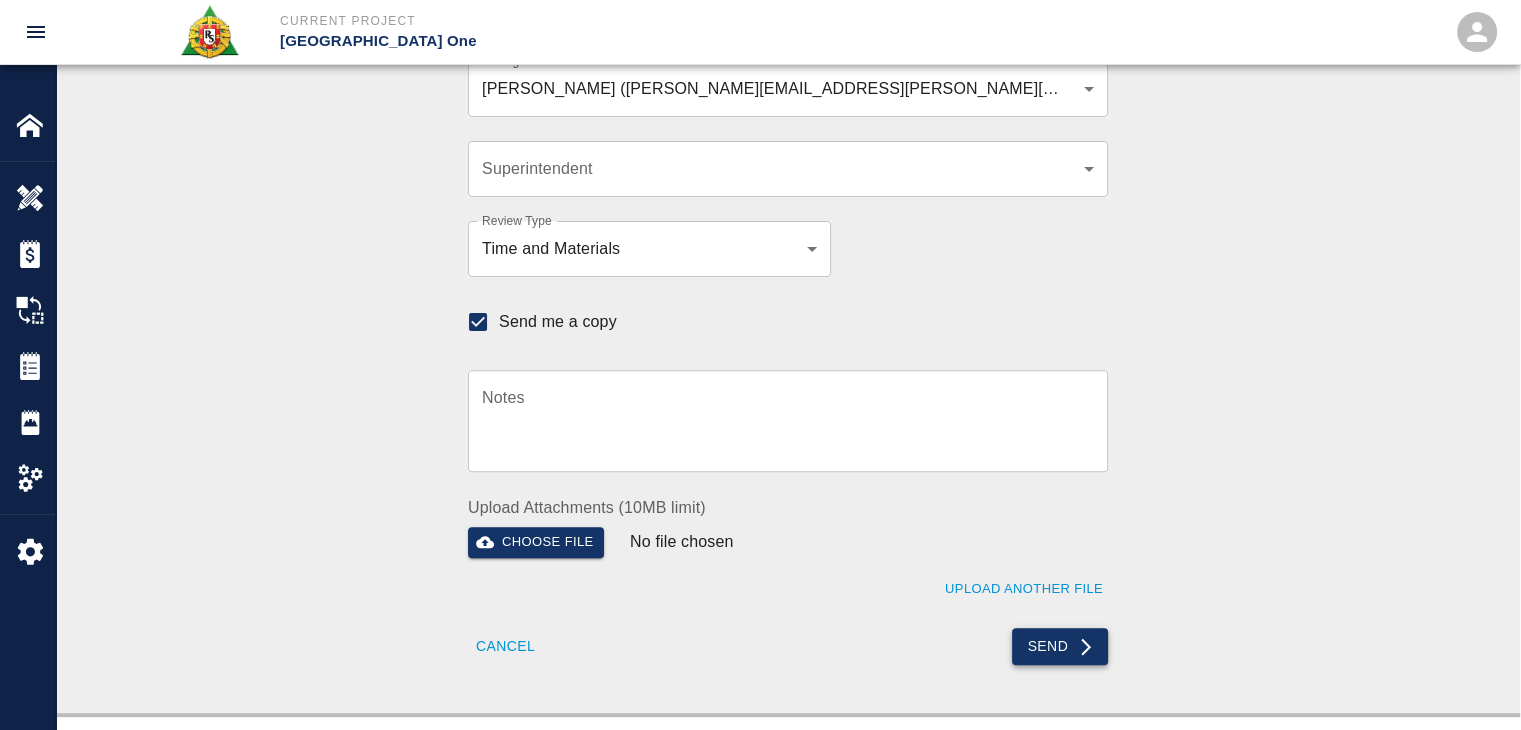 click on "Send" at bounding box center (1060, 646) 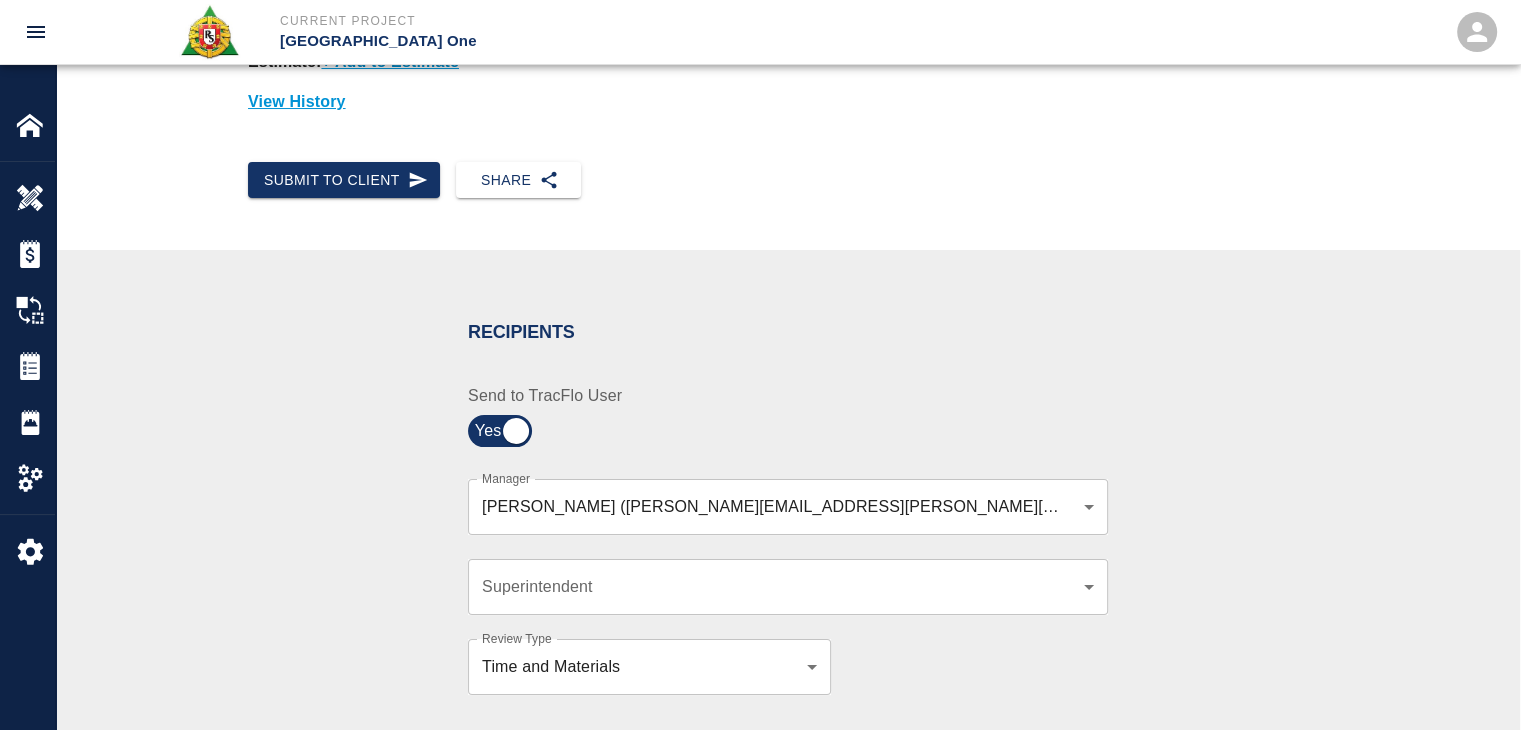 scroll, scrollTop: 123, scrollLeft: 0, axis: vertical 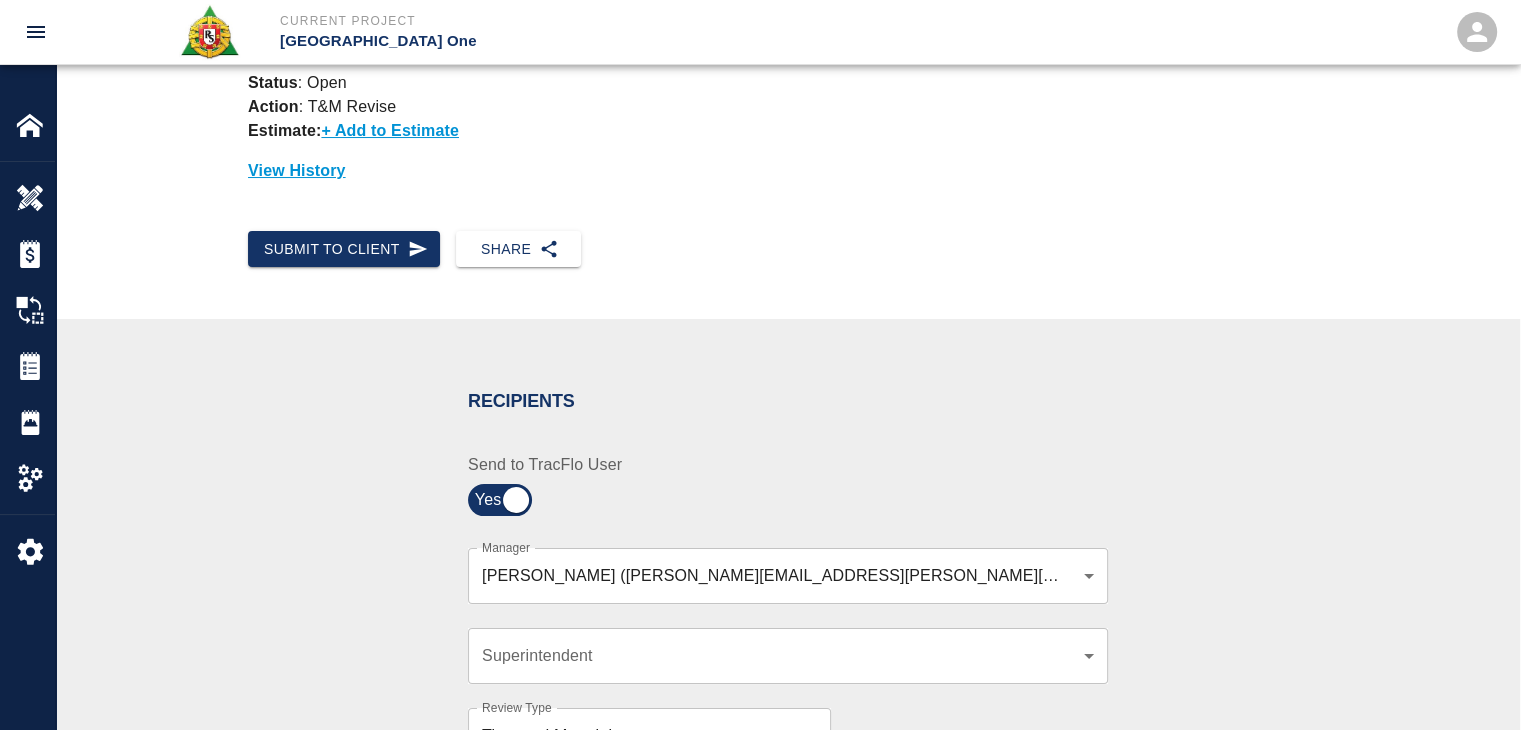 type 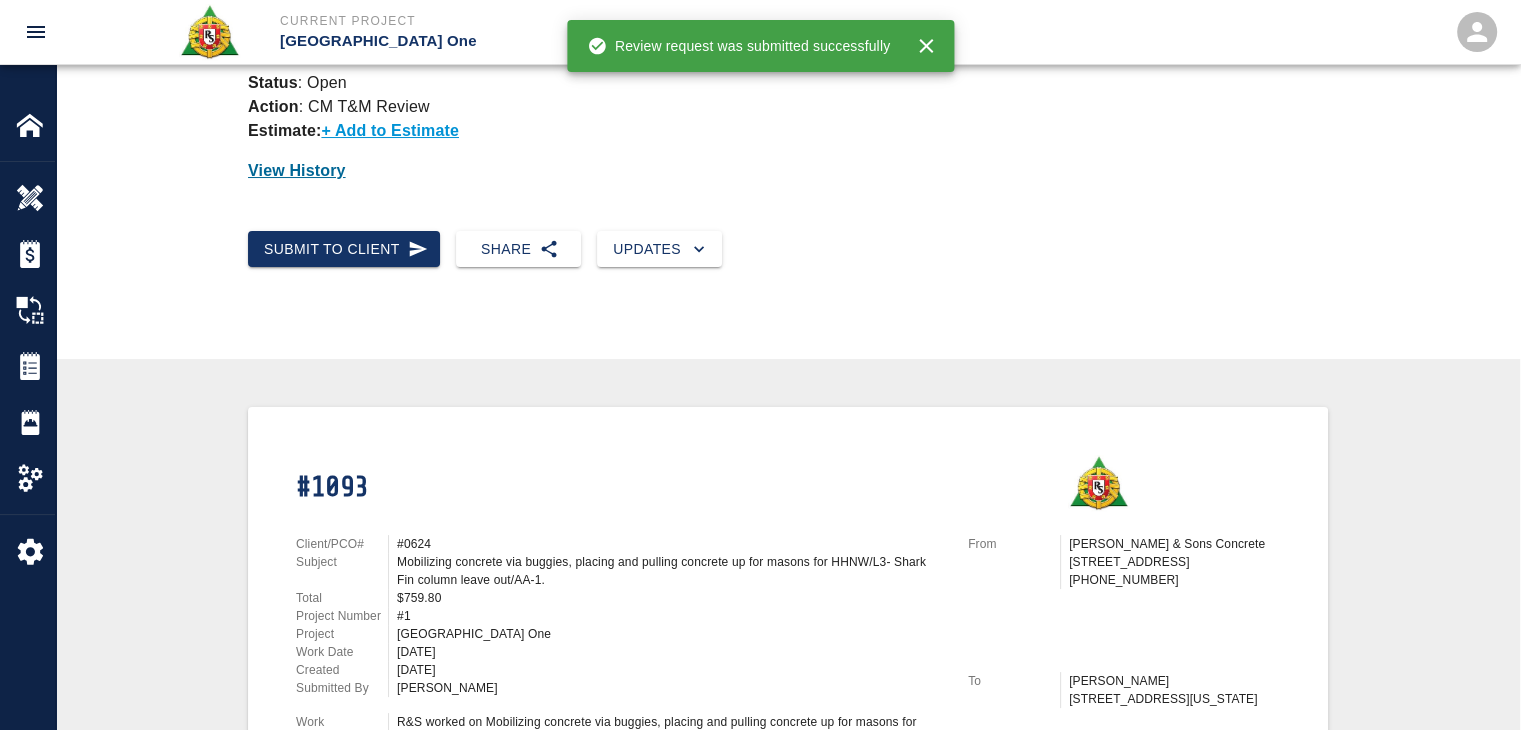 scroll, scrollTop: 0, scrollLeft: 0, axis: both 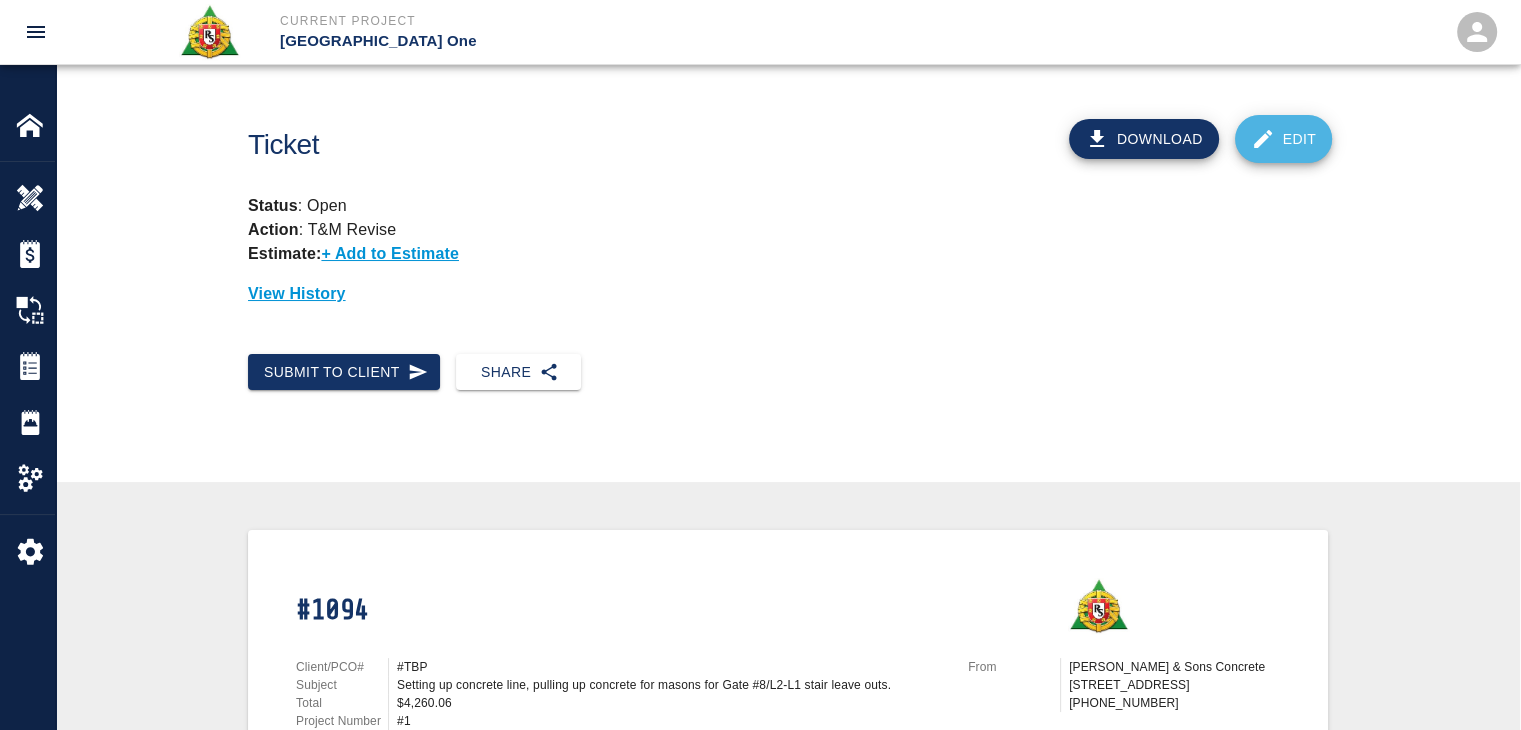 click on "Edit" at bounding box center (1284, 139) 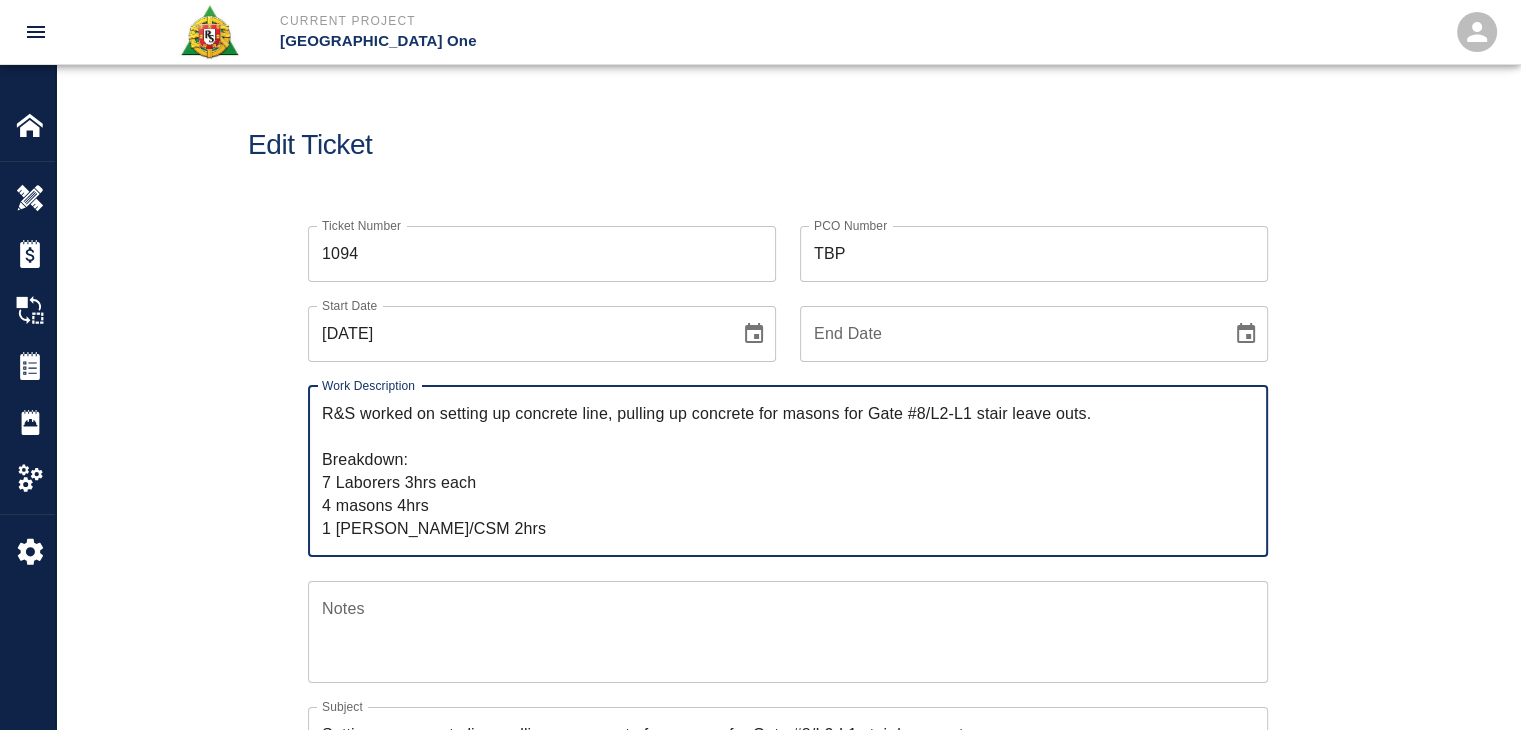 click on "TBP" at bounding box center [1034, 254] 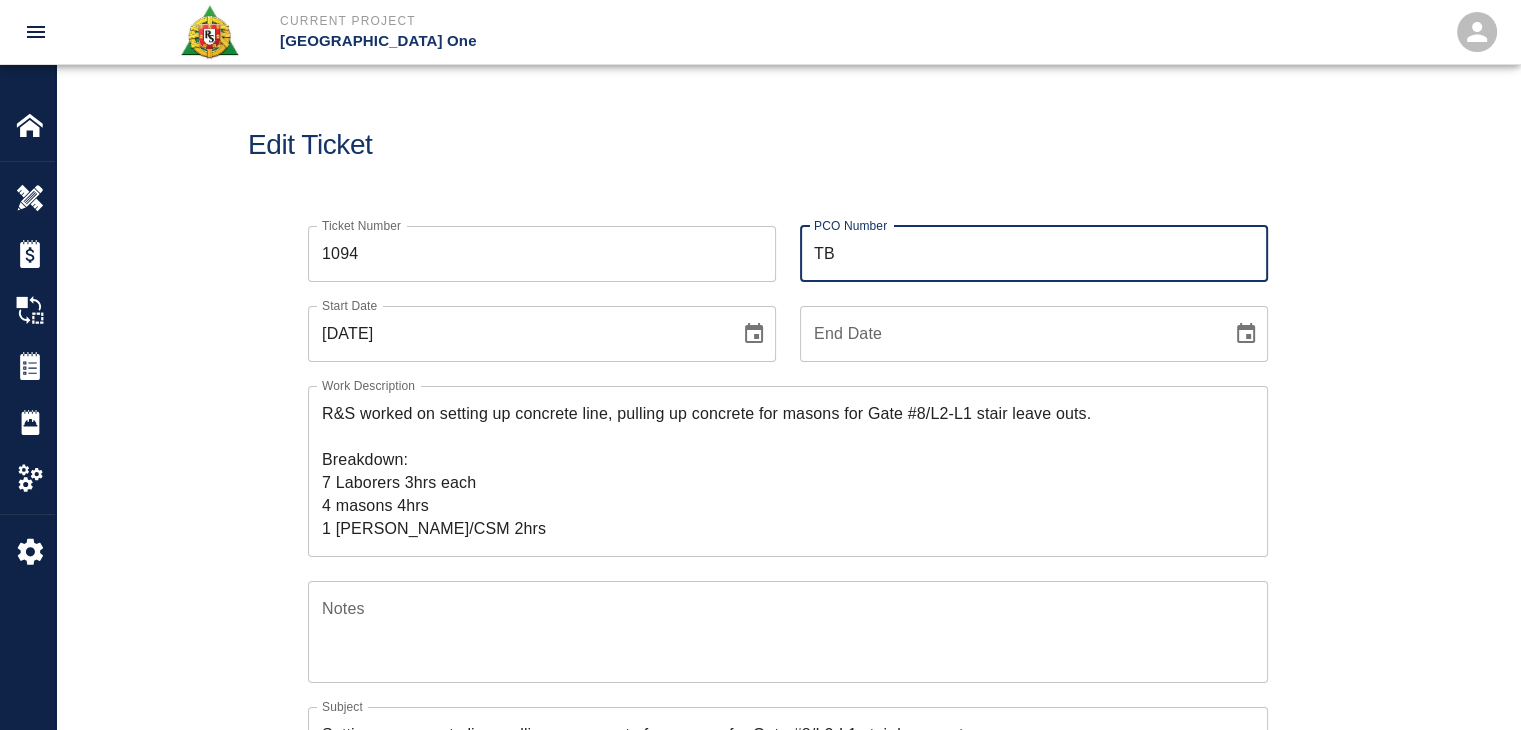type on "T" 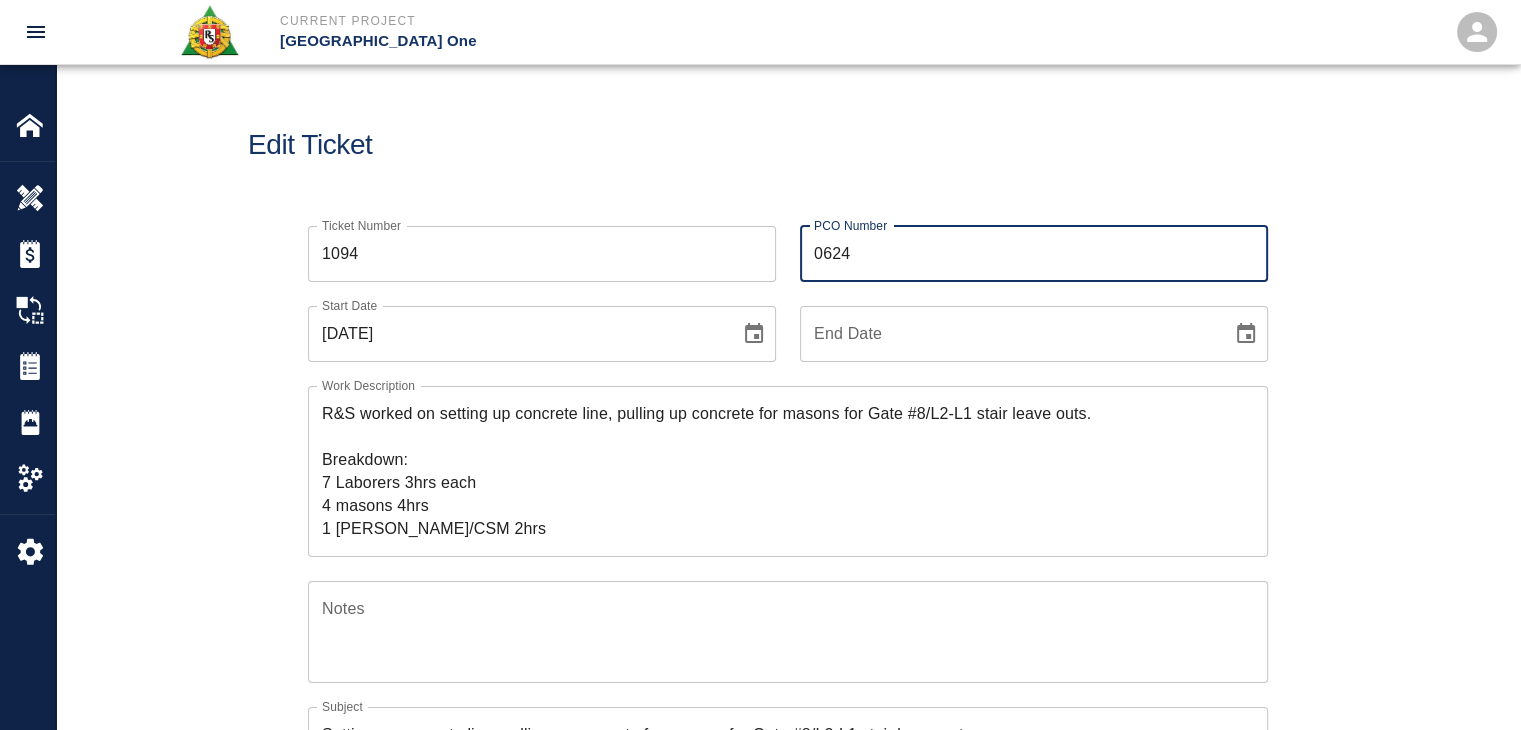 type on "0624" 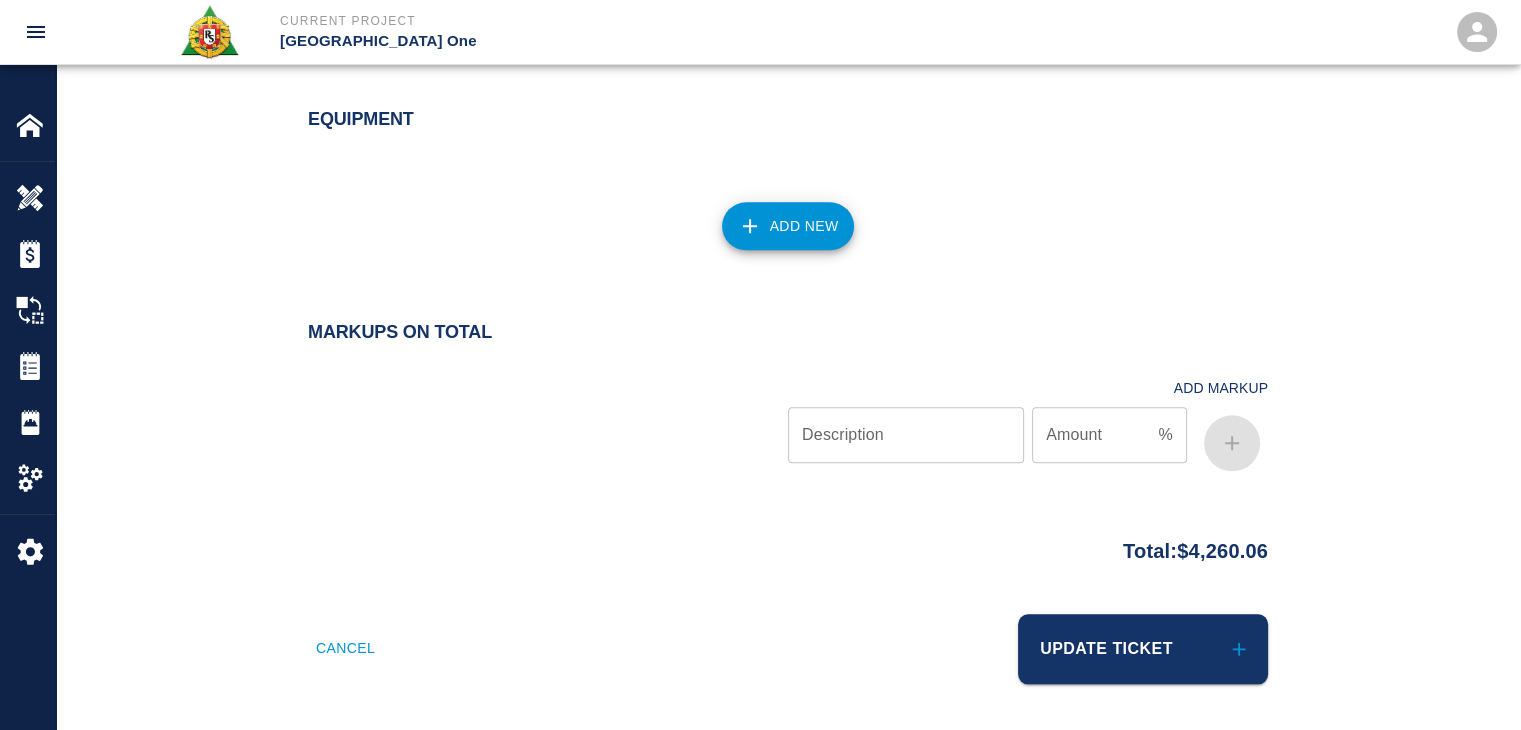 scroll, scrollTop: 2144, scrollLeft: 0, axis: vertical 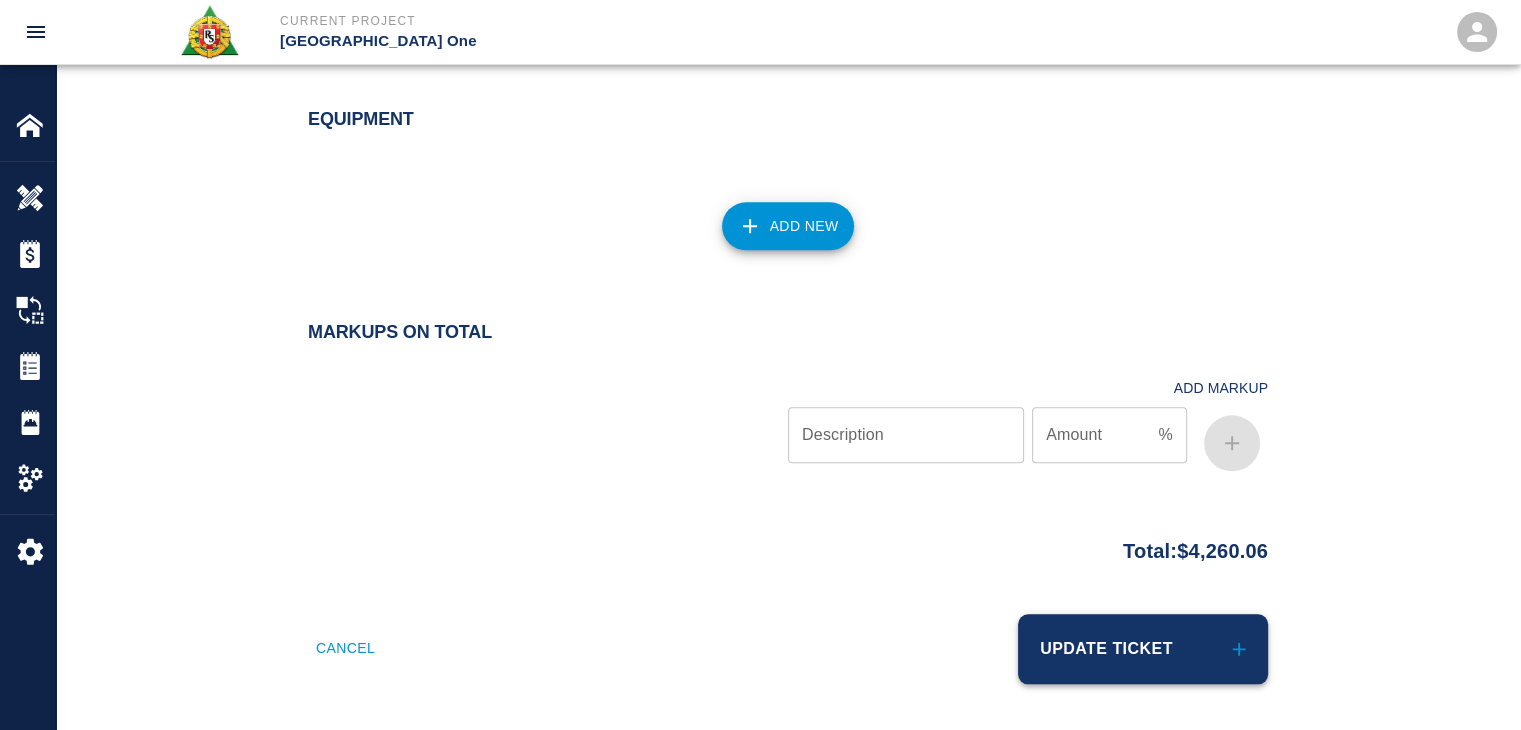 click on "Update Ticket" at bounding box center (1143, 649) 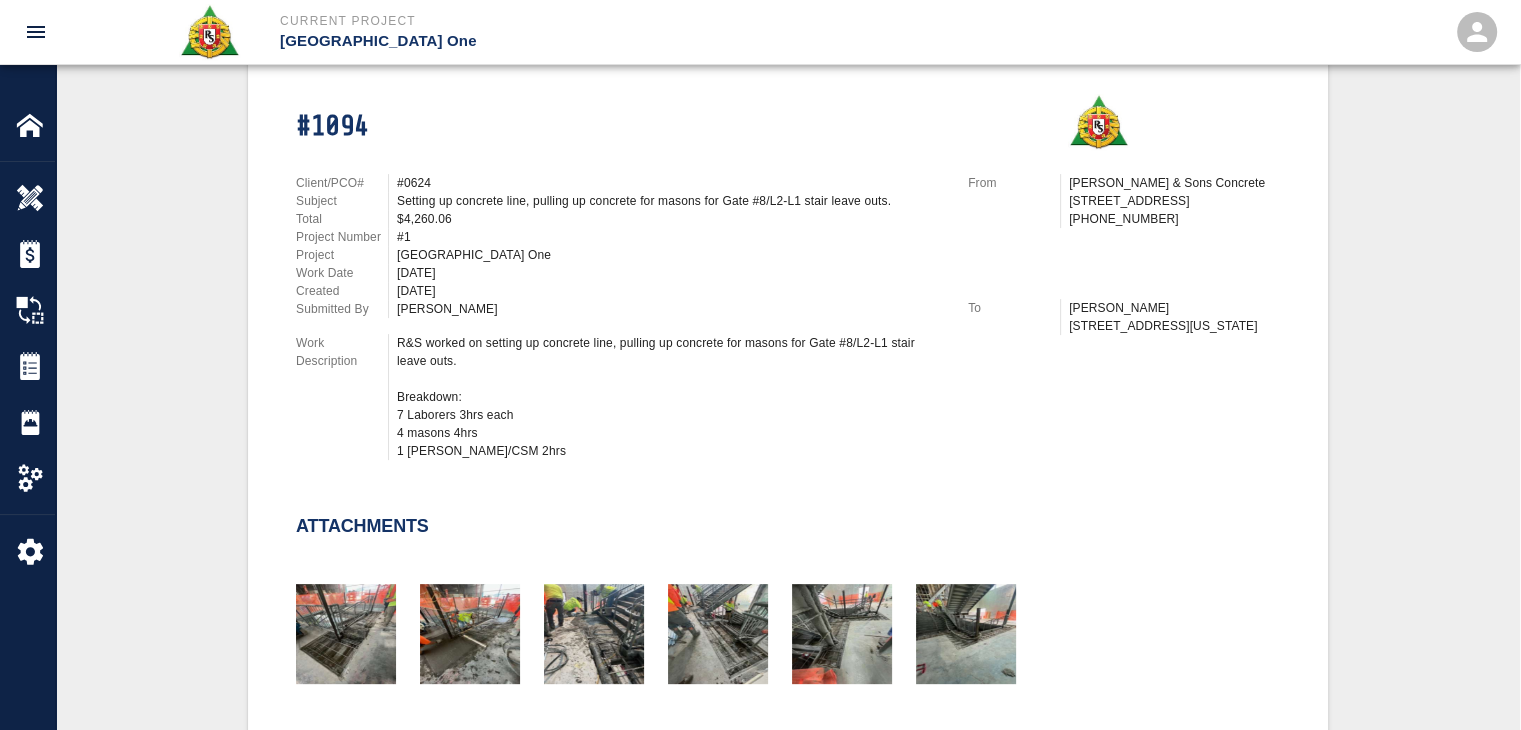scroll, scrollTop: 0, scrollLeft: 0, axis: both 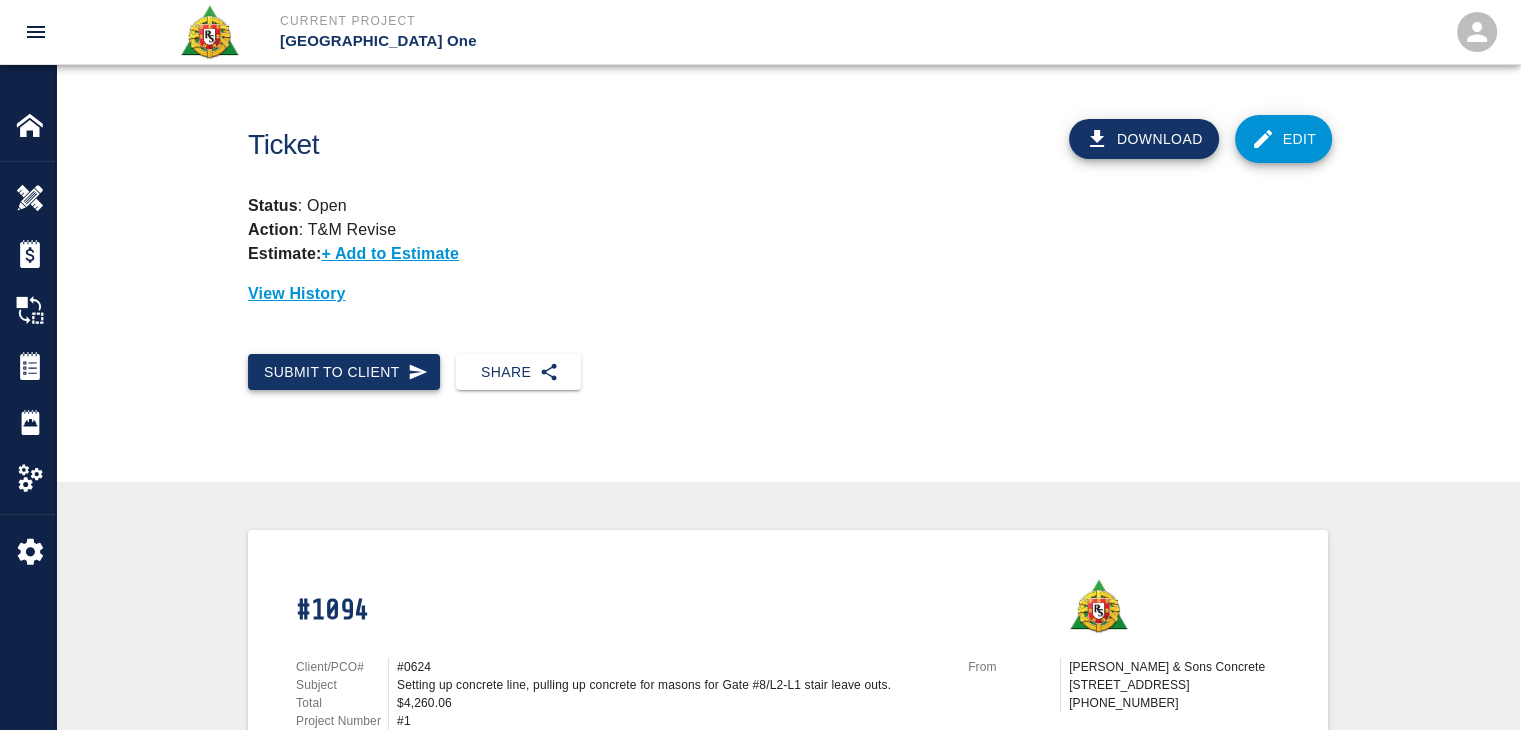 click on "Submit to Client" at bounding box center (344, 372) 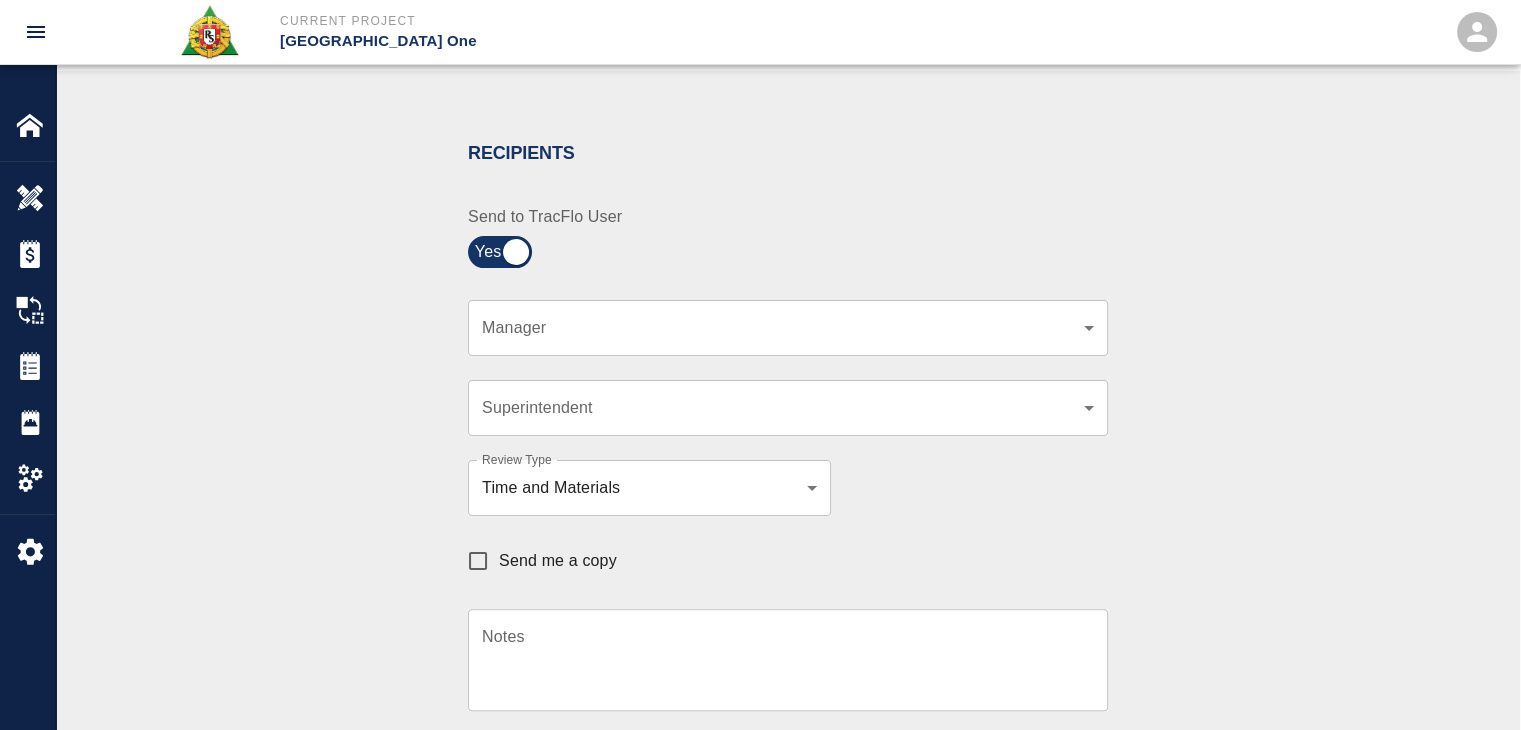 scroll, scrollTop: 384, scrollLeft: 0, axis: vertical 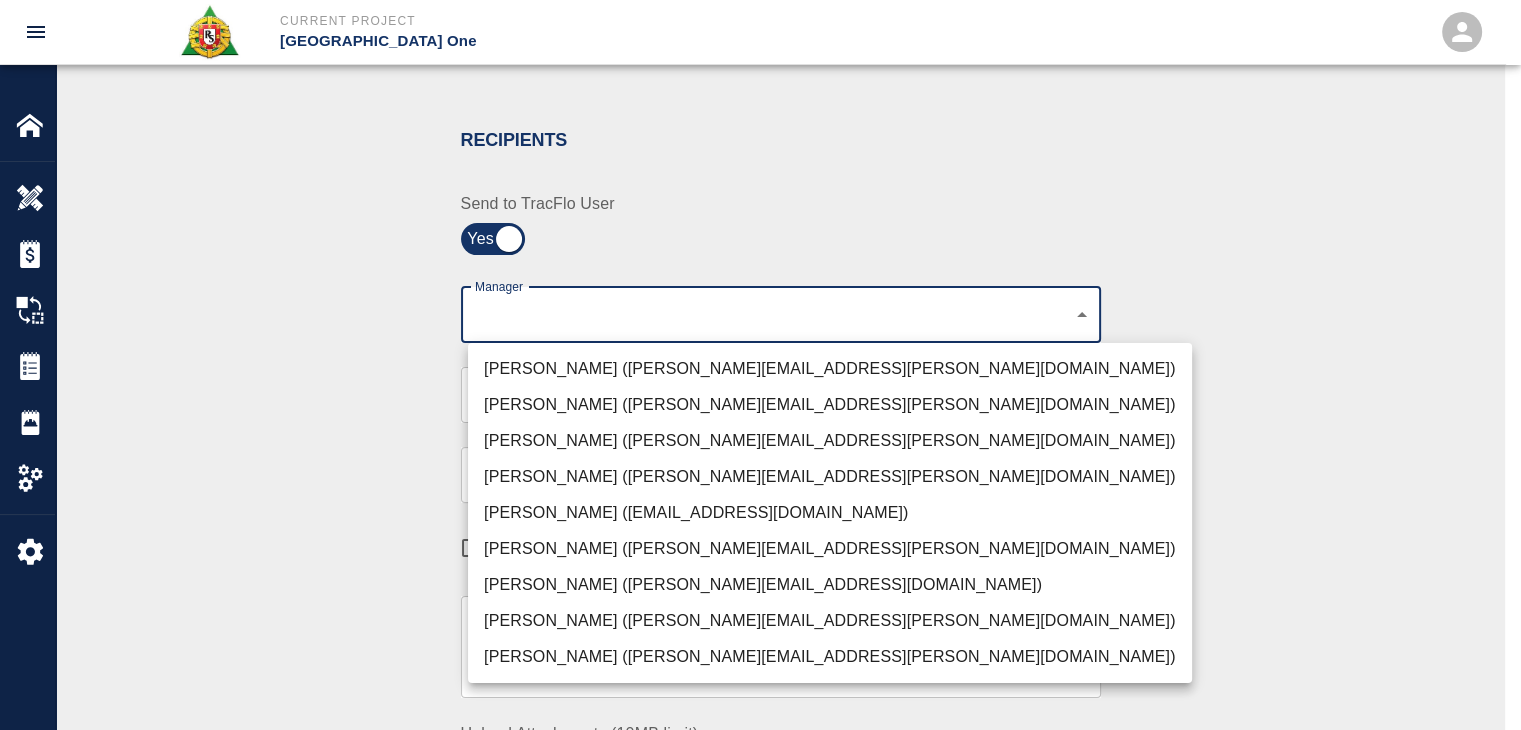 click on "Current Project [GEOGRAPHIC_DATA] One Home [GEOGRAPHIC_DATA] One Overview Estimates Change Orders Tickets Daily Reports Project Settings Settings Powered By Terms of Service  |  Privacy Policy Ticket Download Edit Status :   Open Action :   T&M Revise Estimate:  + Add to Estimate View History Submit to Client Share Recipients Internal Team ​ Internal Team Notes x Notes Cancel Send Recipients Send to TracFlo User Manager ​ Manager Superintendent ​ Superintendent Review Type Time and Materials tm Review Type Send me a copy Notes x Notes Upload Attachments (10MB limit) Choose file No file chosen Upload Another File Cancel Send Request Time and Material Revision Notes   * x Notes   * Upload Attachments (10MB limit) Choose file No file chosen Upload Another File Cancel Send Time and Materials Reject Notes   * x Notes   * Upload Attachments (10MB limit) Choose file No file chosen Upload Another File Cancel Send Approve Ticket Time and Materials Signature Clear Notes x Notes Upload Attachments (10MB limit) Cancel" at bounding box center (760, -19) 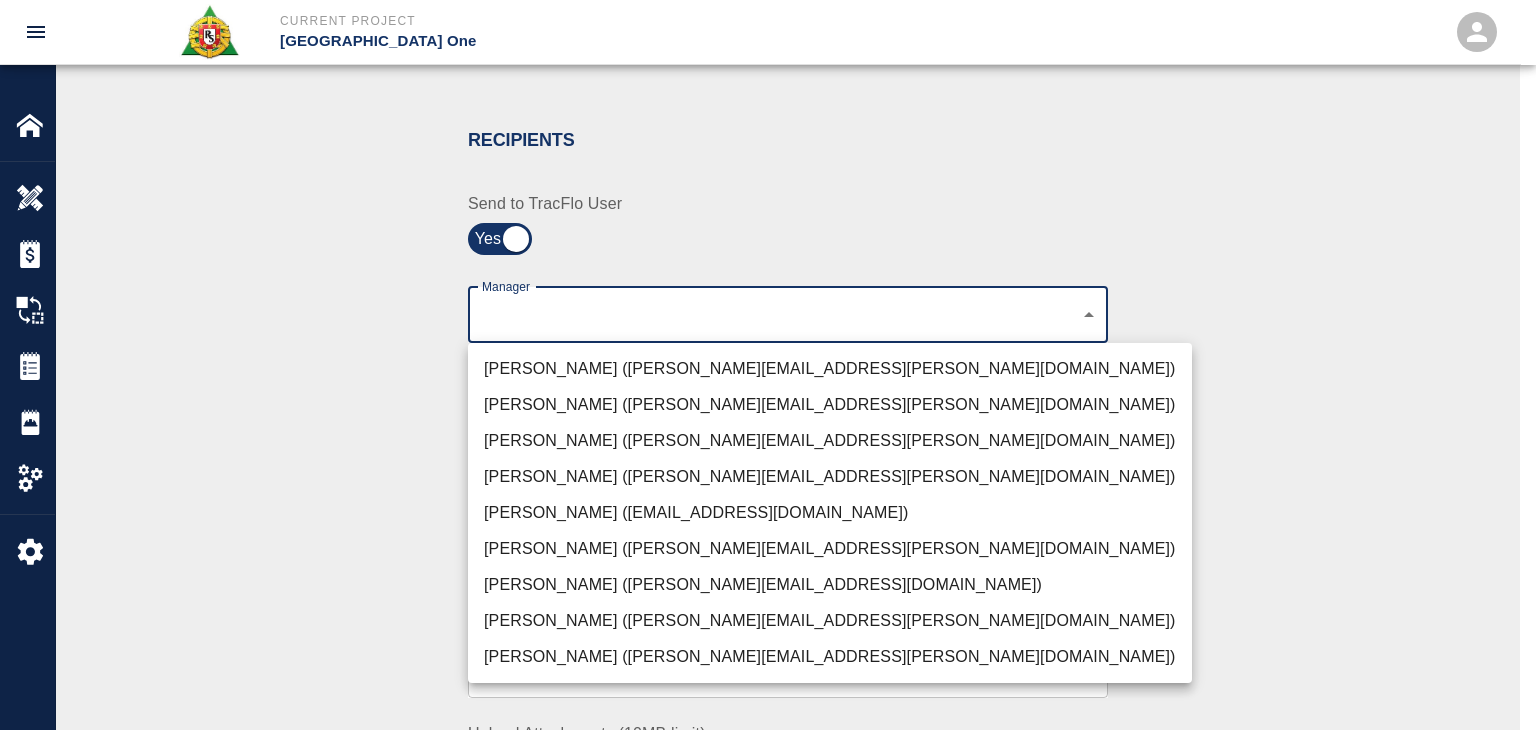 click on "[PERSON_NAME] ([PERSON_NAME][EMAIL_ADDRESS][PERSON_NAME][DOMAIN_NAME])" at bounding box center (830, 621) 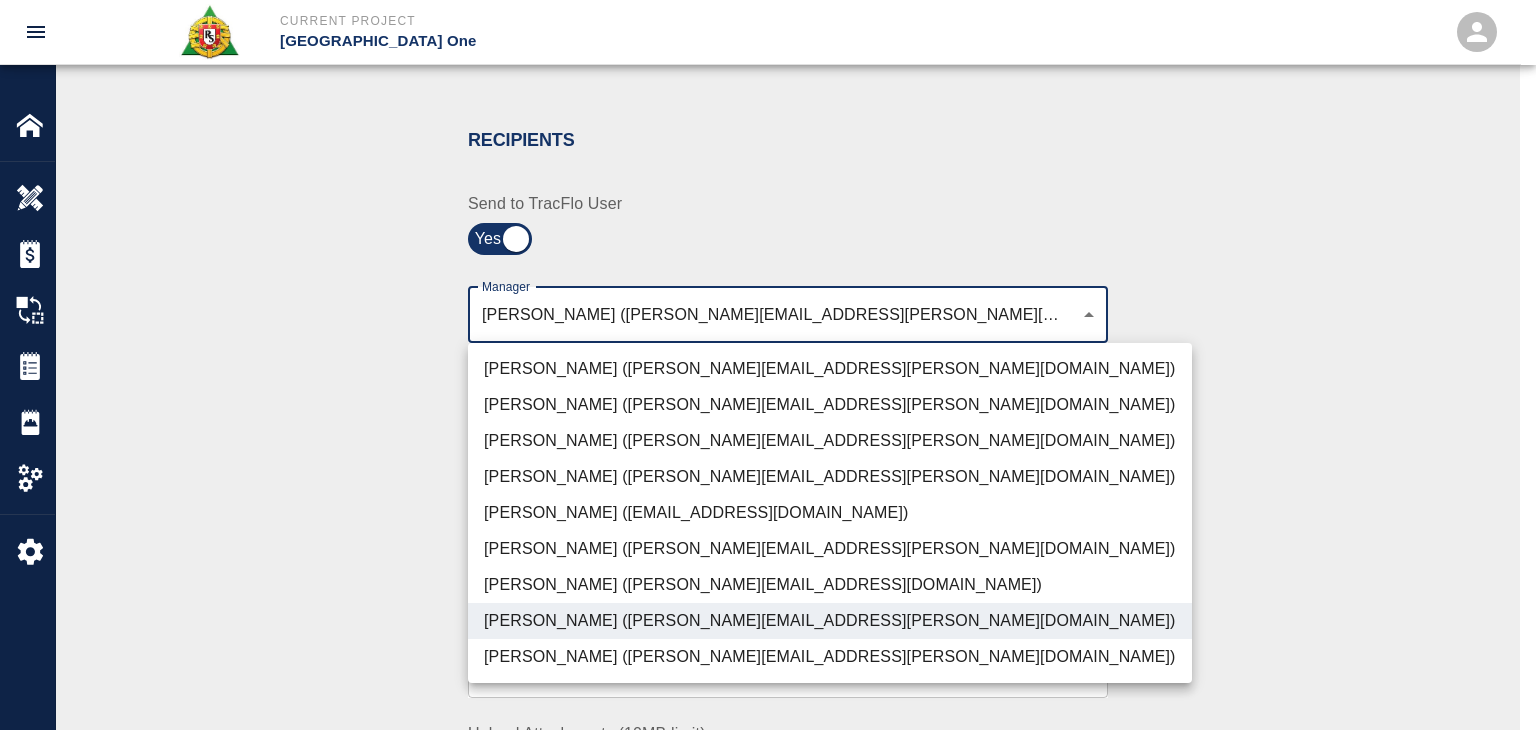 click at bounding box center (768, 365) 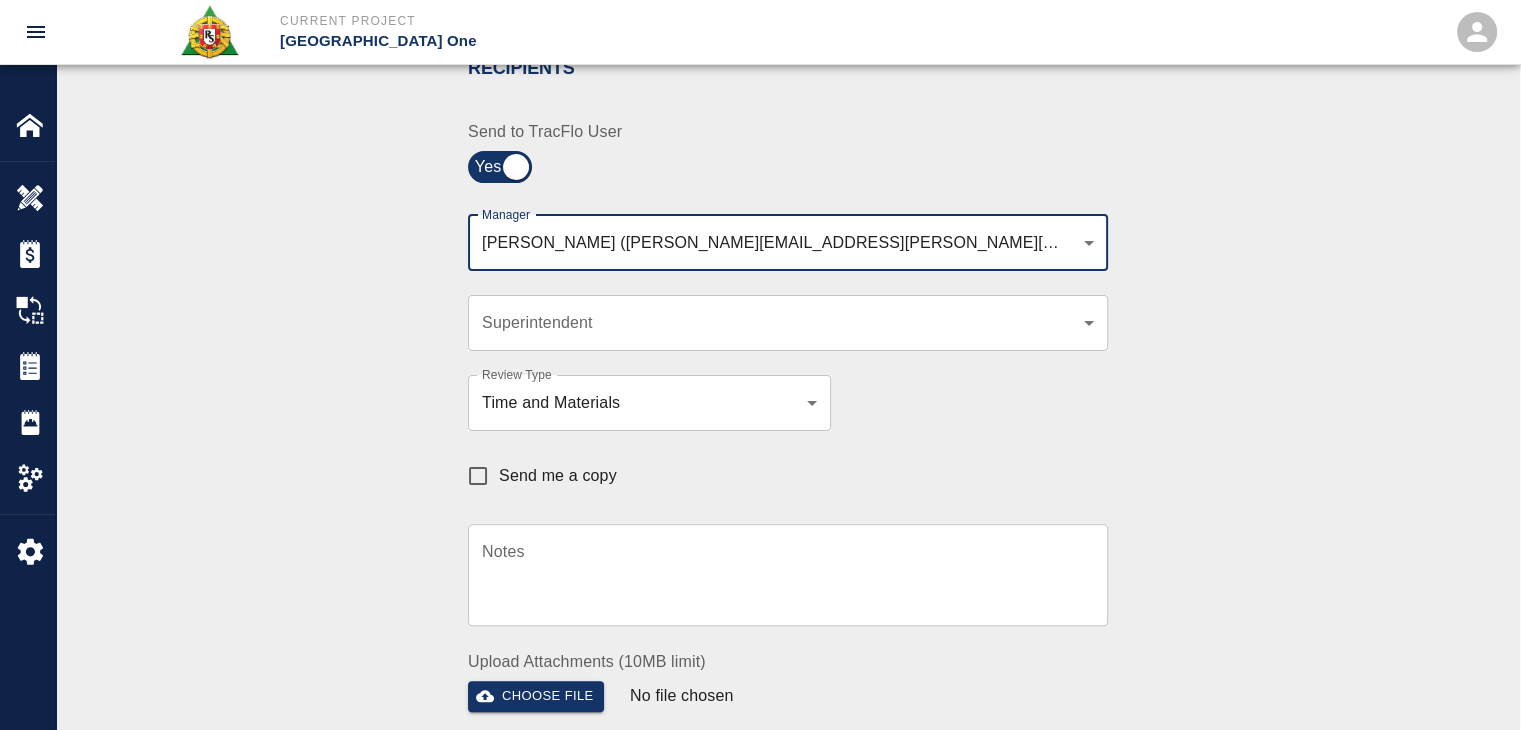 scroll, scrollTop: 463, scrollLeft: 0, axis: vertical 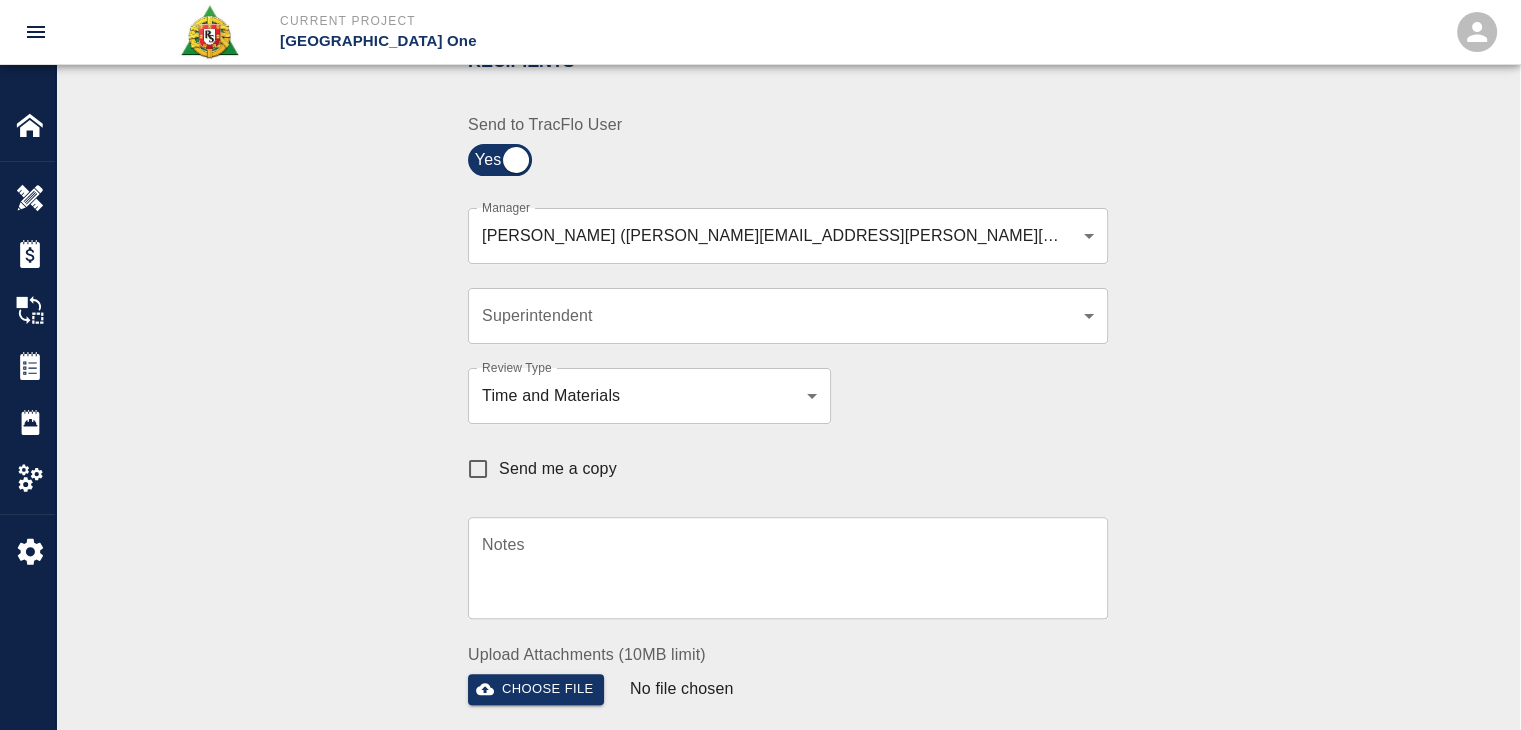 click on "Send me a copy" at bounding box center (558, 469) 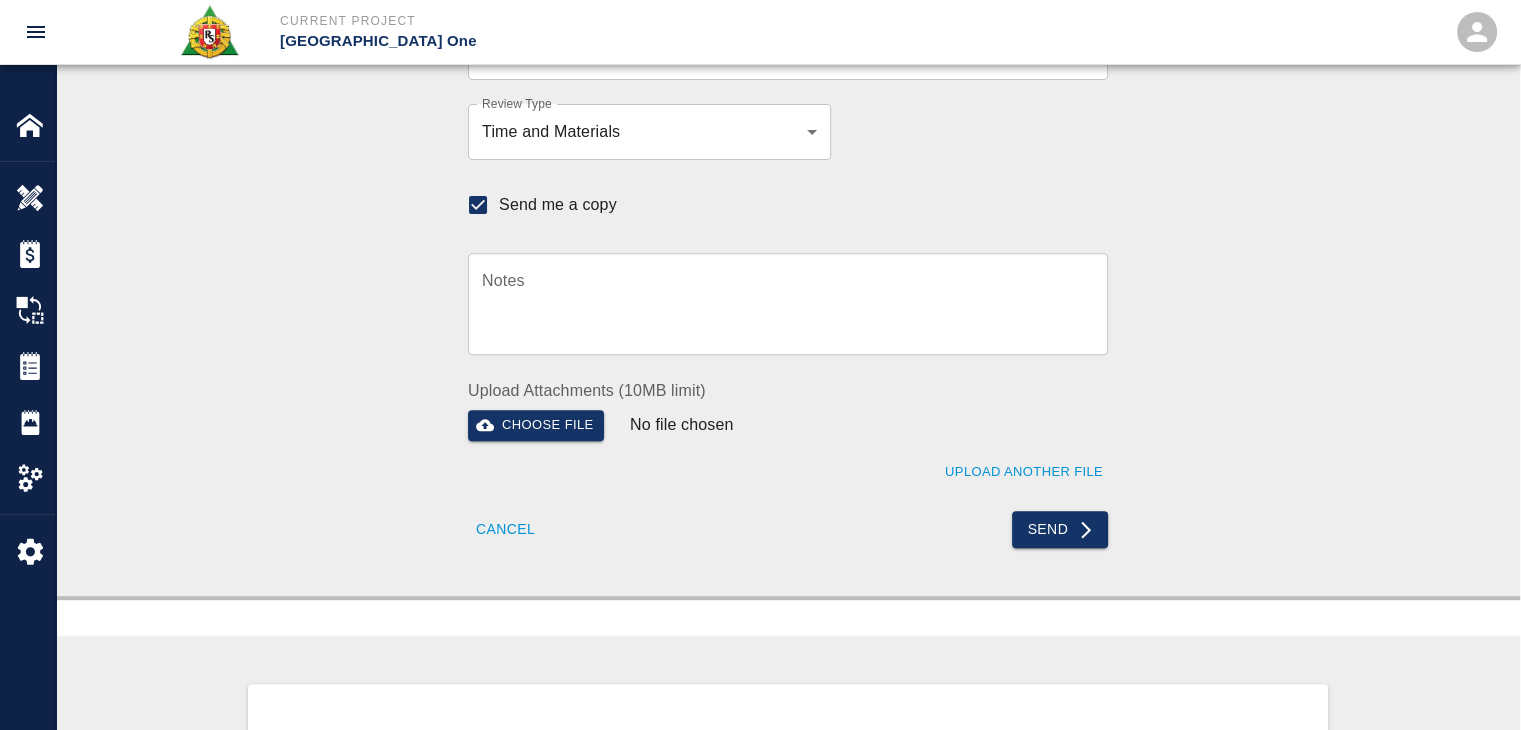 scroll, scrollTop: 739, scrollLeft: 0, axis: vertical 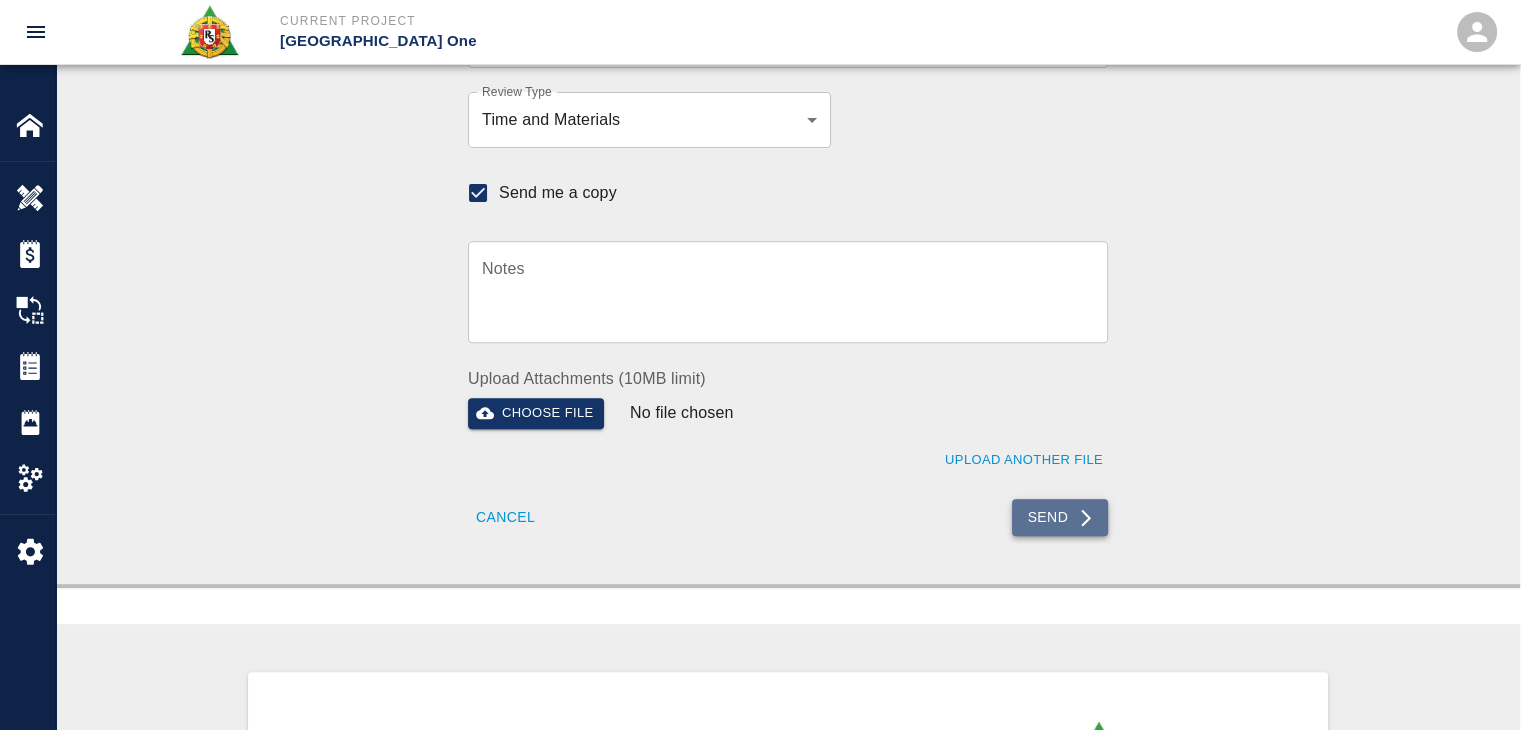 click 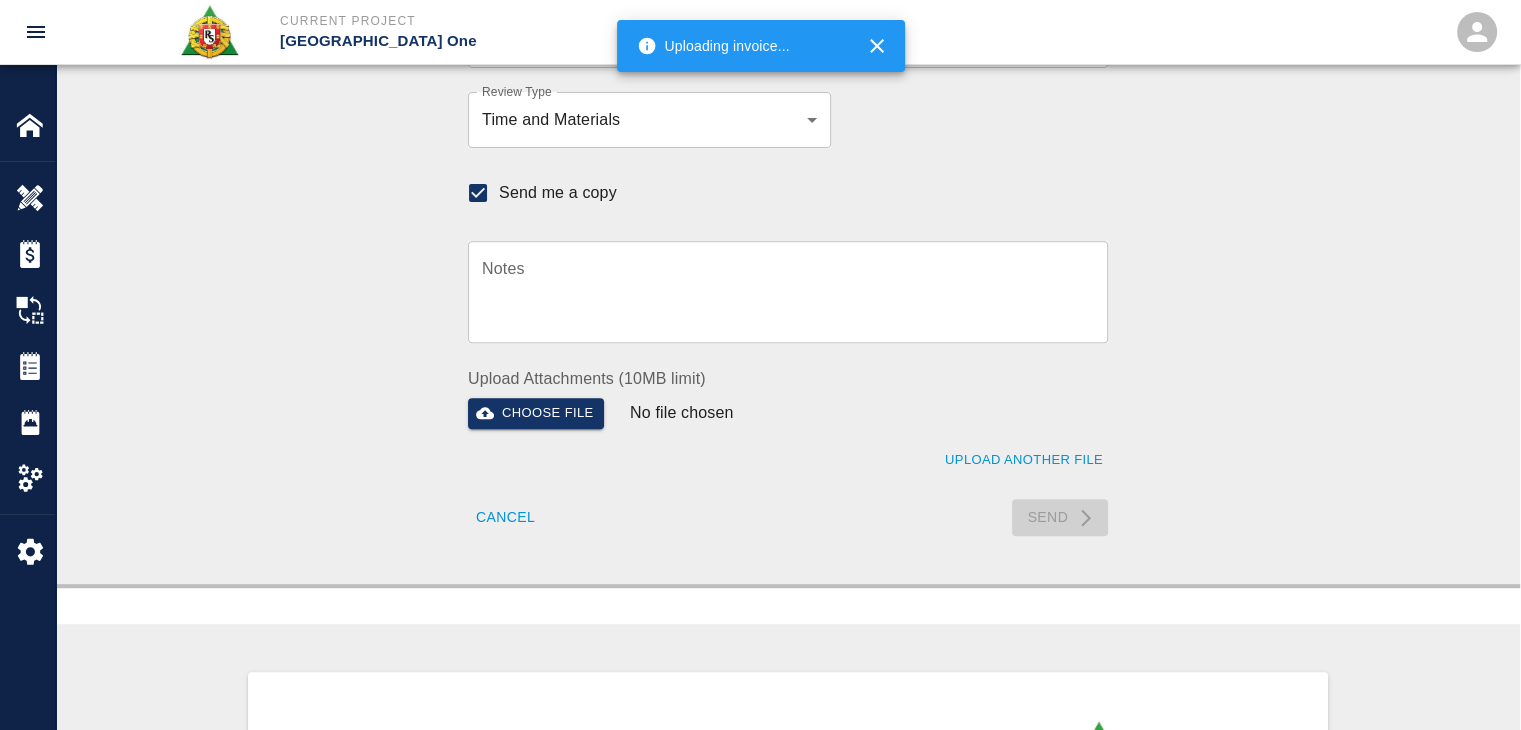 type 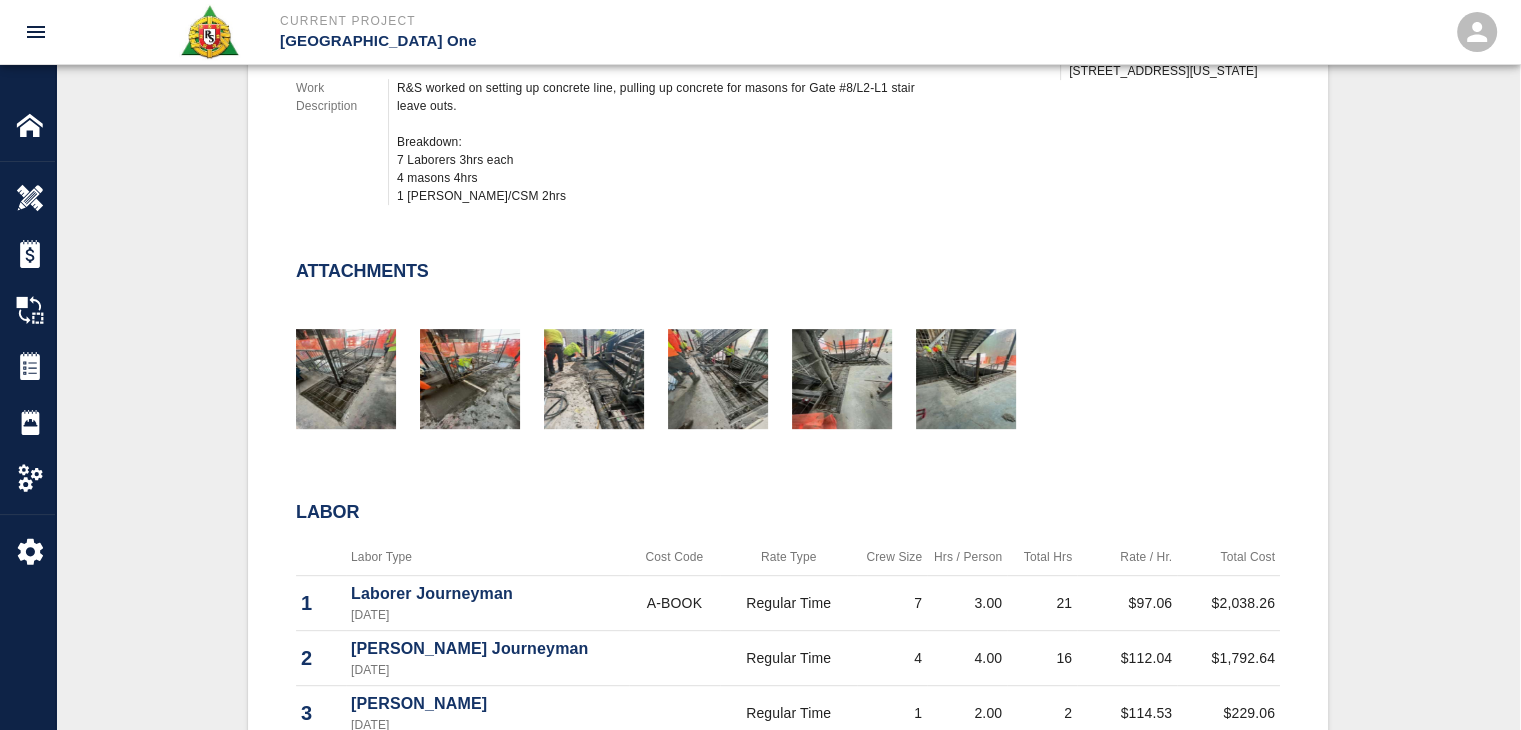 scroll, scrollTop: 0, scrollLeft: 0, axis: both 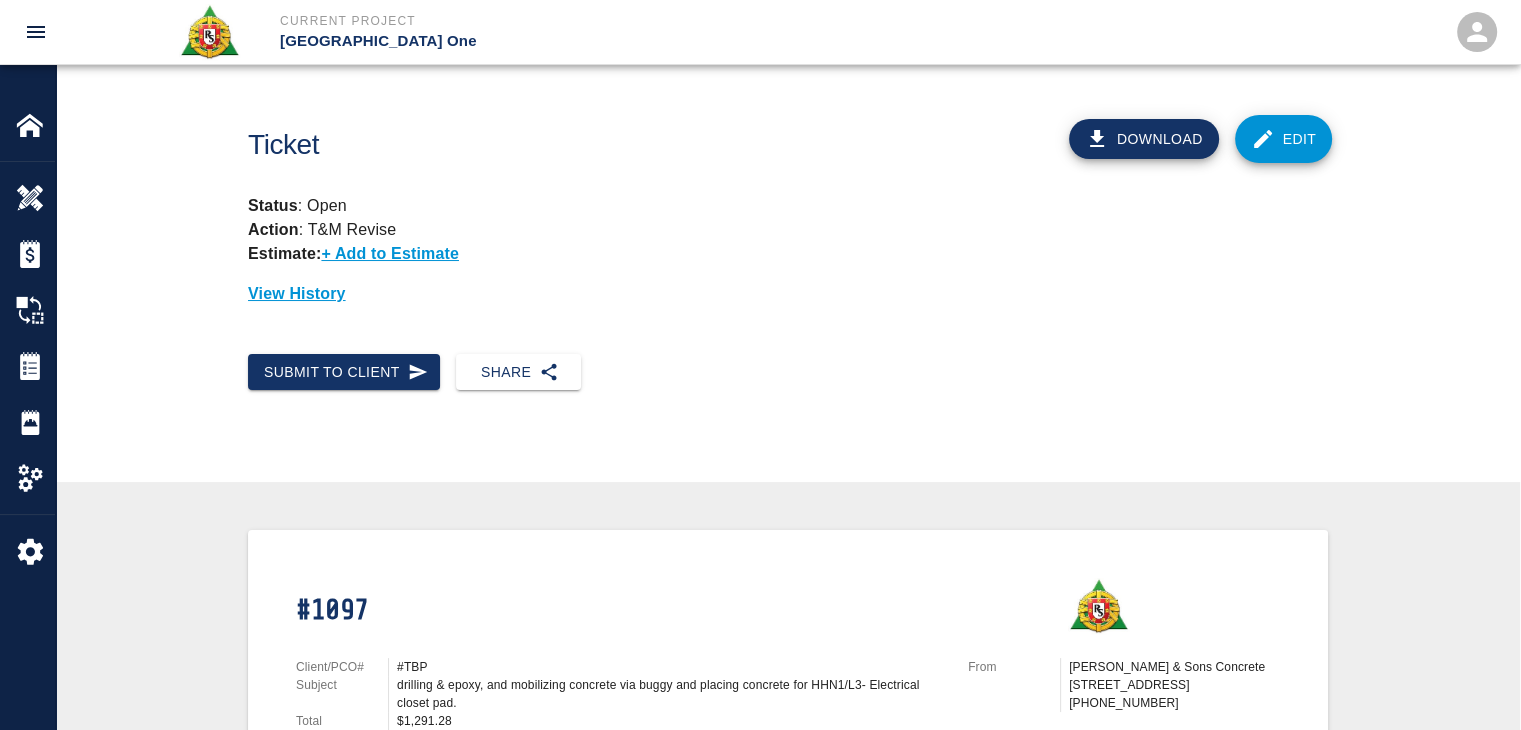 click 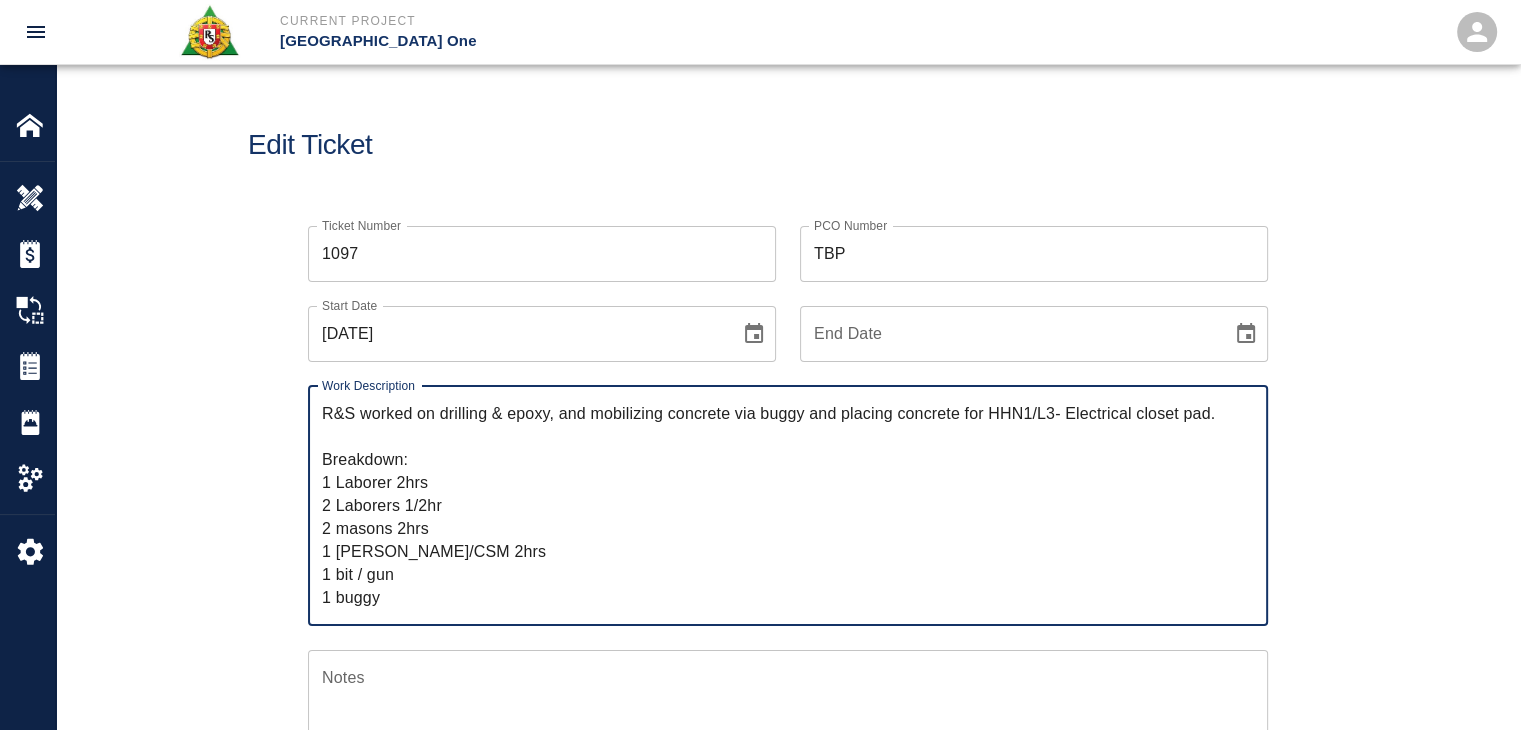click on "PCO Number TBP PCO Number" at bounding box center [1022, 242] 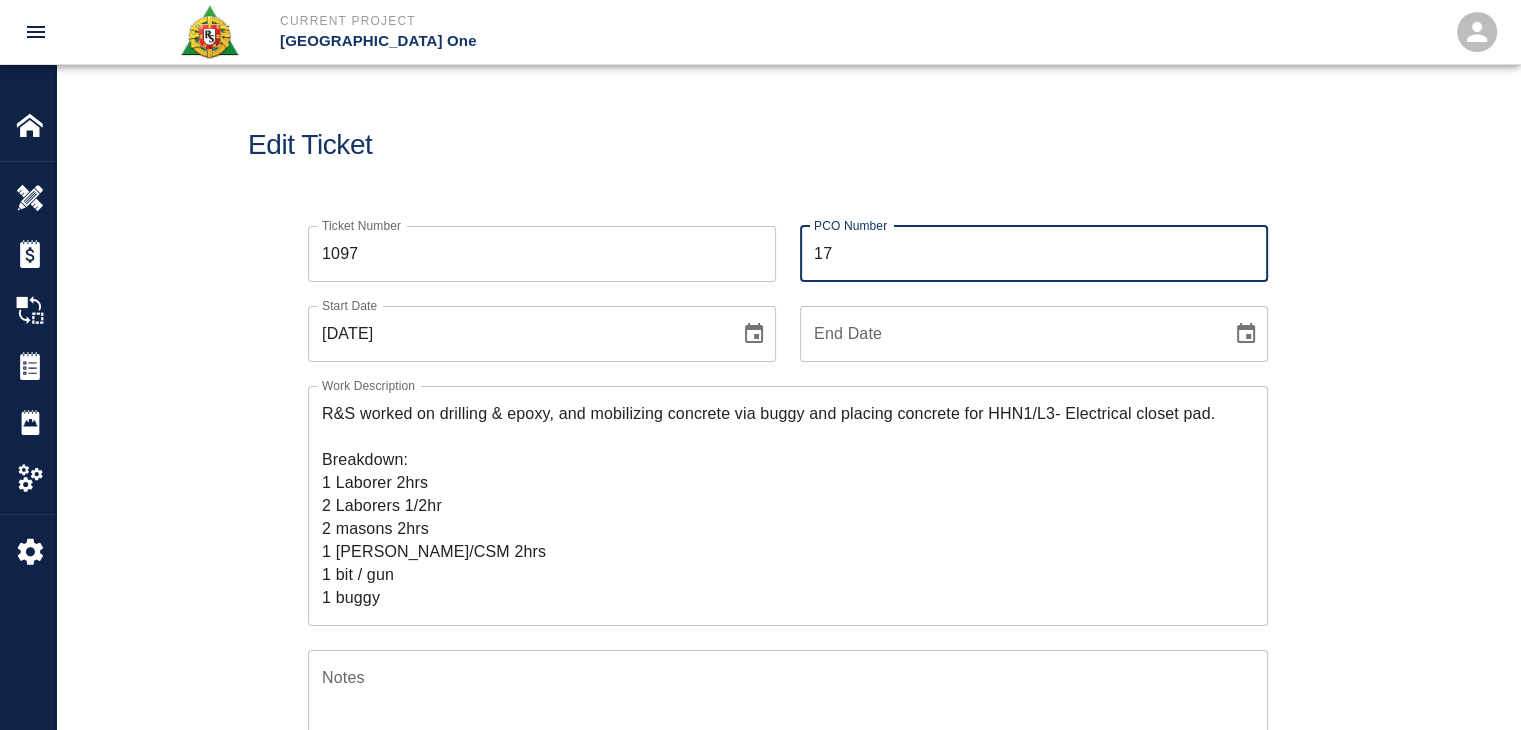 type on "1725" 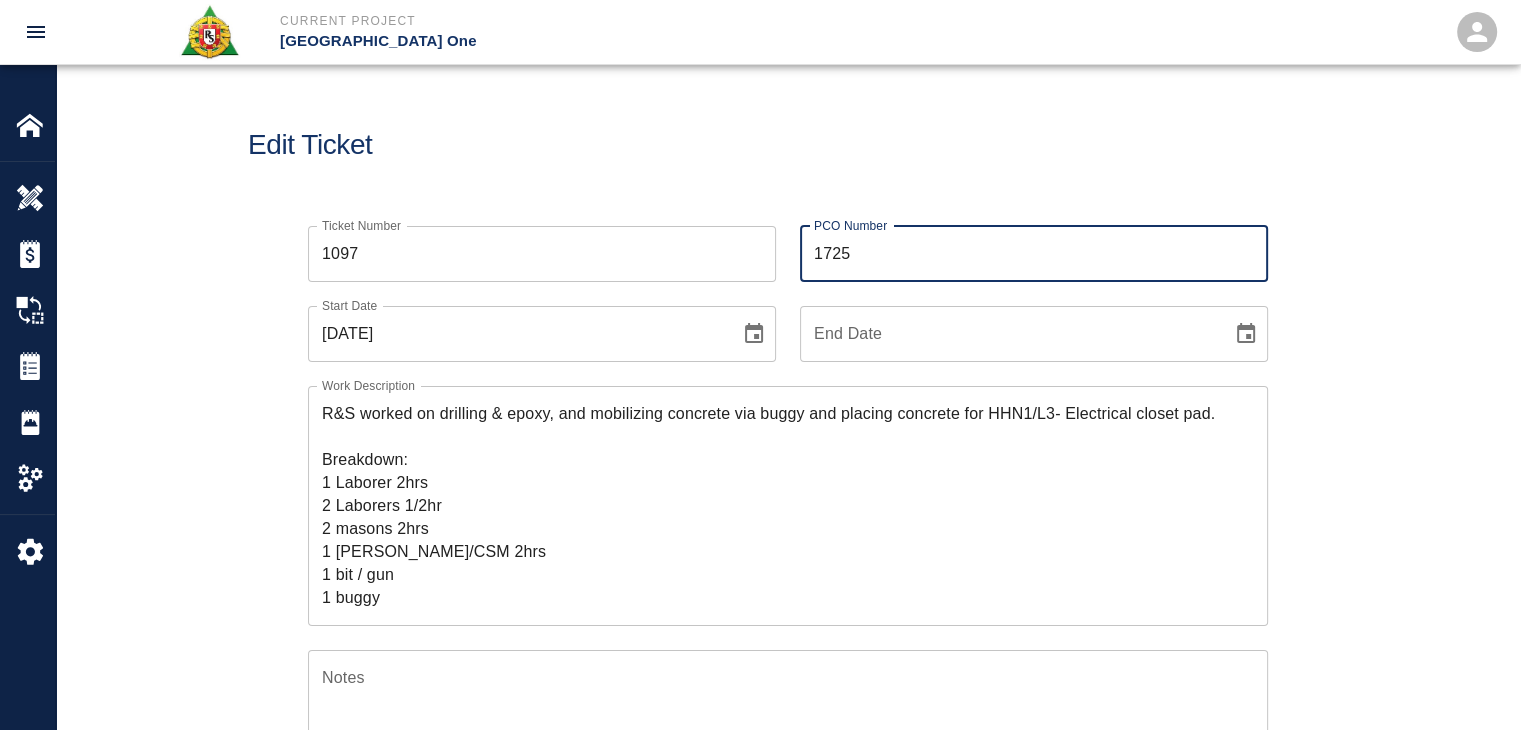 click on "Edit Ticket" at bounding box center [788, 145] 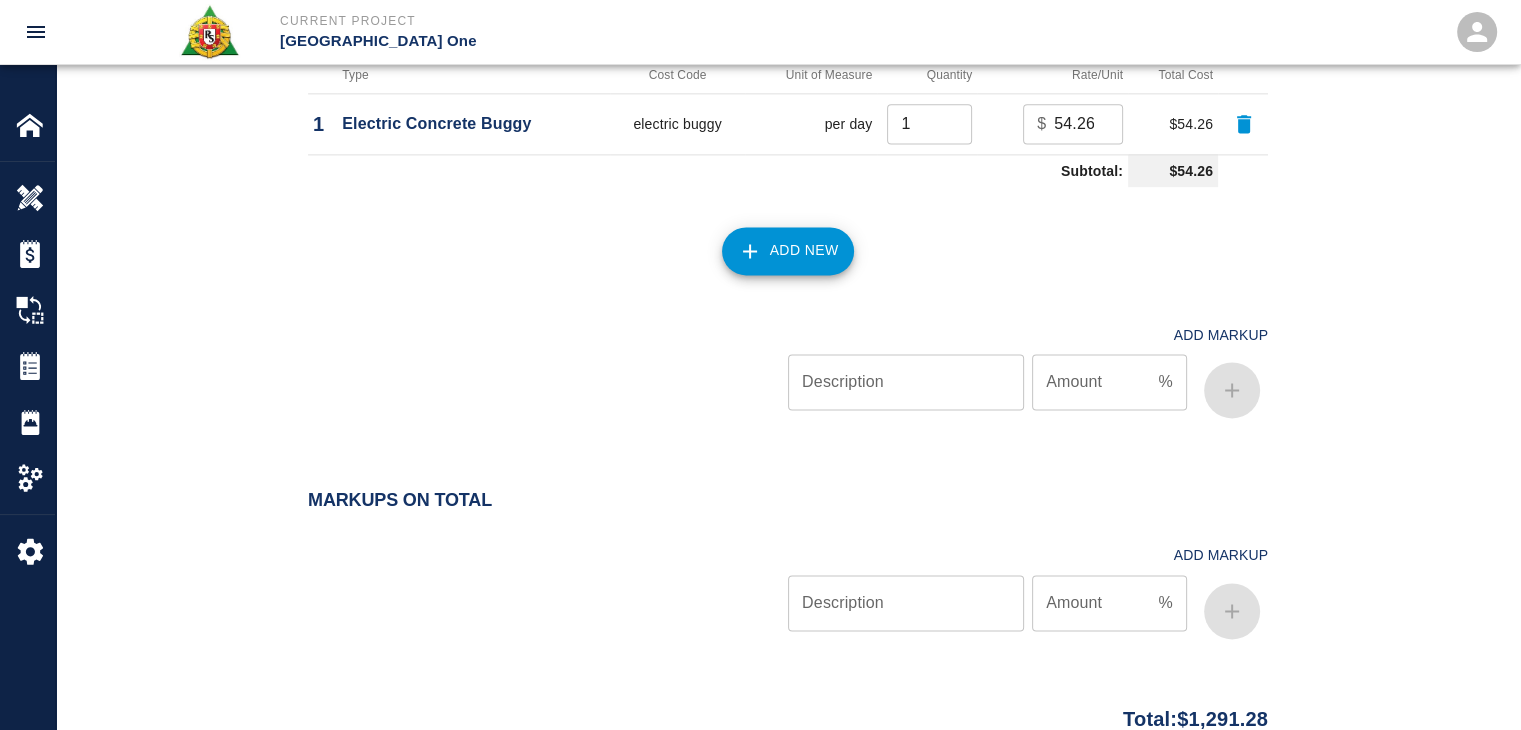 scroll, scrollTop: 2896, scrollLeft: 0, axis: vertical 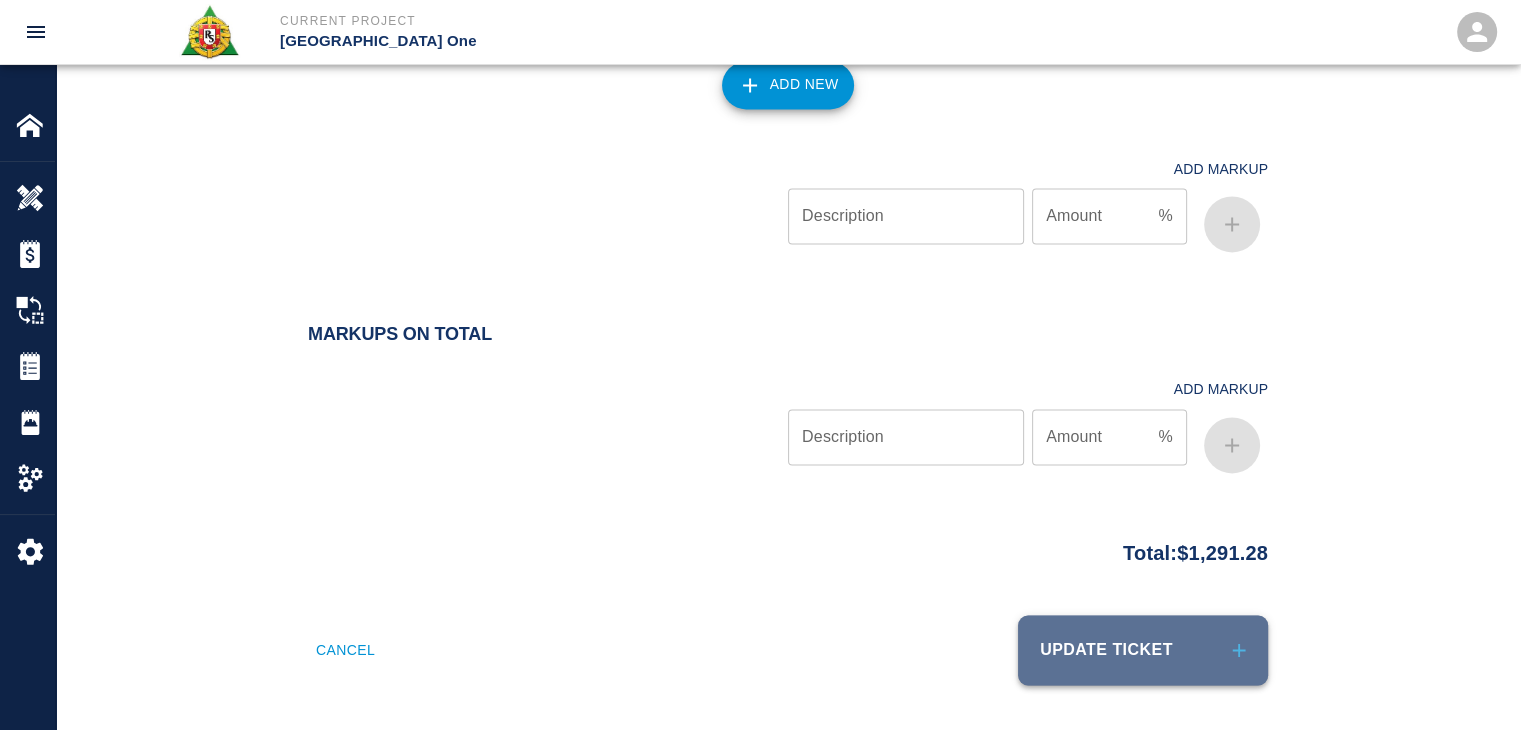 click on "Update Ticket" at bounding box center (1143, 650) 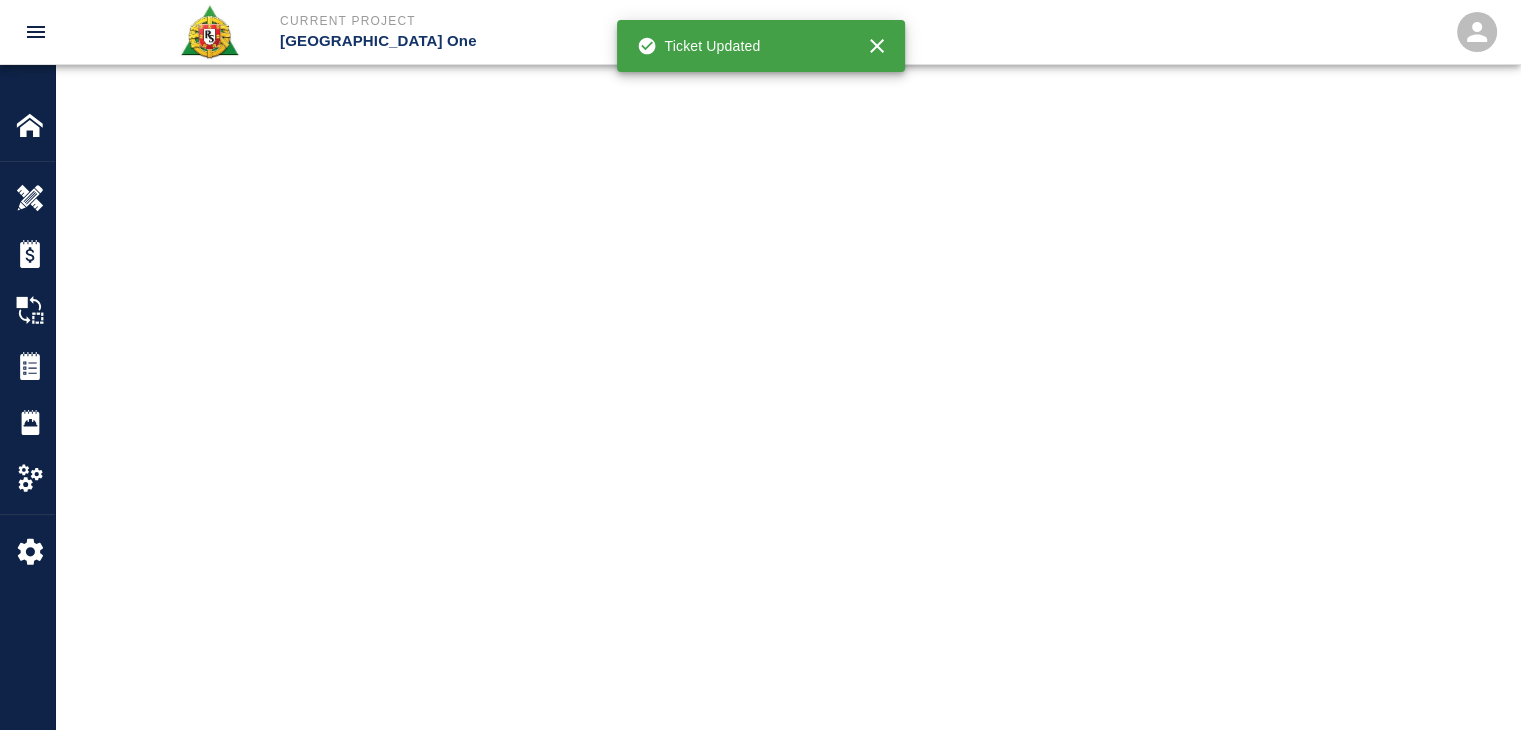 scroll, scrollTop: 0, scrollLeft: 0, axis: both 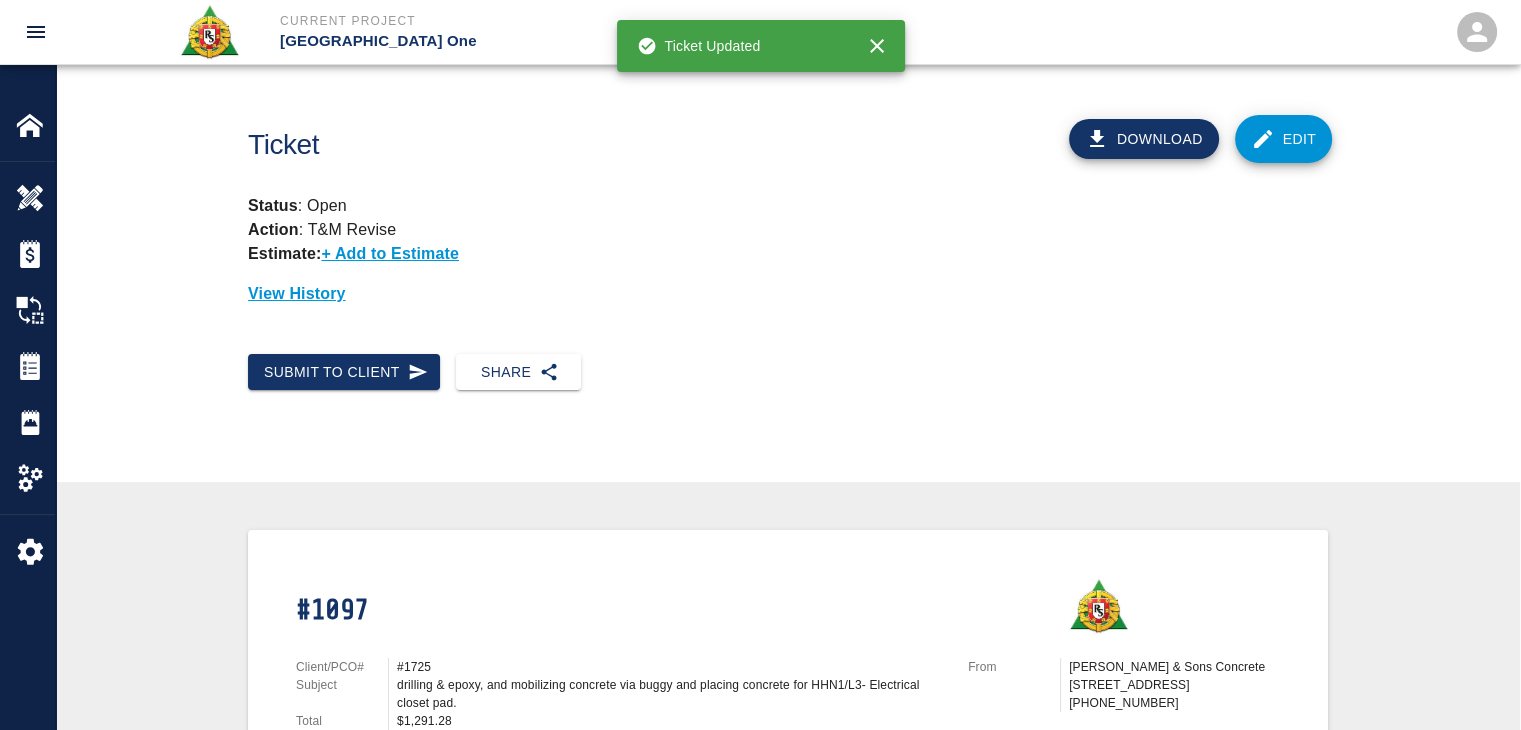 click on "Submit to Client Share" at bounding box center (788, 388) 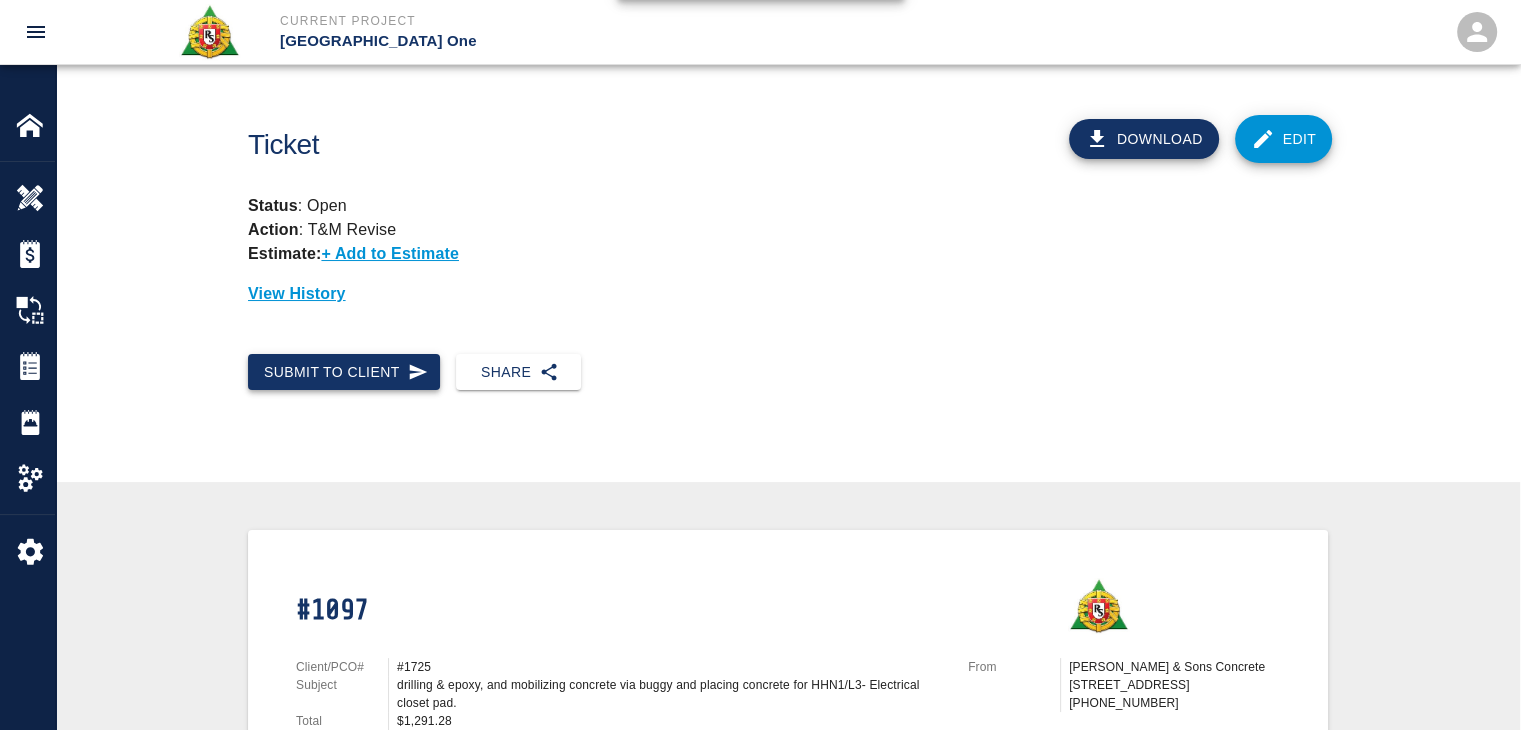 click 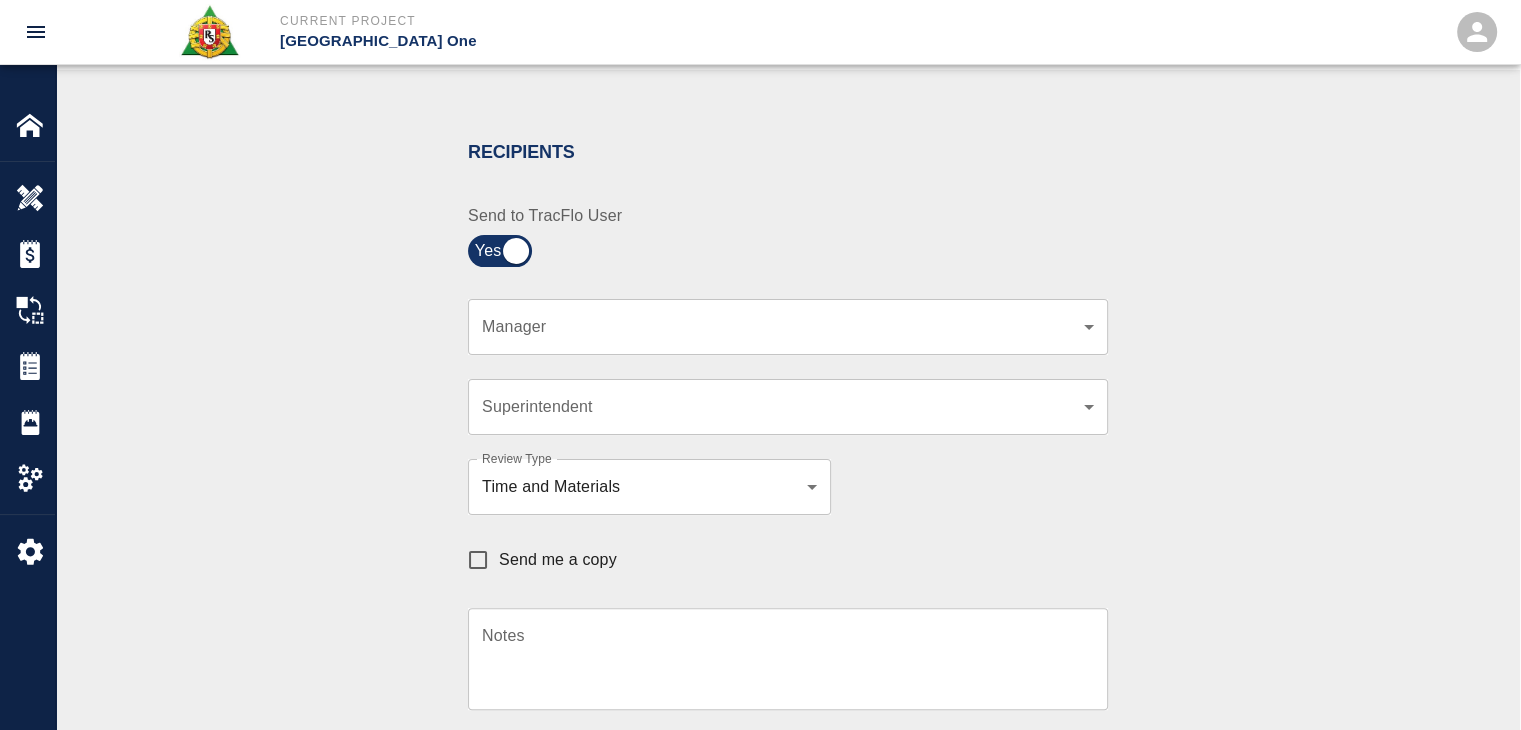 scroll, scrollTop: 387, scrollLeft: 0, axis: vertical 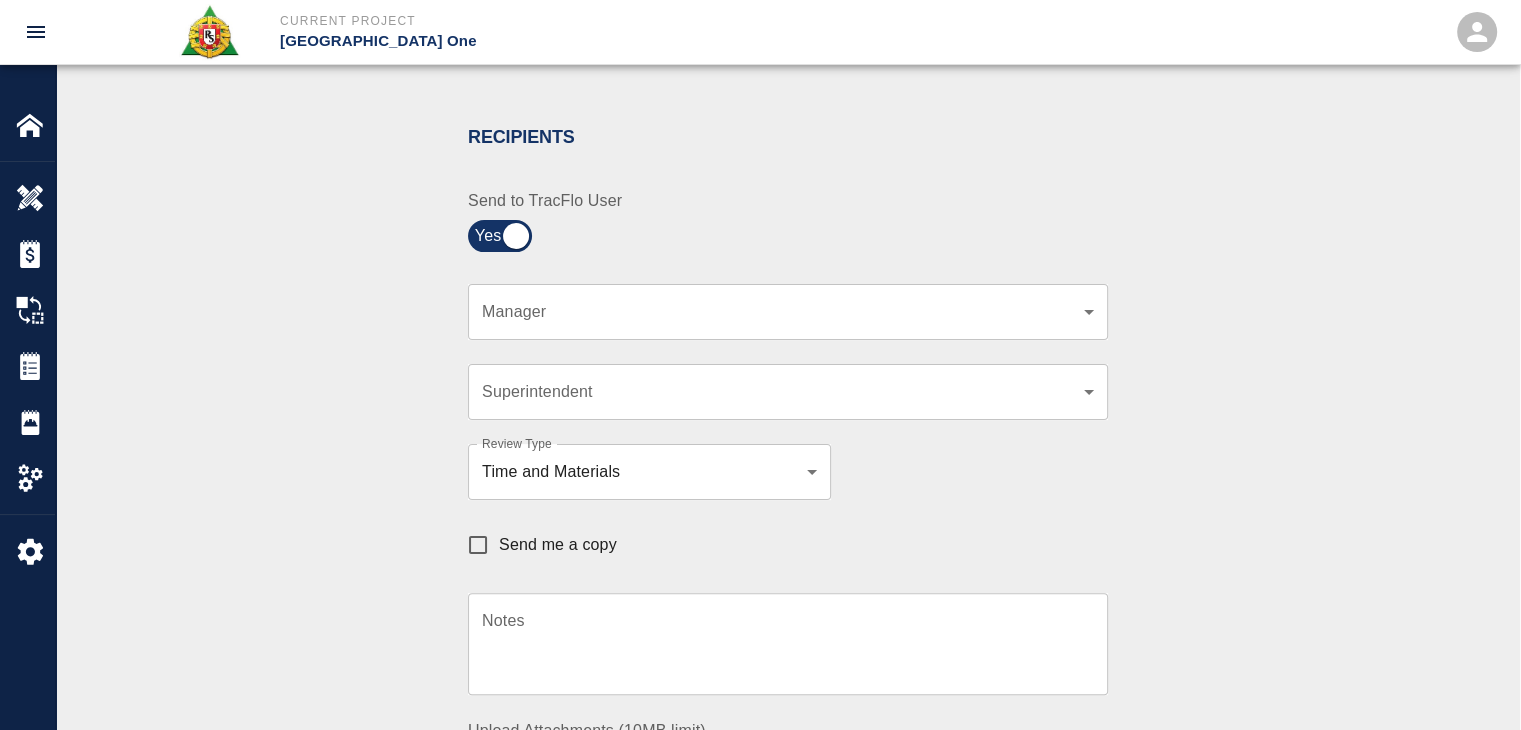 click on "​ Manager" at bounding box center (788, 312) 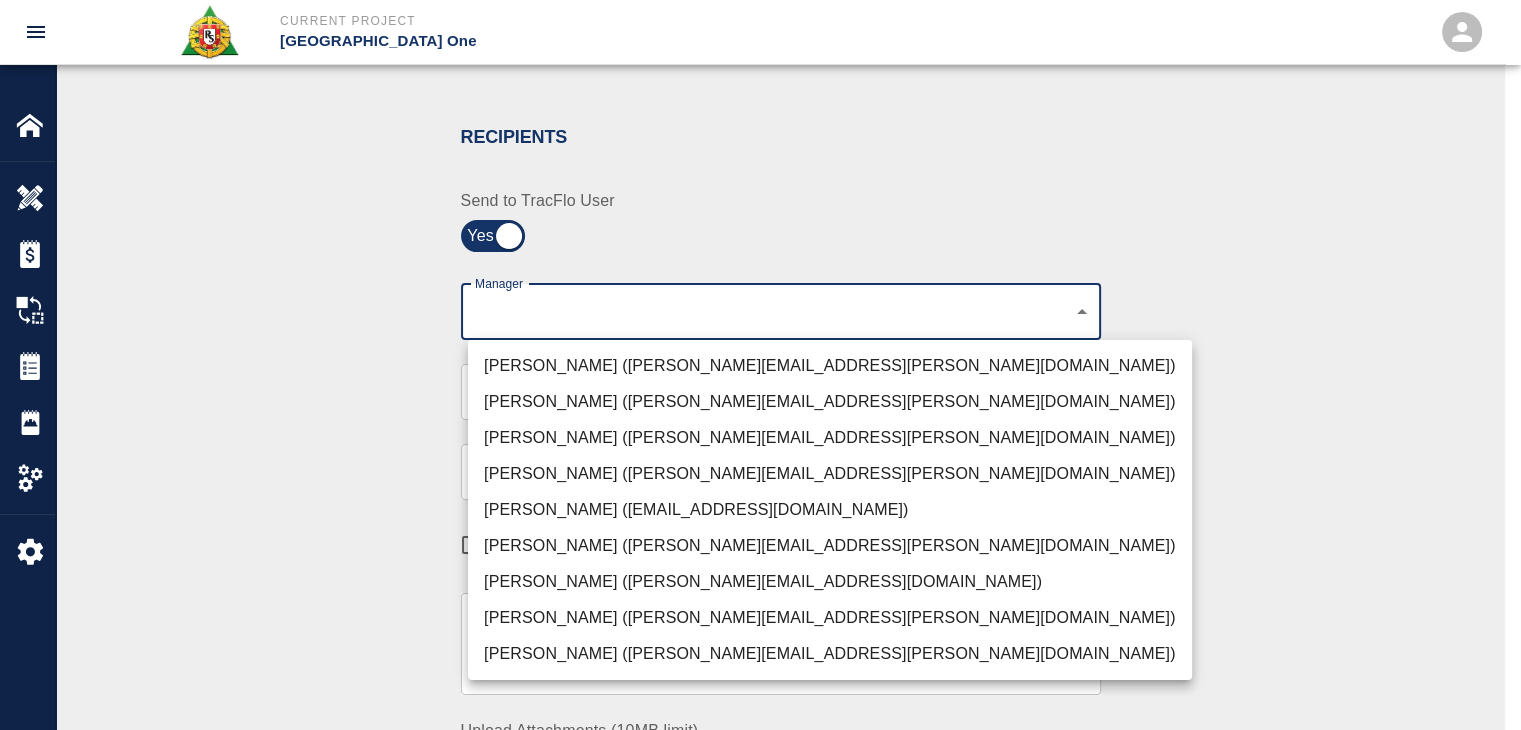 click on "Current Project [GEOGRAPHIC_DATA] One Home [GEOGRAPHIC_DATA] One Overview Estimates Change Orders Tickets Daily Reports Project Settings Settings Powered By Terms of Service  |  Privacy Policy Ticket Download Edit Status :   Open Action :   T&M Revise Estimate:  + Add to Estimate View History Submit to Client Share Recipients Internal Team ​ Internal Team Notes x Notes Cancel Send Recipients Send to TracFlo User Manager ​ Manager Superintendent ​ Superintendent Review Type Time and Materials tm Review Type Send me a copy Notes x Notes Upload Attachments (10MB limit) Choose file No file chosen Upload Another File Cancel Send Request Time and Material Revision Notes   * x Notes   * Upload Attachments (10MB limit) Choose file No file chosen Upload Another File Cancel Send Time and Materials Reject Notes   * x Notes   * Upload Attachments (10MB limit) Choose file No file chosen Upload Another File Cancel Send Approve Ticket Time and Materials Signature Clear Notes x Notes Upload Attachments (10MB limit) Cancel" at bounding box center [760, -22] 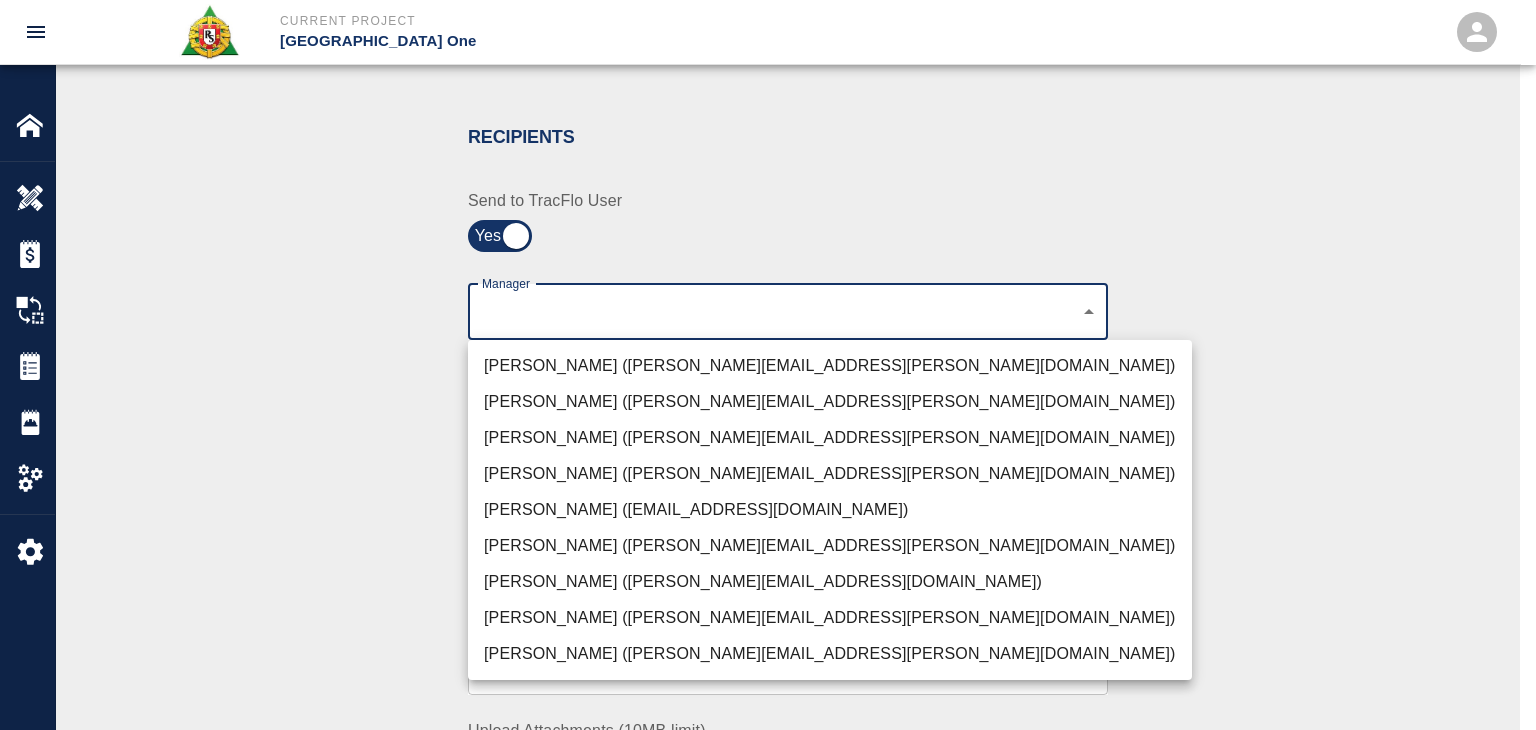 click on "Dylan  Sims (dylan.sims@aecom.com)" at bounding box center [830, 618] 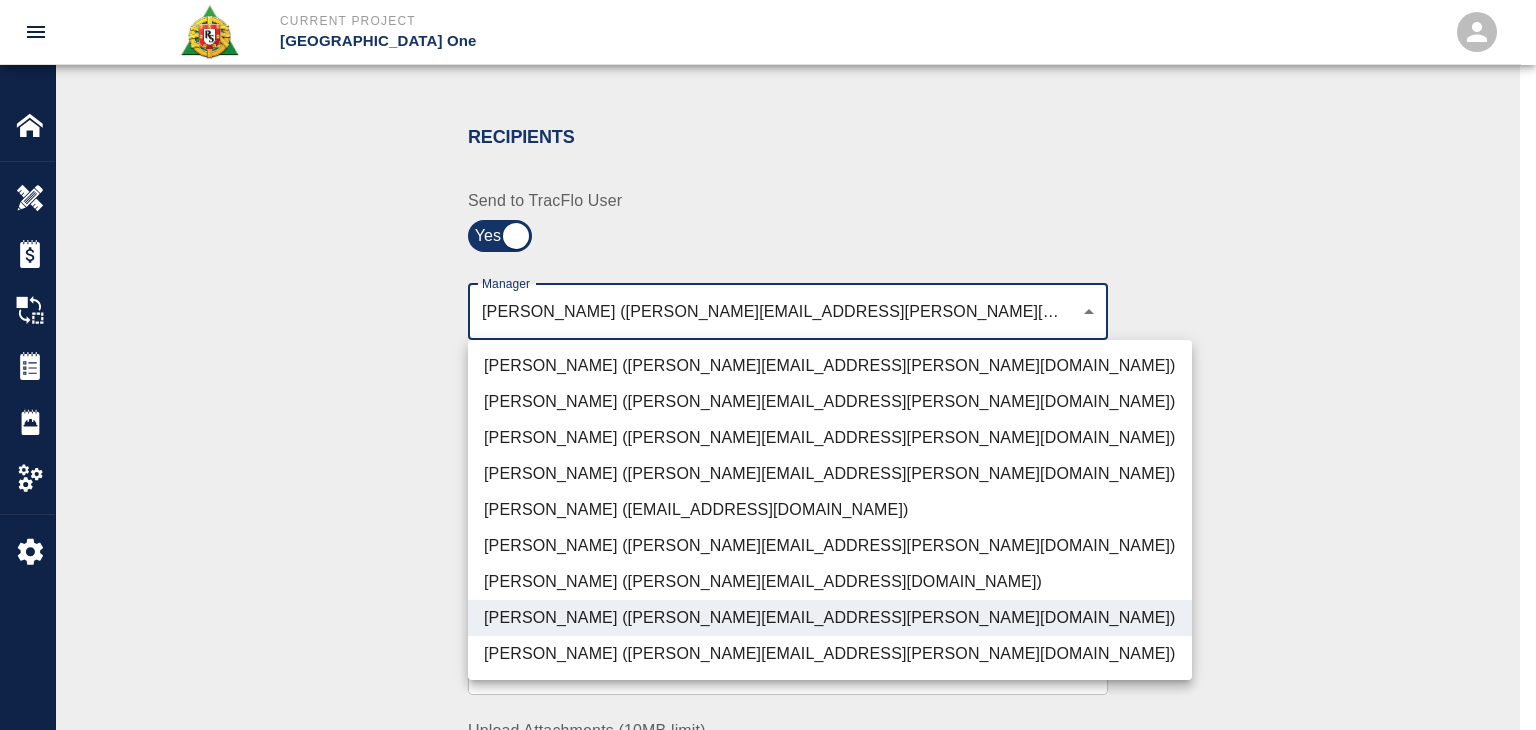 click at bounding box center (768, 365) 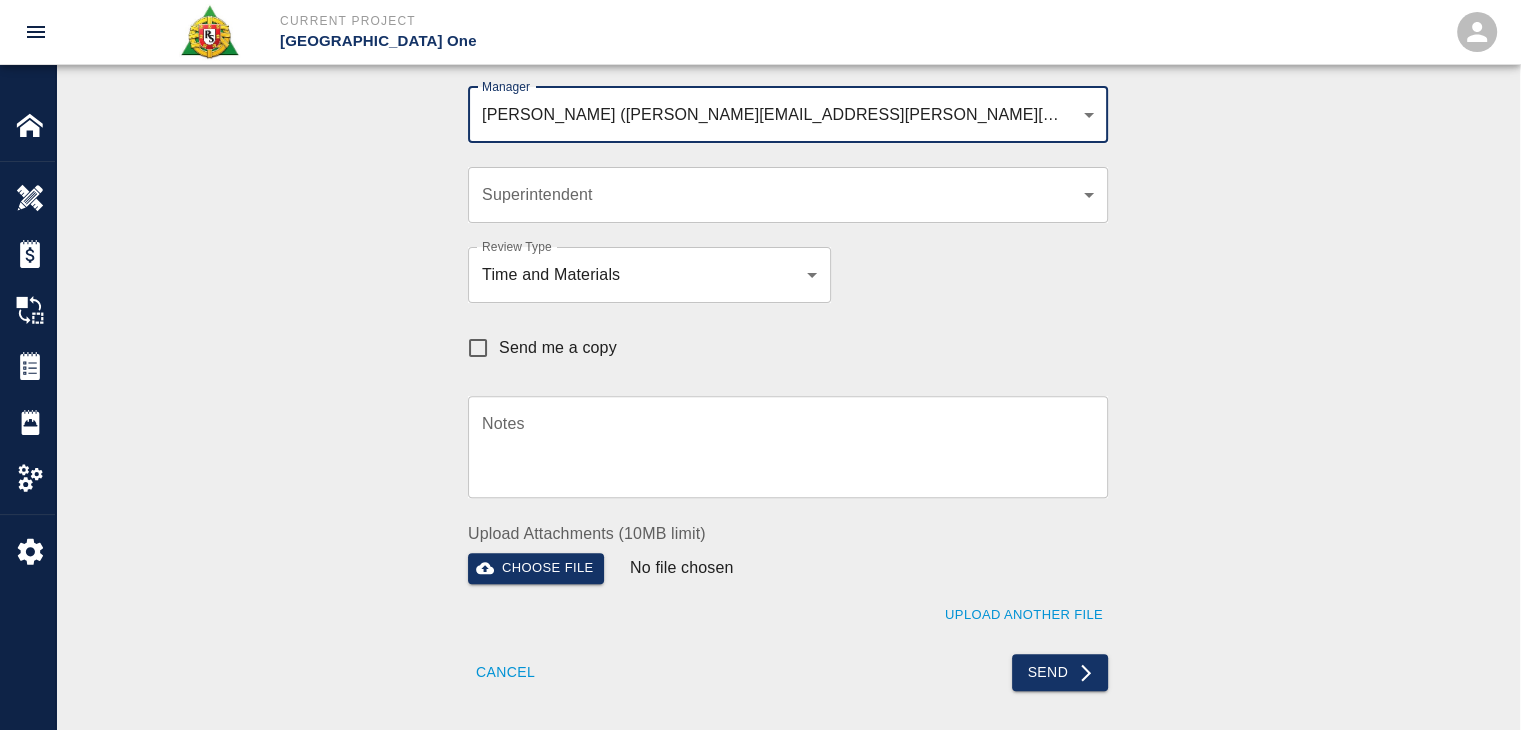 scroll, scrollTop: 588, scrollLeft: 0, axis: vertical 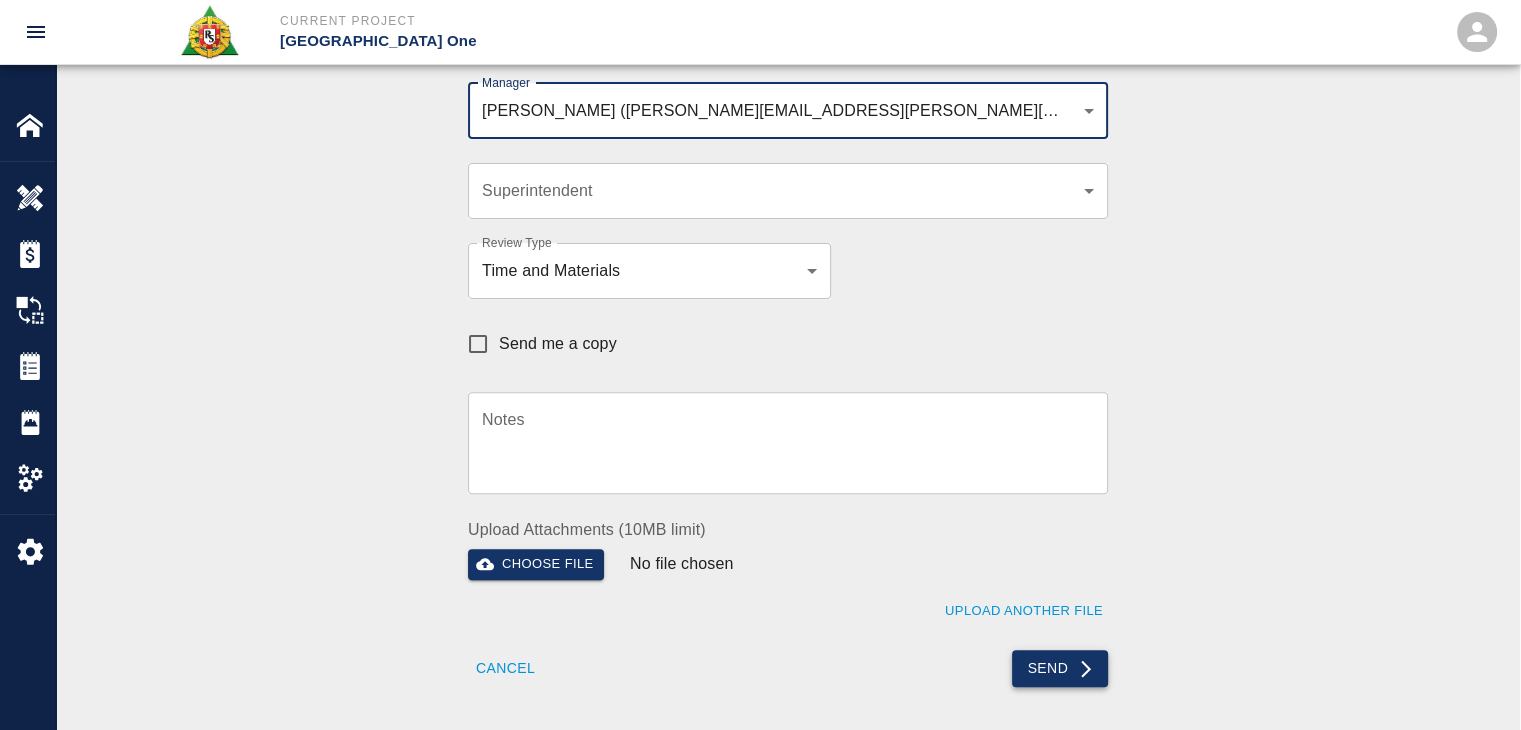 click on "Send" at bounding box center [1060, 668] 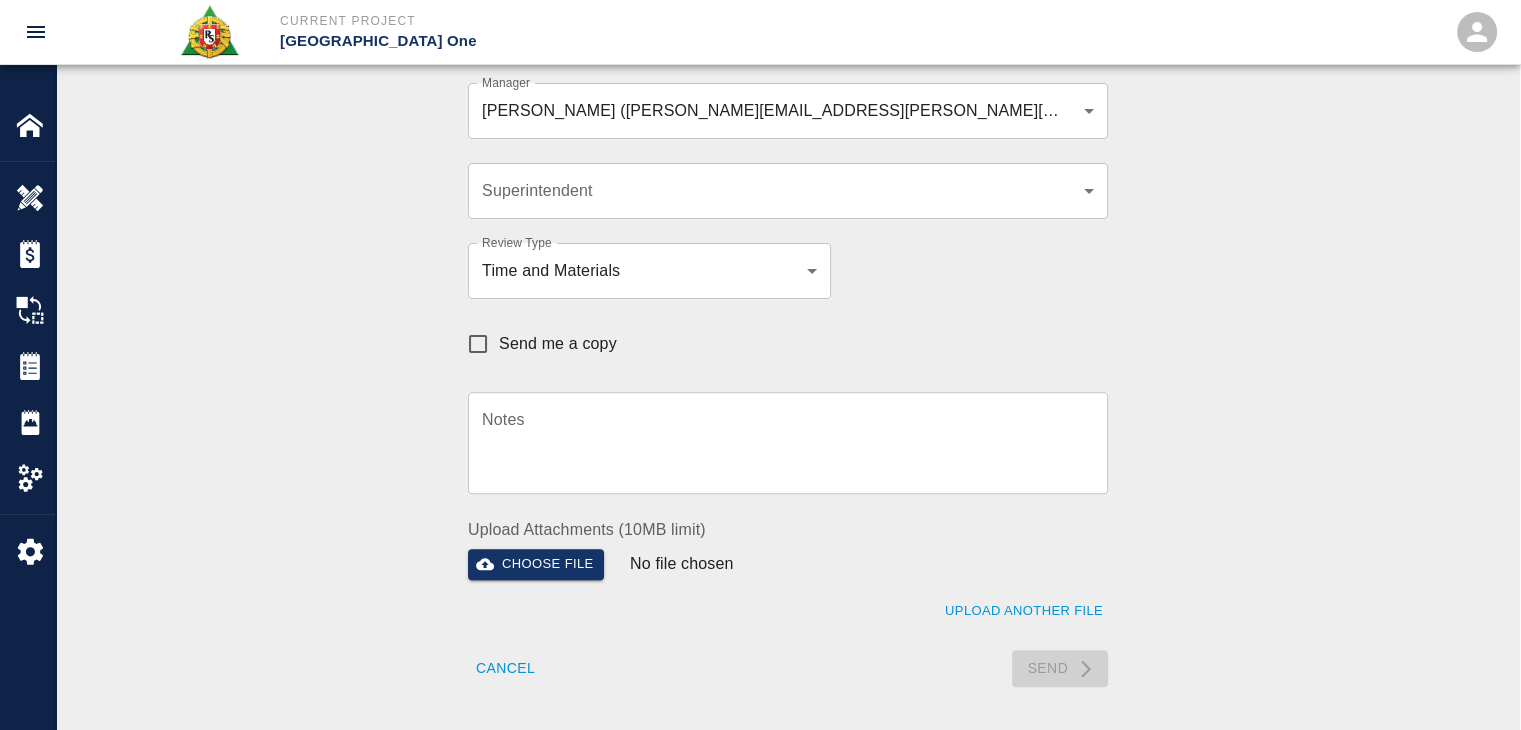 type 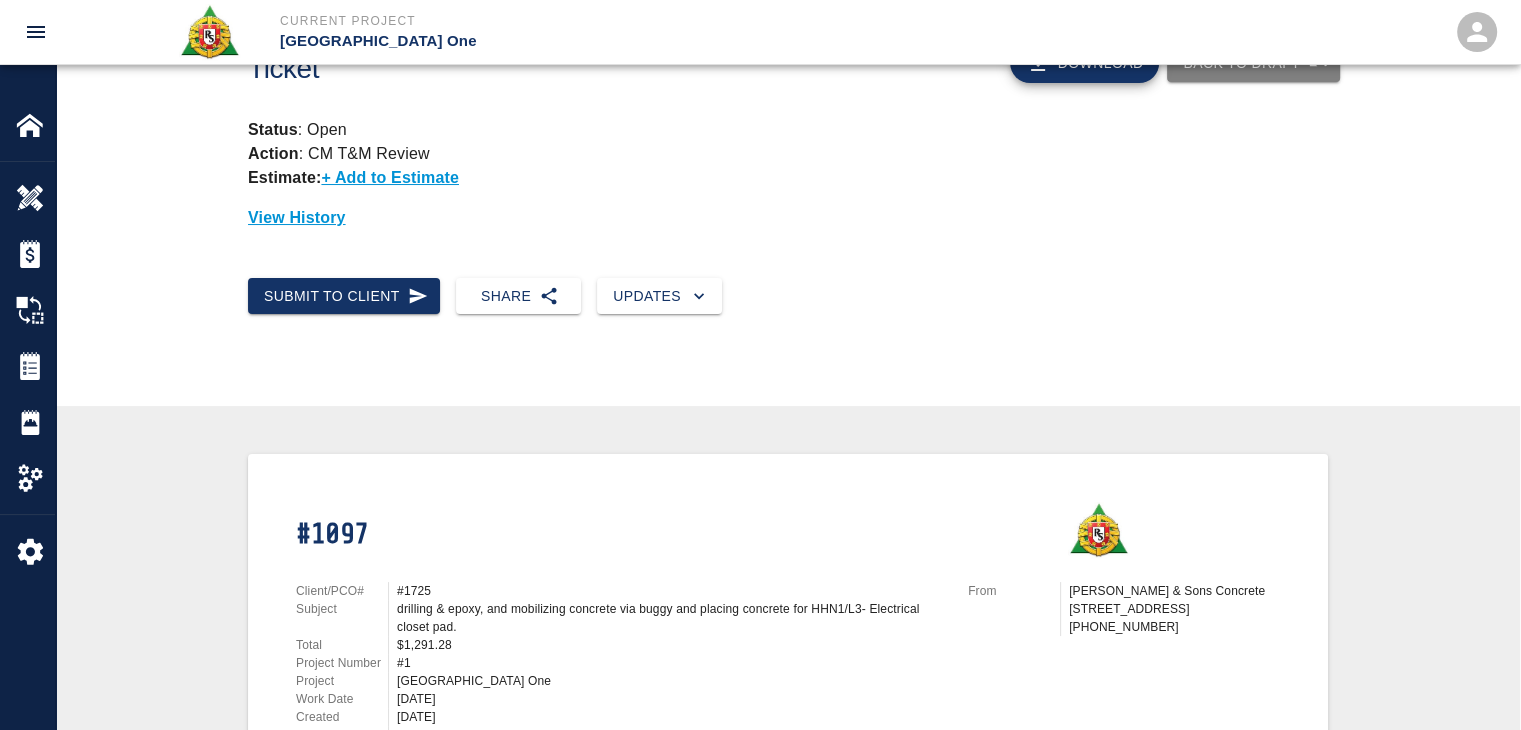 scroll, scrollTop: 0, scrollLeft: 0, axis: both 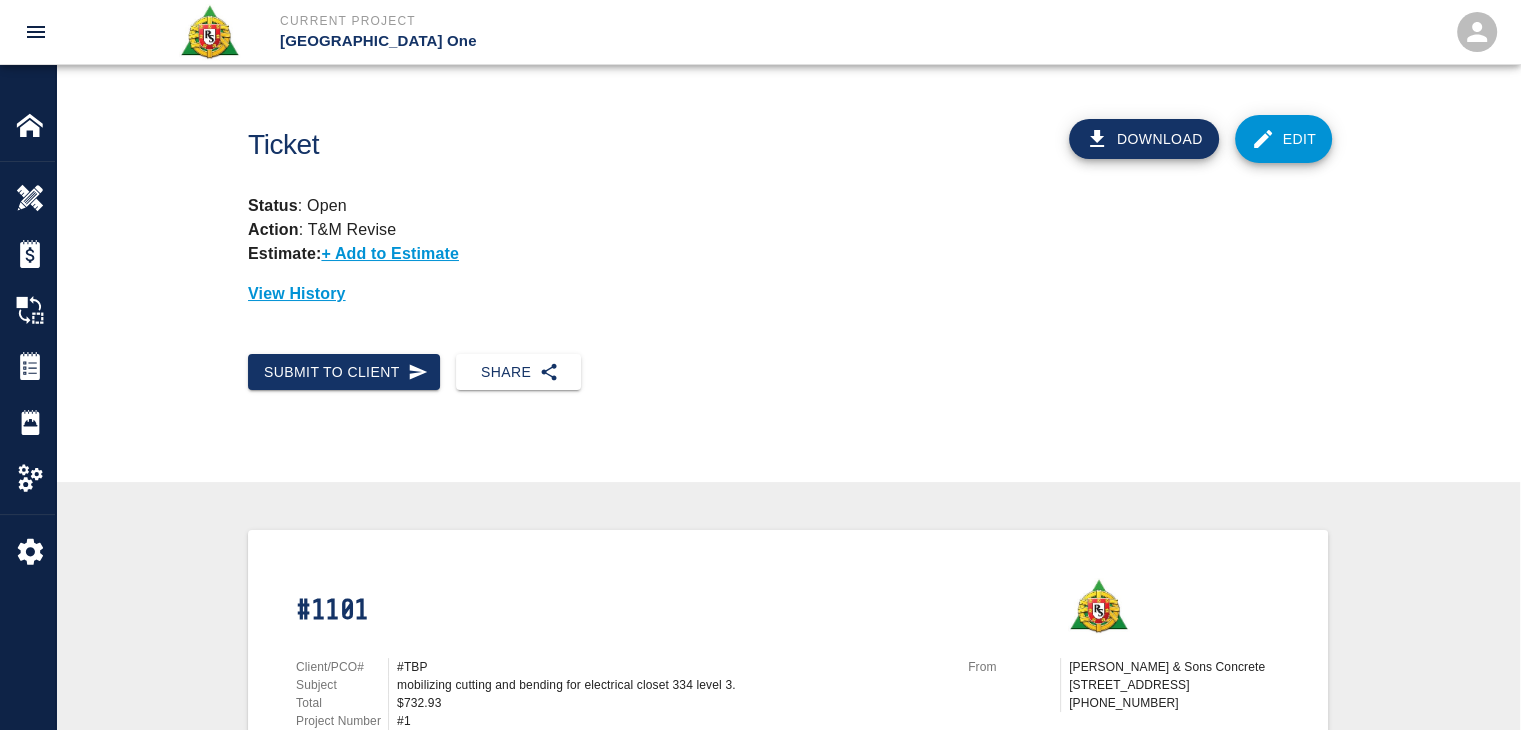 click on "Edit" at bounding box center [1284, 139] 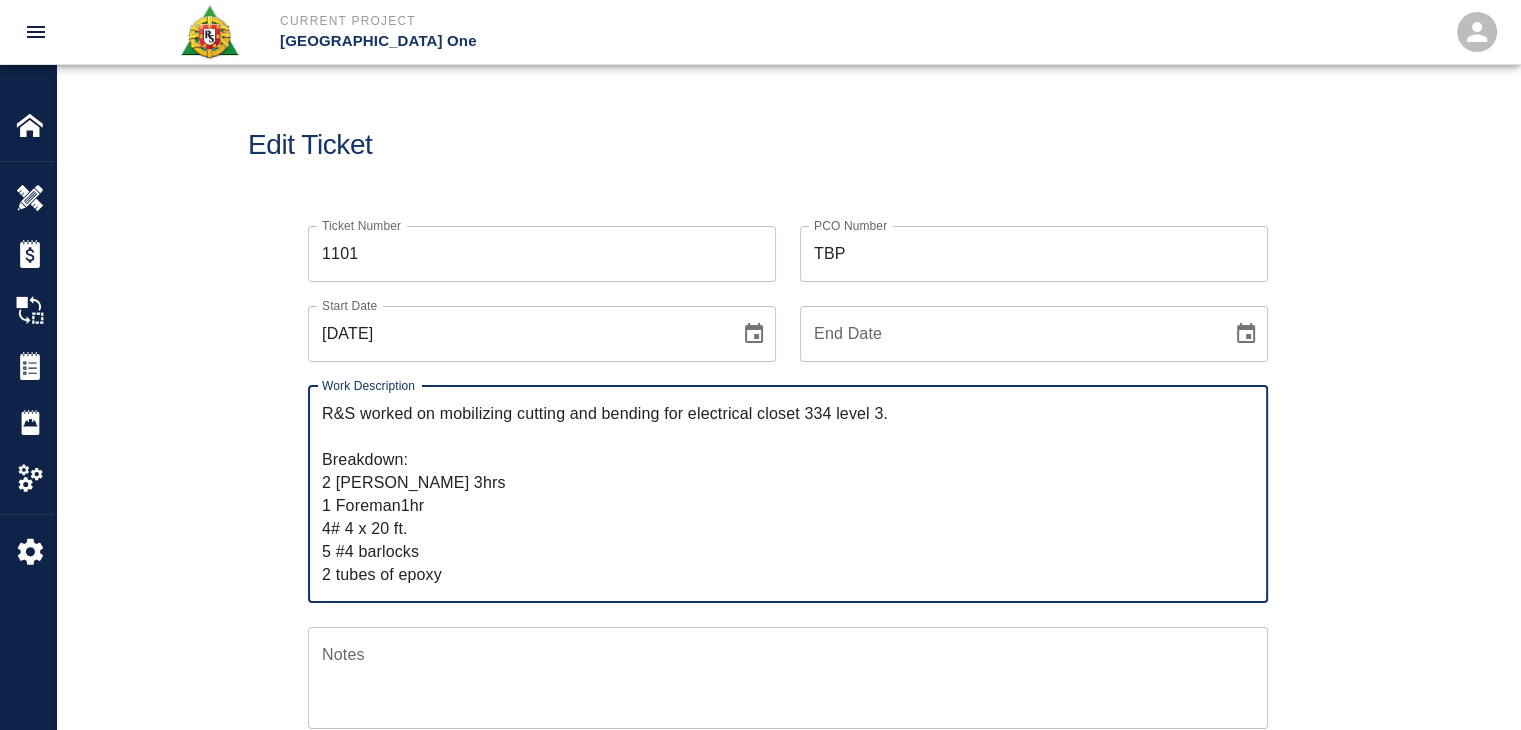 drag, startPoint x: 849, startPoint y: 257, endPoint x: 734, endPoint y: 255, distance: 115.01739 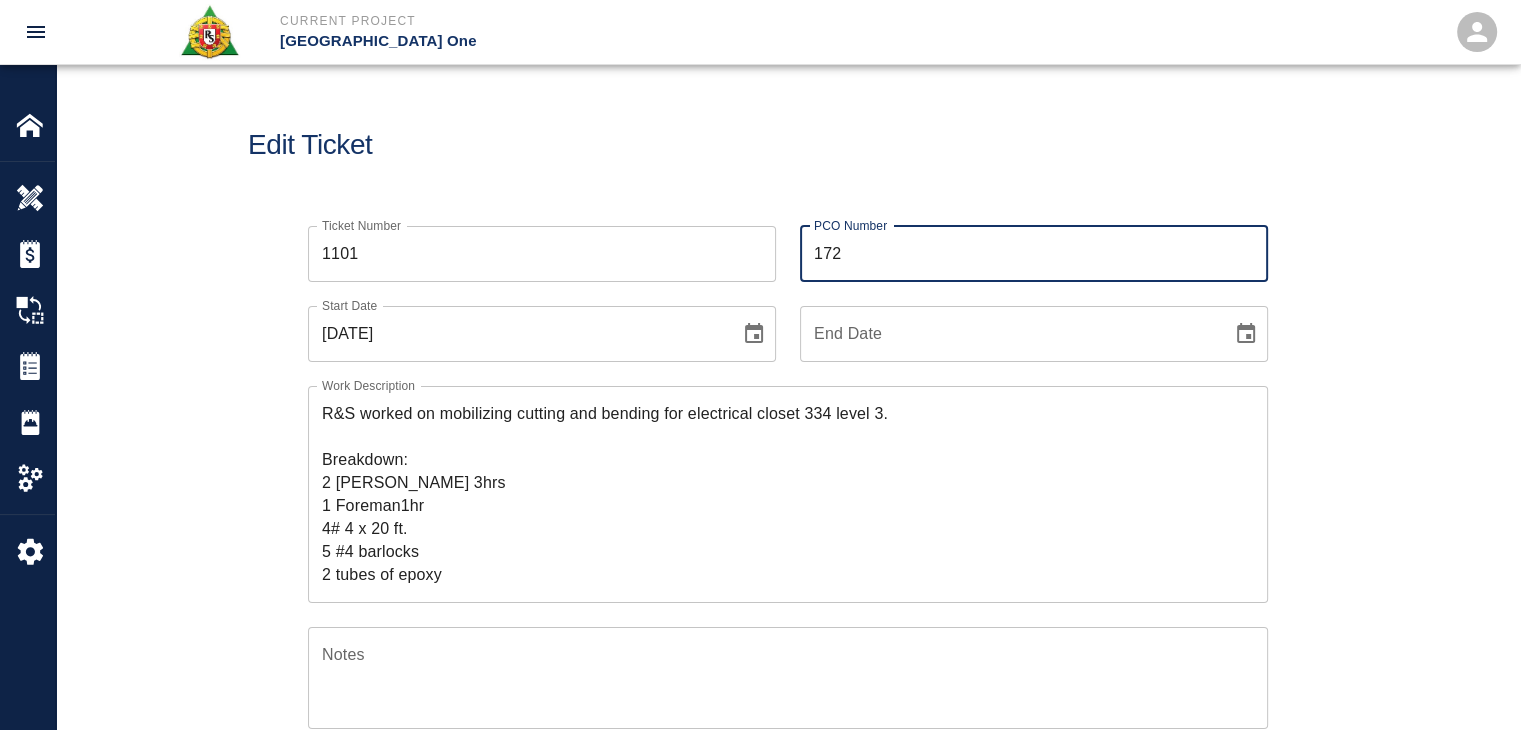 type on "1725" 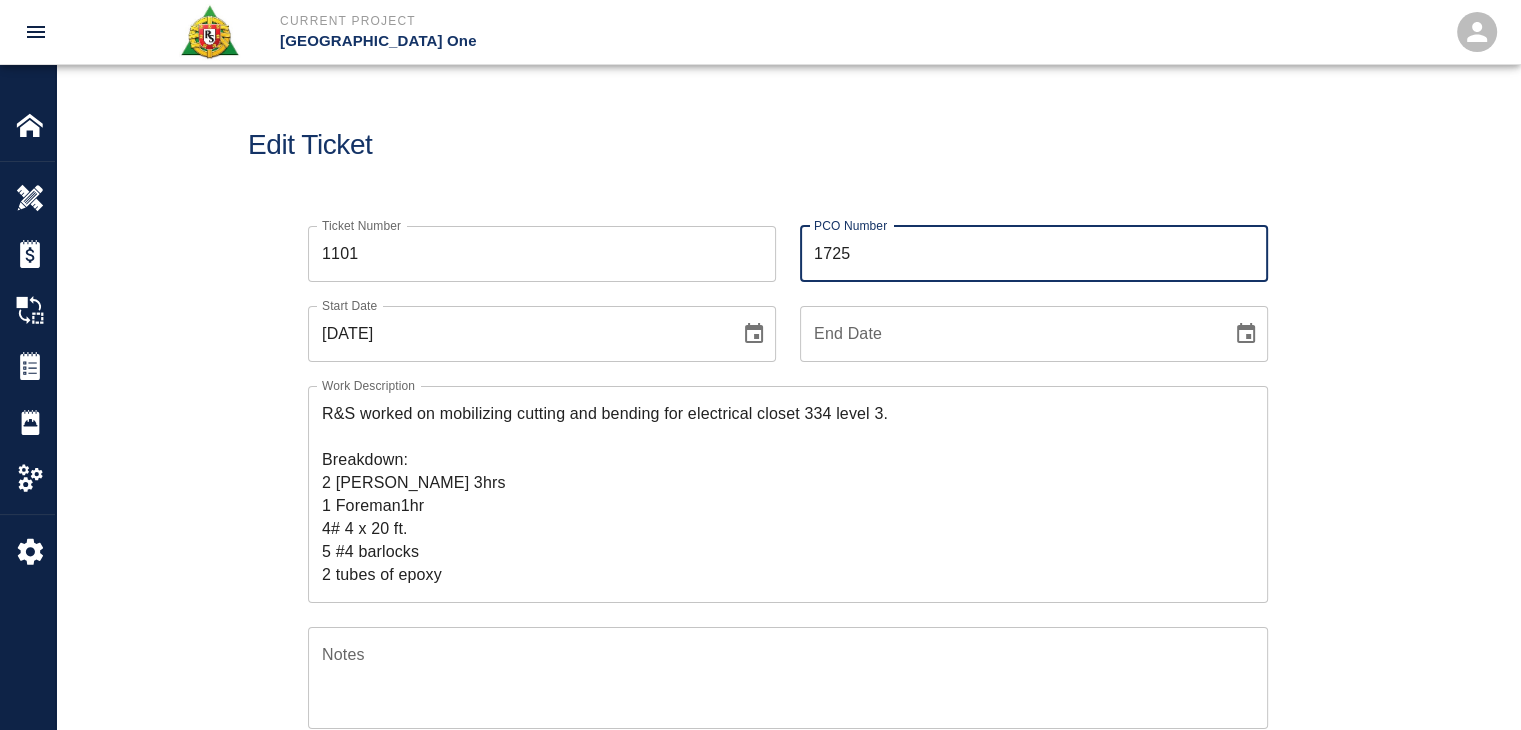 click on "Ticket Number 1101 Ticket Number" at bounding box center (530, 242) 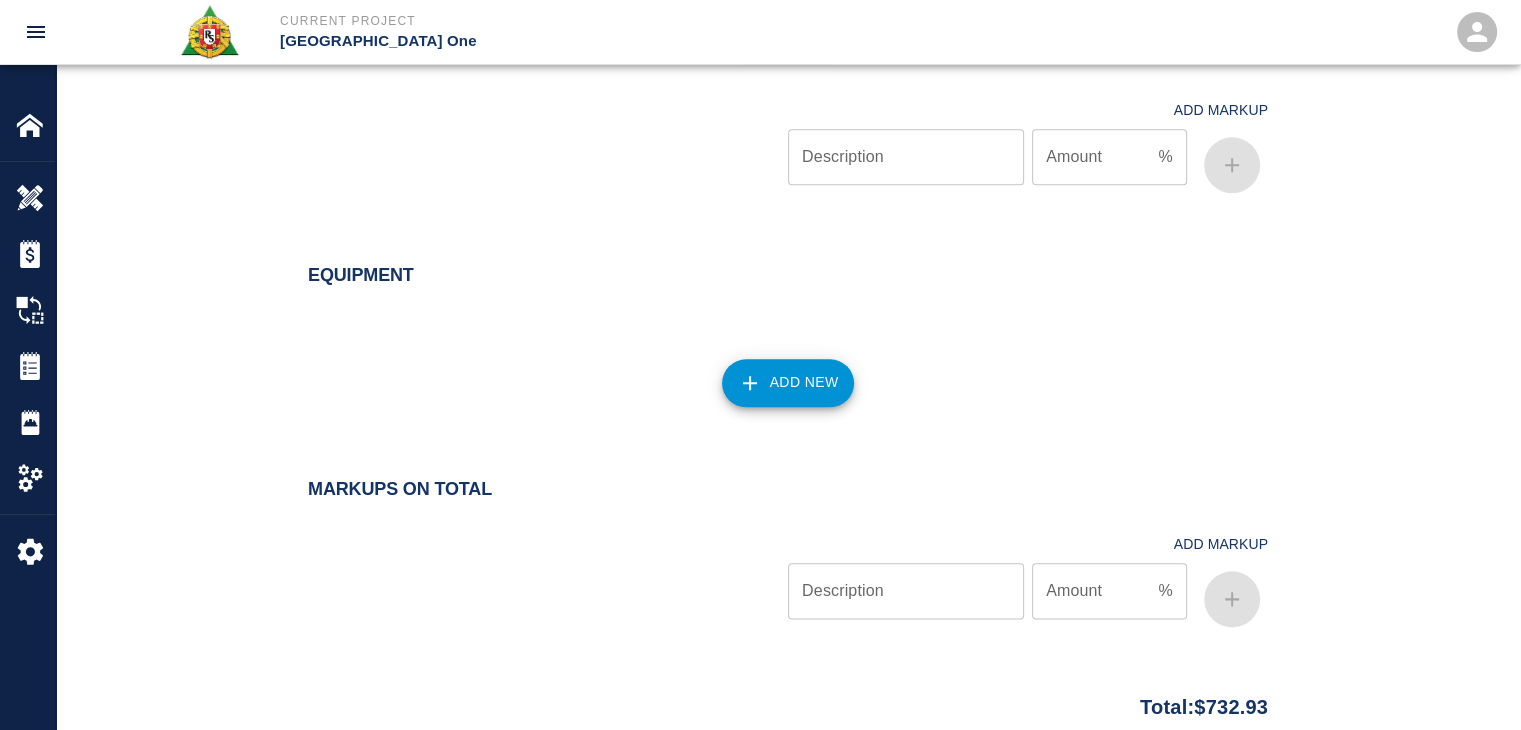 scroll, scrollTop: 2410, scrollLeft: 0, axis: vertical 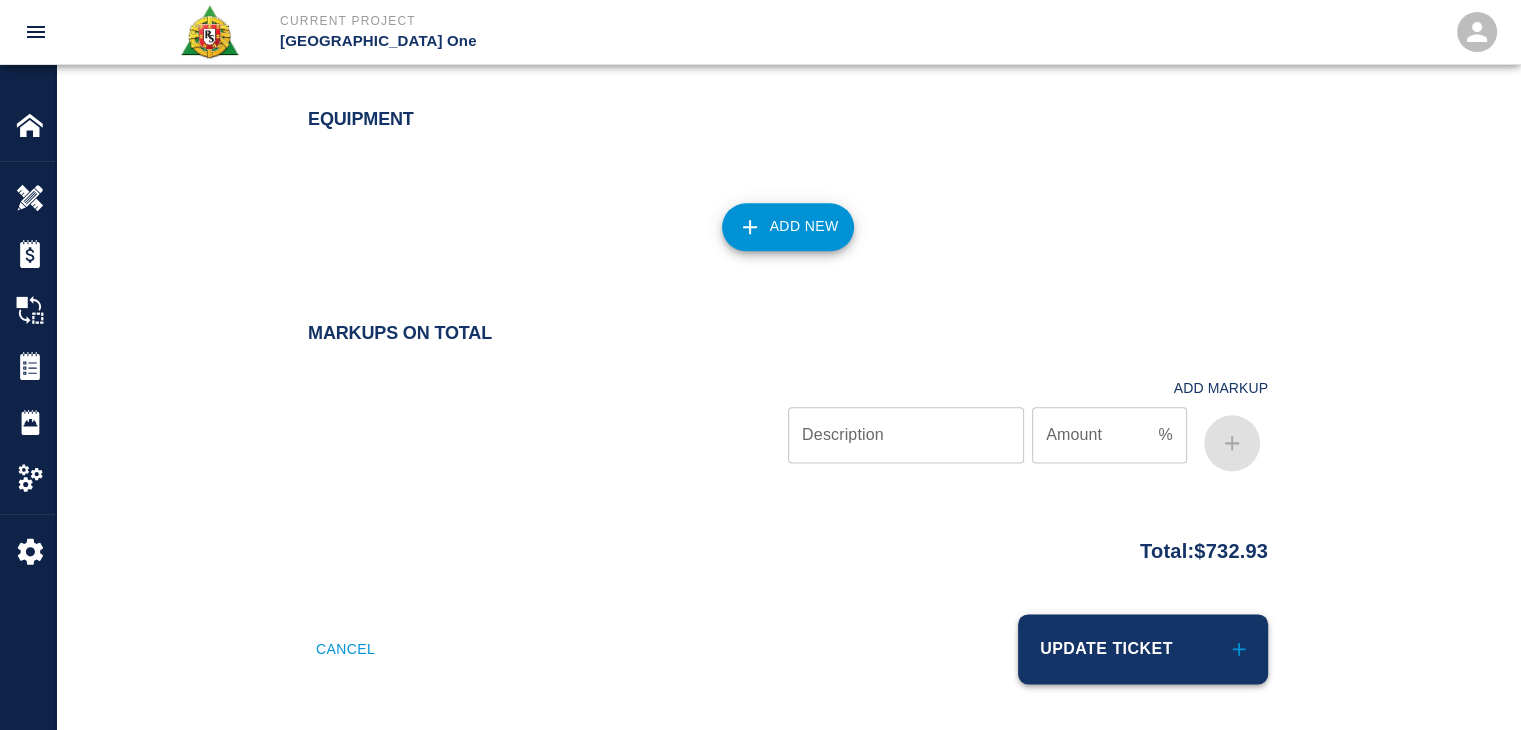 click on "Update Ticket" at bounding box center [1143, 649] 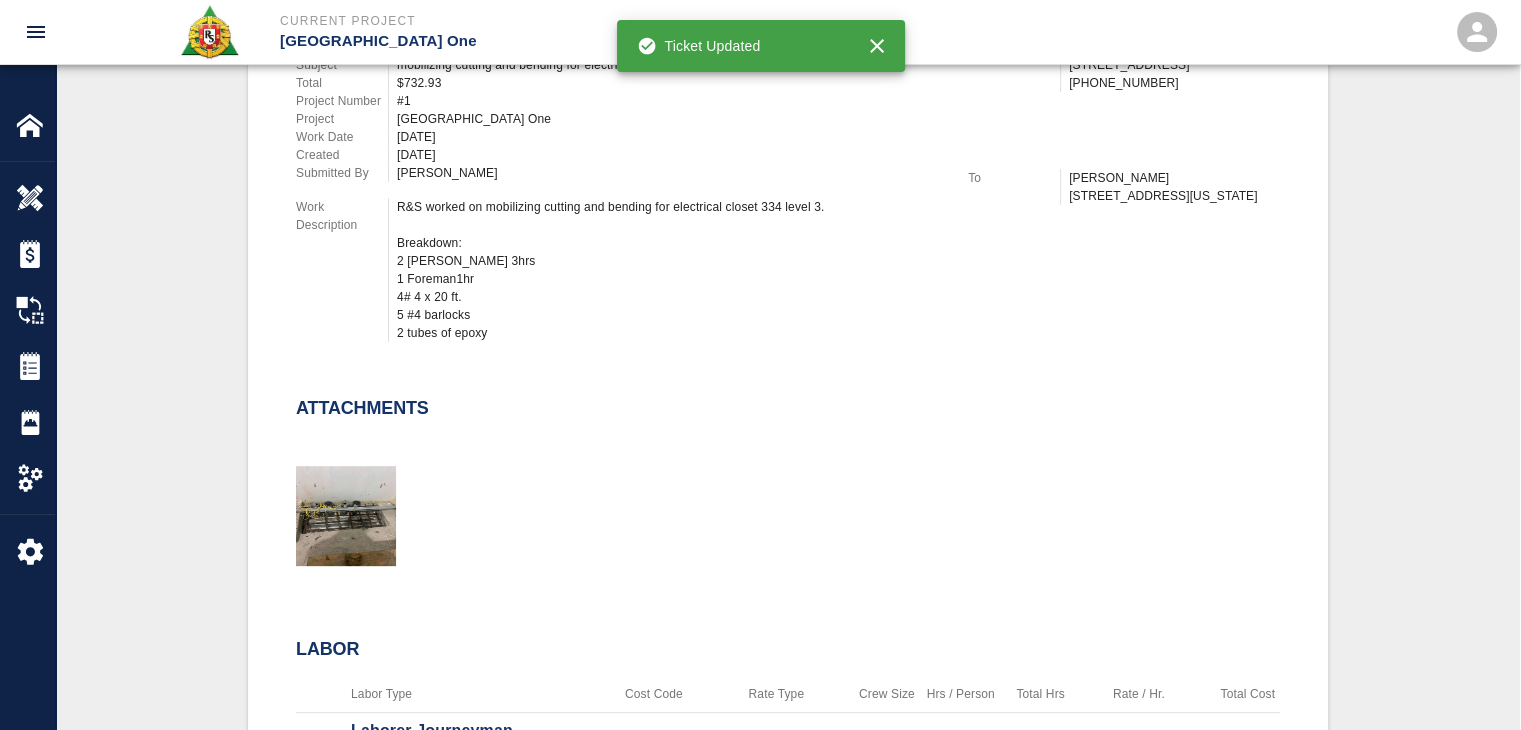 scroll, scrollTop: 0, scrollLeft: 0, axis: both 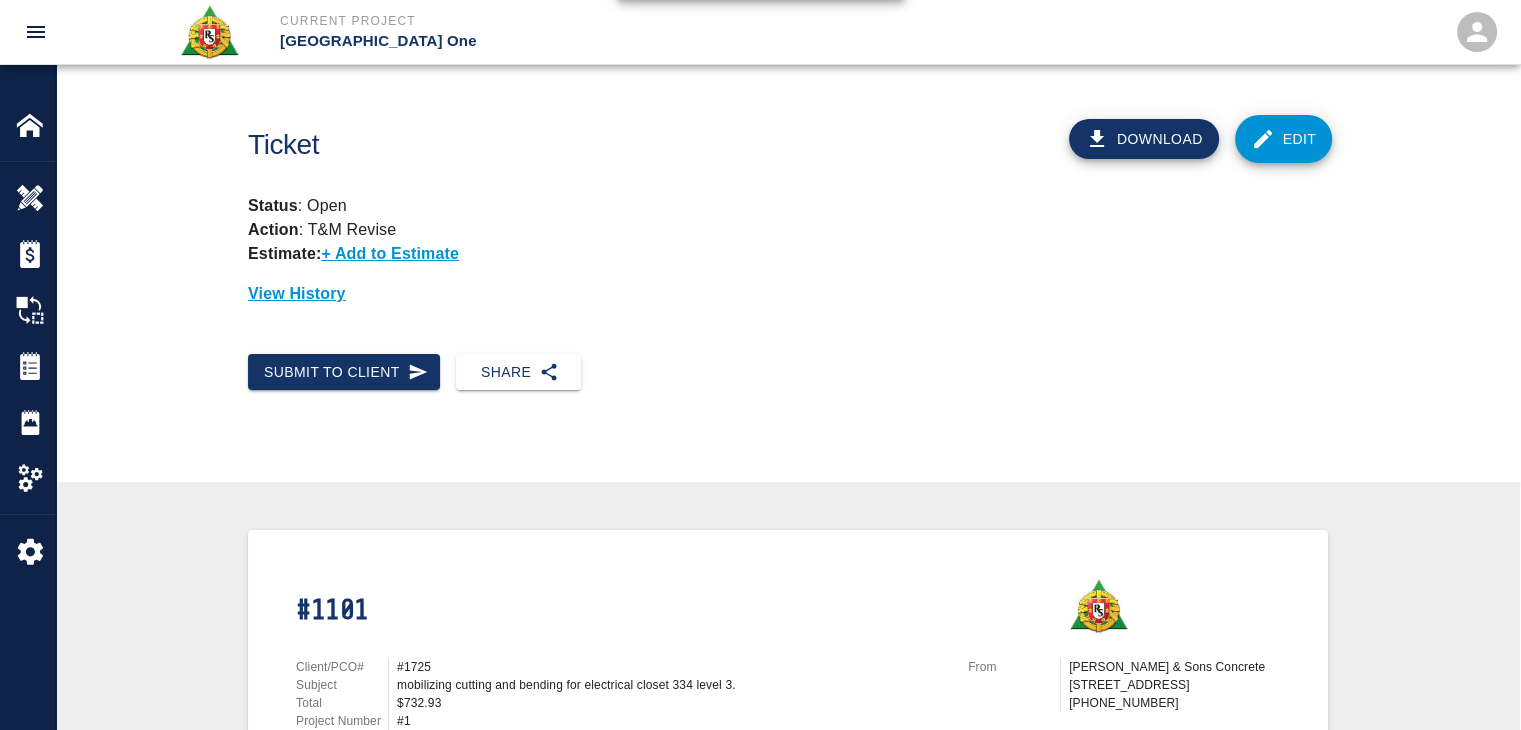 click on "Submit to Client" at bounding box center (336, 364) 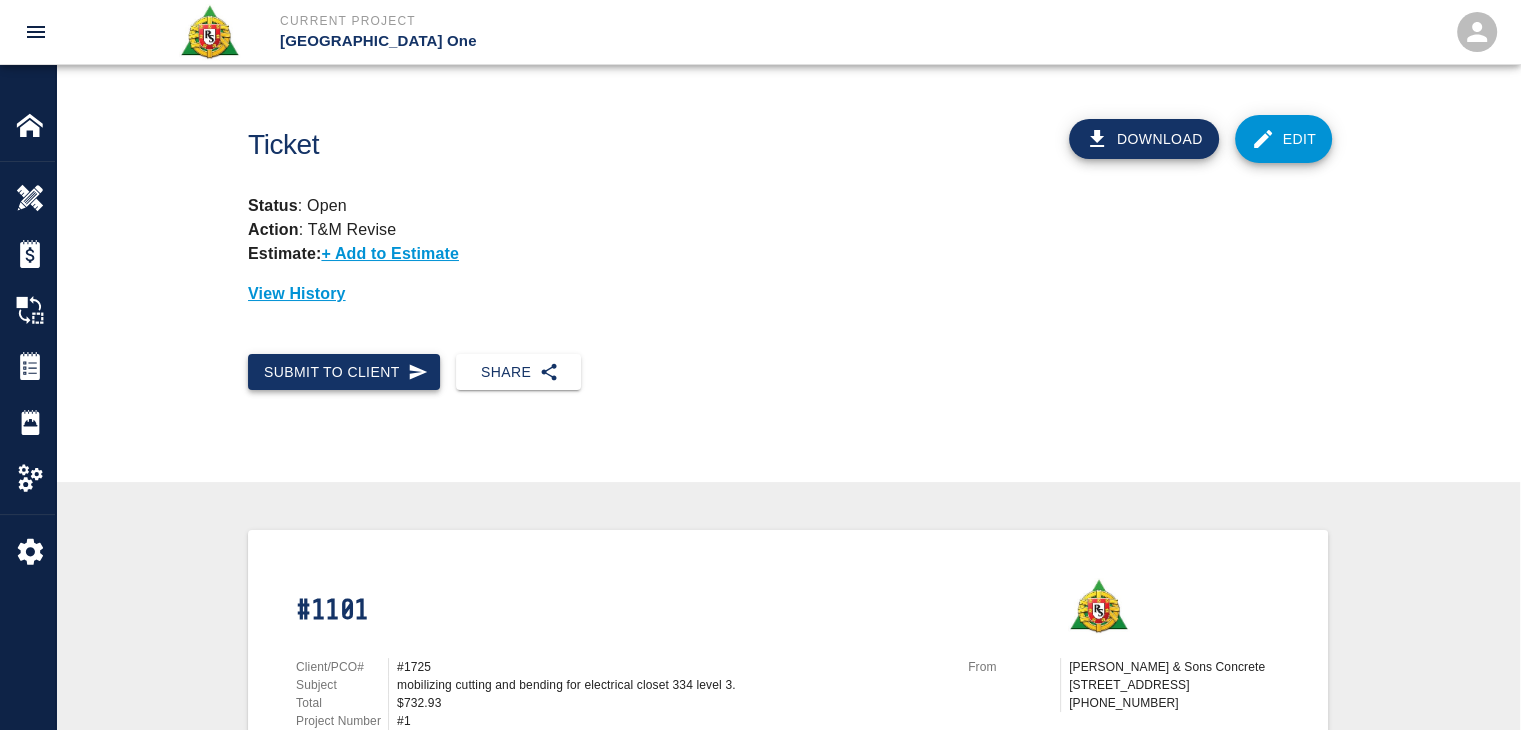 click 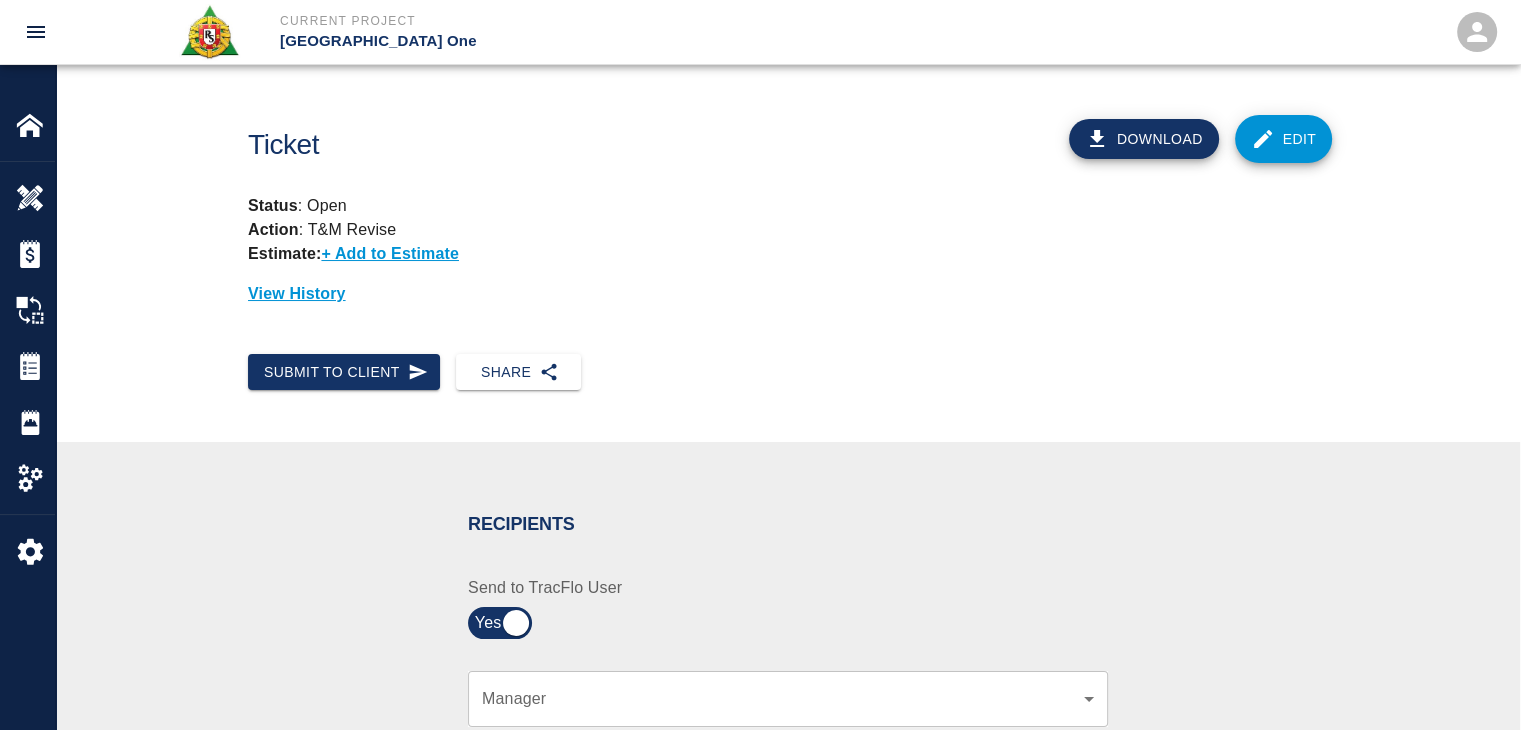 scroll, scrollTop: 384, scrollLeft: 0, axis: vertical 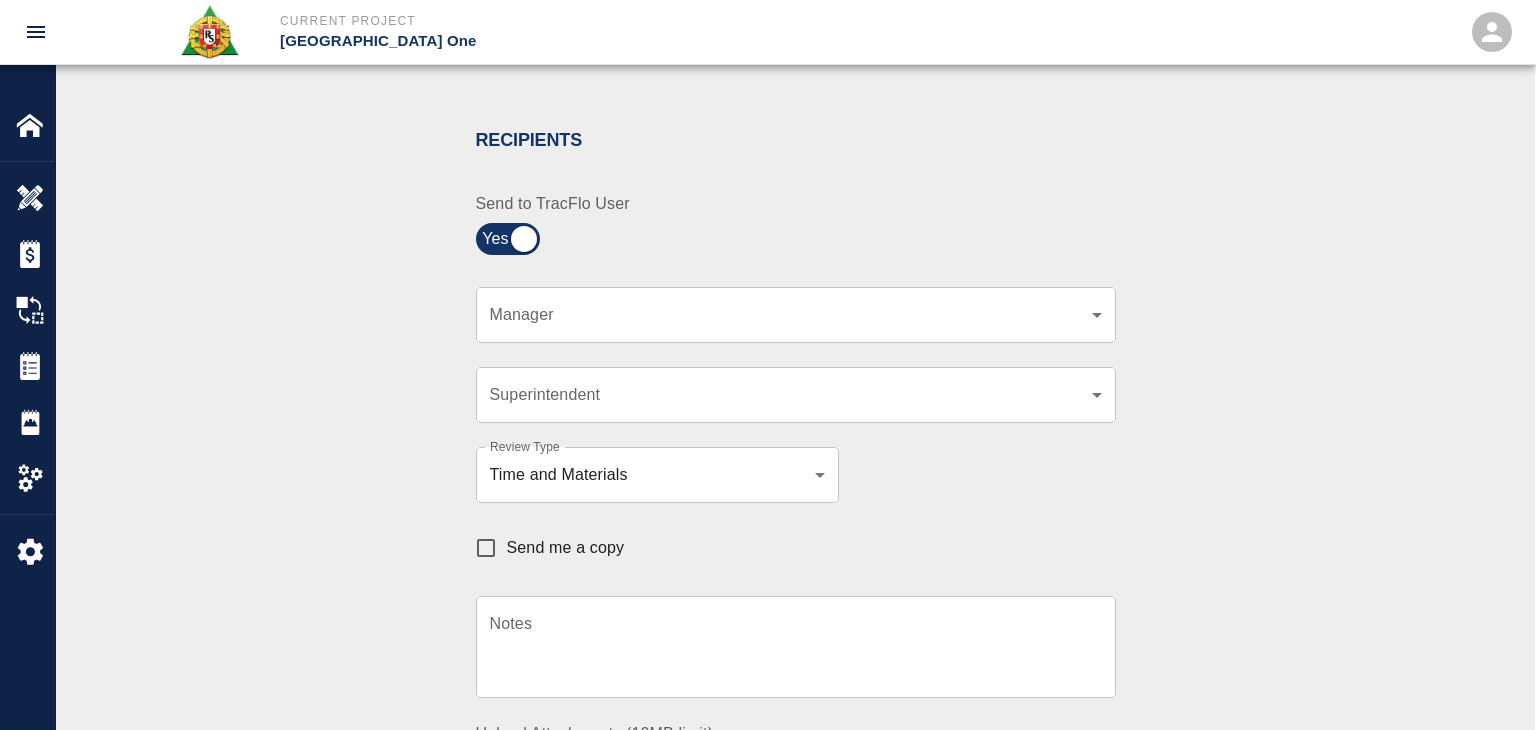 click on "Current Project [GEOGRAPHIC_DATA] One Home [GEOGRAPHIC_DATA] One Overview Estimates Change Orders Tickets Daily Reports Project Settings Settings Powered By Terms of Service  |  Privacy Policy Ticket Download Edit Status :   Open Action :   T&M Revise Estimate:  + Add to Estimate View History Submit to Client Share Recipients Internal Team ​ Internal Team Notes x Notes Cancel Send Recipients Send to TracFlo User Manager ​ Manager Superintendent ​ Superintendent Review Type Time and Materials tm Review Type Send me a copy Notes x Notes Upload Attachments (10MB limit) Choose file No file chosen Upload Another File Cancel Send Request Time and Material Revision Notes   * x Notes   * Upload Attachments (10MB limit) Choose file No file chosen Upload Another File Cancel Send Time and Materials Reject Notes   * x Notes   * Upload Attachments (10MB limit) Choose file No file chosen Upload Another File Cancel Send Approve Ticket Time and Materials Signature Clear Notes x Notes Upload Attachments (10MB limit) Cancel" at bounding box center [768, -19] 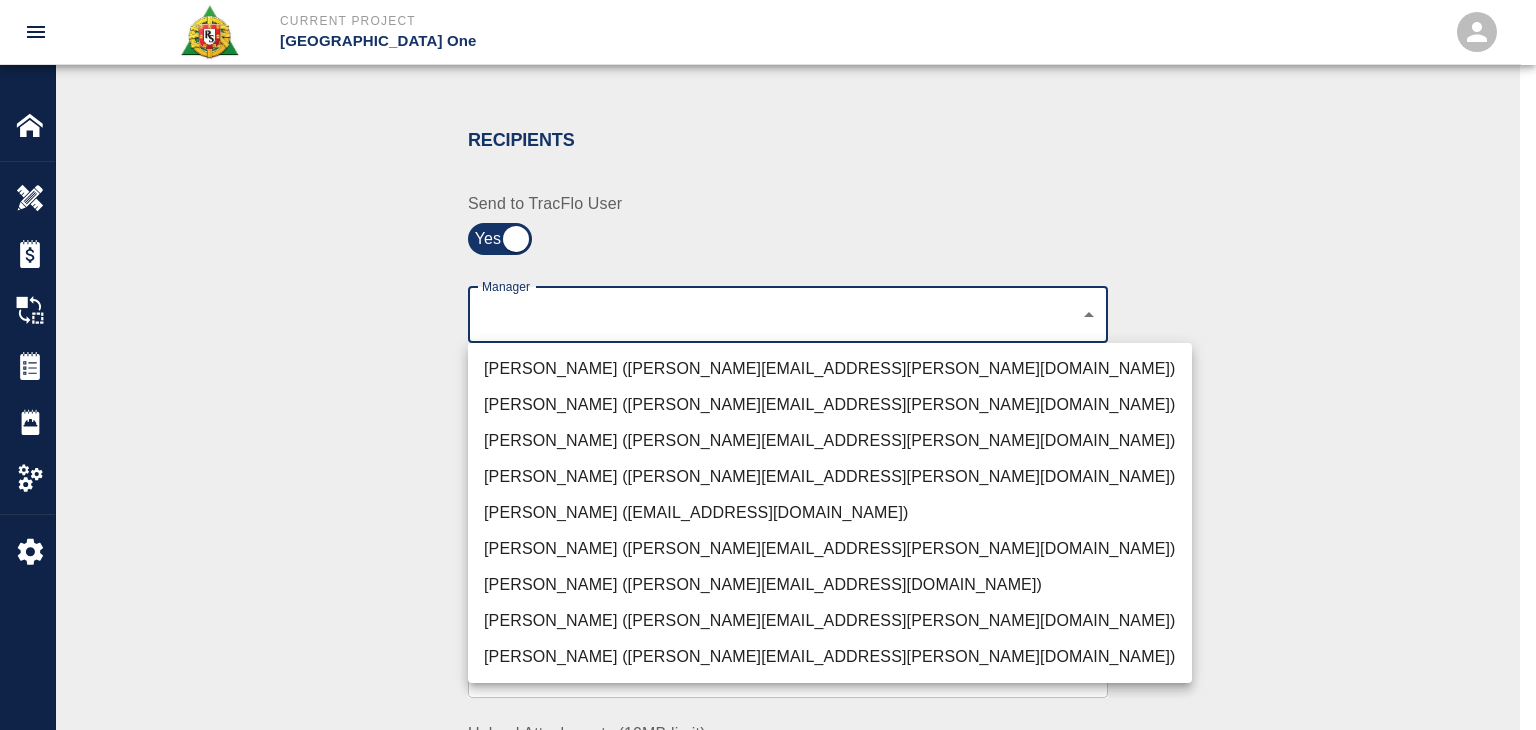 click on "[PERSON_NAME] ([PERSON_NAME][EMAIL_ADDRESS][PERSON_NAME][DOMAIN_NAME])" at bounding box center (830, 621) 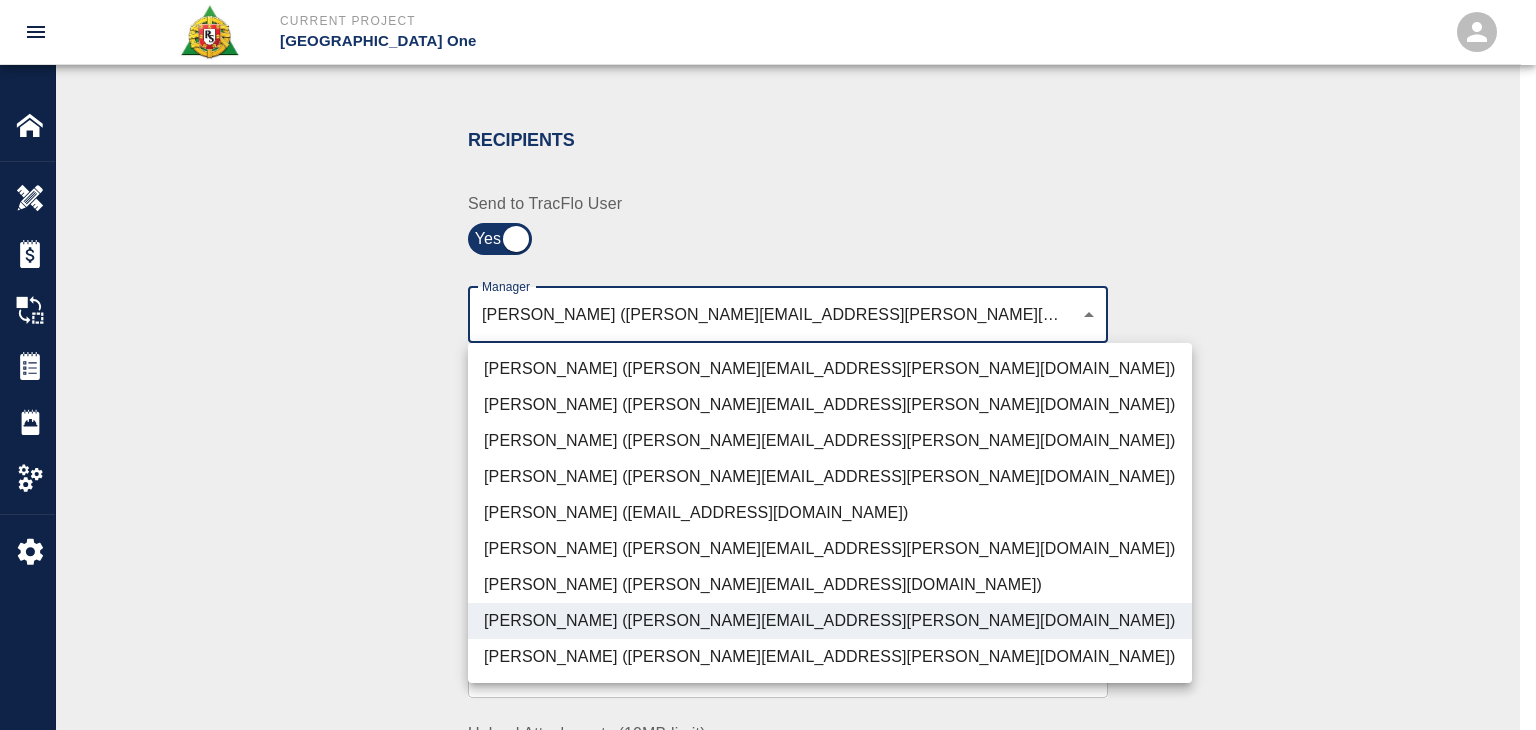 click at bounding box center [768, 365] 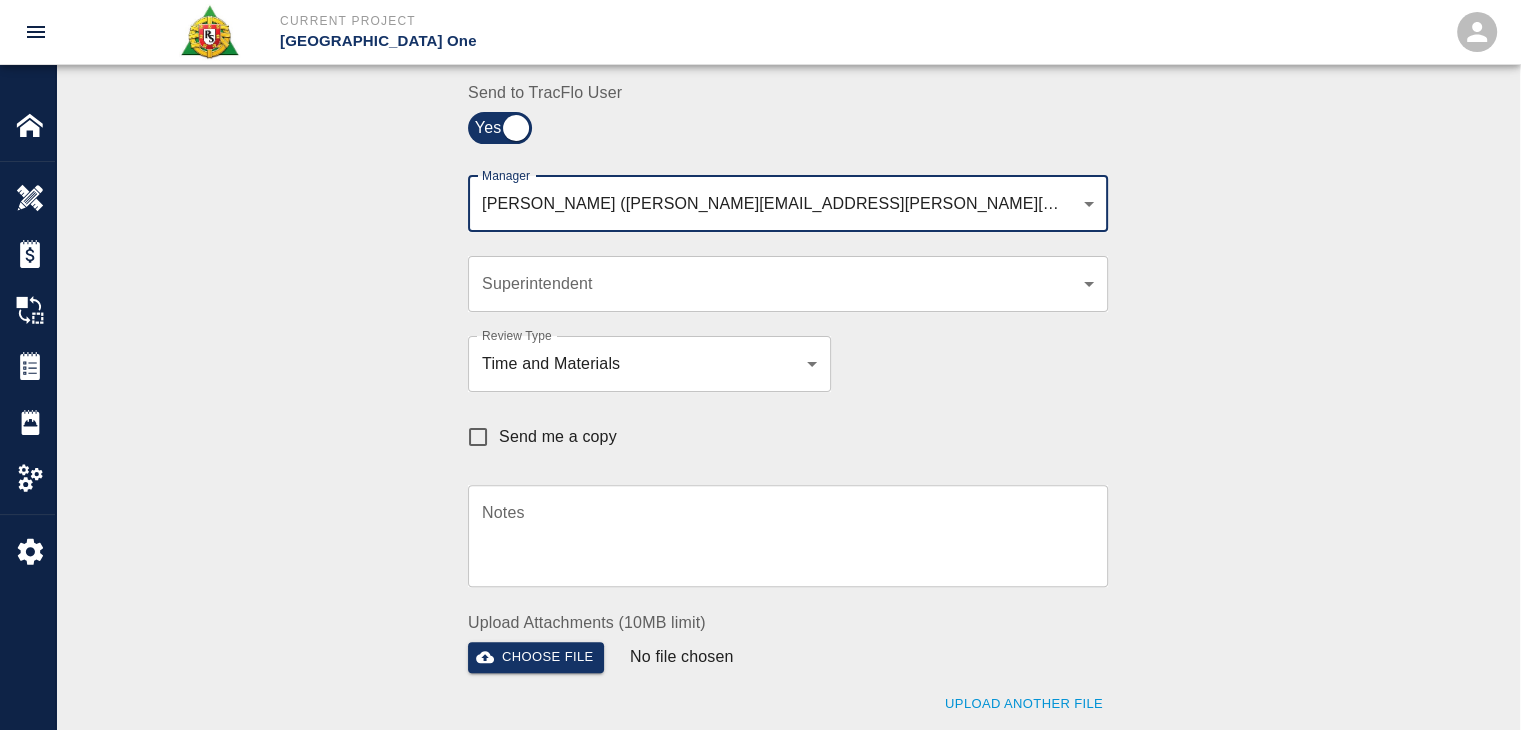 scroll, scrollTop: 496, scrollLeft: 0, axis: vertical 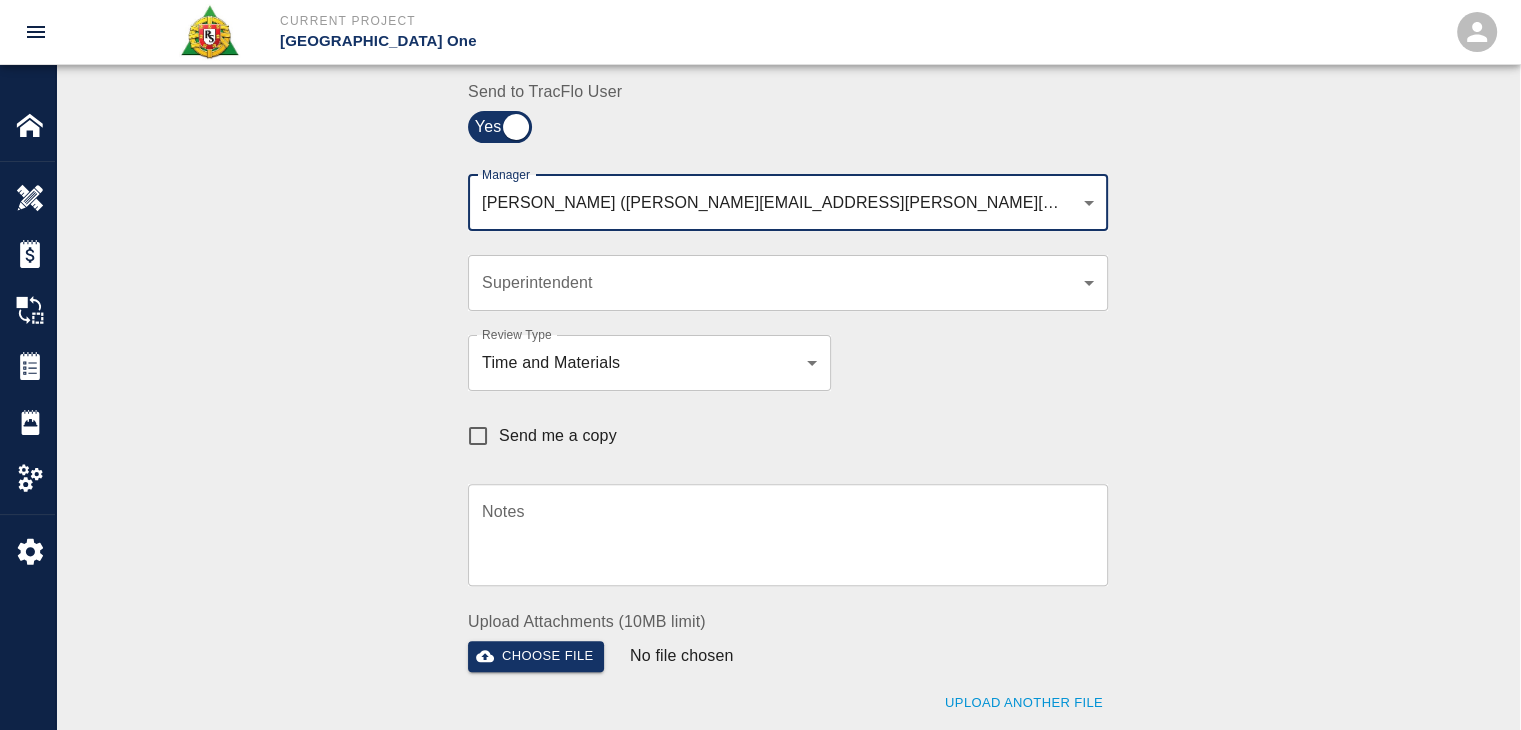 click on "Send me a copy" at bounding box center [537, 436] 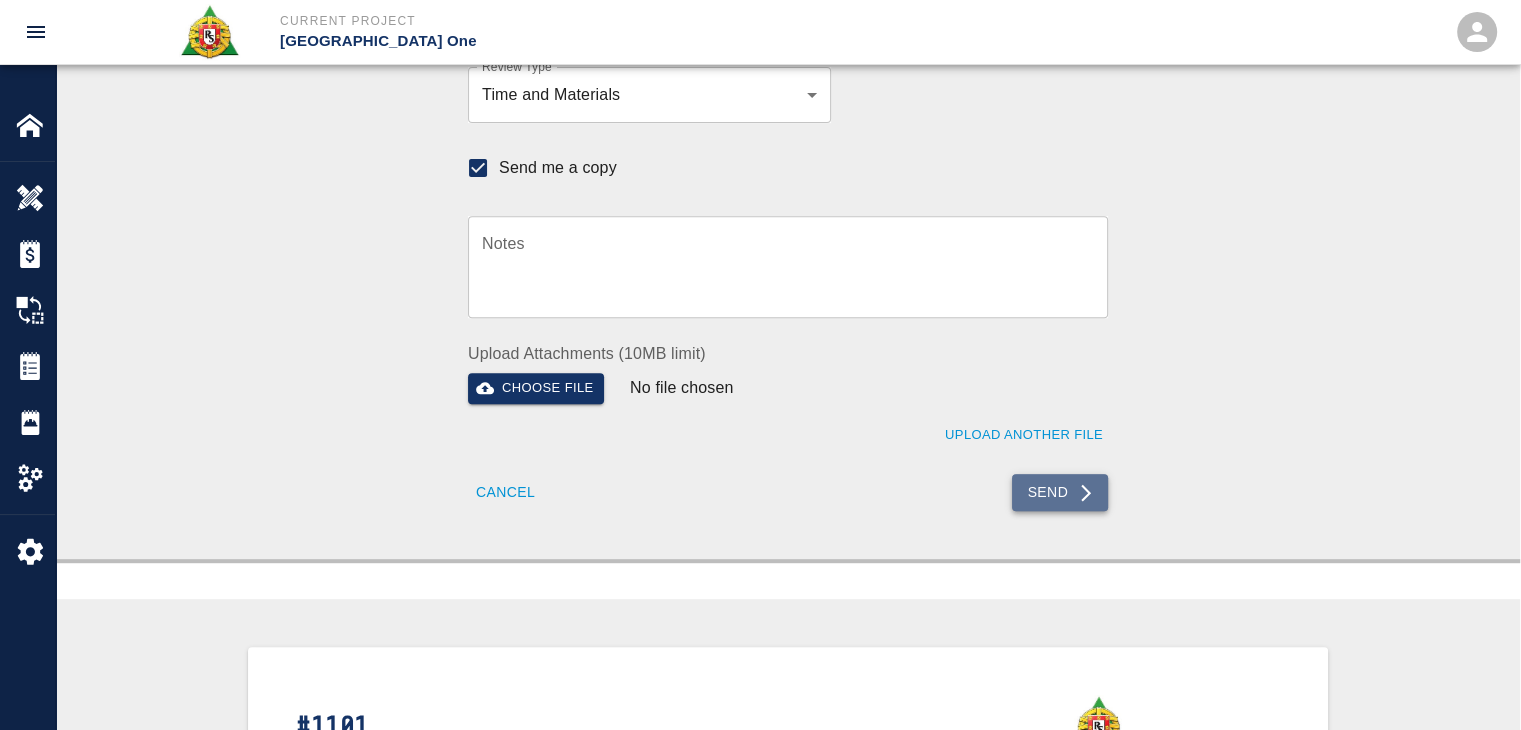 click on "Send" at bounding box center [1060, 492] 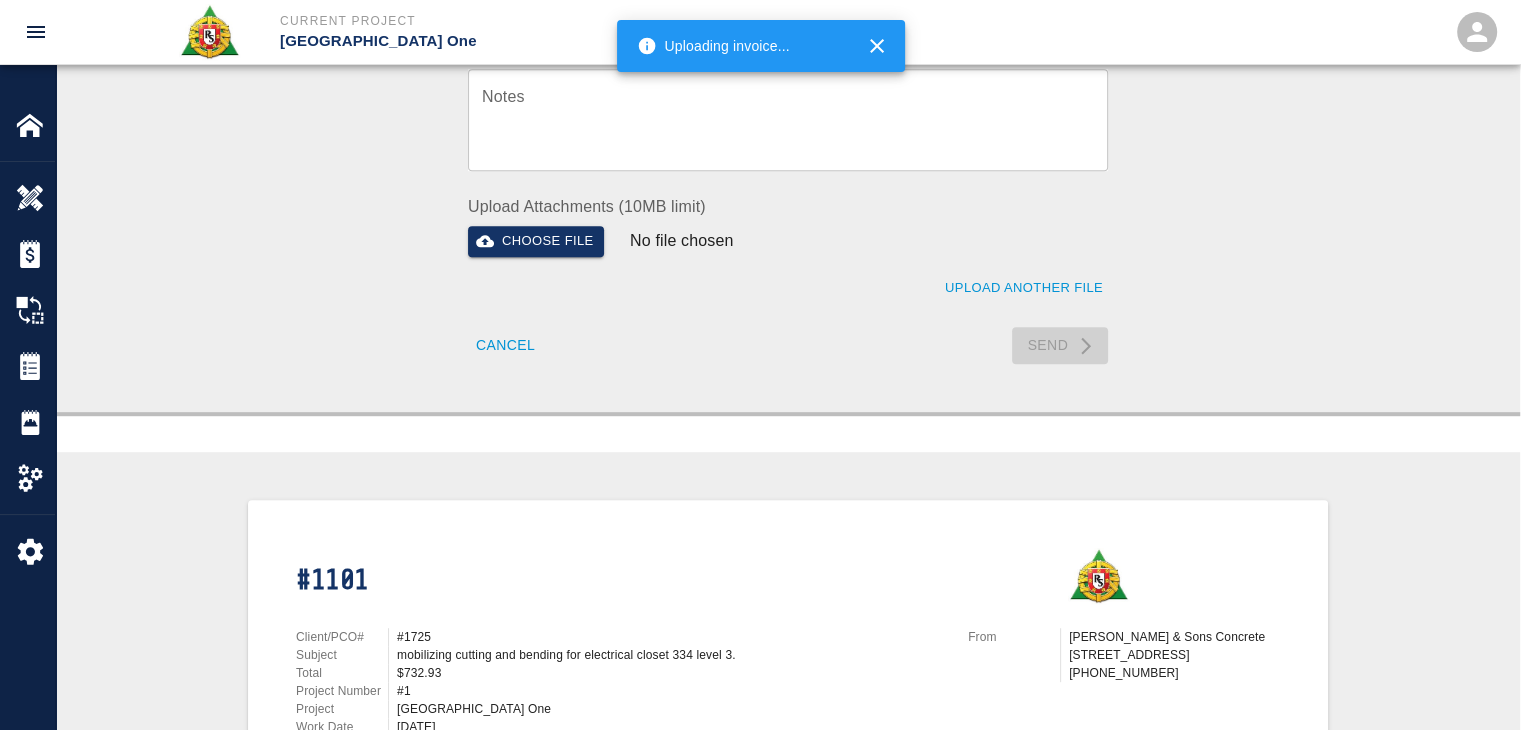 scroll, scrollTop: 970, scrollLeft: 0, axis: vertical 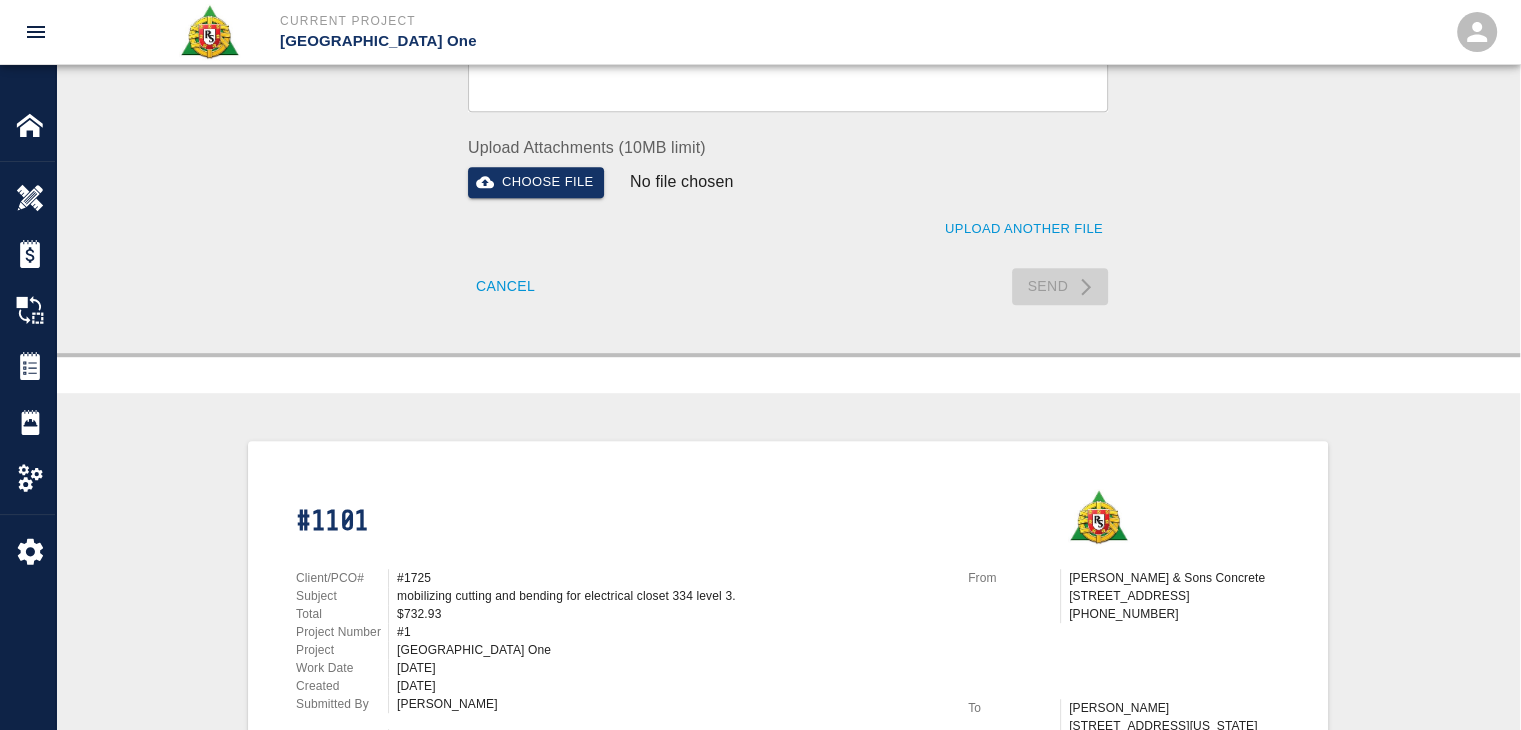 type 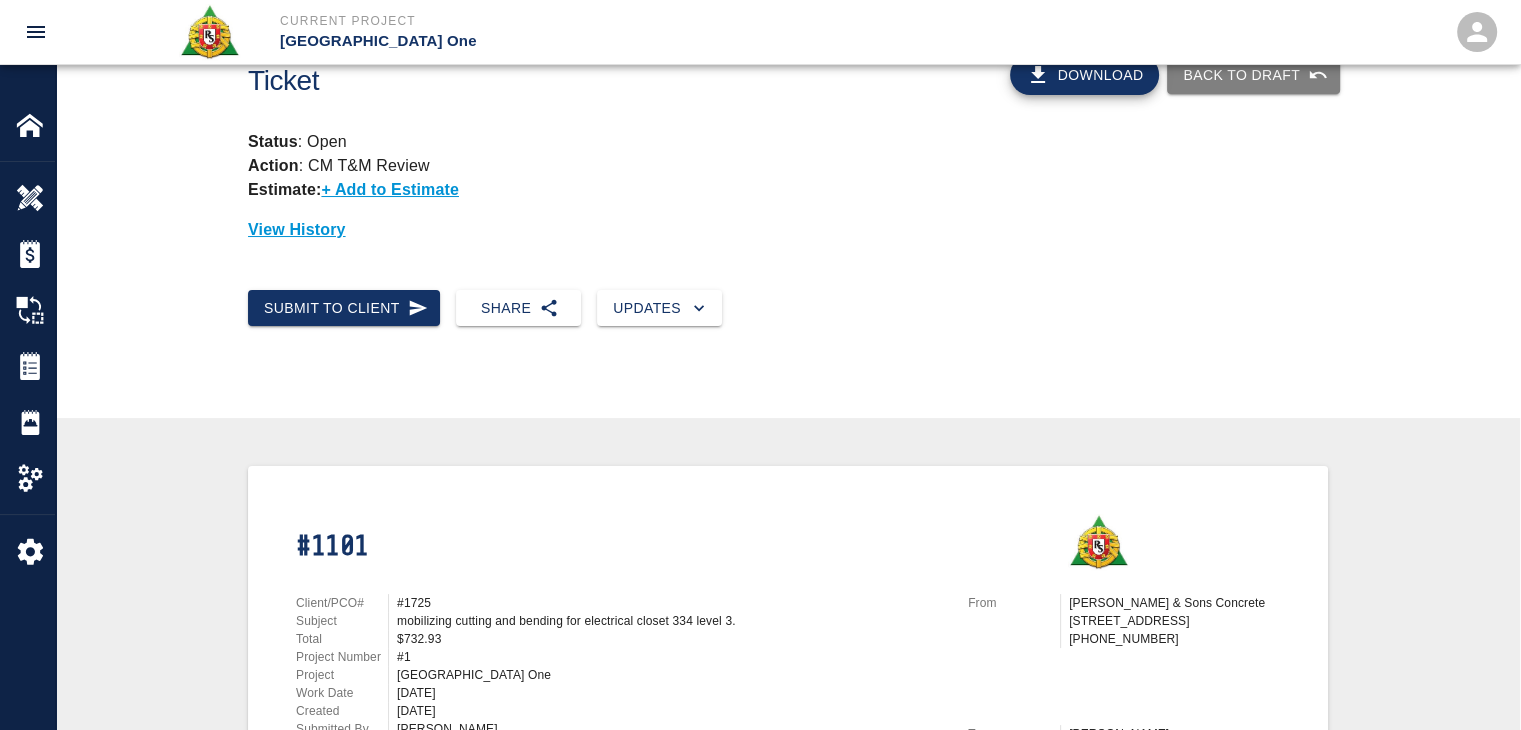scroll, scrollTop: 0, scrollLeft: 0, axis: both 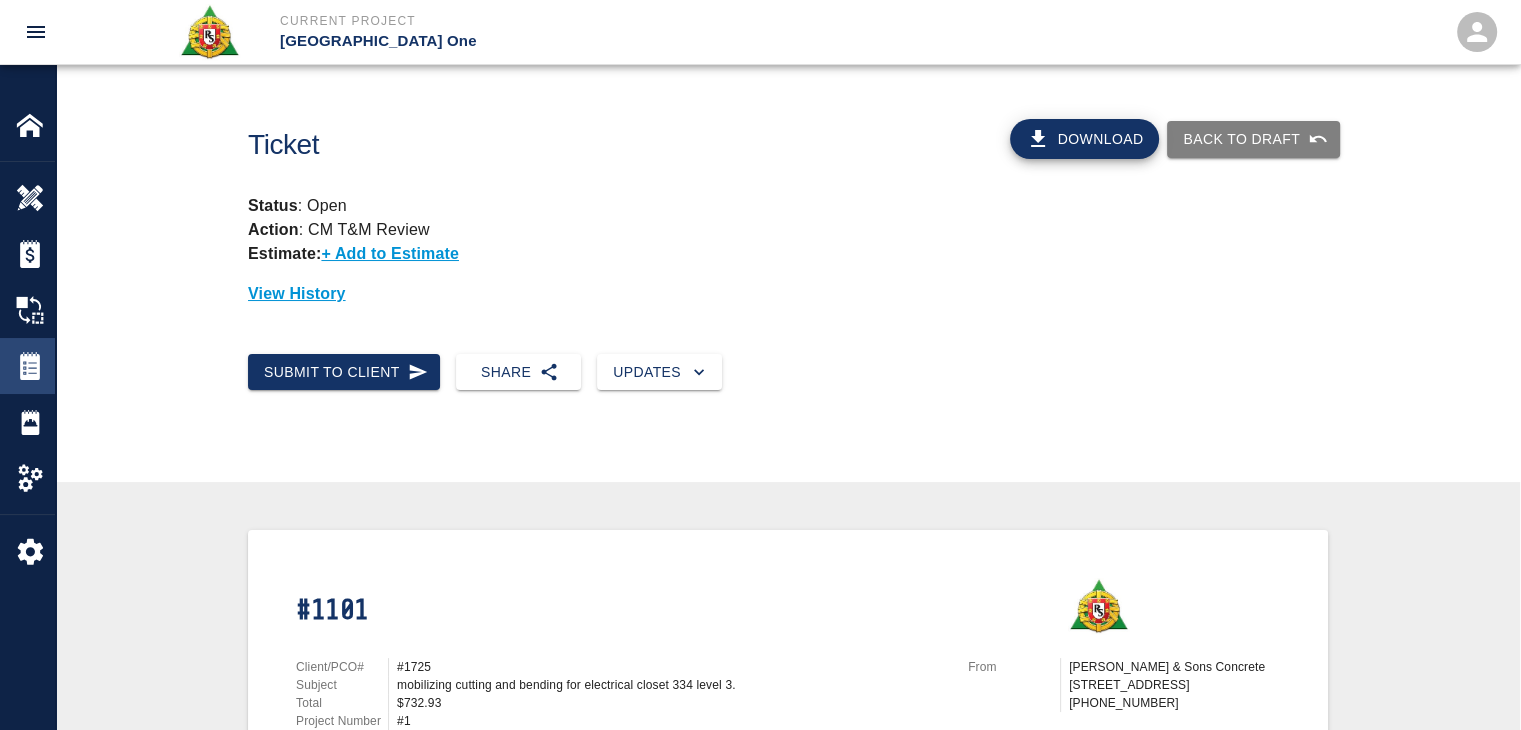 click at bounding box center (30, 366) 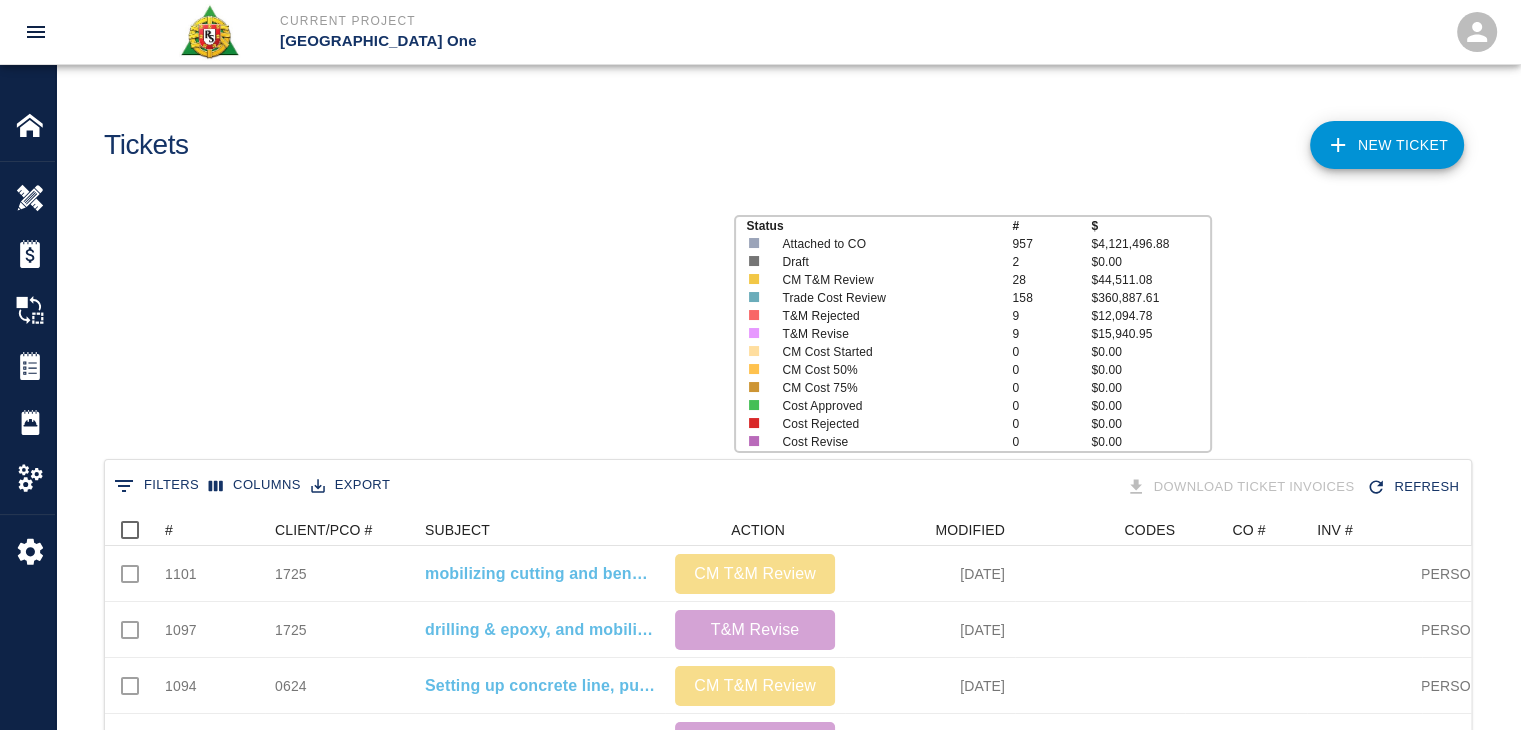 scroll, scrollTop: 16, scrollLeft: 16, axis: both 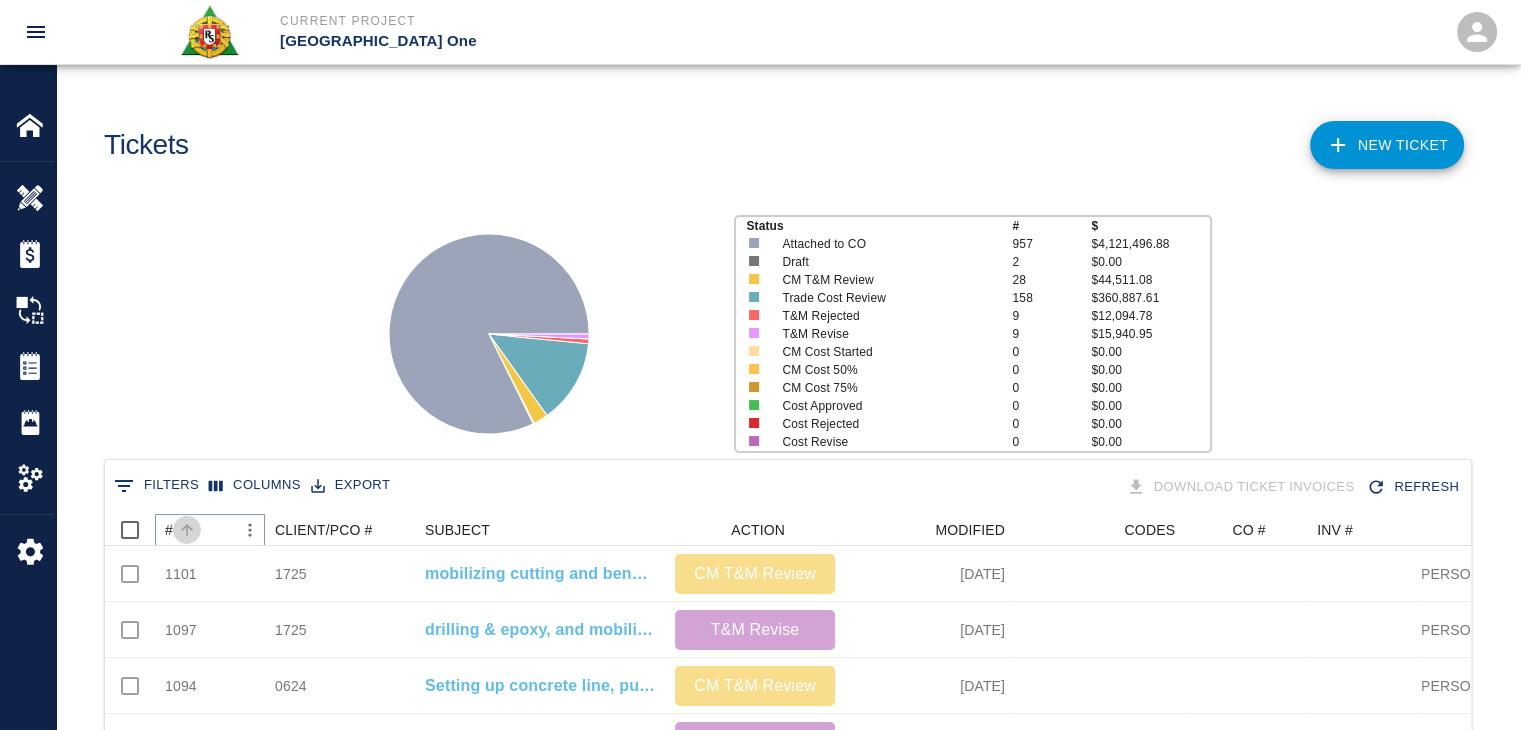 click 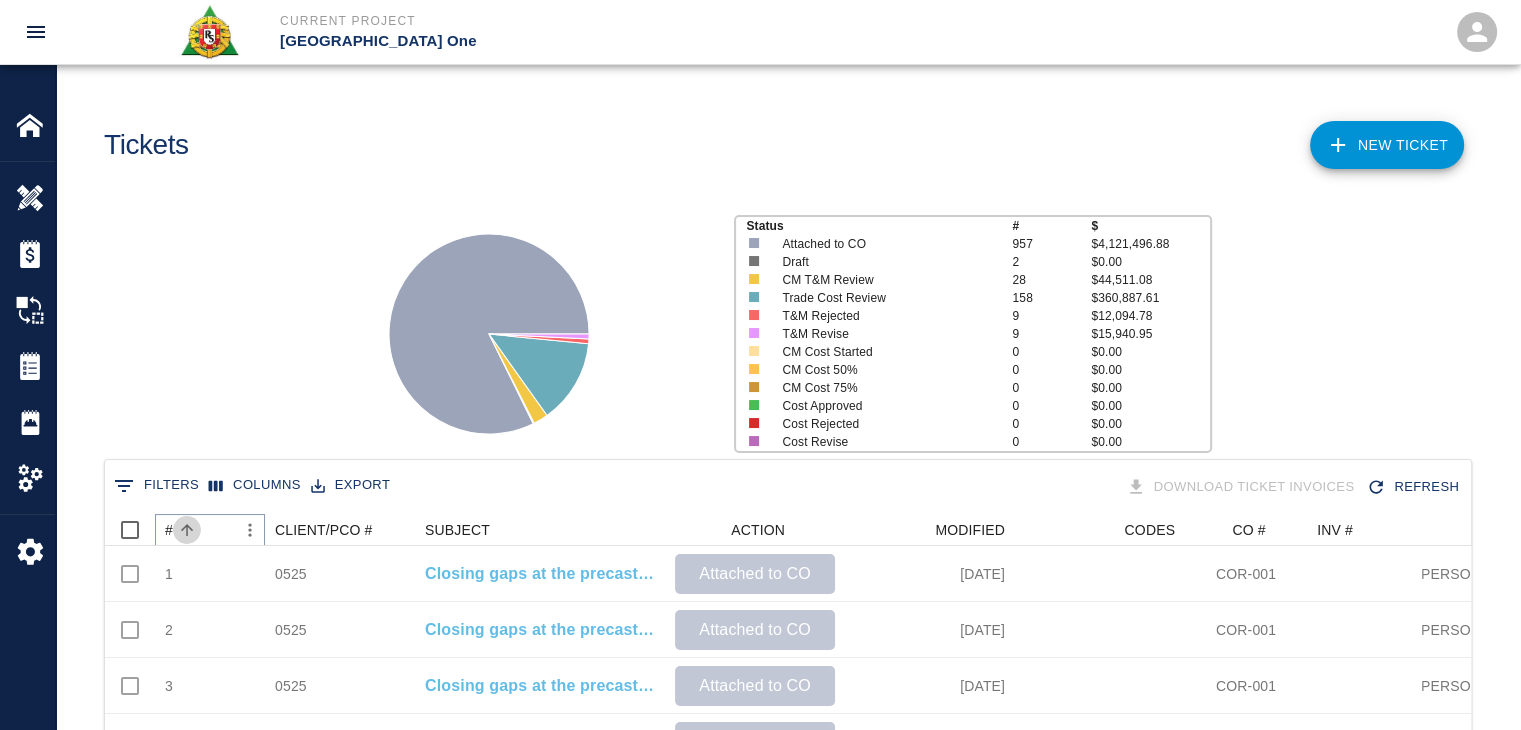 click 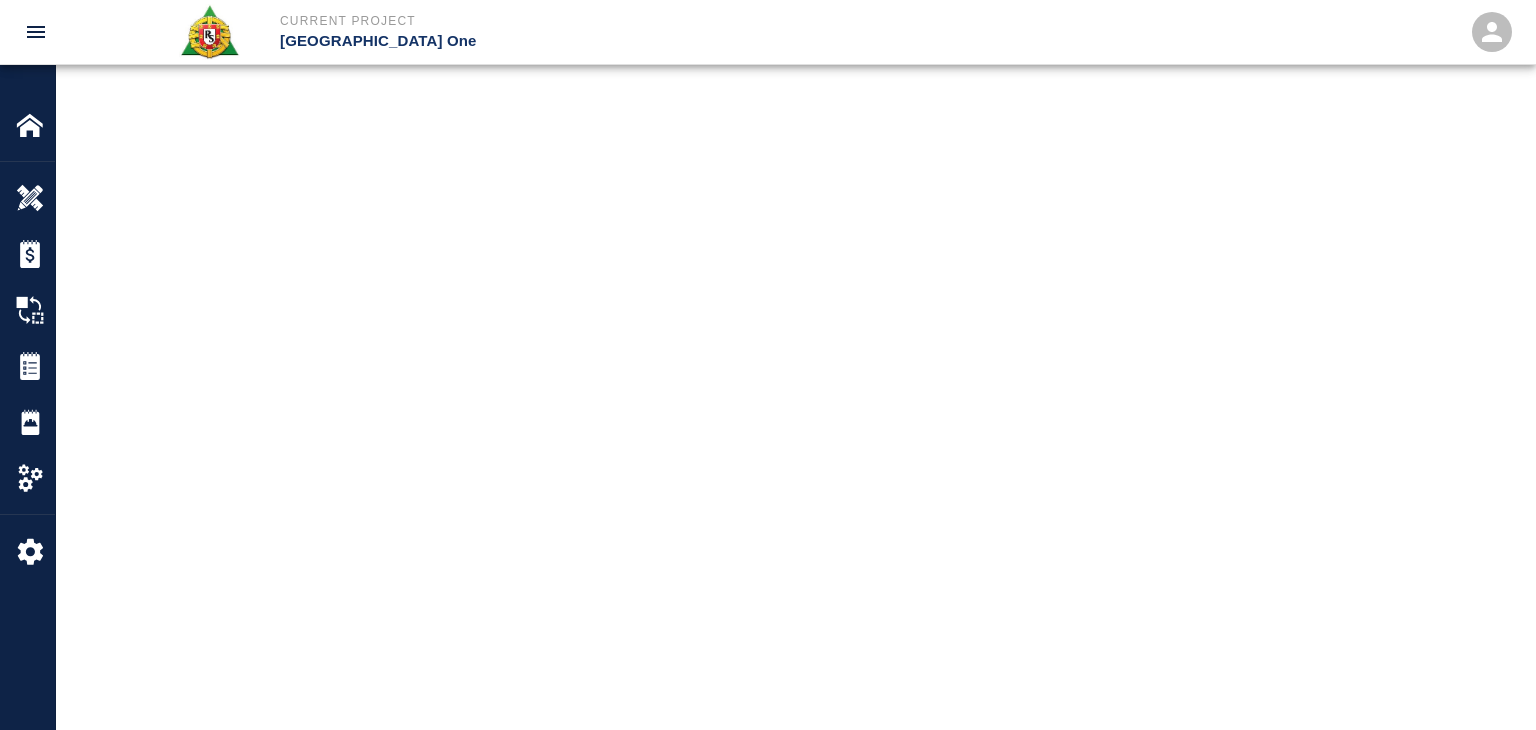 scroll, scrollTop: 0, scrollLeft: 0, axis: both 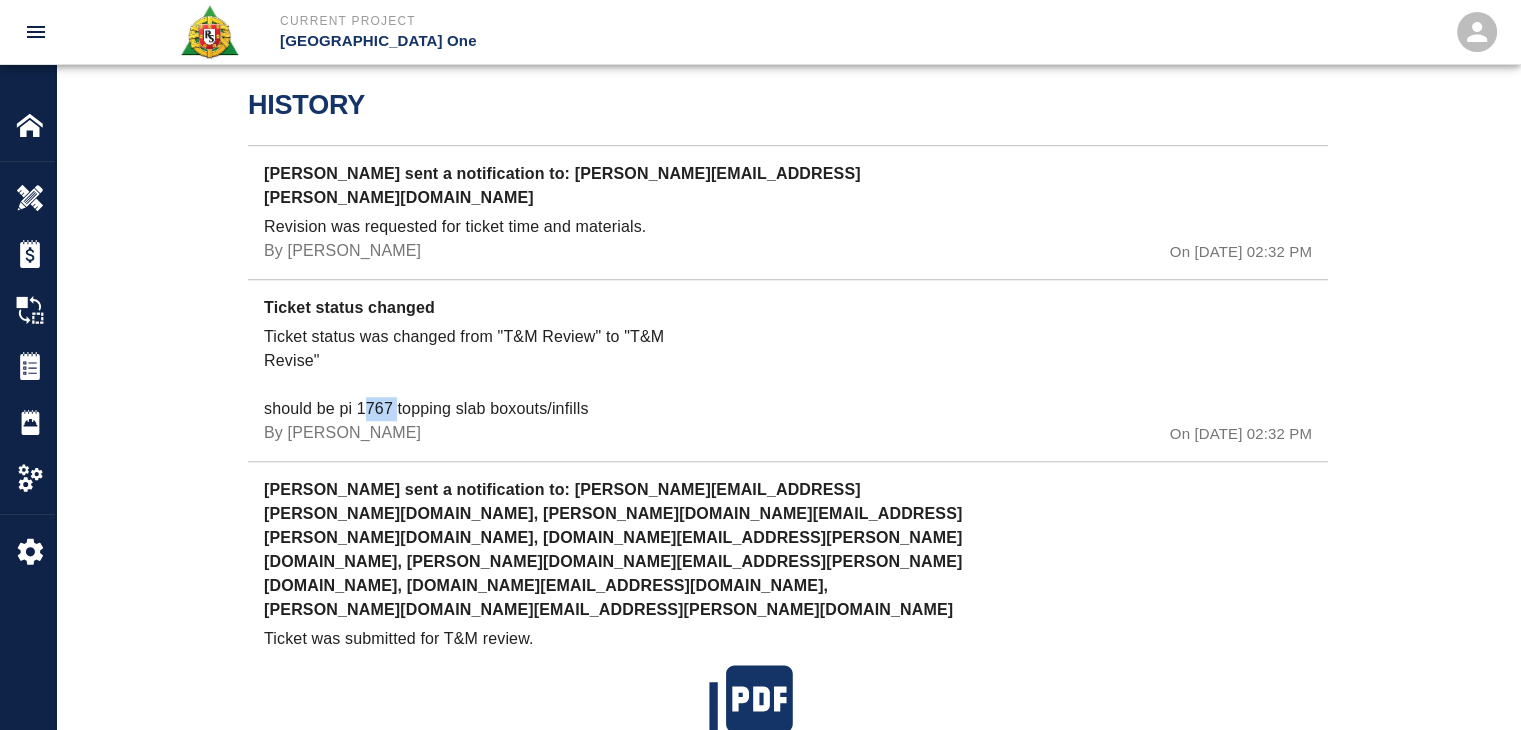drag, startPoint x: 396, startPoint y: 378, endPoint x: 368, endPoint y: 385, distance: 28.86174 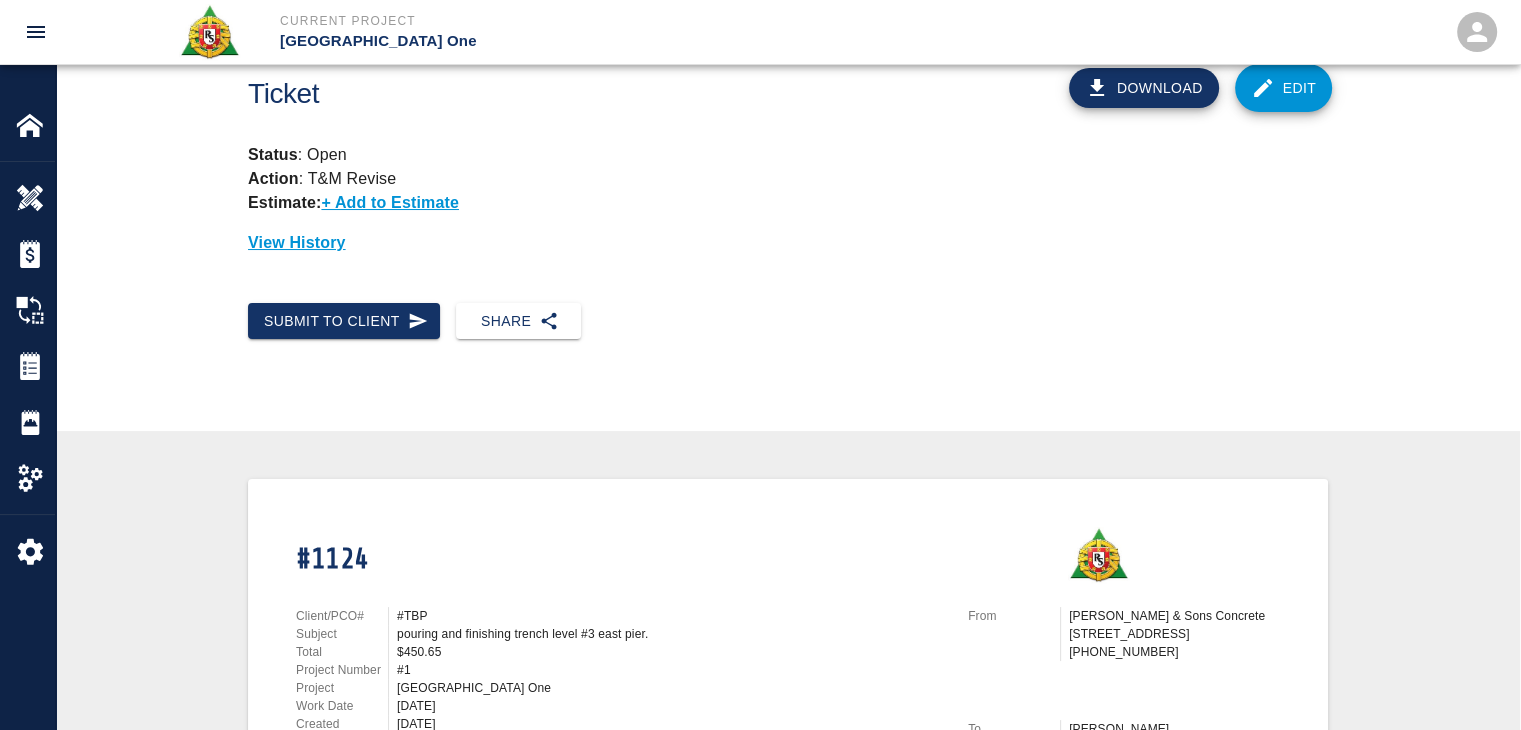 scroll, scrollTop: 0, scrollLeft: 0, axis: both 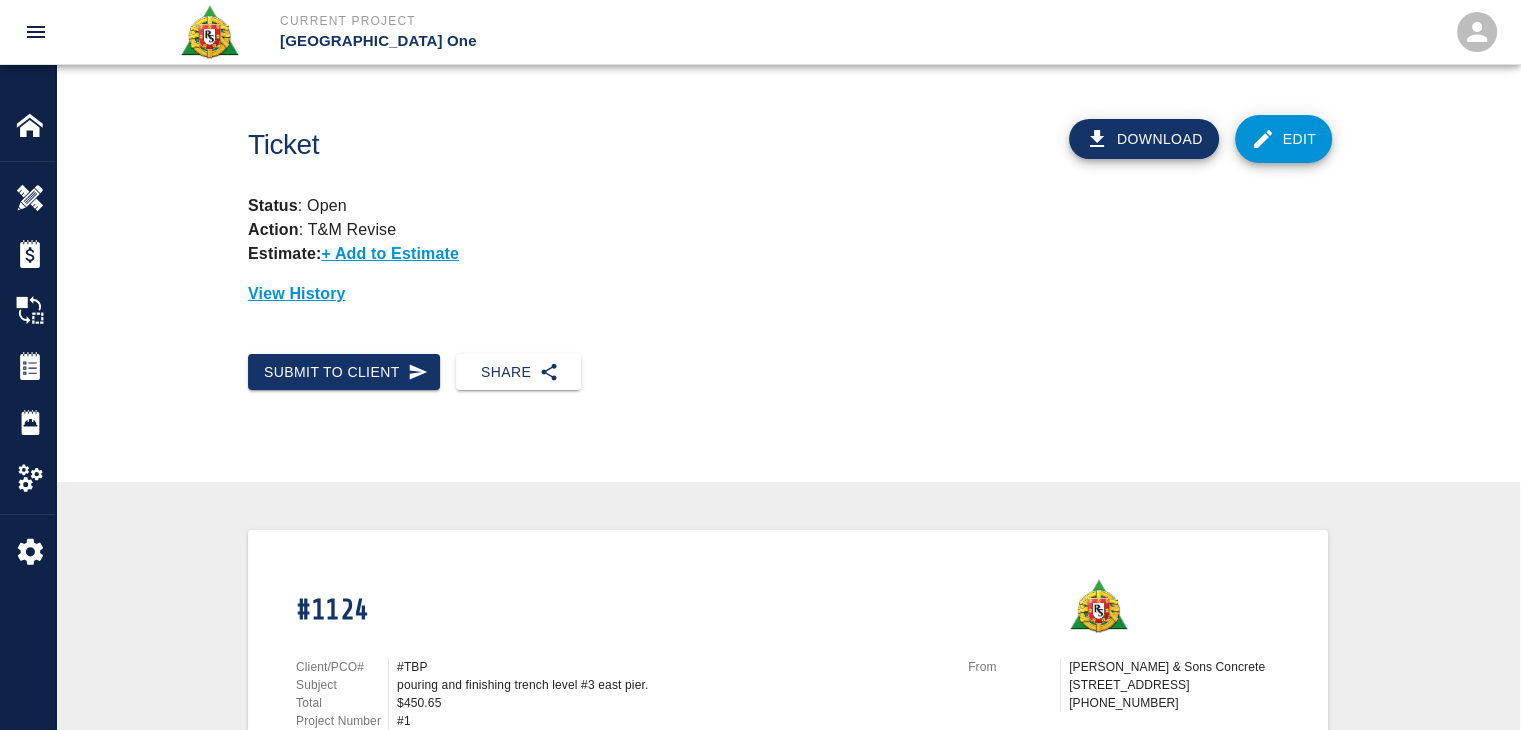 click 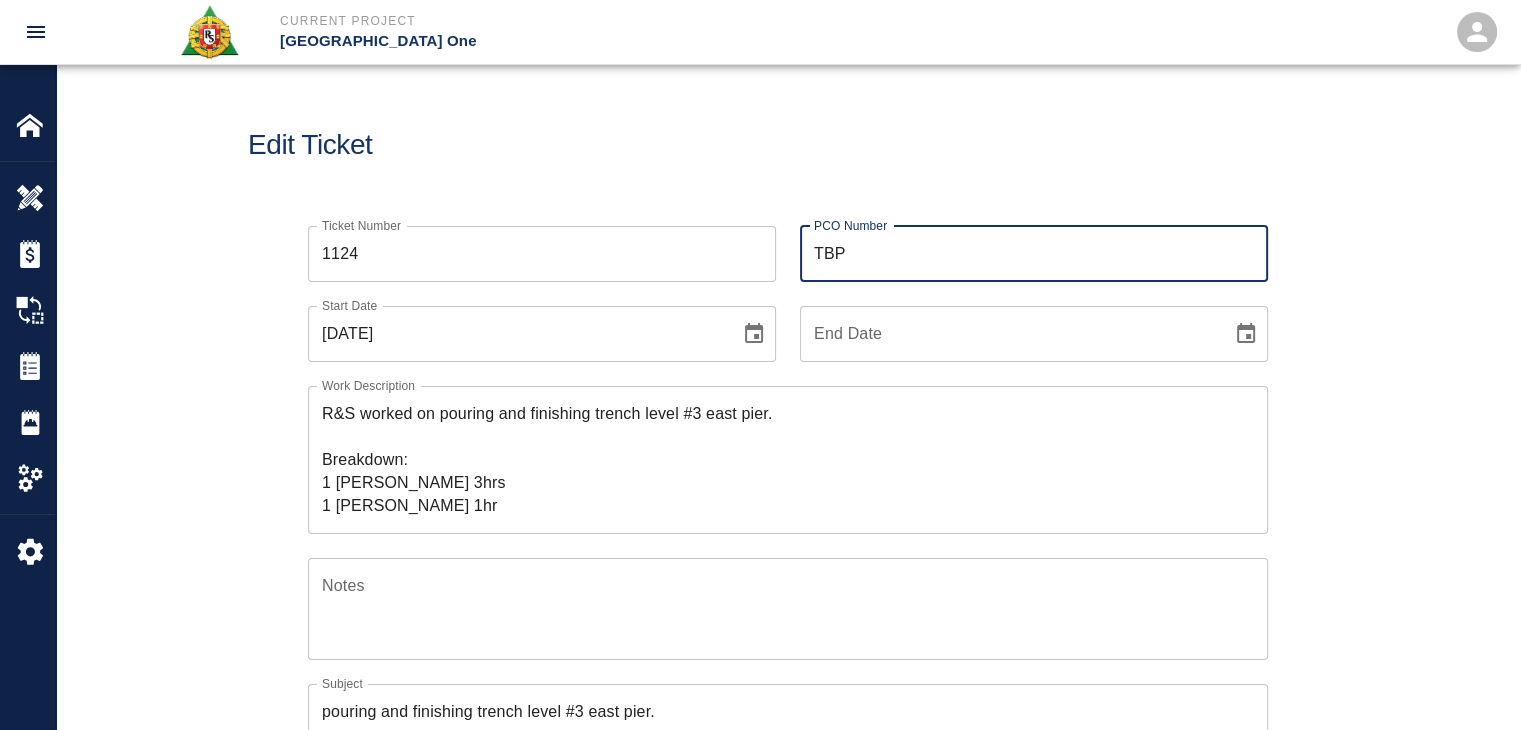 click on "TBP" at bounding box center (1034, 254) 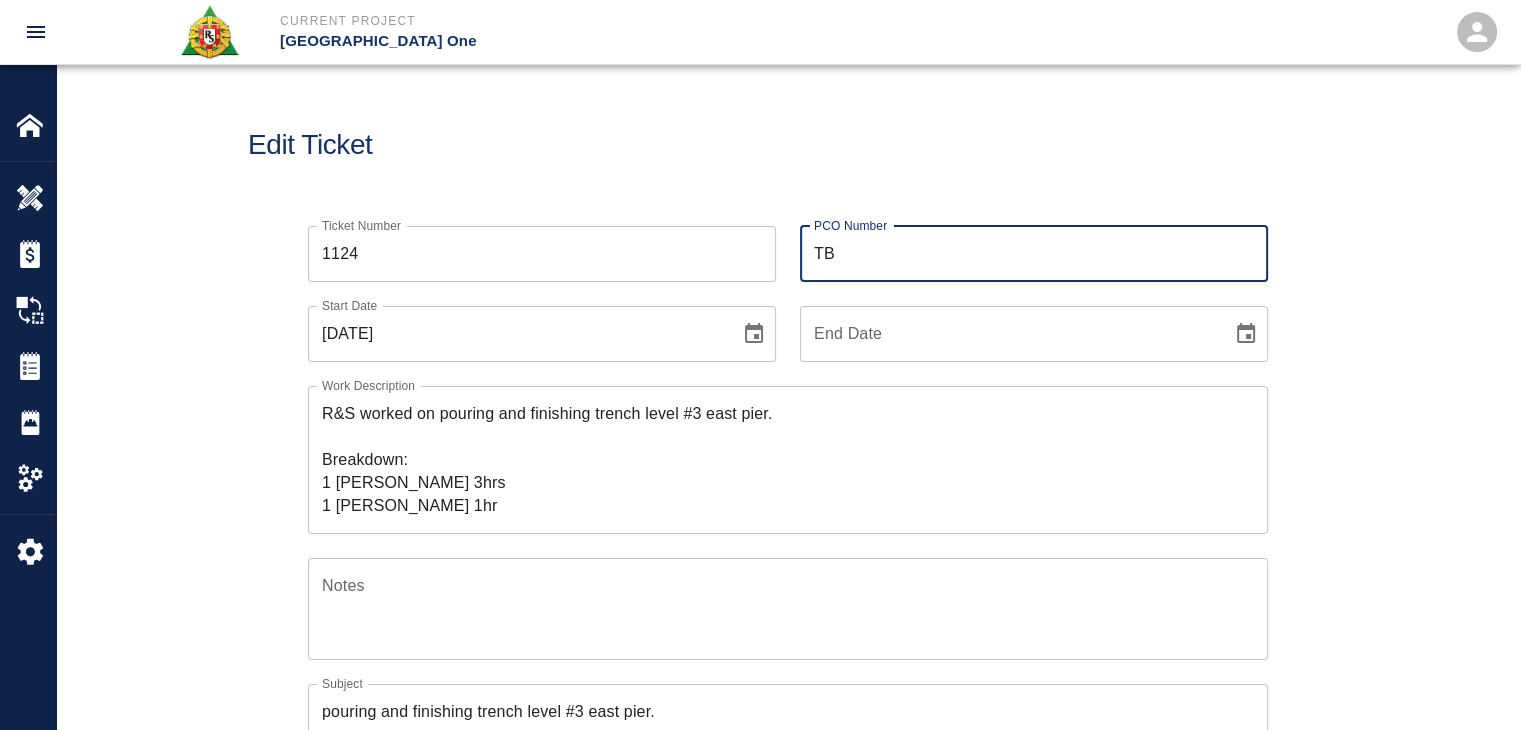 type on "T" 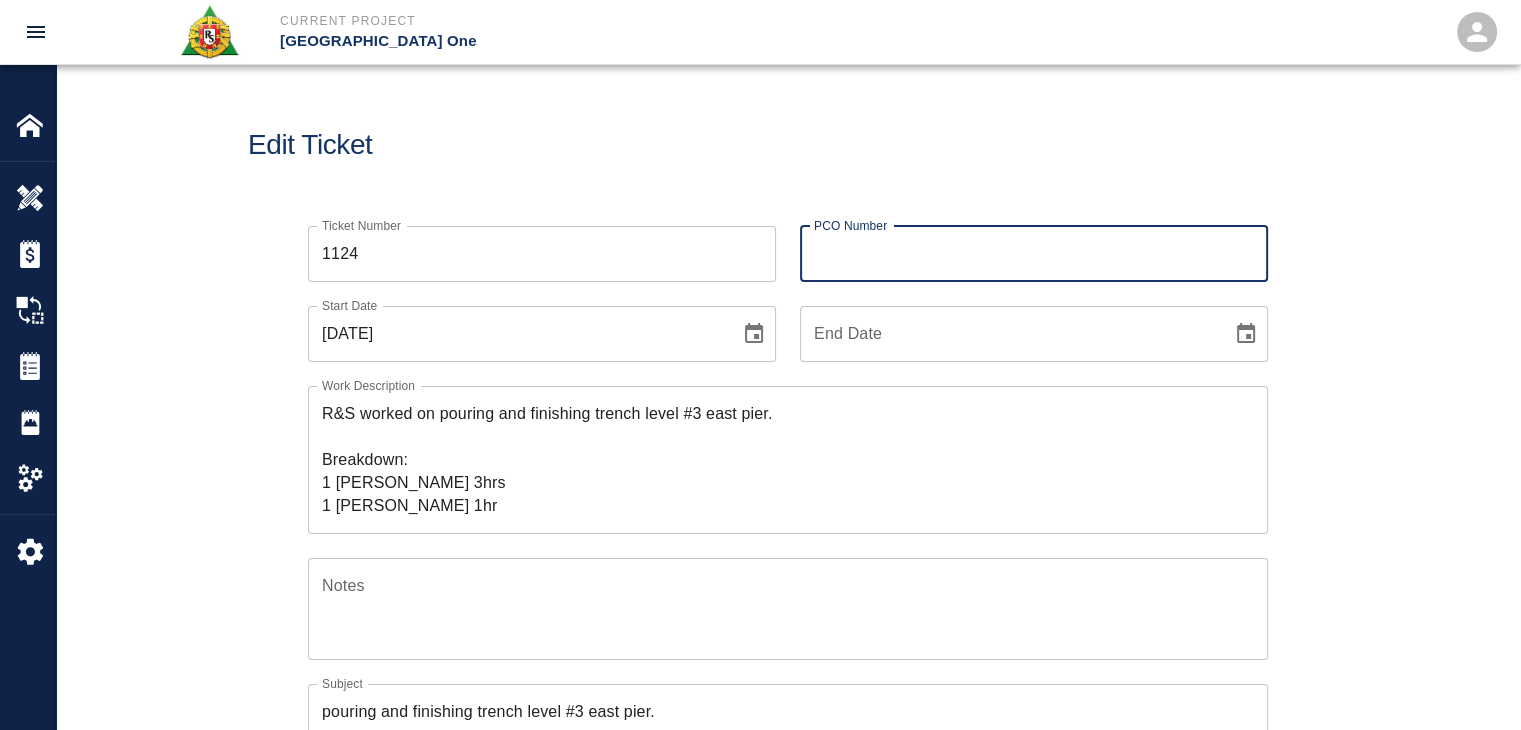 paste on "1767" 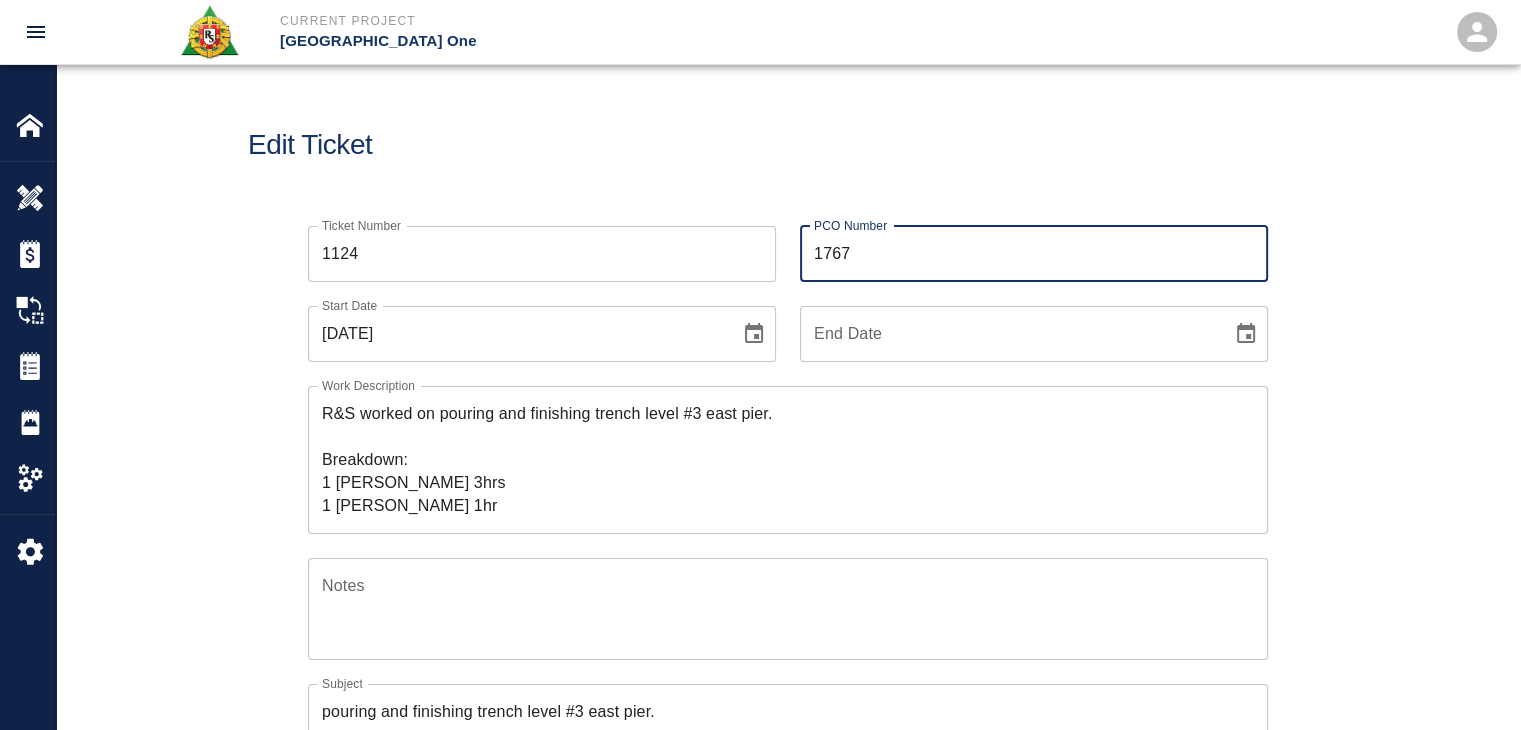 type on "1767" 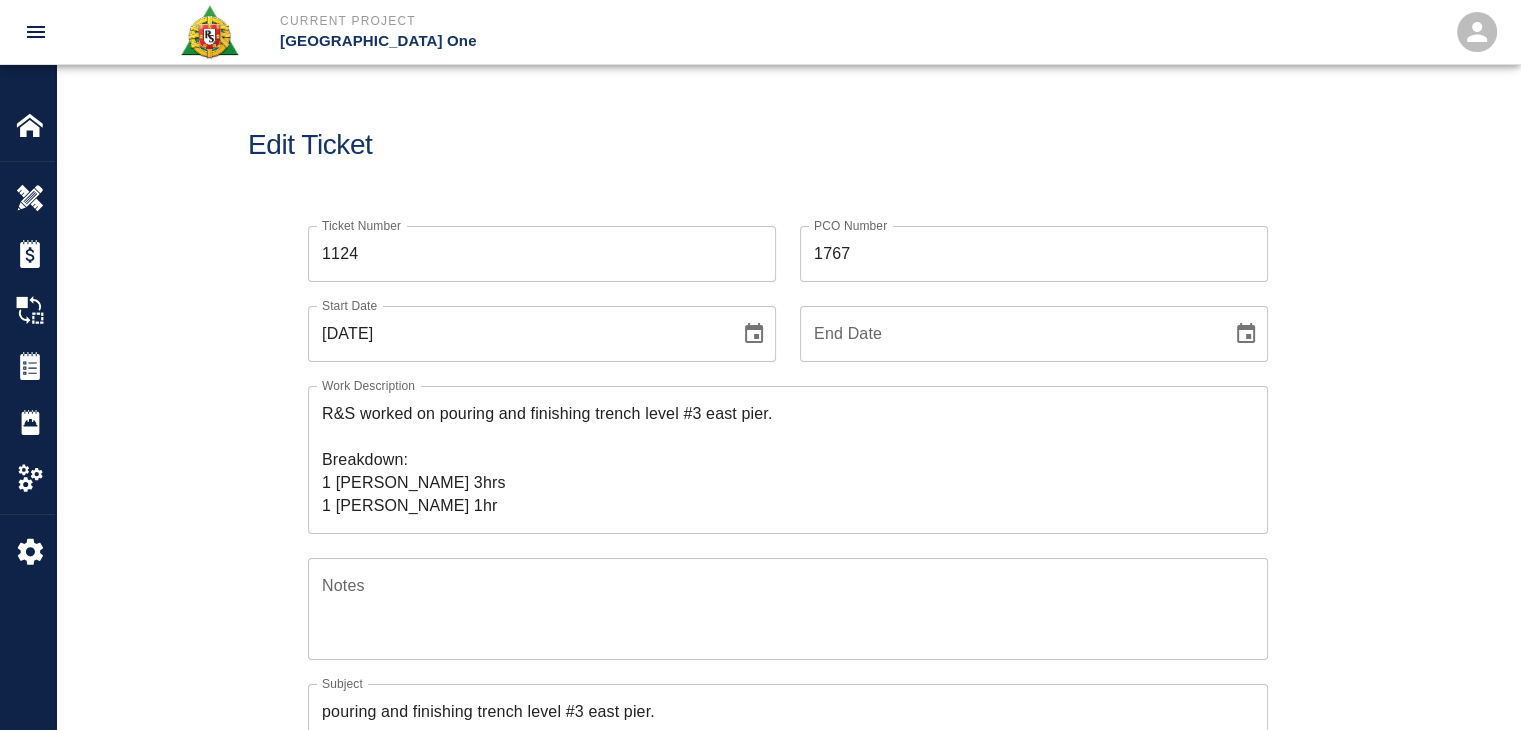 click on "Edit Ticket" at bounding box center (788, 145) 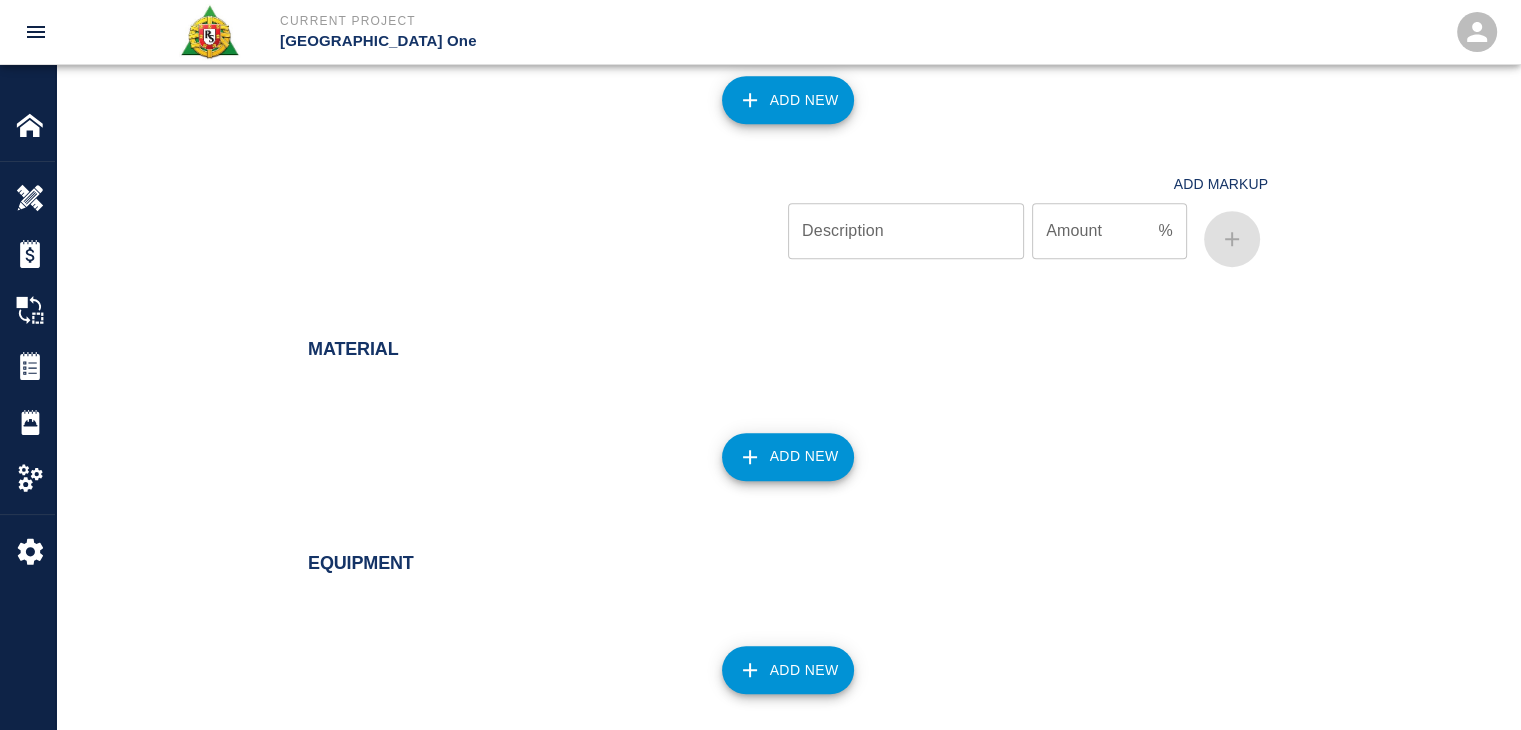 scroll, scrollTop: 2000, scrollLeft: 0, axis: vertical 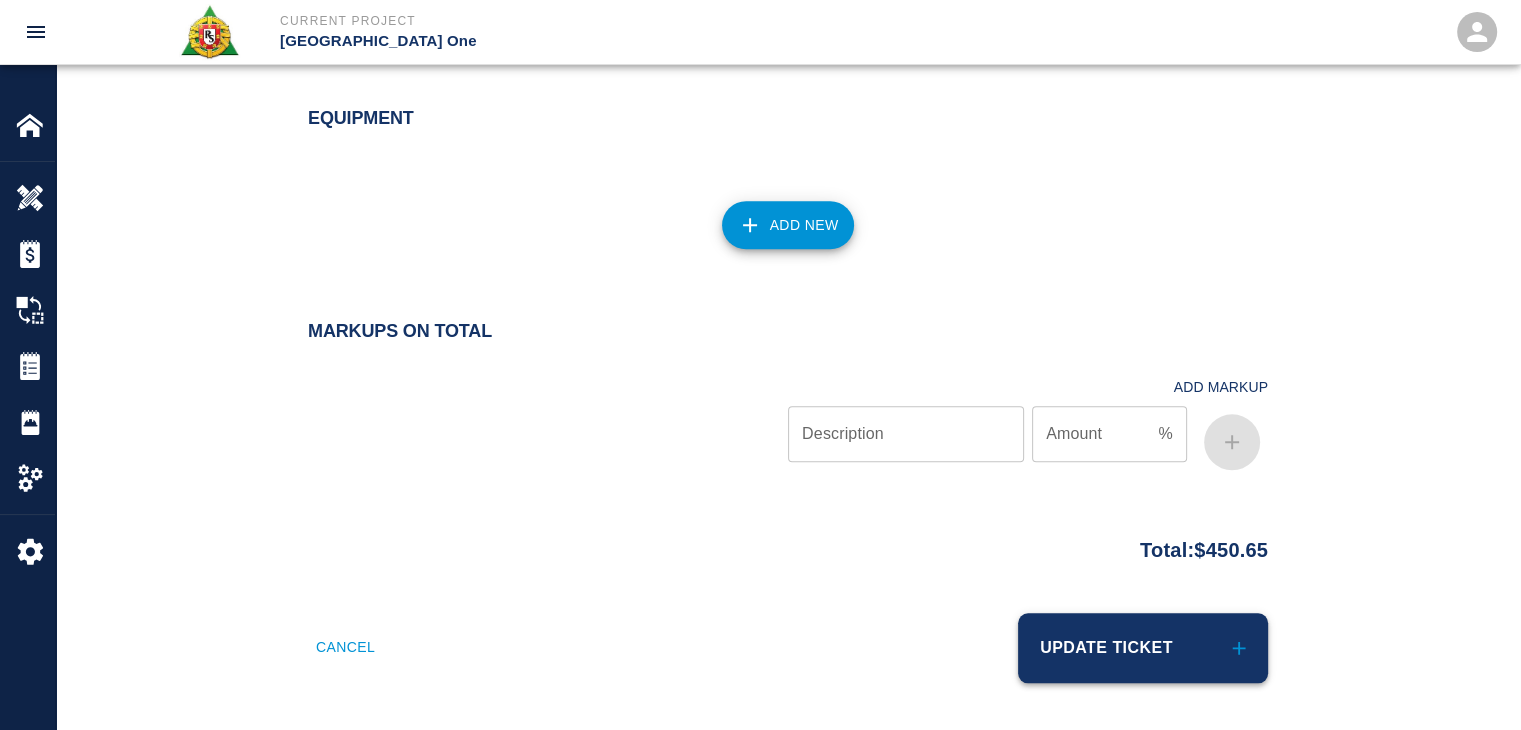 click on "Update Ticket" at bounding box center [1143, 648] 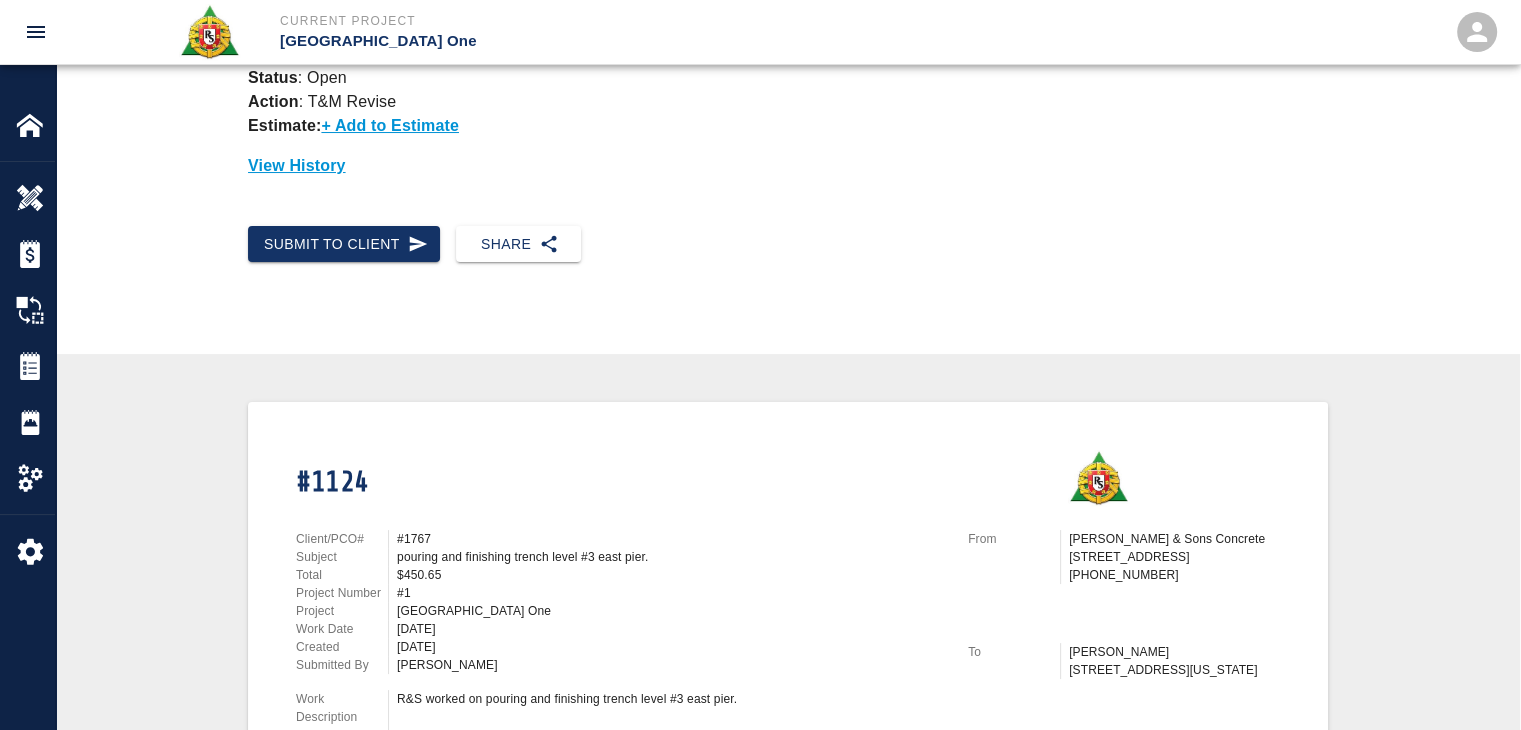 scroll, scrollTop: 0, scrollLeft: 0, axis: both 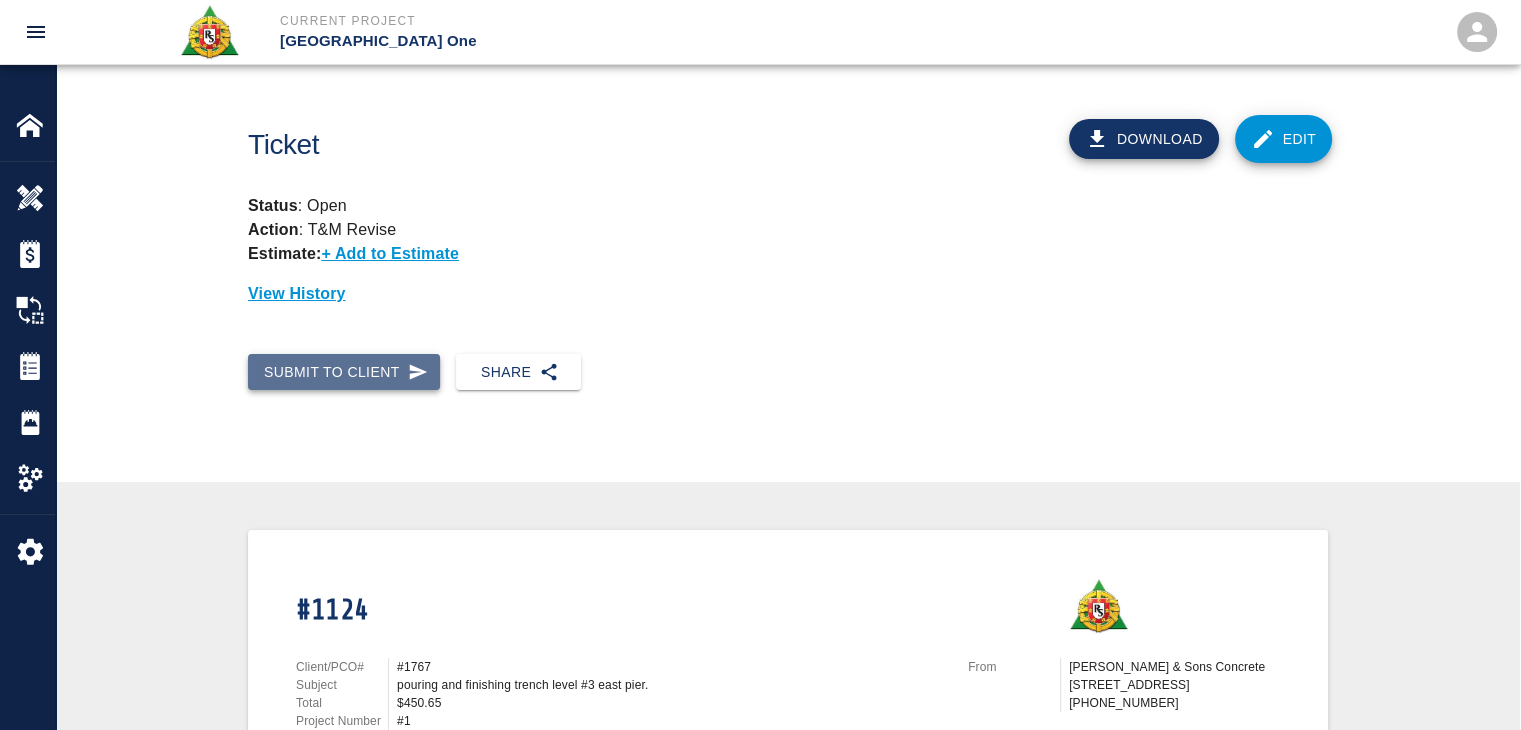 click on "Submit to Client" at bounding box center (344, 372) 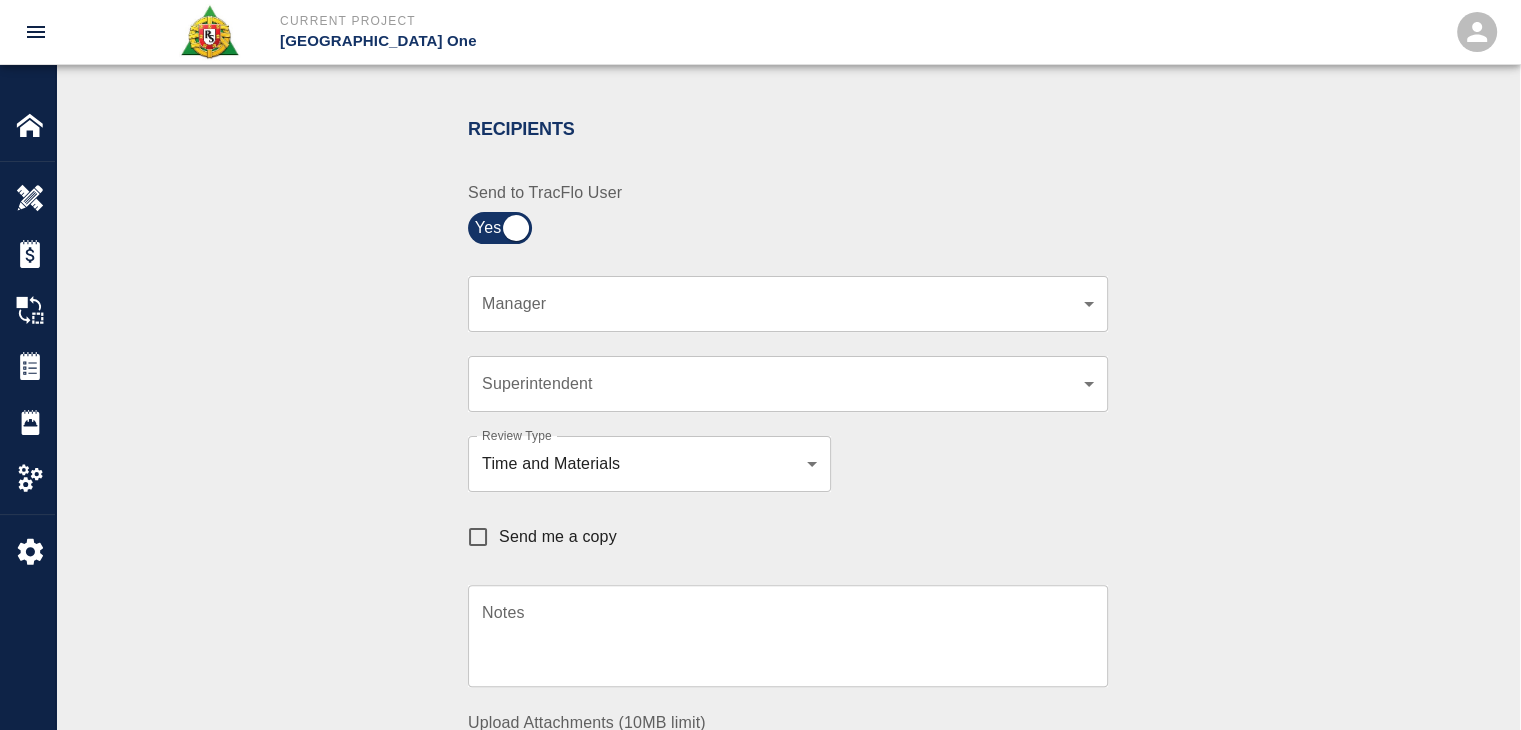 scroll, scrollTop: 396, scrollLeft: 0, axis: vertical 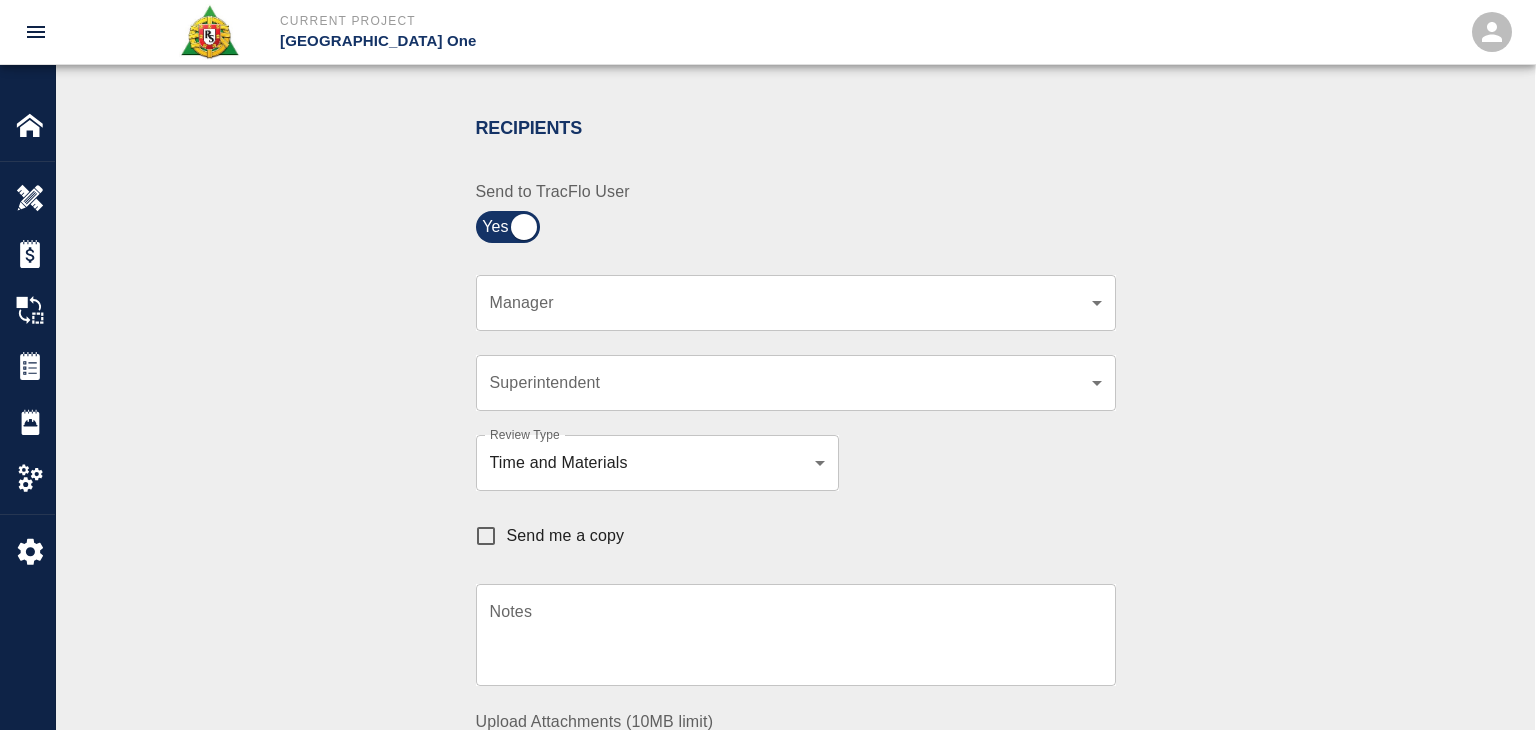 click on "Current Project [GEOGRAPHIC_DATA] One Home [GEOGRAPHIC_DATA] One Overview Estimates Change Orders Tickets Daily Reports Project Settings Settings Powered By Terms of Service  |  Privacy Policy Ticket Download Edit Status :   Open Action :   T&M Revise Estimate:  + Add to Estimate View History Submit to Client Share Recipients Internal Team ​ Internal Team Notes x Notes Cancel Send Recipients Send to TracFlo User Manager ​ Manager Superintendent ​ Superintendent Review Type Time and Materials tm Review Type Send me a copy Notes x Notes Upload Attachments (10MB limit) Choose file No file chosen Upload Another File Cancel Send Request Time and Material Revision Notes   * x Notes   * Upload Attachments (10MB limit) Choose file No file chosen Upload Another File Cancel Send Time and Materials Reject Notes   * x Notes   * Upload Attachments (10MB limit) Choose file No file chosen Upload Another File Cancel Send Approve Ticket Time and Materials Signature Clear Notes x Notes Upload Attachments (10MB limit) Cancel" at bounding box center [768, -31] 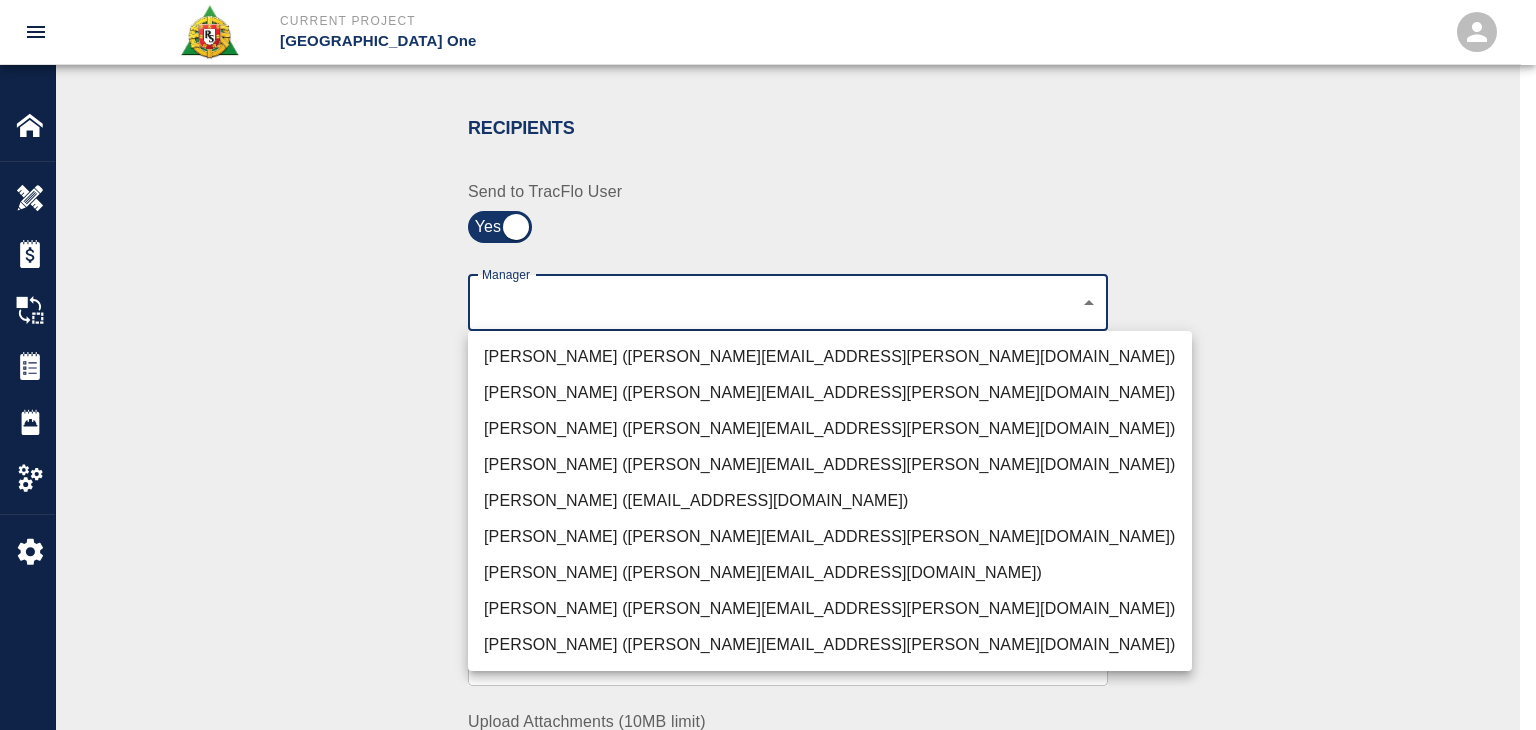 click on "[PERSON_NAME] ([PERSON_NAME][EMAIL_ADDRESS][PERSON_NAME][DOMAIN_NAME])" at bounding box center (830, 609) 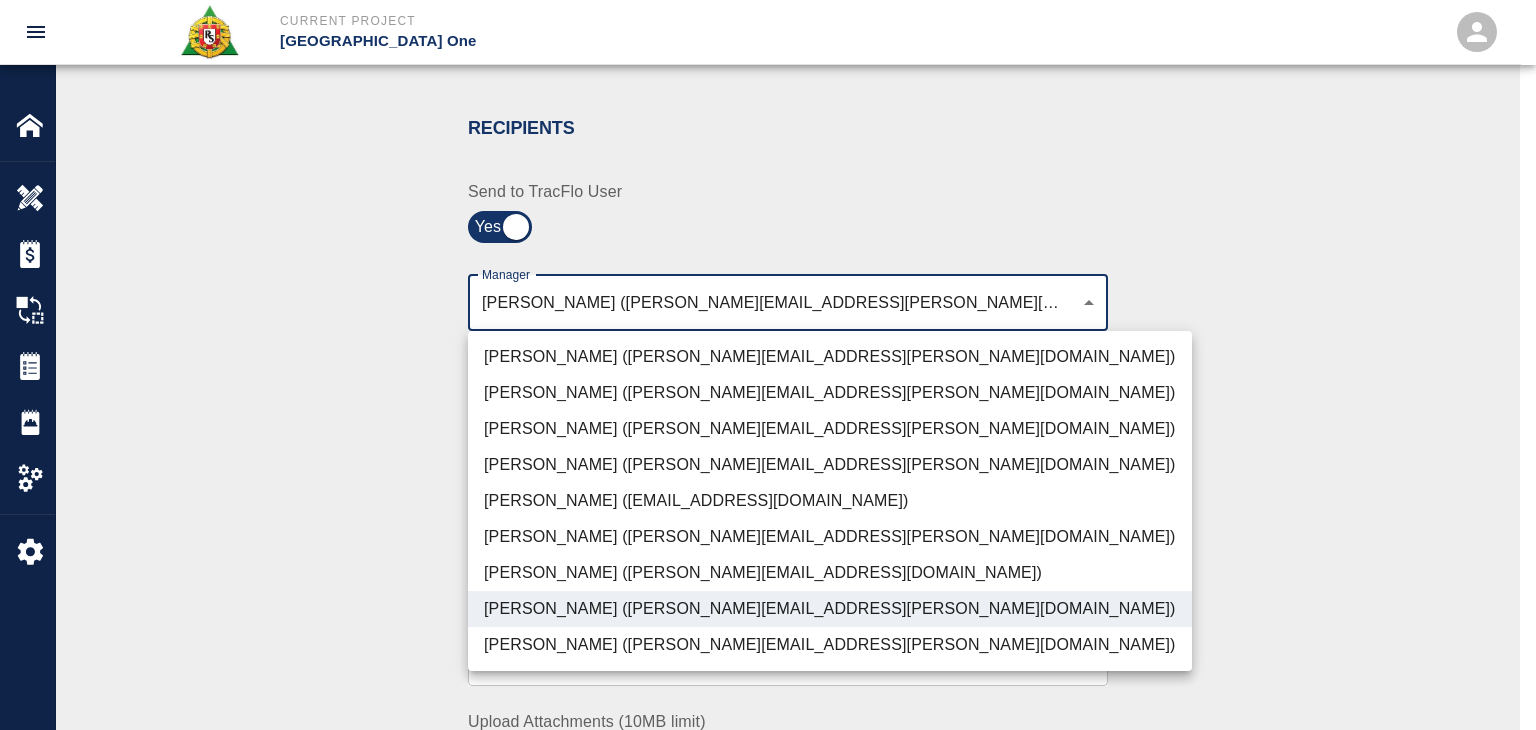 click at bounding box center (768, 365) 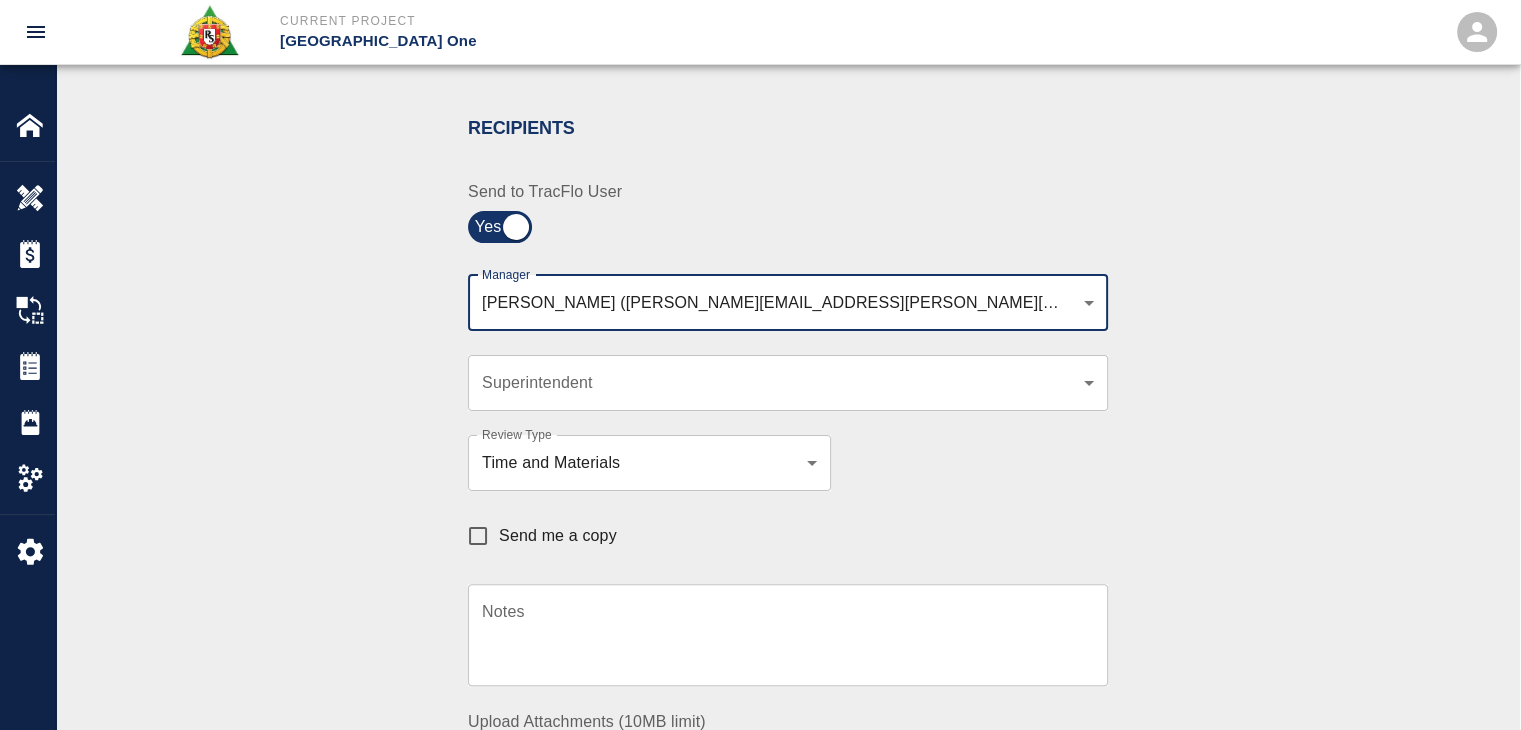 click on "Send me a copy" at bounding box center [478, 536] 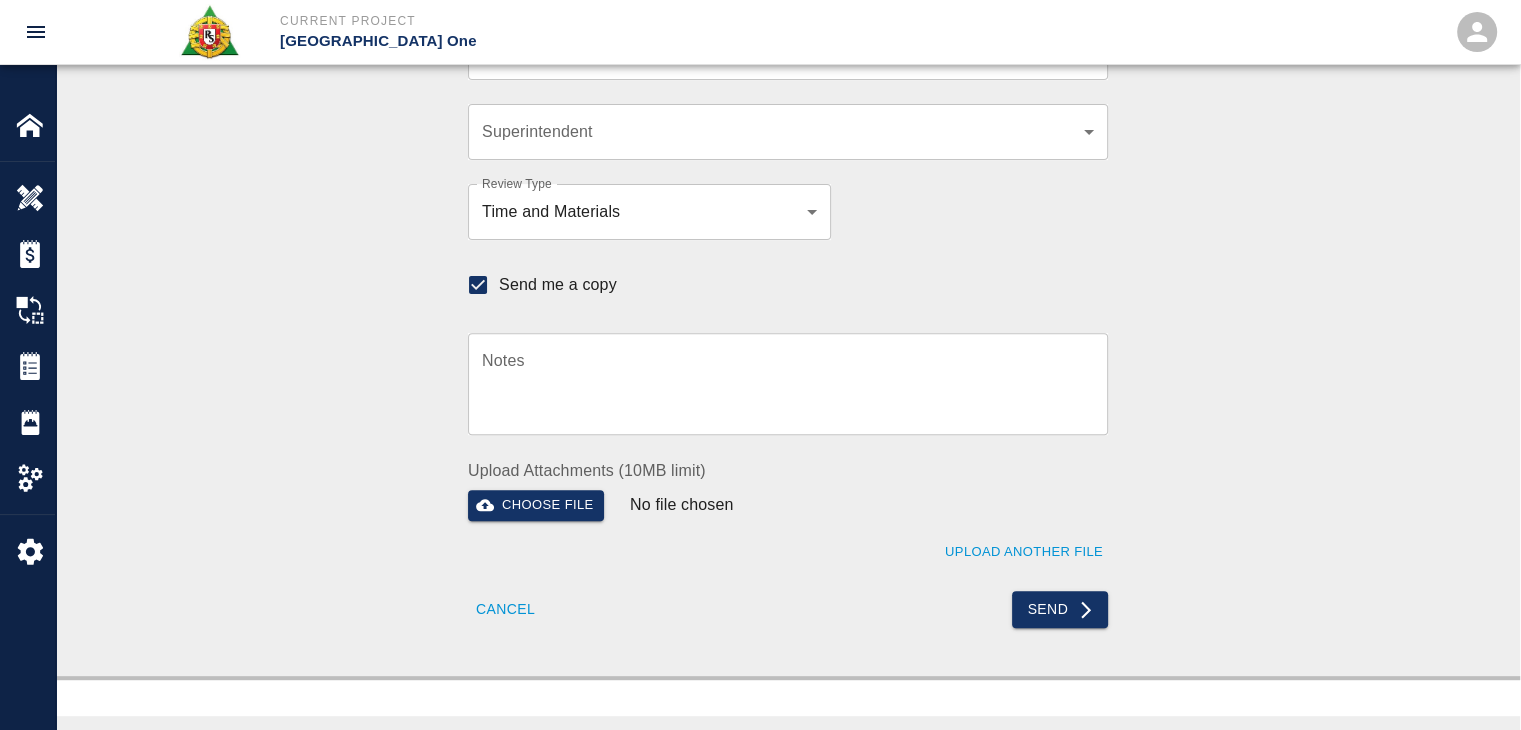 scroll, scrollTop: 668, scrollLeft: 0, axis: vertical 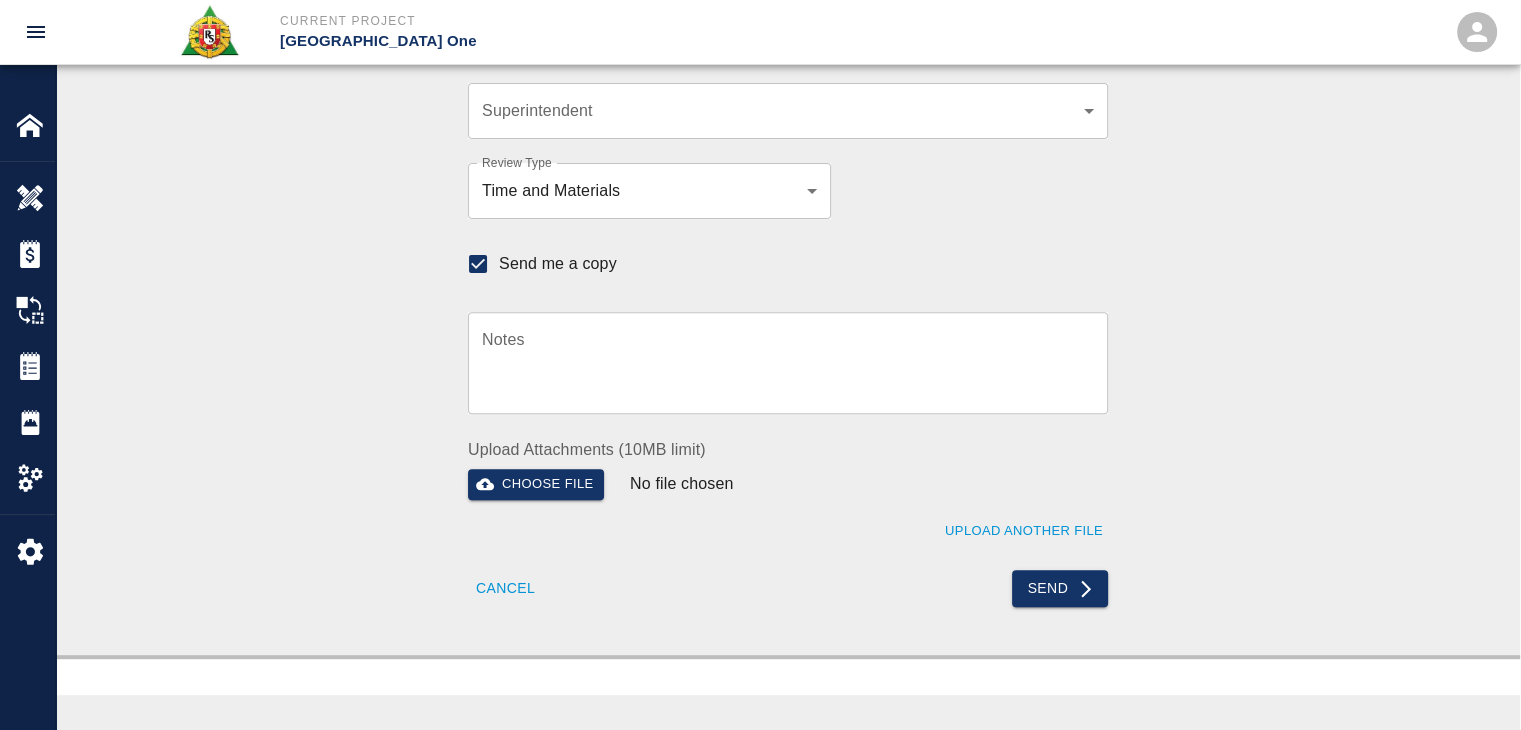 click on "Send" at bounding box center (942, 576) 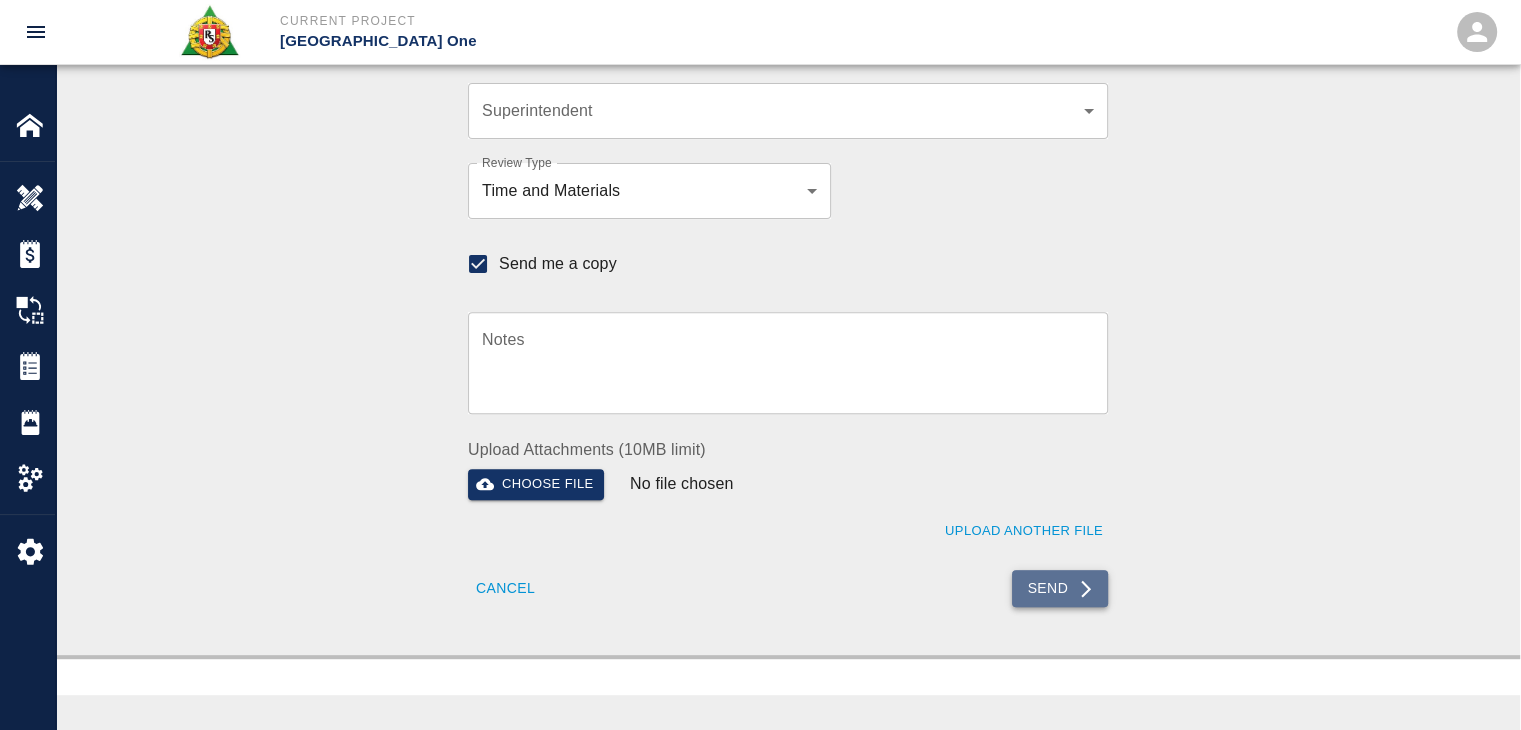 click 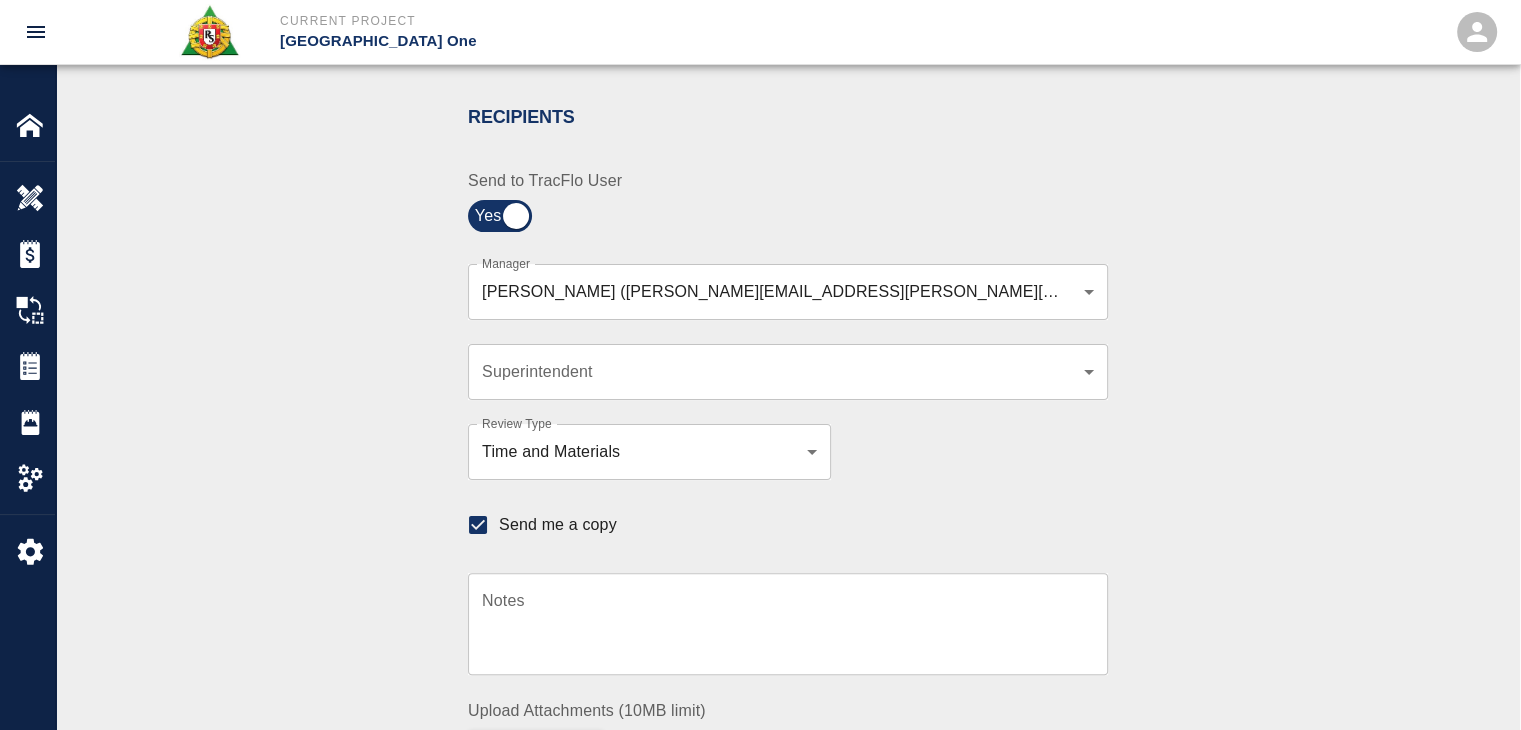 scroll, scrollTop: 330, scrollLeft: 0, axis: vertical 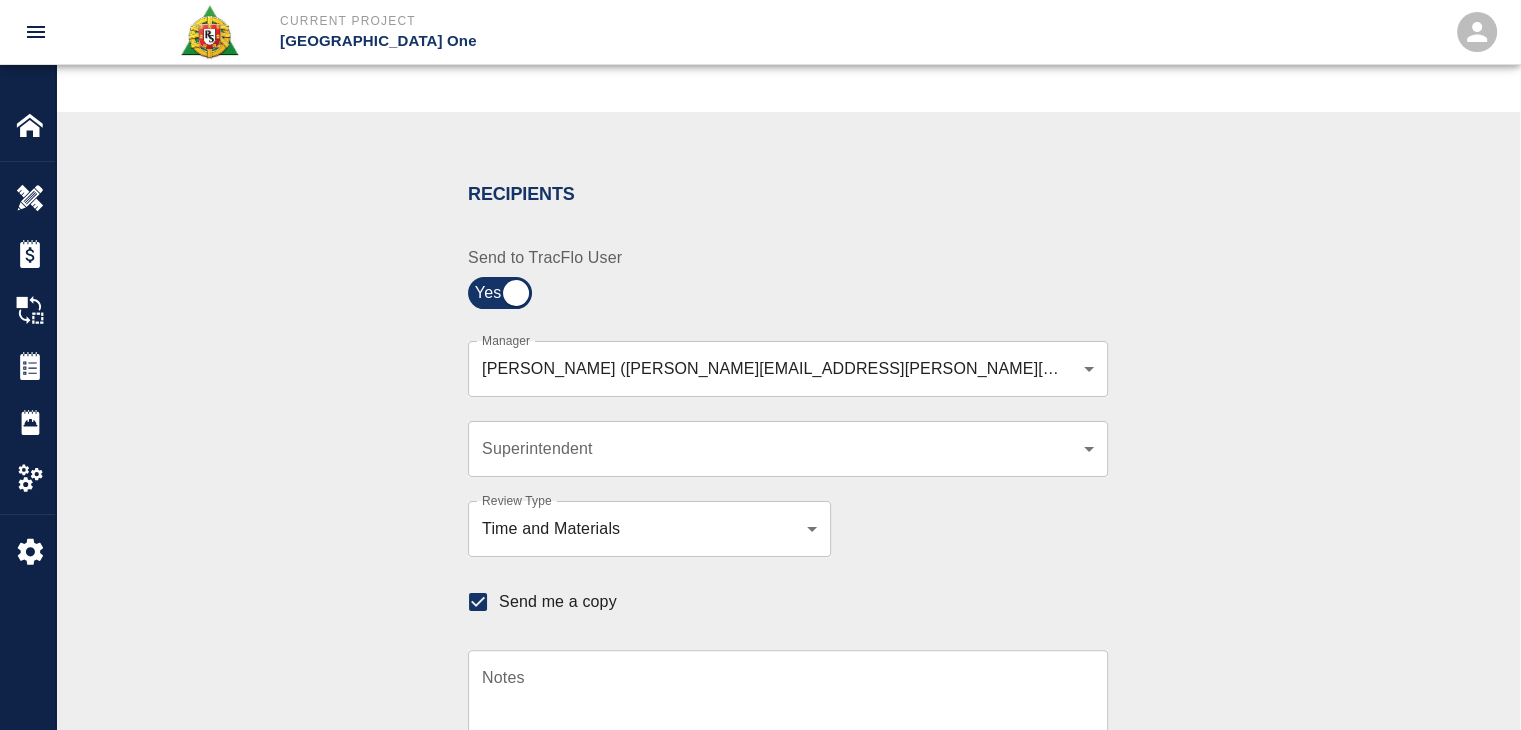 type 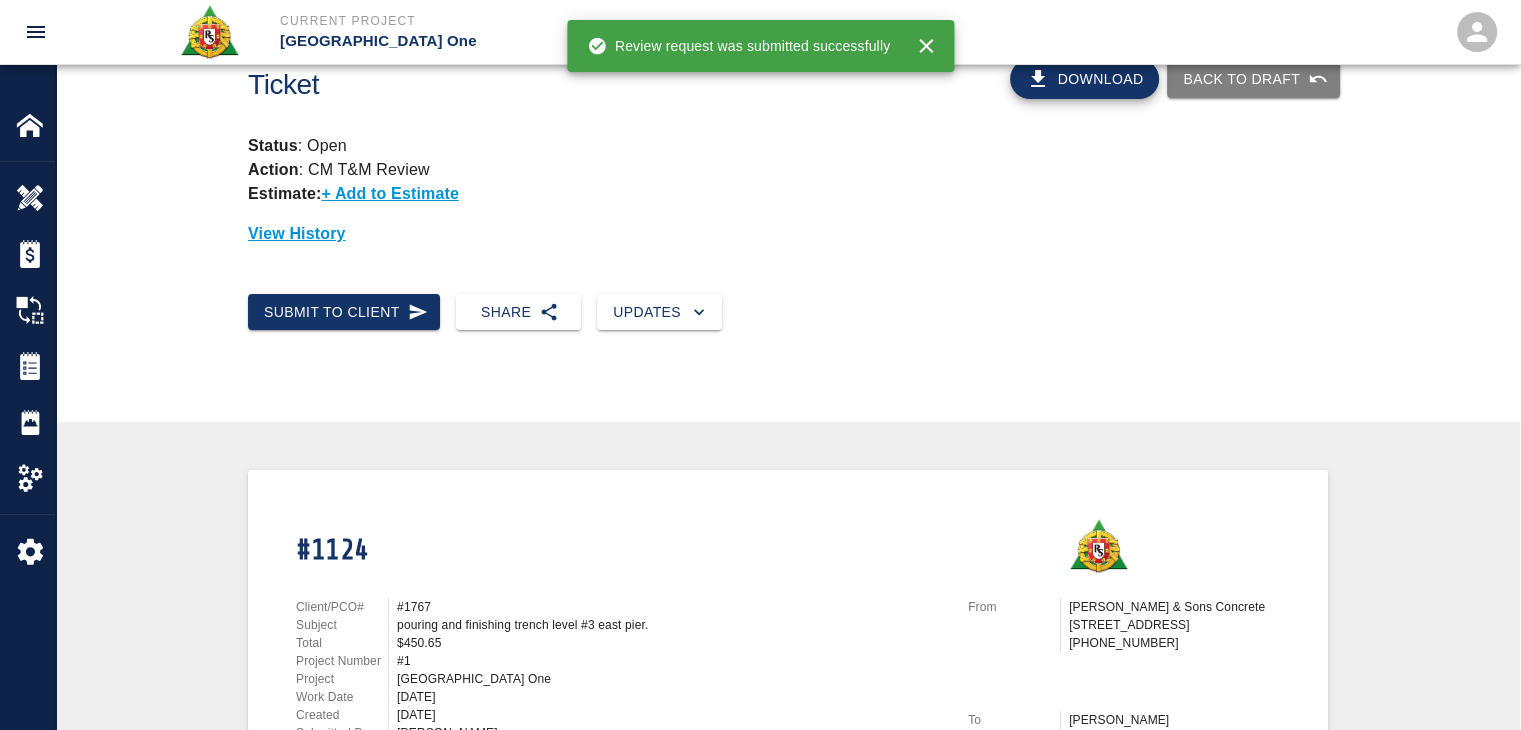 scroll, scrollTop: 0, scrollLeft: 0, axis: both 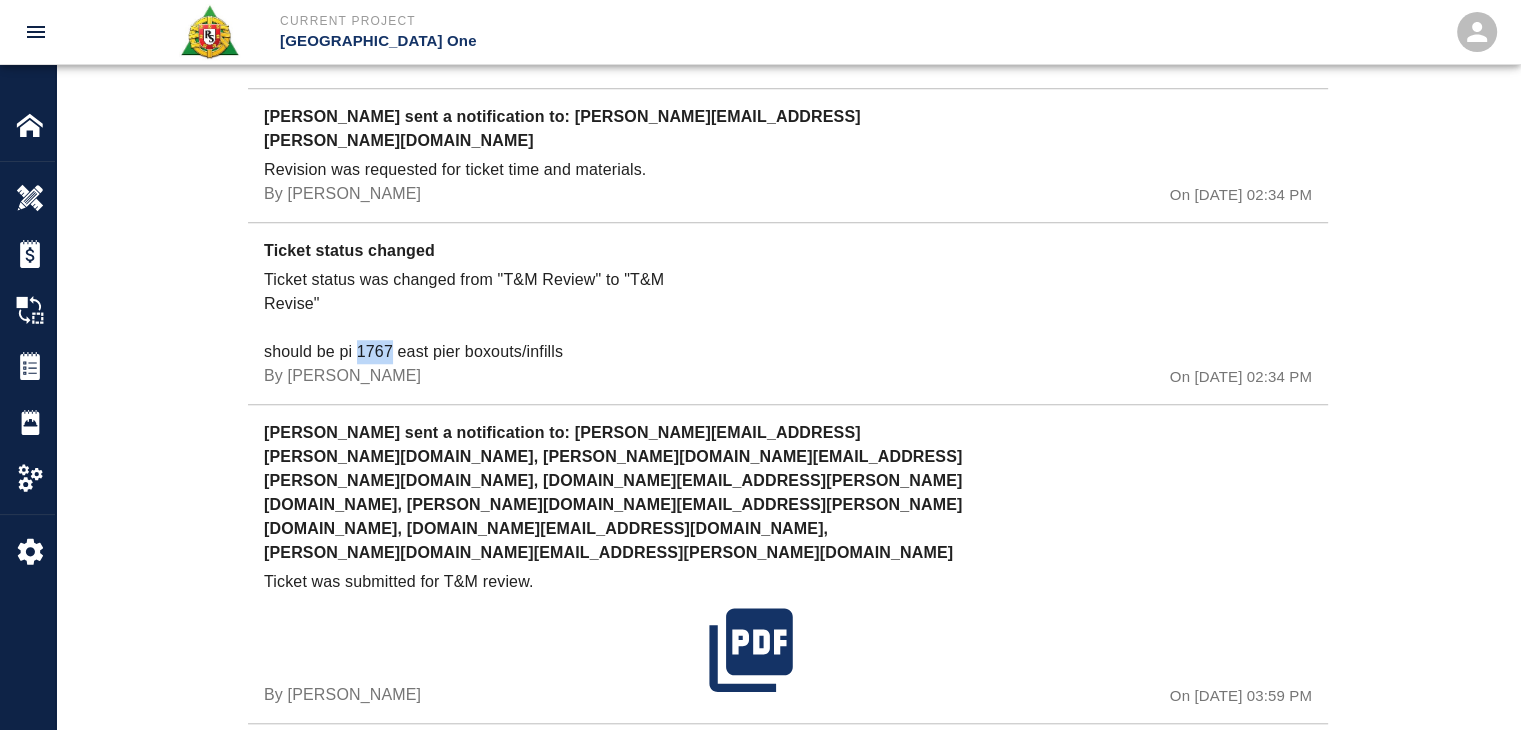drag, startPoint x: 391, startPoint y: 333, endPoint x: 360, endPoint y: 329, distance: 31.257 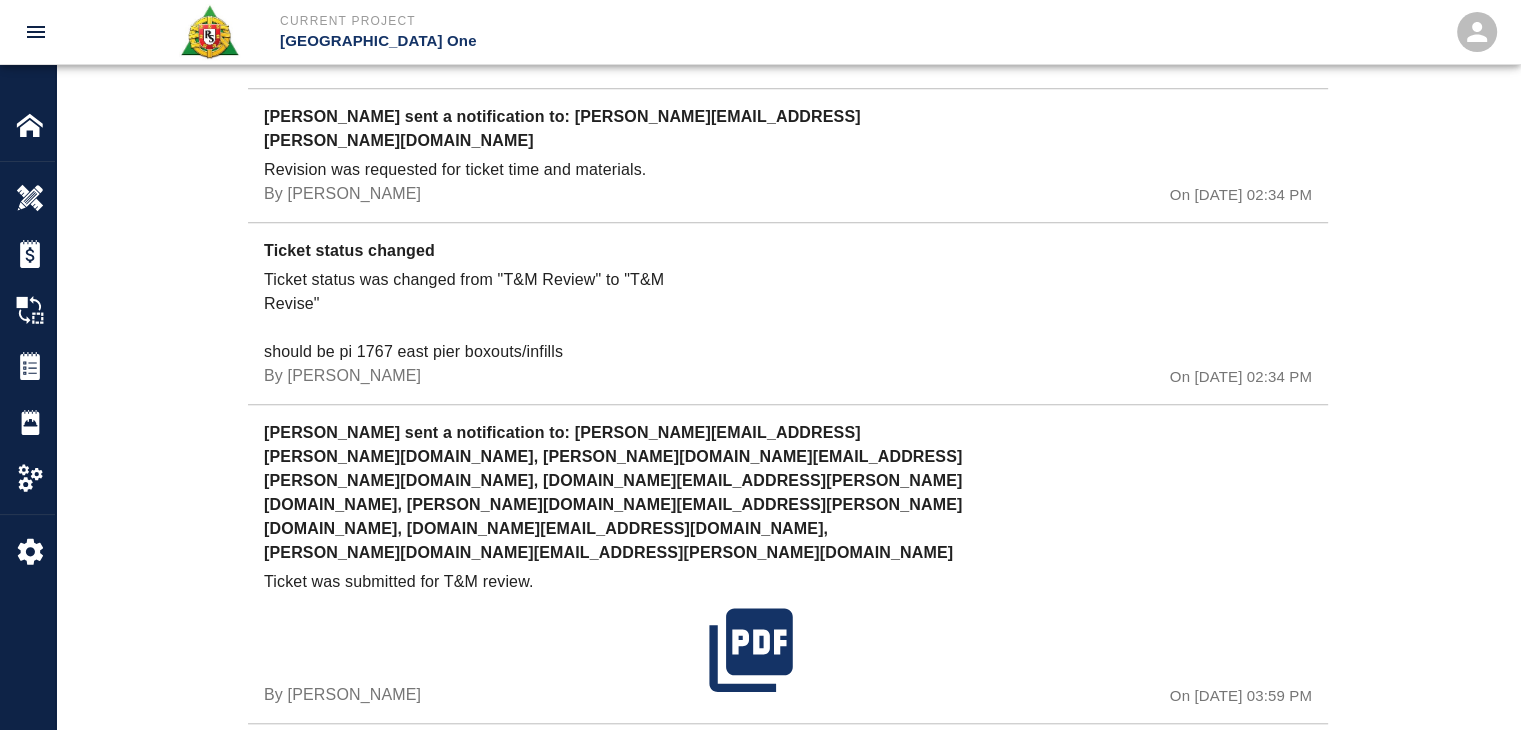 click on "Manny Barros sent a notification to: shane.lamay@aecom.com, dylan.sims@aecom.com, parin.kanani@aecom.com, manny.barros@rscconcrete.com, patrick.testino@aecom.com, peter.hardecker@aecom.com Ticket was submitted for T&M review. By Manny Barros On June 24, 2025 at 03:59 PM" at bounding box center (788, 563) 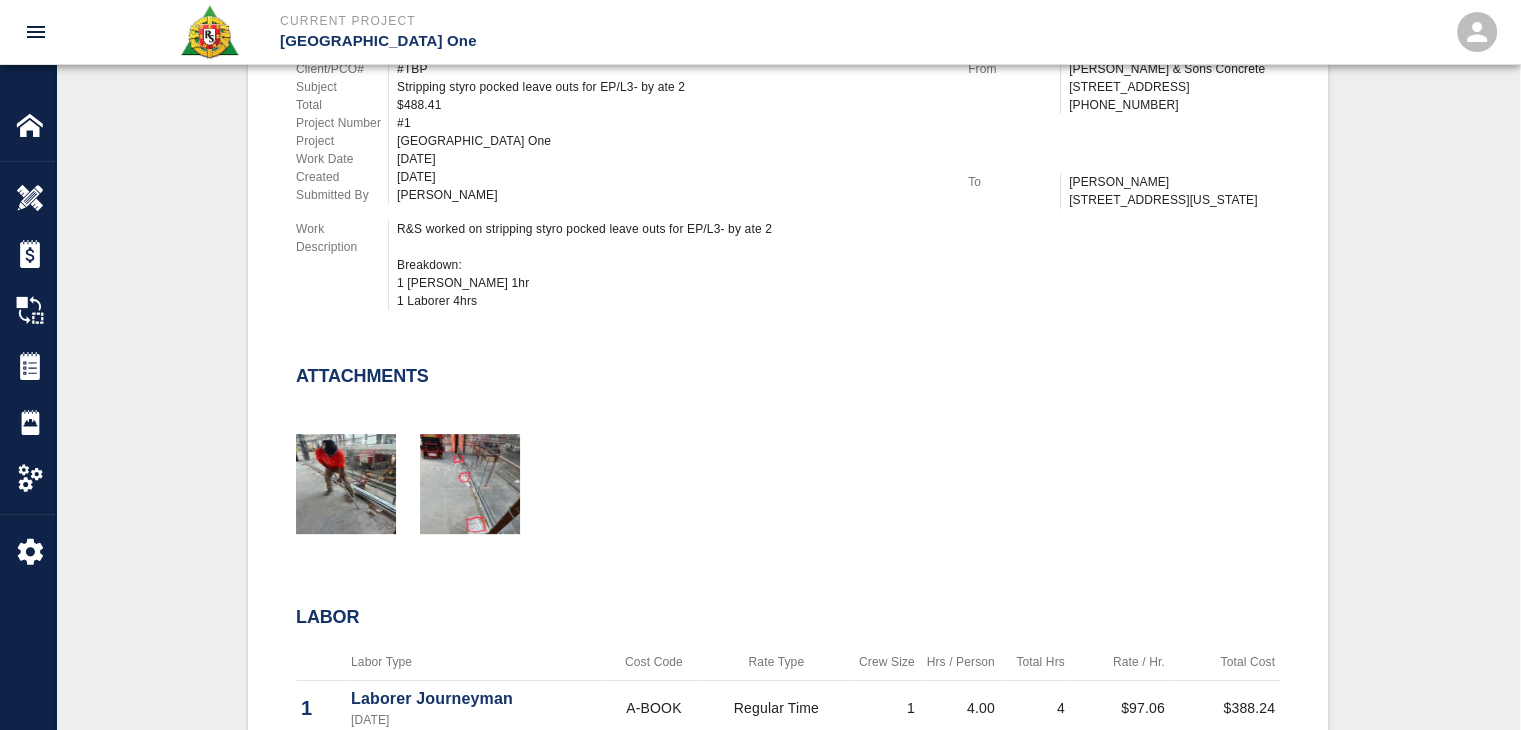 scroll, scrollTop: 168, scrollLeft: 0, axis: vertical 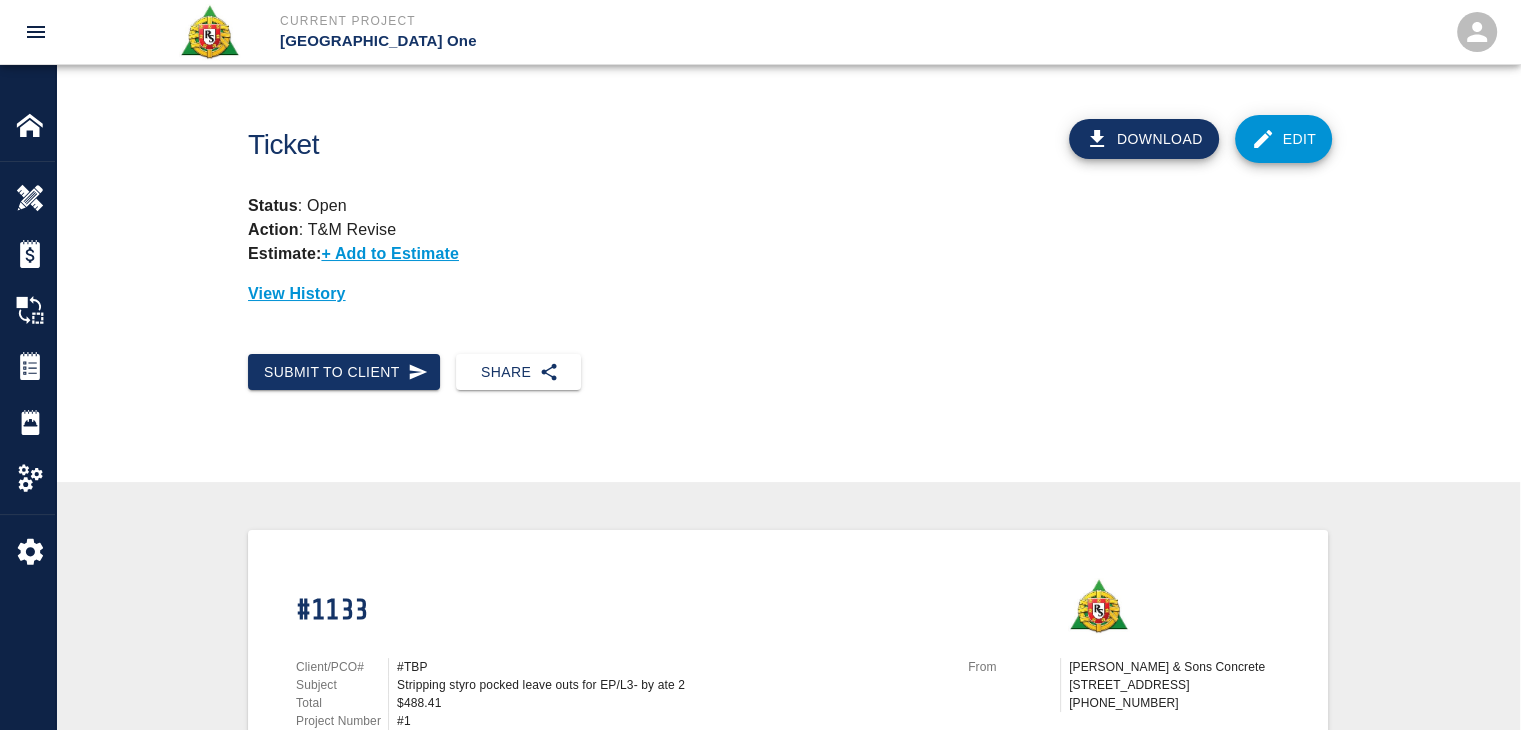 click on "Edit" at bounding box center (1284, 139) 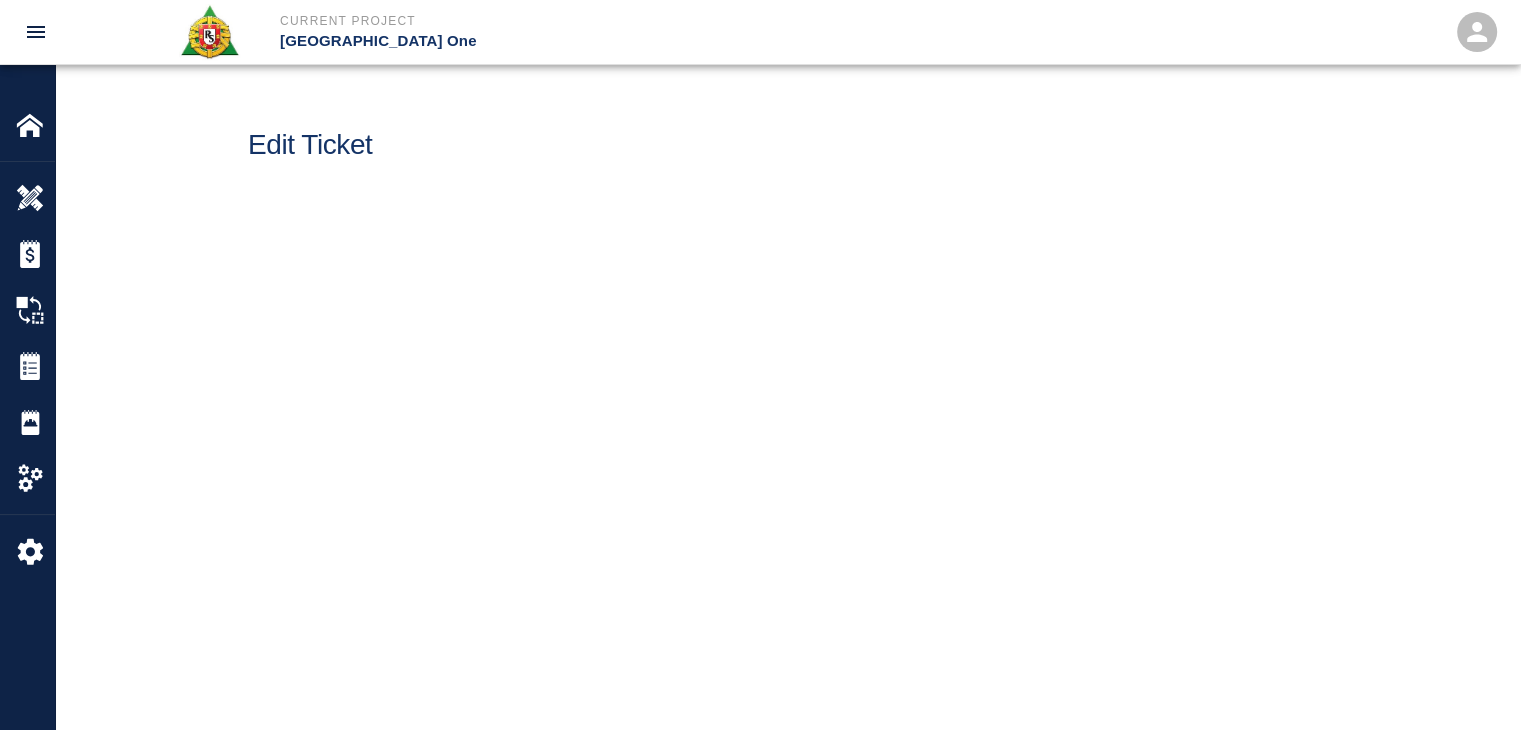 scroll, scrollTop: 0, scrollLeft: 0, axis: both 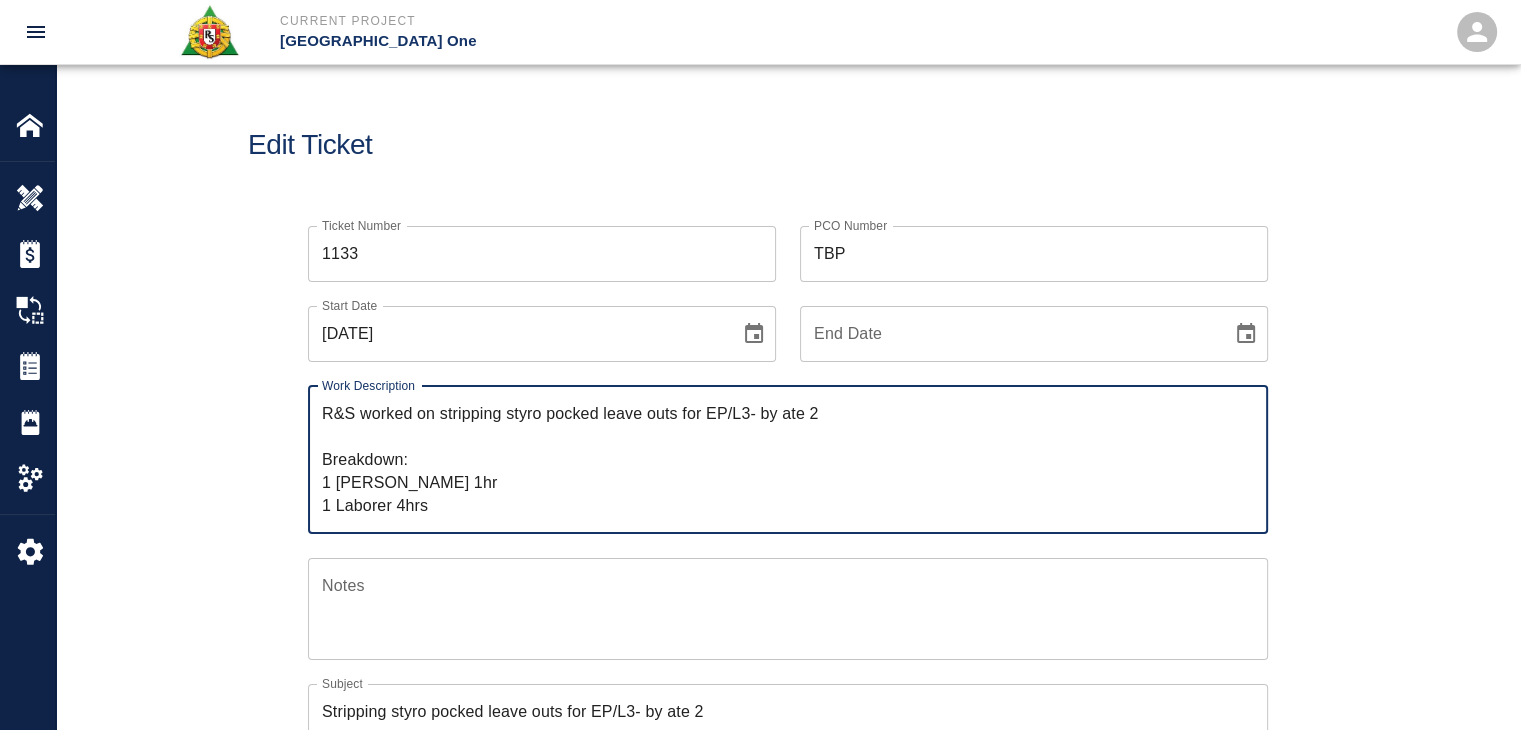 click on "Ticket Number 1133 Ticket Number PCO Number TBP PCO Number Start Date  06/23/2025 Start Date  End Date End Date Work Description R&S worked on stripping styro pocked leave outs for EP/L3- by ate 2
Breakdown:
1 Foreman 1hr
1 Laborer 4hrs x Work Description Notes x Notes Subject Stripping styro pocked leave outs for EP/L3- by ate 2 Subject Invoice Number Invoice Number Invoice Date Invoice Date Current Files: Upload Attachments (0MB of 50MB limit) Choose file No file chosen Upload Another File Add Costs Switch to Lump Sum" at bounding box center [776, 738] 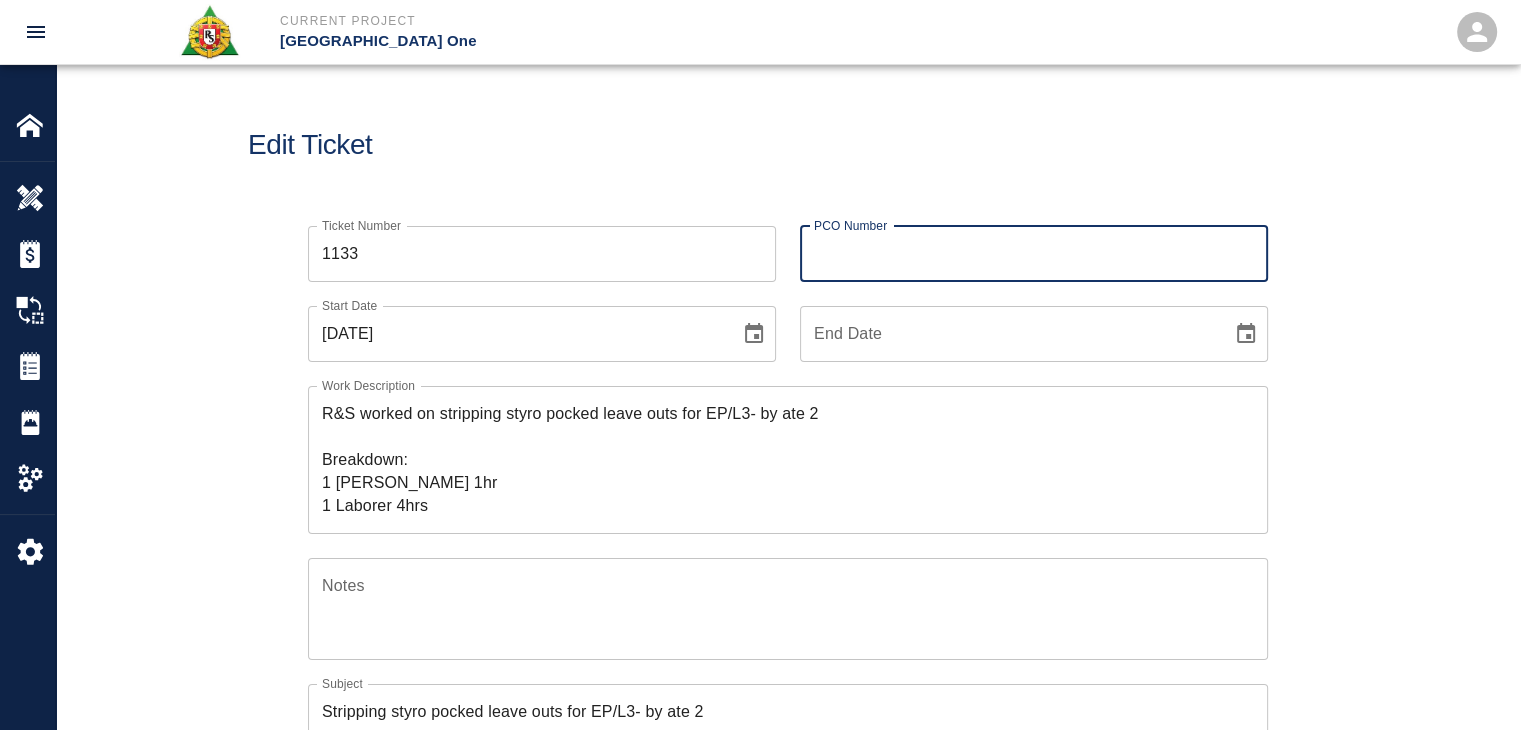 paste on "1767" 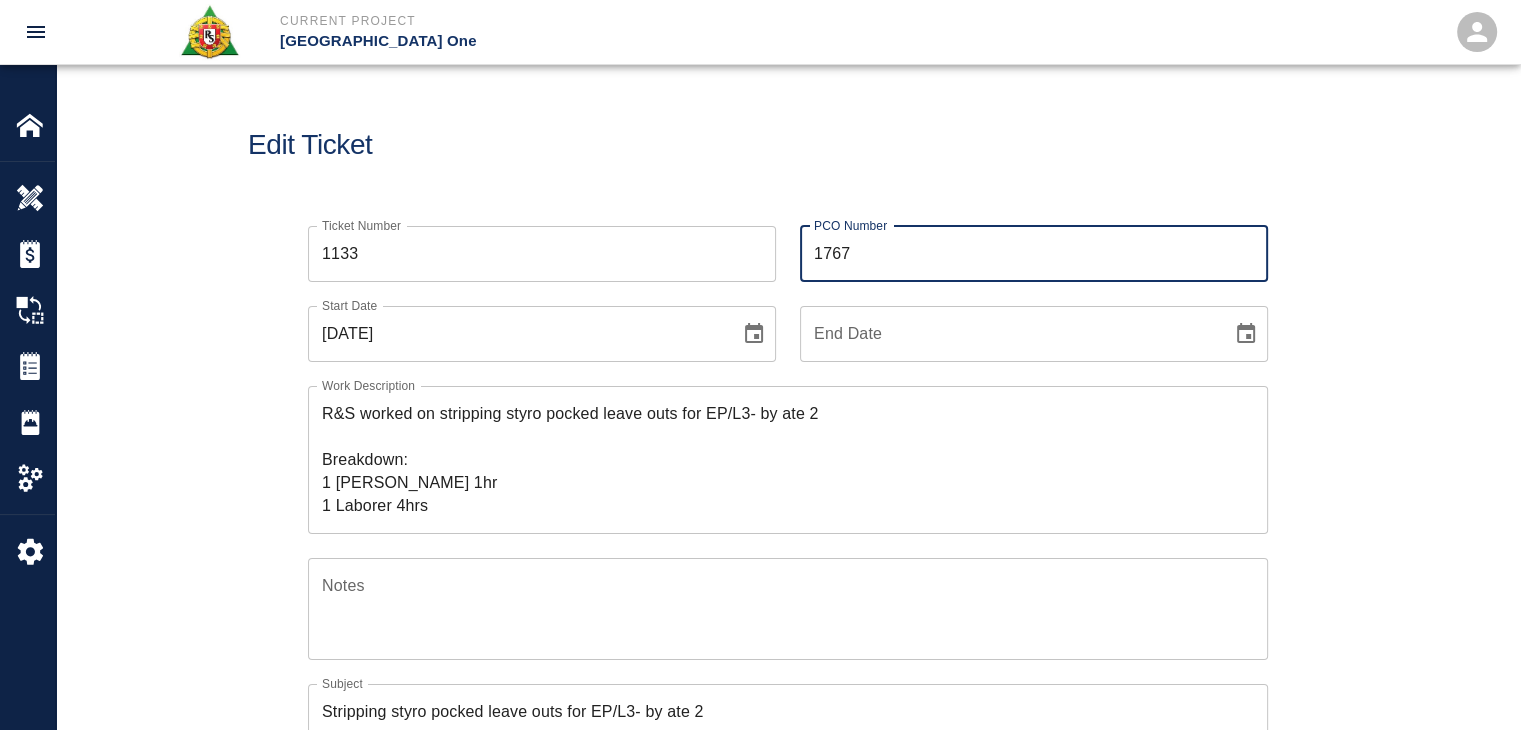 type on "1767" 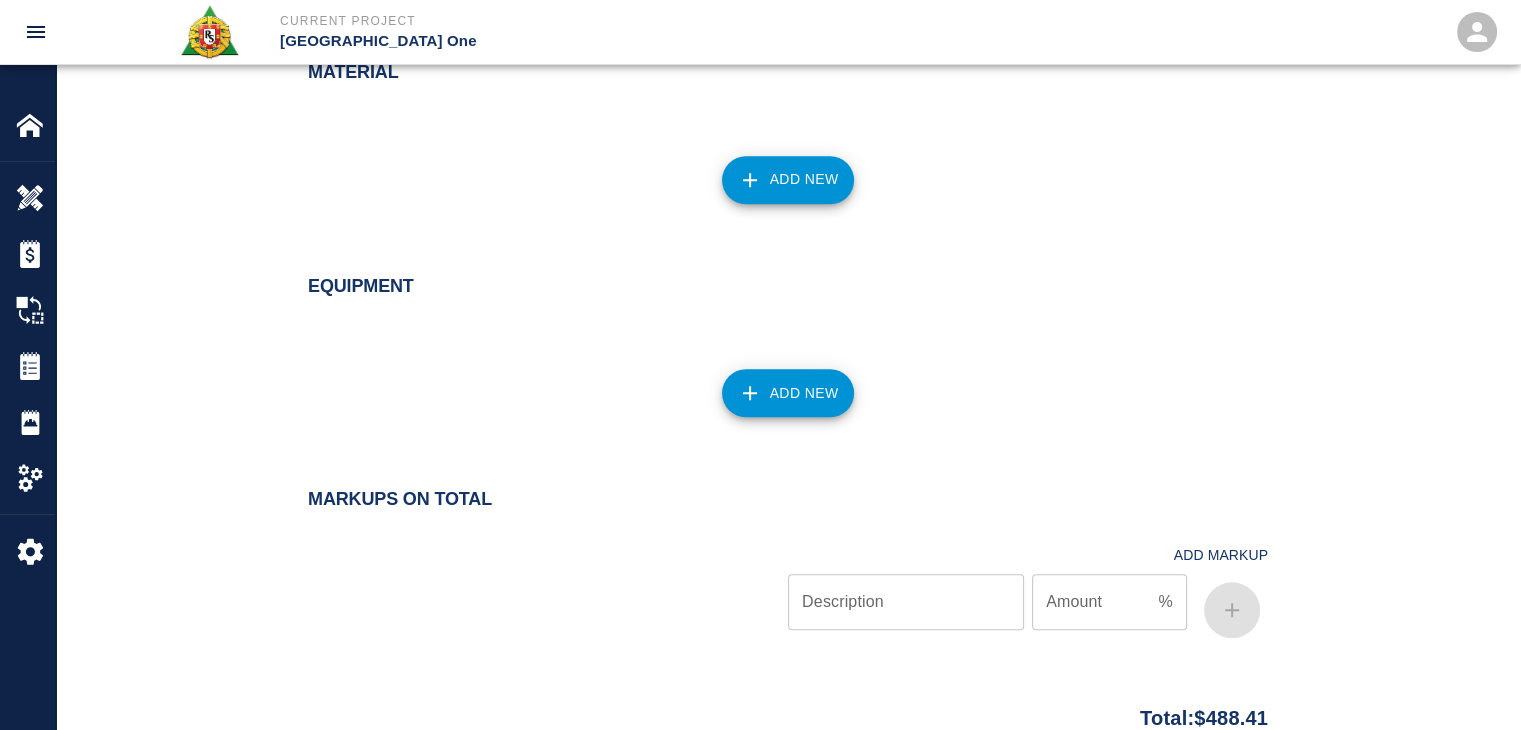 scroll, scrollTop: 2000, scrollLeft: 0, axis: vertical 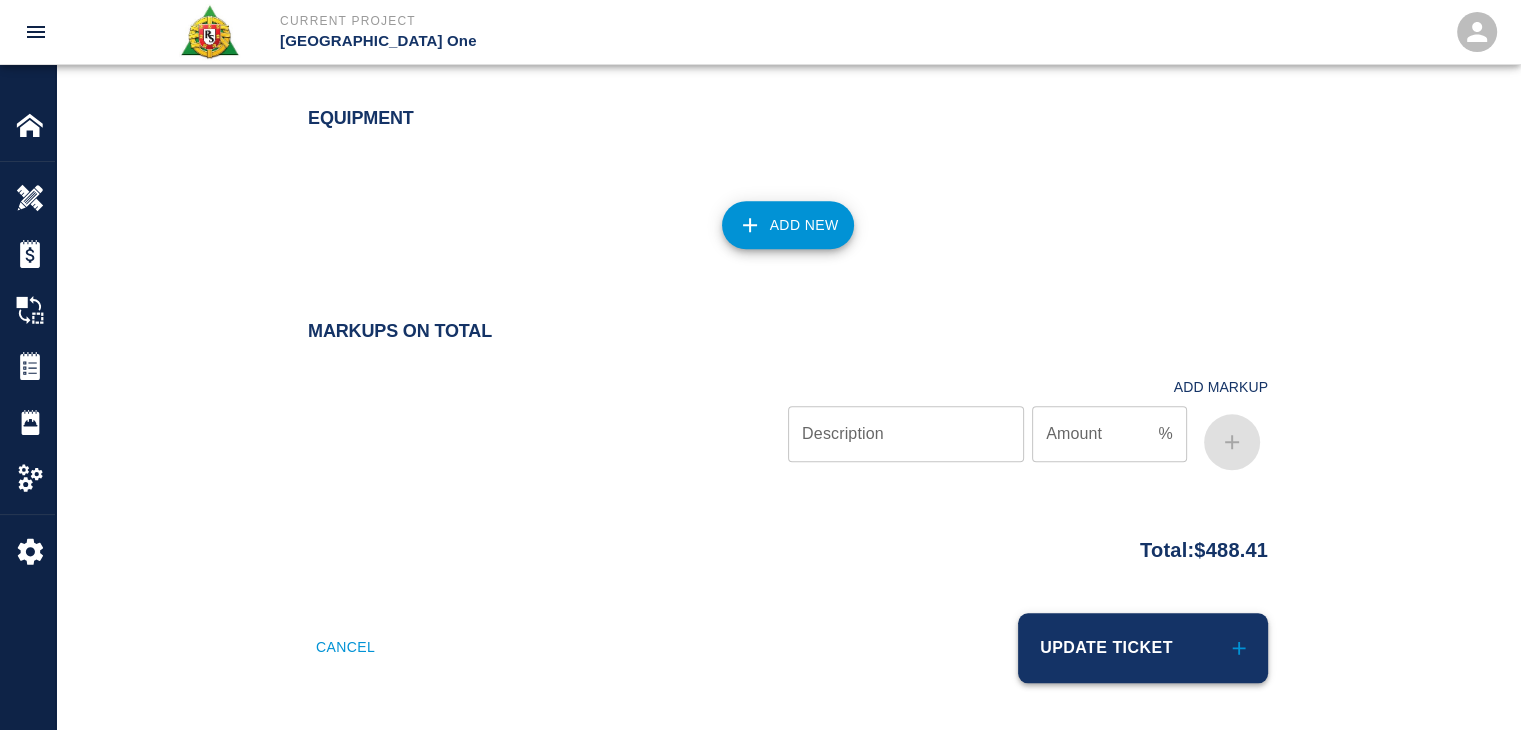 click on "Update Ticket" at bounding box center (1143, 648) 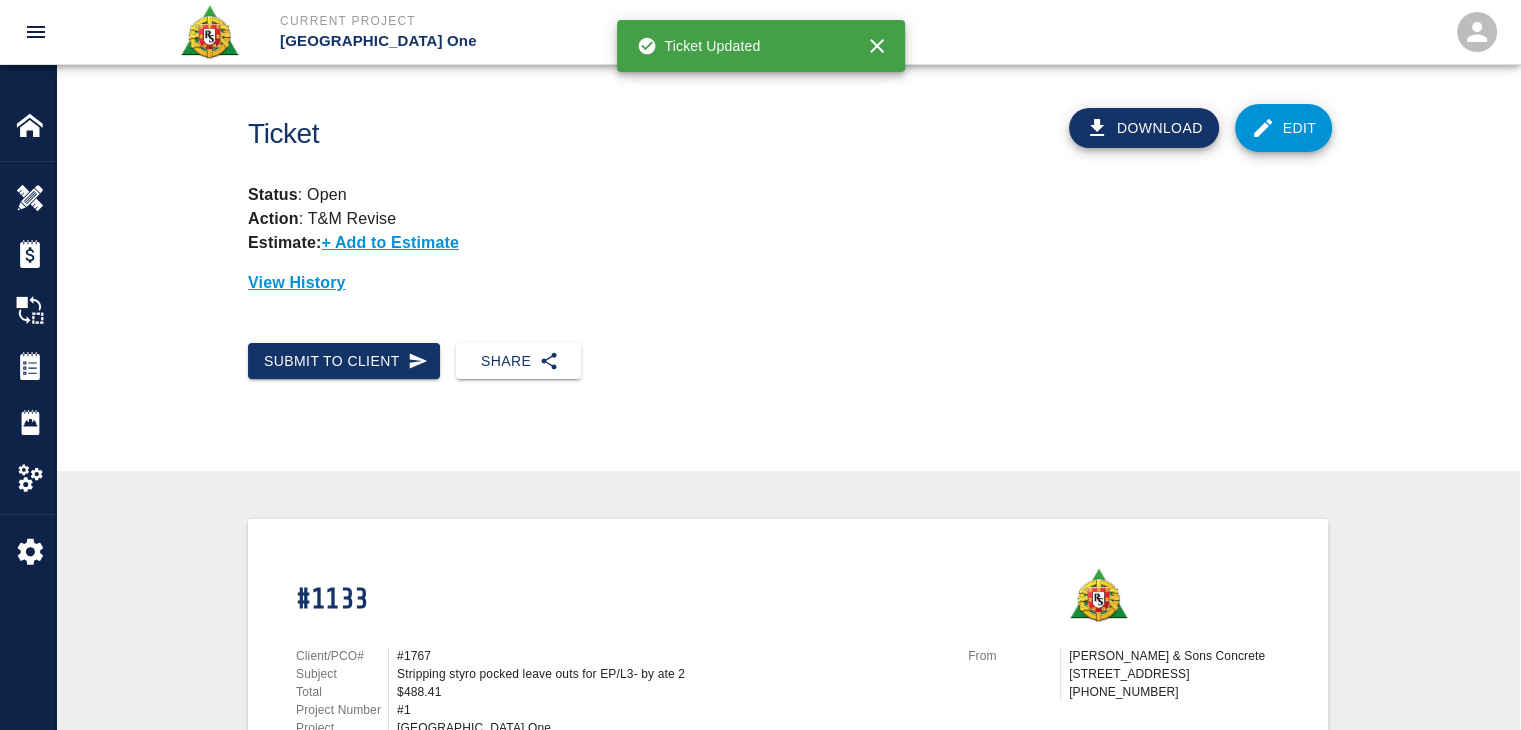 scroll, scrollTop: 0, scrollLeft: 0, axis: both 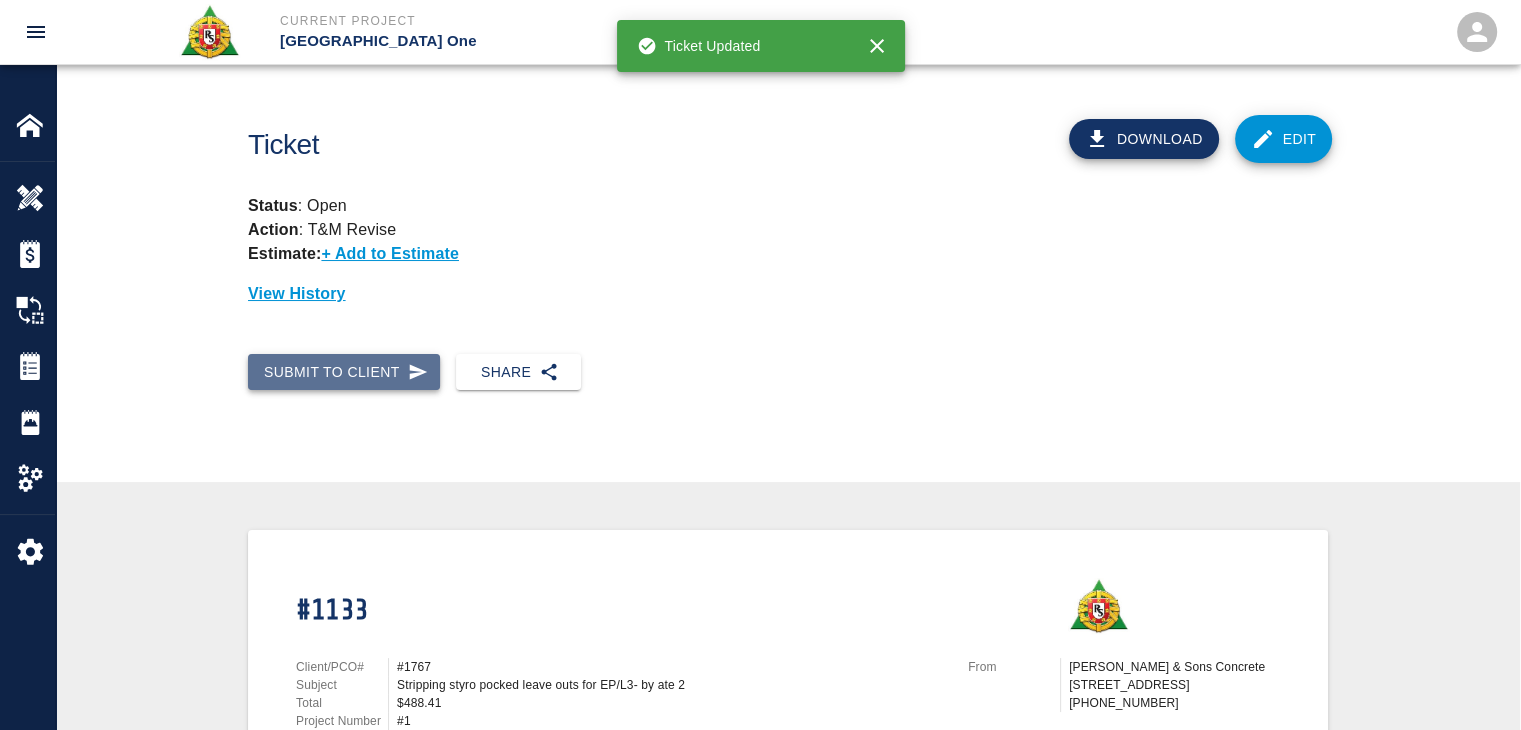 click on "Submit to Client" at bounding box center [344, 372] 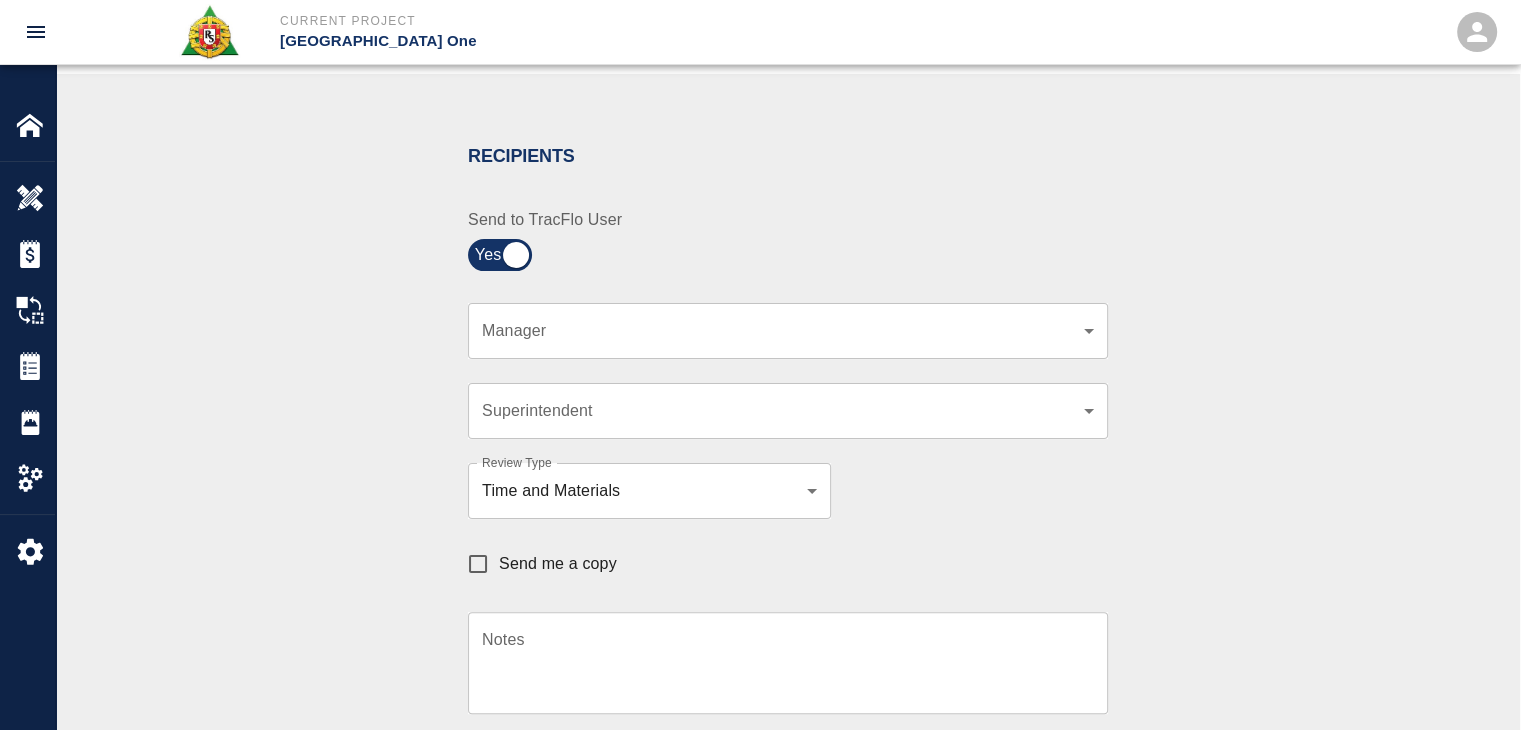 scroll, scrollTop: 380, scrollLeft: 0, axis: vertical 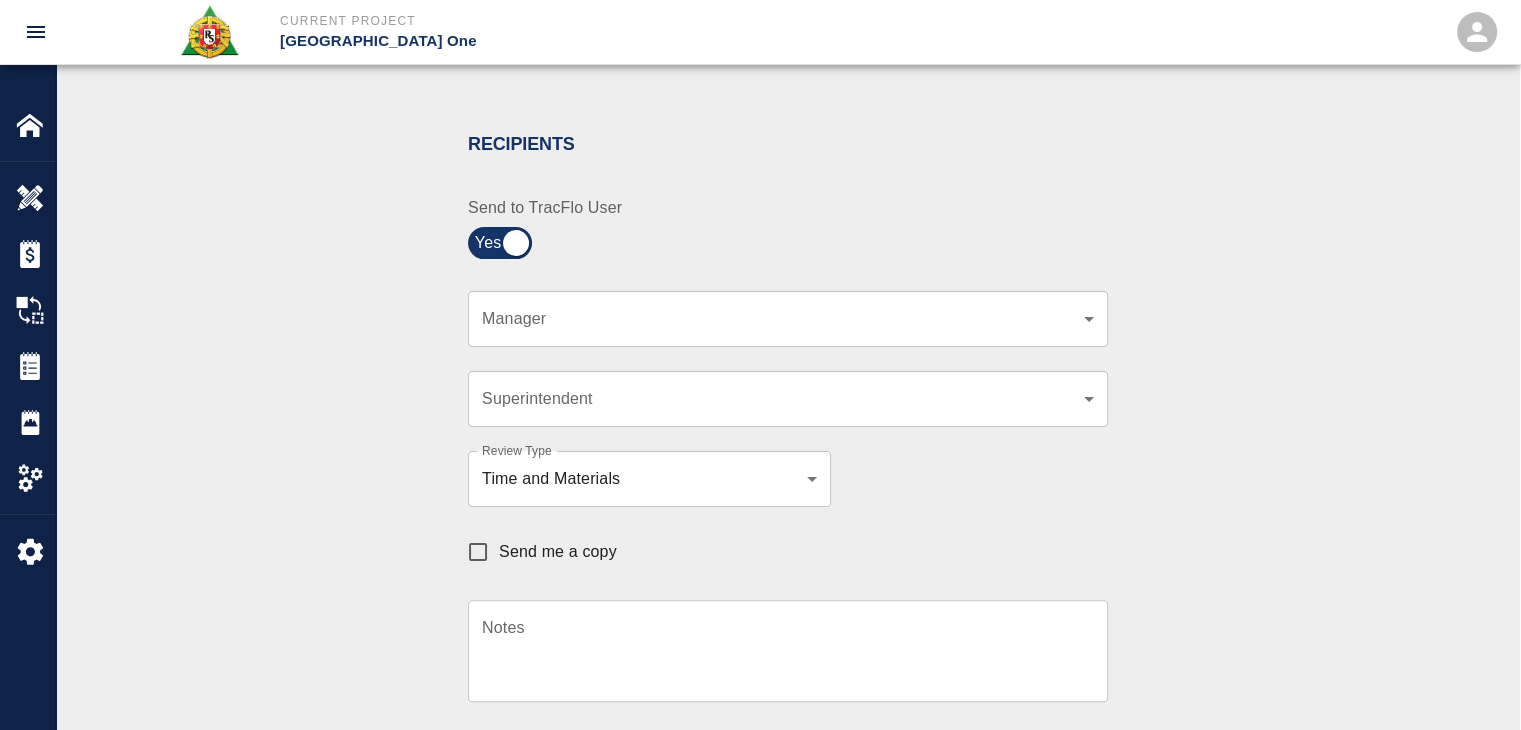 click on "​ Manager" at bounding box center [788, 319] 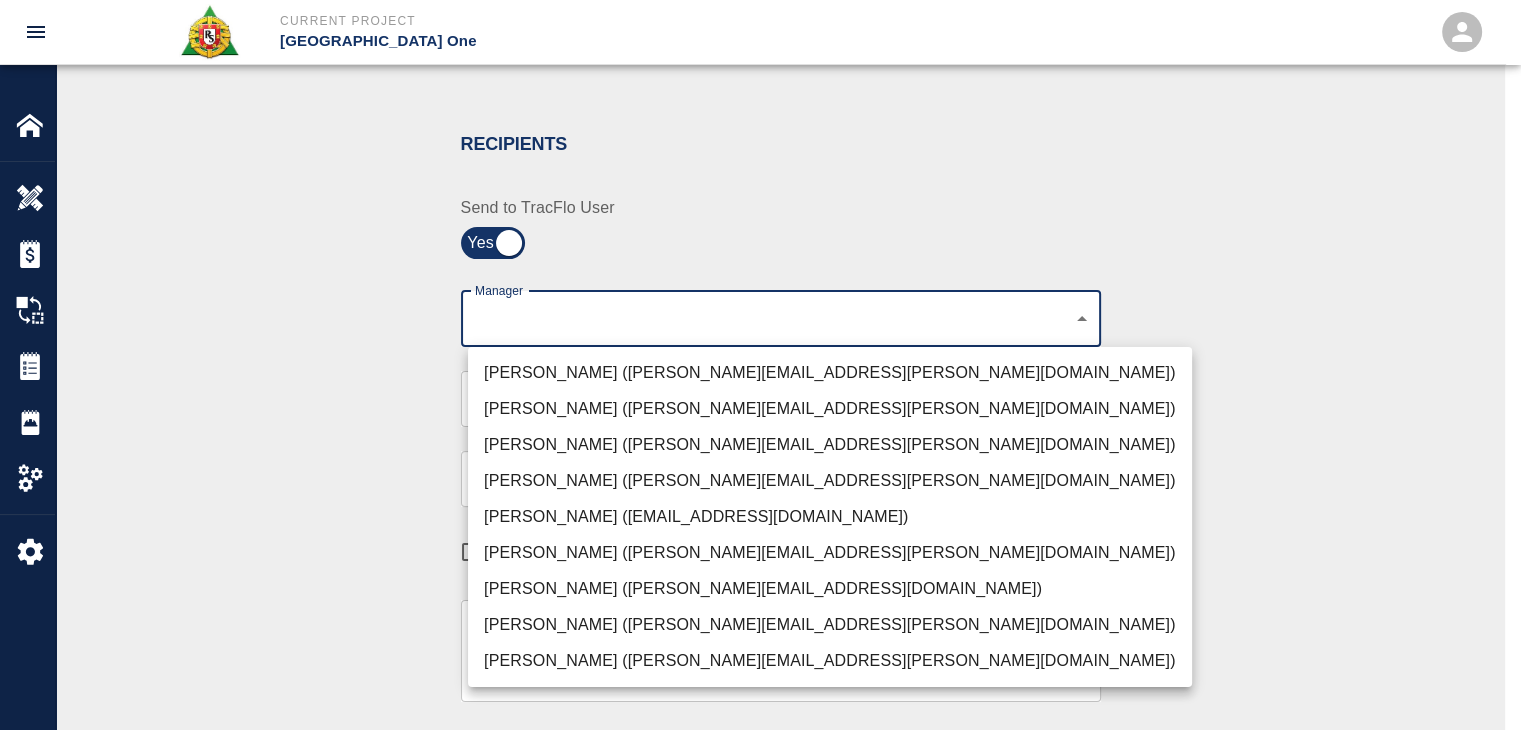 click on "Current Project [GEOGRAPHIC_DATA] One Home [GEOGRAPHIC_DATA] One Overview Estimates Change Orders Tickets Daily Reports Project Settings Settings Powered By Terms of Service  |  Privacy Policy Ticket Download Edit Status :   Open Action :   T&M Revise Estimate:  + Add to Estimate View History Submit to Client Share Recipients Internal Team ​ Internal Team Notes x Notes Cancel Send Recipients Send to TracFlo User Manager ​ Manager Superintendent ​ Superintendent Review Type Time and Materials tm Review Type Send me a copy Notes x Notes Upload Attachments (10MB limit) Choose file No file chosen Upload Another File Cancel Send Request Time and Material Revision Notes   * x Notes   * Upload Attachments (10MB limit) Choose file No file chosen Upload Another File Cancel Send Time and Materials Reject Notes   * x Notes   * Upload Attachments (10MB limit) Choose file No file chosen Upload Another File Cancel Send Approve Ticket Time and Materials Signature Clear Notes x Notes Upload Attachments (10MB limit) Cancel" at bounding box center [760, -15] 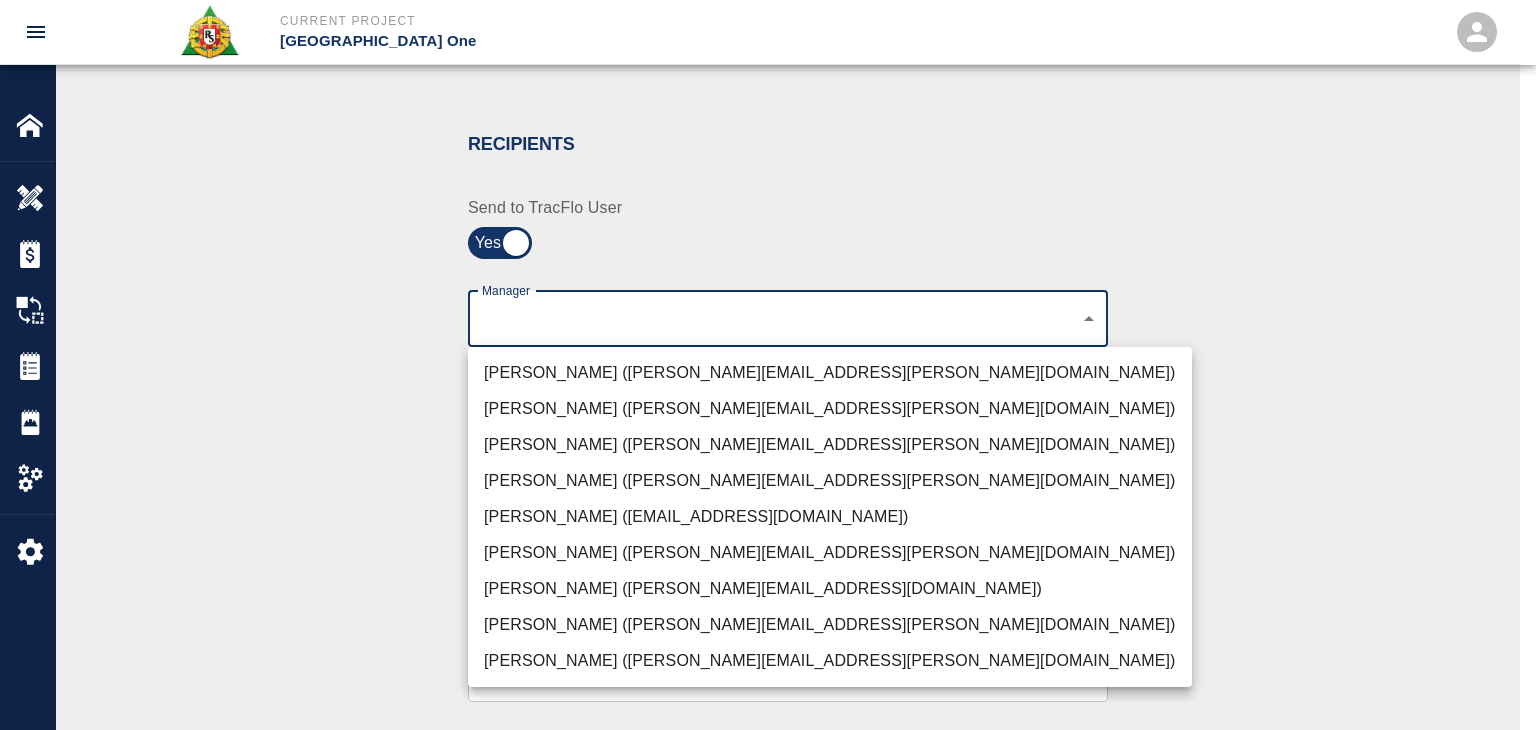 click on "[PERSON_NAME] ([PERSON_NAME][EMAIL_ADDRESS][PERSON_NAME][DOMAIN_NAME])" at bounding box center [830, 625] 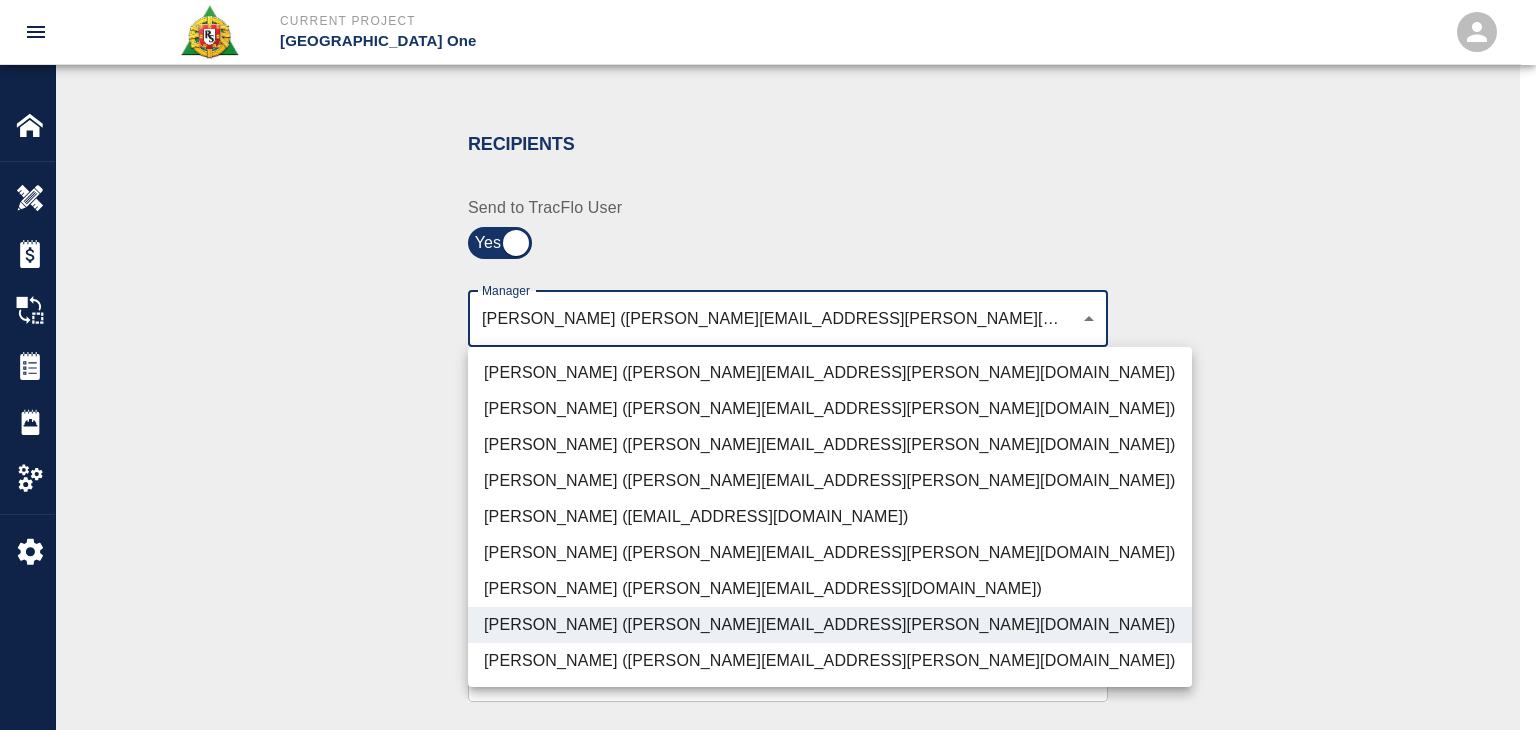 click at bounding box center [768, 365] 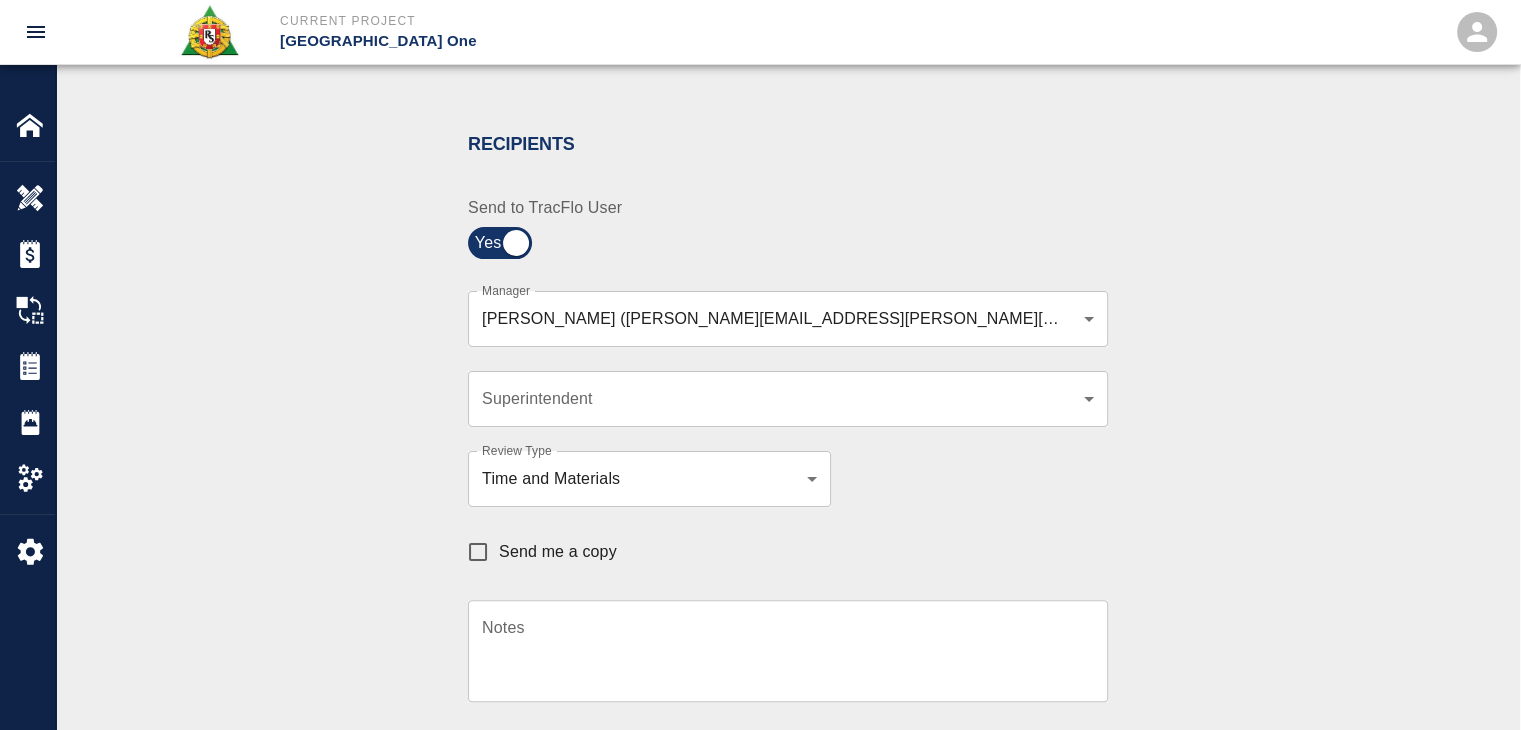 click on "Send me a copy" at bounding box center [558, 552] 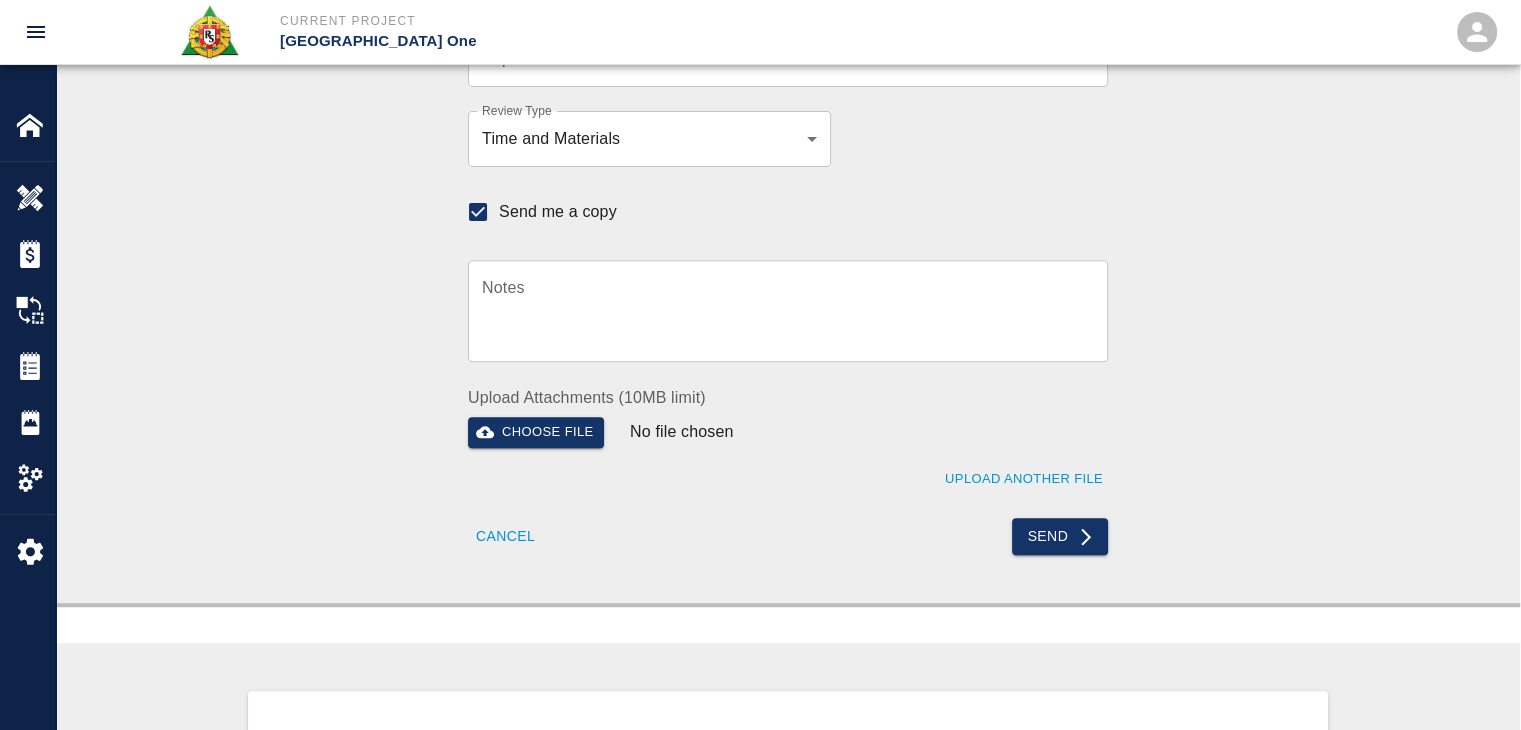 scroll, scrollTop: 767, scrollLeft: 0, axis: vertical 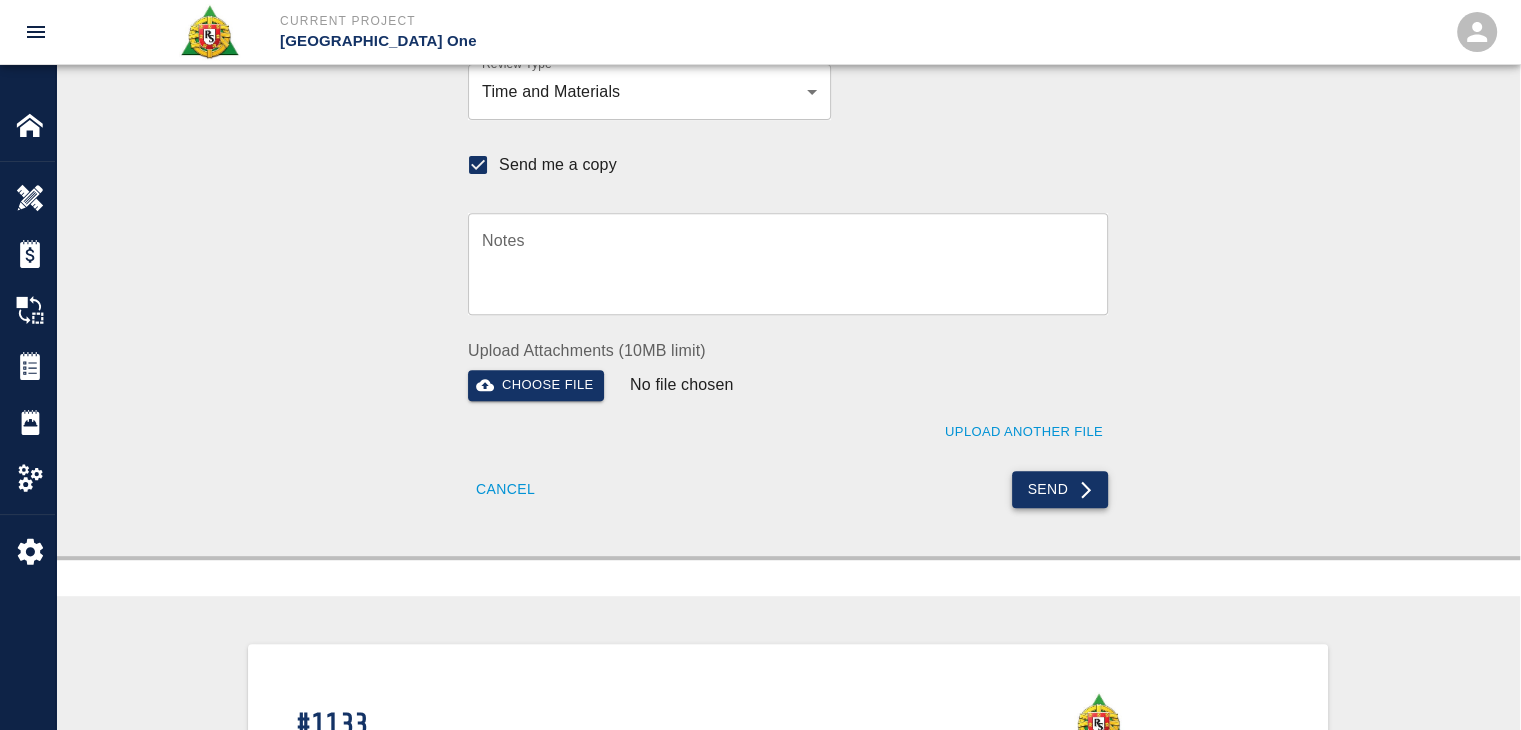 click on "Send" at bounding box center [1060, 489] 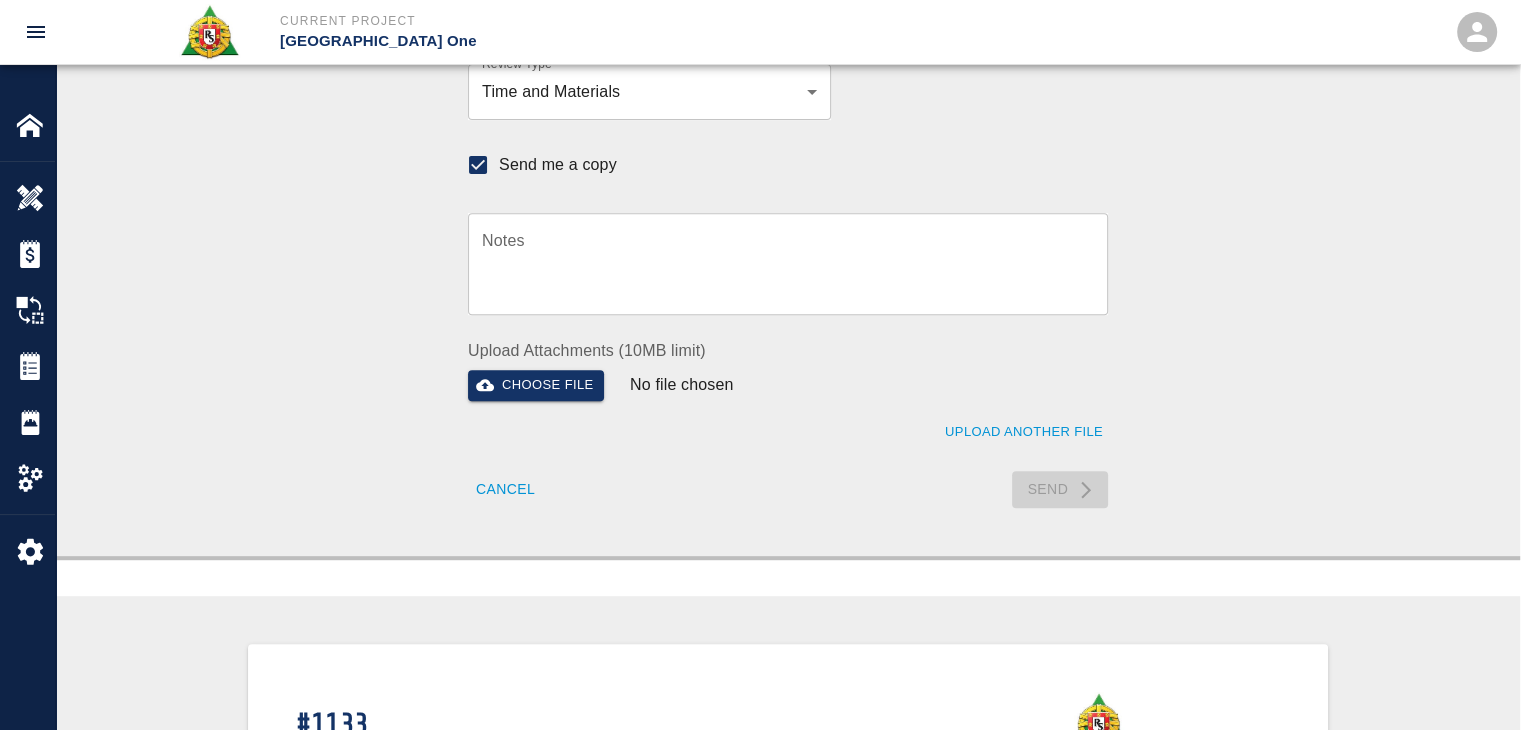 type 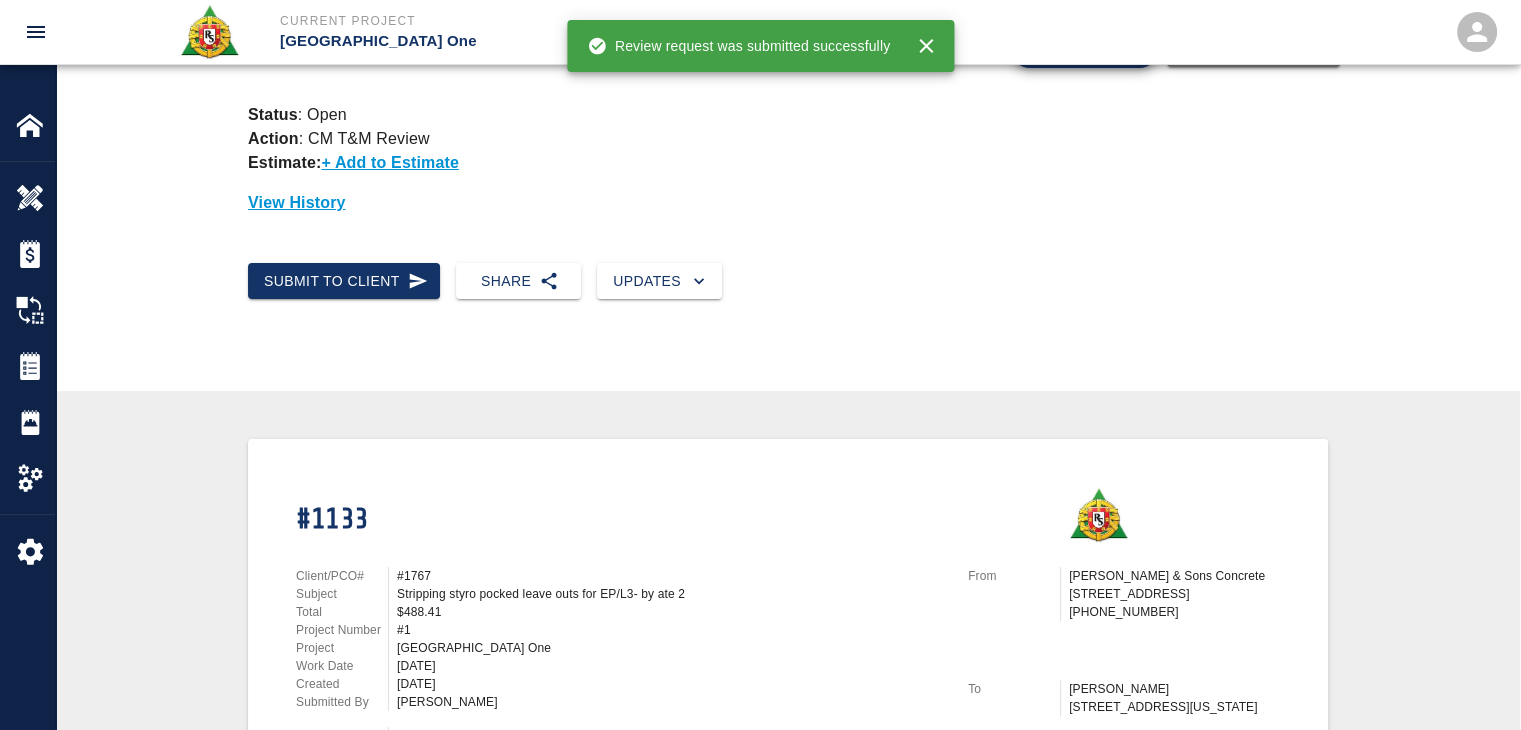 scroll, scrollTop: 0, scrollLeft: 0, axis: both 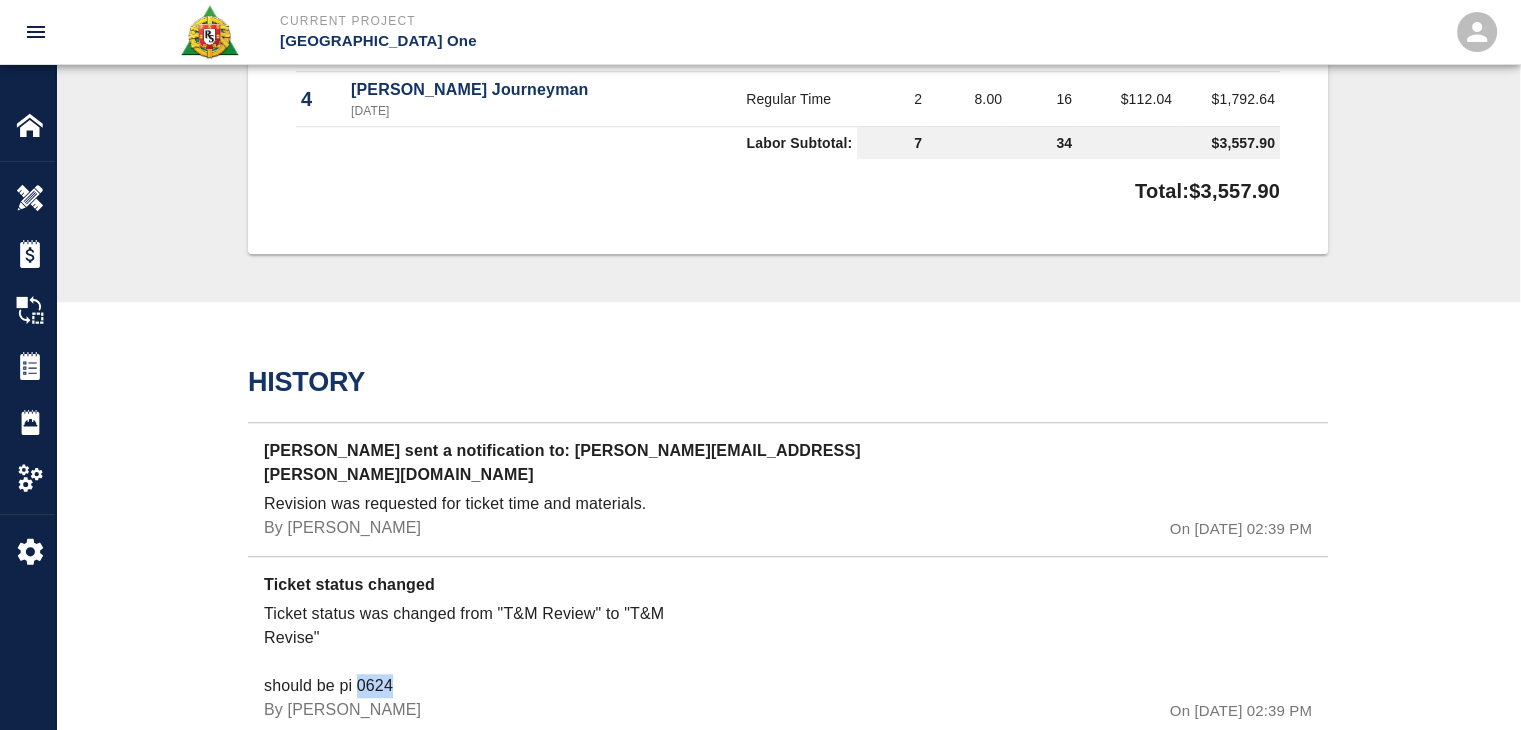 drag, startPoint x: 392, startPoint y: 661, endPoint x: 355, endPoint y: 664, distance: 37.12142 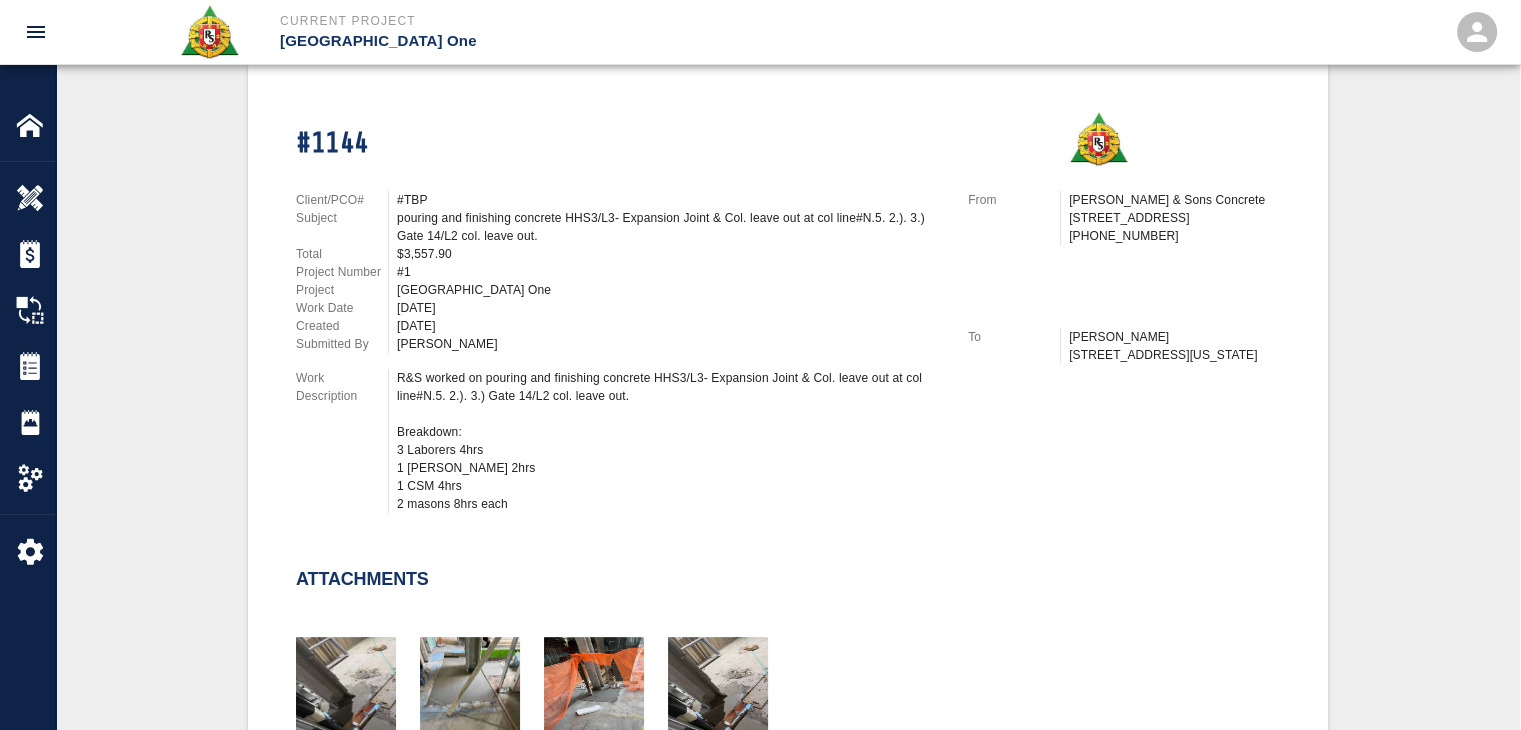 scroll, scrollTop: 0, scrollLeft: 0, axis: both 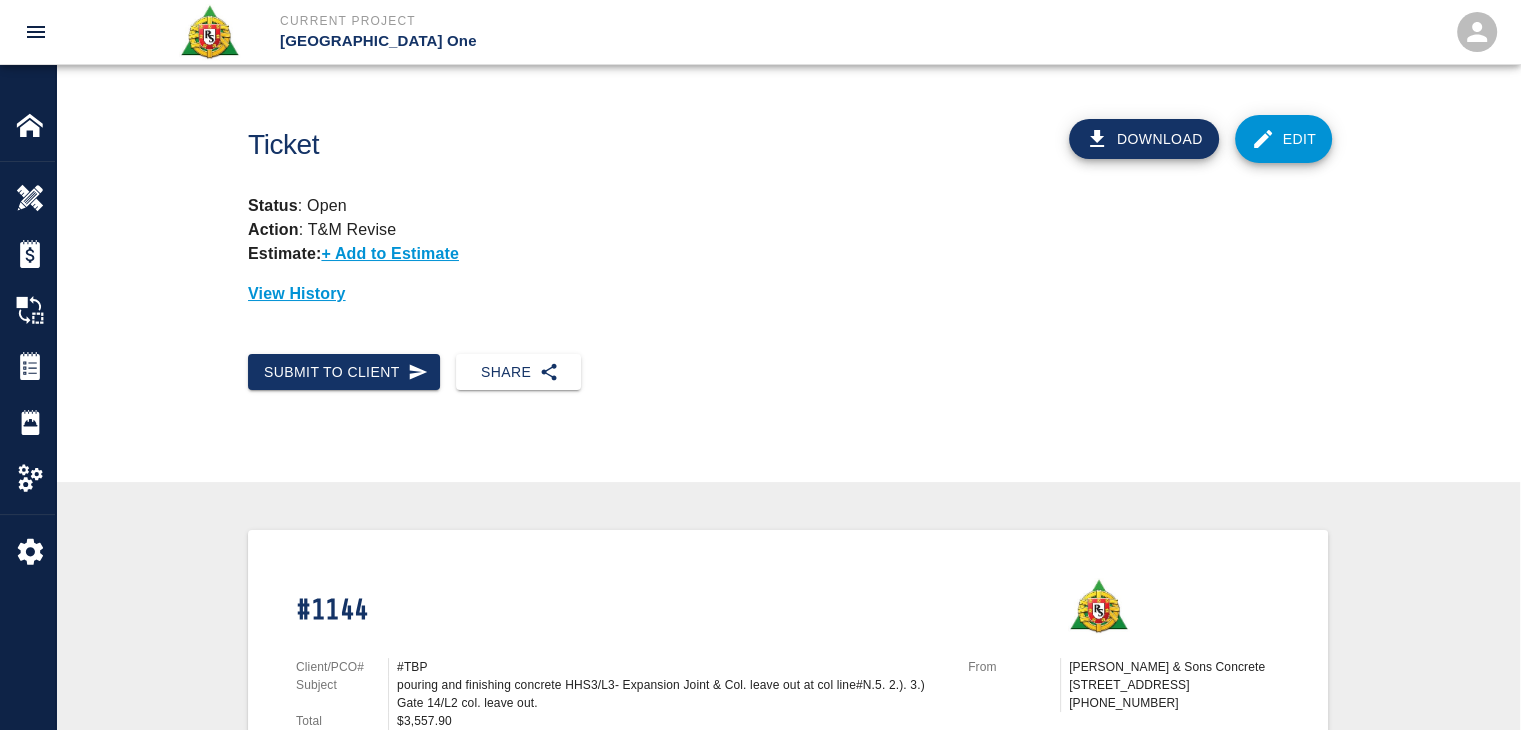 click on "Edit" at bounding box center (1284, 139) 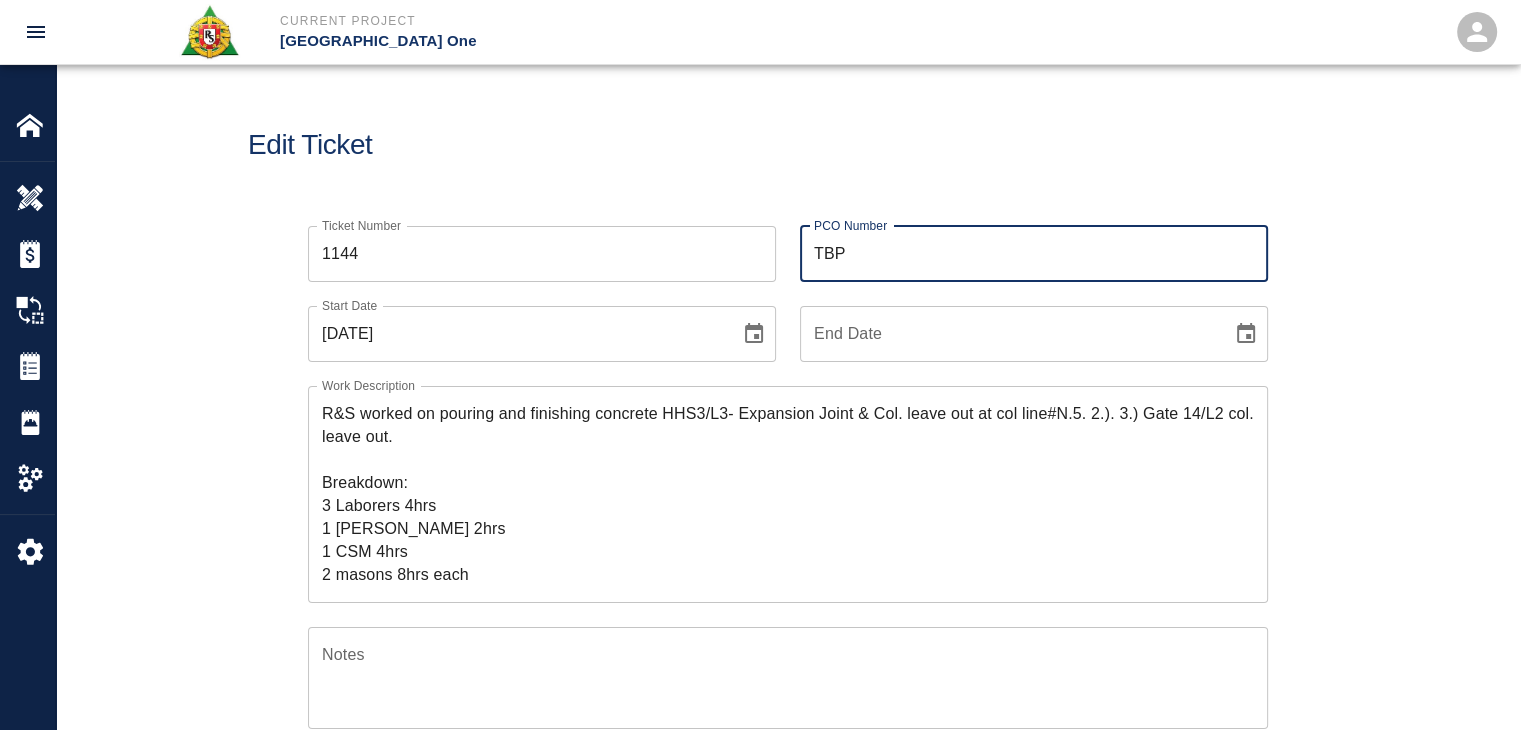 click on "TBP" at bounding box center [1034, 254] 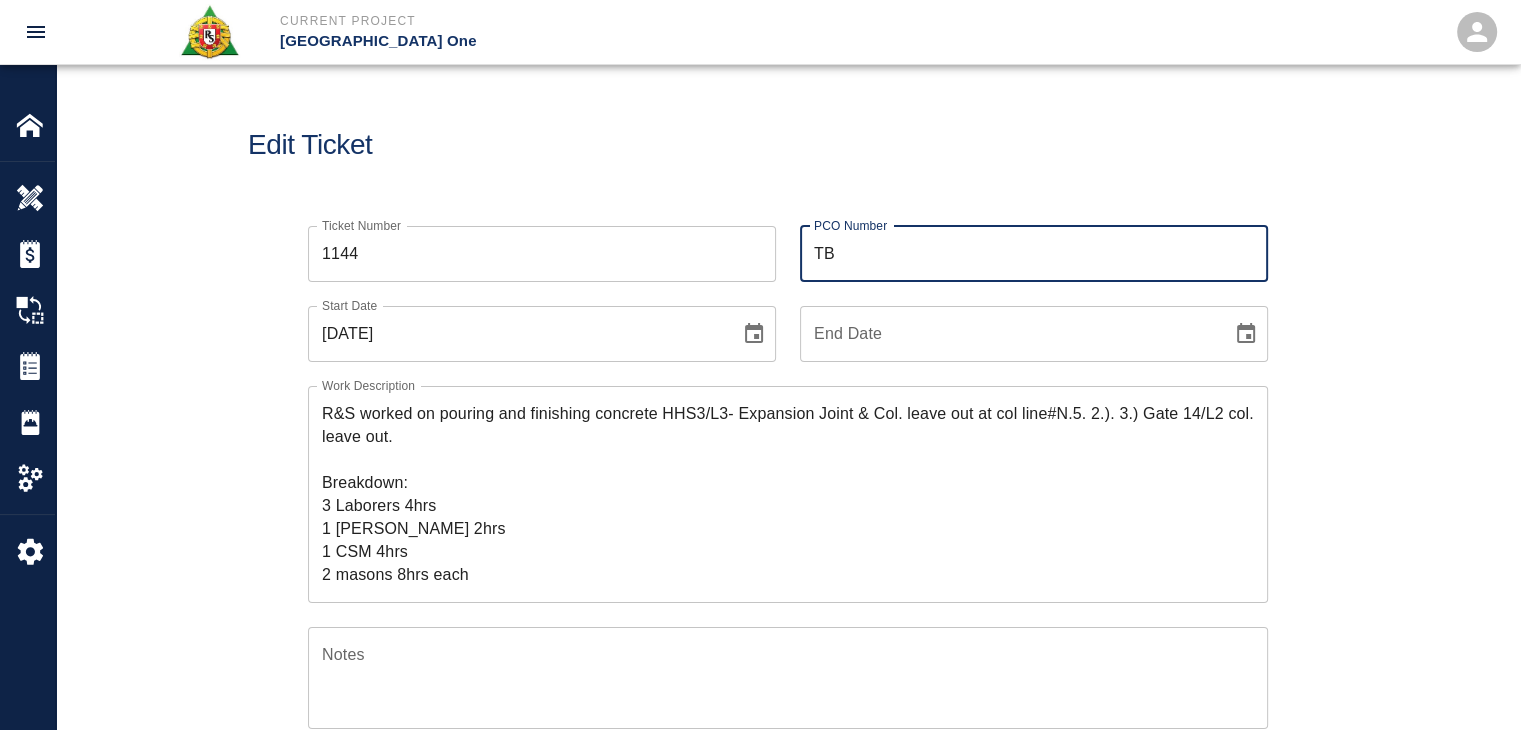 type on "T" 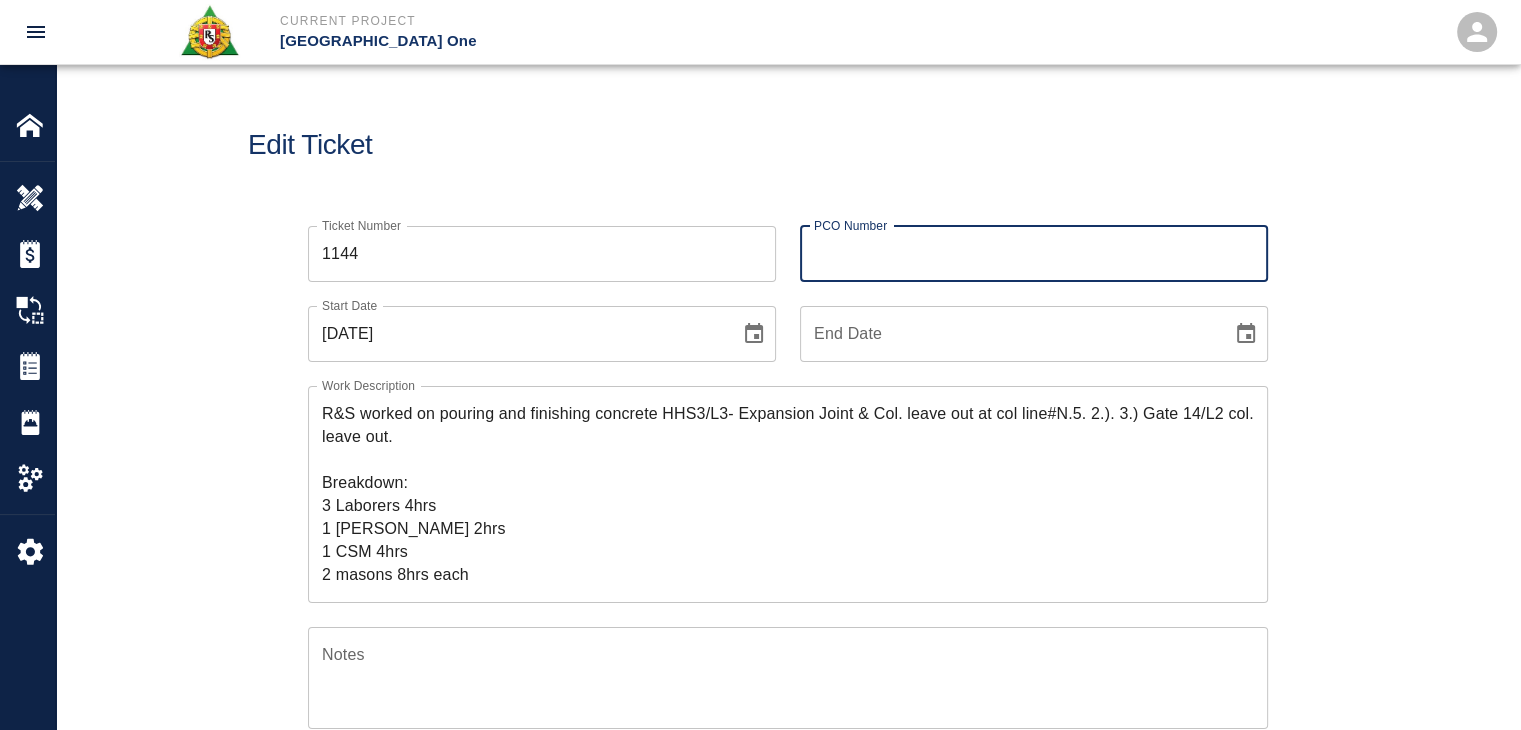paste on "0624" 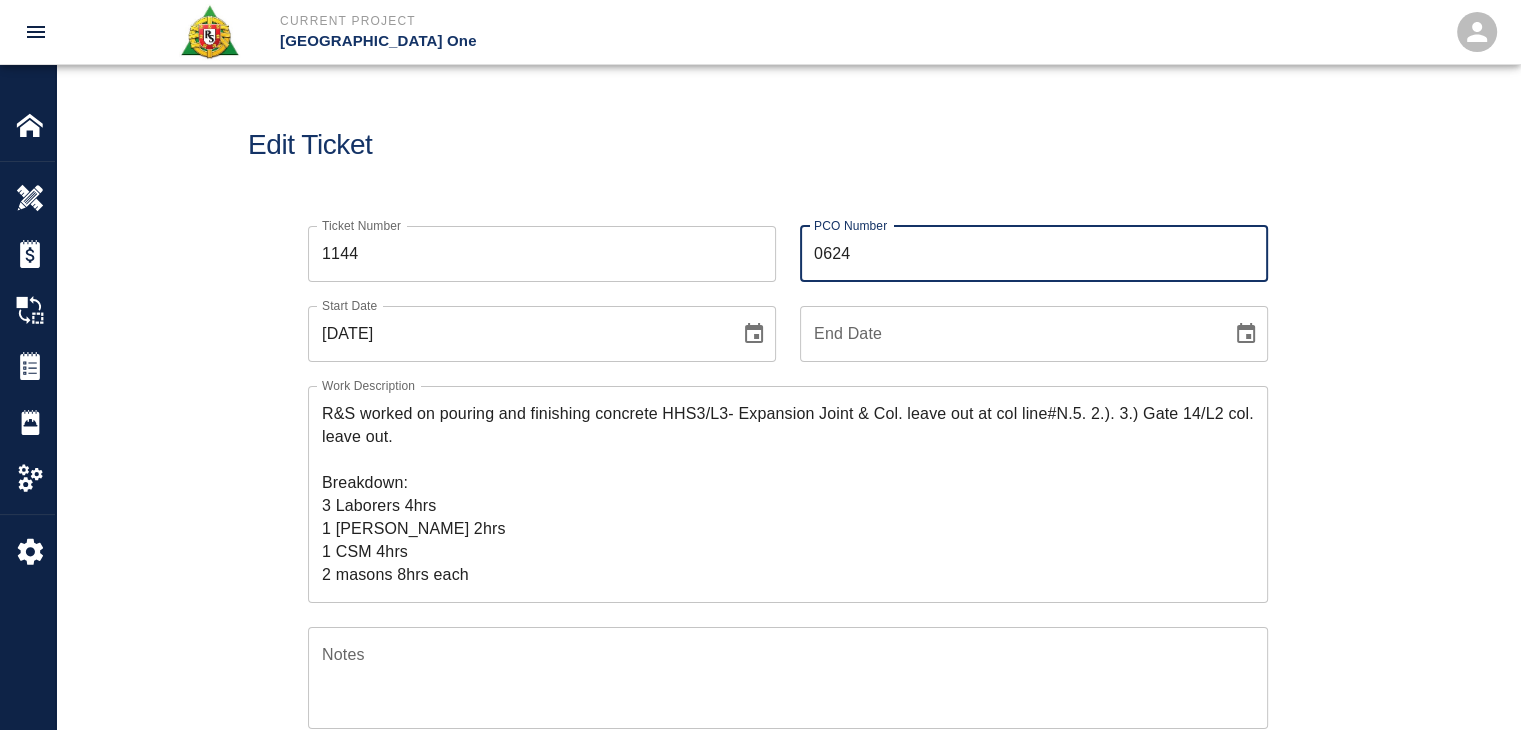 type on "0624" 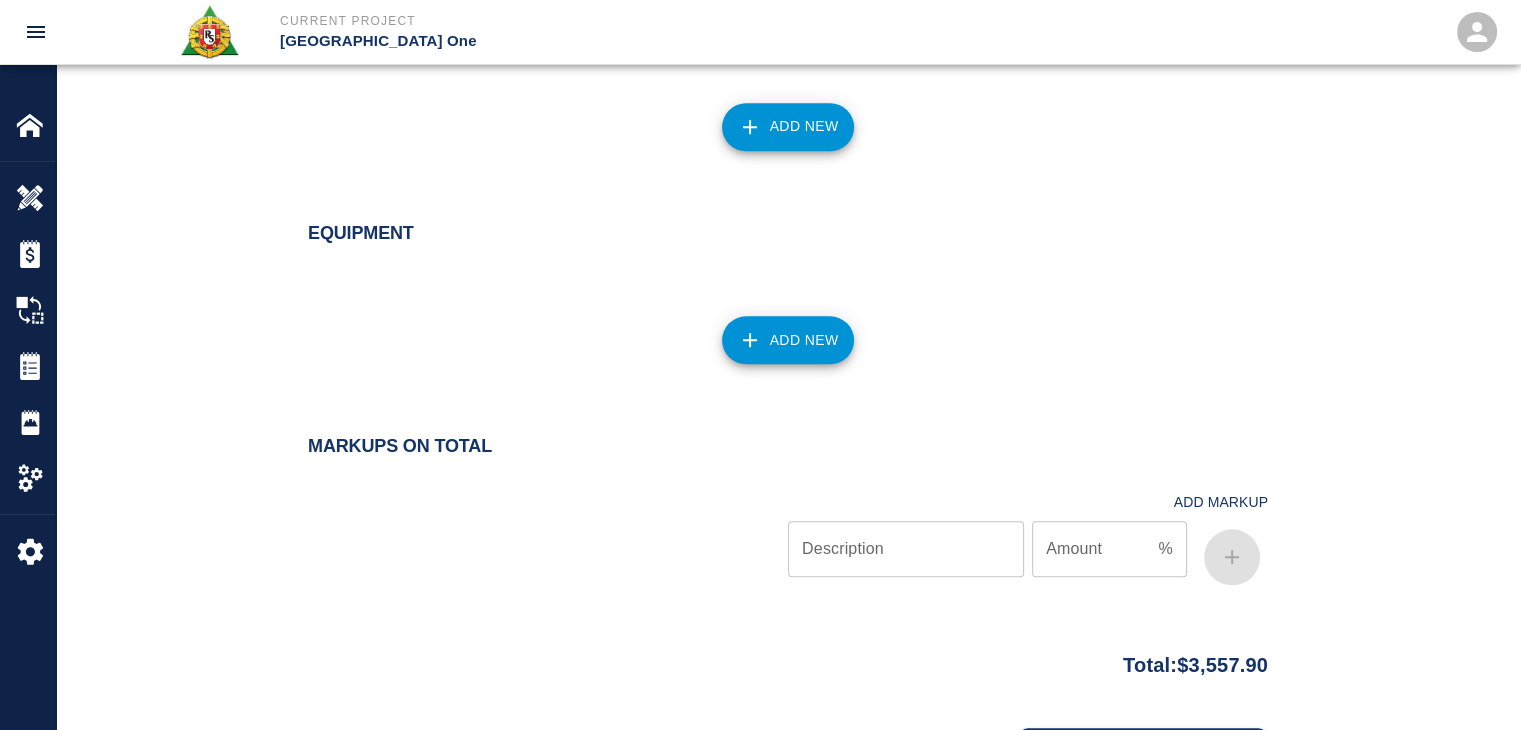 scroll, scrollTop: 2190, scrollLeft: 0, axis: vertical 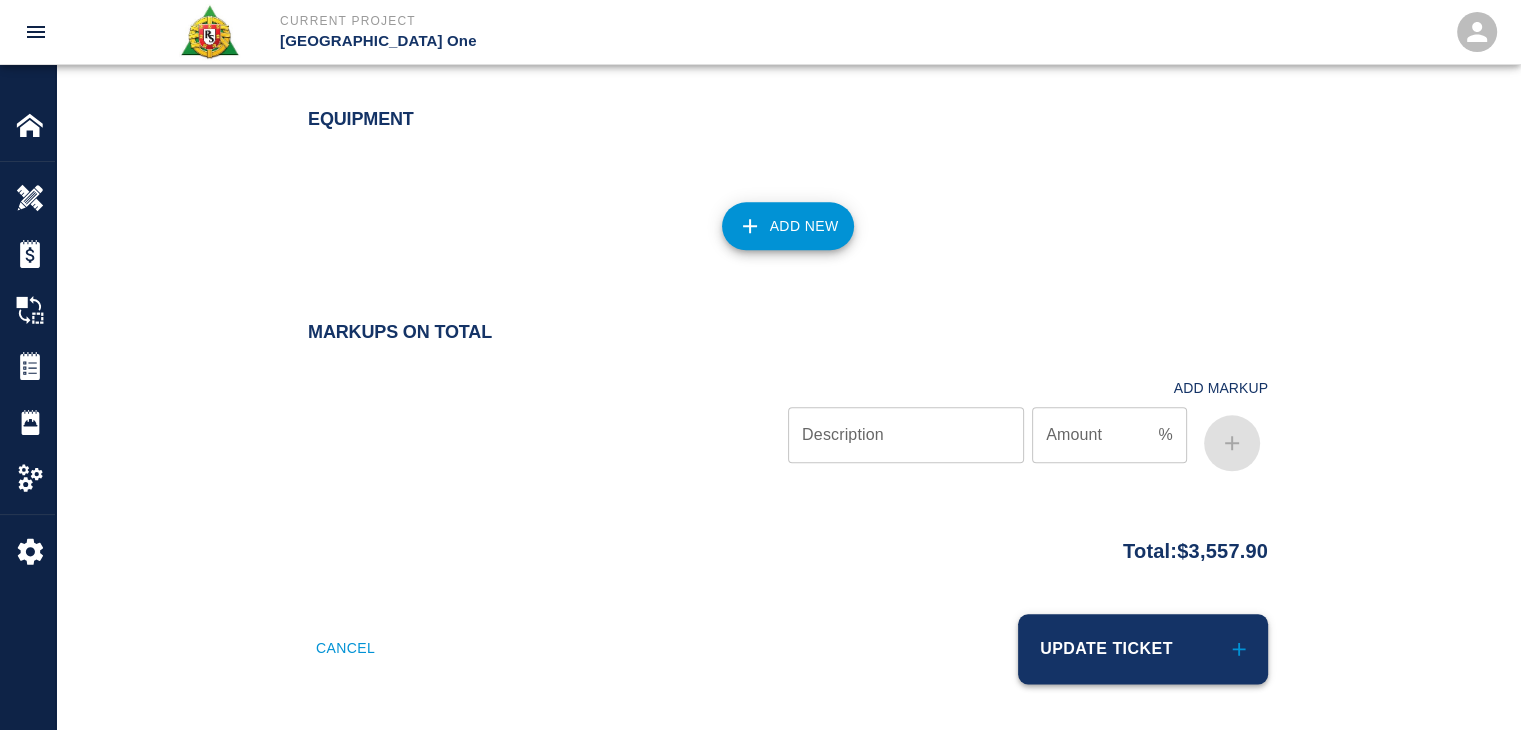 click on "Update Ticket" at bounding box center (1143, 649) 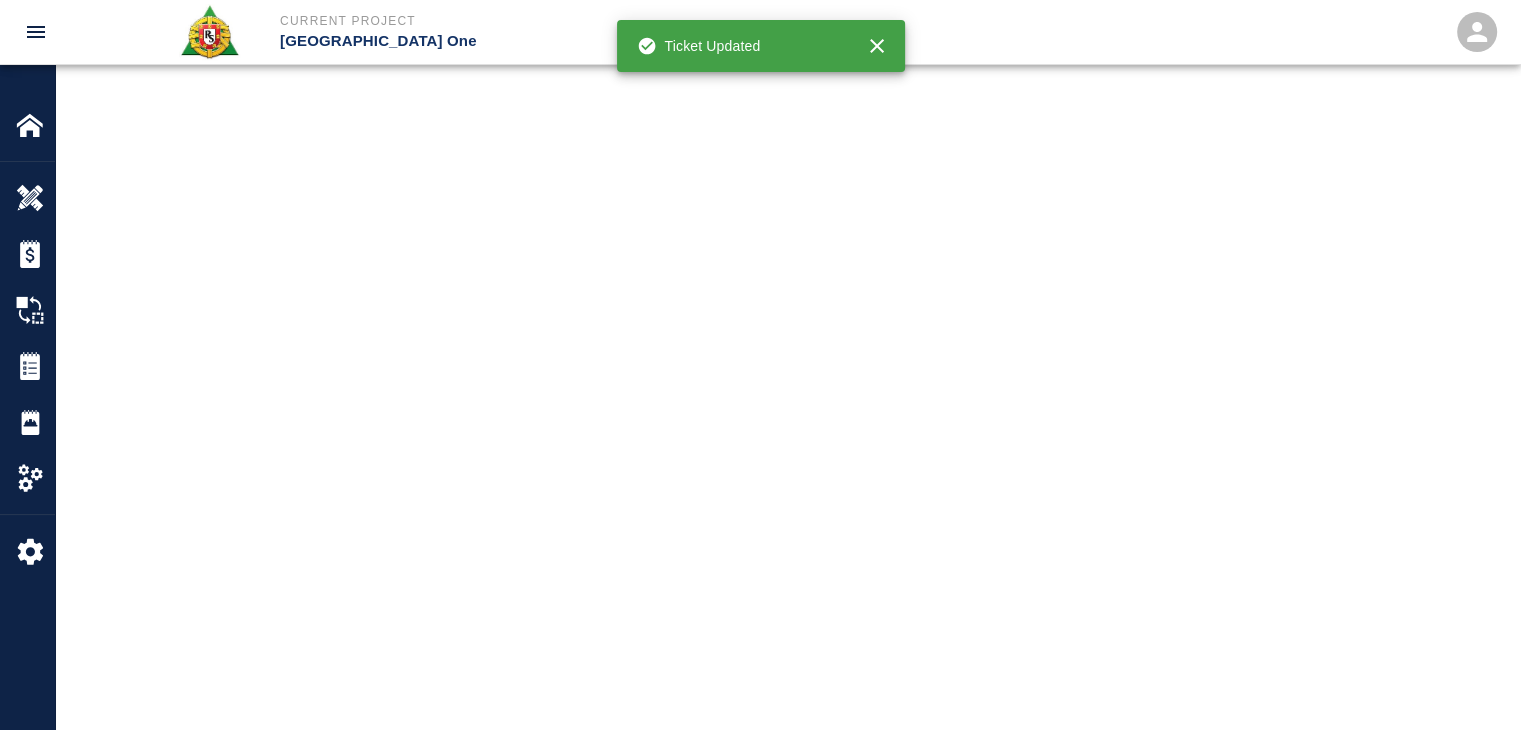 scroll, scrollTop: 0, scrollLeft: 0, axis: both 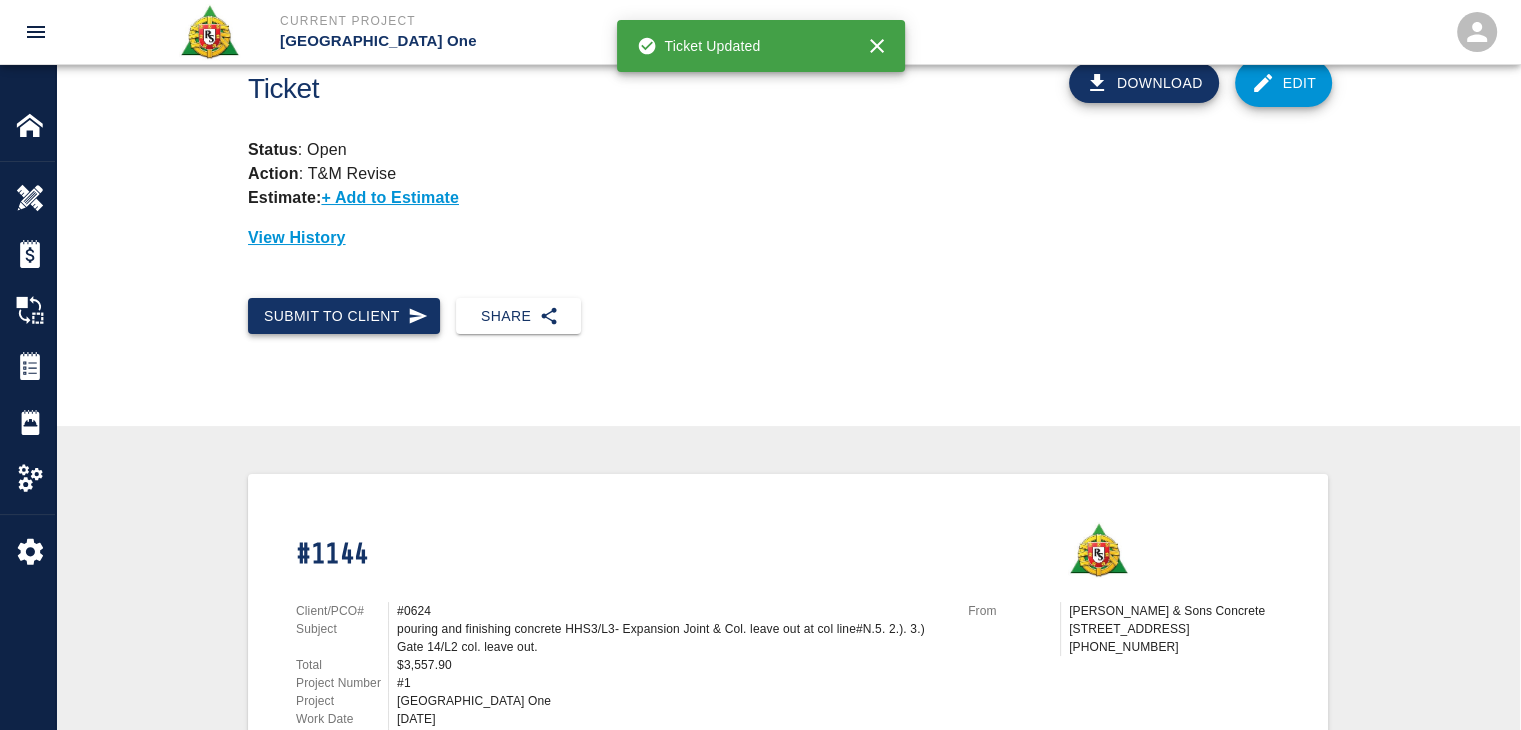 click on "Submit to Client" at bounding box center (344, 316) 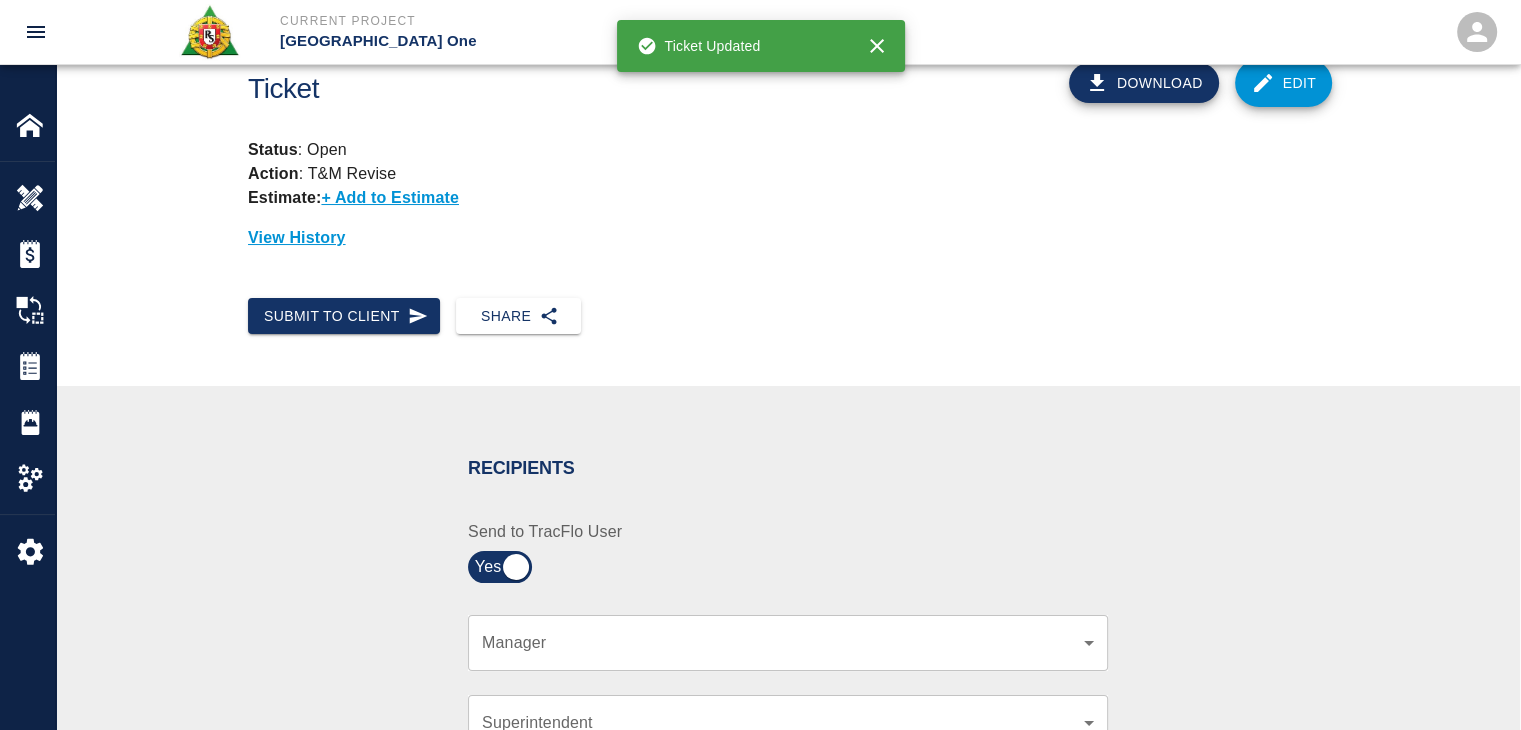 scroll, scrollTop: 371, scrollLeft: 0, axis: vertical 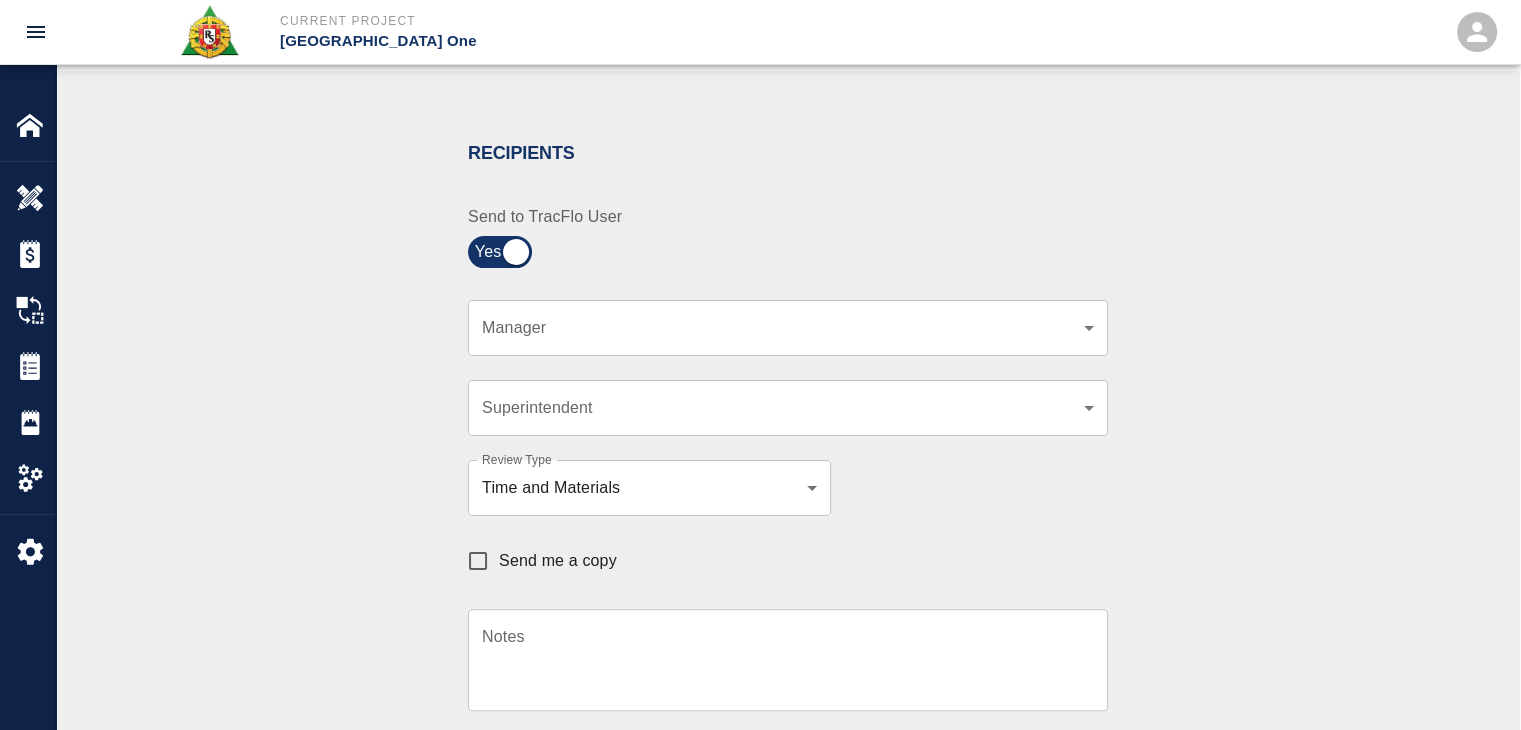click on "Current Project [GEOGRAPHIC_DATA] One Home [GEOGRAPHIC_DATA] One Overview Estimates Change Orders Tickets Daily Reports Project Settings Settings Powered By Terms of Service  |  Privacy Policy Ticket Download Edit Status :   Open Action :   T&M Revise Estimate:  + Add to Estimate View History Submit to Client Share Recipients Internal Team ​ Internal Team Notes x Notes Cancel Send Recipients Send to TracFlo User Manager ​ Manager Superintendent ​ Superintendent Review Type Time and Materials tm Review Type Send me a copy Notes x Notes Upload Attachments (10MB limit) Choose file No file chosen Upload Another File Cancel Send Request Time and Material Revision Notes   * x Notes   * Upload Attachments (10MB limit) Choose file No file chosen Upload Another File Cancel Send Time and Materials Reject Notes   * x Notes   * Upload Attachments (10MB limit) Choose file No file chosen Upload Another File Cancel Send Approve Ticket Time and Materials Signature Clear Notes x Notes Upload Attachments (10MB limit) Cancel" at bounding box center [760, -6] 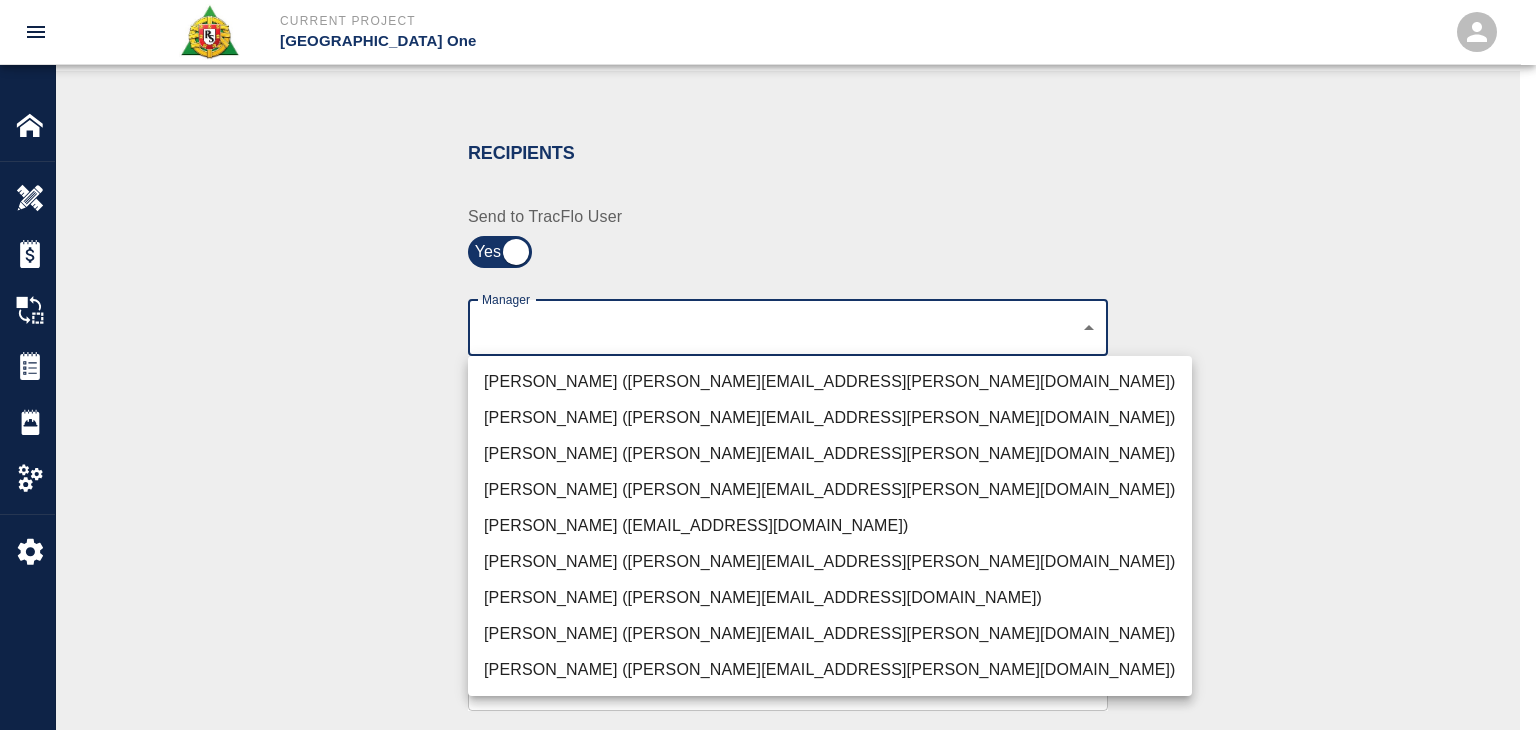 click on "[PERSON_NAME] ([PERSON_NAME][EMAIL_ADDRESS][PERSON_NAME][DOMAIN_NAME])" at bounding box center [830, 382] 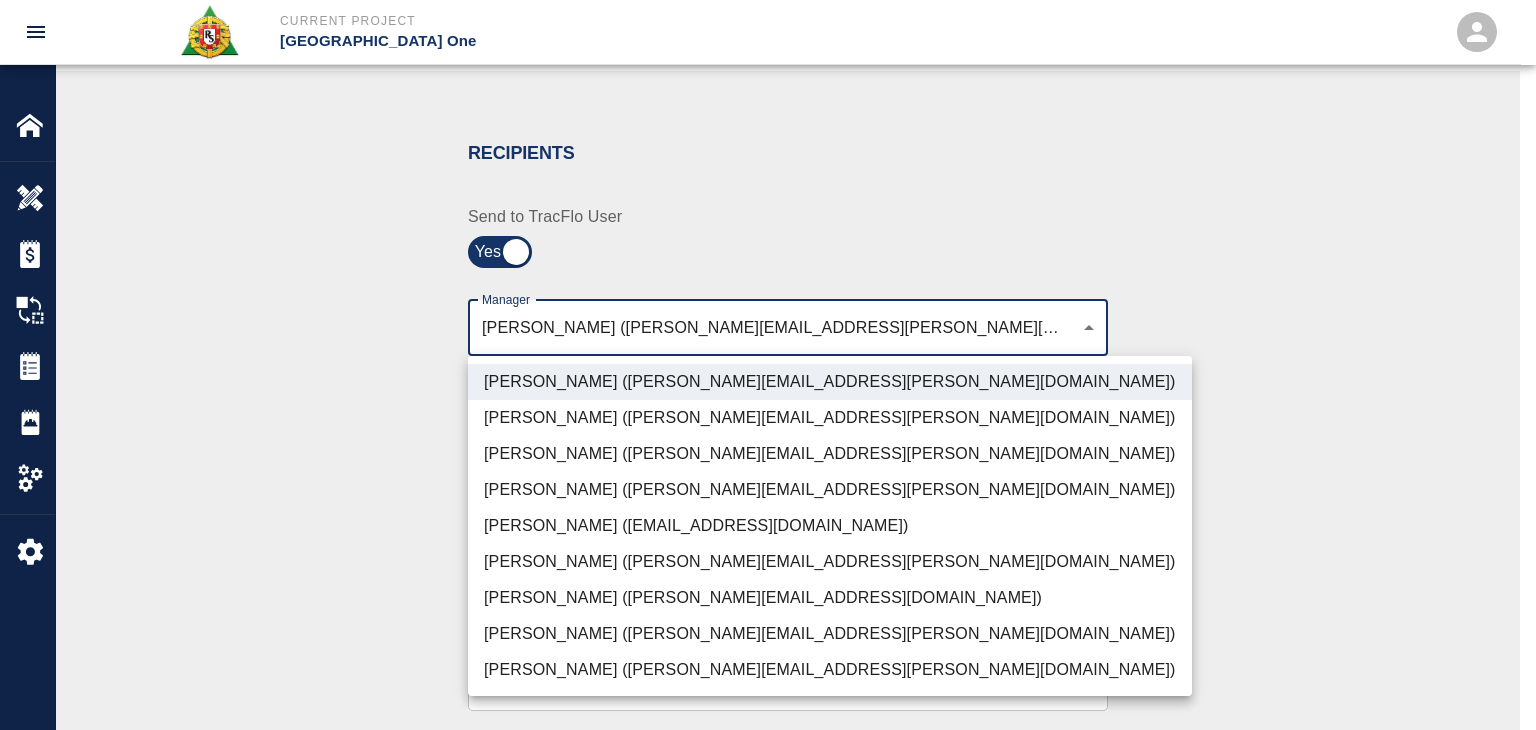 click on "[PERSON_NAME] ([PERSON_NAME][EMAIL_ADDRESS][PERSON_NAME][DOMAIN_NAME])" at bounding box center (830, 382) 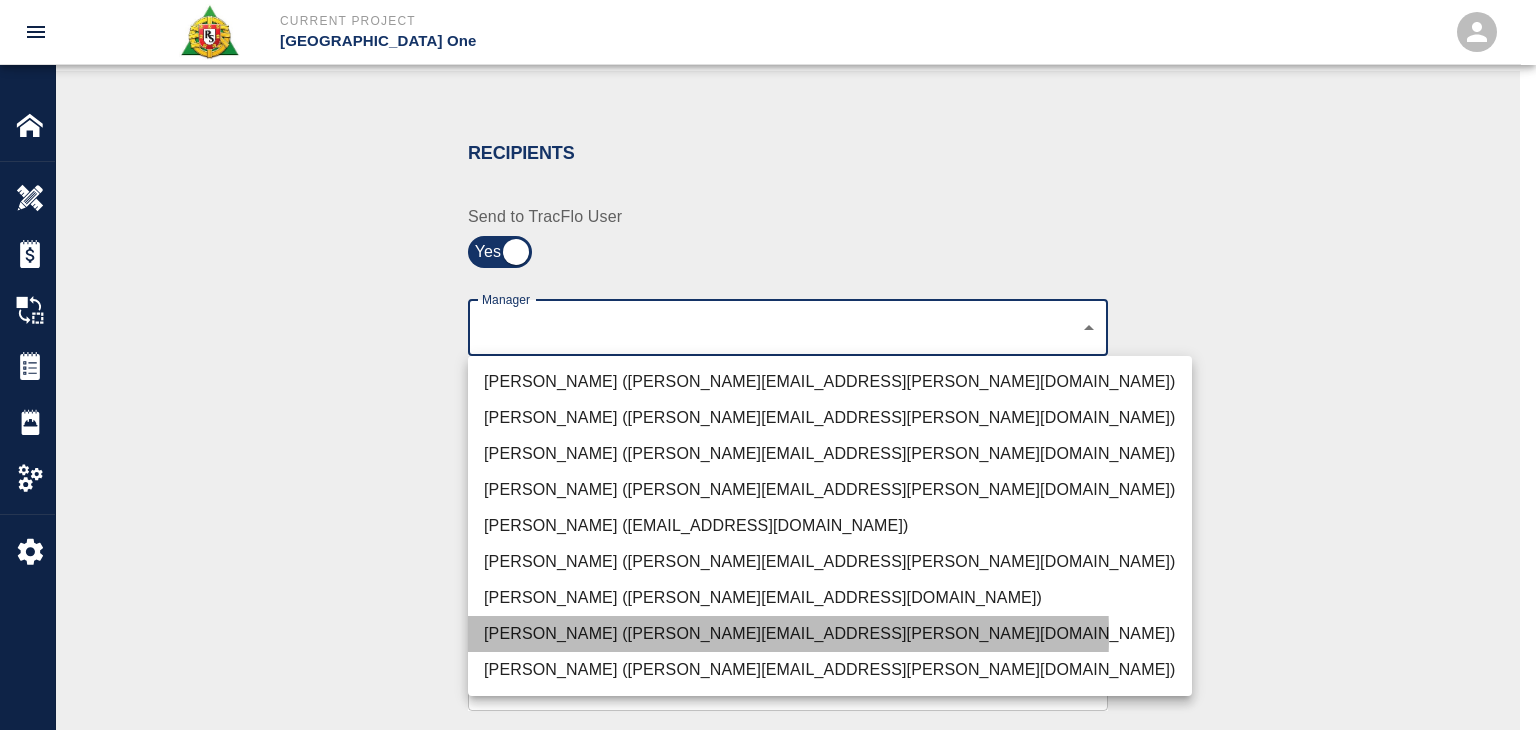 click on "[PERSON_NAME] ([PERSON_NAME][EMAIL_ADDRESS][PERSON_NAME][DOMAIN_NAME])" at bounding box center [830, 634] 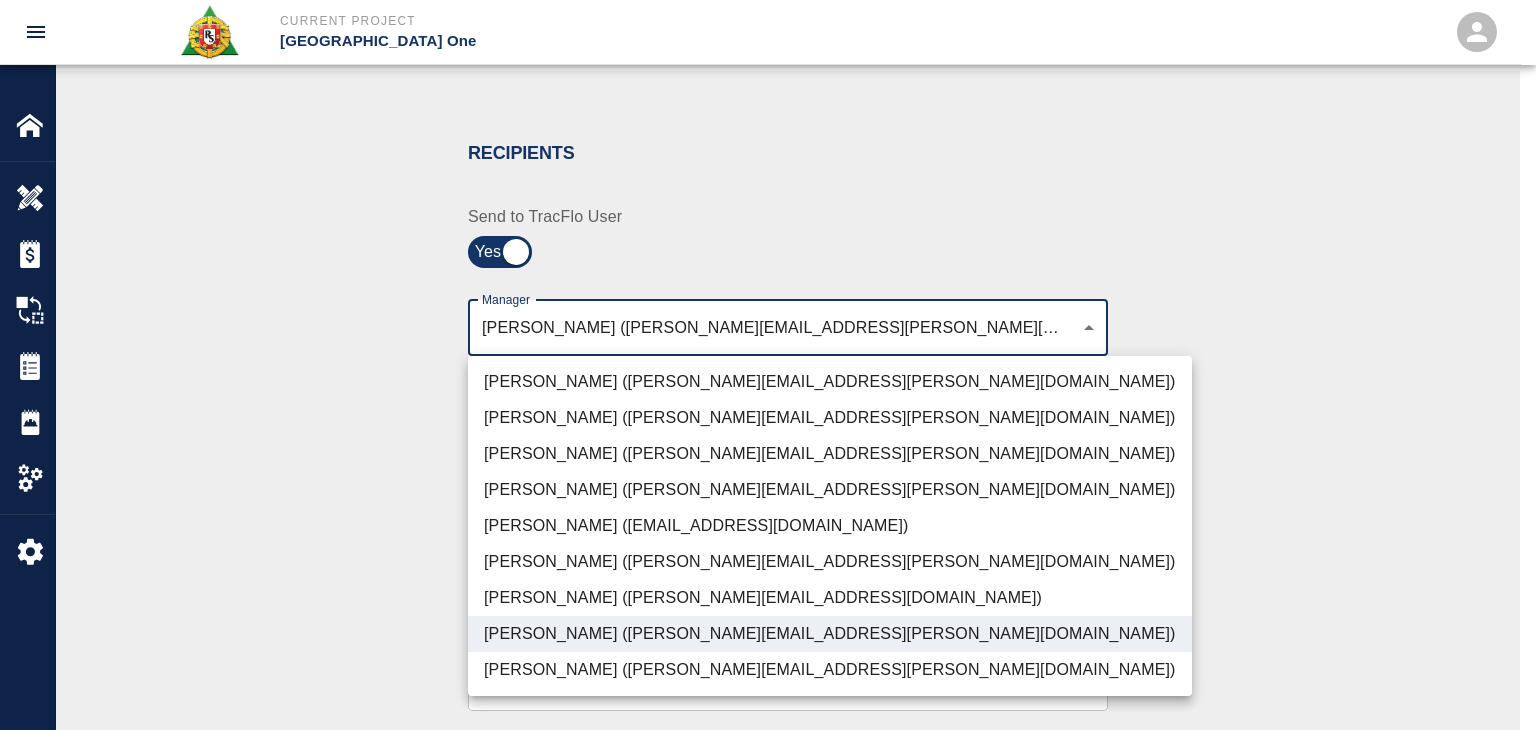 click at bounding box center (768, 365) 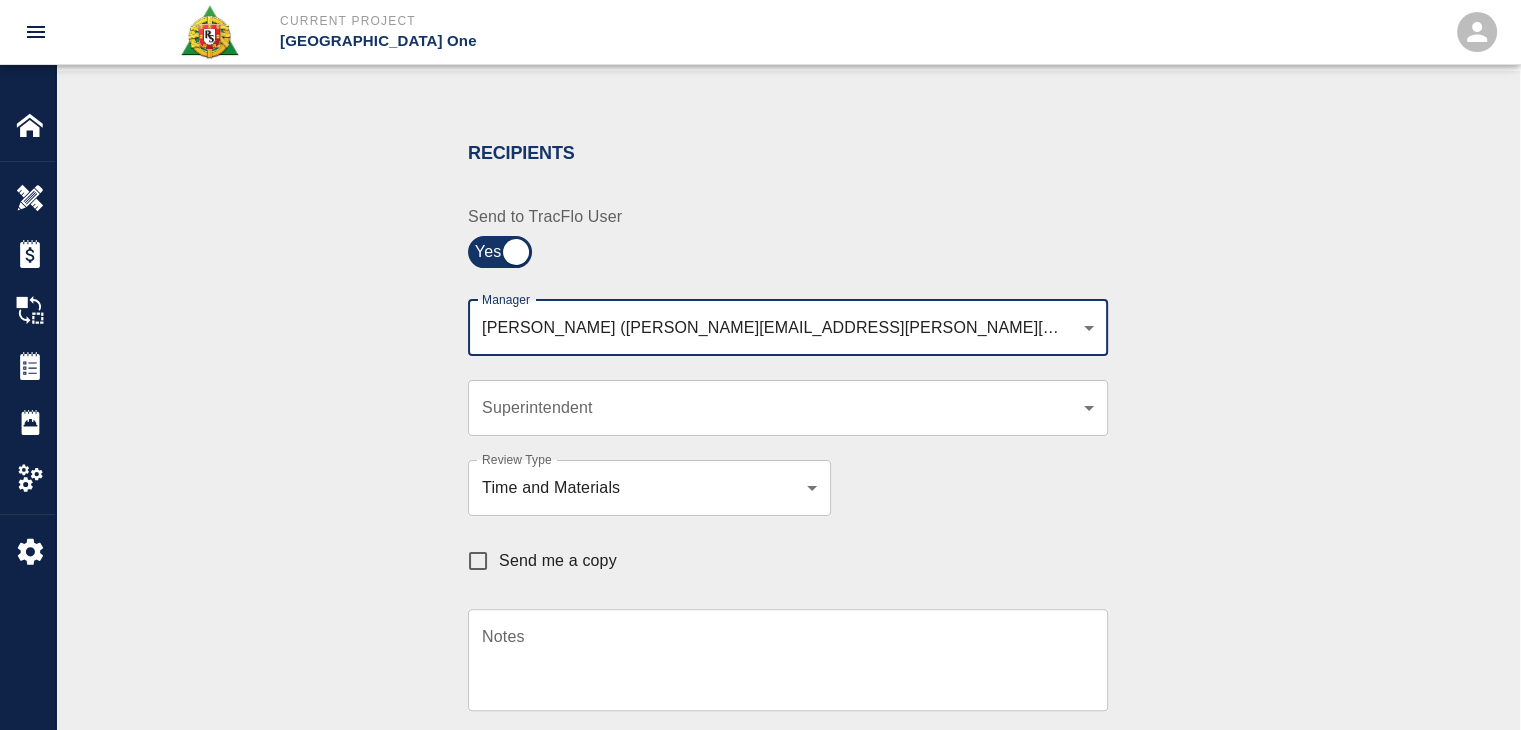 click on "Send me a copy" at bounding box center (558, 561) 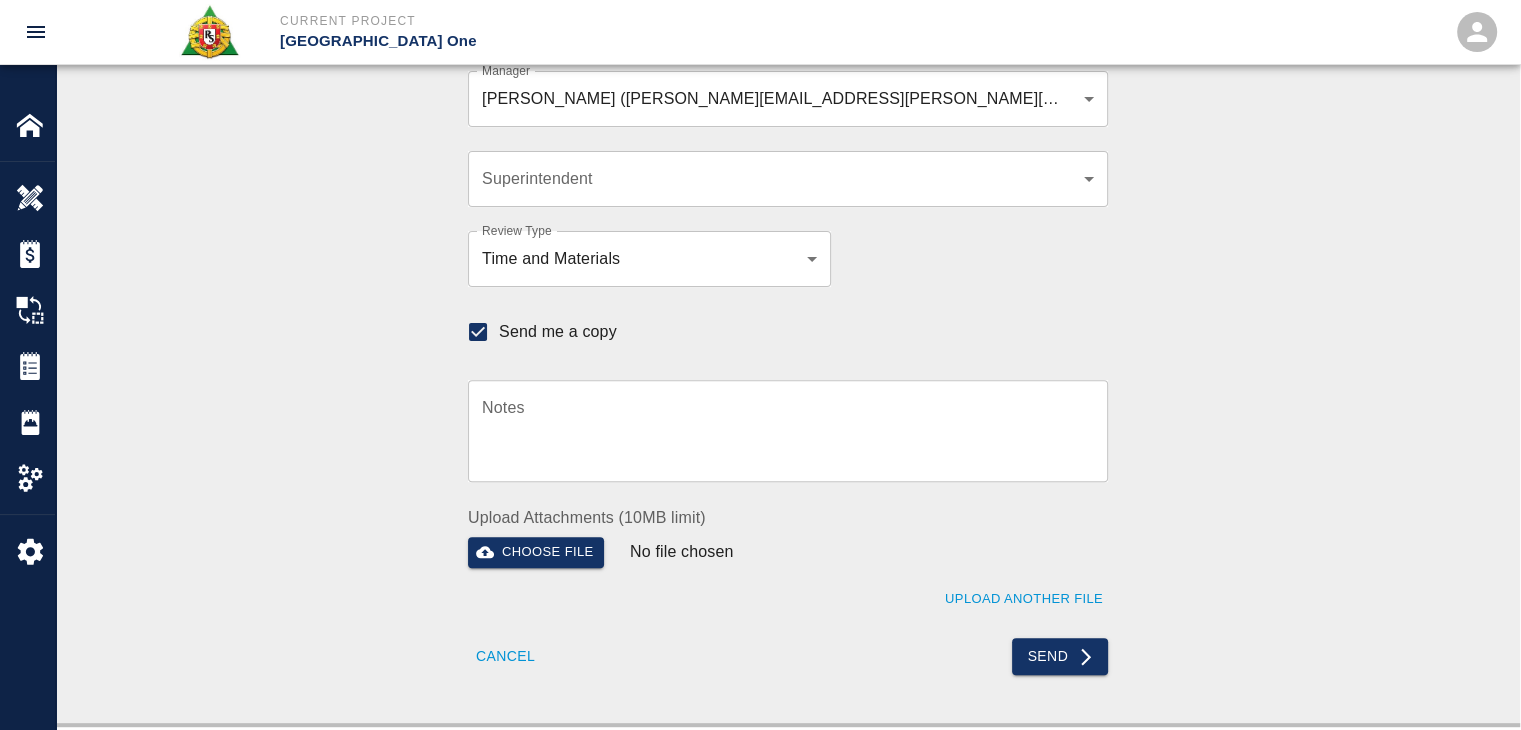scroll, scrollTop: 599, scrollLeft: 0, axis: vertical 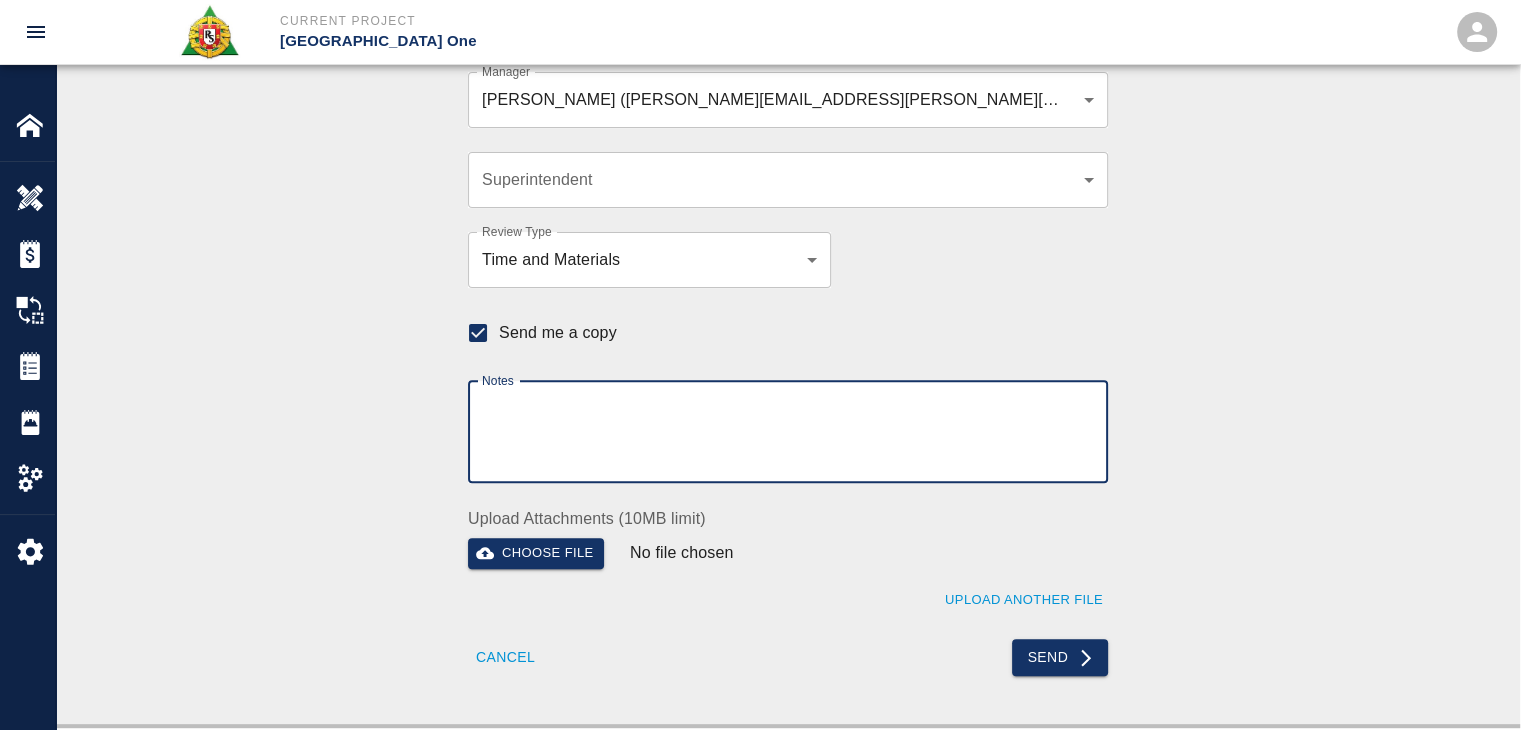 click on "Notes" at bounding box center (788, 431) 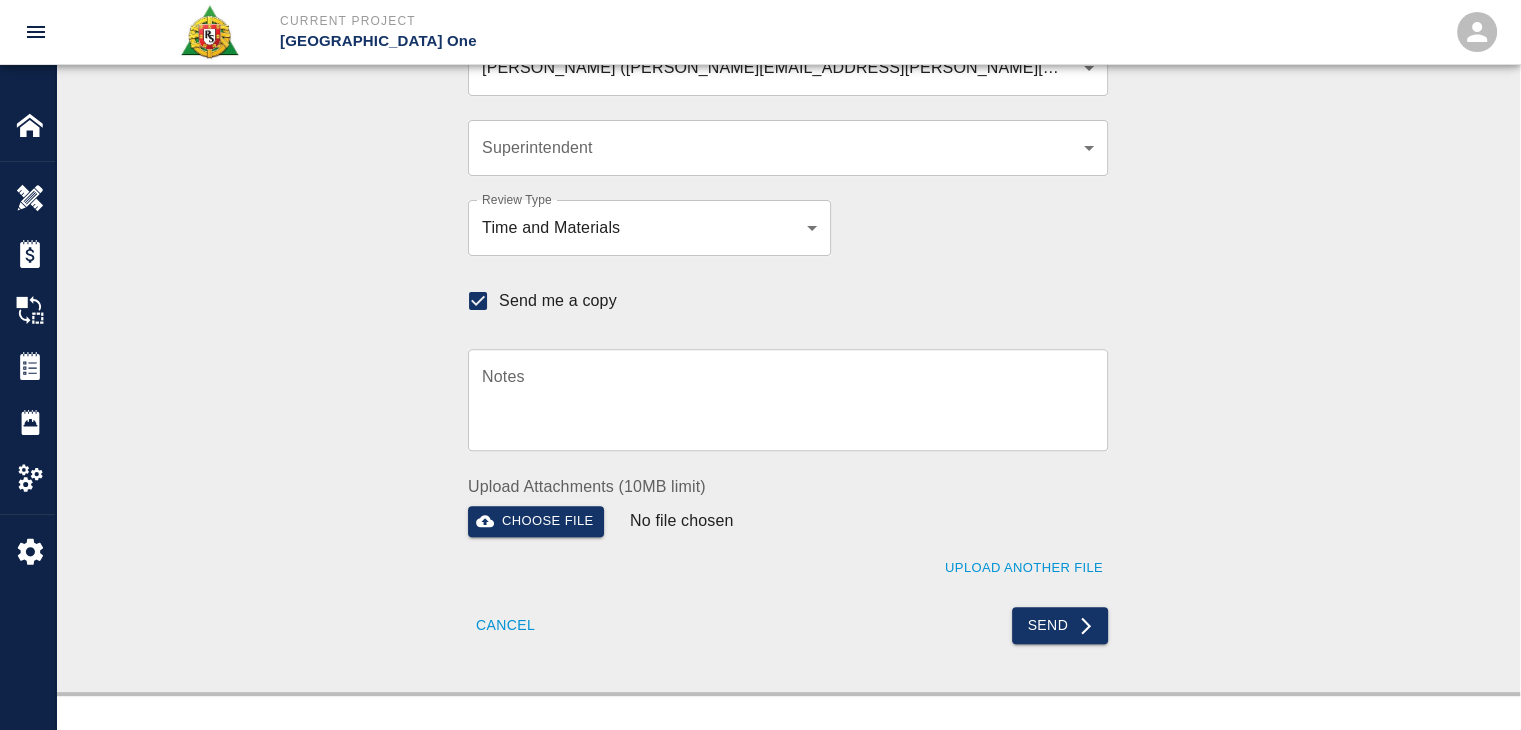 scroll, scrollTop: 598, scrollLeft: 0, axis: vertical 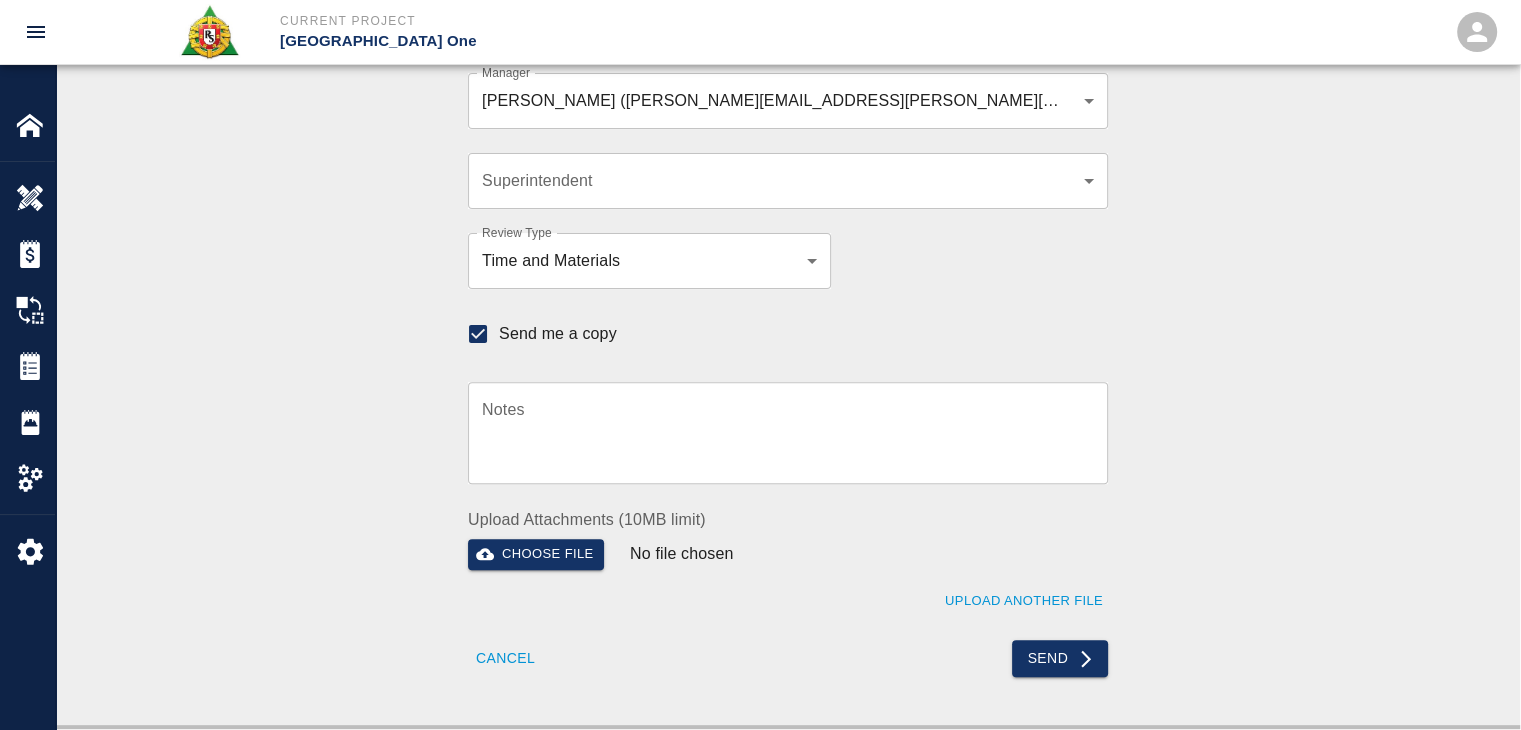 click on "Notes" at bounding box center (788, 432) 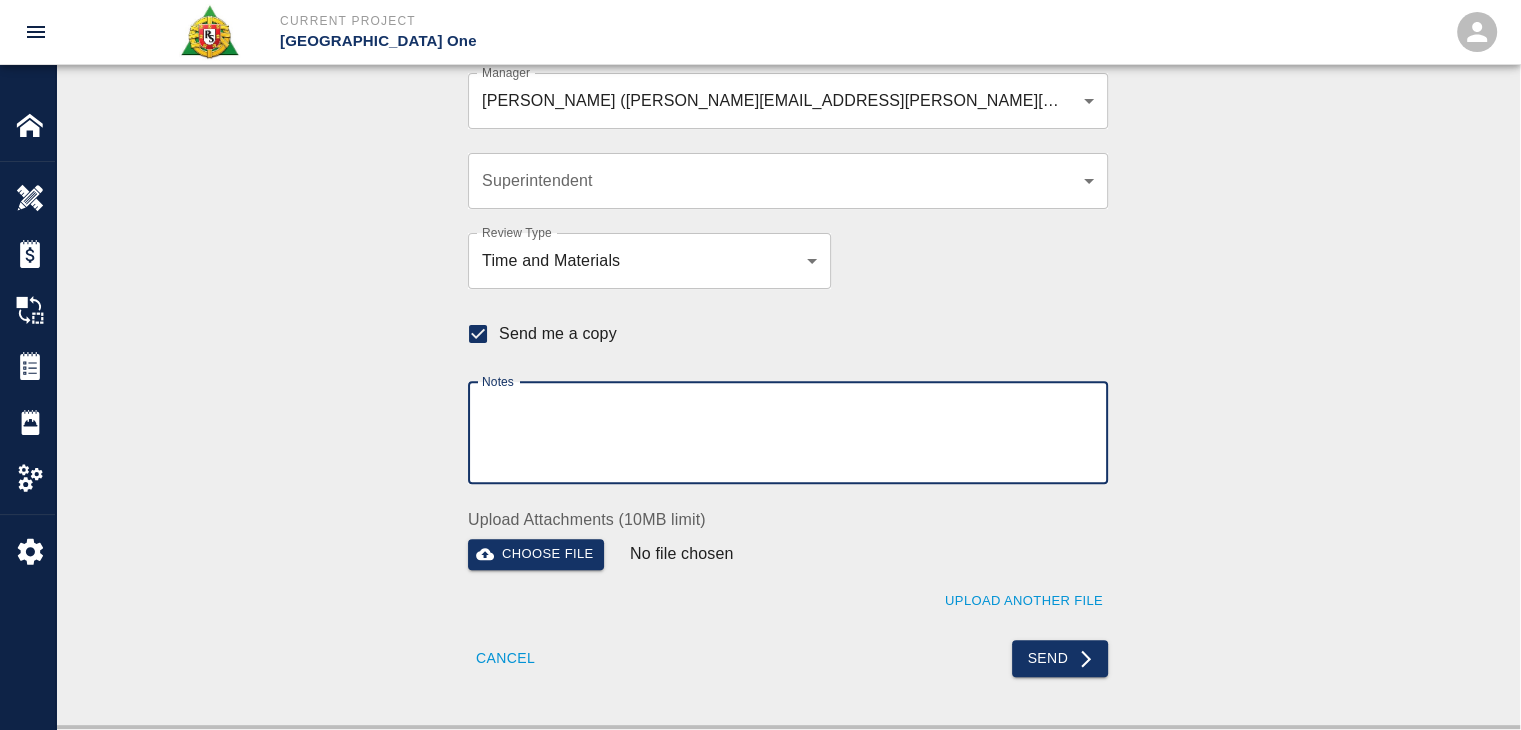 click on "Recipients Send to TracFlo User Manager [PERSON_NAME] ([PERSON_NAME][EMAIL_ADDRESS][PERSON_NAME][DOMAIN_NAME]) b38a77e7-14a9-4fe5-854d-de5ae580779f Manager Superintendent ​ Superintendent Review Type Time and Materials tm Review Type Send me a copy Notes x Notes Upload Attachments (10MB limit) Choose file No file chosen Upload Another File Cancel Send" at bounding box center [788, 284] 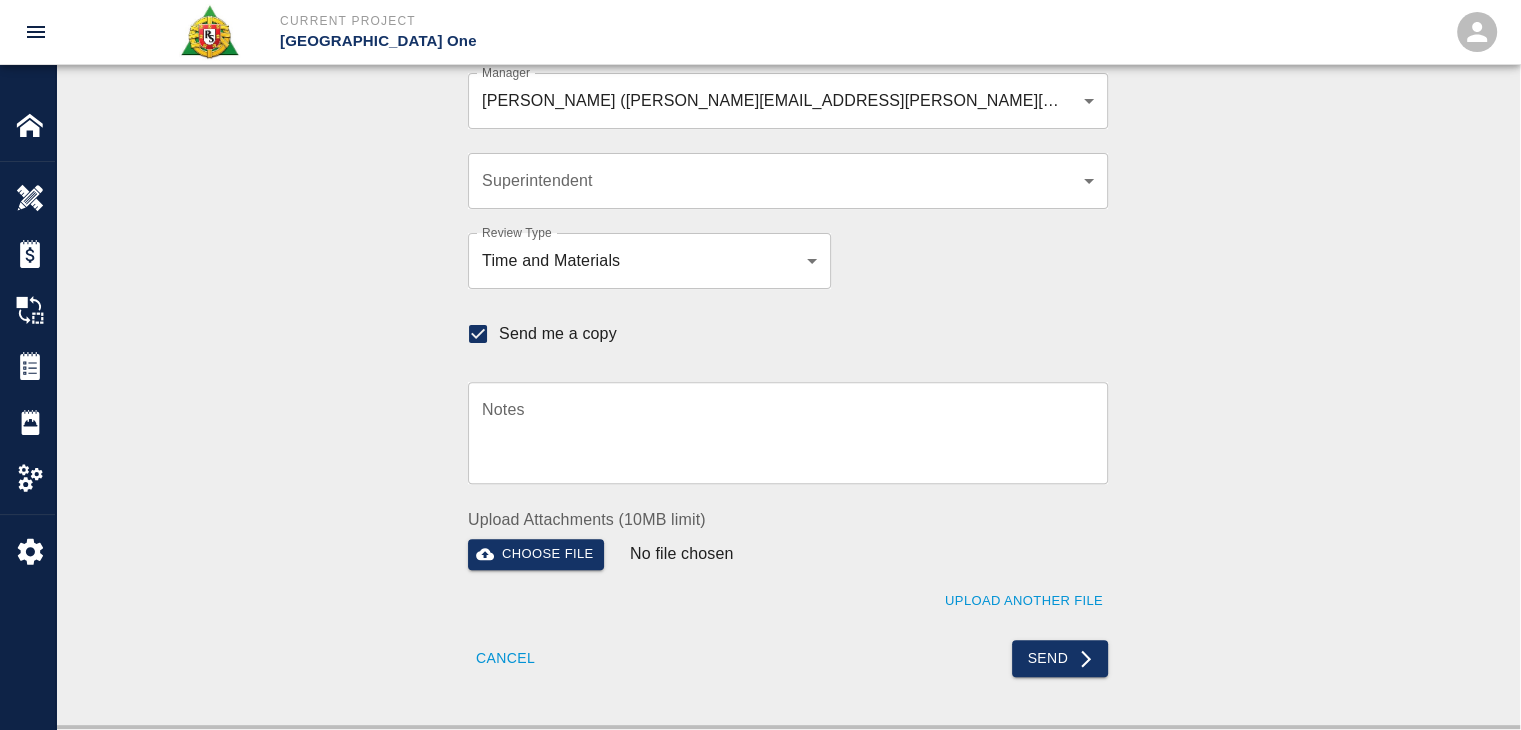 click on "Recipients Send to TracFlo User Manager [PERSON_NAME] ([PERSON_NAME][EMAIL_ADDRESS][PERSON_NAME][DOMAIN_NAME]) b38a77e7-14a9-4fe5-854d-de5ae580779f Manager Superintendent ​ Superintendent Review Type Time and Materials tm Review Type Send me a copy Notes x Notes Upload Attachments (10MB limit) Choose file No file chosen Upload Another File Cancel Send" at bounding box center (788, 284) 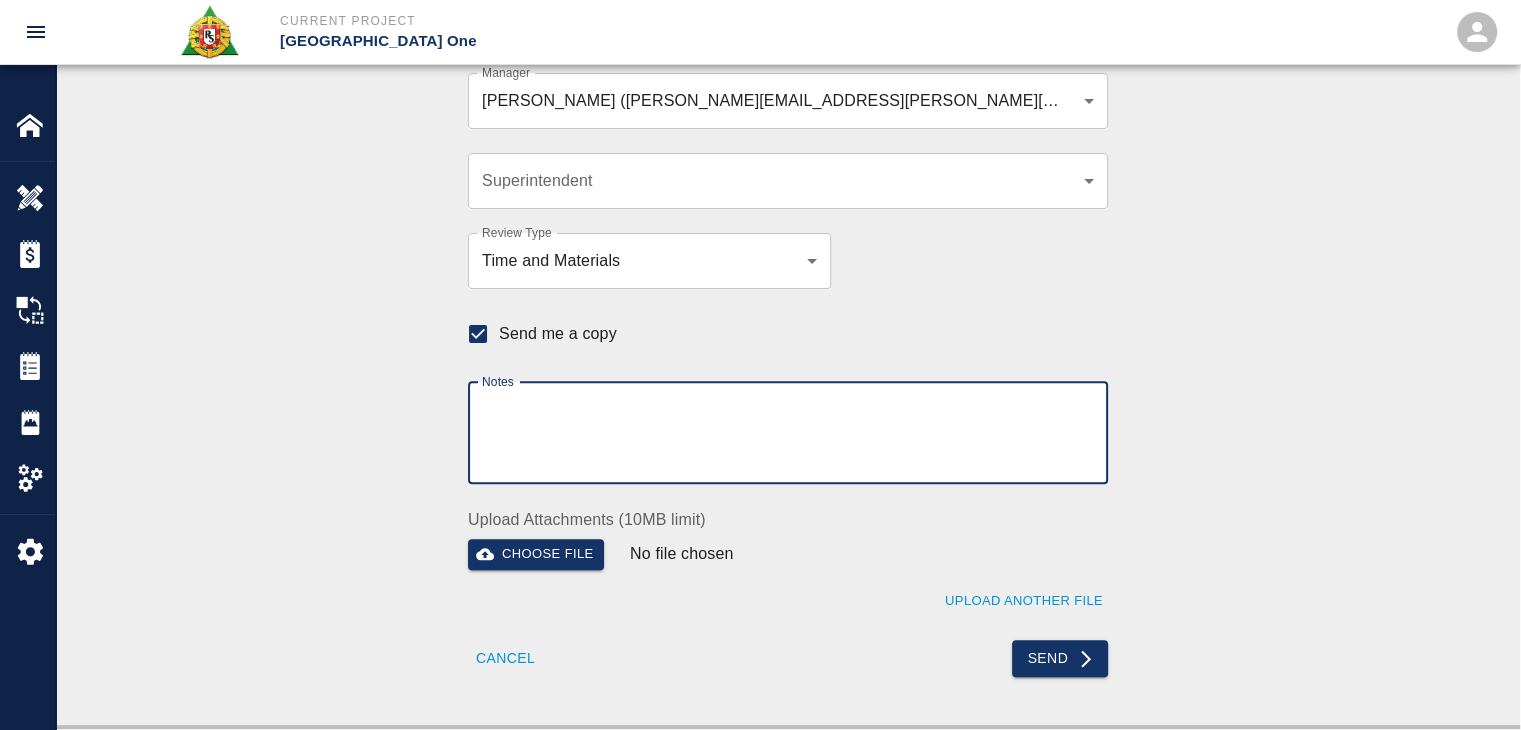 click on "Recipients Send to TracFlo User Manager [PERSON_NAME] ([PERSON_NAME][EMAIL_ADDRESS][PERSON_NAME][DOMAIN_NAME]) b38a77e7-14a9-4fe5-854d-de5ae580779f Manager Superintendent ​ Superintendent Review Type Time and Materials tm Review Type Send me a copy Notes x Notes Upload Attachments (10MB limit) Choose file No file chosen Upload Another File Cancel Send" at bounding box center [788, 284] 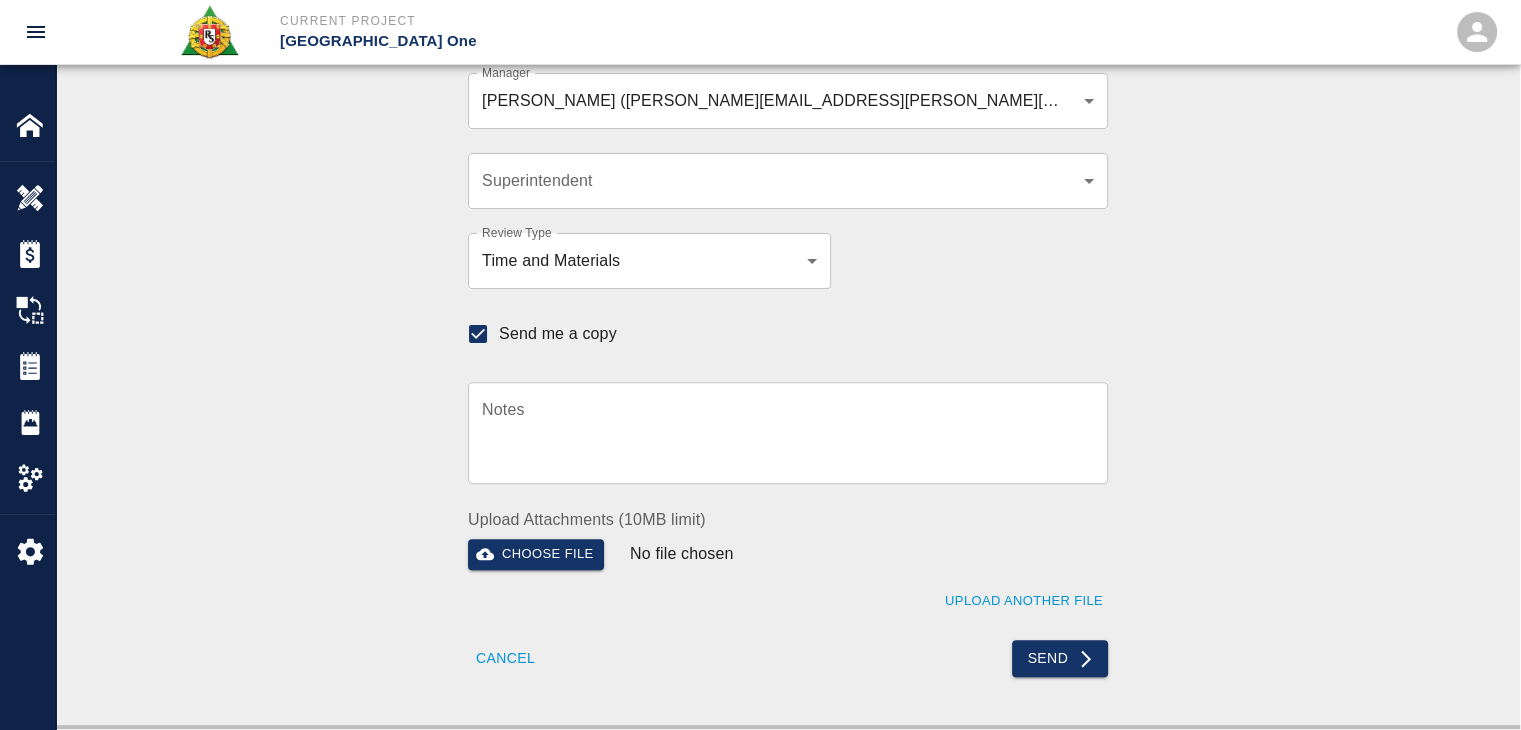 click on "x Notes" at bounding box center [788, 433] 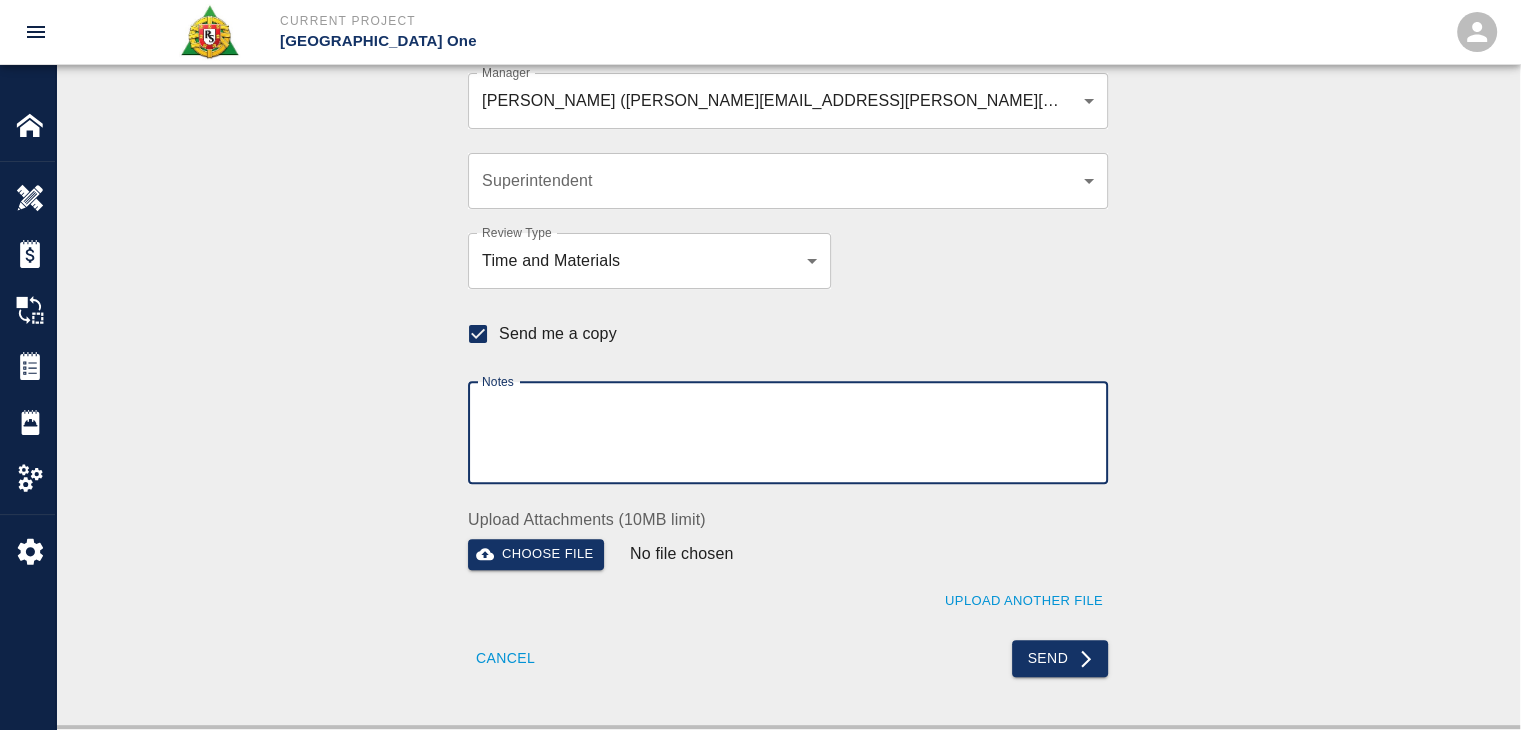 click on "Recipients Send to TracFlo User Manager [PERSON_NAME] ([PERSON_NAME][EMAIL_ADDRESS][PERSON_NAME][DOMAIN_NAME]) b38a77e7-14a9-4fe5-854d-de5ae580779f Manager Superintendent ​ Superintendent Review Type Time and Materials tm Review Type Send me a copy Notes x Notes Upload Attachments (10MB limit) Choose file No file chosen Upload Another File Cancel Send" at bounding box center (788, 284) 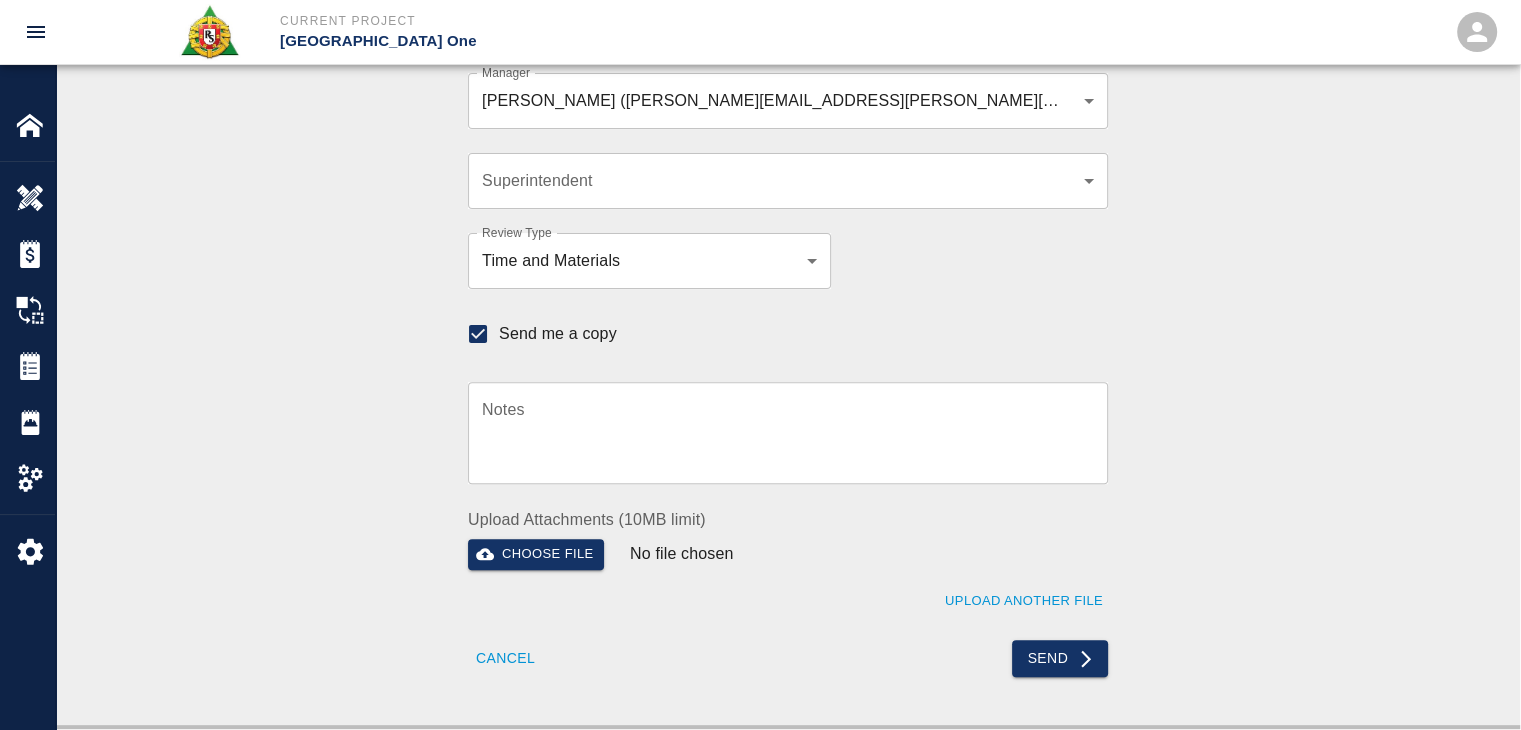 click on "Notes" at bounding box center (788, 432) 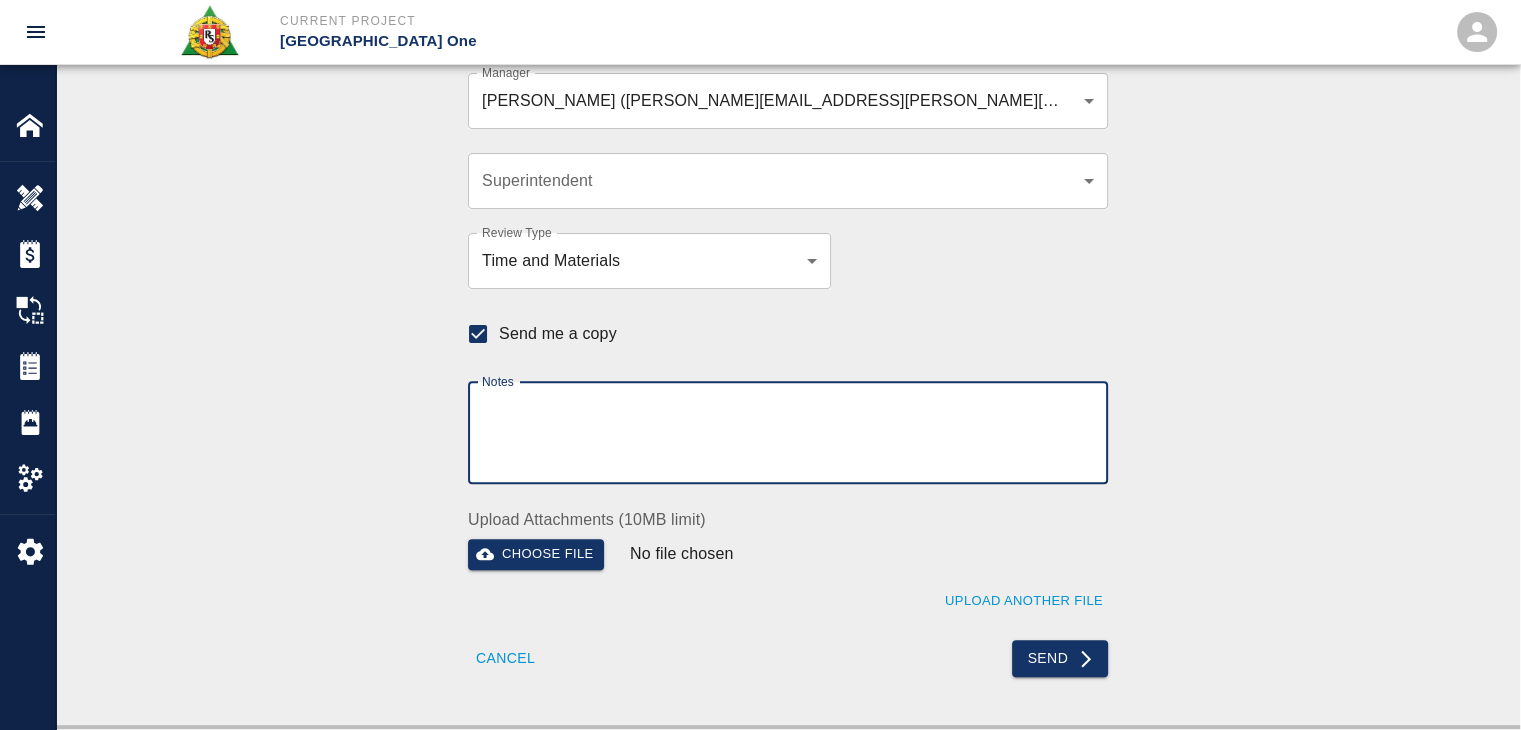 click on "Recipients Send to TracFlo User Manager [PERSON_NAME] ([PERSON_NAME][EMAIL_ADDRESS][PERSON_NAME][DOMAIN_NAME]) b38a77e7-14a9-4fe5-854d-de5ae580779f Manager Superintendent ​ Superintendent Review Type Time and Materials tm Review Type Send me a copy Notes x Notes Upload Attachments (10MB limit) Choose file No file chosen Upload Another File Cancel Send" at bounding box center (788, 284) 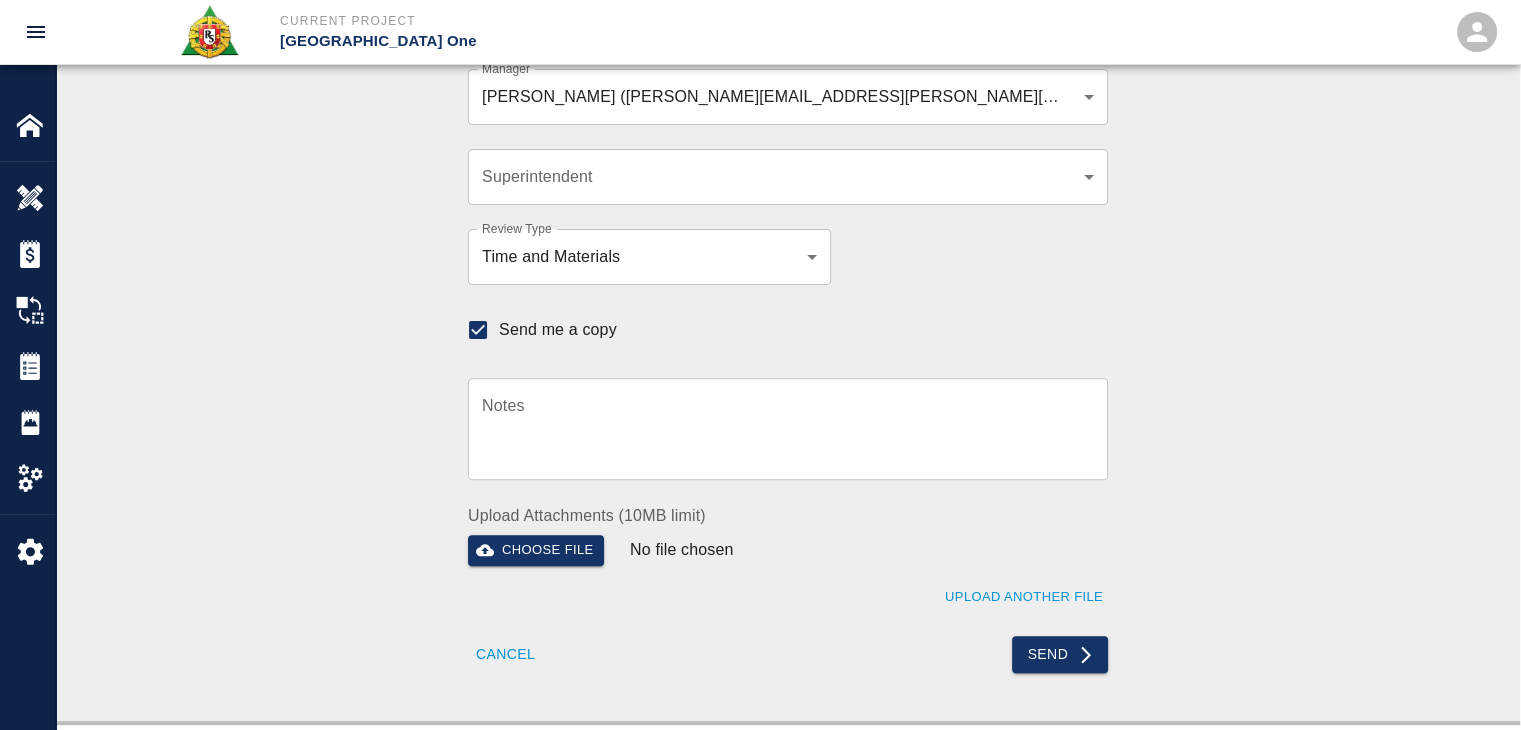 scroll, scrollTop: 596, scrollLeft: 0, axis: vertical 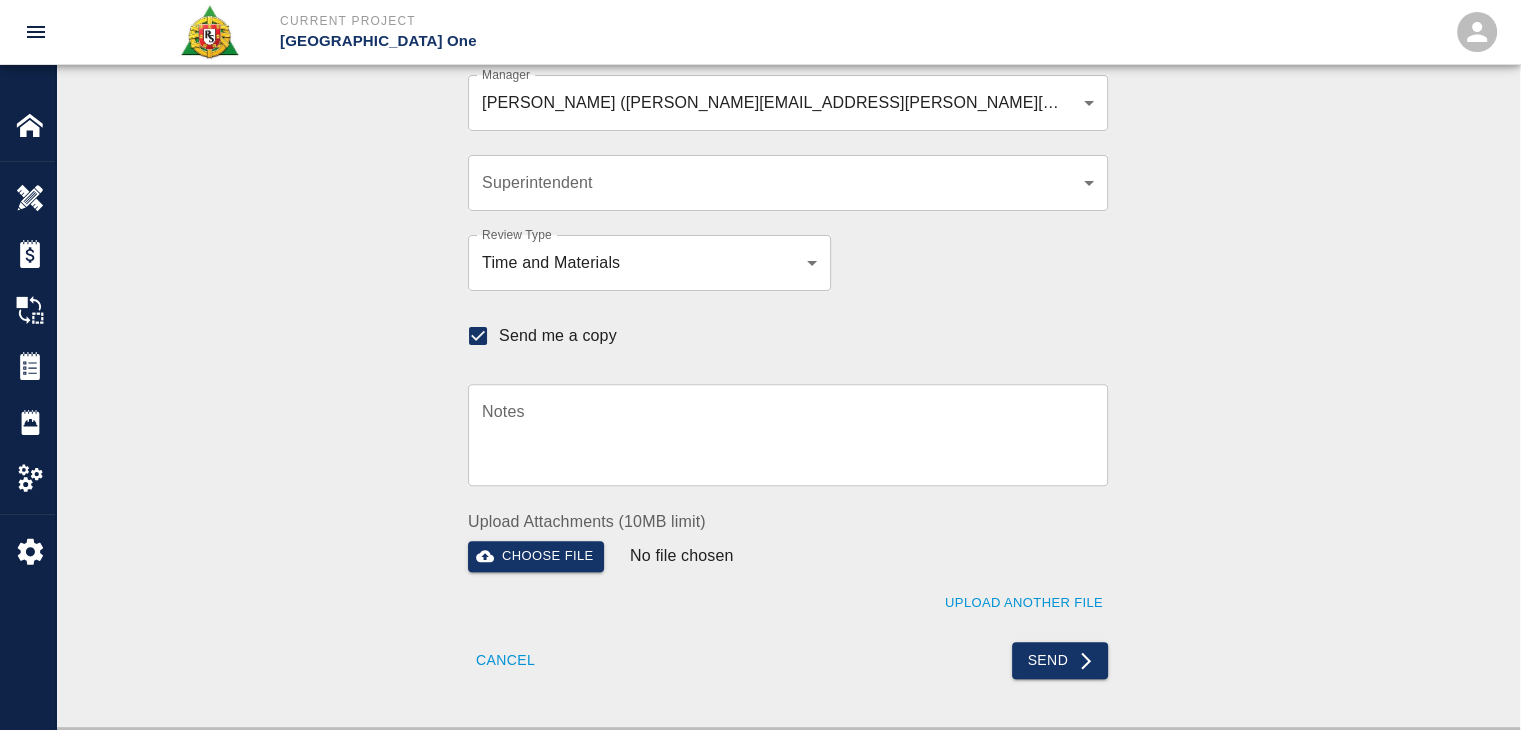 click on "Recipients Send to TracFlo User Manager [PERSON_NAME] ([PERSON_NAME][EMAIL_ADDRESS][PERSON_NAME][DOMAIN_NAME]) b38a77e7-14a9-4fe5-854d-de5ae580779f Manager Superintendent ​ Superintendent Review Type Time and Materials tm Review Type Send me a copy Notes x Notes Upload Attachments (10MB limit) Choose file No file chosen Upload Another File Cancel Send" at bounding box center (788, 286) 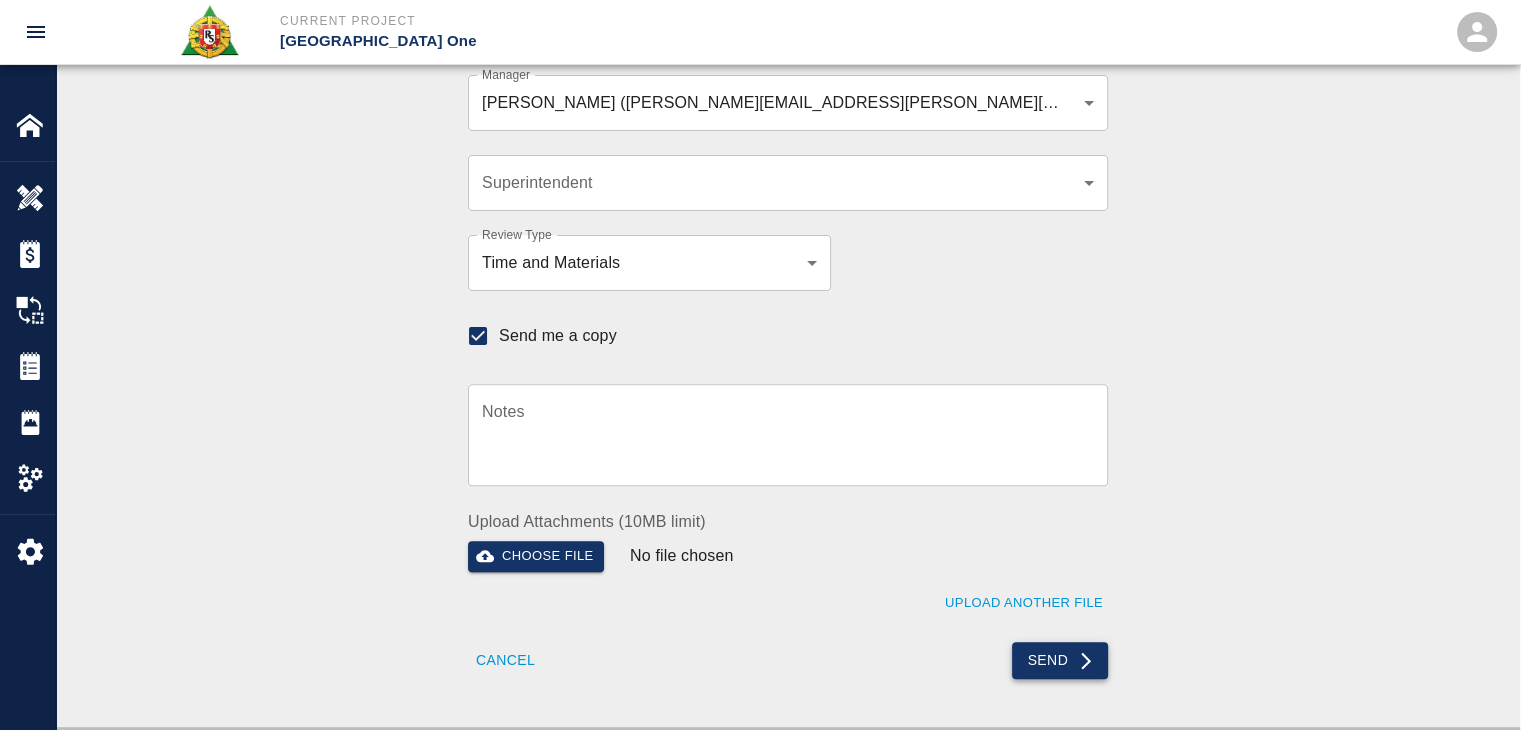 click on "Send" at bounding box center (1060, 660) 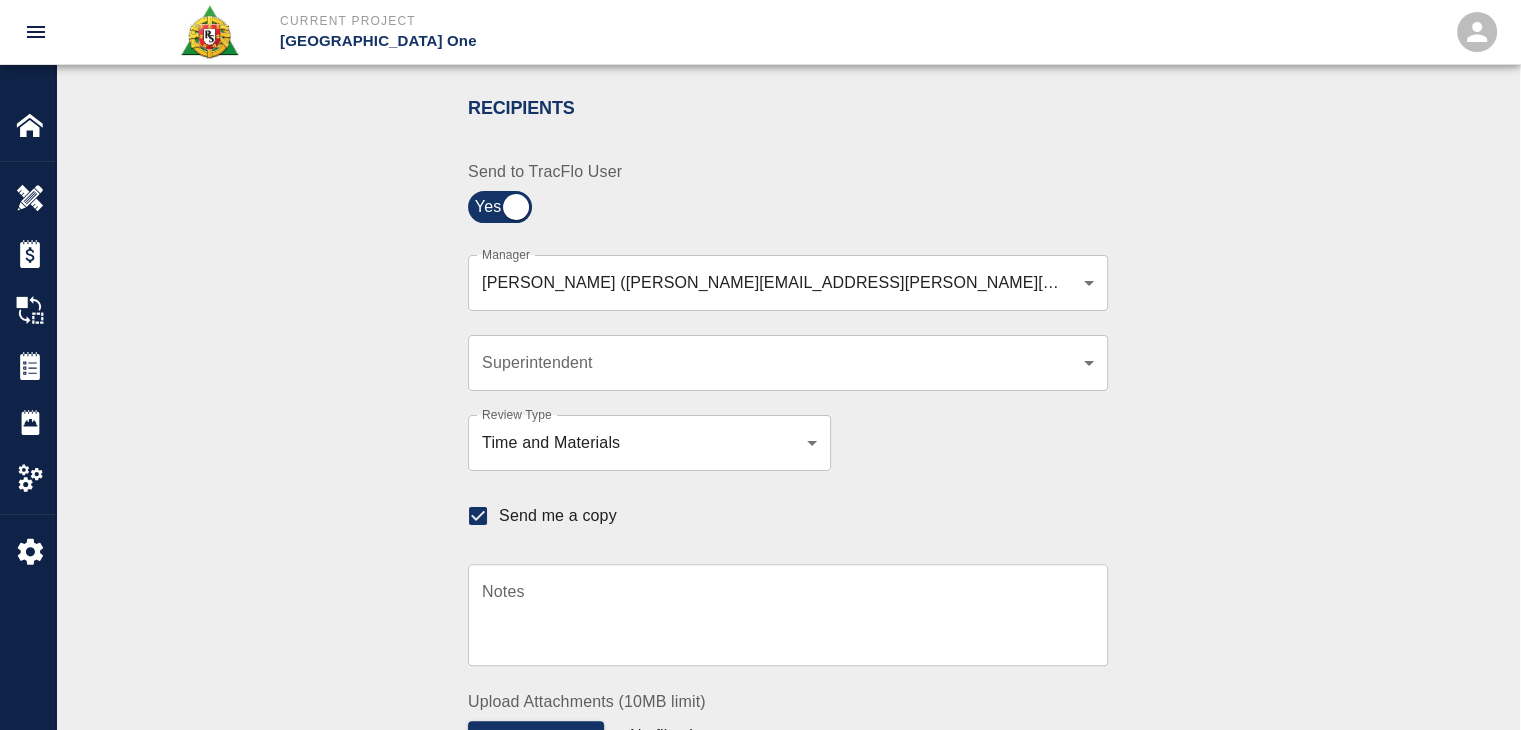 scroll, scrollTop: 342, scrollLeft: 0, axis: vertical 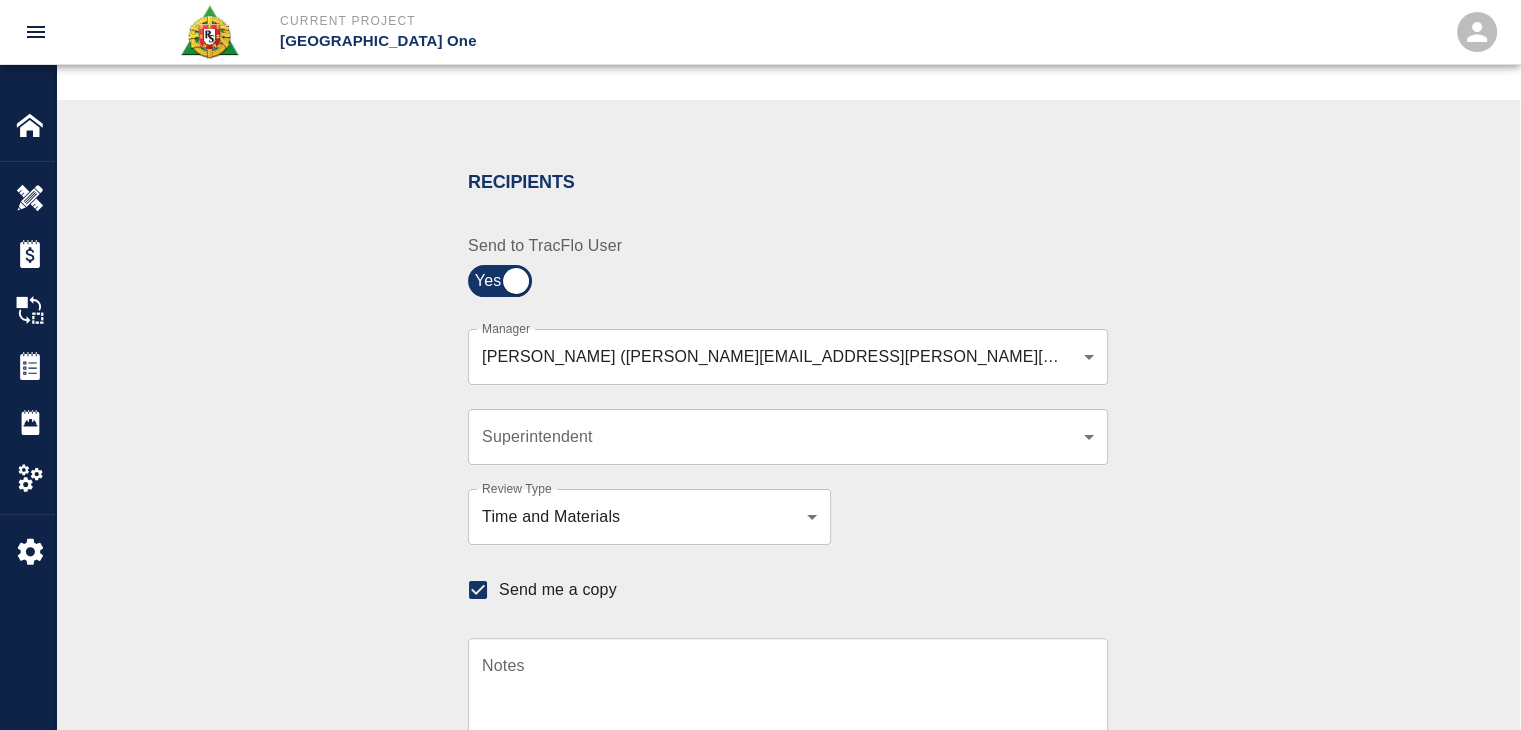 type 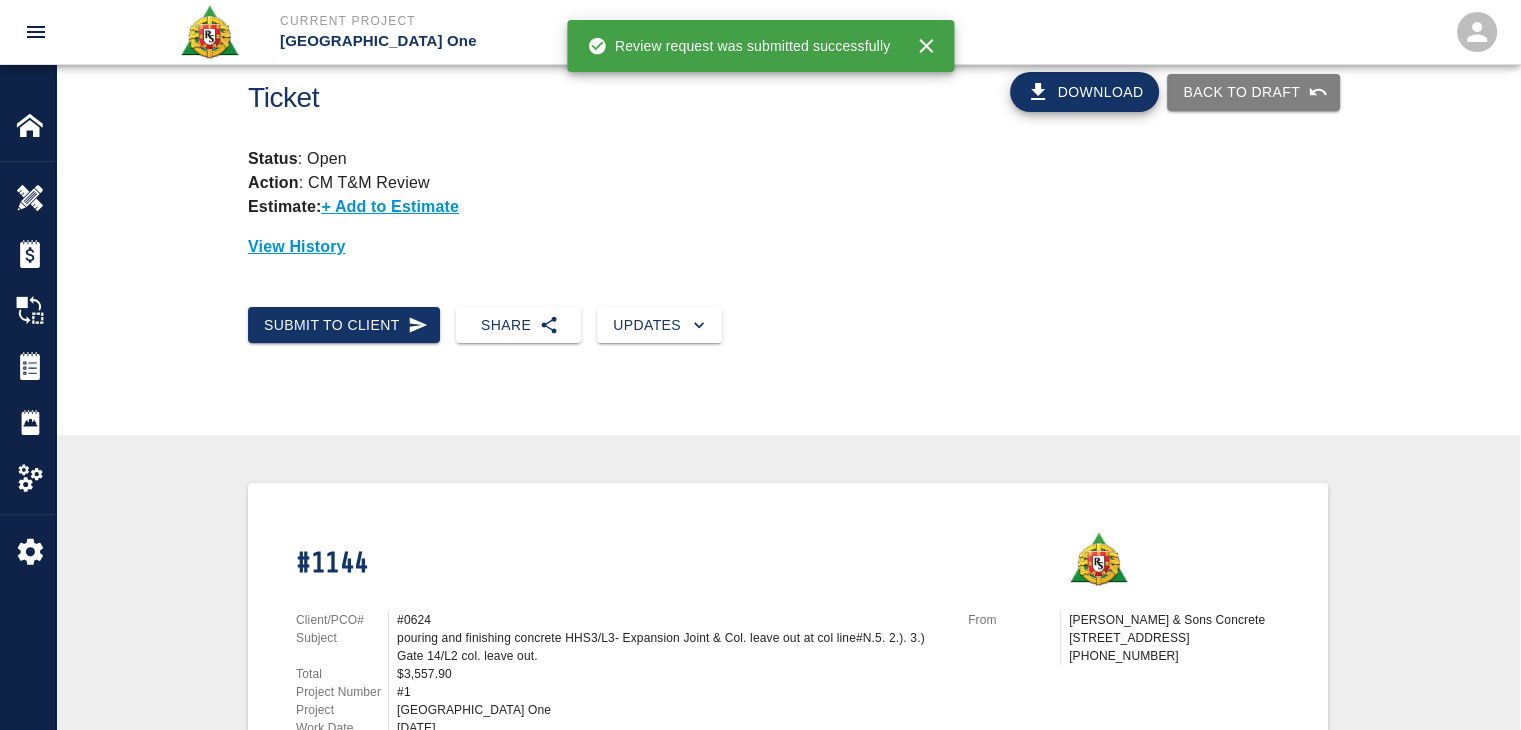scroll, scrollTop: 0, scrollLeft: 0, axis: both 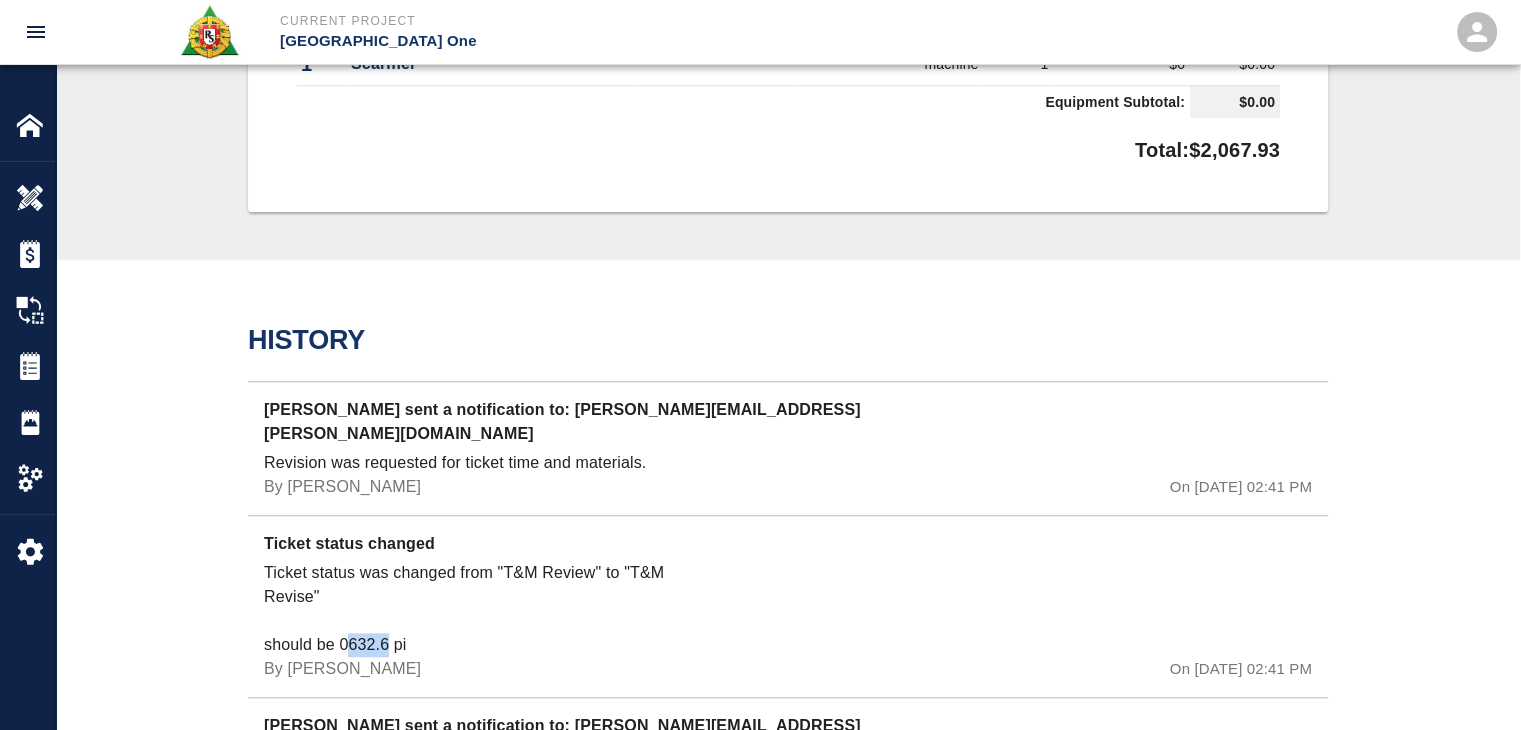 drag, startPoint x: 391, startPoint y: 619, endPoint x: 344, endPoint y: 618, distance: 47.010635 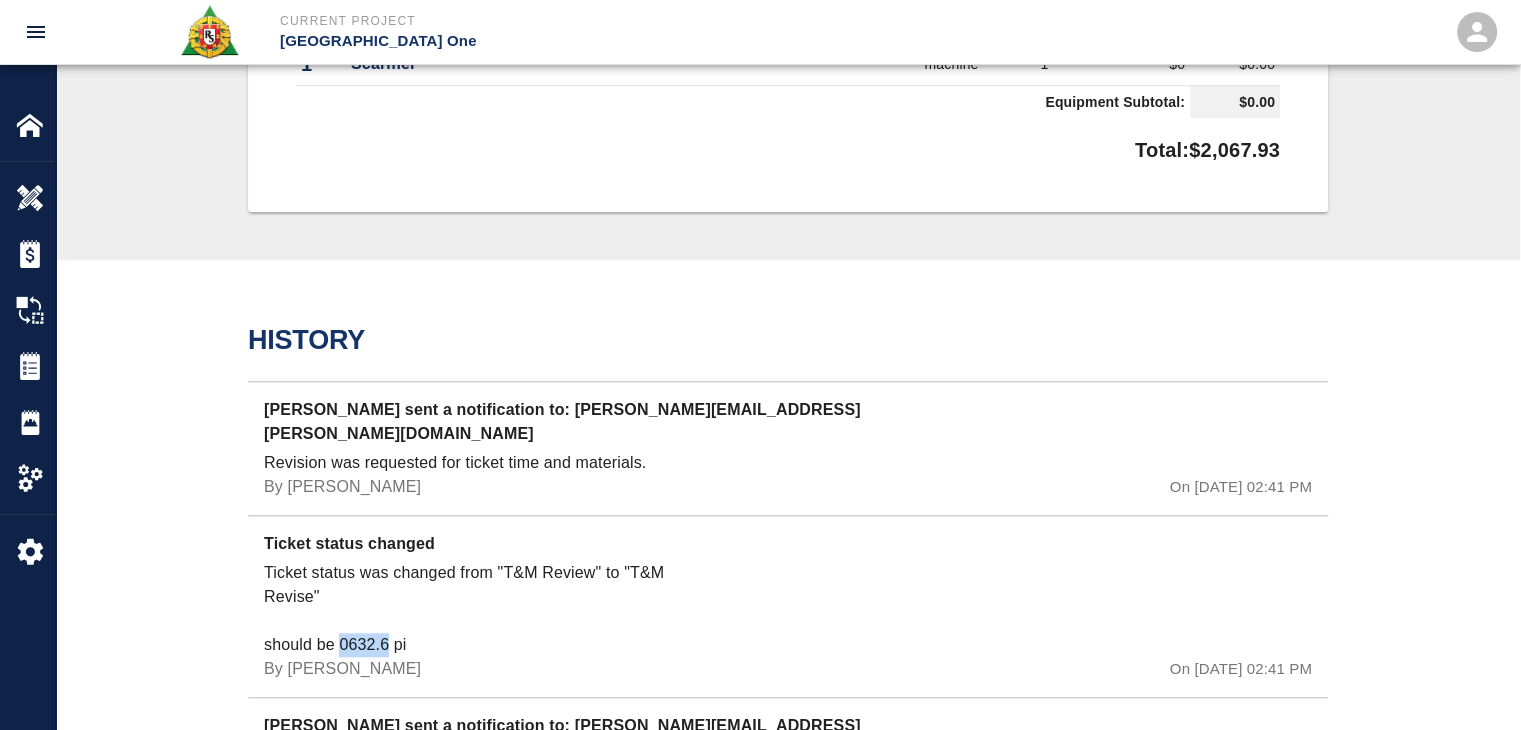 drag, startPoint x: 389, startPoint y: 621, endPoint x: 340, endPoint y: 612, distance: 49.819675 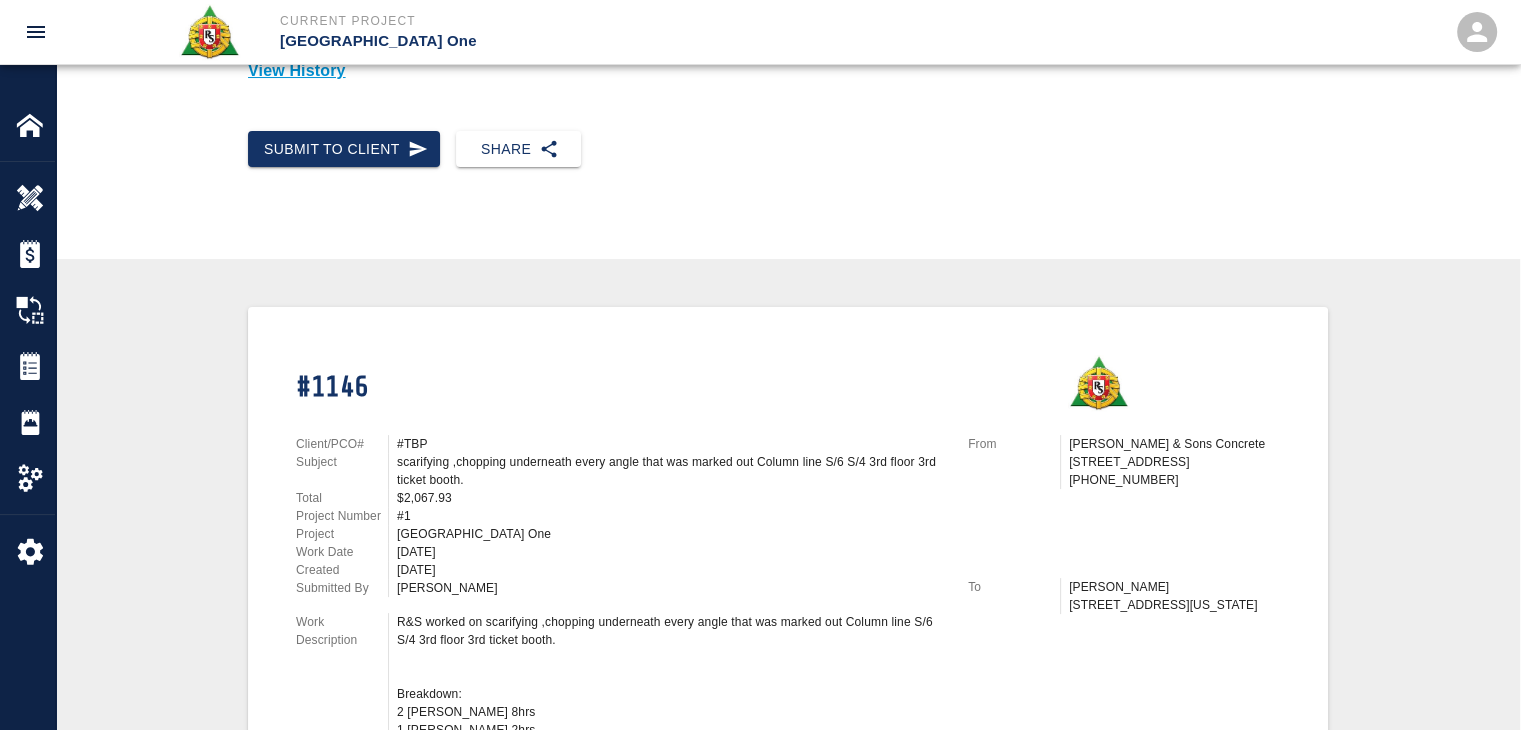 scroll, scrollTop: 0, scrollLeft: 0, axis: both 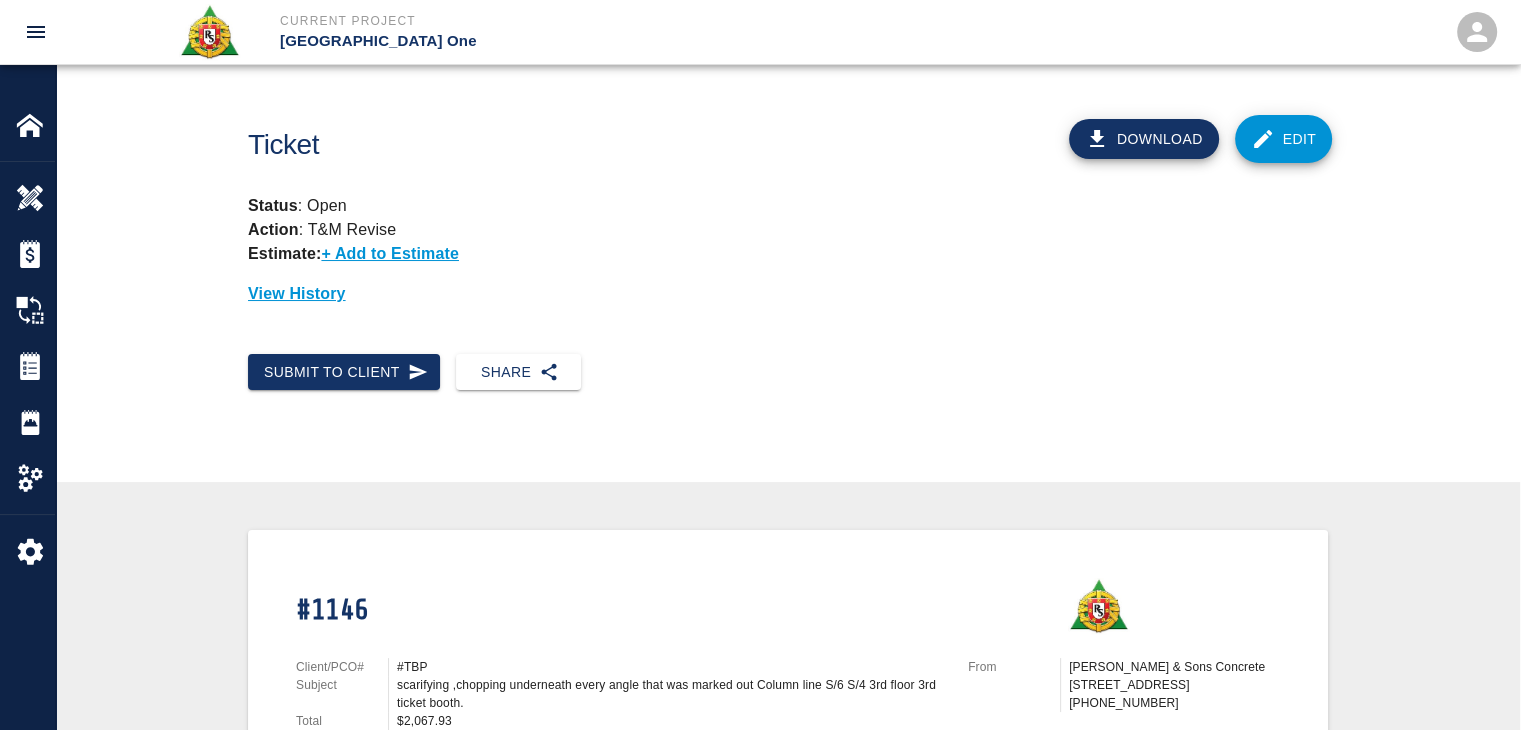 click 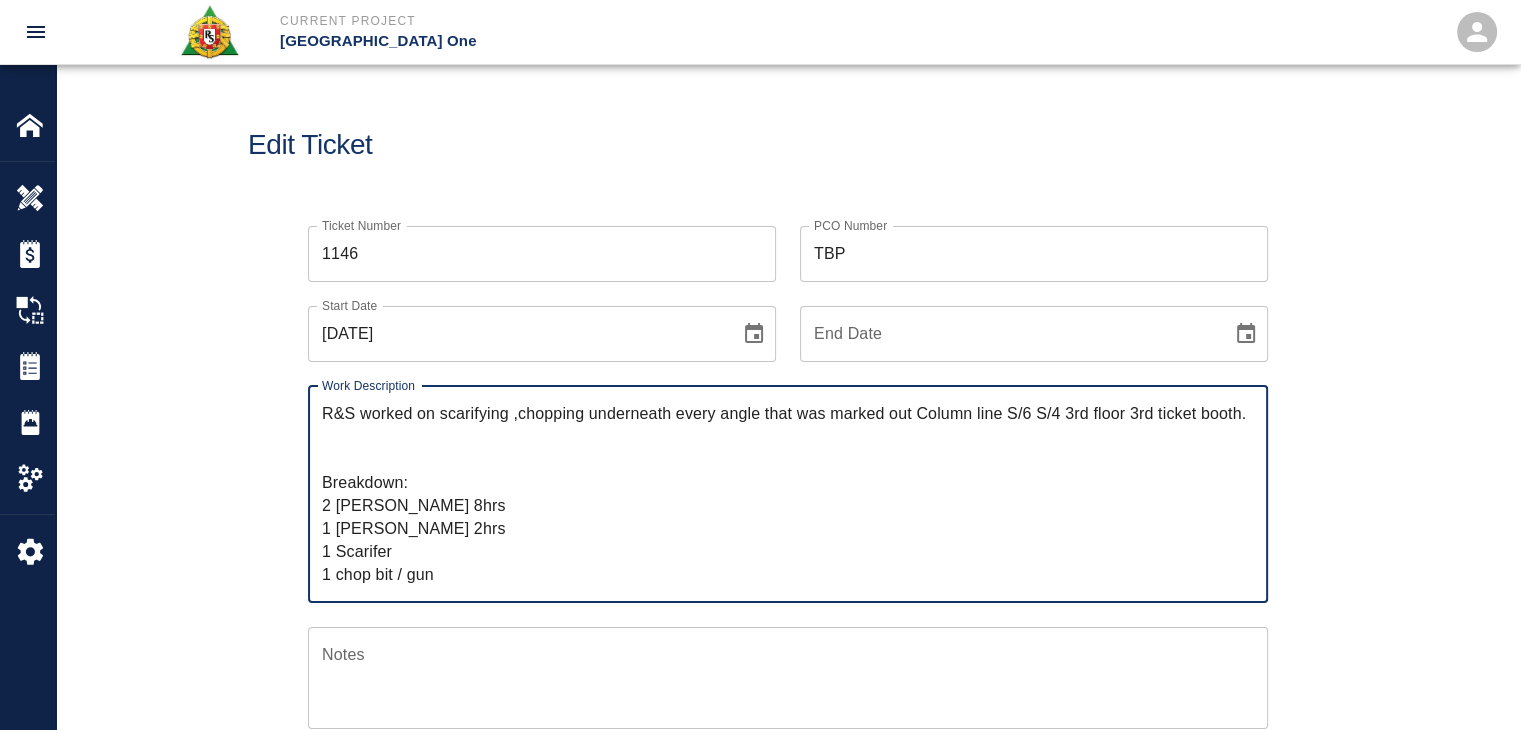 click on "TBP" at bounding box center (1034, 254) 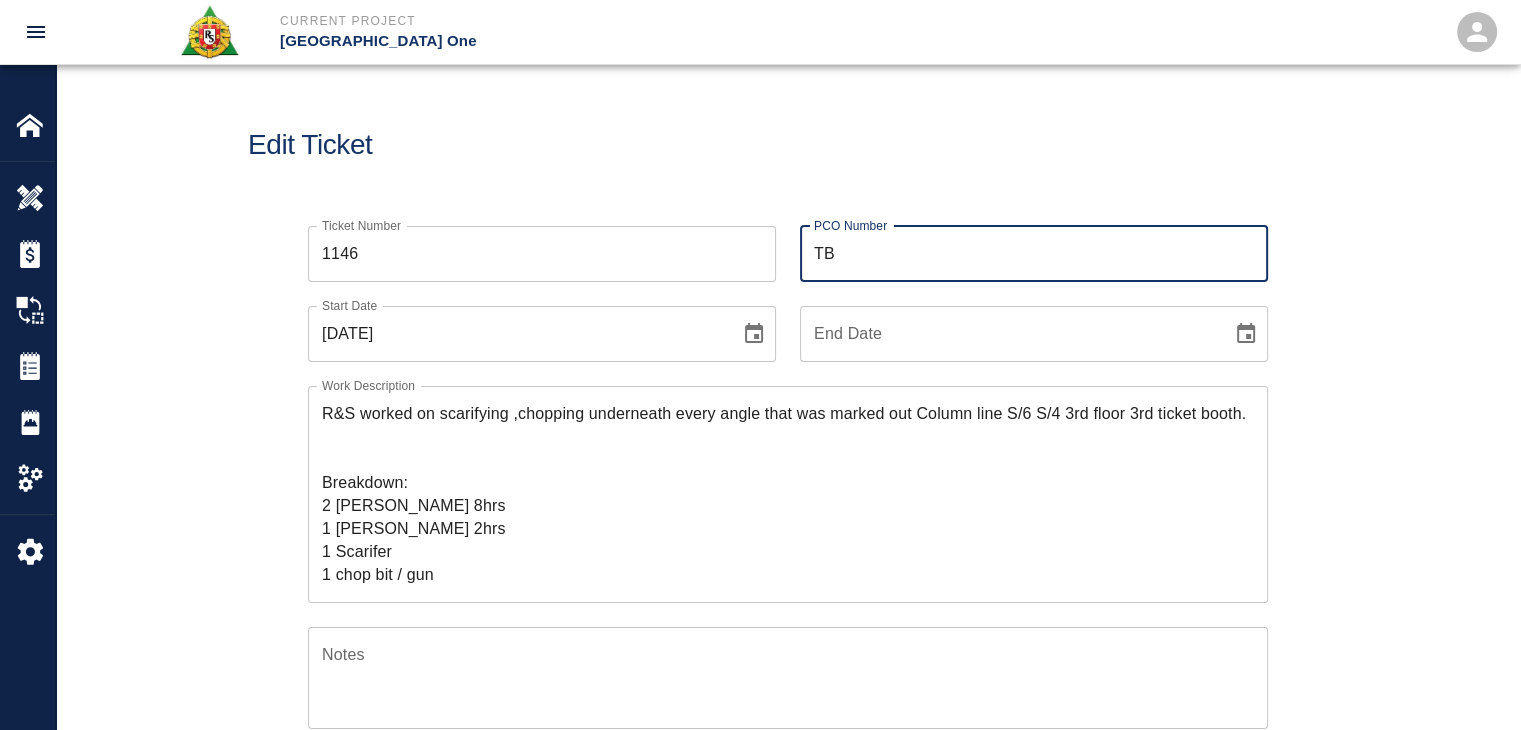 type on "T" 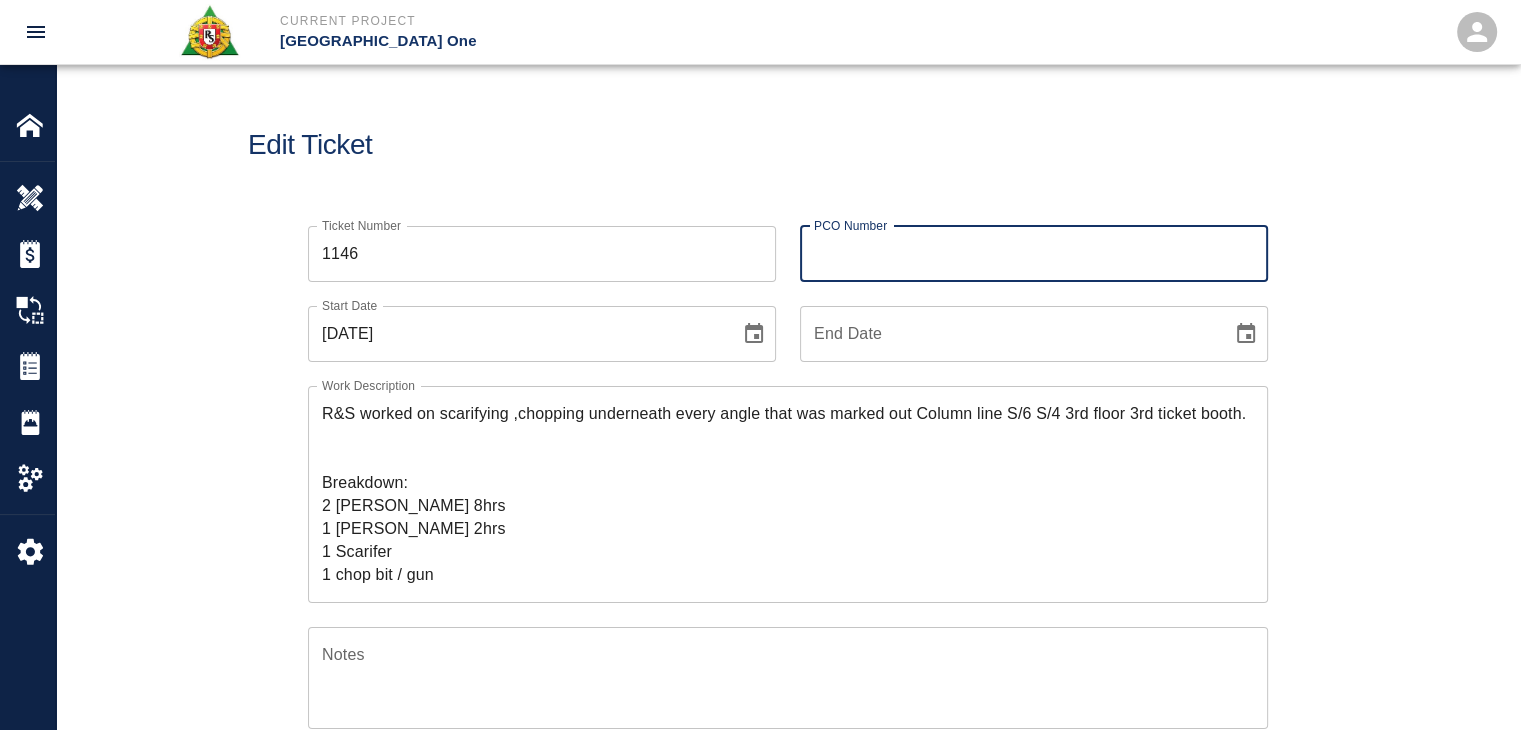 paste on "0632.6" 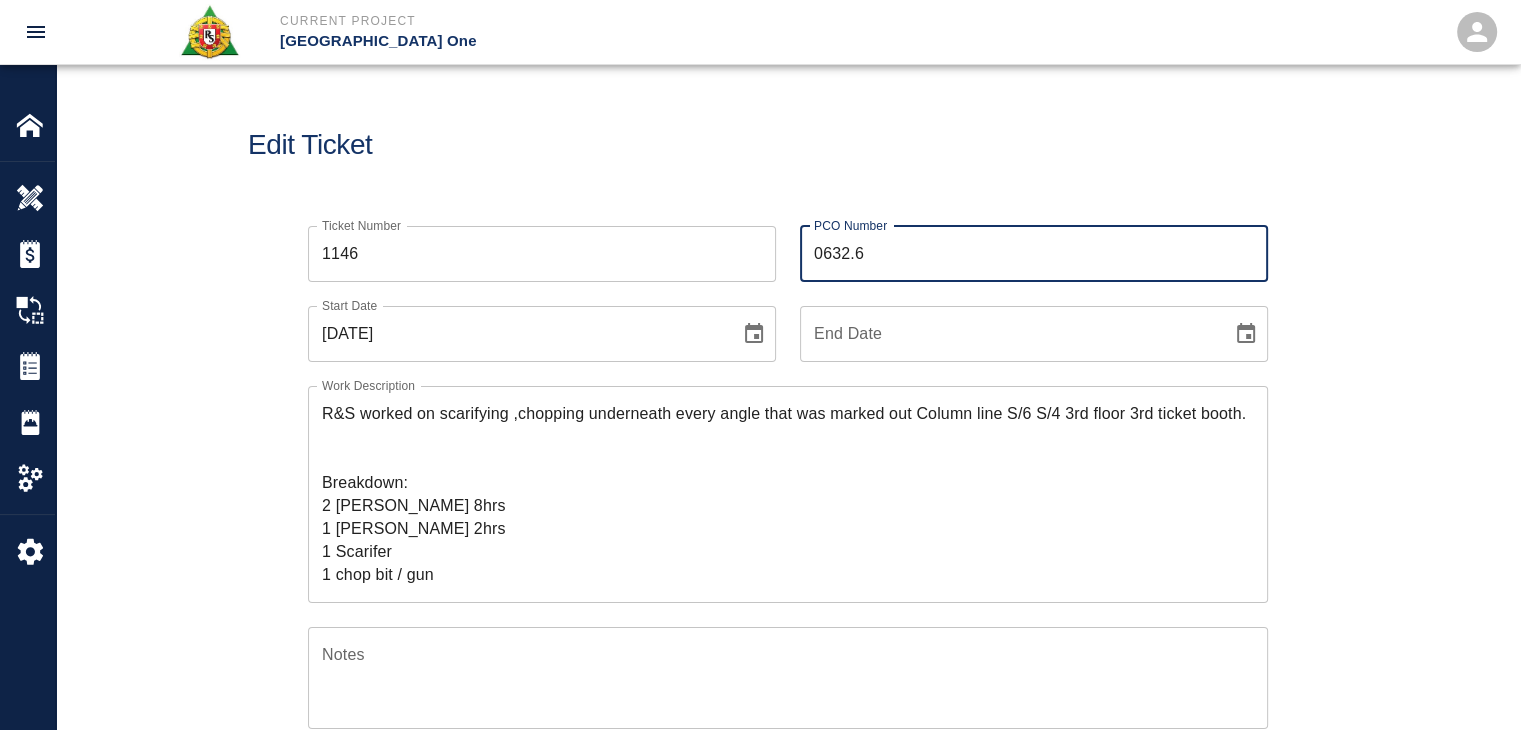 type on "0632.6" 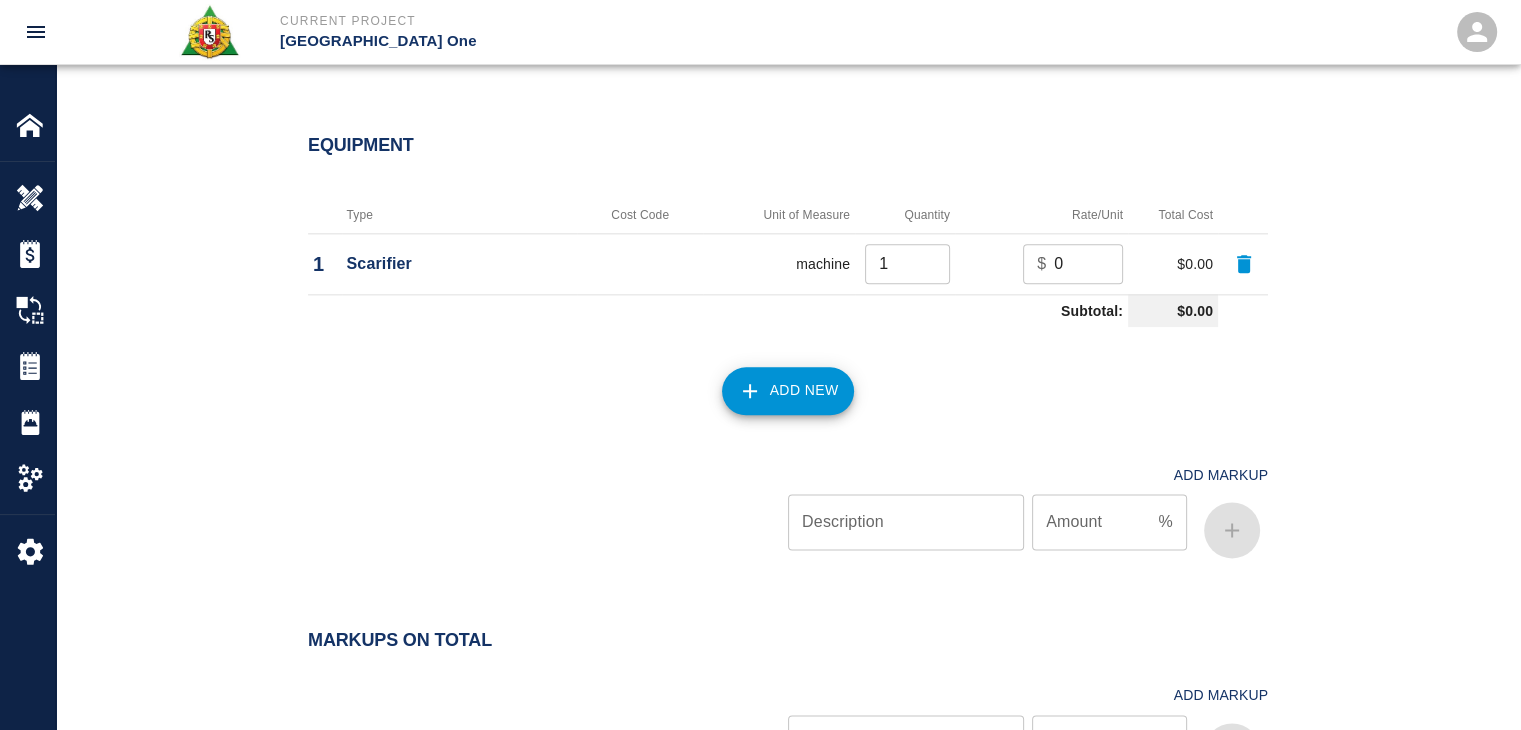 scroll, scrollTop: 2691, scrollLeft: 0, axis: vertical 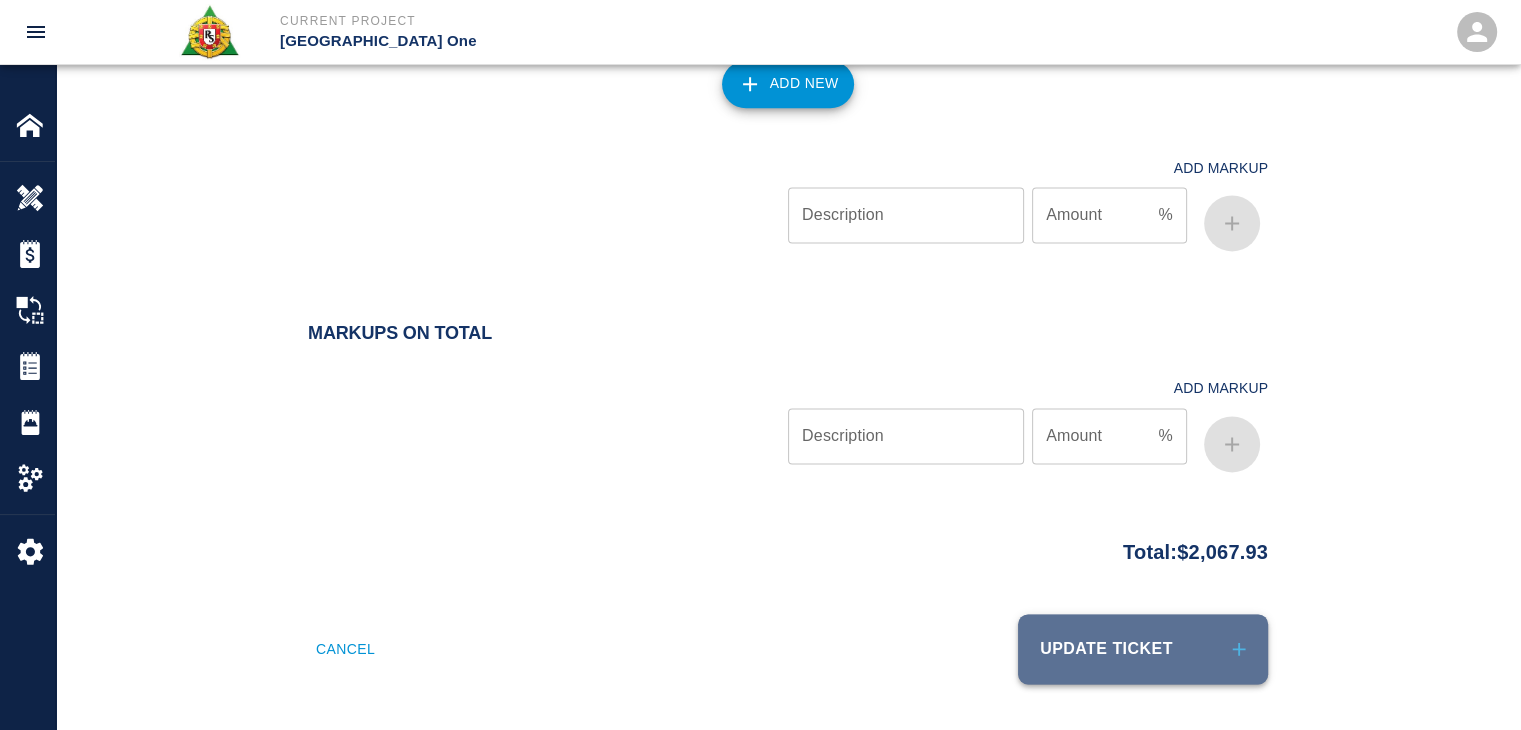 click on "Update Ticket" at bounding box center (1143, 649) 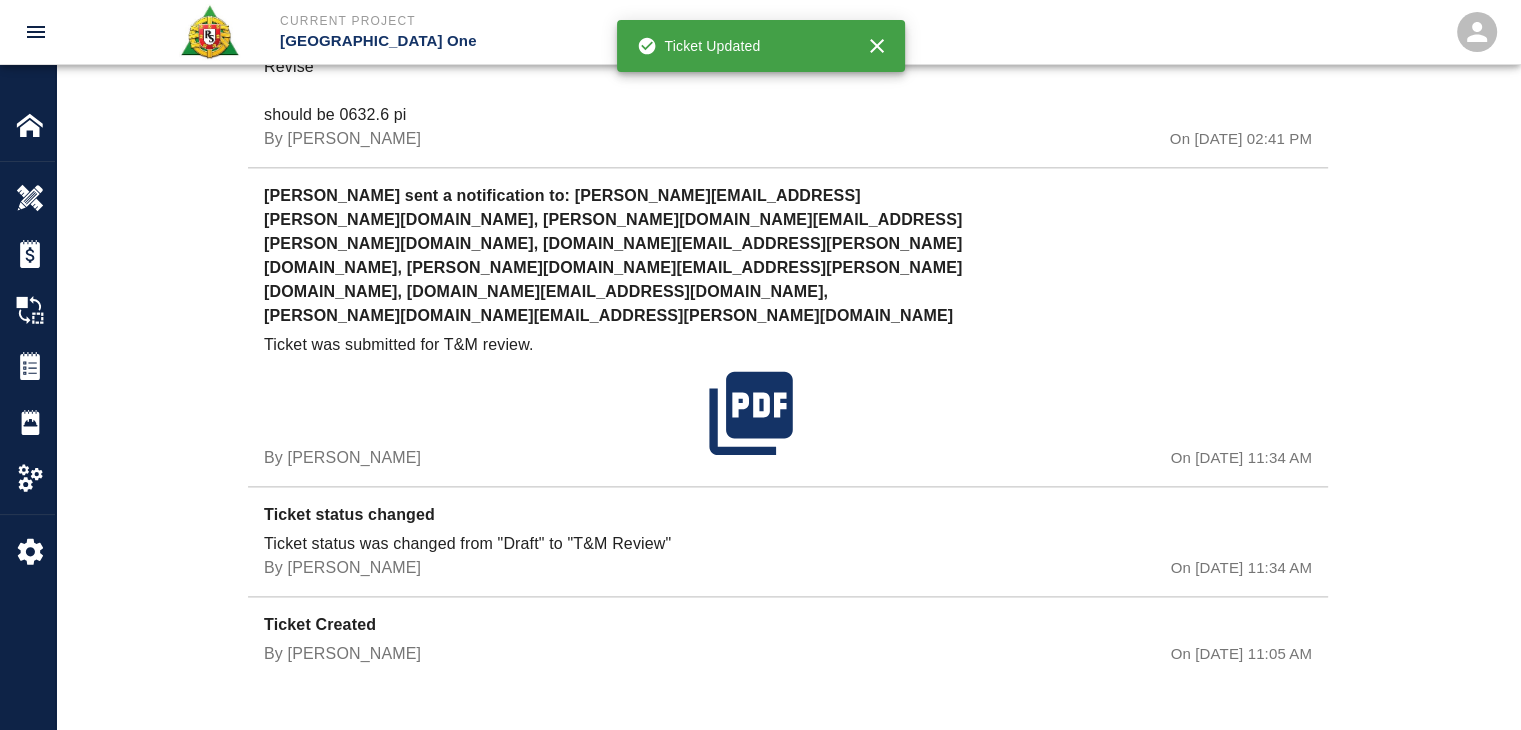 scroll, scrollTop: 0, scrollLeft: 0, axis: both 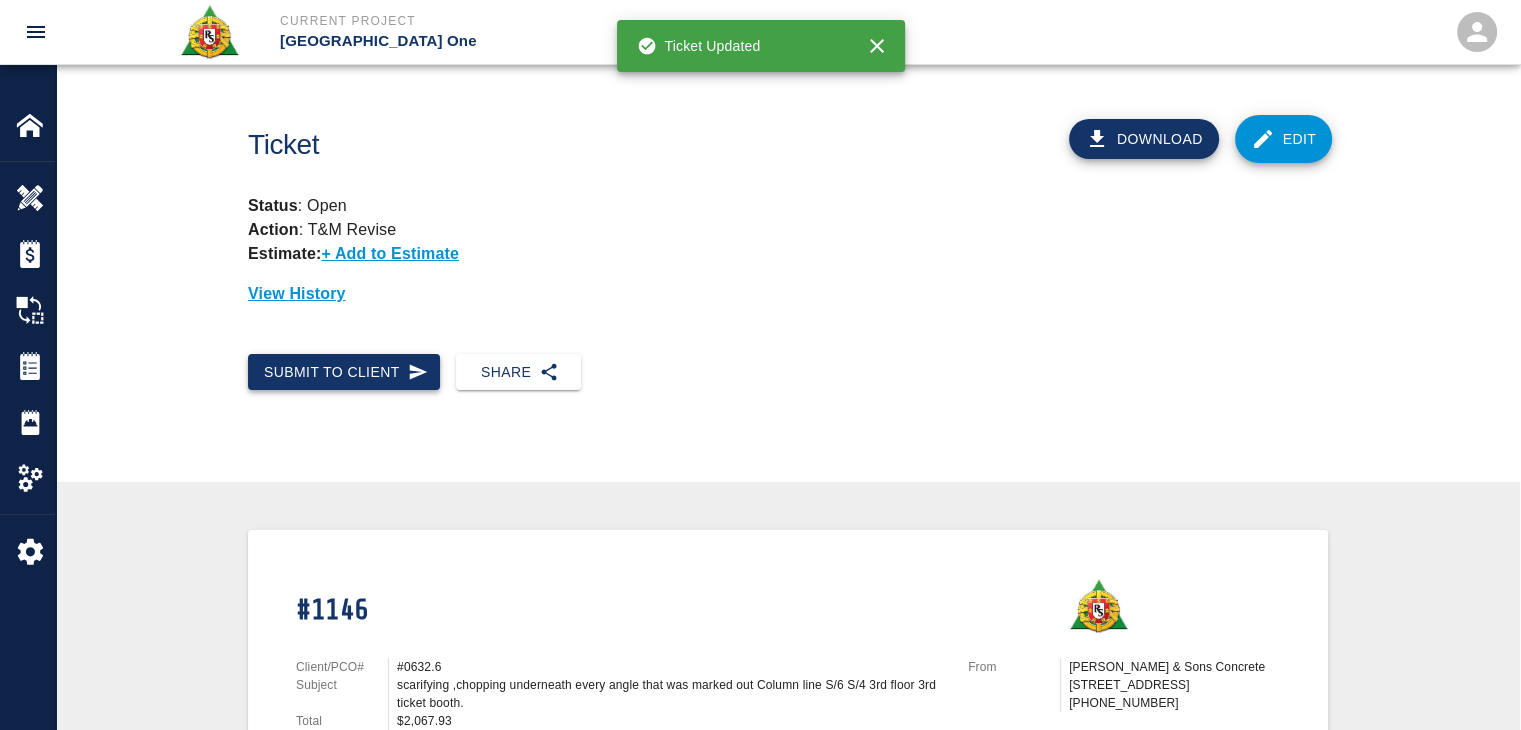 click on "Submit to Client" at bounding box center (344, 372) 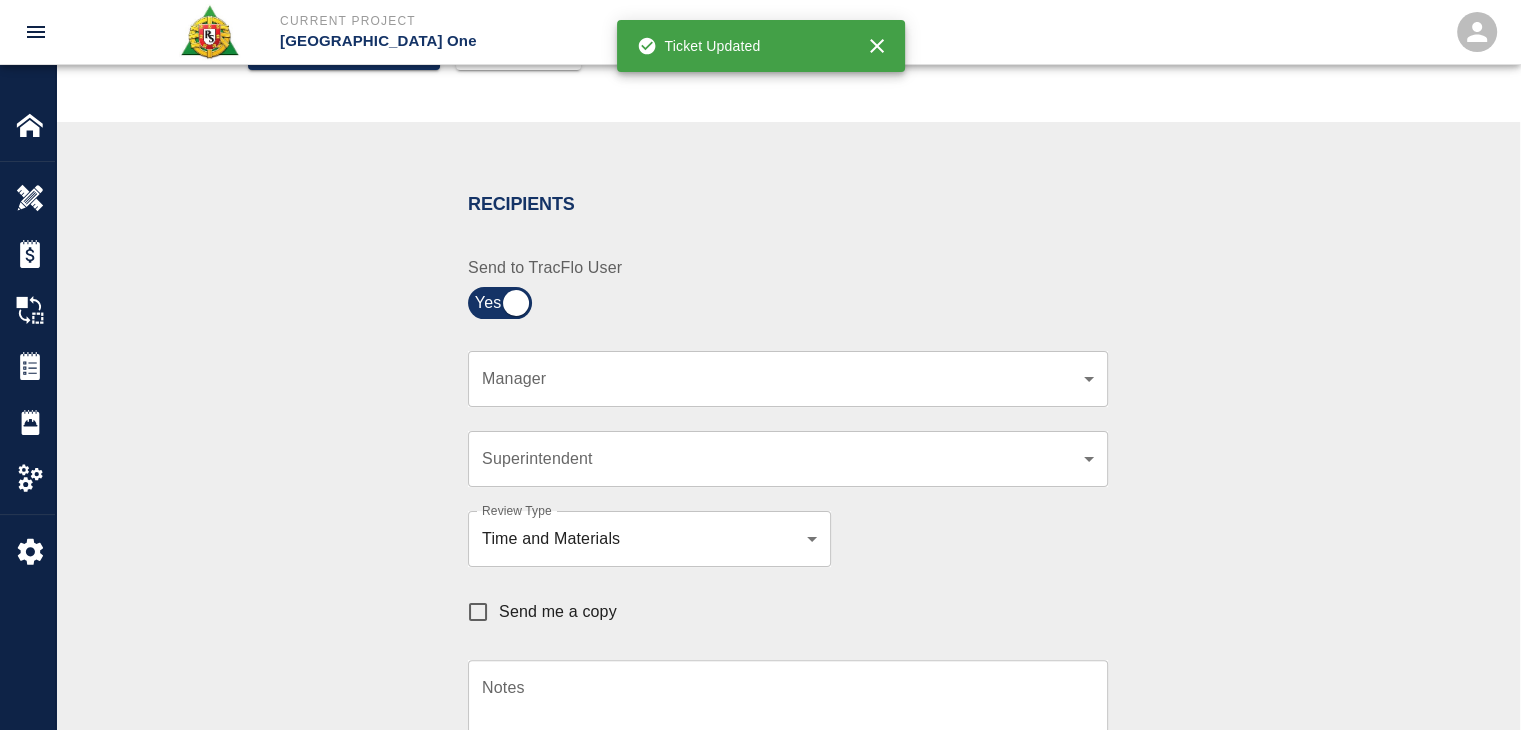 scroll, scrollTop: 320, scrollLeft: 0, axis: vertical 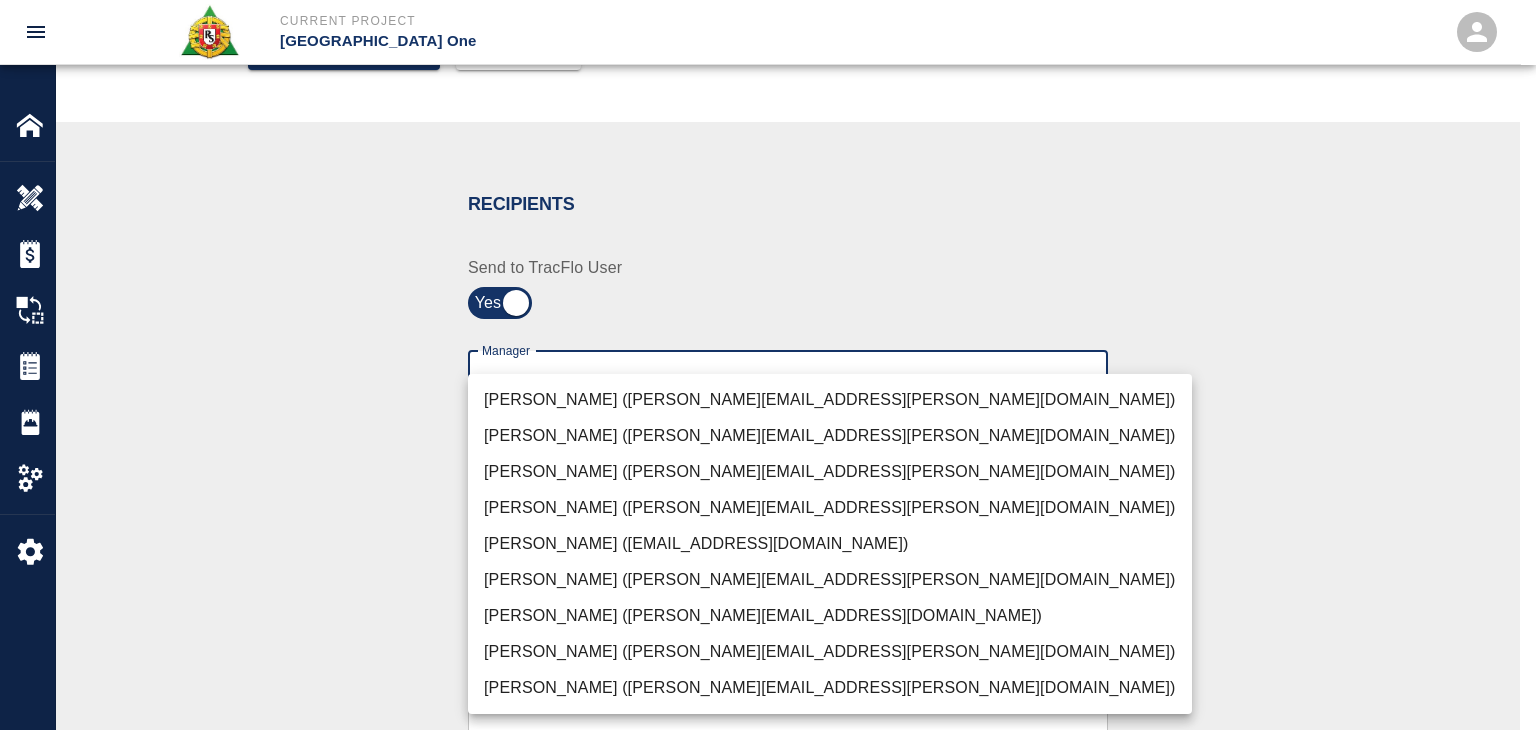 click on "[PERSON_NAME] ([PERSON_NAME][EMAIL_ADDRESS][PERSON_NAME][DOMAIN_NAME])" at bounding box center [830, 652] 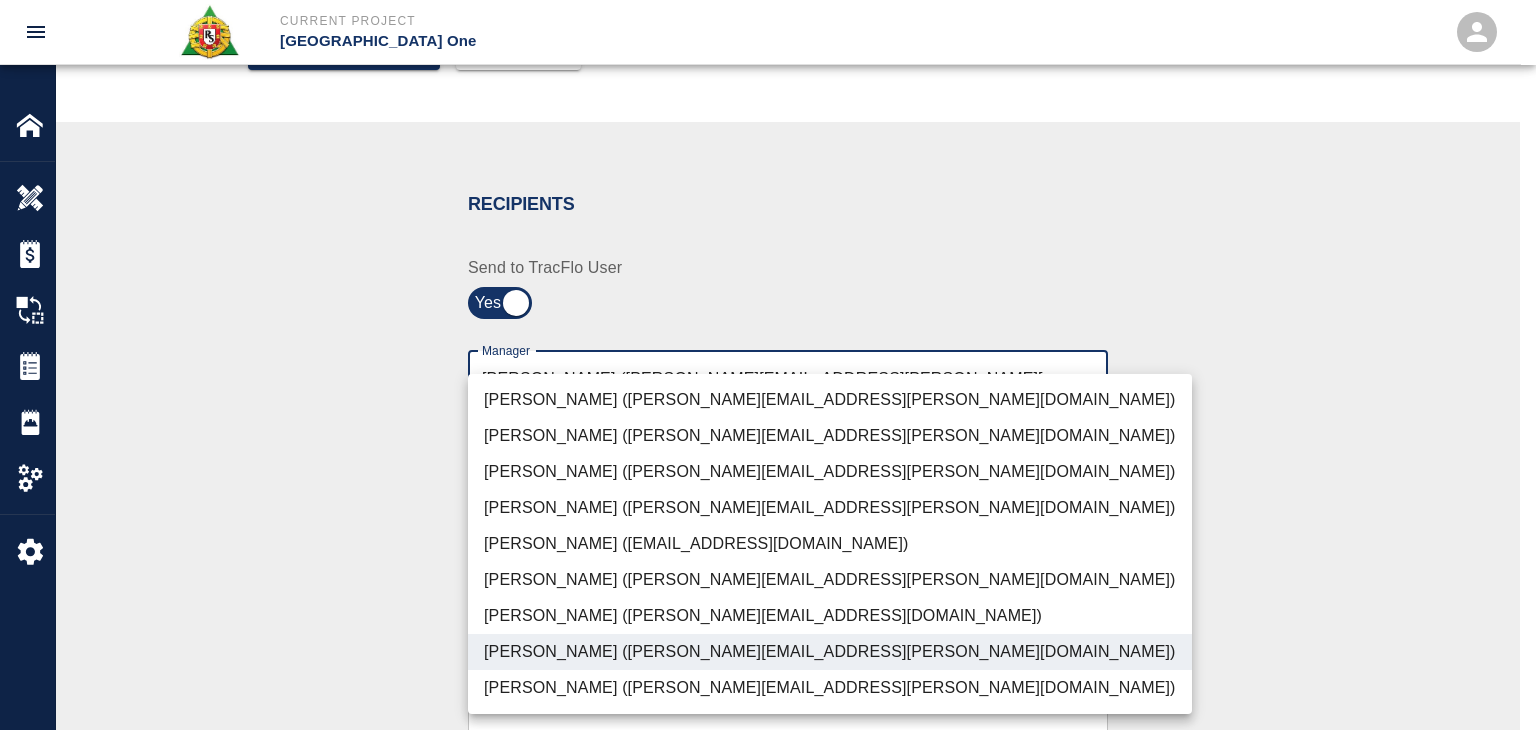 click at bounding box center (768, 365) 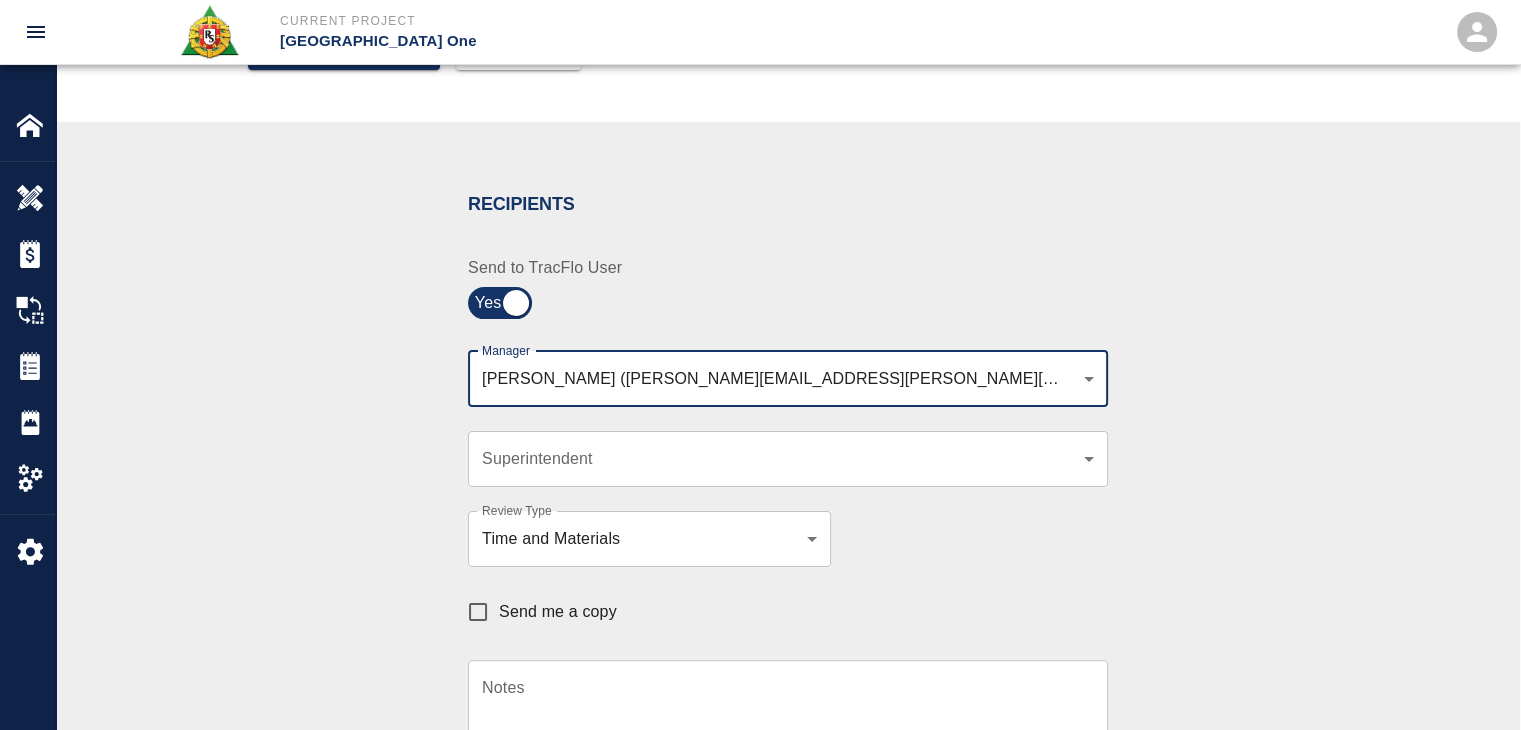 click on "Send me a copy" at bounding box center [558, 612] 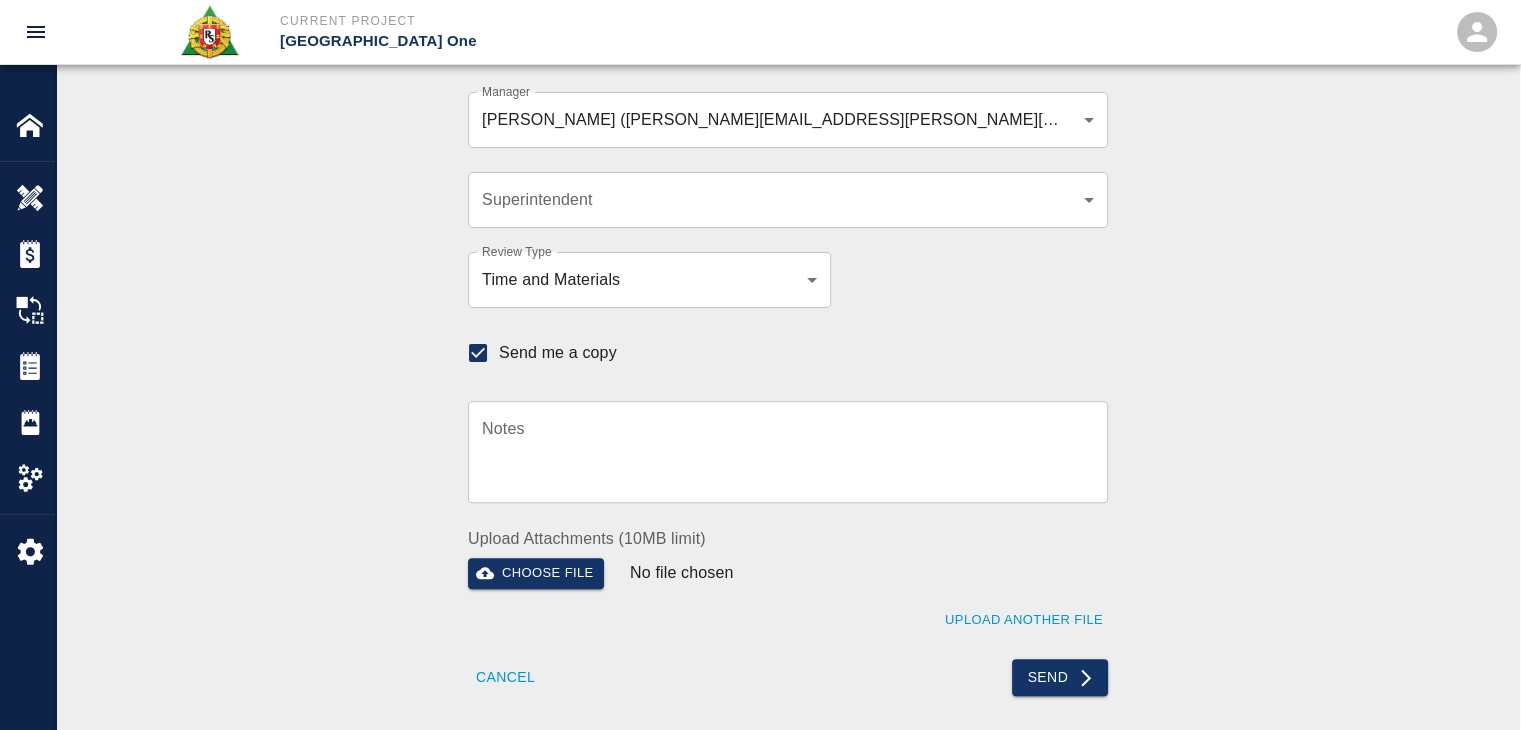 scroll, scrollTop: 580, scrollLeft: 0, axis: vertical 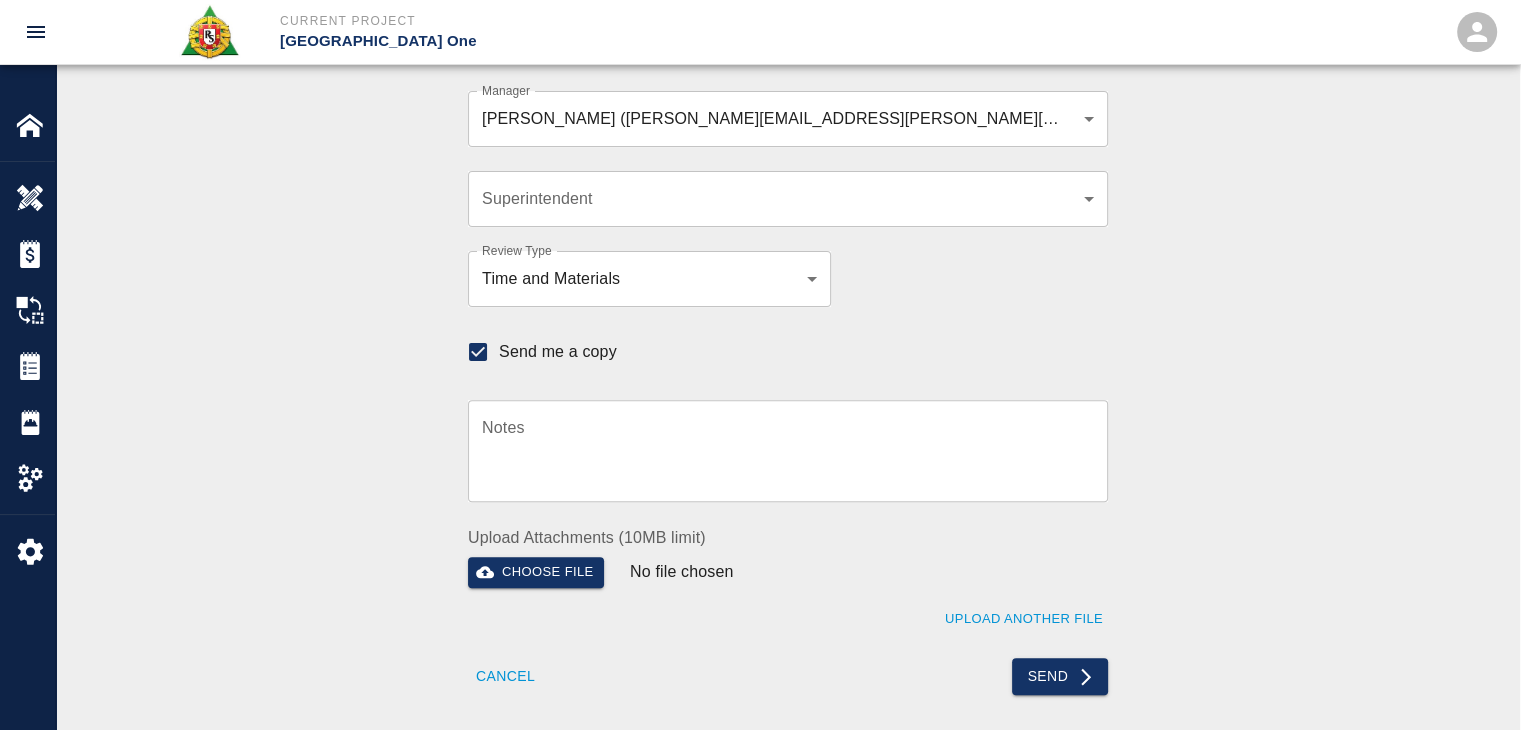 click on "Send" at bounding box center [942, 664] 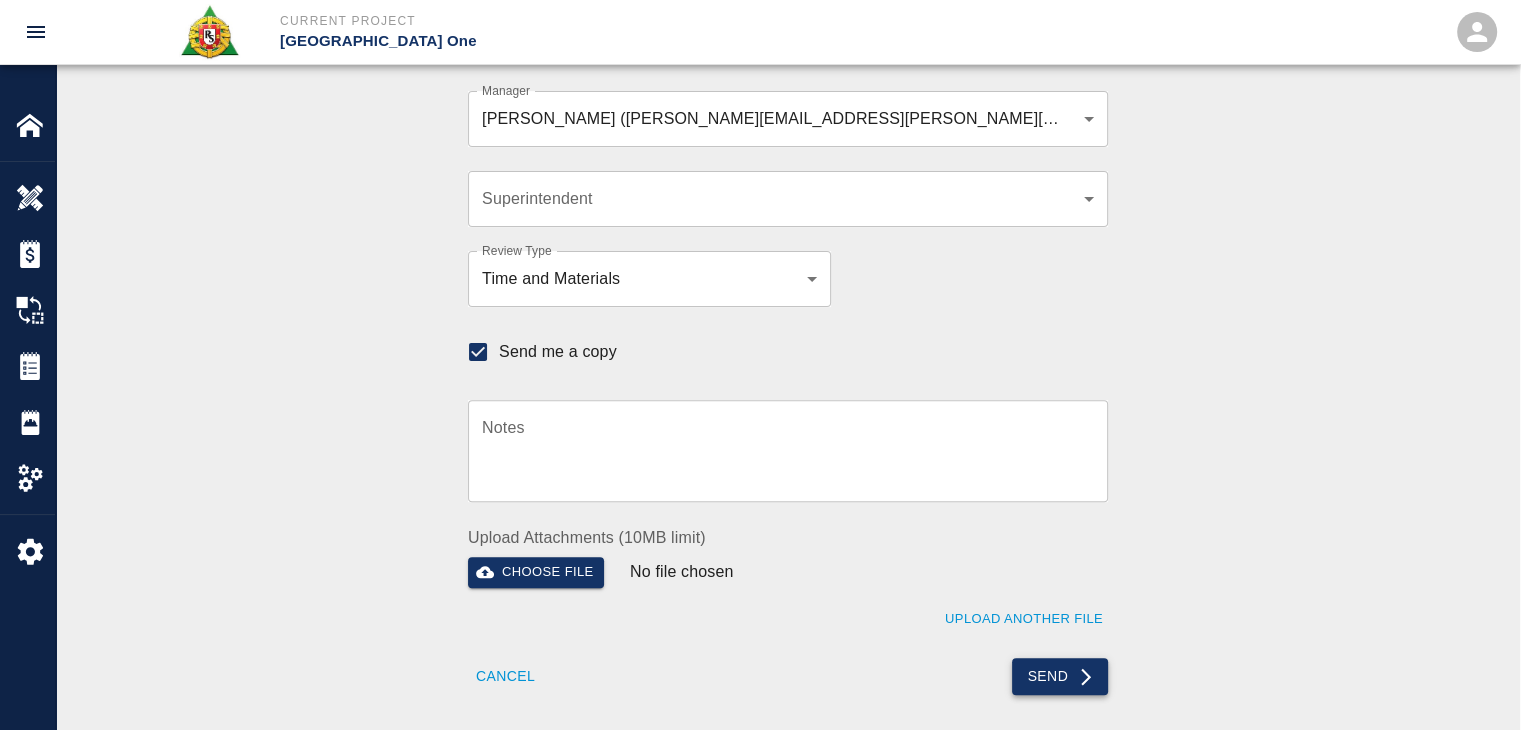 click on "Send" at bounding box center [1060, 676] 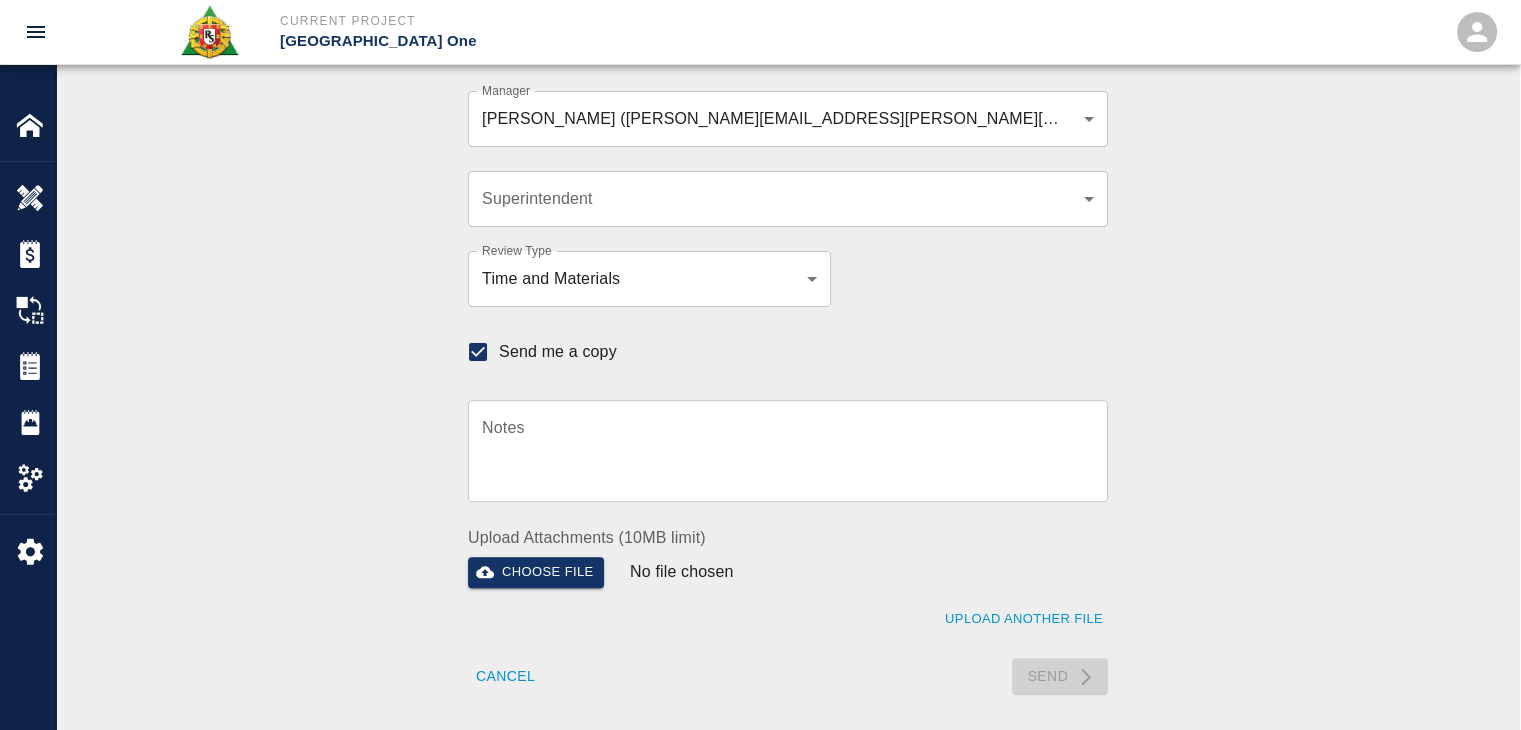 scroll, scrollTop: 0, scrollLeft: 0, axis: both 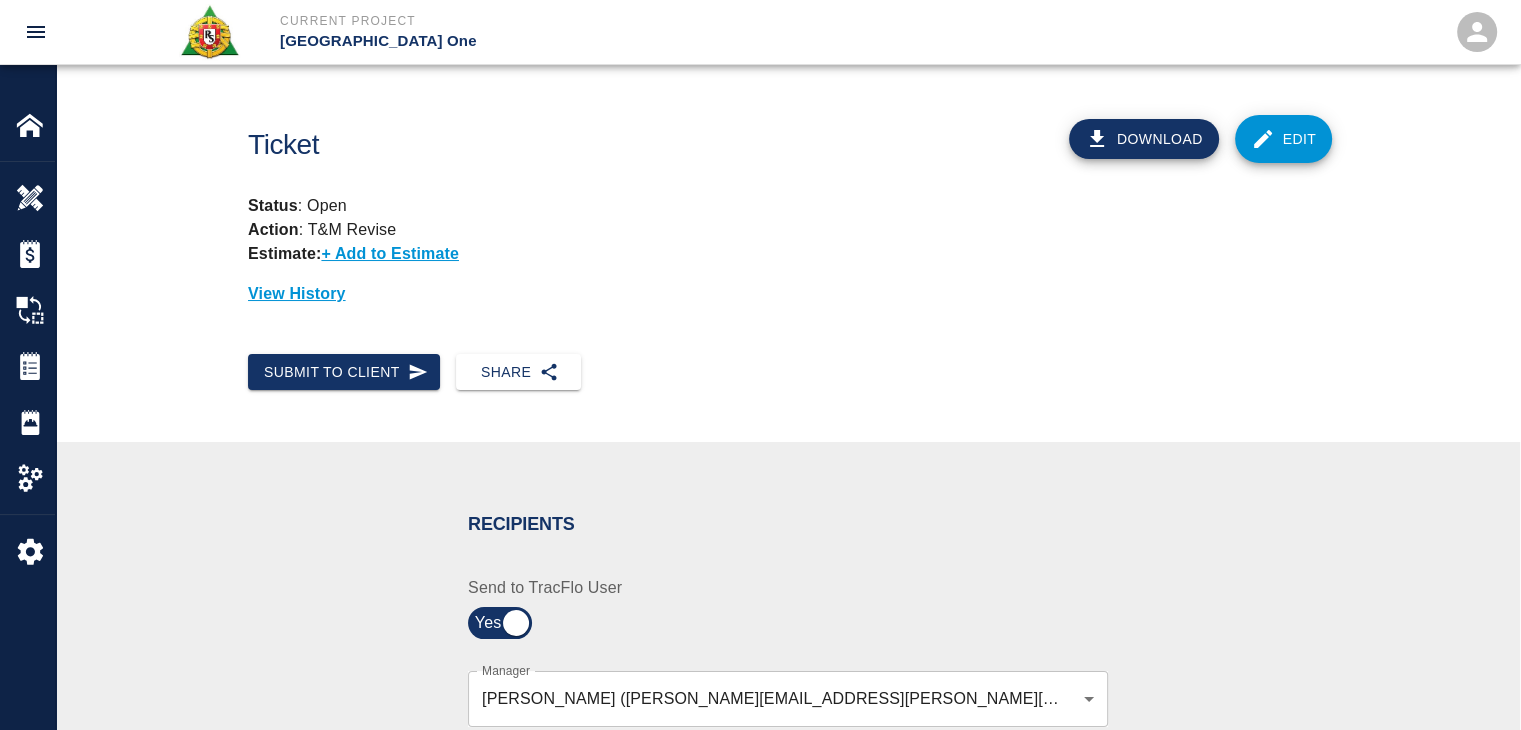 type 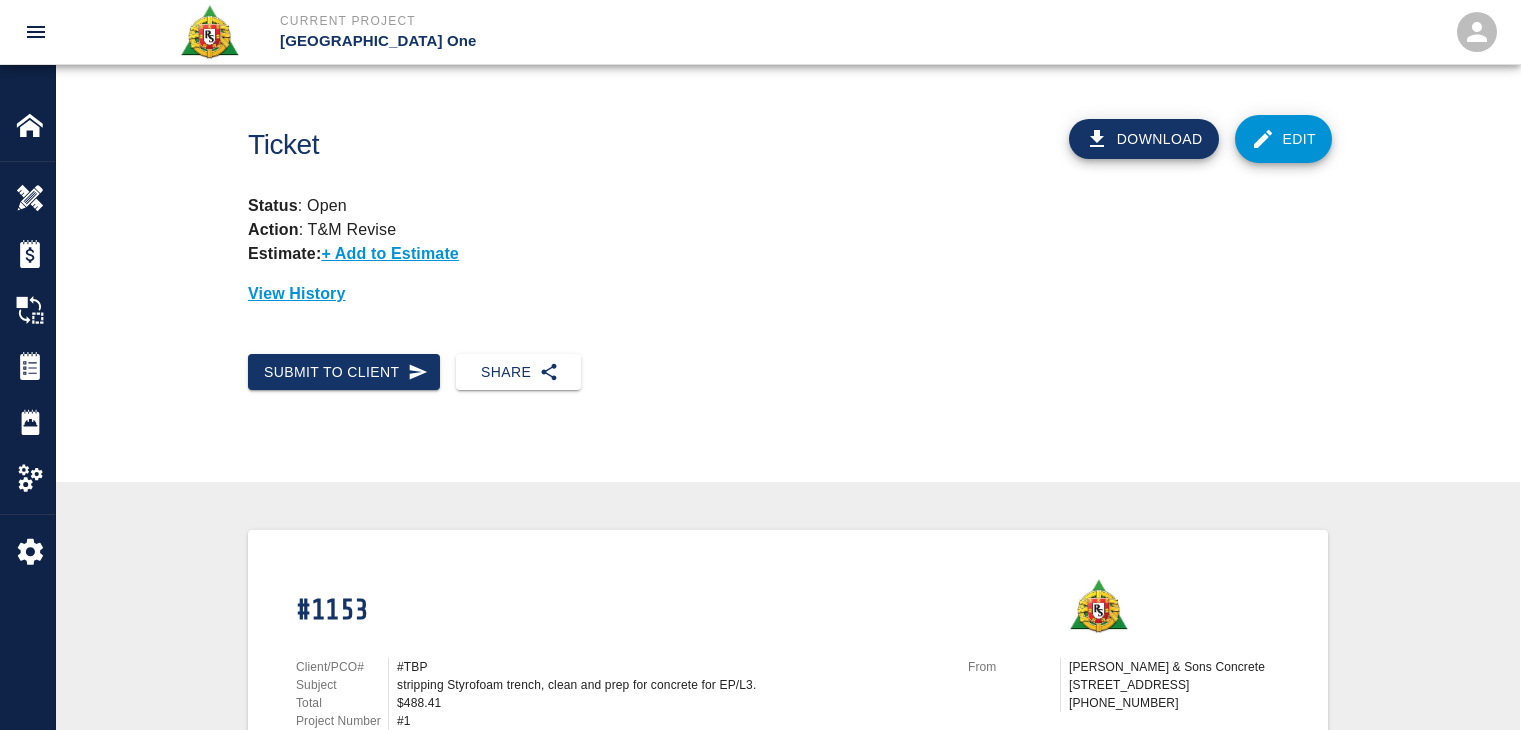 scroll, scrollTop: 0, scrollLeft: 0, axis: both 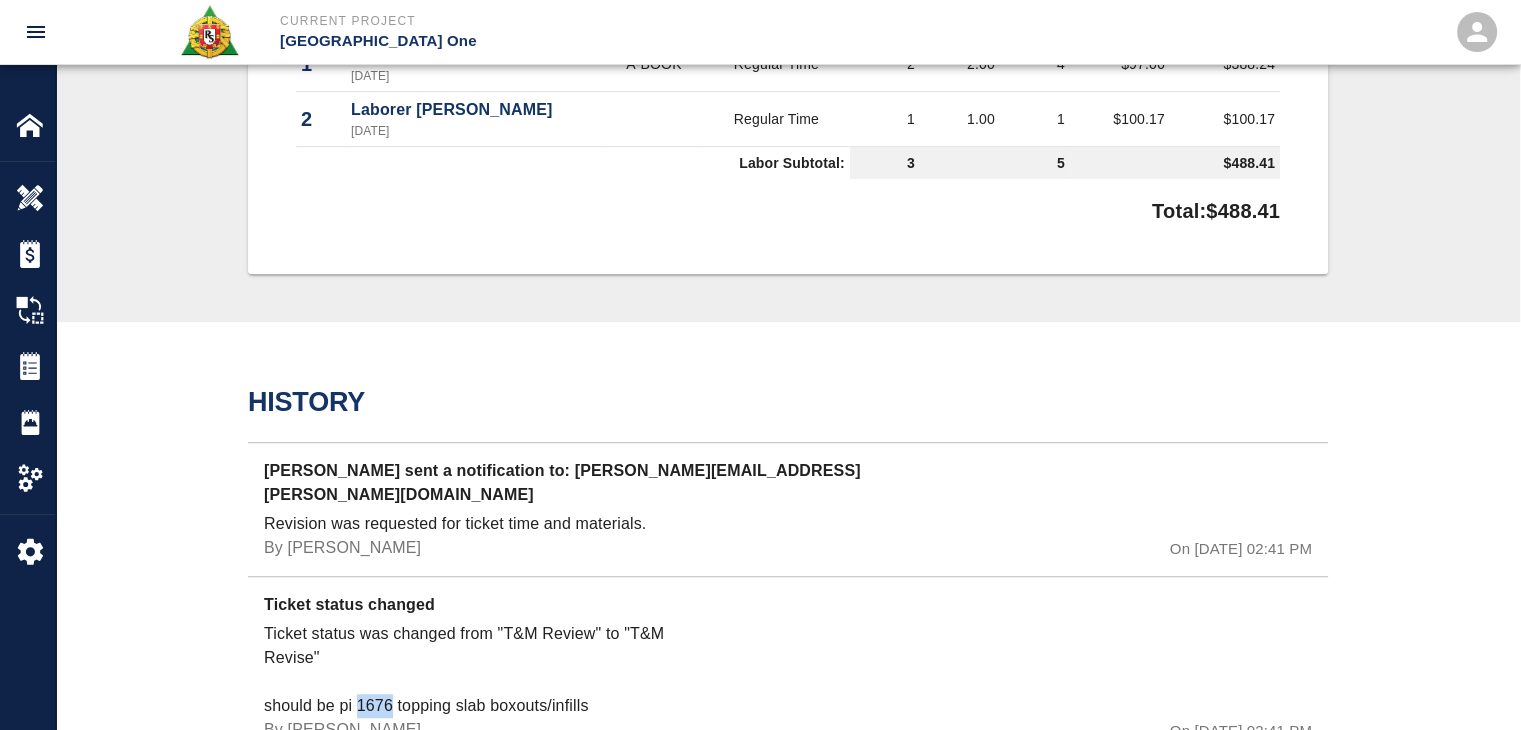 drag, startPoint x: 392, startPoint y: 682, endPoint x: 356, endPoint y: 681, distance: 36.013885 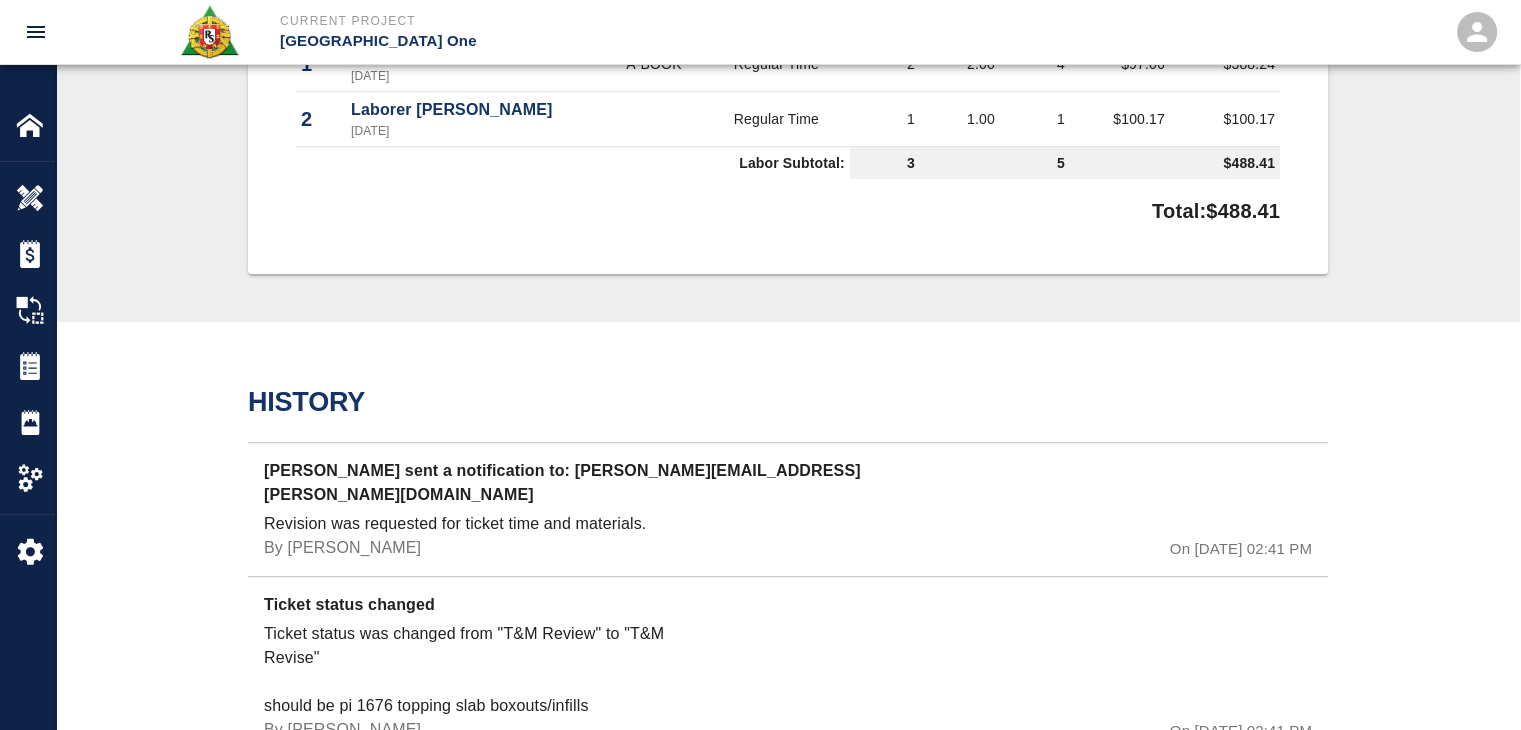 click on "Ticket status was changed from "T&M Review" to "T&M Revise"
should be pi 1676 topping slab boxouts/infills" at bounding box center (482, 670) 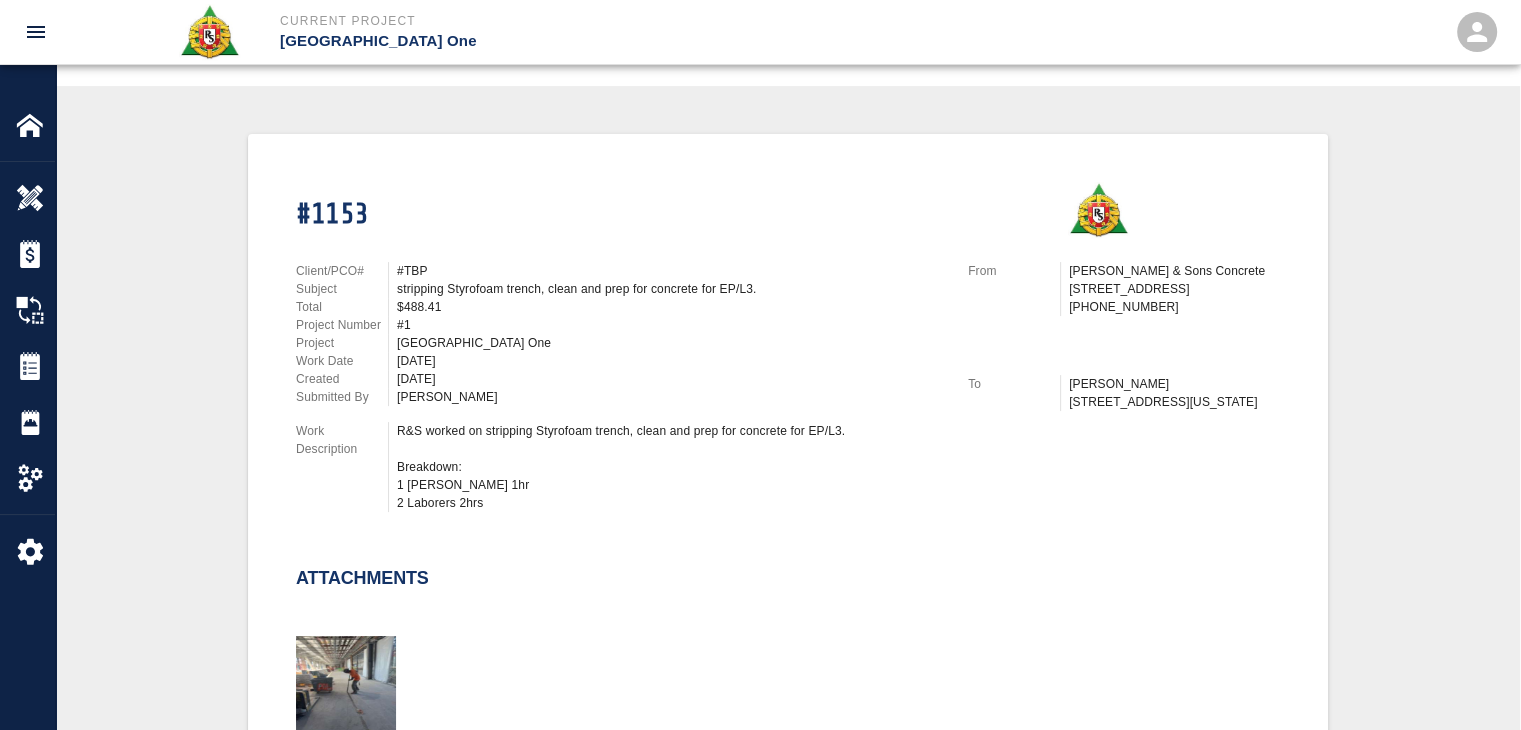 scroll, scrollTop: 0, scrollLeft: 0, axis: both 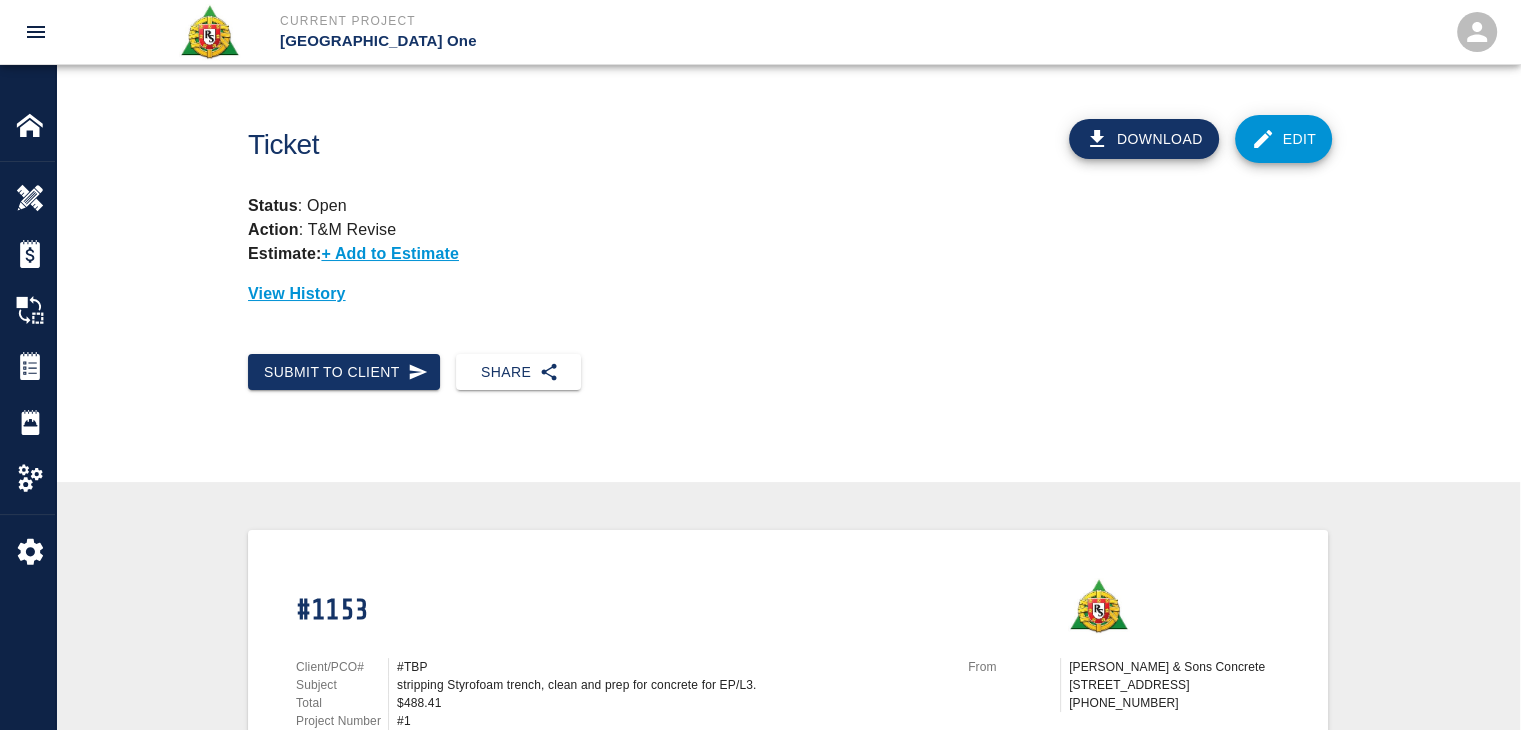 click on "Edit" at bounding box center [1284, 139] 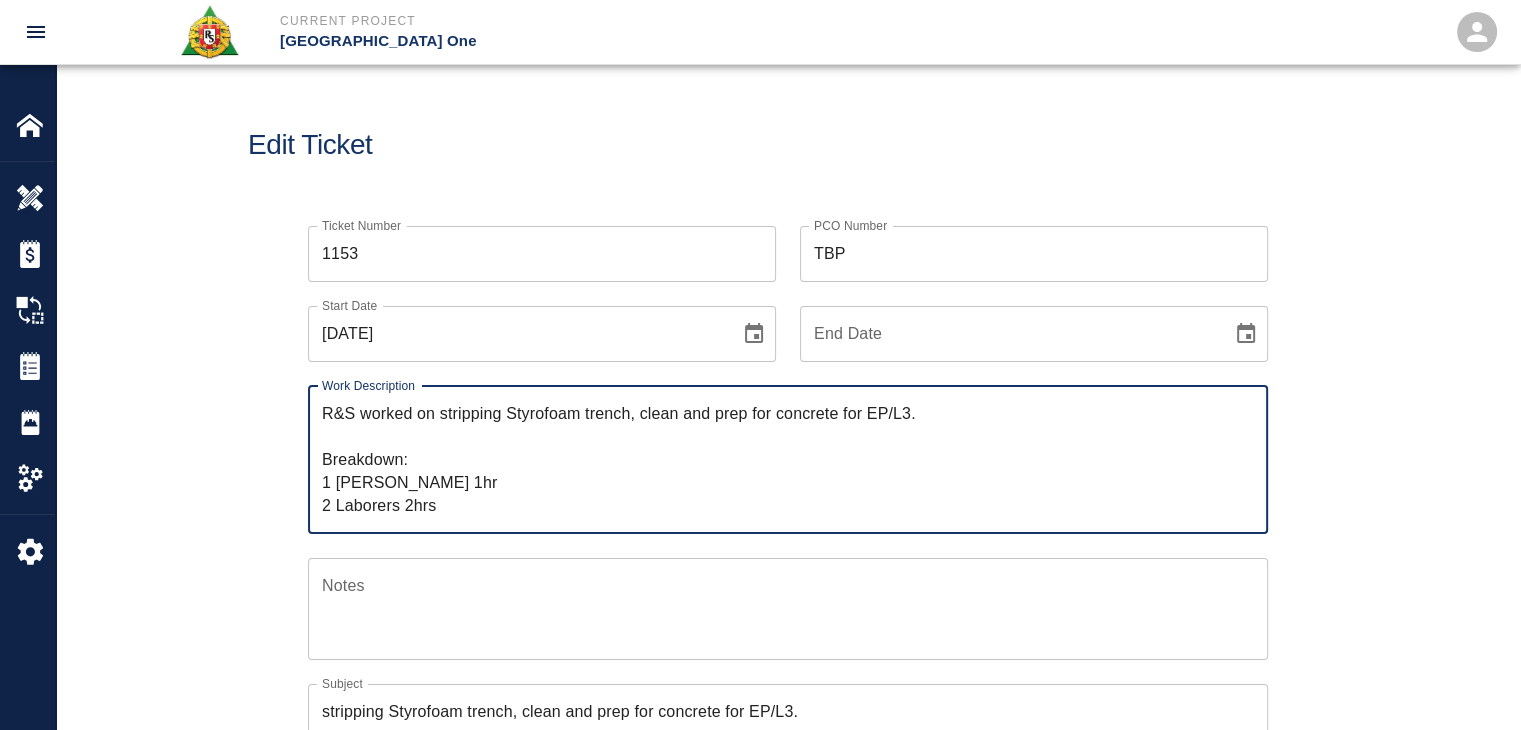 click on "TBP" at bounding box center [1034, 254] 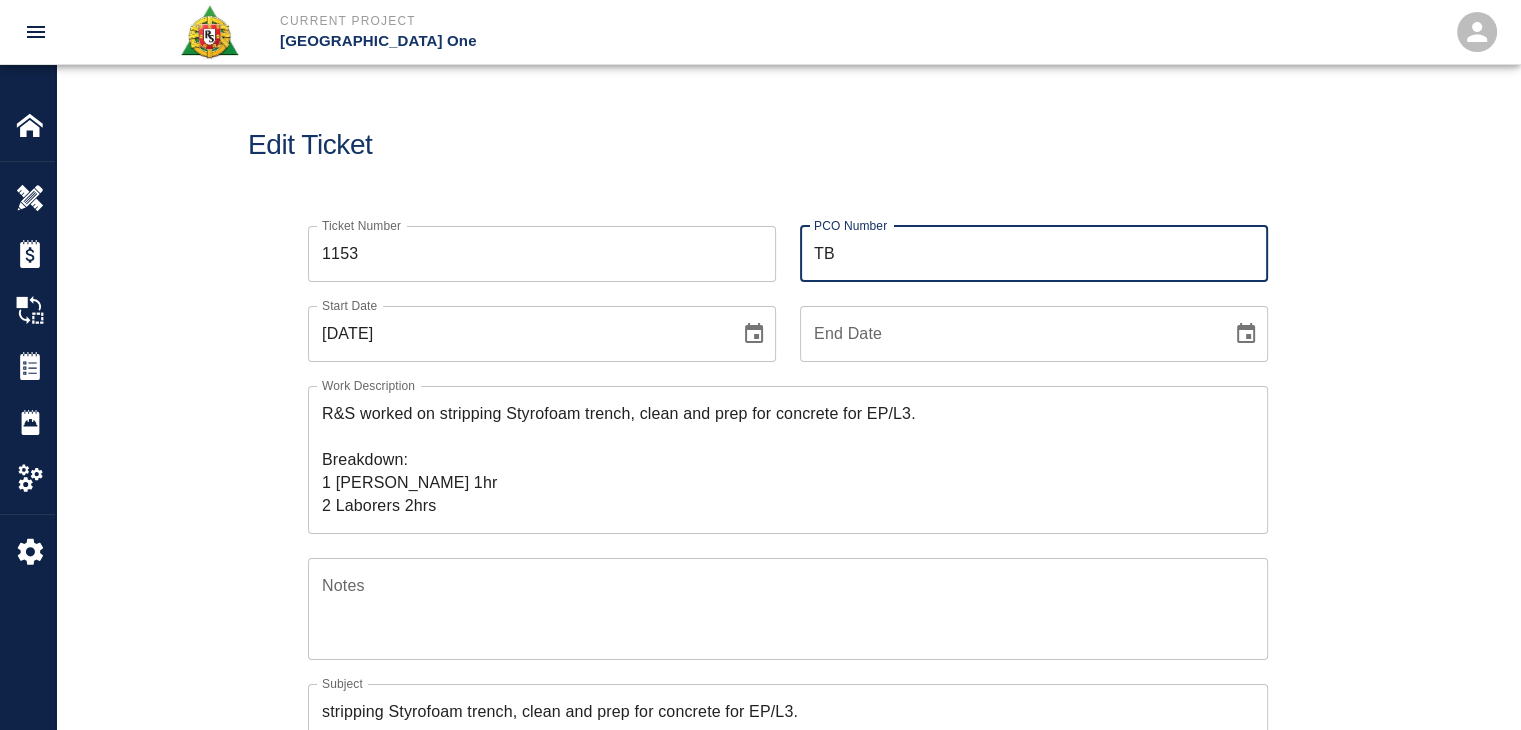 type on "T" 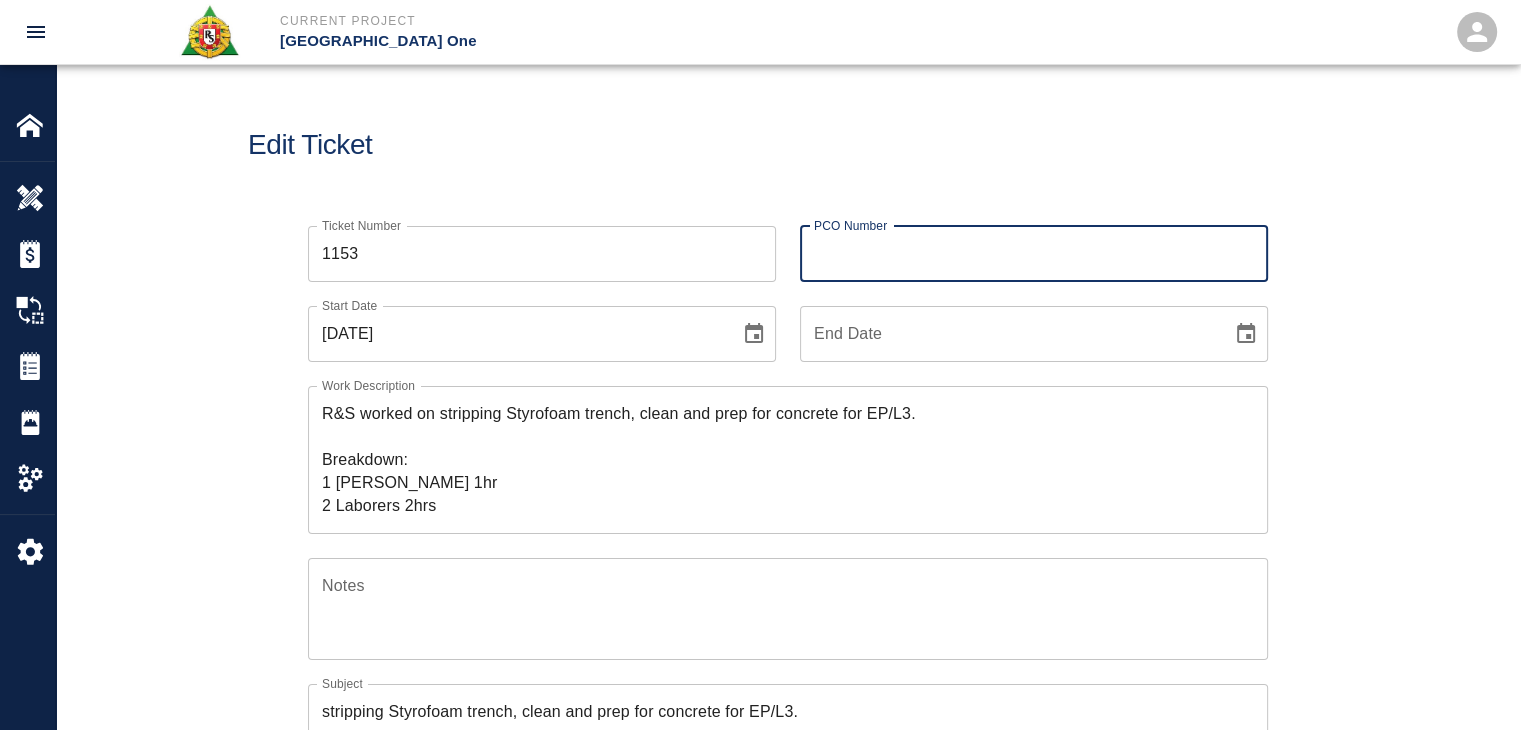 paste on "1676" 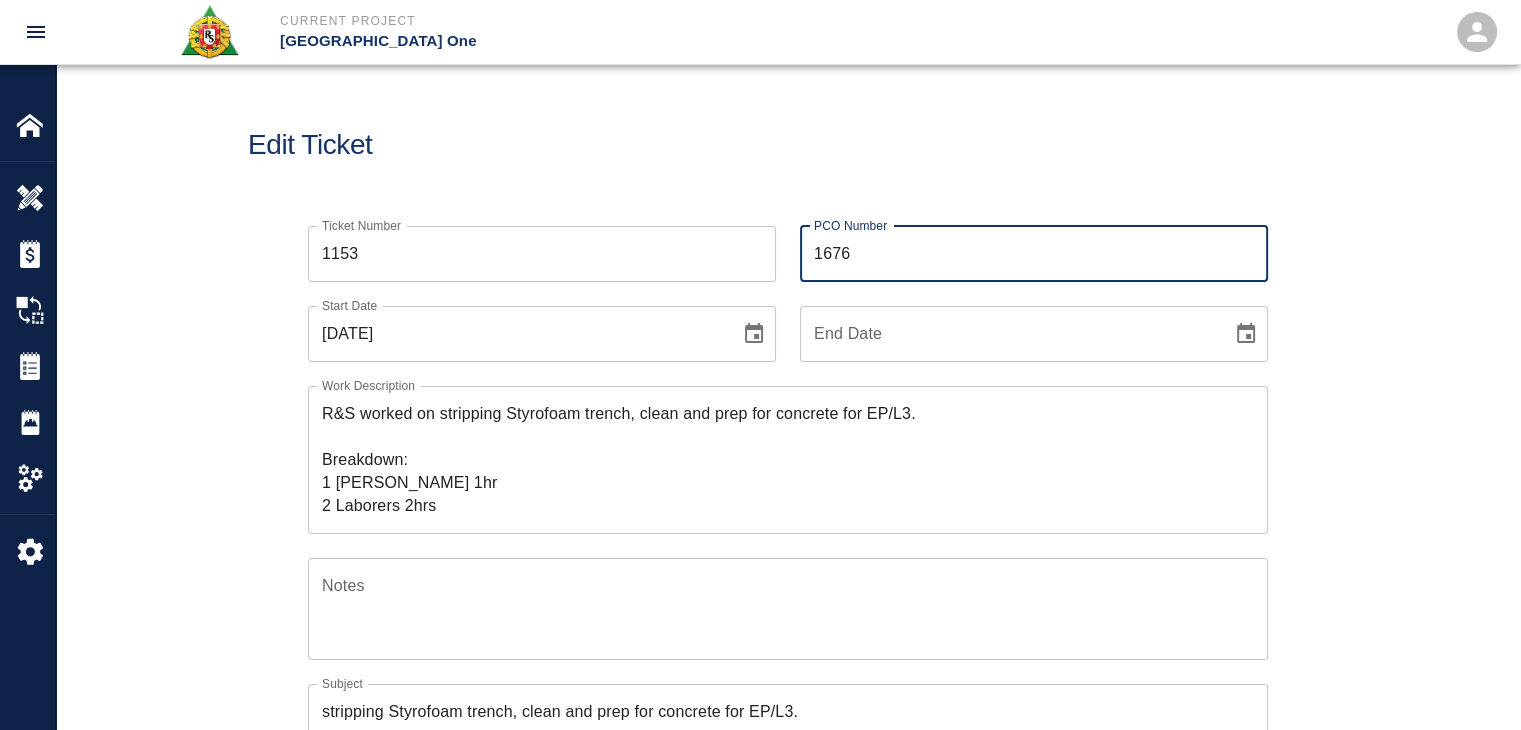 type on "1676" 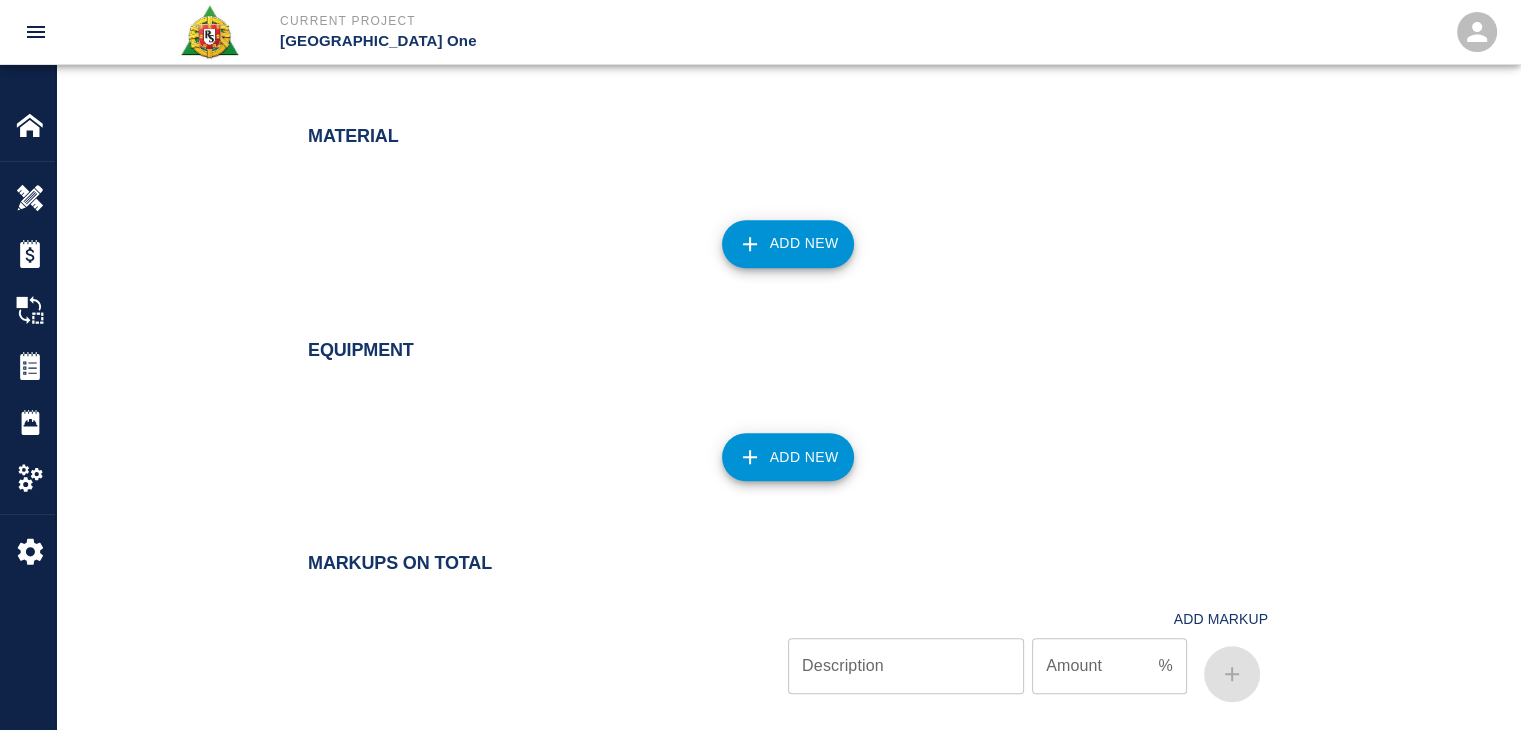scroll, scrollTop: 2000, scrollLeft: 0, axis: vertical 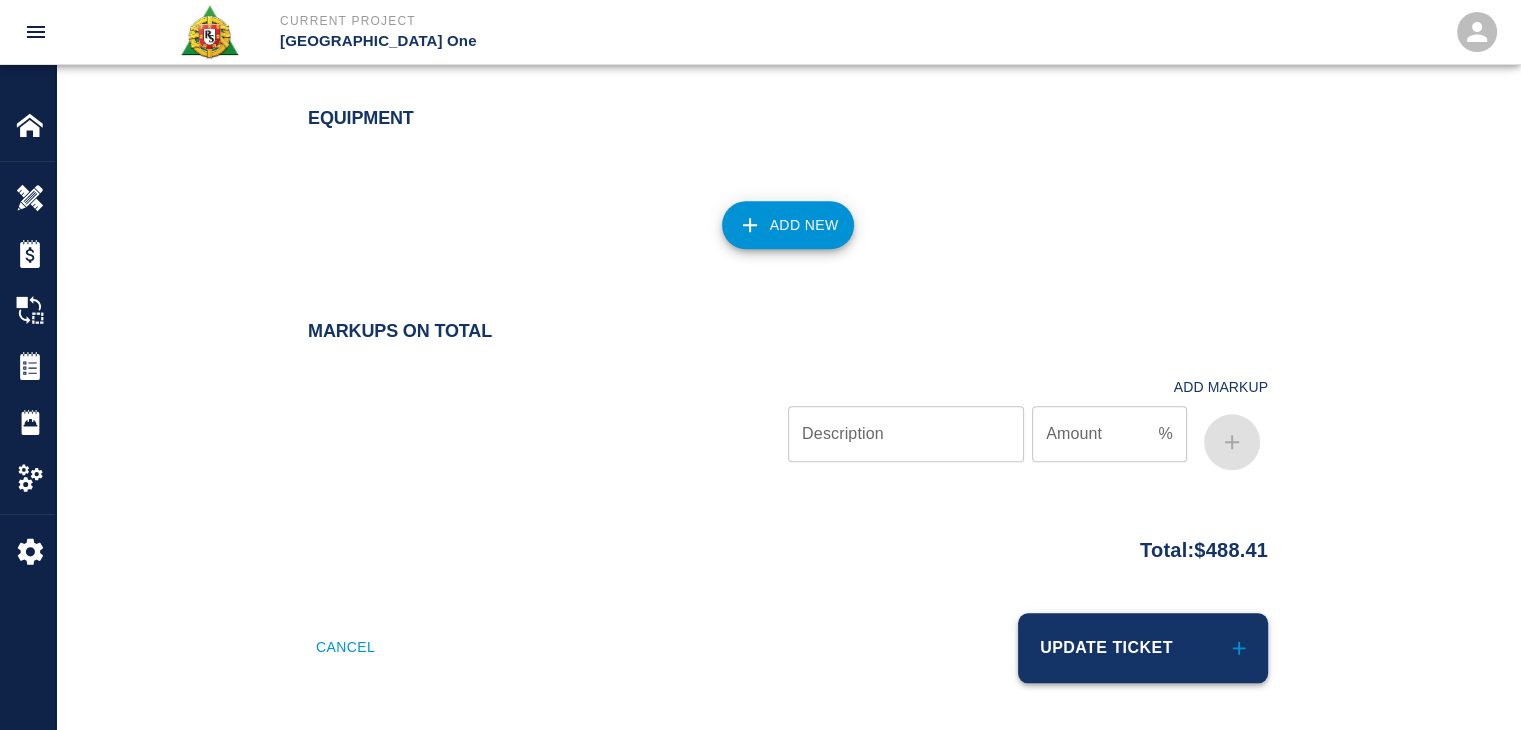 click on "Update Ticket" at bounding box center (1143, 648) 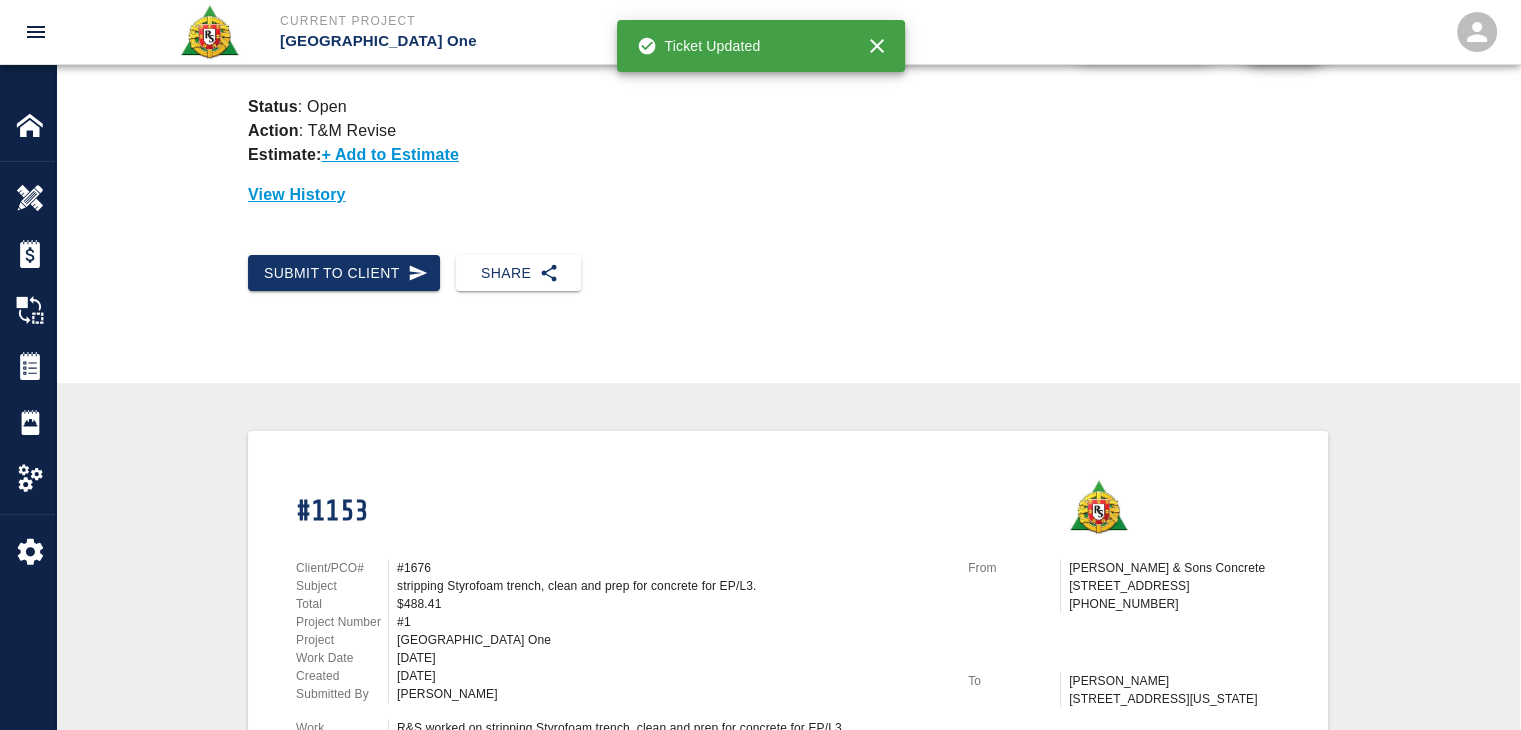 scroll, scrollTop: 0, scrollLeft: 0, axis: both 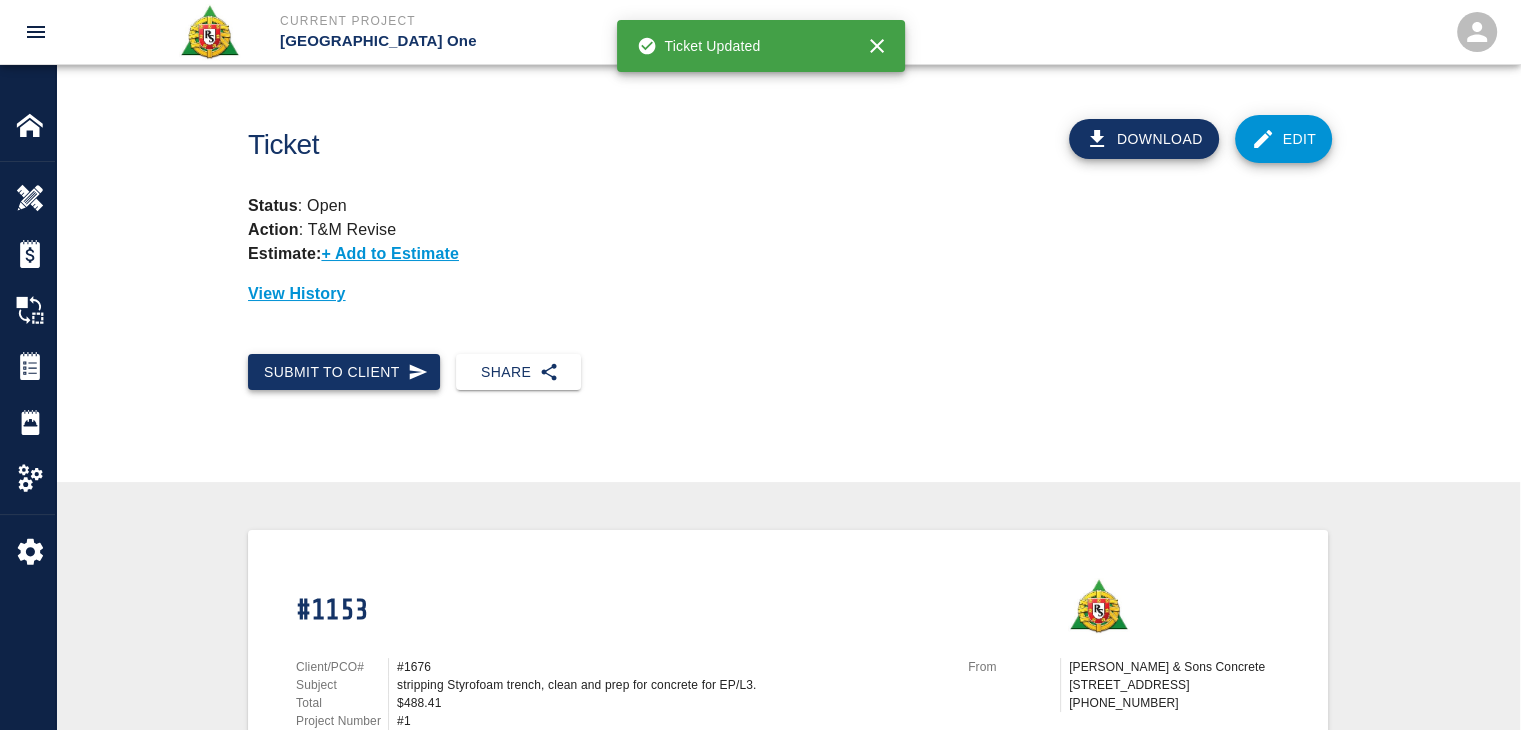 click on "Submit to Client" at bounding box center [344, 372] 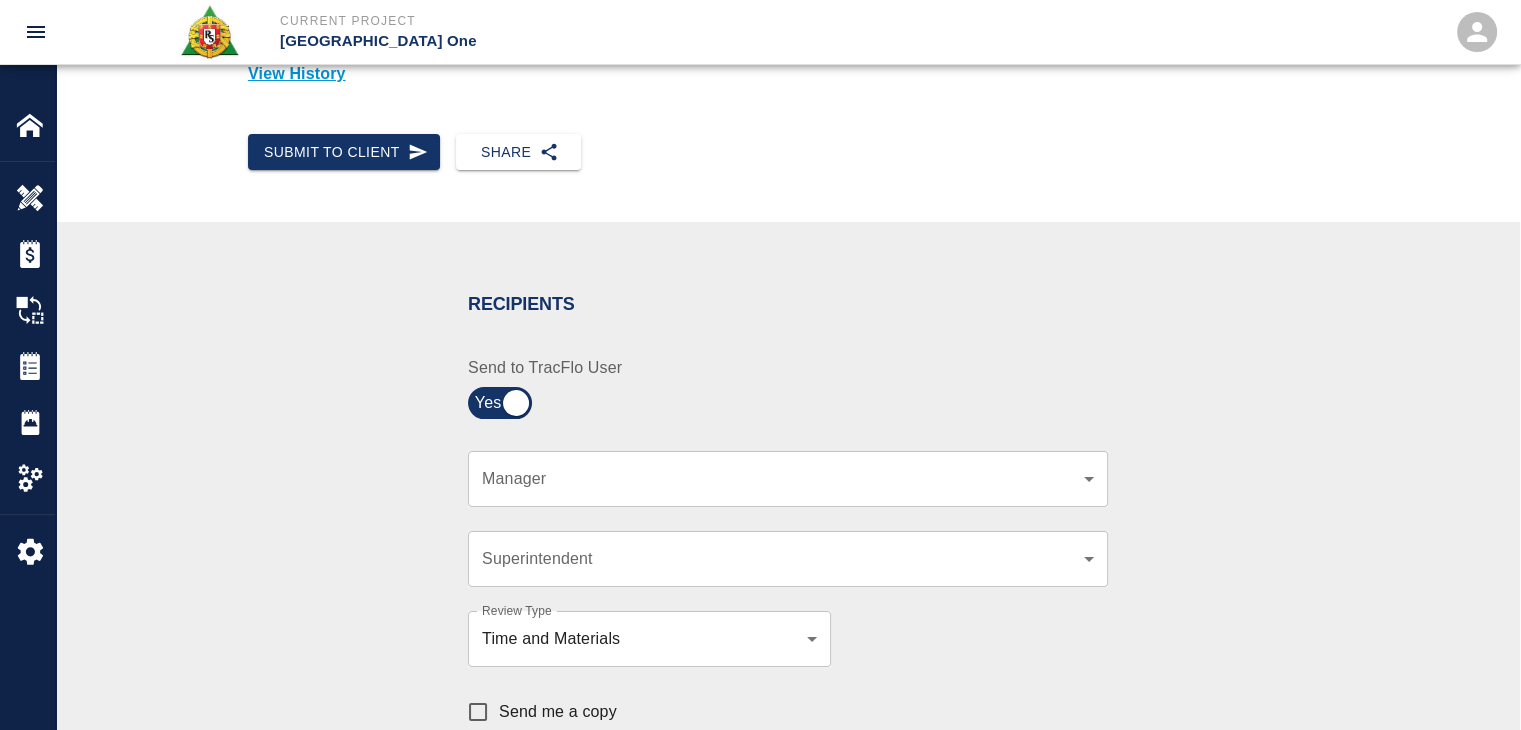 scroll, scrollTop: 223, scrollLeft: 0, axis: vertical 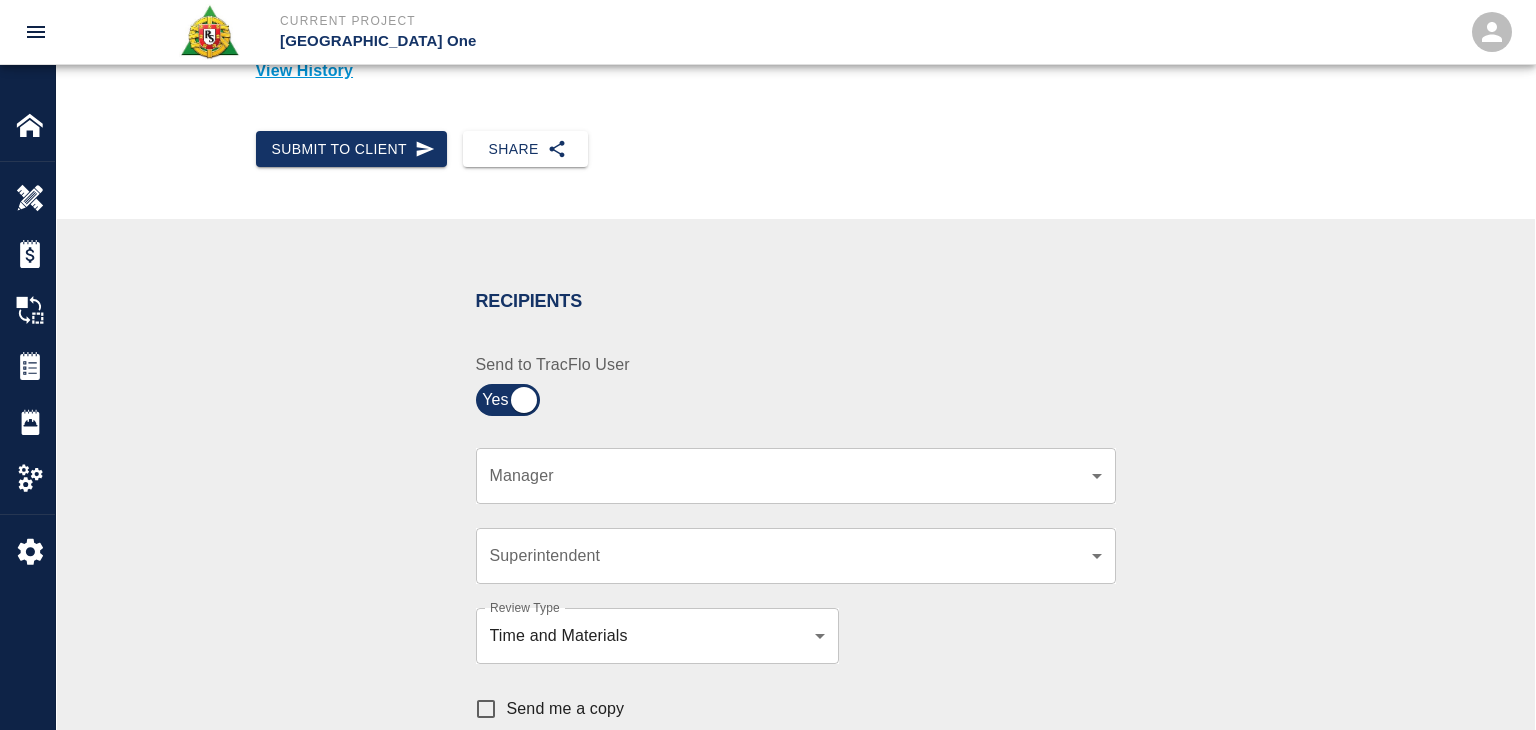 click on "Current Project JFK Terminal One Home JFK Terminal One Overview Estimates Change Orders Tickets Daily Reports Project Settings Settings Powered By Terms of Service  |  Privacy Policy Ticket Download Edit Status :   Open Action :   T&M Revise Estimate:  + Add to Estimate View History Submit to Client Share Recipients Internal Team ​ Internal Team Notes x Notes Cancel Send Recipients Send to TracFlo User Manager ​ Manager Superintendent ​ Superintendent Review Type Time and Materials tm Review Type Send me a copy Notes x Notes Upload Attachments (10MB limit) Choose file No file chosen Upload Another File Cancel Send Request Time and Material Revision Notes   * x Notes   * Upload Attachments (10MB limit) Choose file No file chosen Upload Another File Cancel Send Time and Materials Reject Notes   * x Notes   * Upload Attachments (10MB limit) Choose file No file chosen Upload Another File Cancel Send Approve Ticket Time and Materials Signature Clear Notes x Notes Upload Attachments (10MB limit) Cancel" at bounding box center (768, 142) 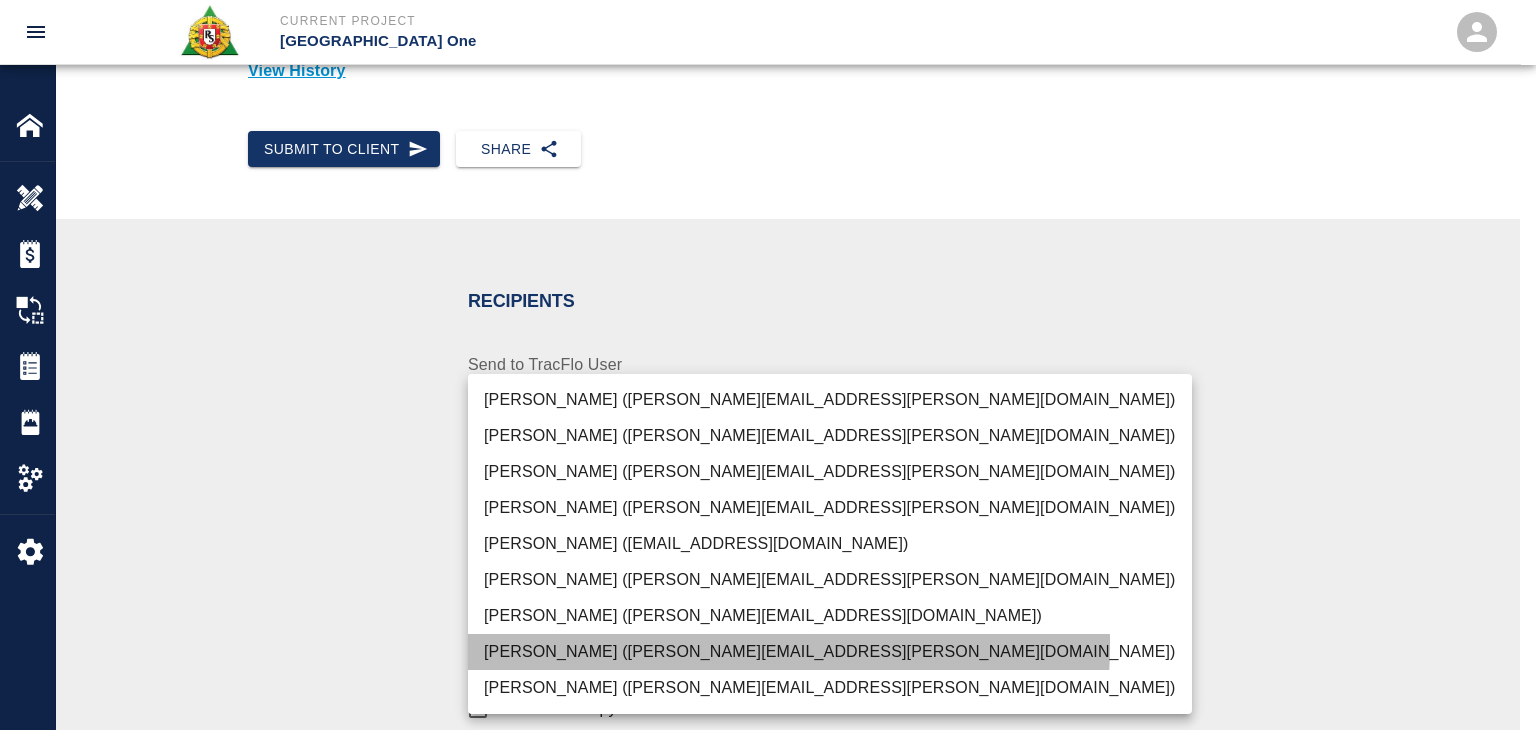 click on "[PERSON_NAME] ([PERSON_NAME][EMAIL_ADDRESS][PERSON_NAME][DOMAIN_NAME])" at bounding box center (830, 652) 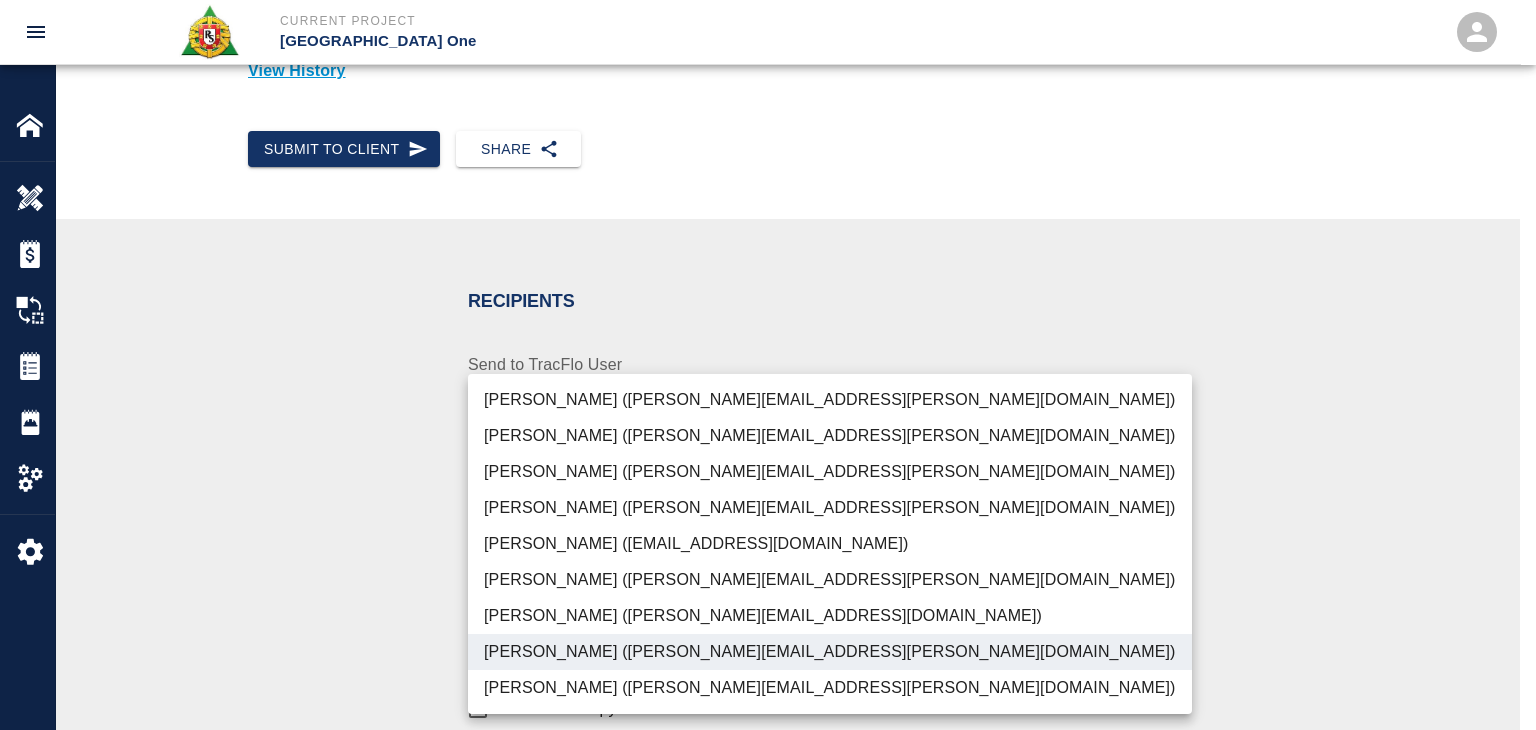click at bounding box center [768, 365] 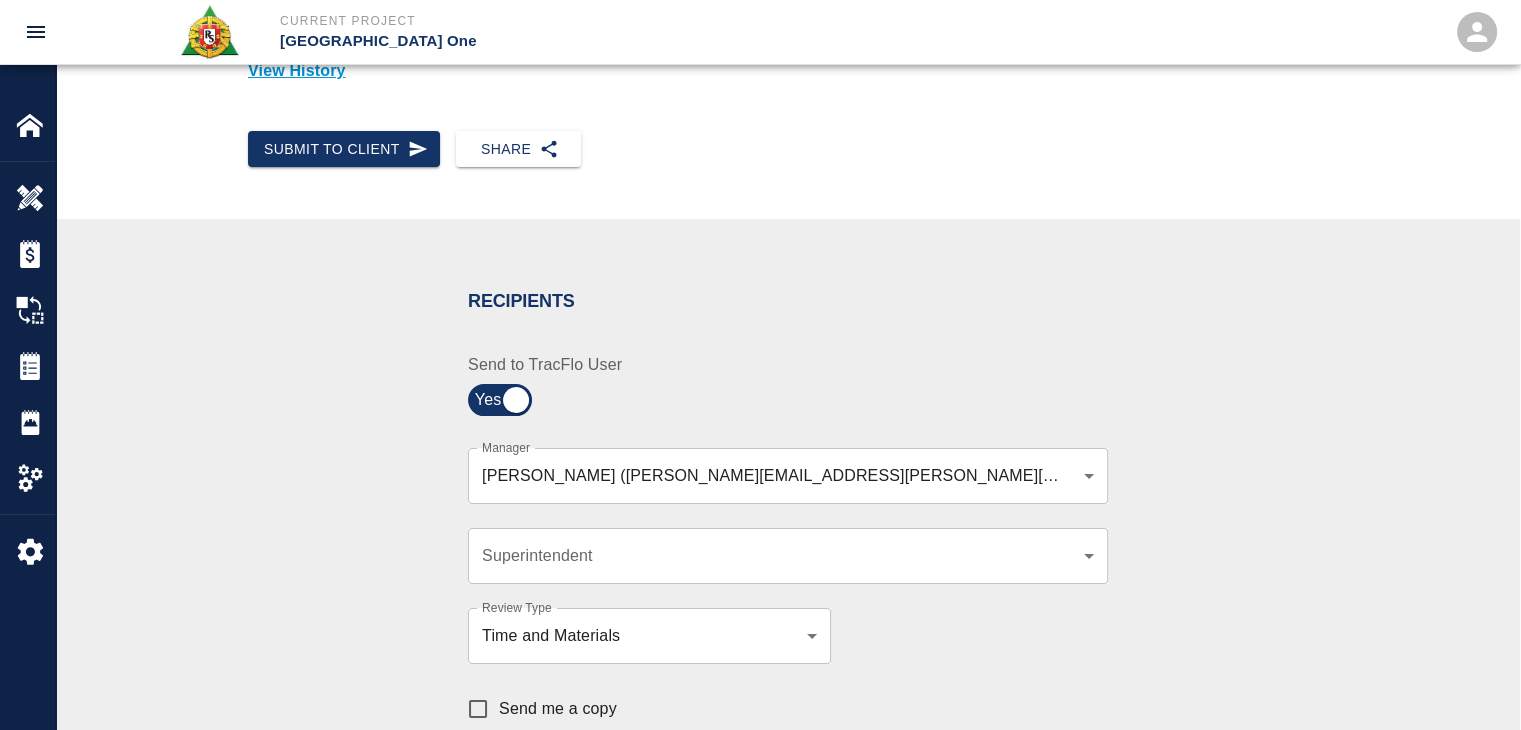 click on "Send me a copy" at bounding box center [558, 709] 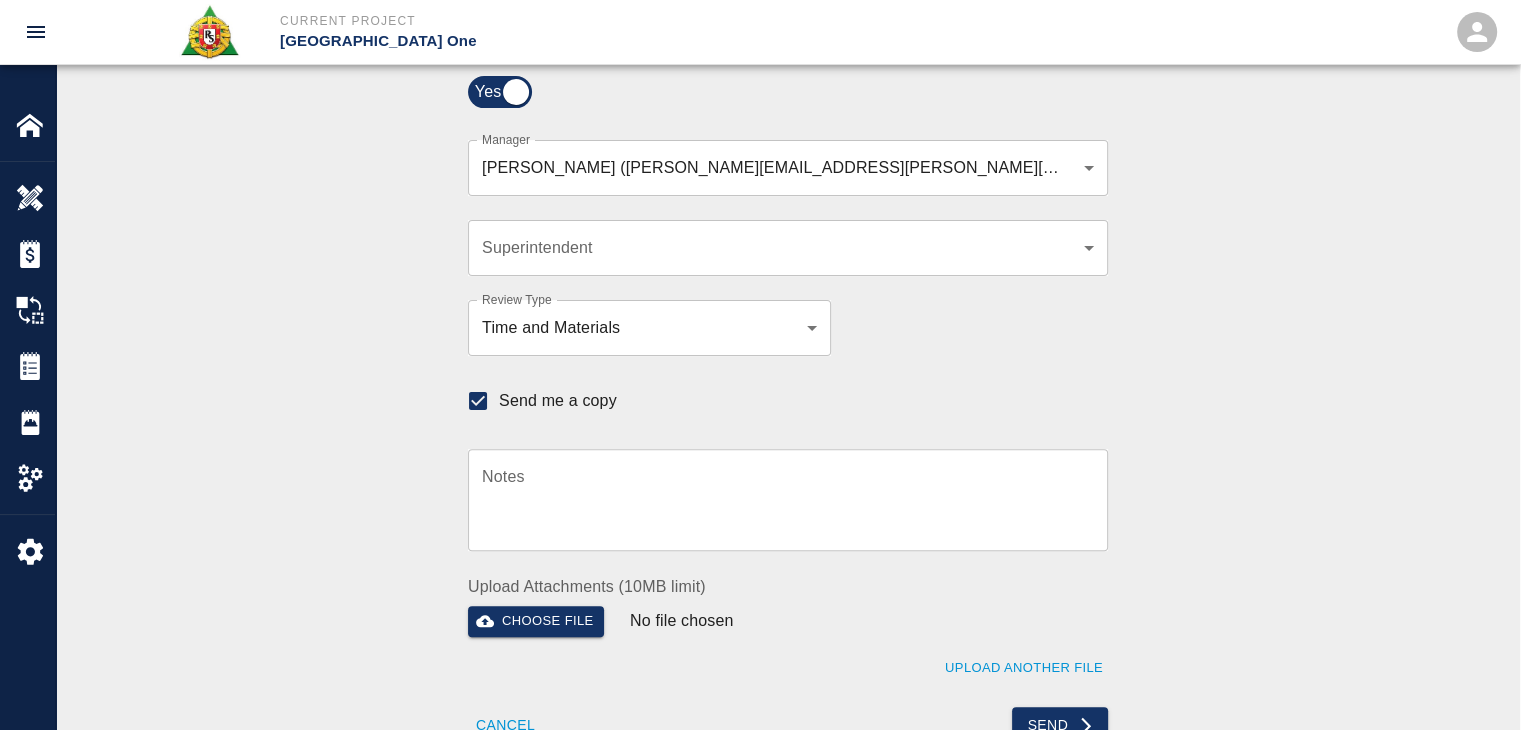 scroll, scrollTop: 548, scrollLeft: 0, axis: vertical 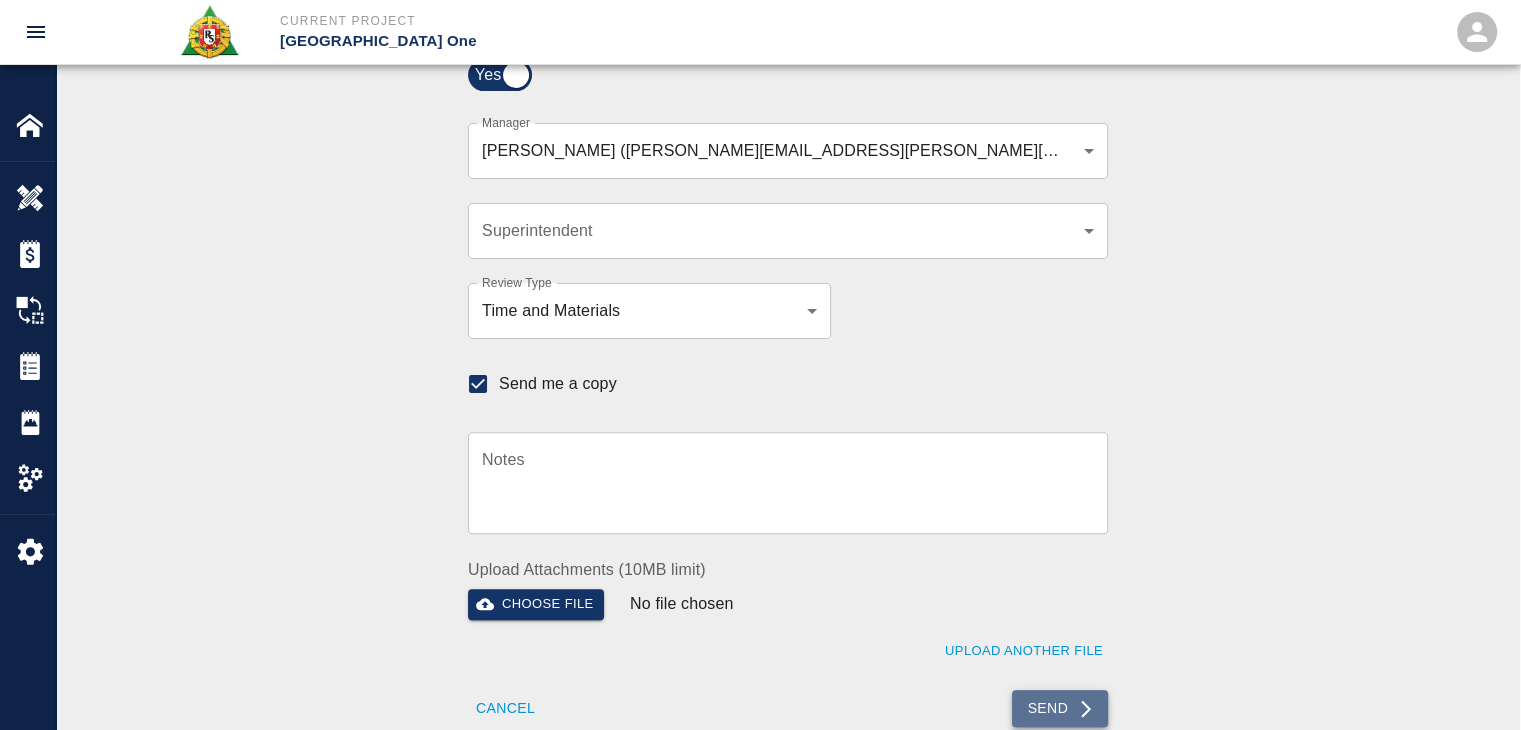 click on "Send" at bounding box center (1060, 708) 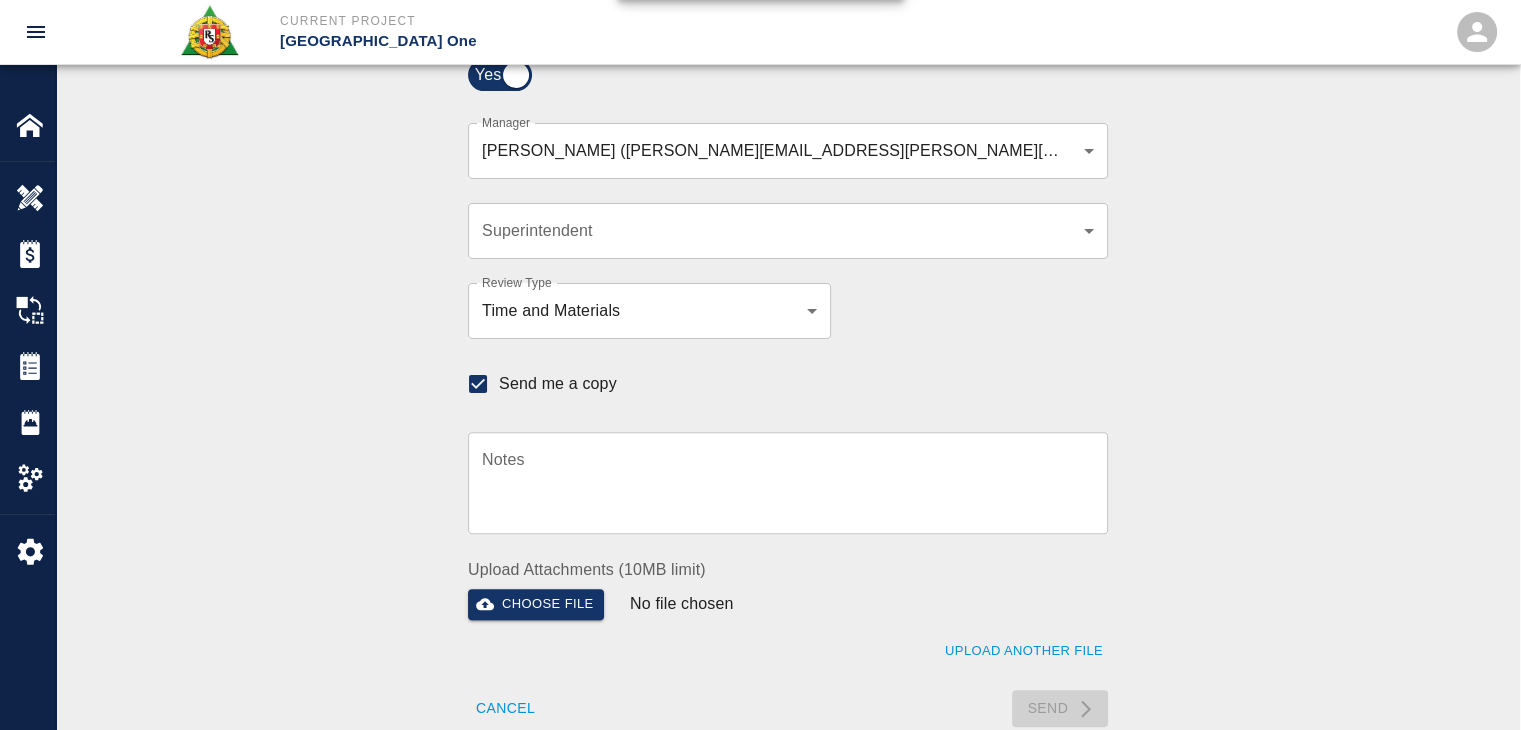 type 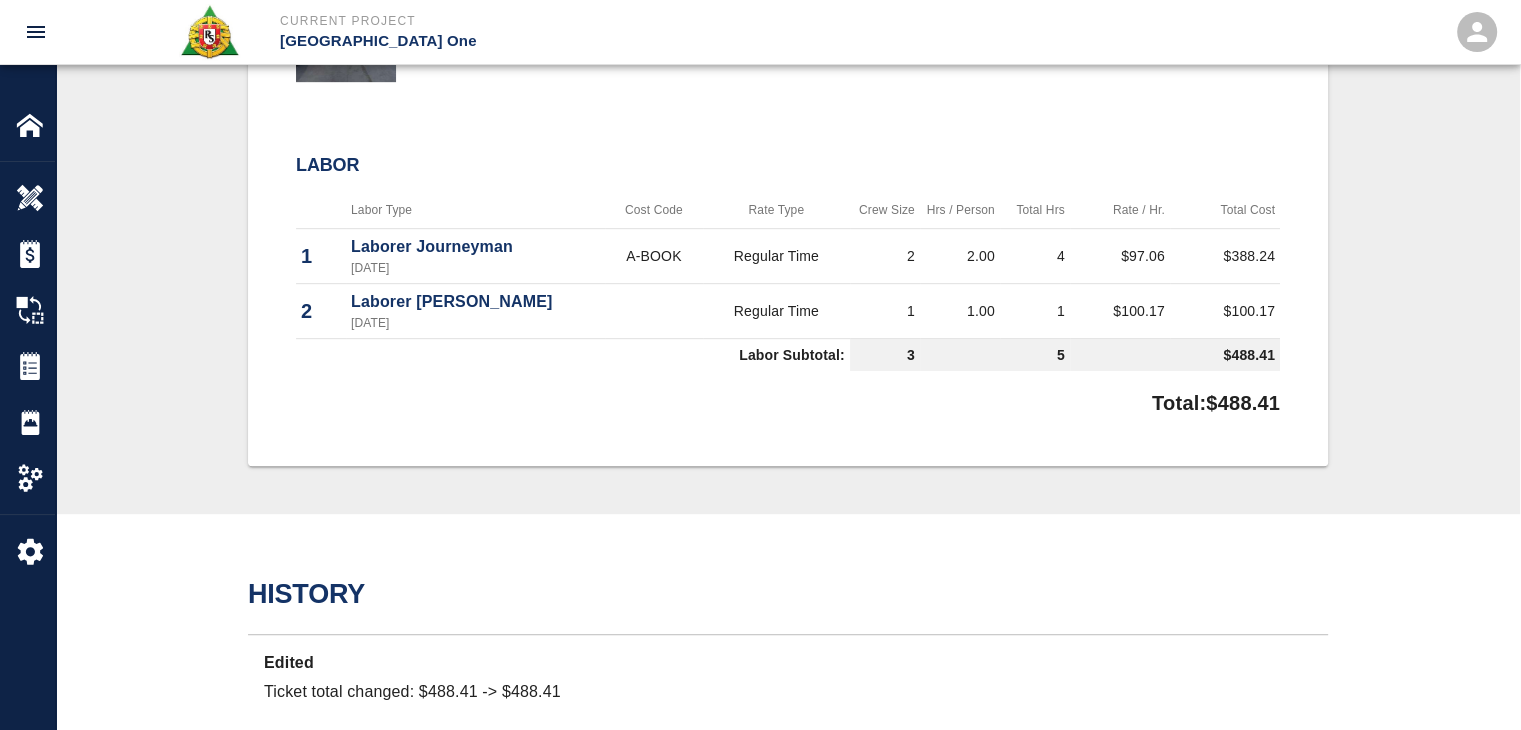 scroll, scrollTop: 1414, scrollLeft: 0, axis: vertical 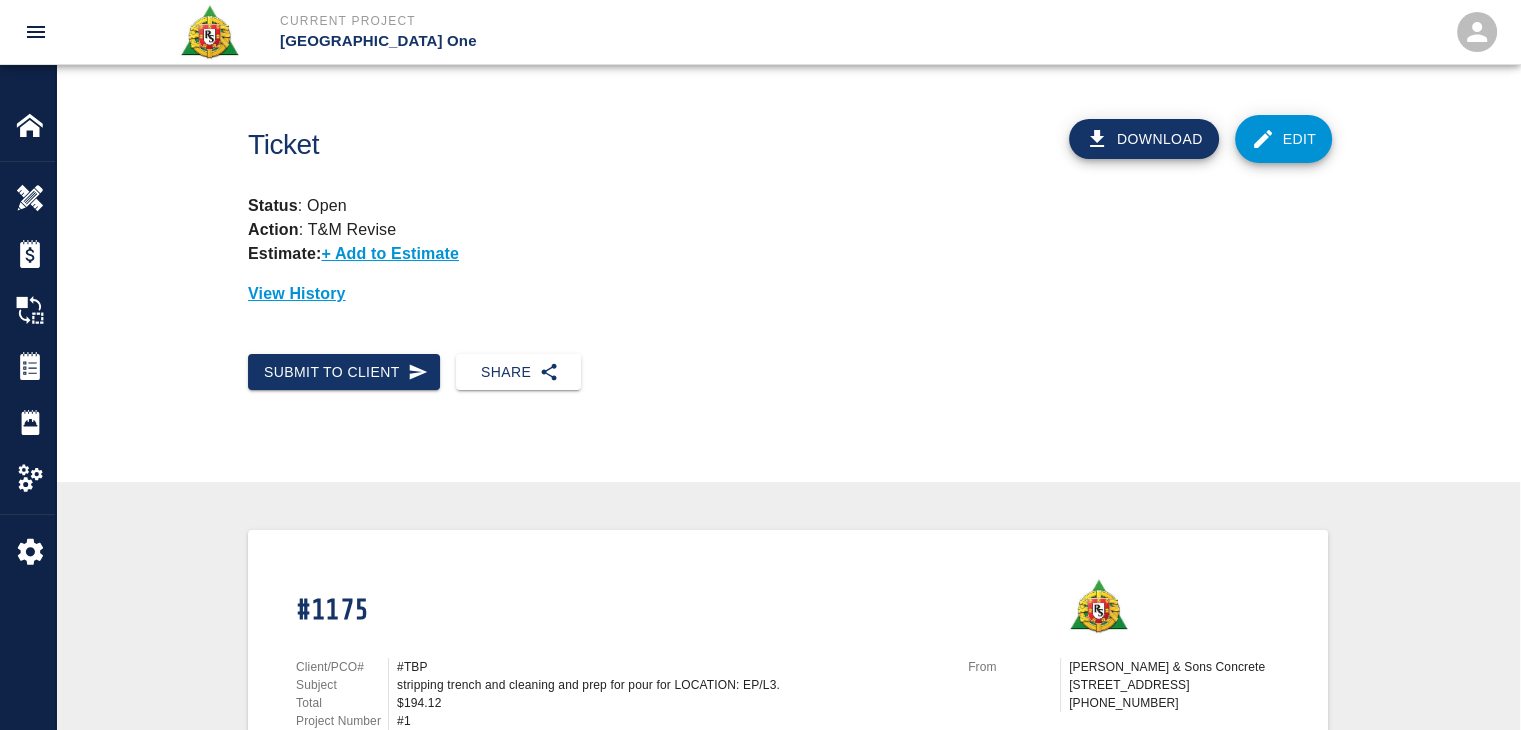 click on "Edit" at bounding box center [1284, 139] 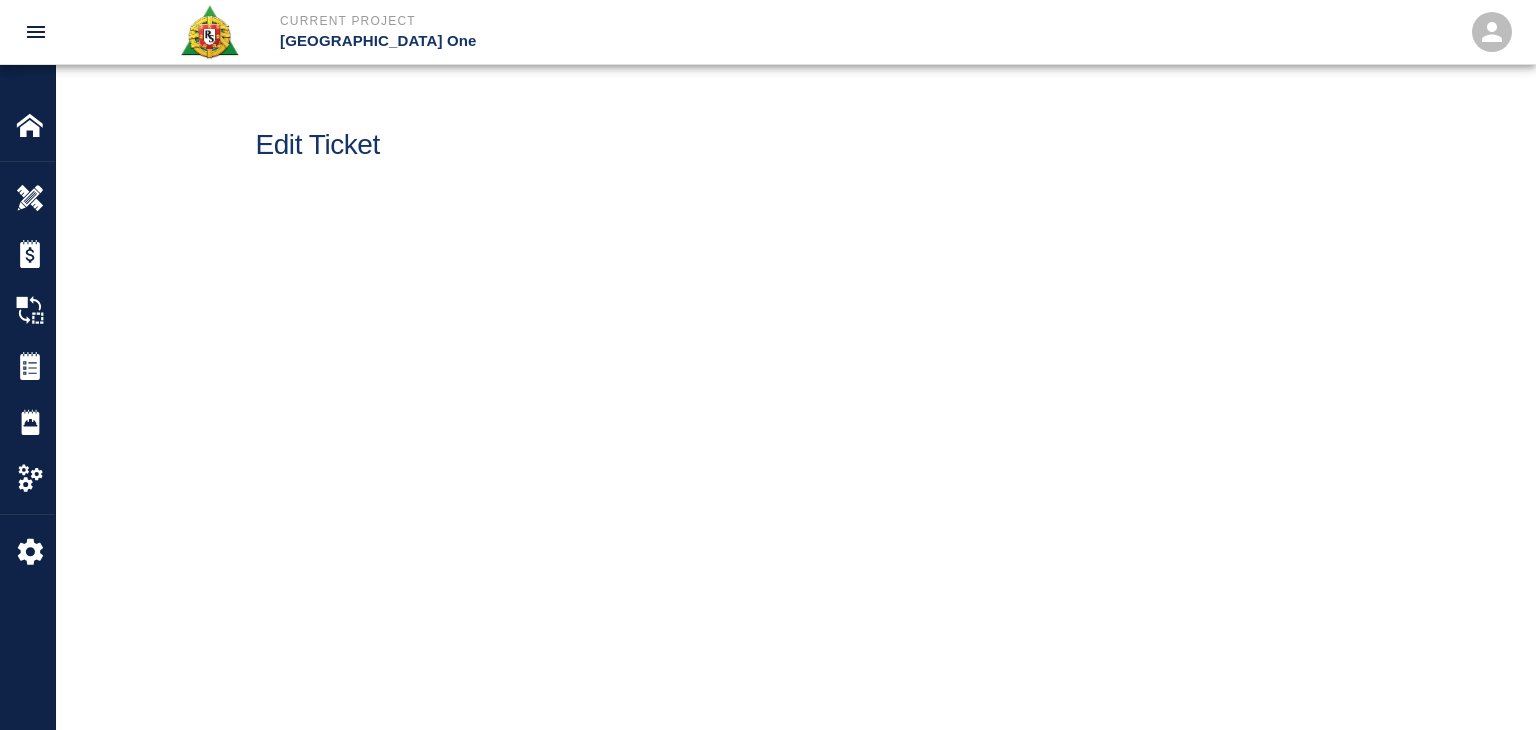 click on "Edit Ticket" at bounding box center [796, 145] 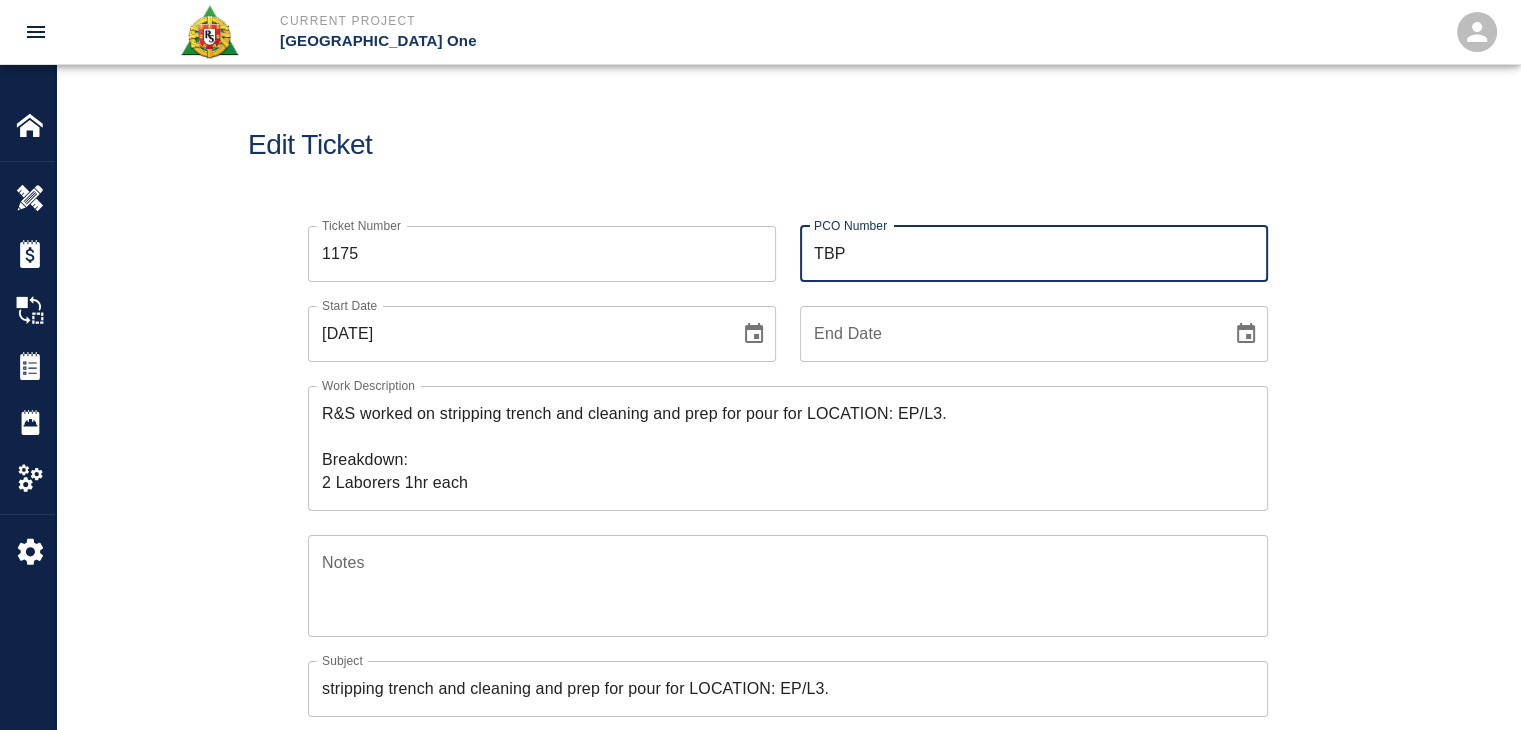 click on "TBP" at bounding box center [1034, 254] 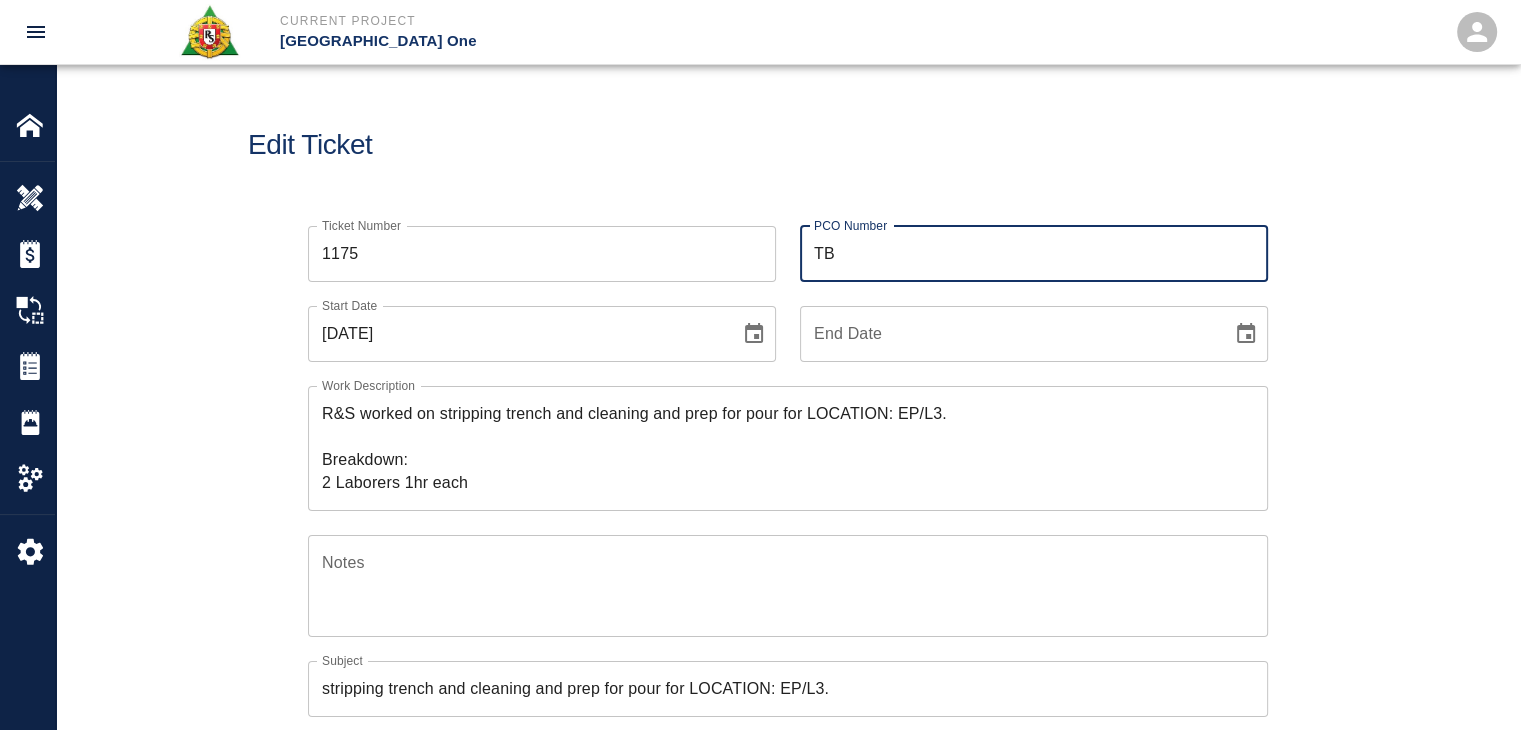 type on "T" 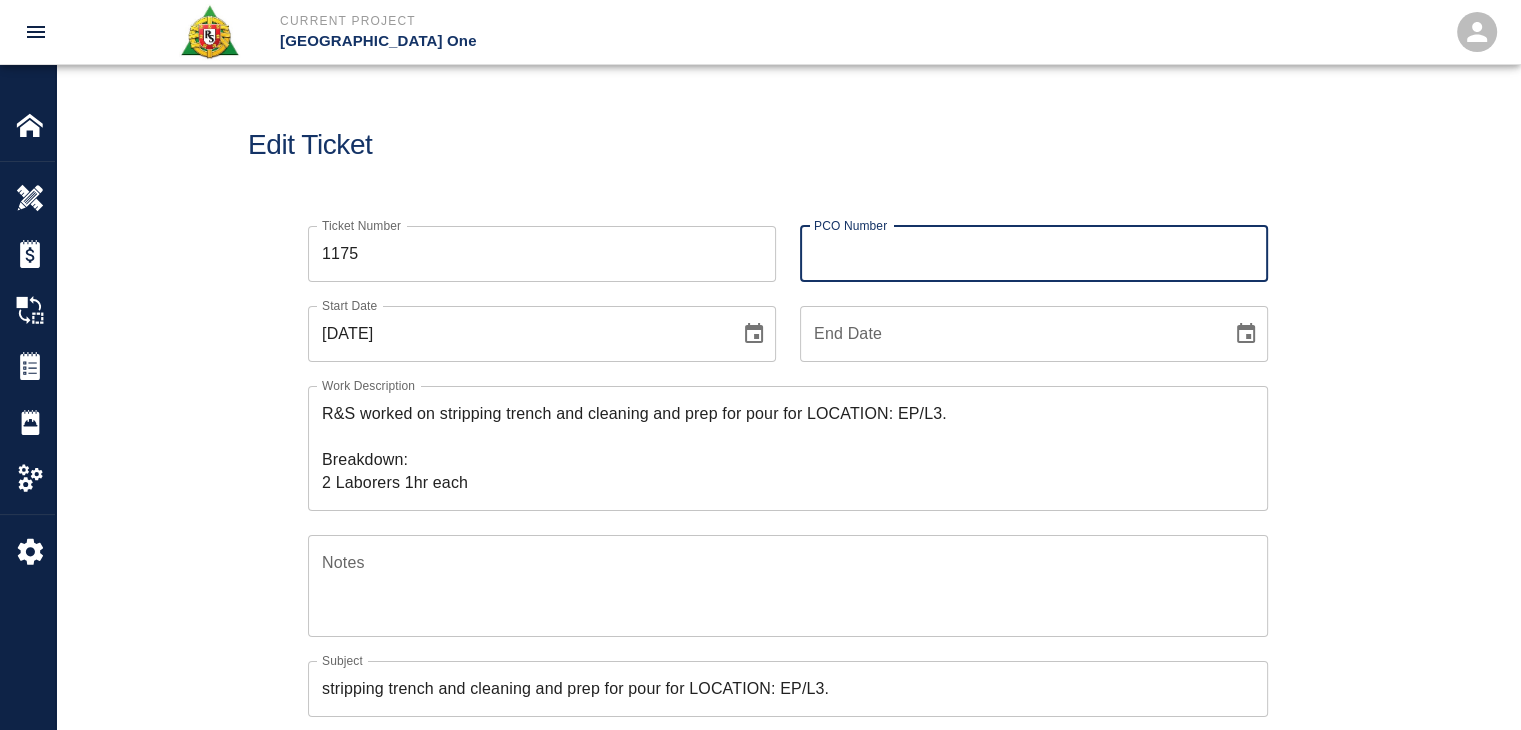 paste on "1676" 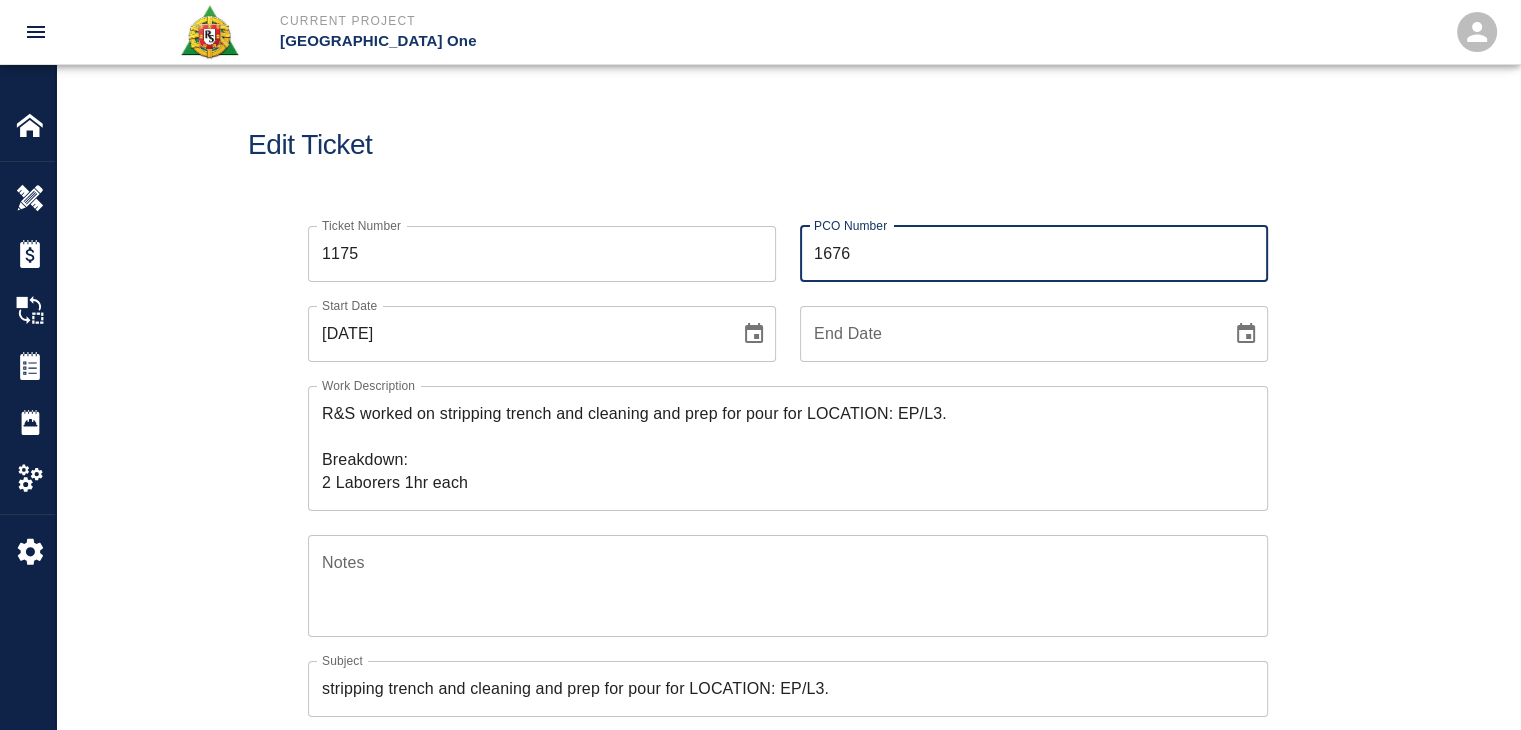 type on "1676" 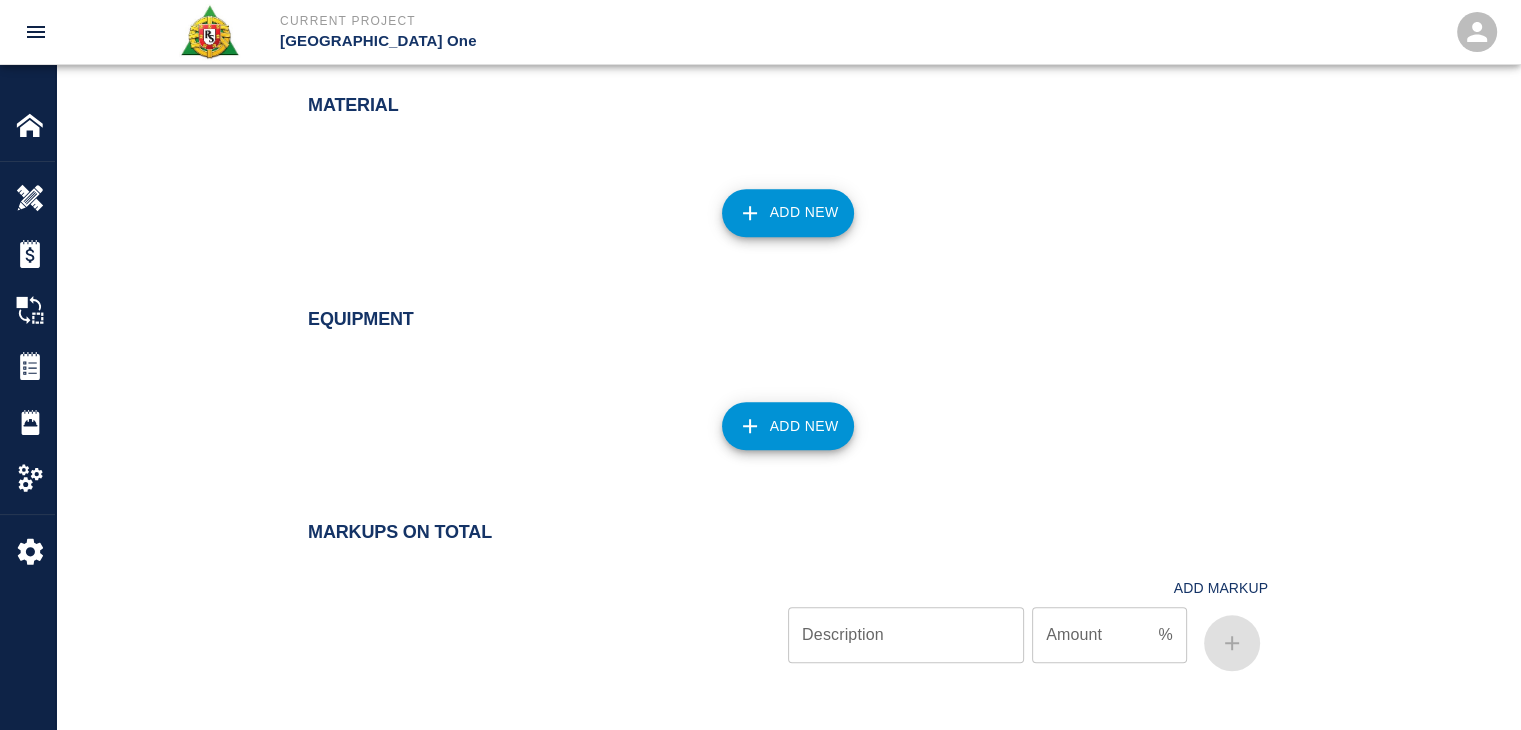 scroll, scrollTop: 1916, scrollLeft: 0, axis: vertical 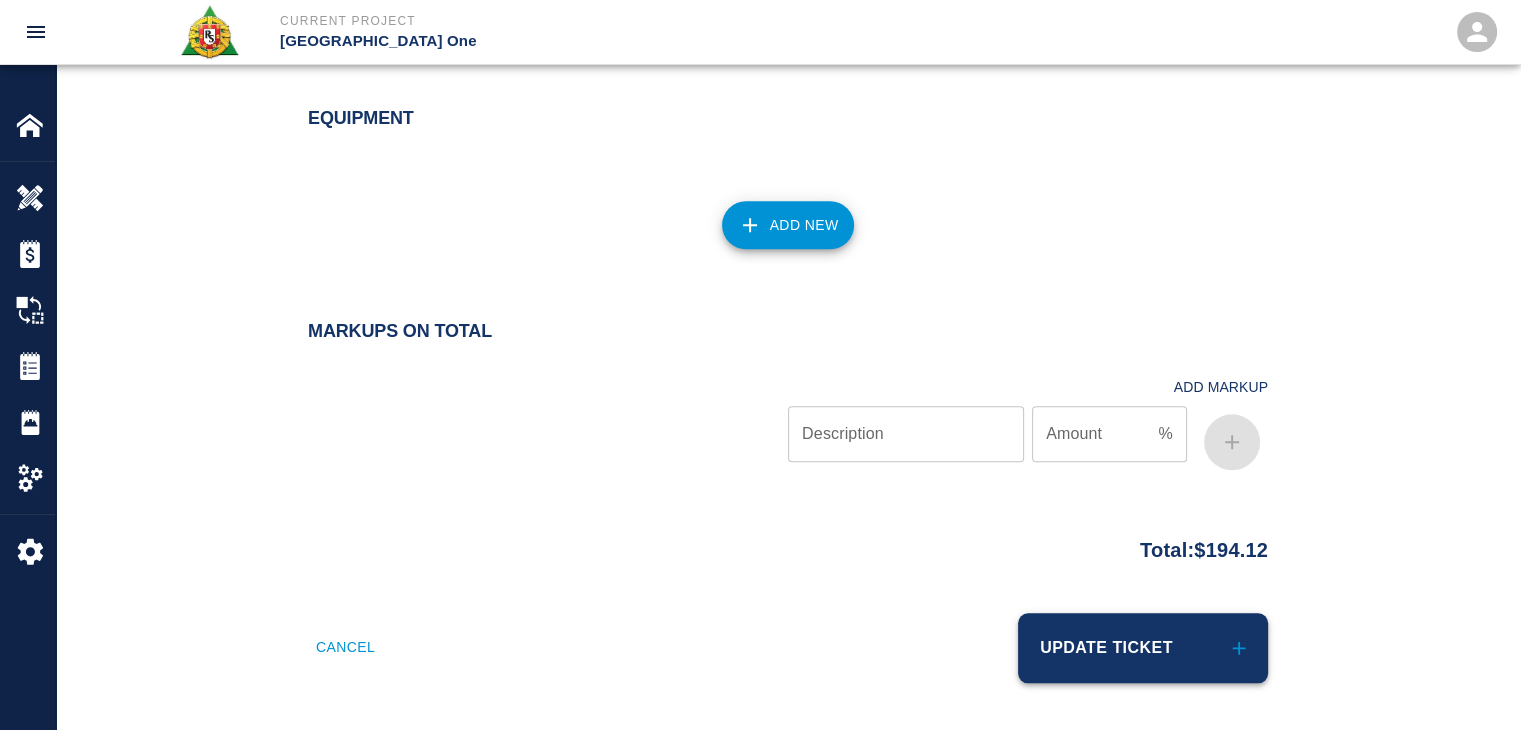 click on "Update Ticket" at bounding box center [1143, 648] 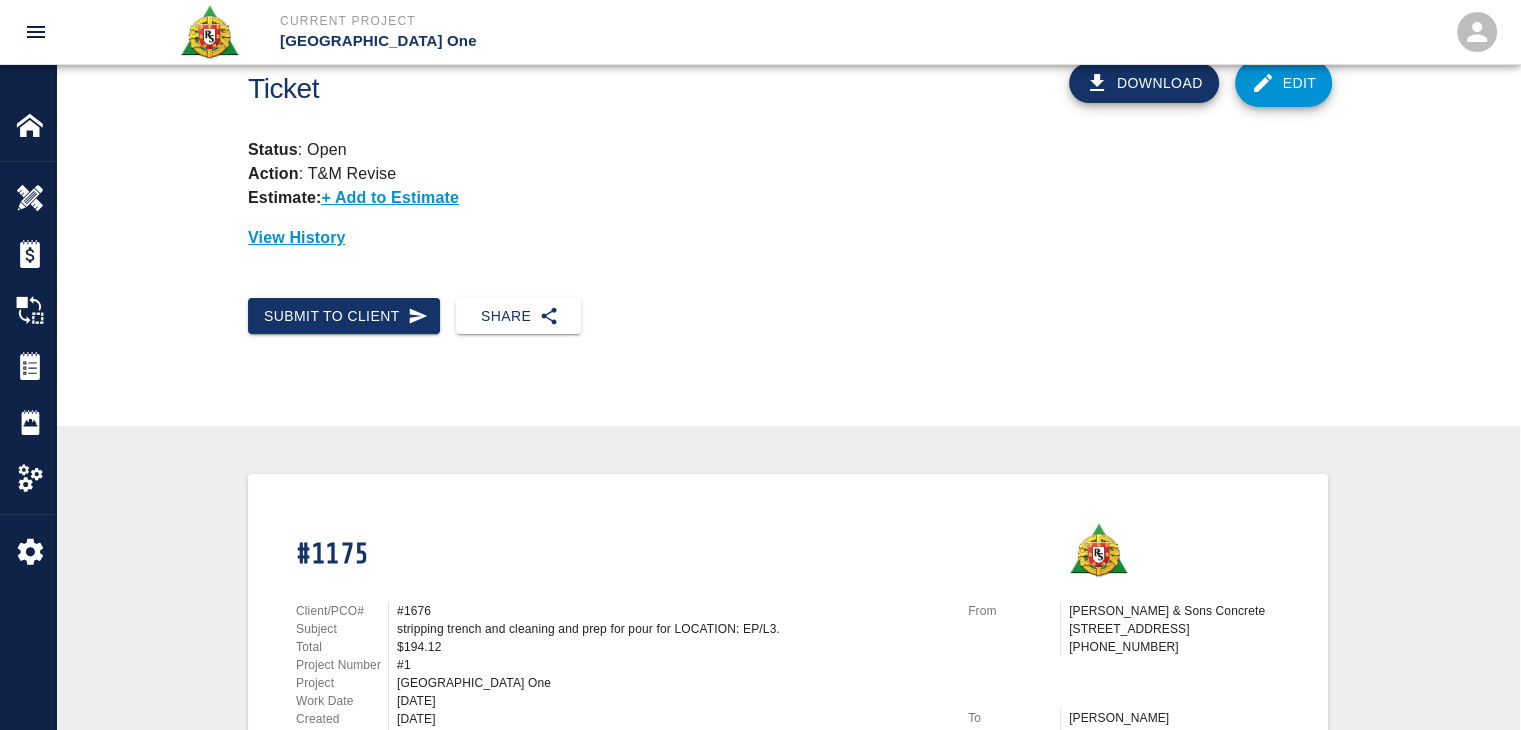 scroll, scrollTop: 55, scrollLeft: 0, axis: vertical 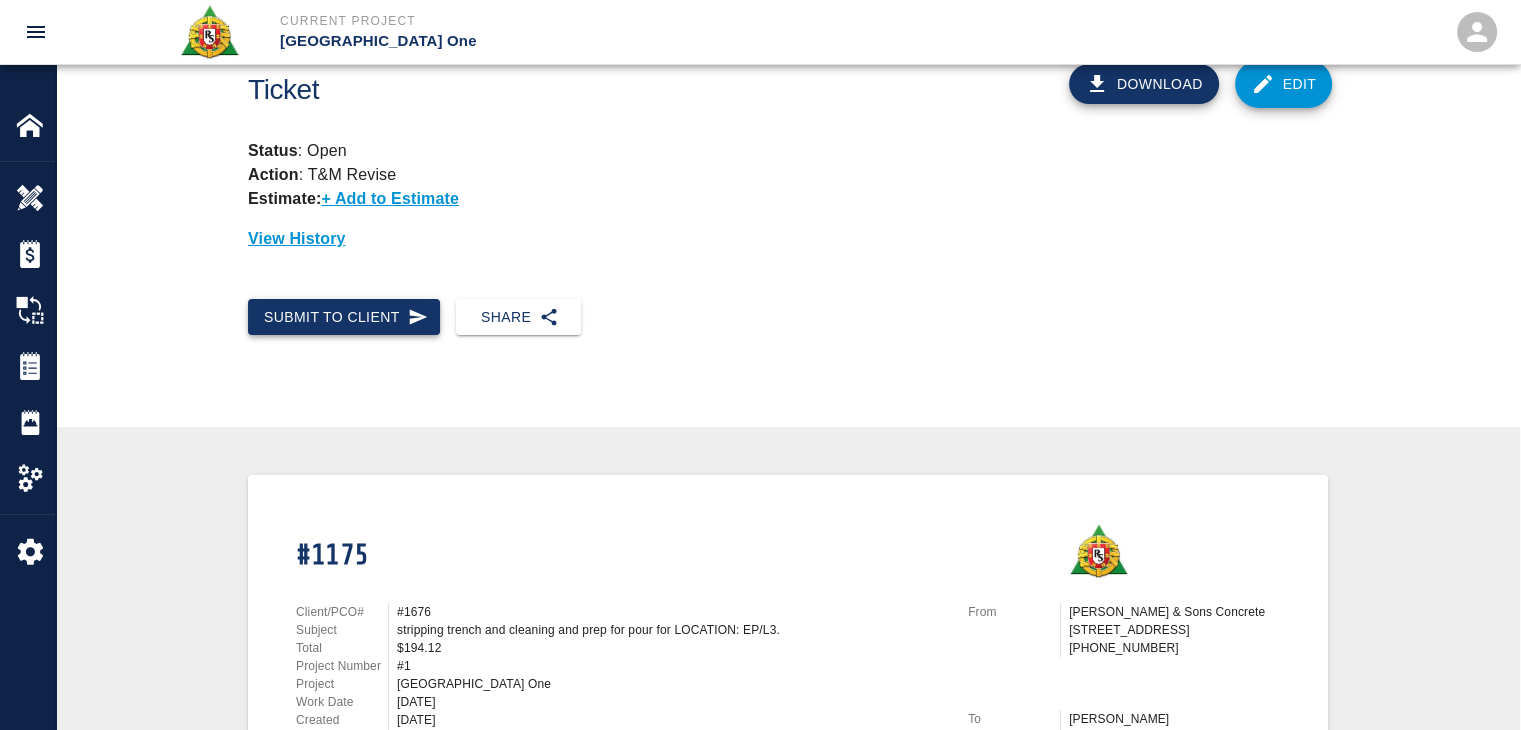 click on "Submit to Client" at bounding box center (344, 317) 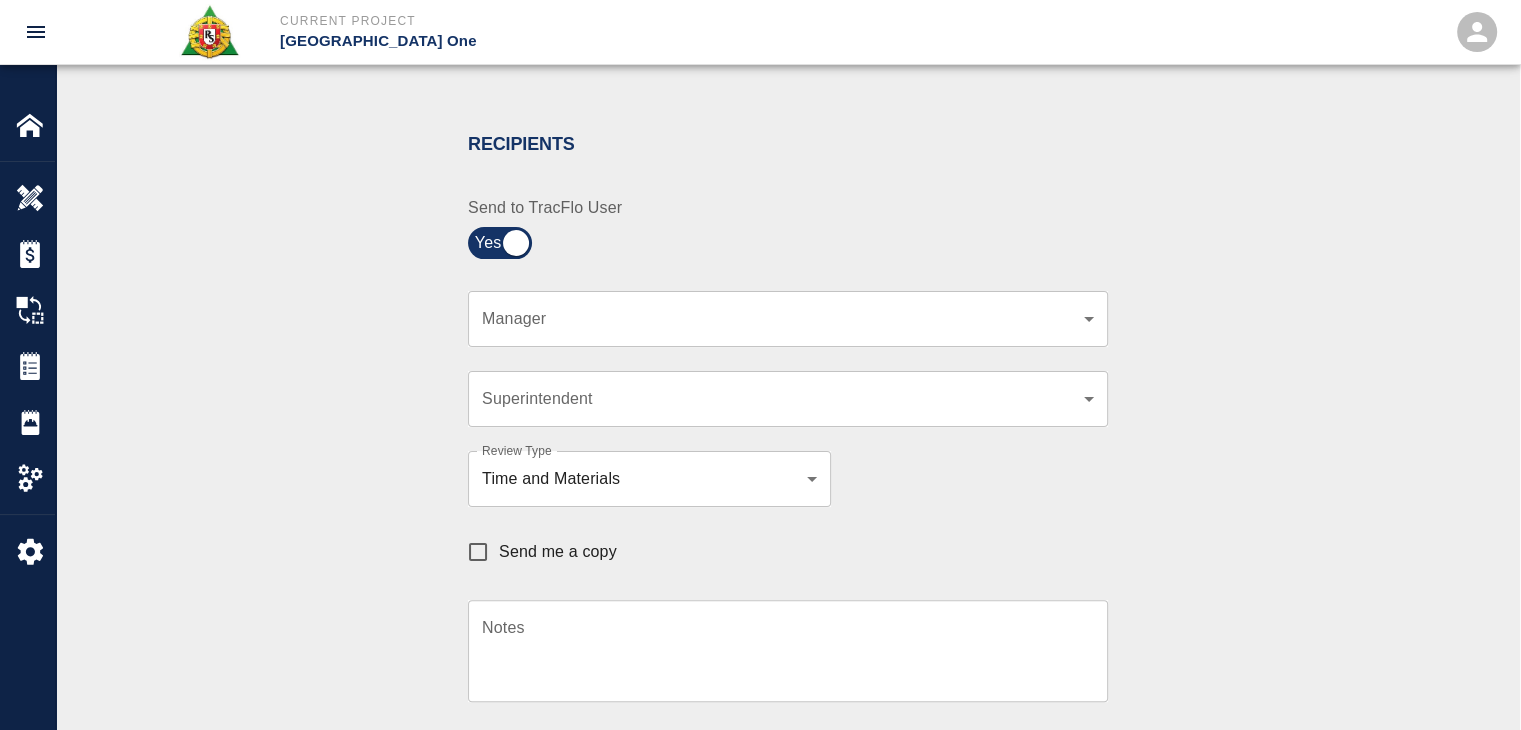 scroll, scrollTop: 388, scrollLeft: 0, axis: vertical 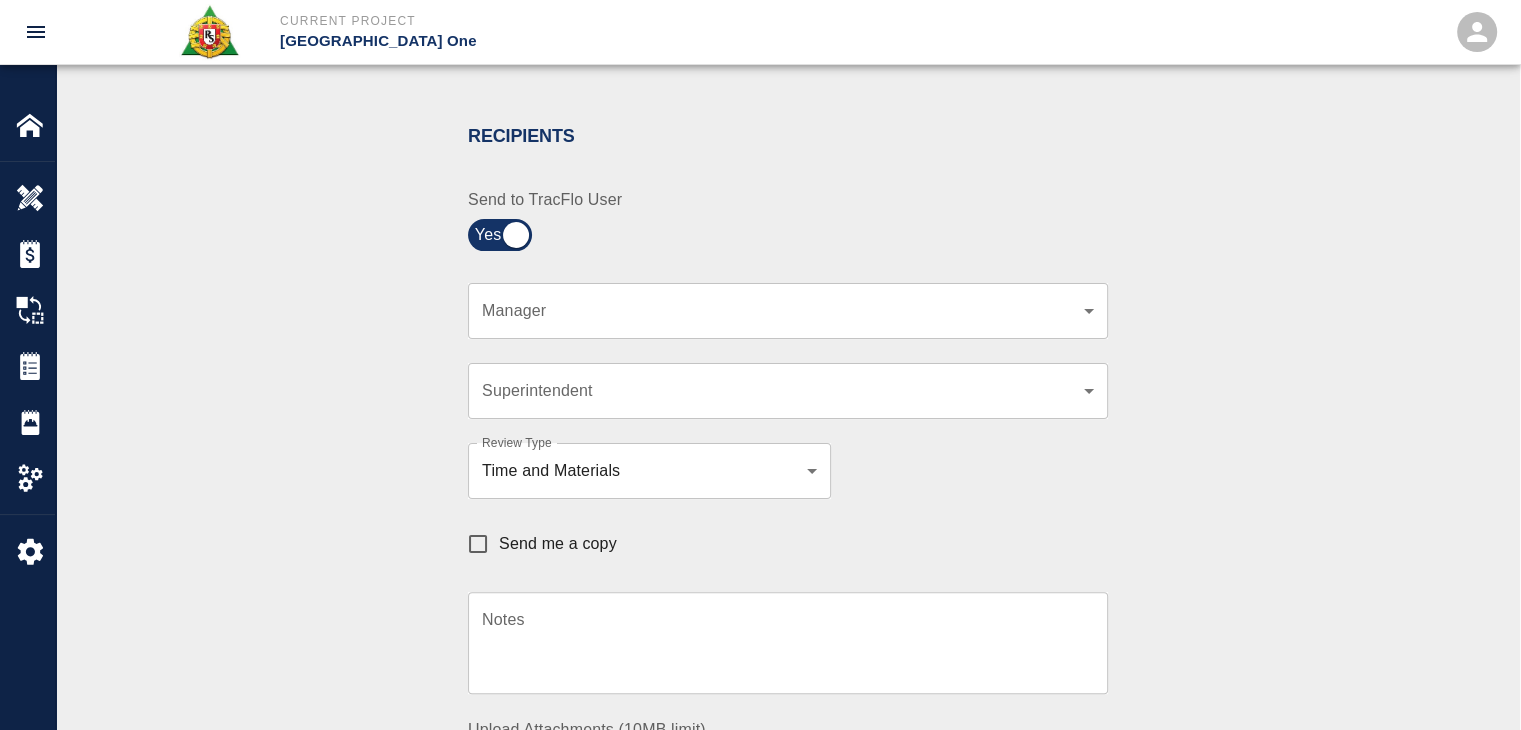 click on "Current Project JFK Terminal One Home JFK Terminal One Overview Estimates Change Orders Tickets Daily Reports Project Settings Settings Powered By Terms of Service  |  Privacy Policy Ticket Download Edit Status :   Open Action :   T&M Revise Estimate:  + Add to Estimate View History Submit to Client Share Recipients Internal Team ​ Internal Team Notes x Notes Cancel Send Recipients Send to TracFlo User Manager ​ Manager Superintendent ​ Superintendent Review Type Time and Materials tm Review Type Send me a copy Notes x Notes Upload Attachments (10MB limit) Choose file No file chosen Upload Another File Cancel Send Request Time and Material Revision Notes   * x Notes   * Upload Attachments (10MB limit) Choose file No file chosen Upload Another File Cancel Send Time and Materials Reject Notes   * x Notes   * Upload Attachments (10MB limit) Choose file No file chosen Upload Another File Cancel Send Approve Ticket Time and Materials Signature Clear Notes x Notes Upload Attachments (10MB limit) Cancel" at bounding box center (760, -23) 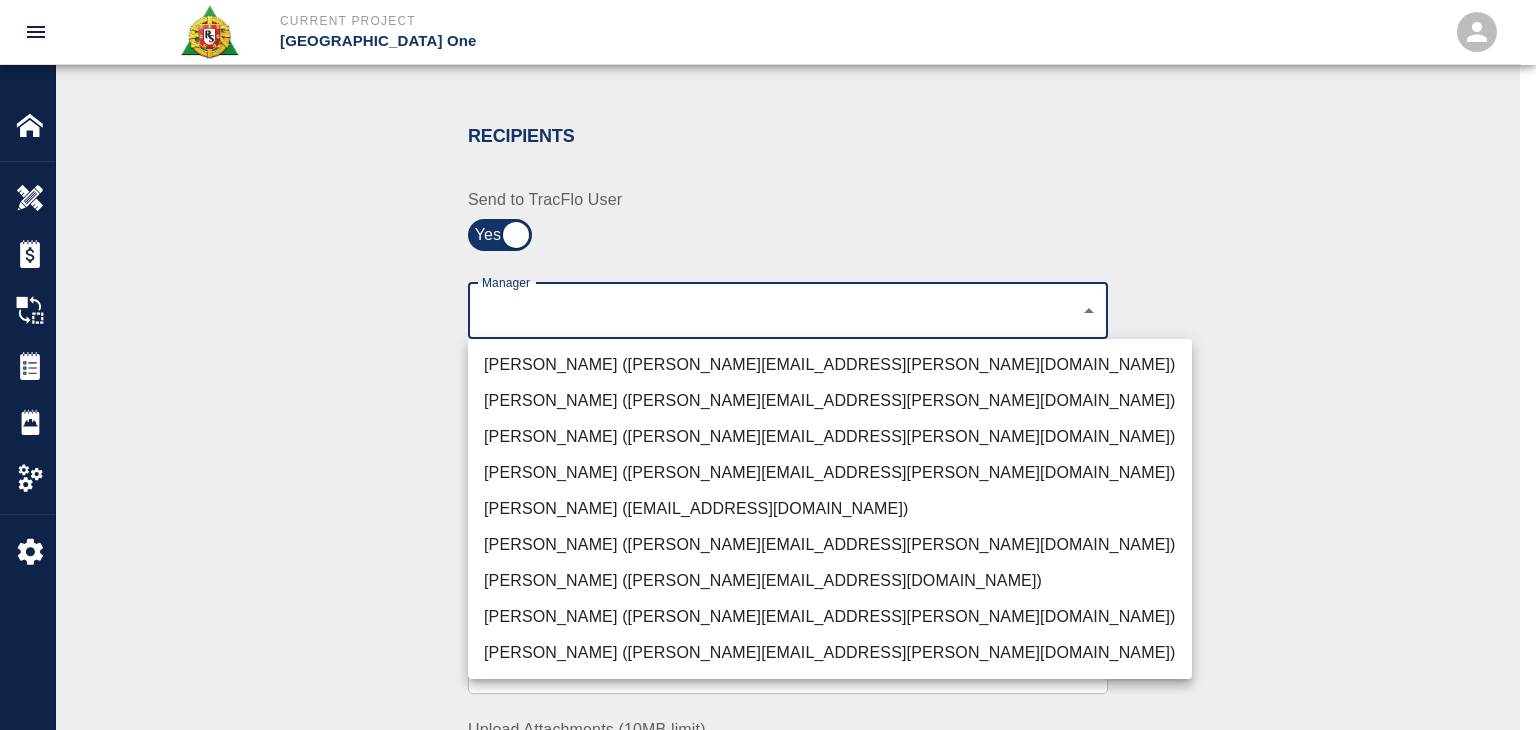 click on "[PERSON_NAME] ([PERSON_NAME][EMAIL_ADDRESS][PERSON_NAME][DOMAIN_NAME])" at bounding box center (830, 617) 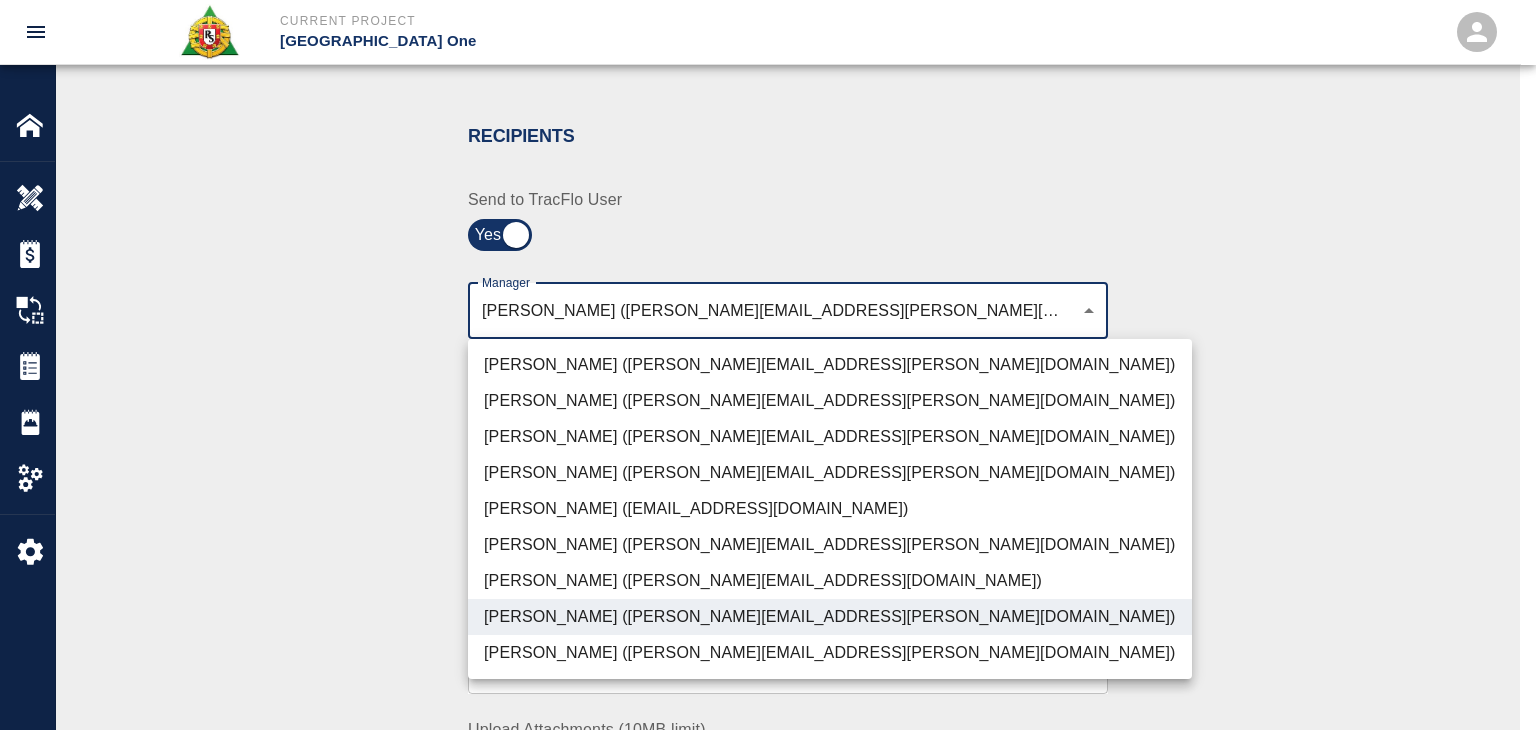 click at bounding box center (768, 365) 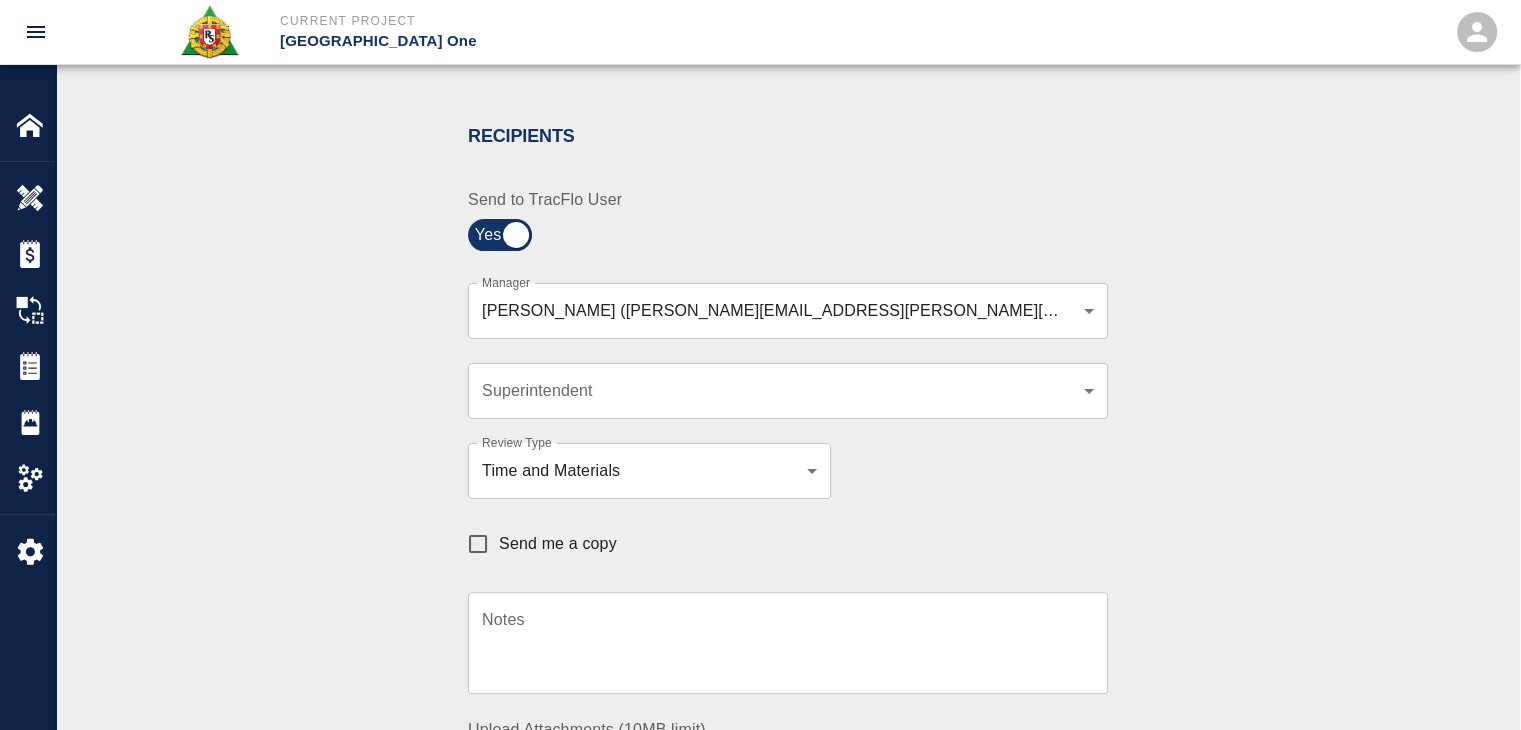 click on "Send me a copy" at bounding box center (558, 544) 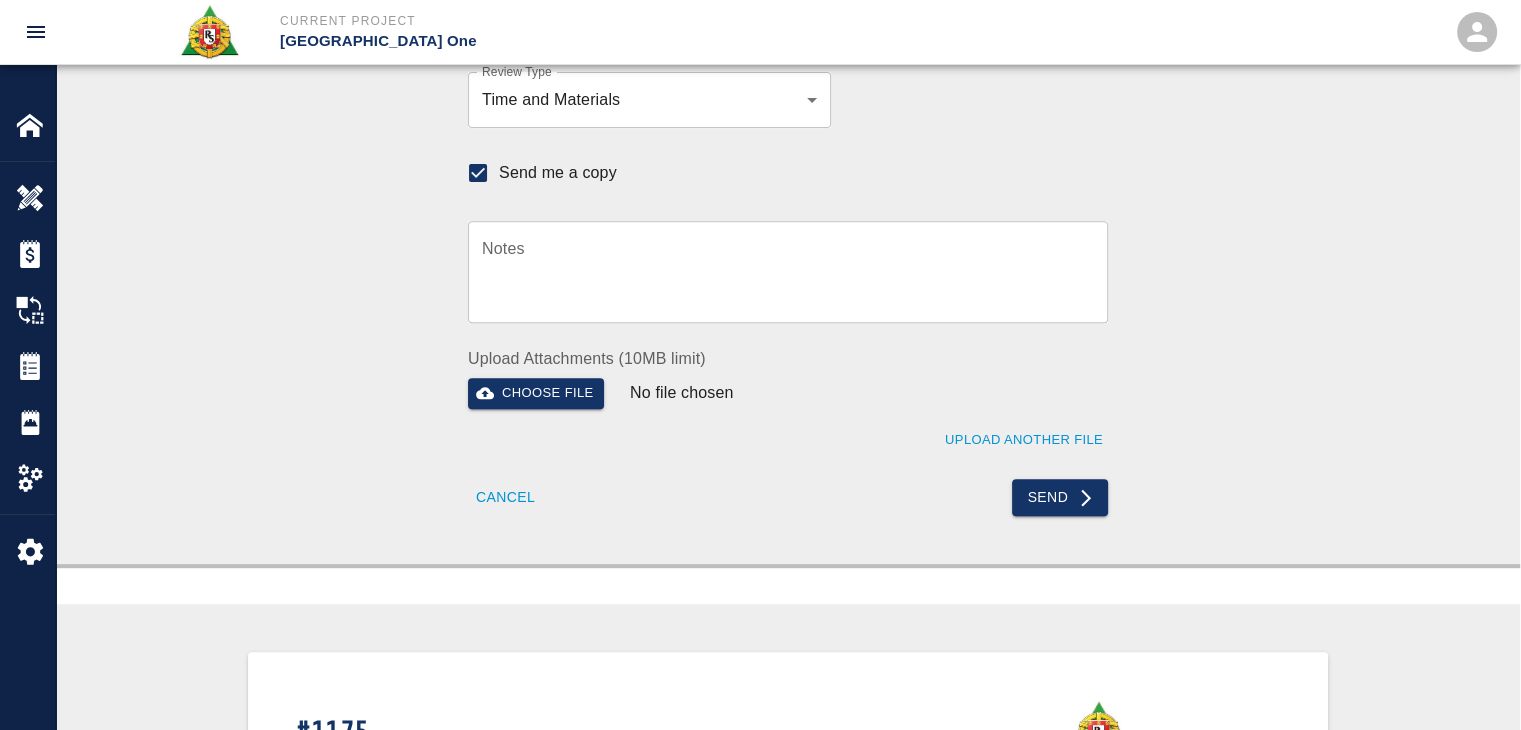 scroll, scrollTop: 836, scrollLeft: 0, axis: vertical 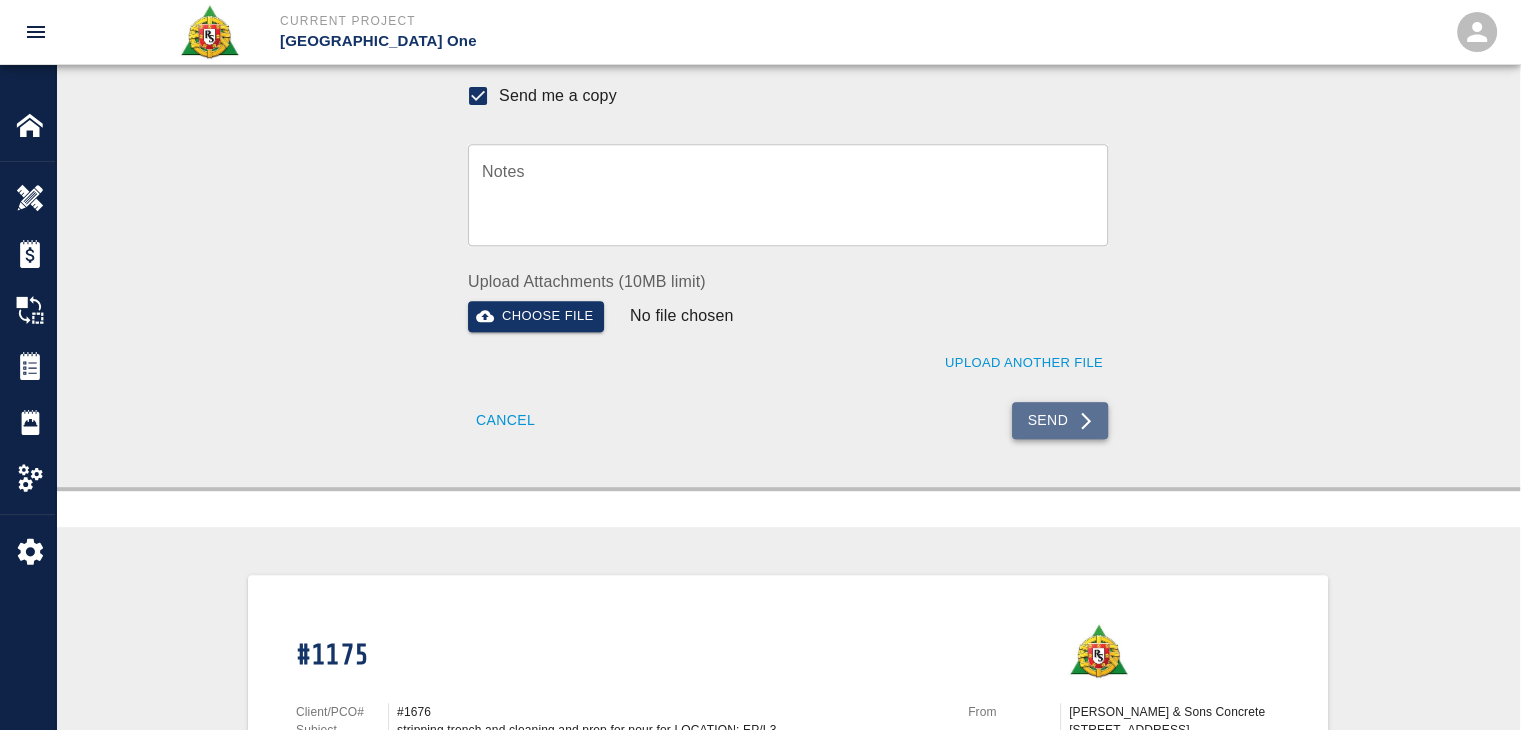 click on "Send" at bounding box center (1060, 420) 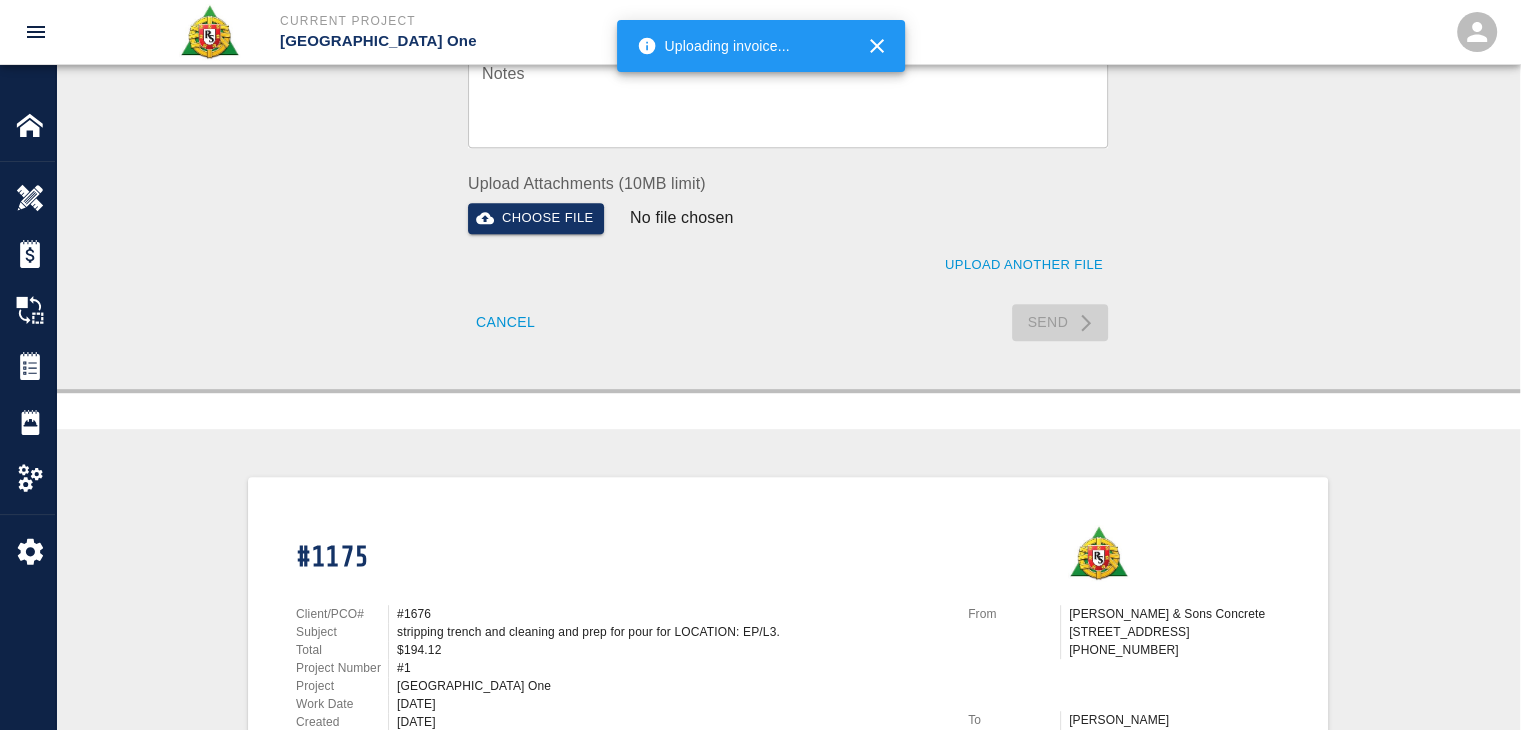 scroll, scrollTop: 1091, scrollLeft: 0, axis: vertical 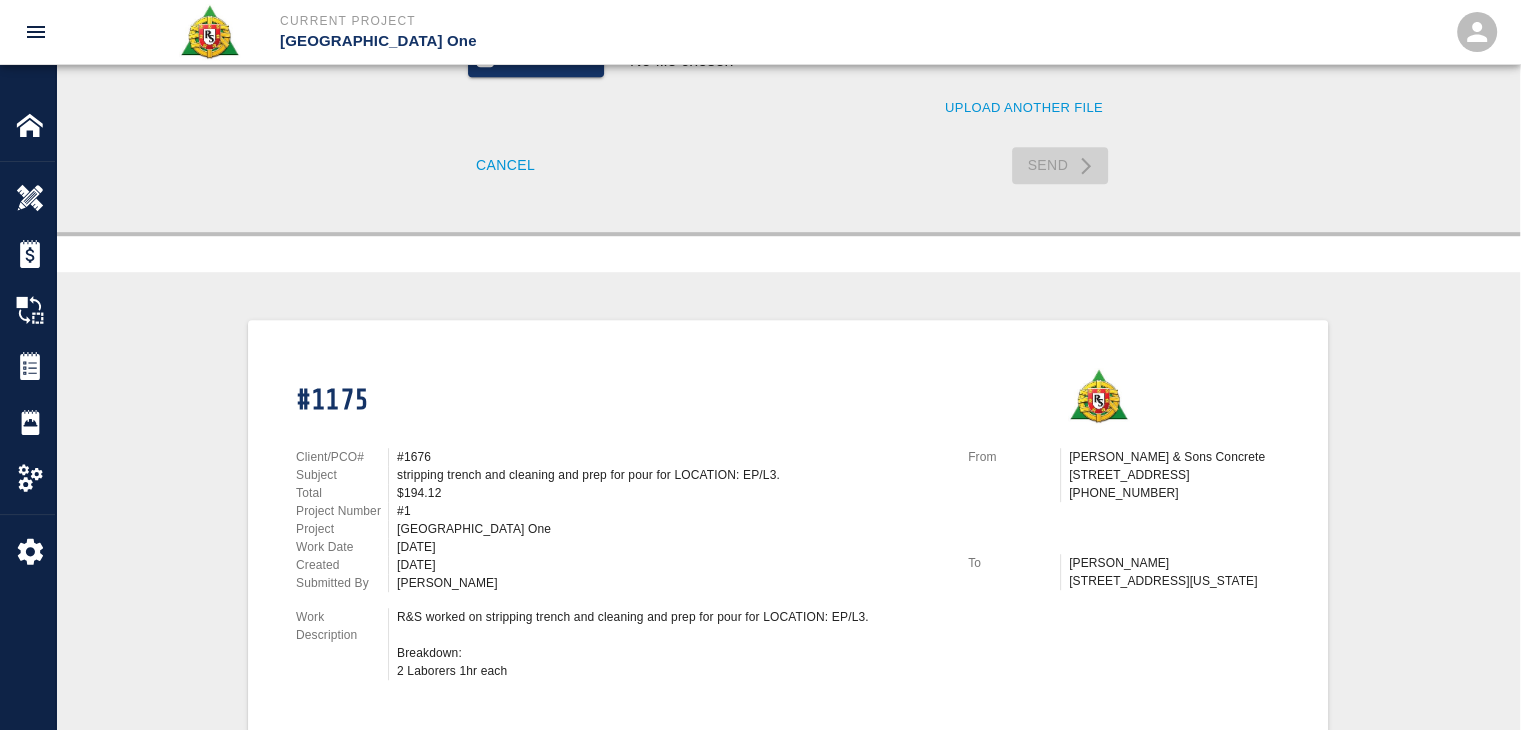 type 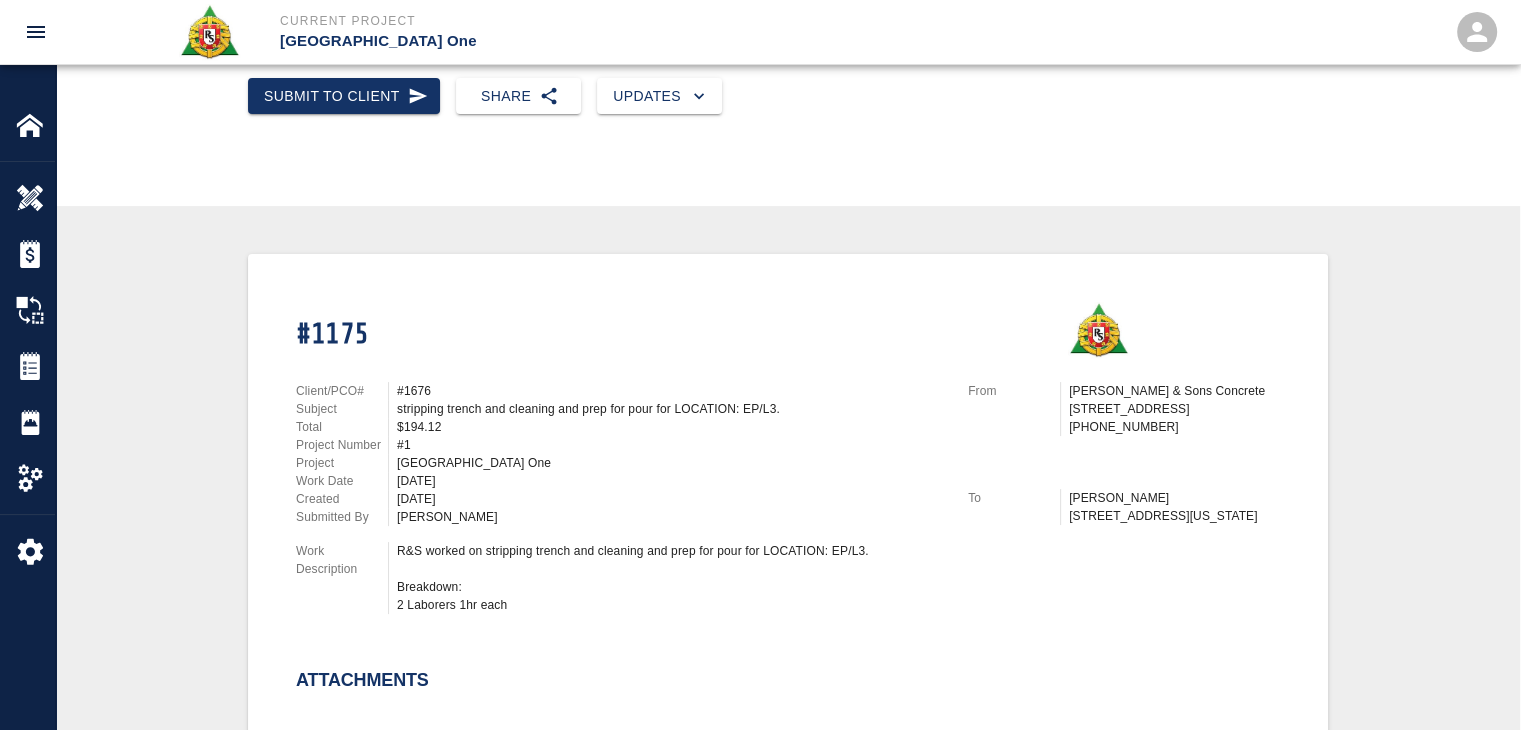 scroll, scrollTop: 332, scrollLeft: 0, axis: vertical 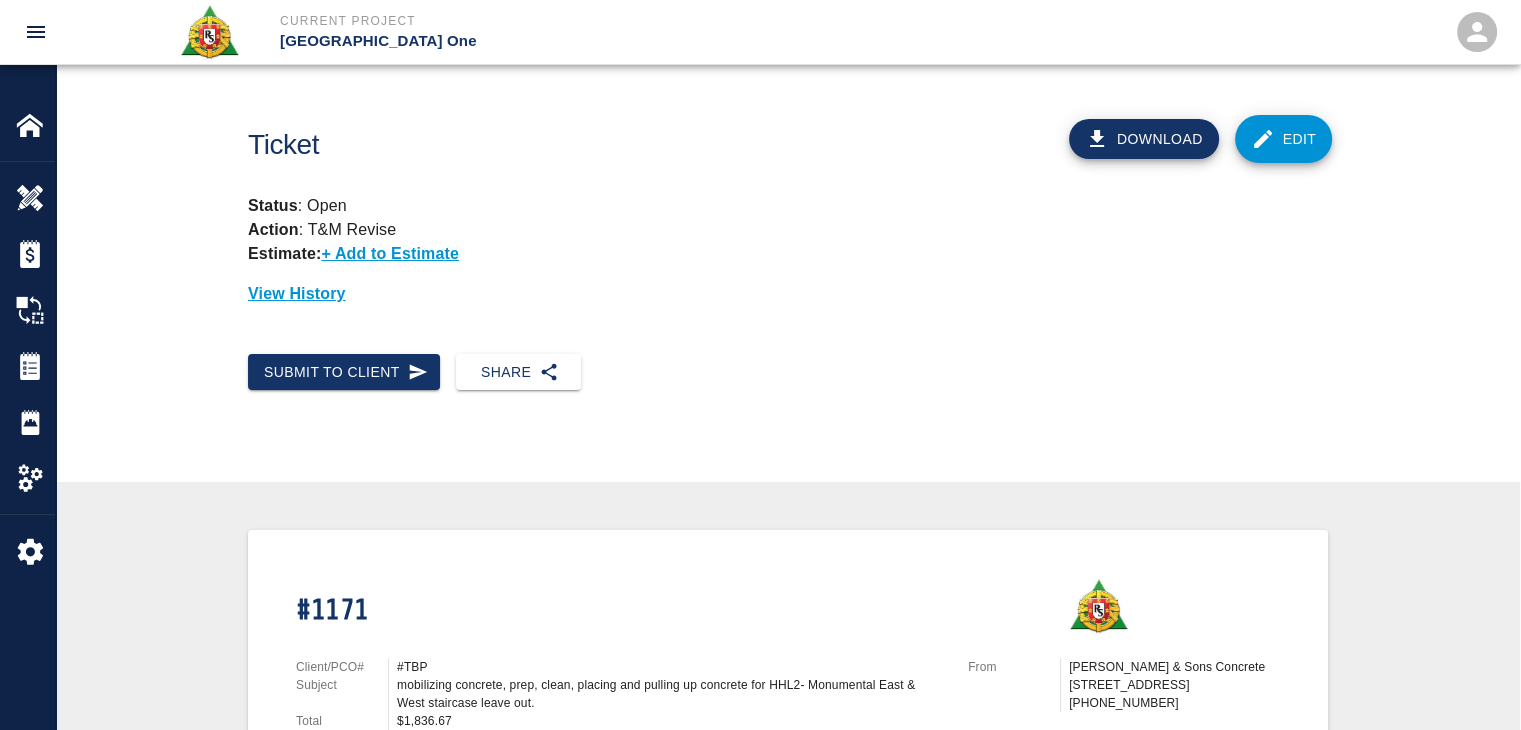 click on "Edit" at bounding box center [1284, 139] 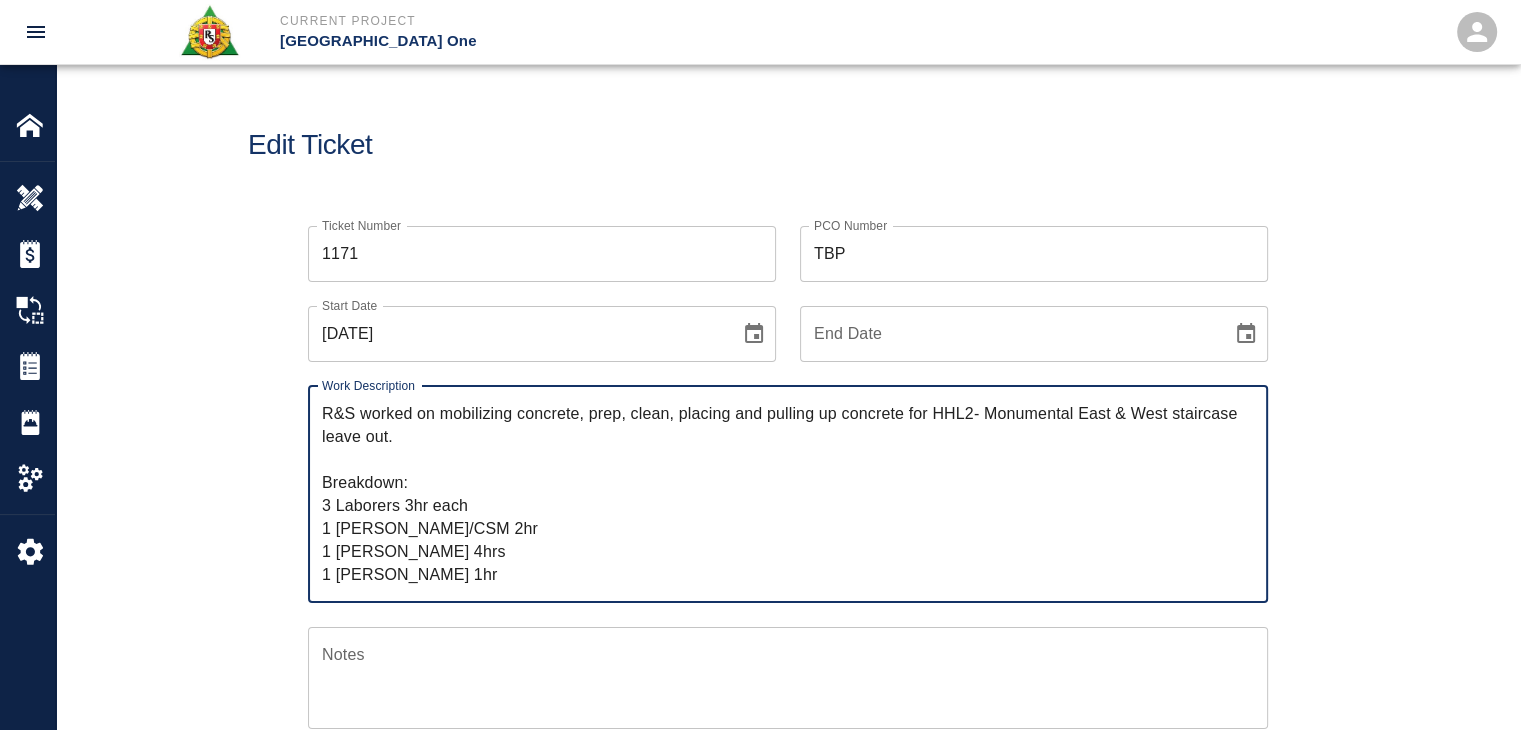 click on "TBP" at bounding box center [1034, 254] 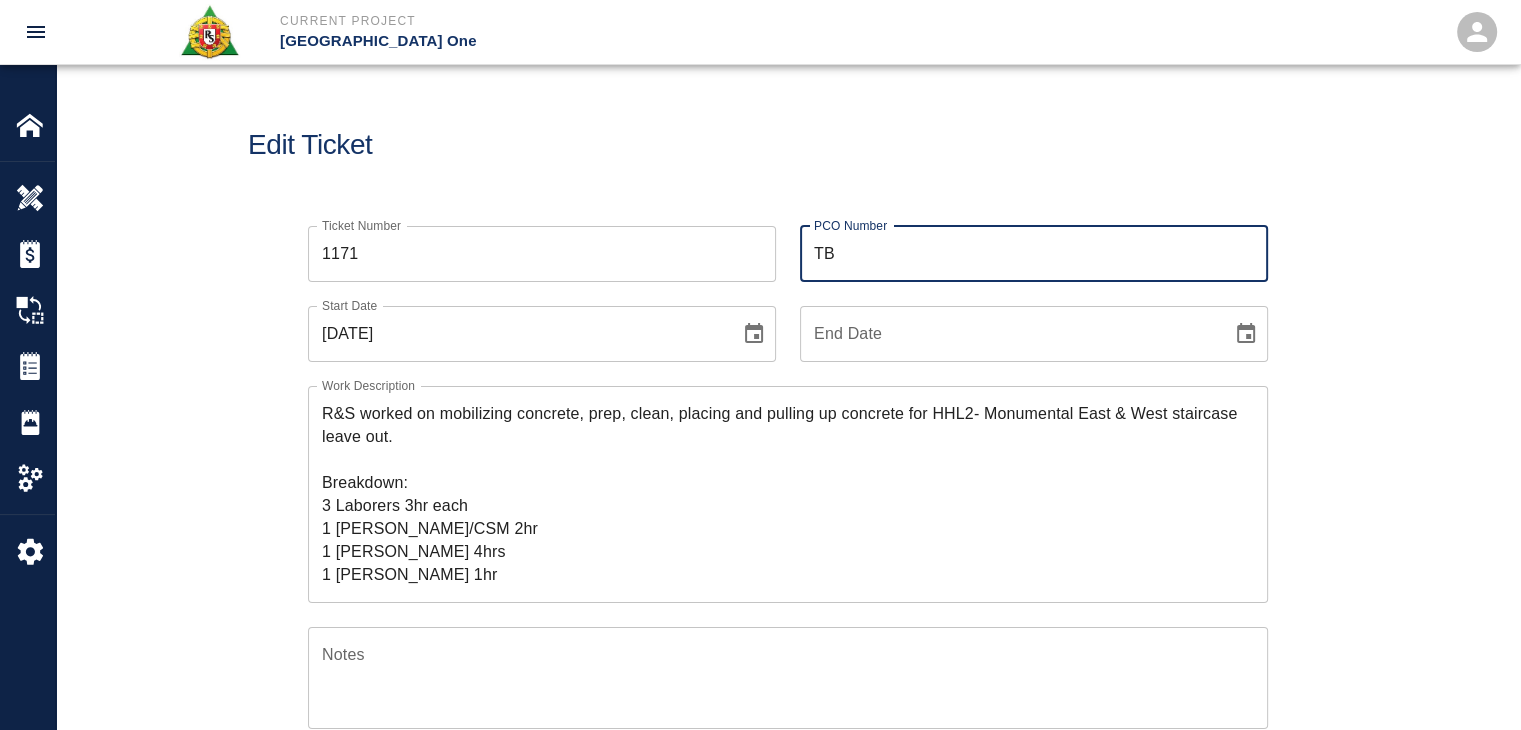 type on "T" 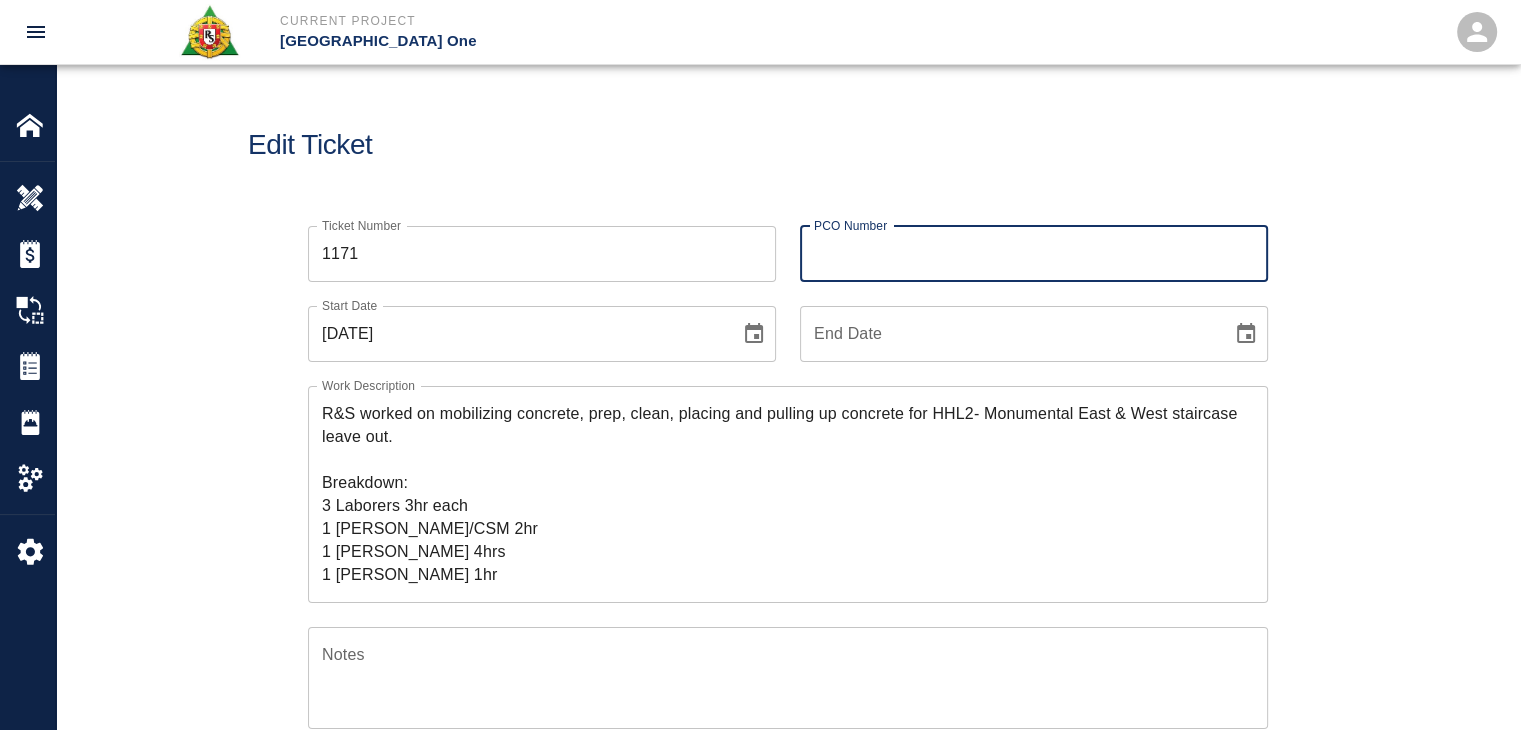 paste on "0995" 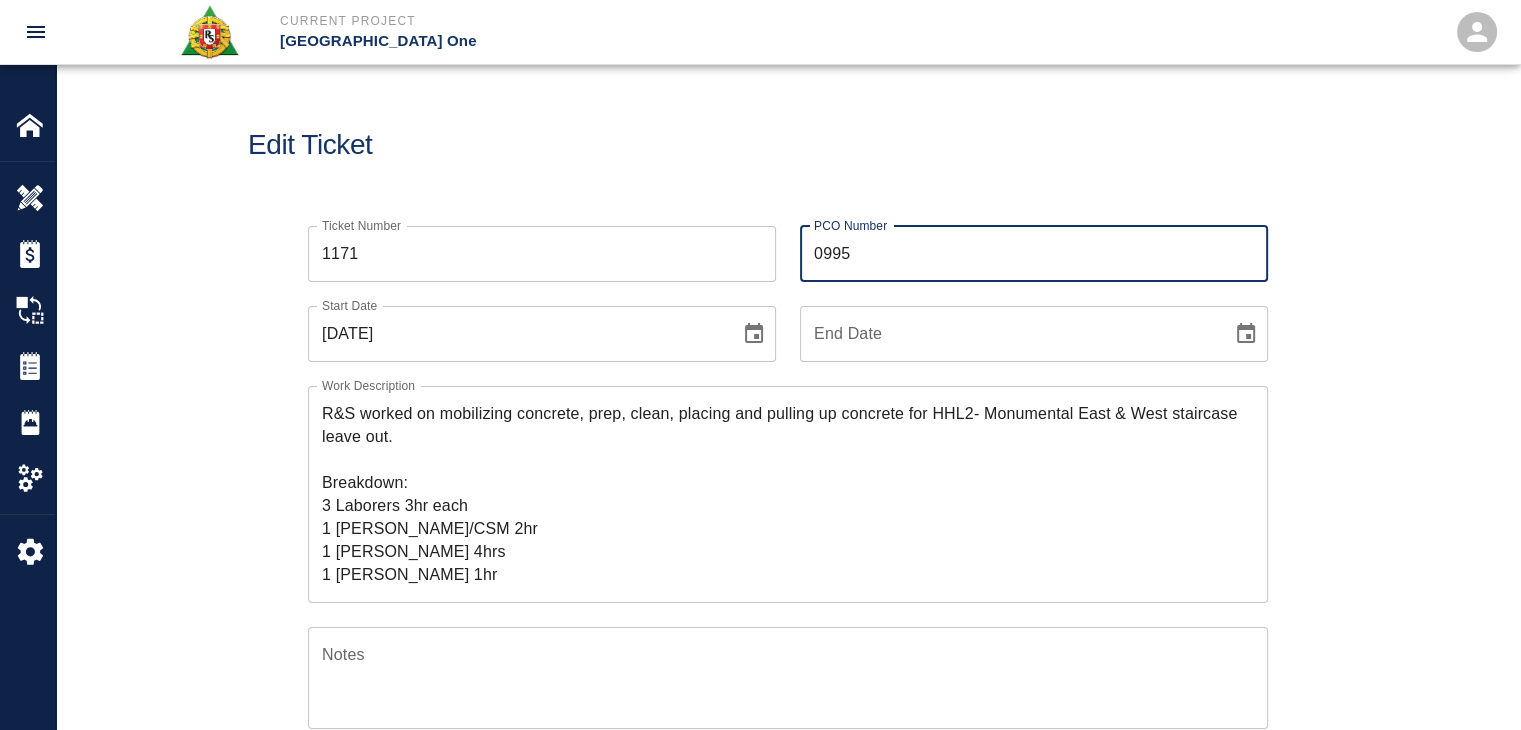 type on "0995" 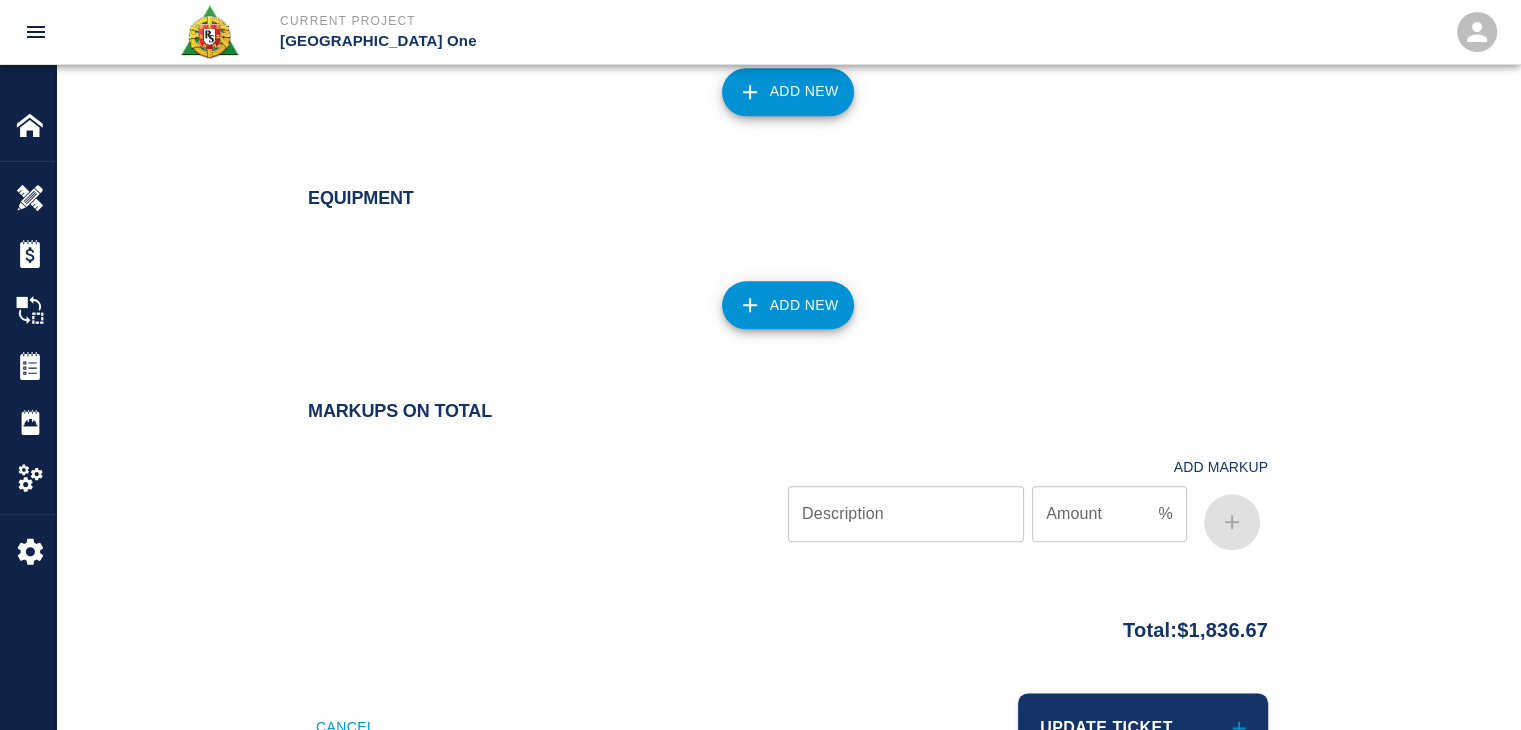 scroll, scrollTop: 2251, scrollLeft: 0, axis: vertical 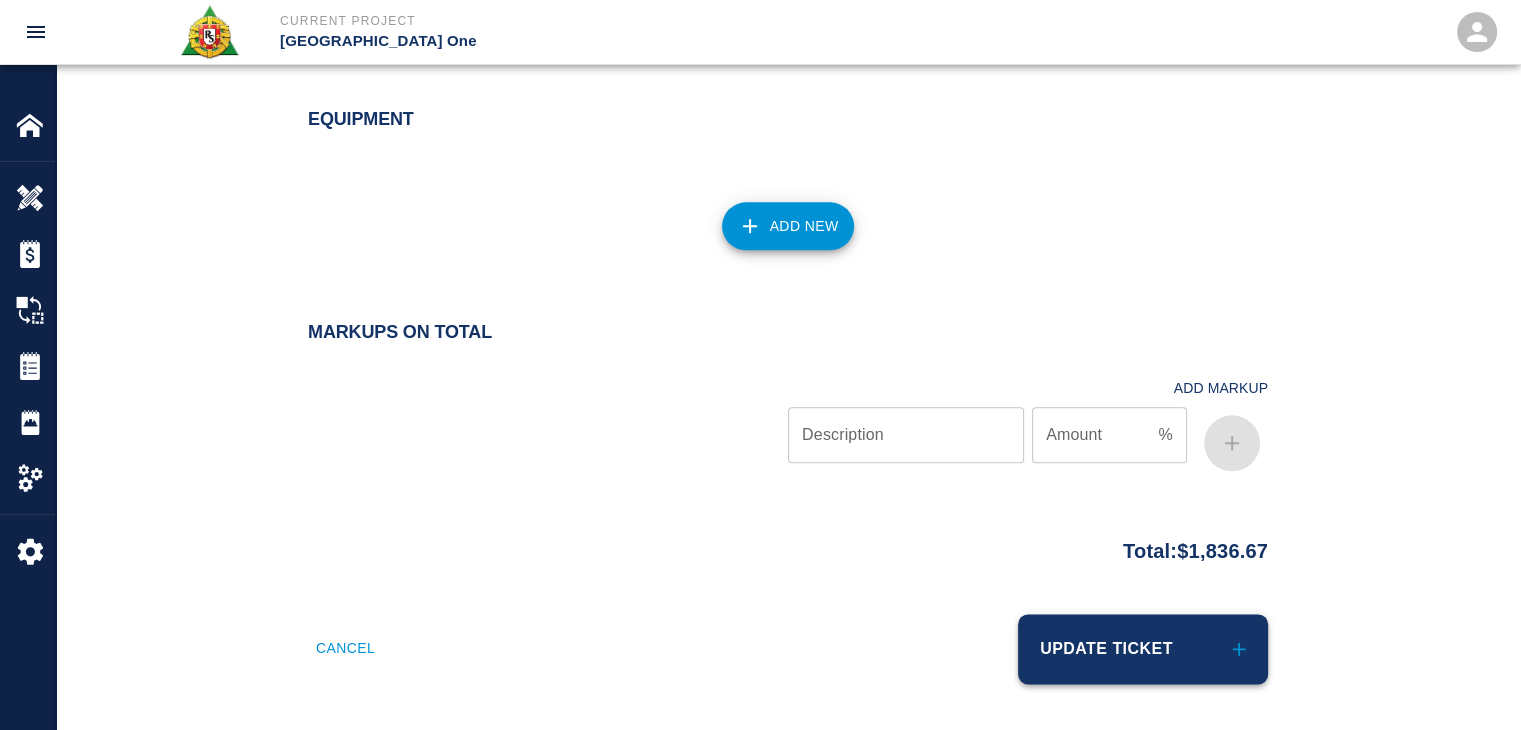 click on "Update Ticket" at bounding box center (1143, 649) 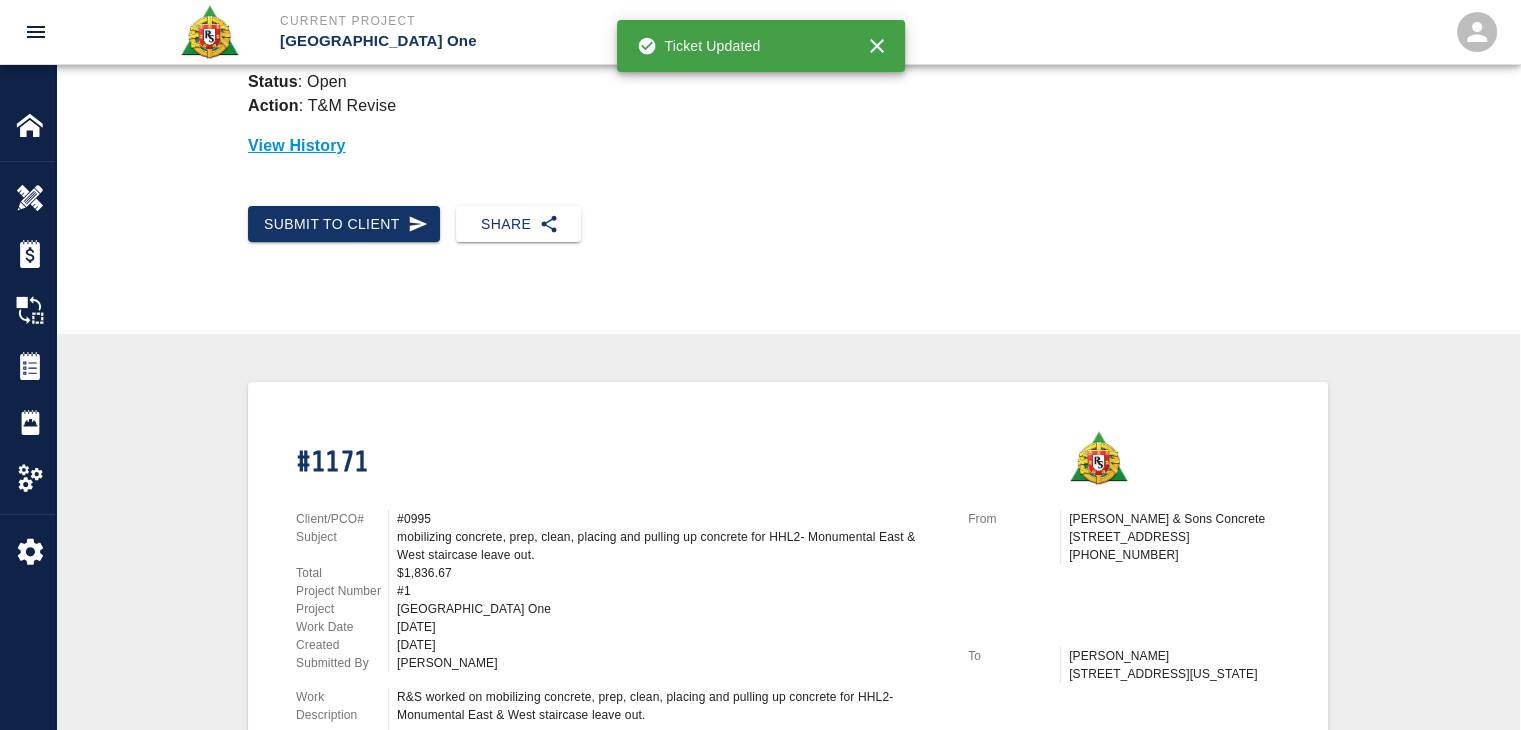 scroll, scrollTop: 107, scrollLeft: 0, axis: vertical 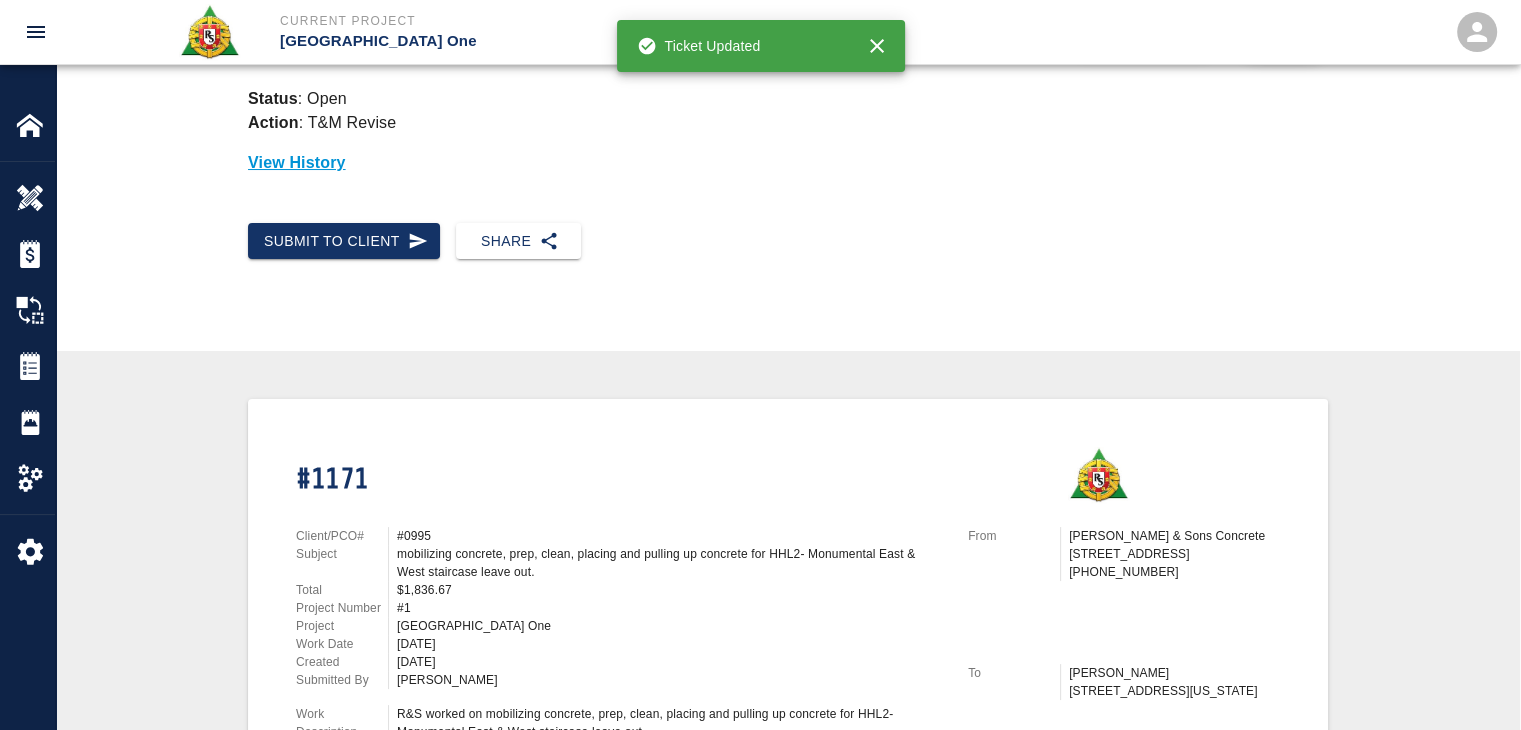 click on "Submit to Client Share" at bounding box center [788, 257] 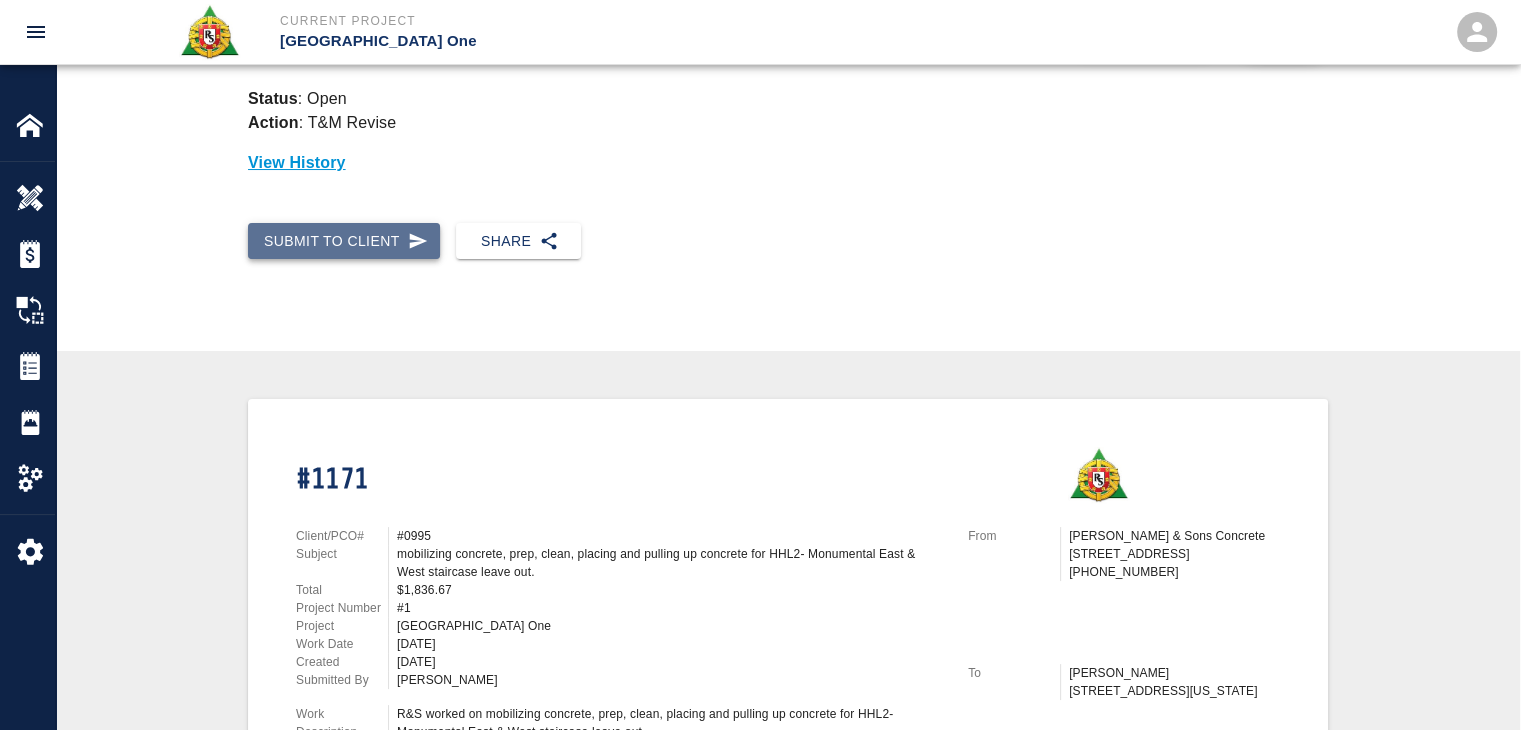 click on "Submit to Client" at bounding box center (344, 241) 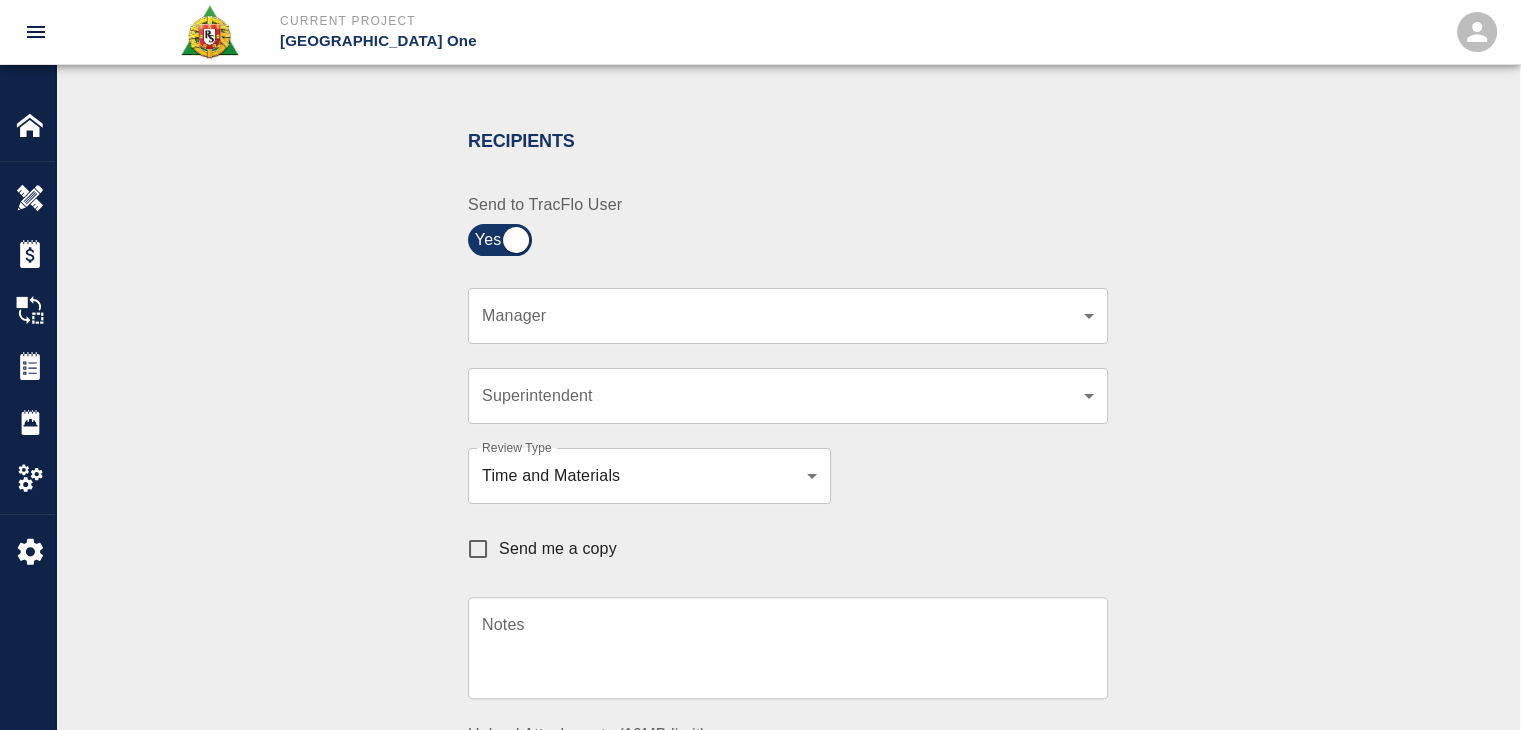 scroll, scrollTop: 360, scrollLeft: 0, axis: vertical 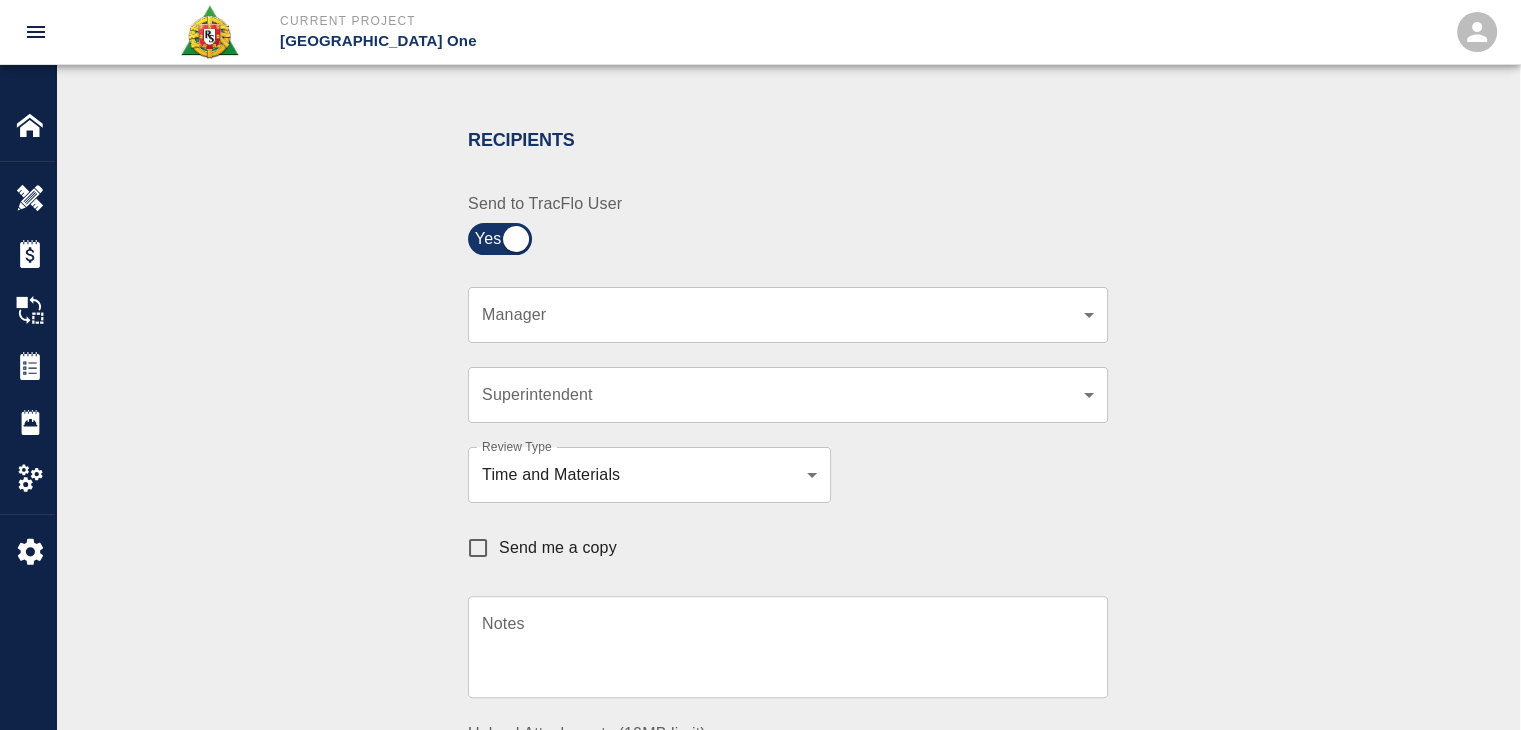 click on "​ Manager" at bounding box center (788, 315) 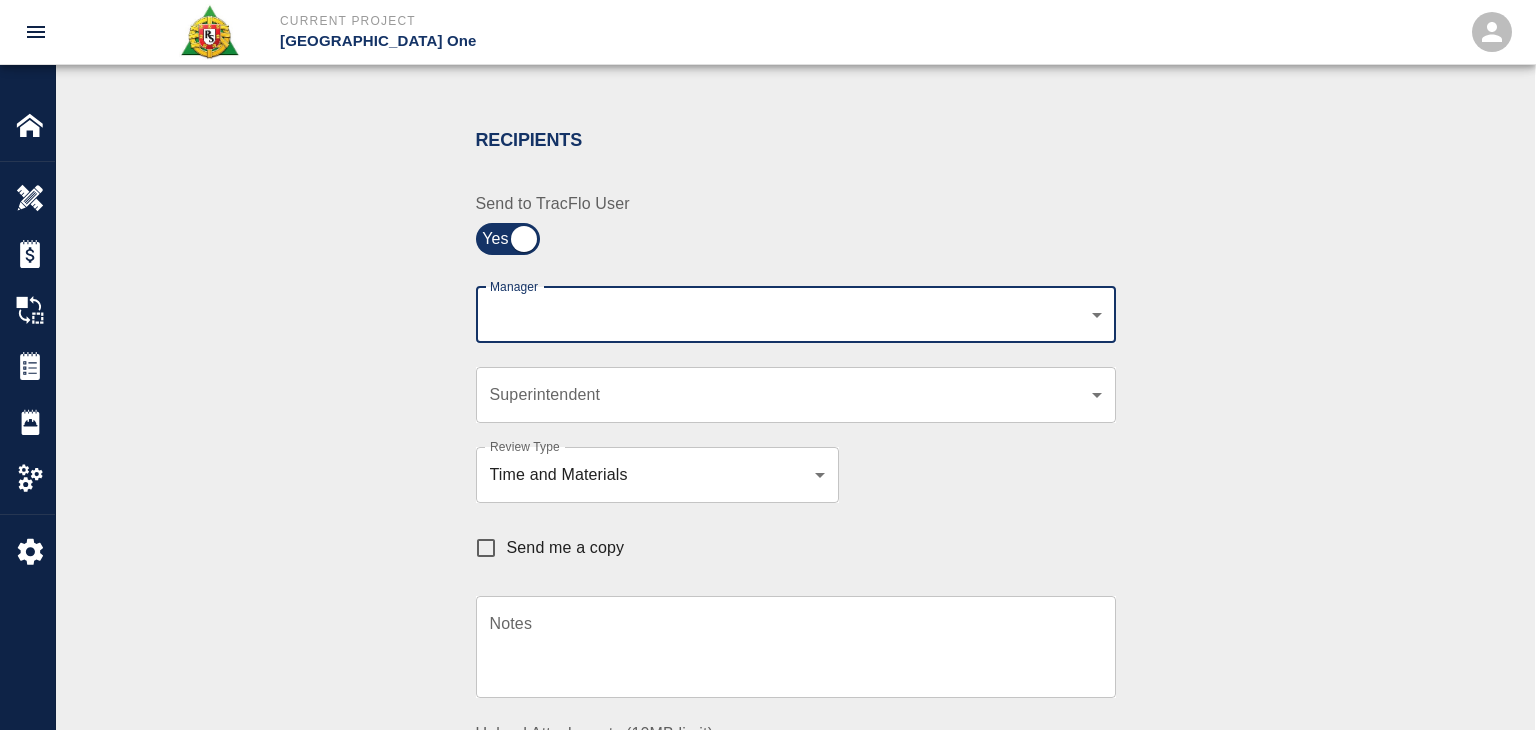 click on "Current Project JFK Terminal One Home JFK Terminal One Overview Estimates Change Orders Tickets Daily Reports Project Settings Settings Powered By Terms of Service  |  Privacy Policy Ticket Download Edit Status :   Open Action :   T&M Revise View History Submit to Client Share Recipients Internal Team ​ Internal Team Notes x Notes Cancel Send Recipients Send to TracFlo User Manager ​ Manager Superintendent ​ Superintendent Review Type Time and Materials tm Review Type Send me a copy Notes x Notes Upload Attachments (10MB limit) Choose file No file chosen Upload Another File Cancel Send Request Time and Material Revision Notes   * x Notes   * Upload Attachments (10MB limit) Choose file No file chosen Upload Another File Cancel Send Time and Materials Reject Notes   * x Notes   * Upload Attachments (10MB limit) Choose file No file chosen Upload Another File Cancel Send Signature acknowledges time and material used, but does not change contractual obligations of either party Signature Clear Notes x *" at bounding box center (768, 5) 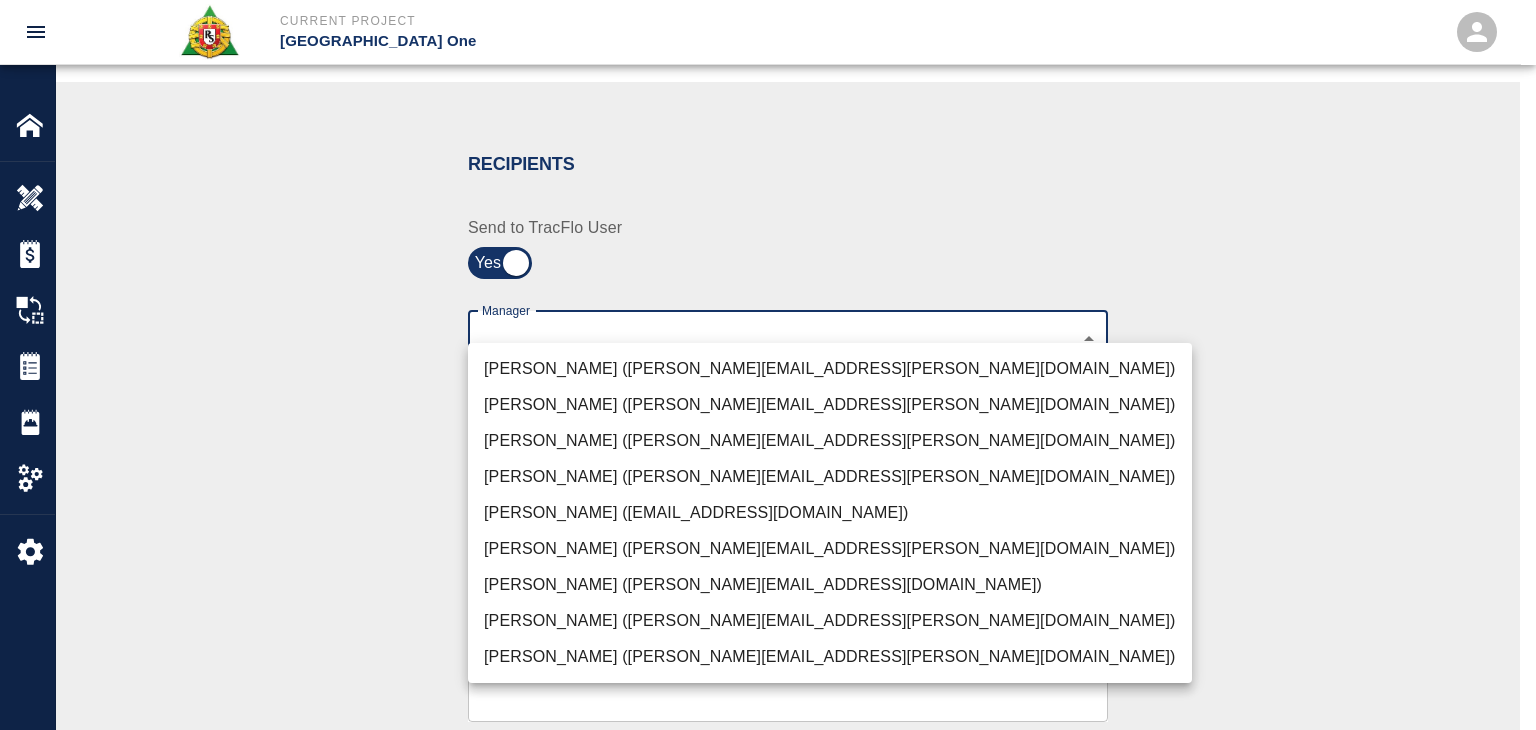 click on "[PERSON_NAME] ([PERSON_NAME][EMAIL_ADDRESS][PERSON_NAME][DOMAIN_NAME])" at bounding box center (830, 621) 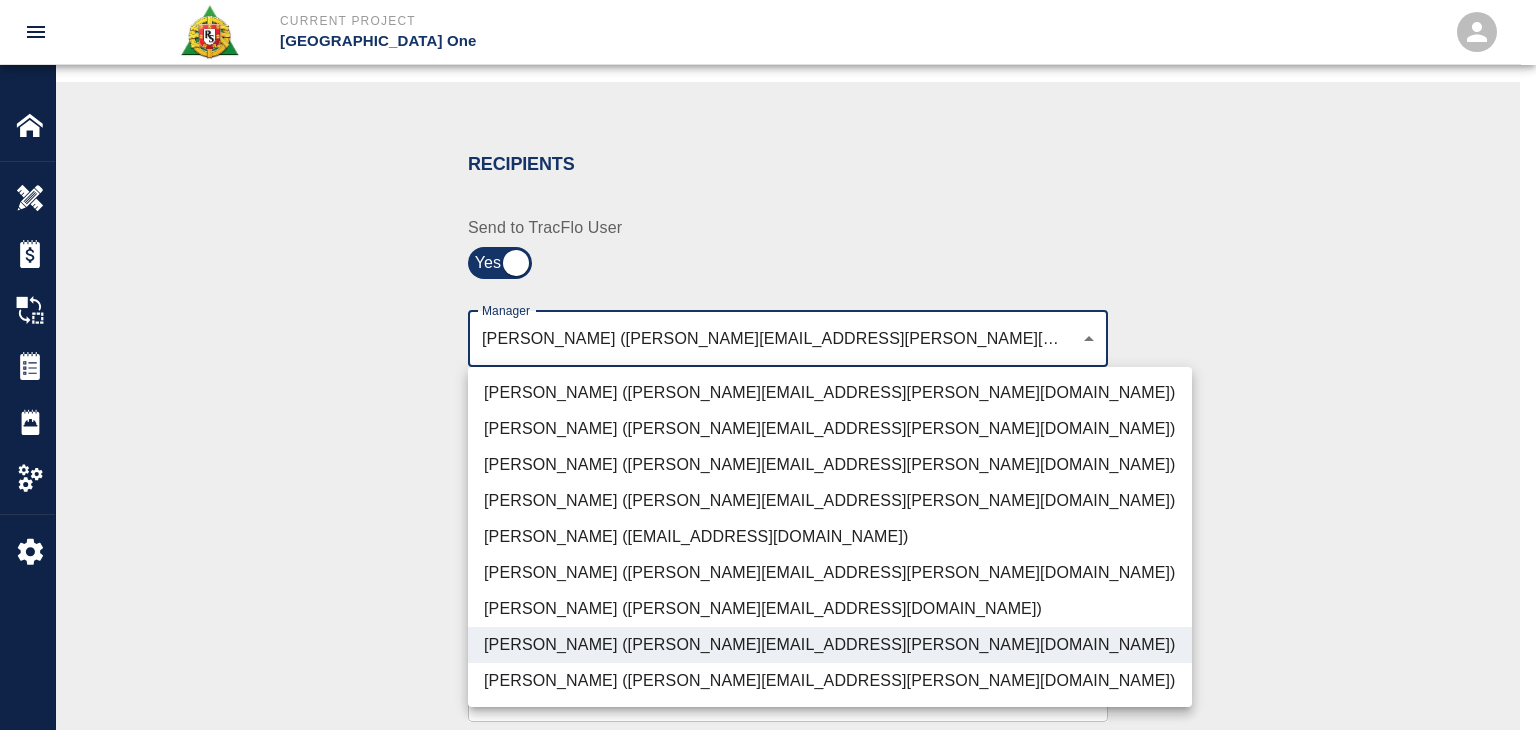 click at bounding box center (768, 365) 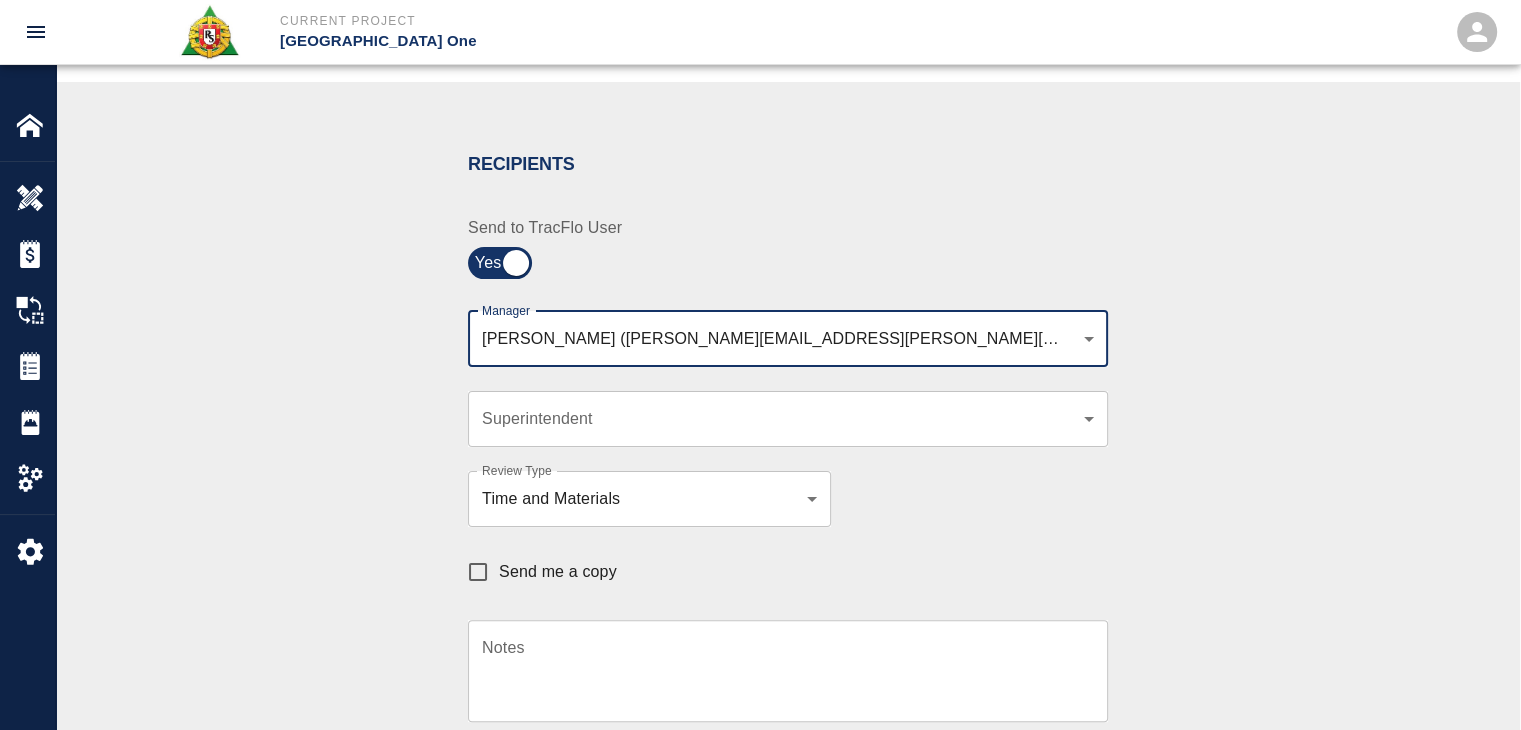 click on "Send me a copy" at bounding box center (478, 572) 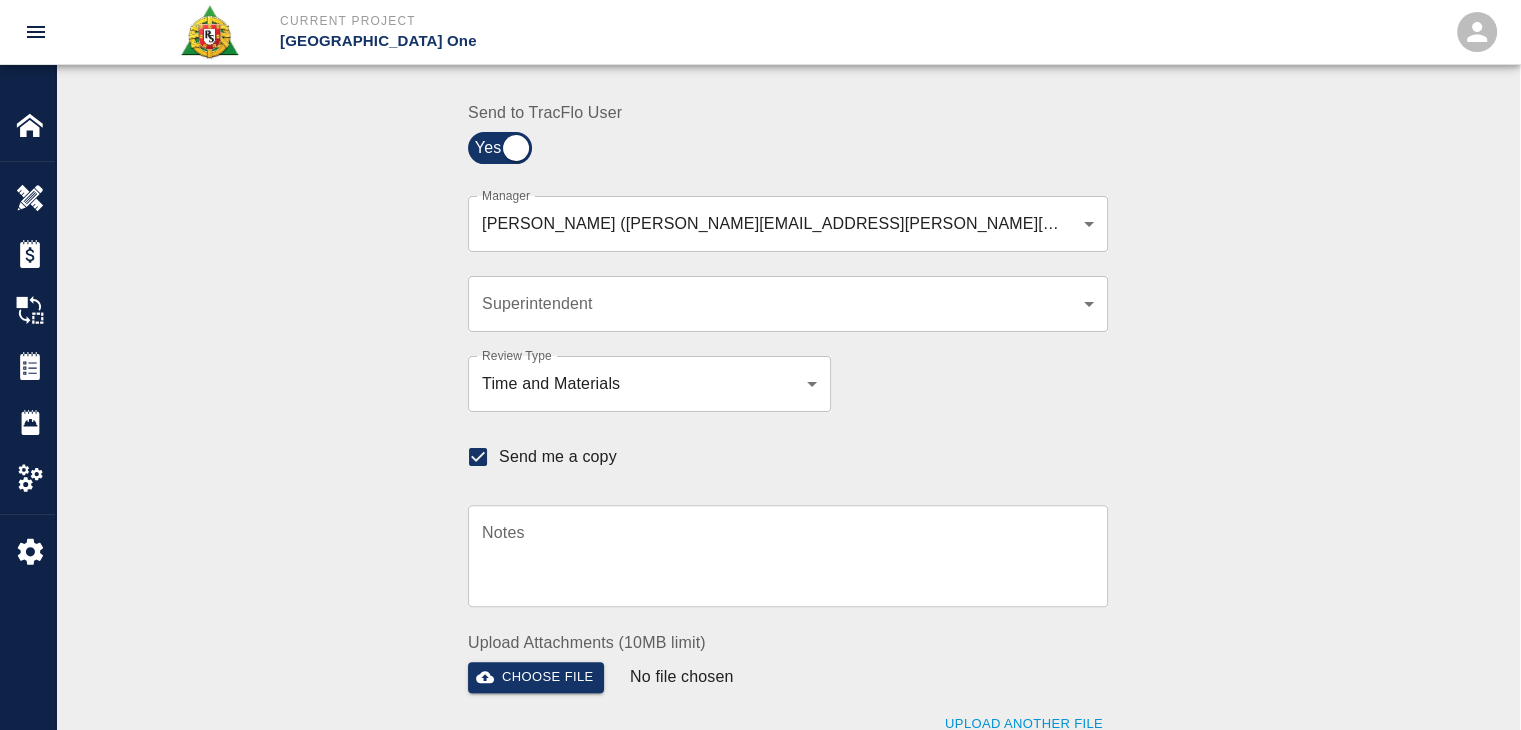 scroll, scrollTop: 712, scrollLeft: 0, axis: vertical 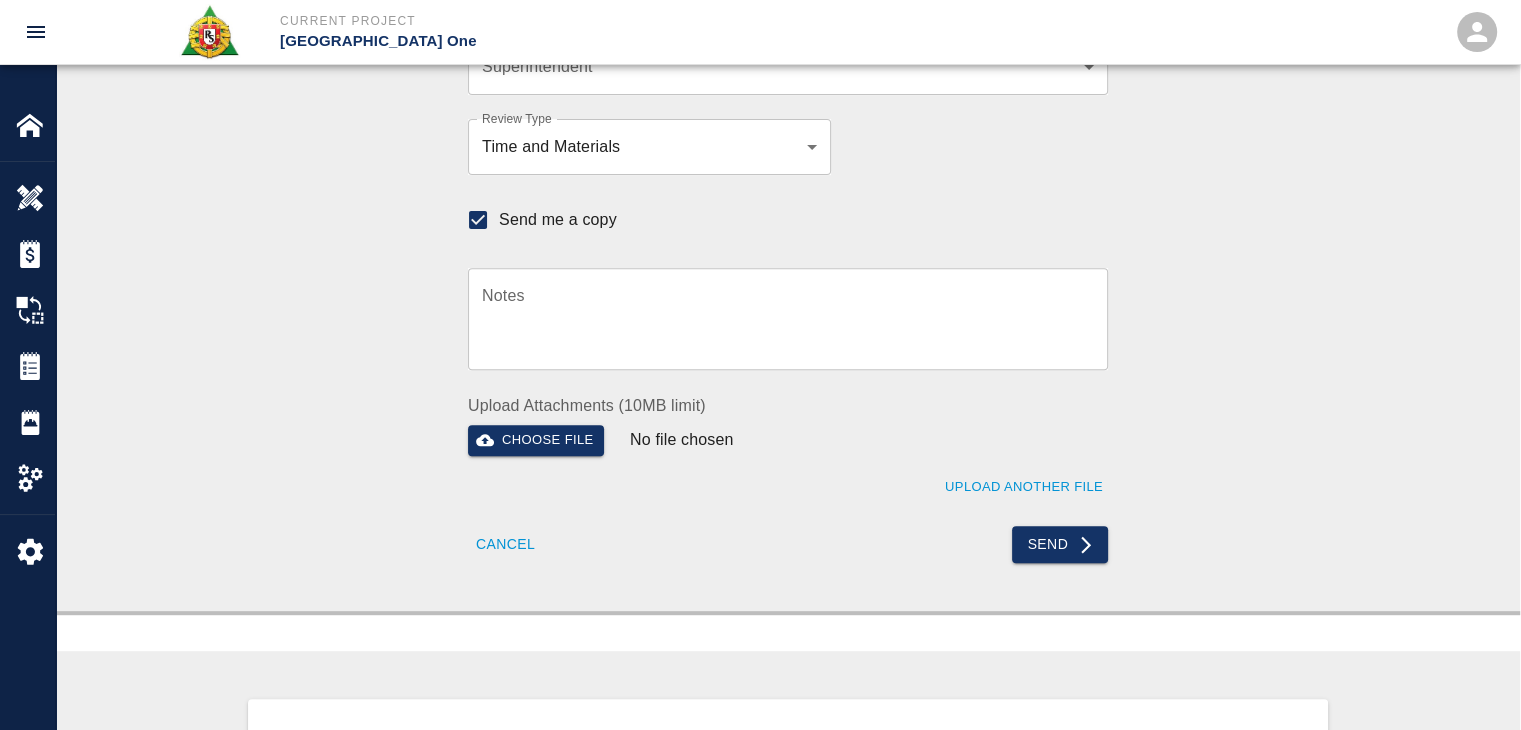 click on "Send me a copy" at bounding box center (558, 220) 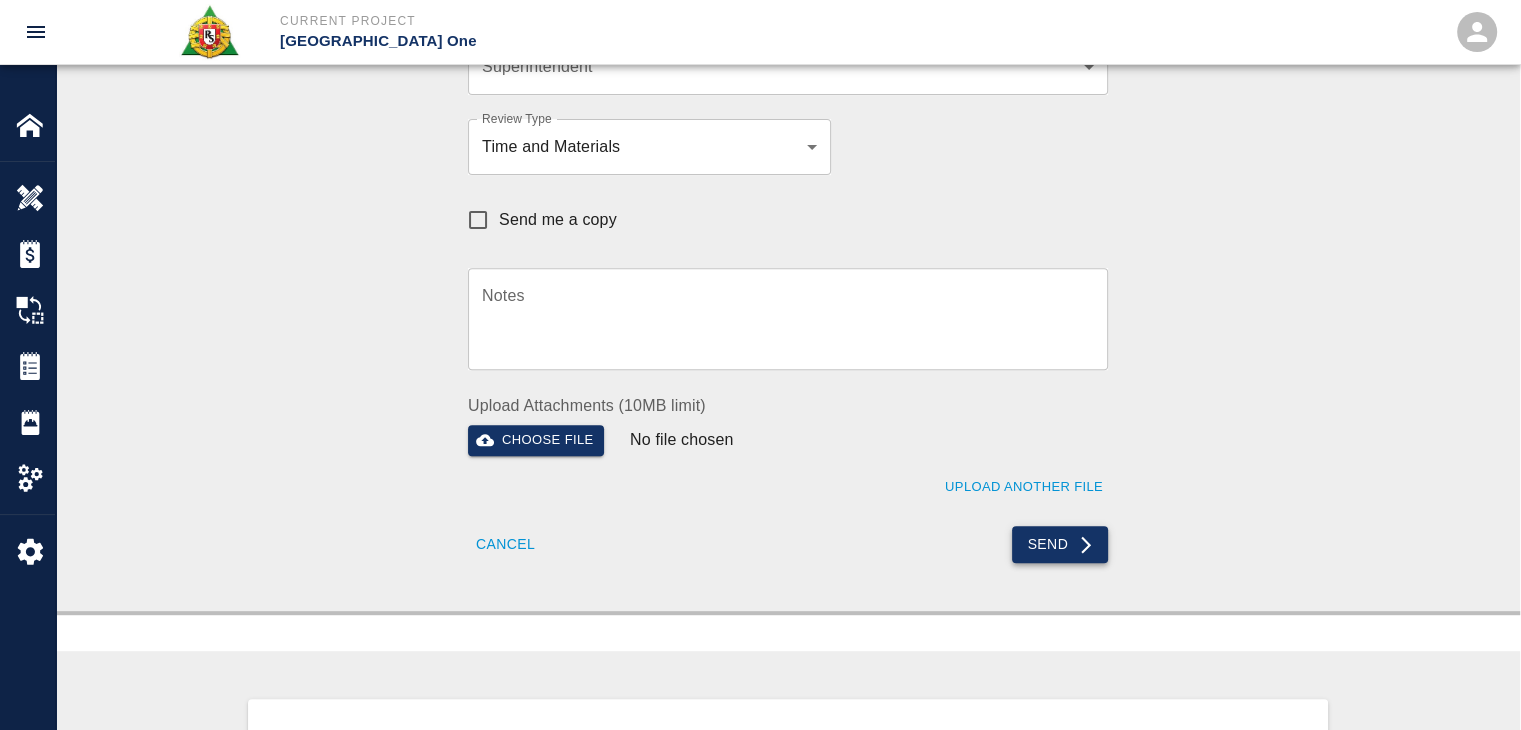 click on "Send" at bounding box center (1060, 544) 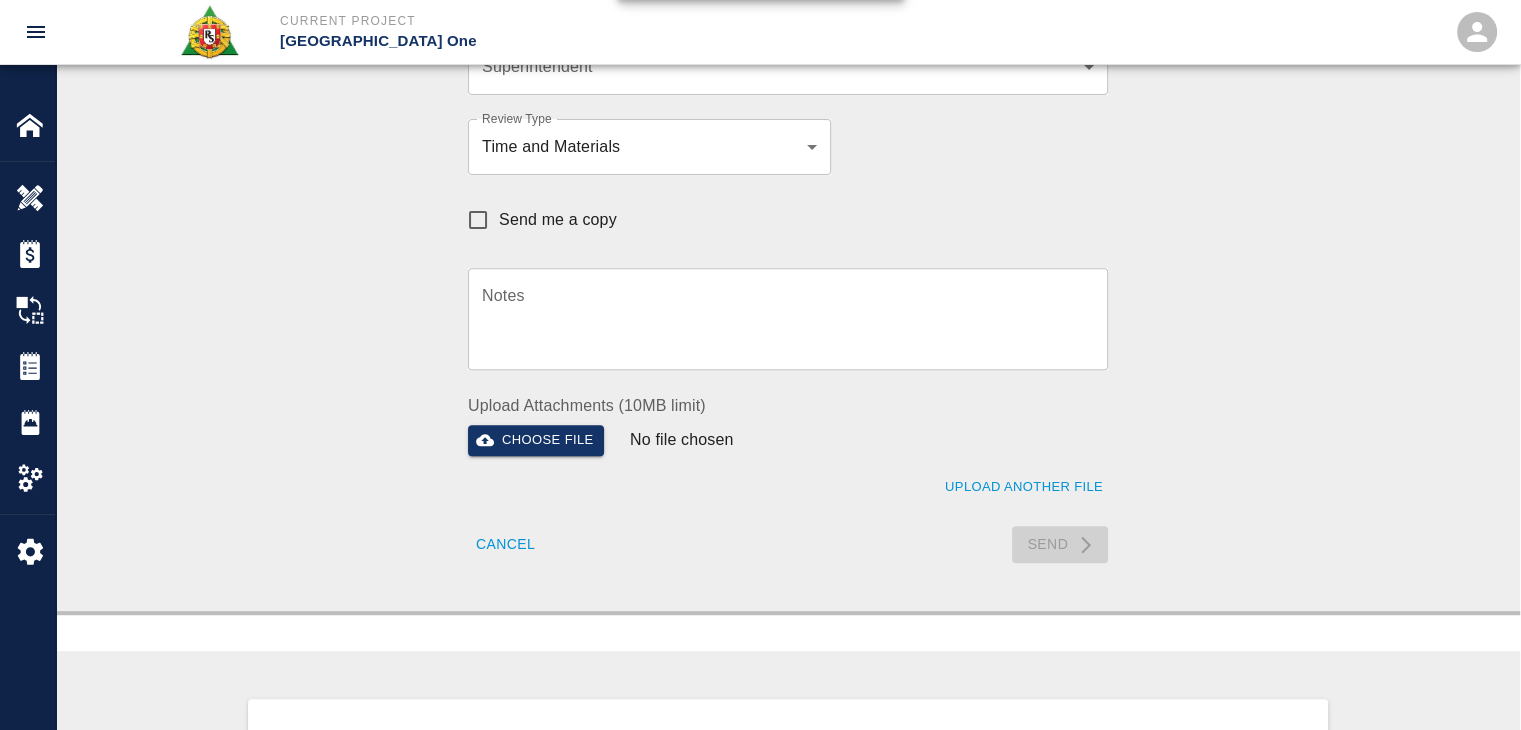 type 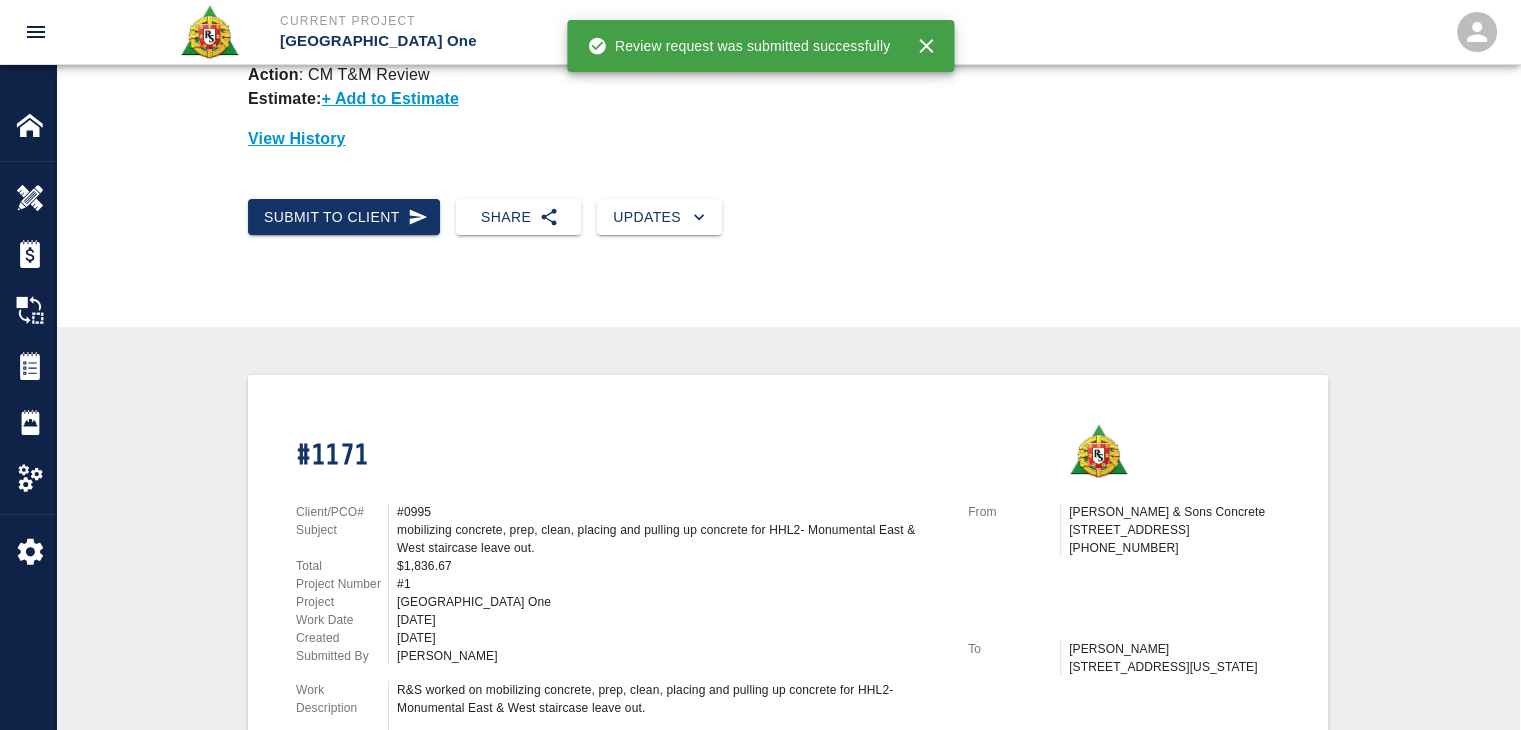 scroll, scrollTop: 0, scrollLeft: 0, axis: both 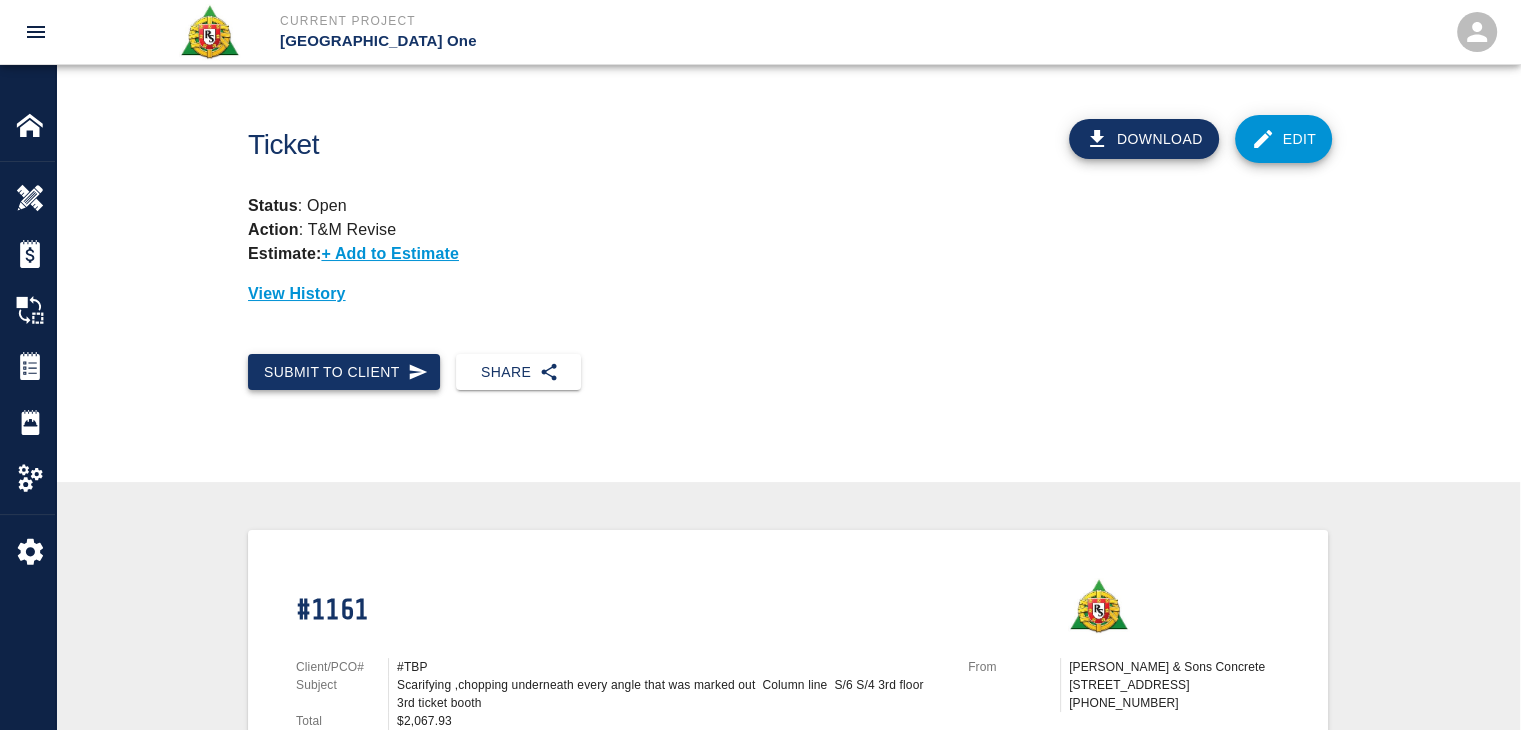 click 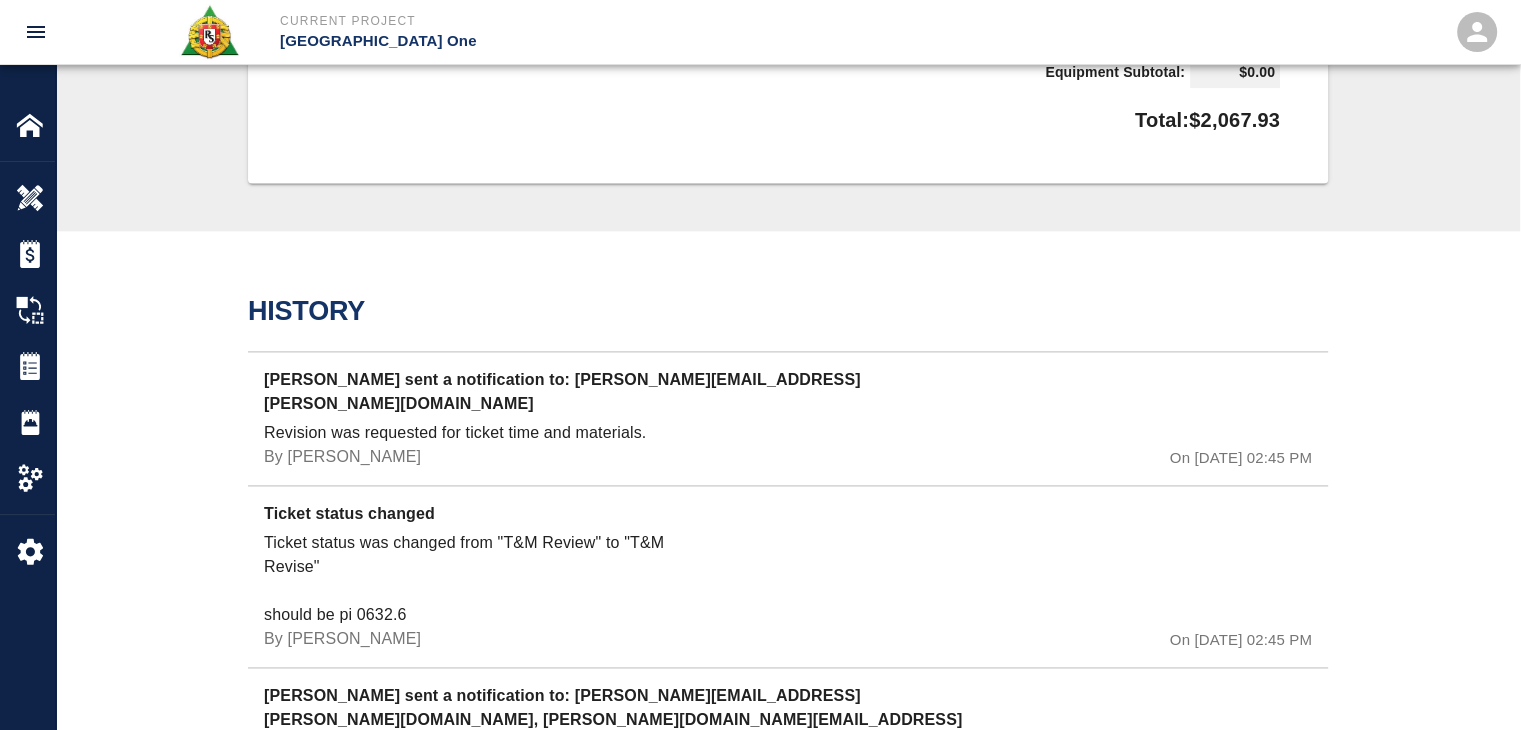 scroll, scrollTop: 2678, scrollLeft: 0, axis: vertical 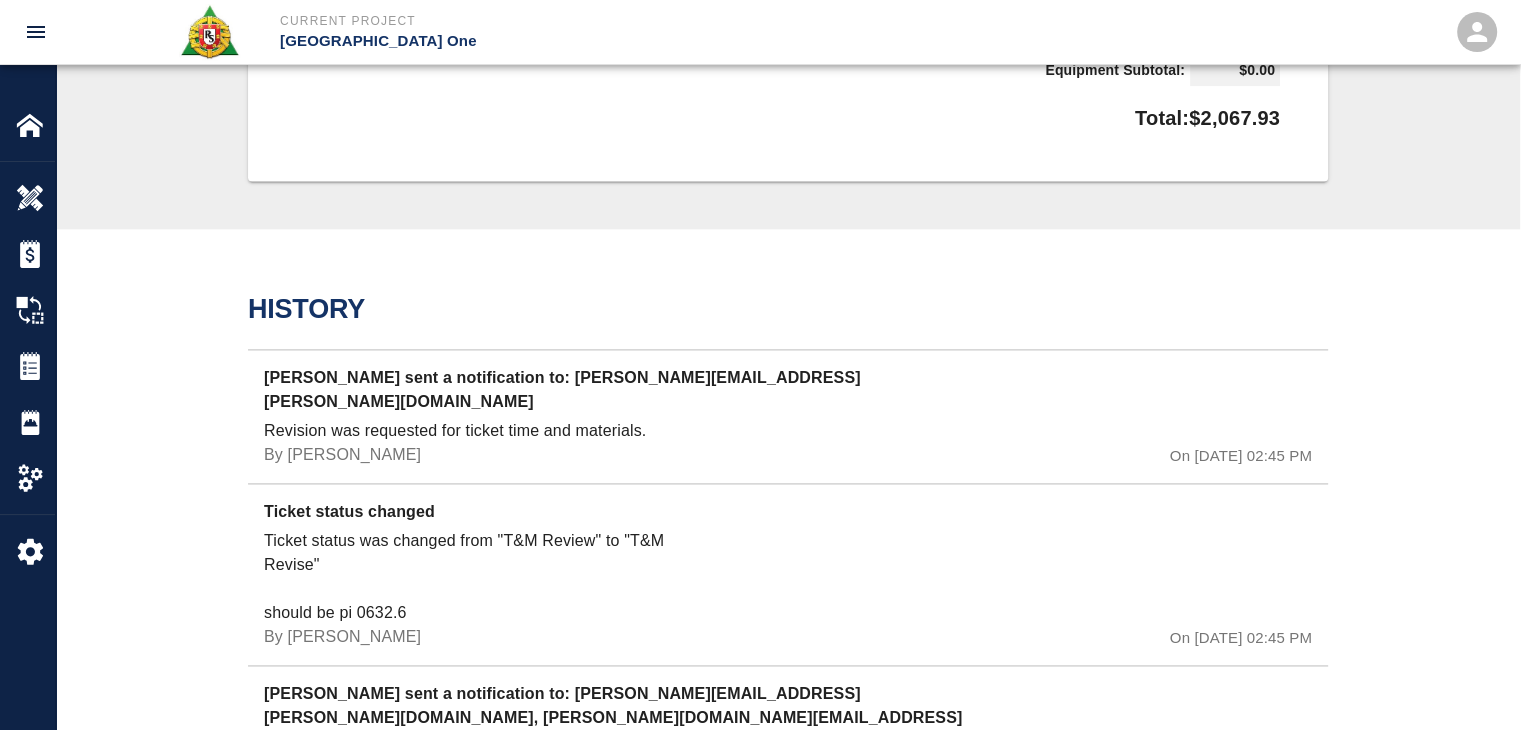click on "By [PERSON_NAME]" at bounding box center [482, 637] 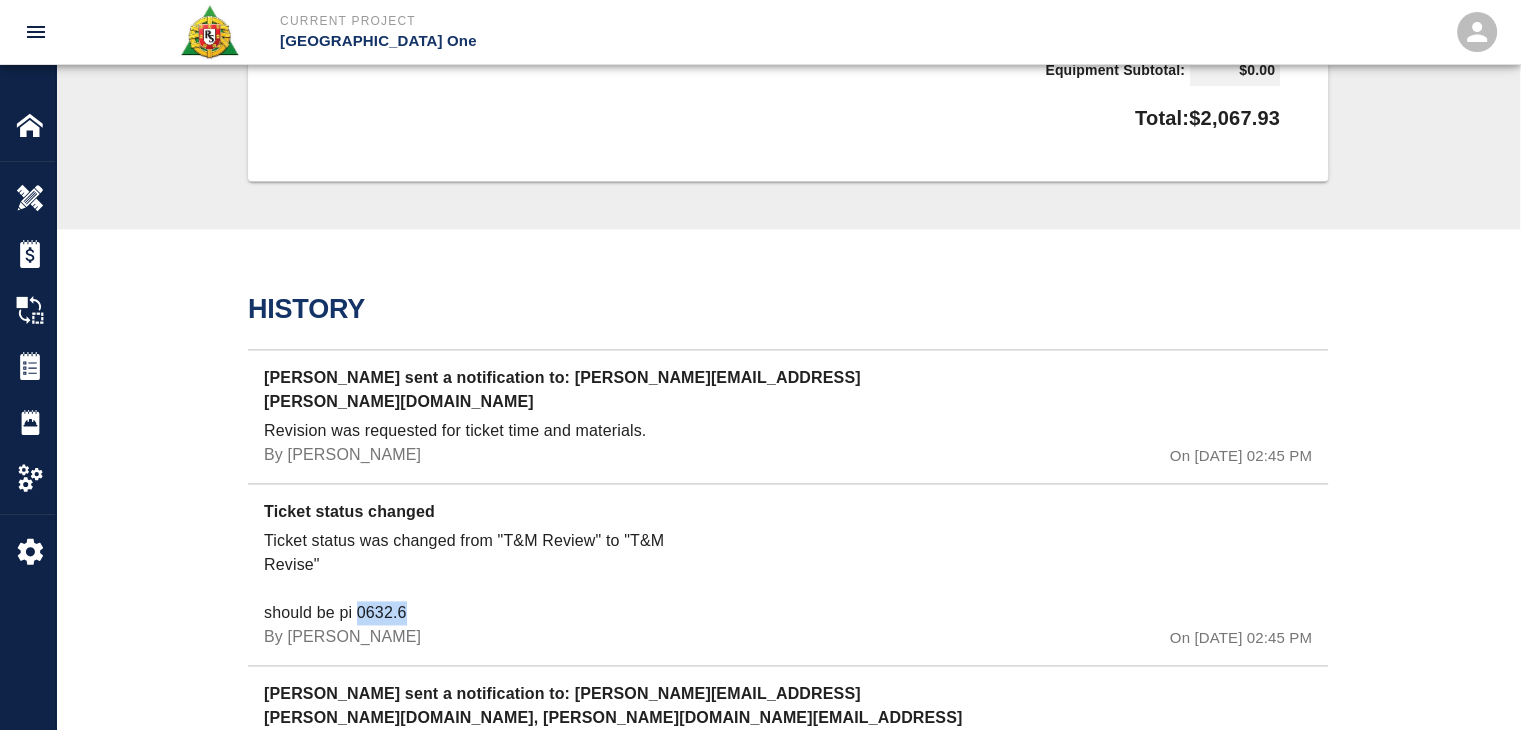 drag, startPoint x: 420, startPoint y: 581, endPoint x: 358, endPoint y: 581, distance: 62 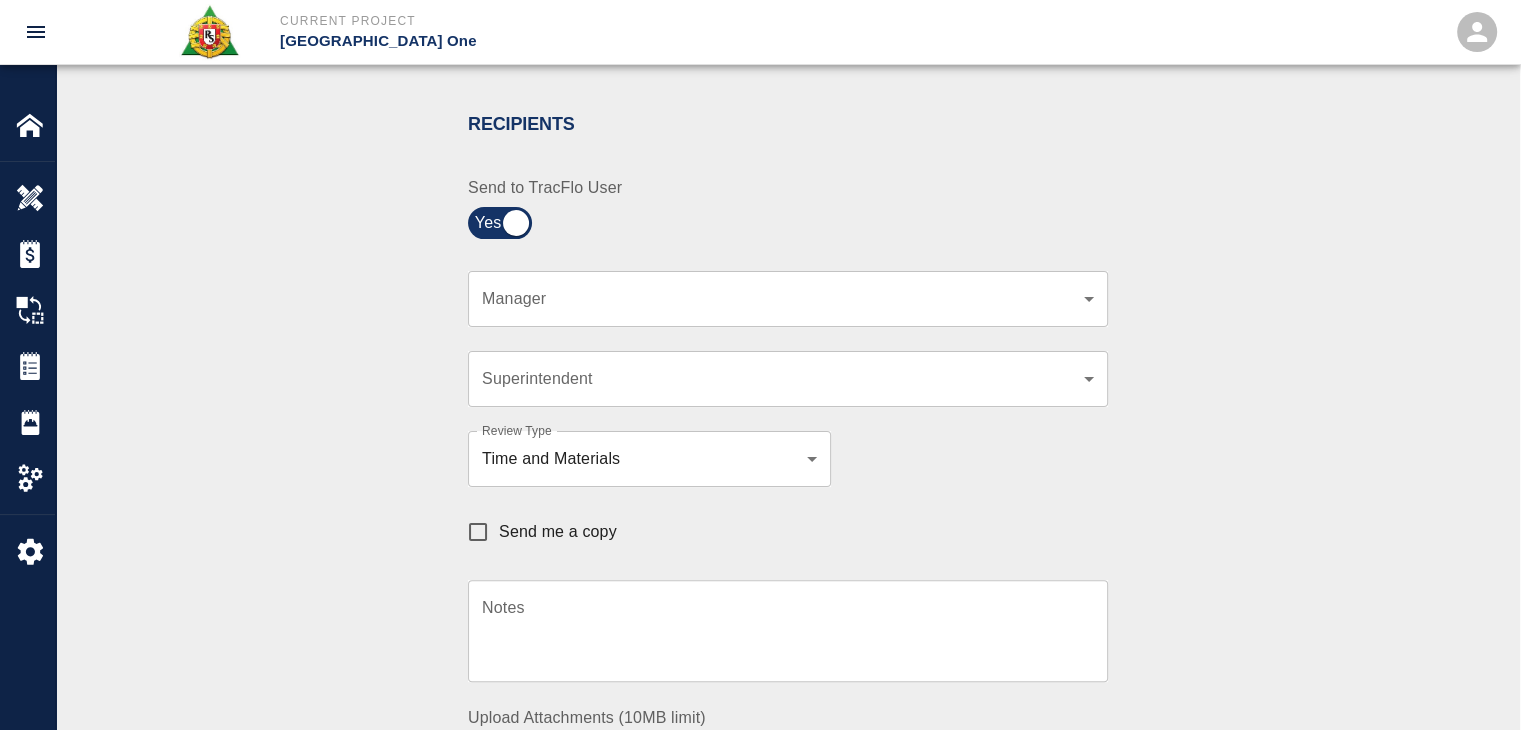 scroll, scrollTop: 0, scrollLeft: 0, axis: both 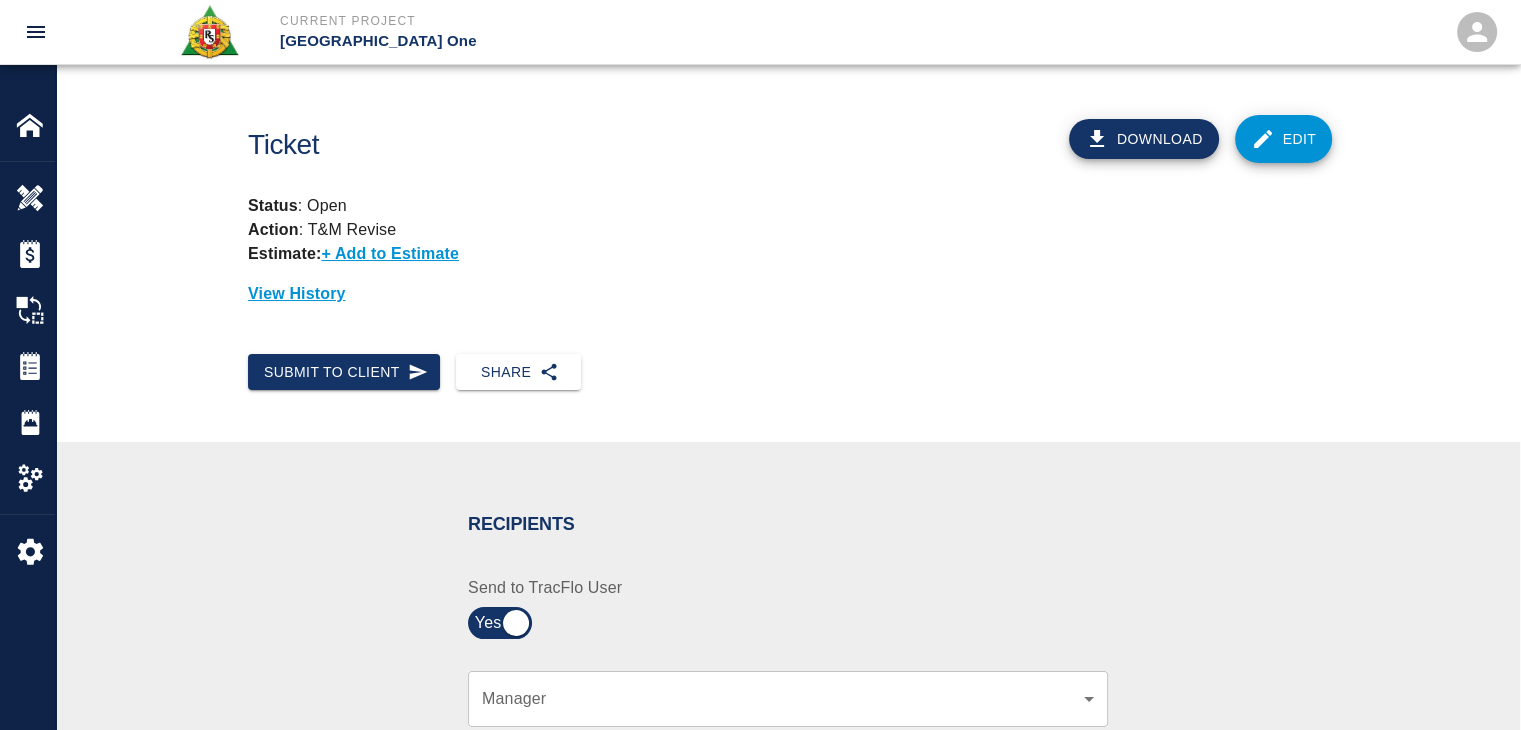 click on "Edit" at bounding box center [1284, 139] 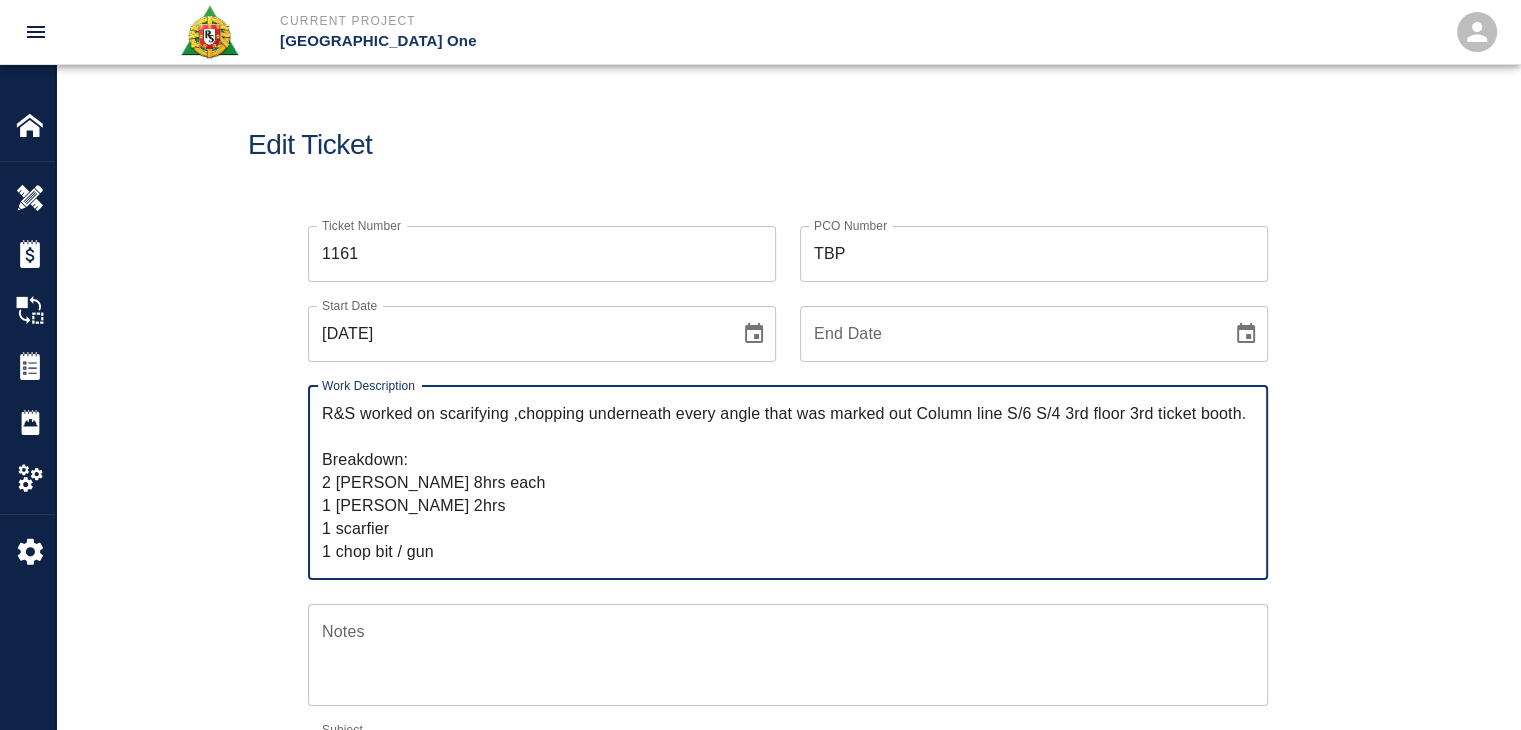 click on "Edit Ticket" at bounding box center [788, 145] 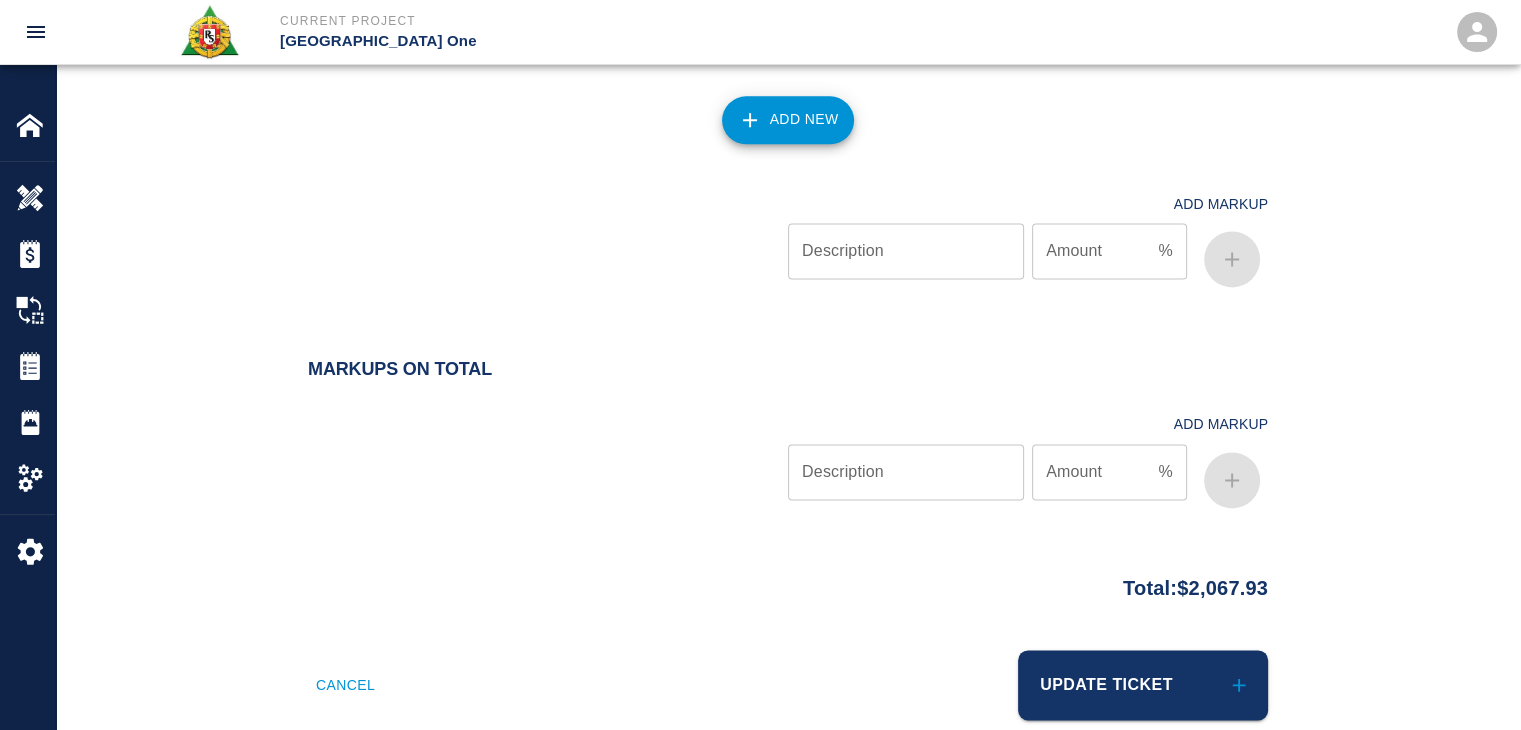 scroll, scrollTop: 2668, scrollLeft: 0, axis: vertical 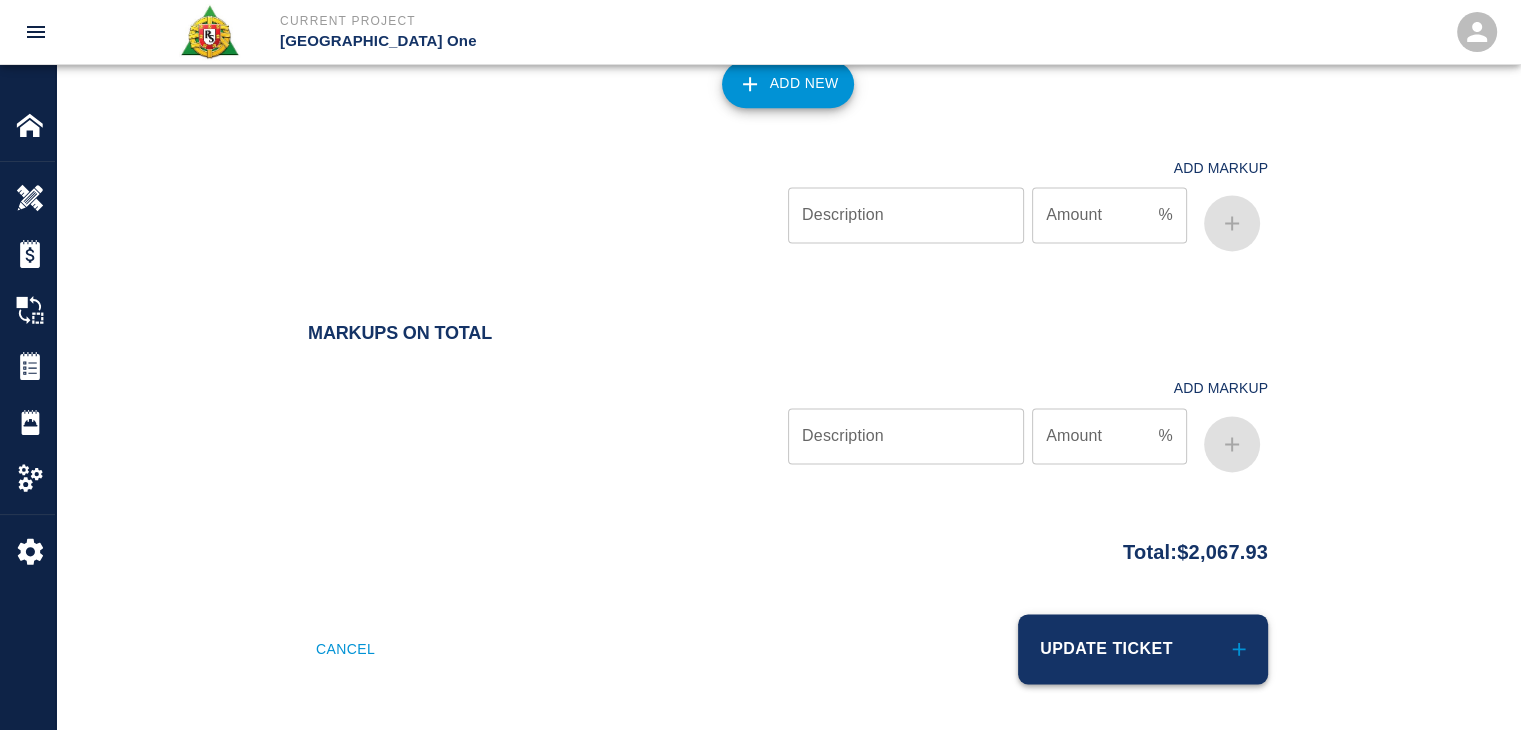 click on "Update Ticket" at bounding box center [1143, 649] 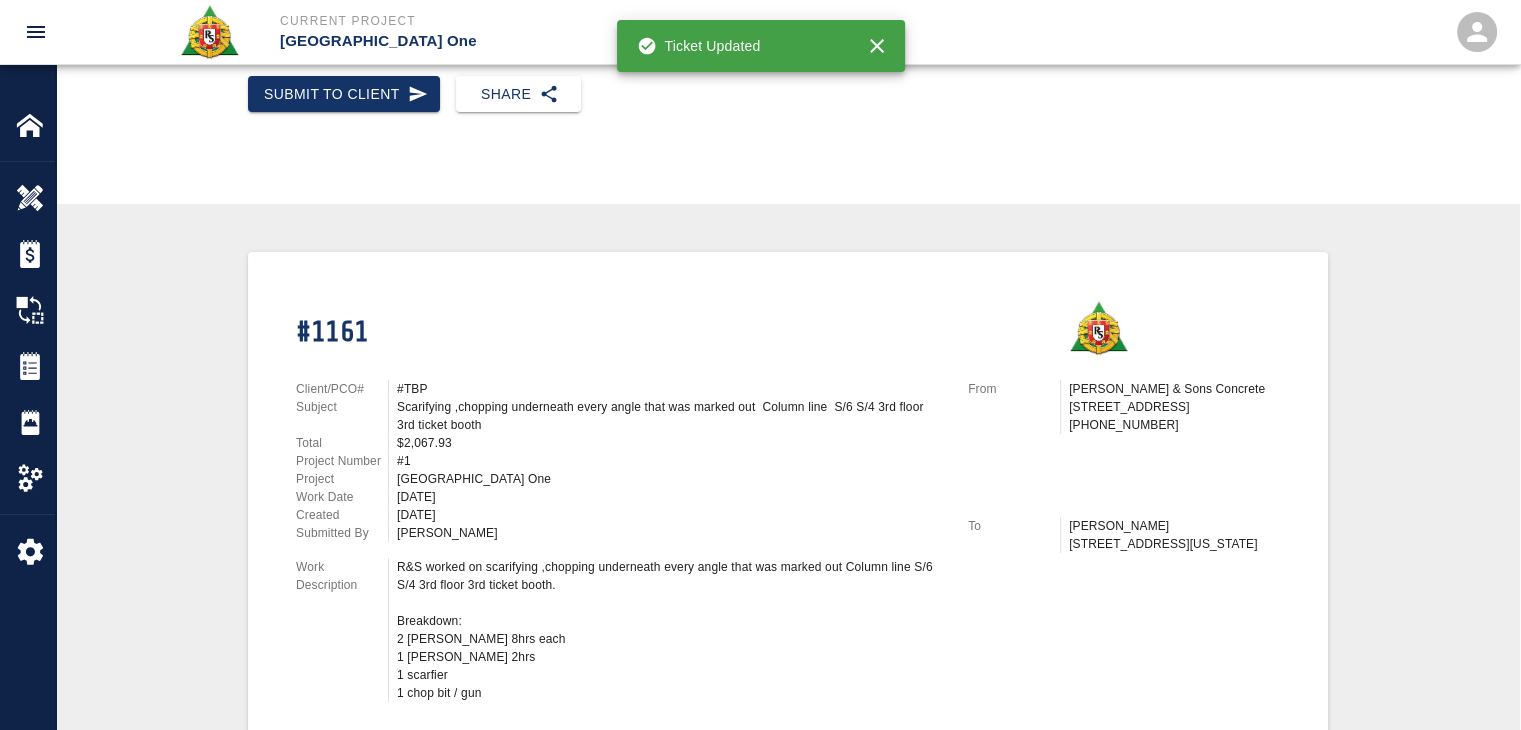 scroll, scrollTop: 0, scrollLeft: 0, axis: both 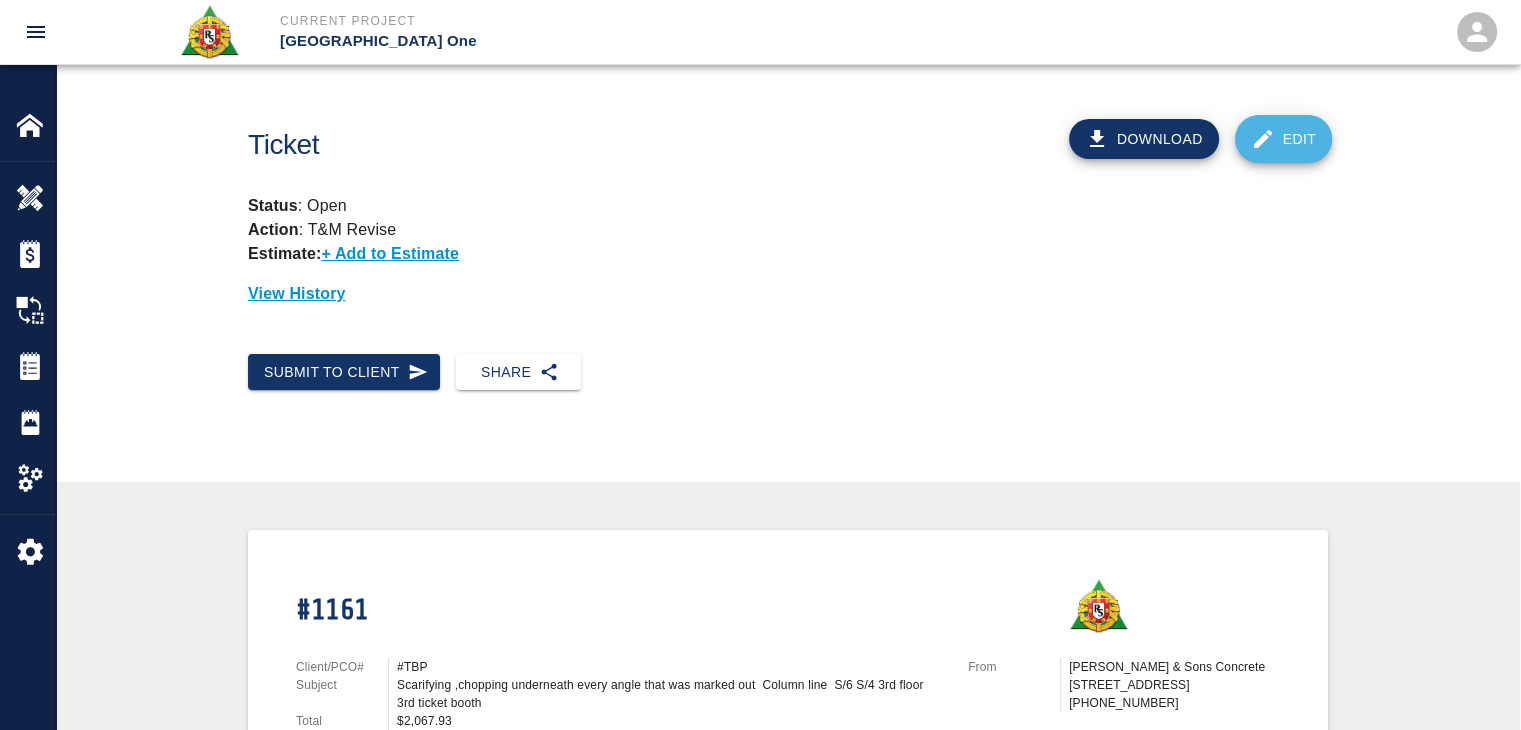 click on "Edit" at bounding box center (1284, 139) 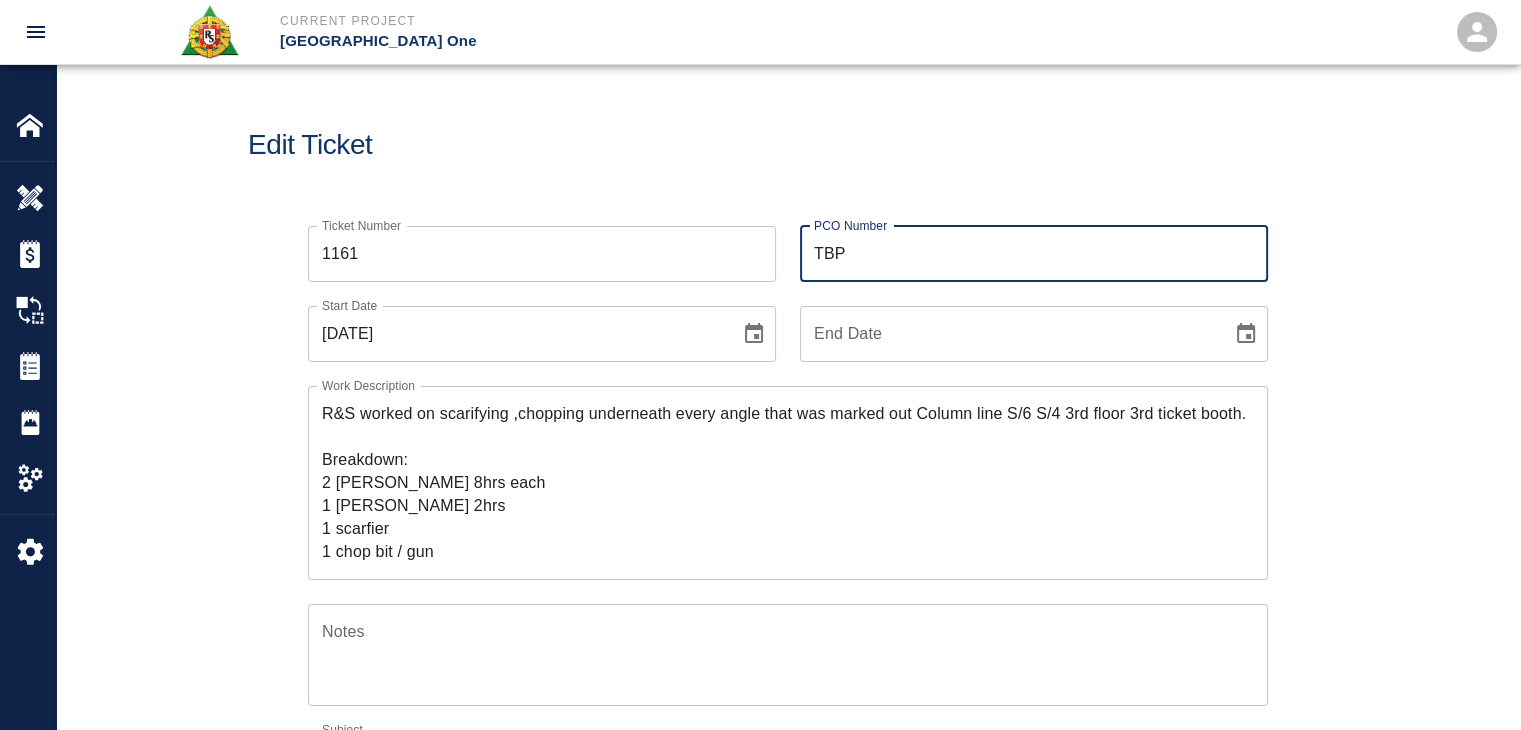 drag, startPoint x: 845, startPoint y: 261, endPoint x: 827, endPoint y: 262, distance: 18.027756 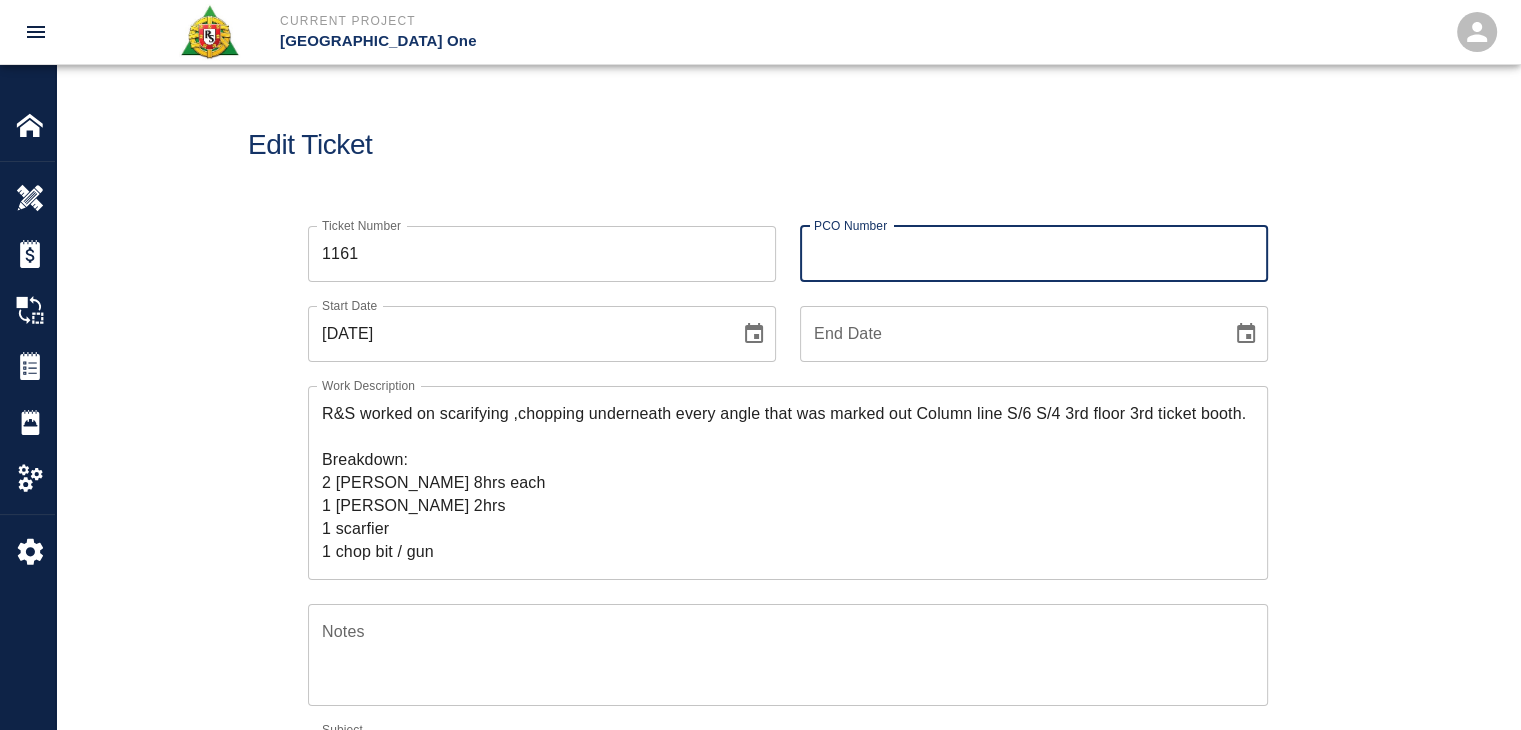paste on "0632.6" 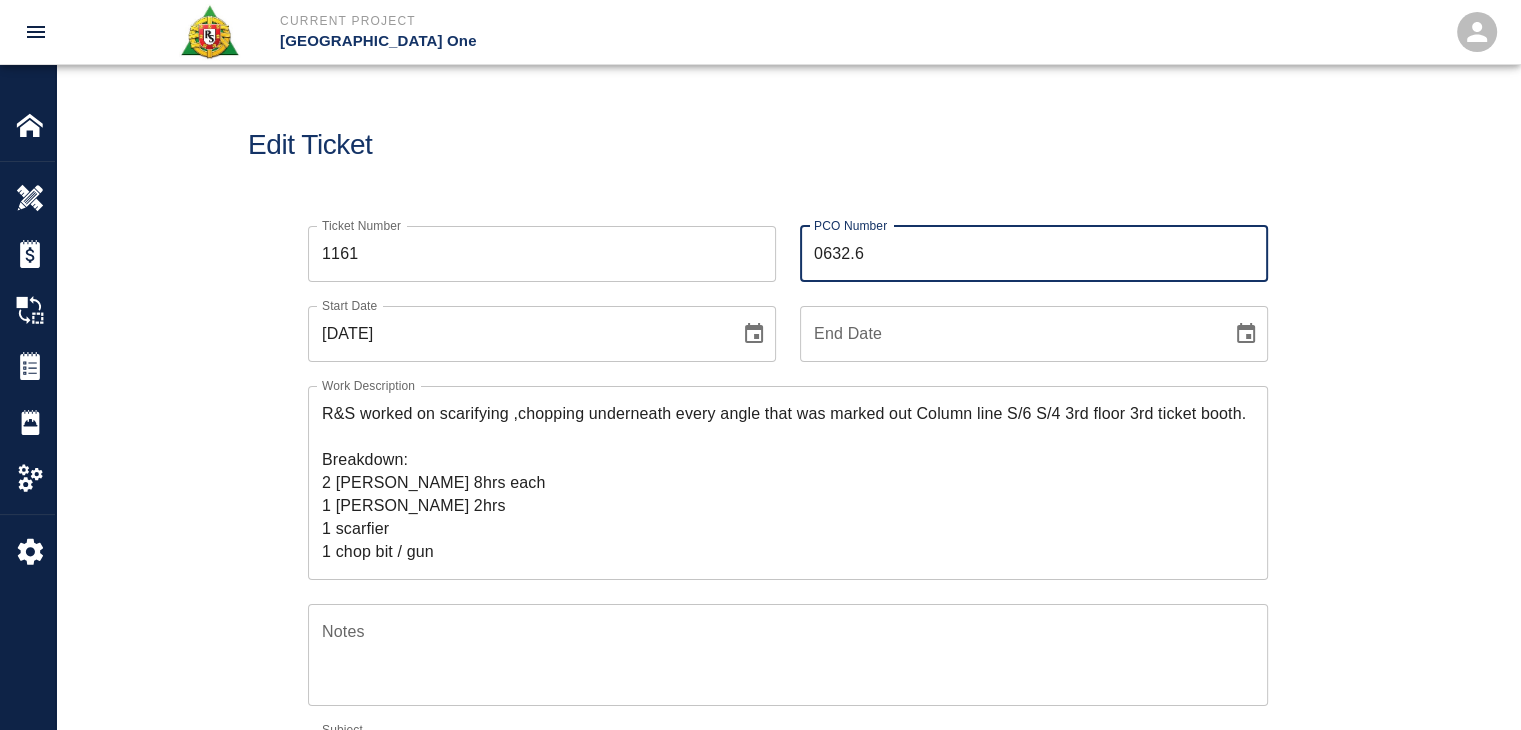 type on "0632.6" 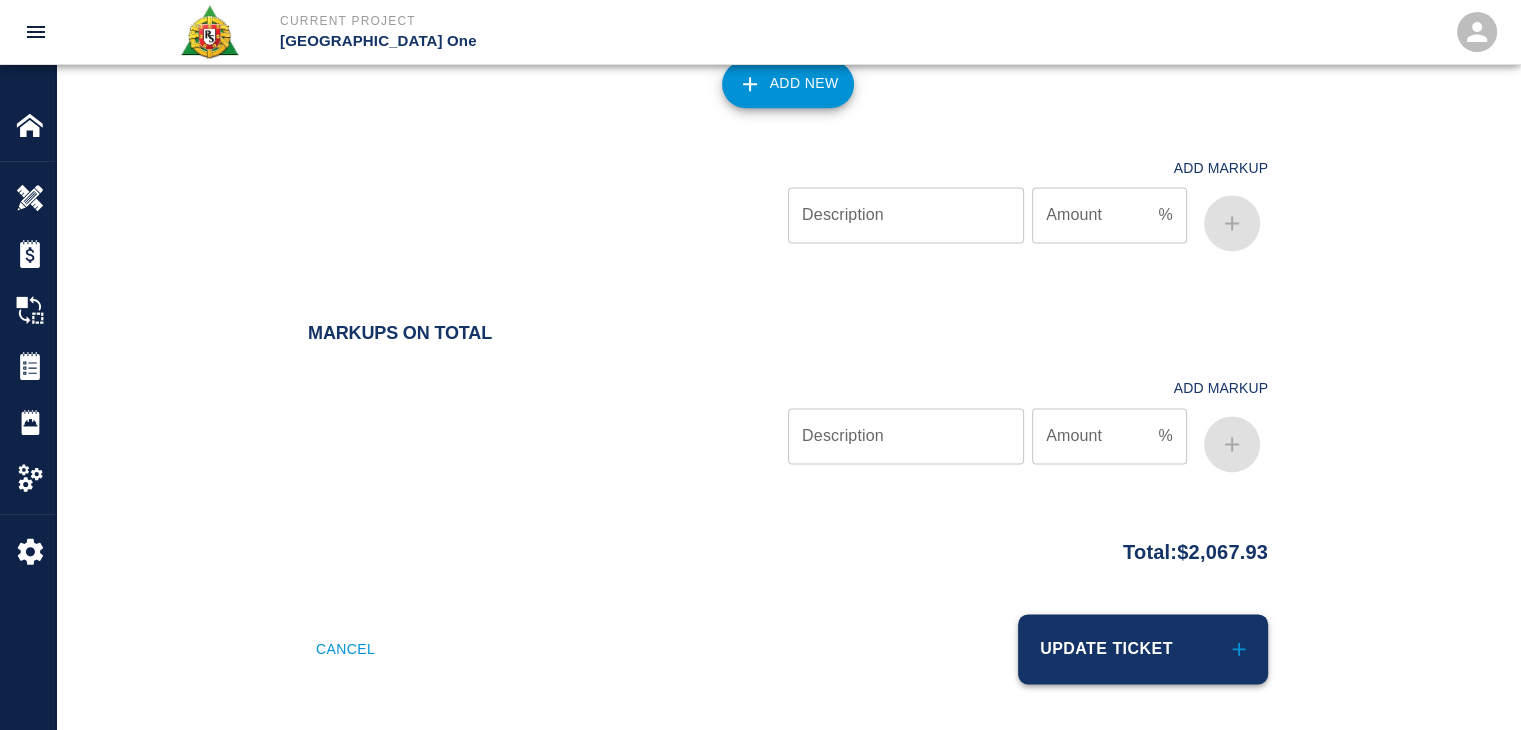 scroll, scrollTop: 2668, scrollLeft: 0, axis: vertical 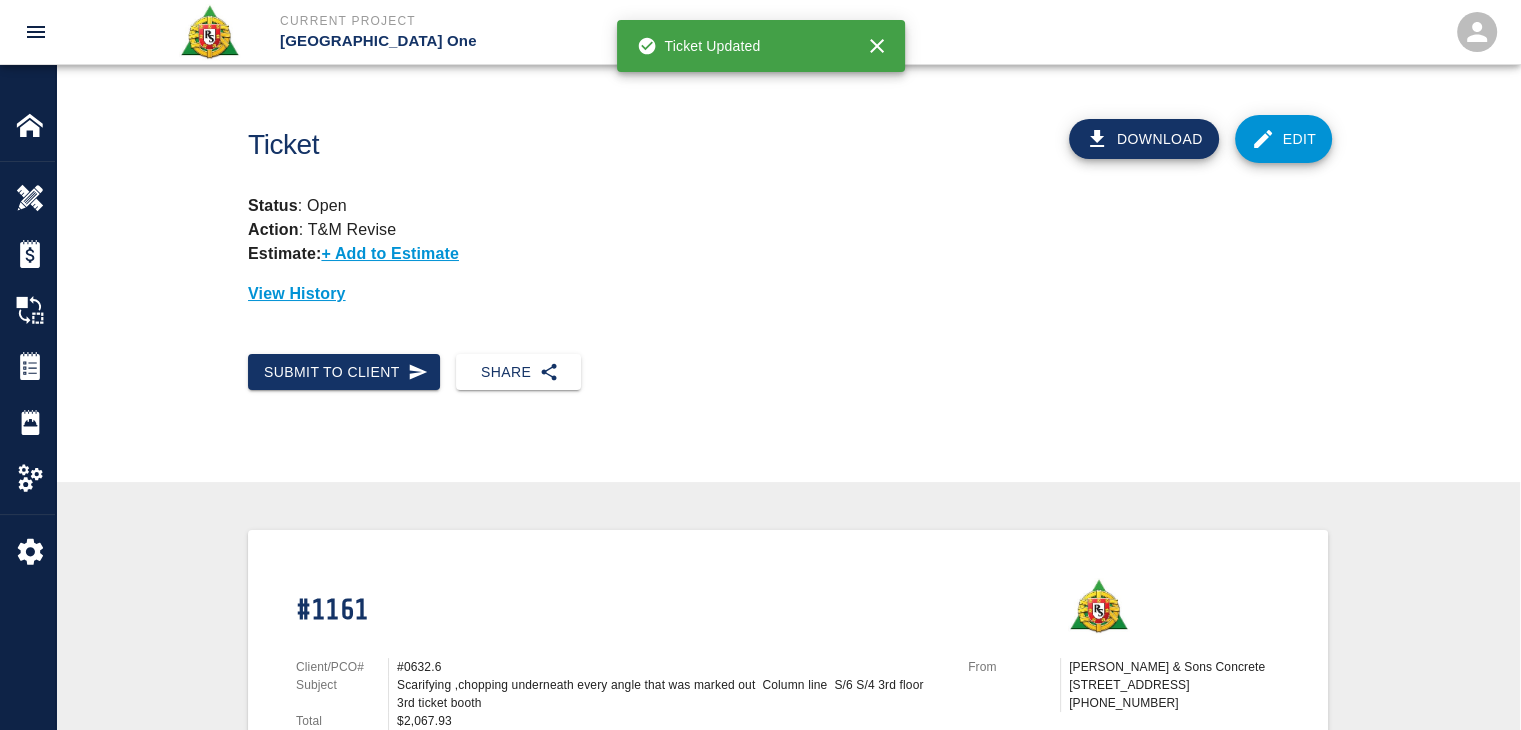 click on "Submit to Client" at bounding box center (336, 364) 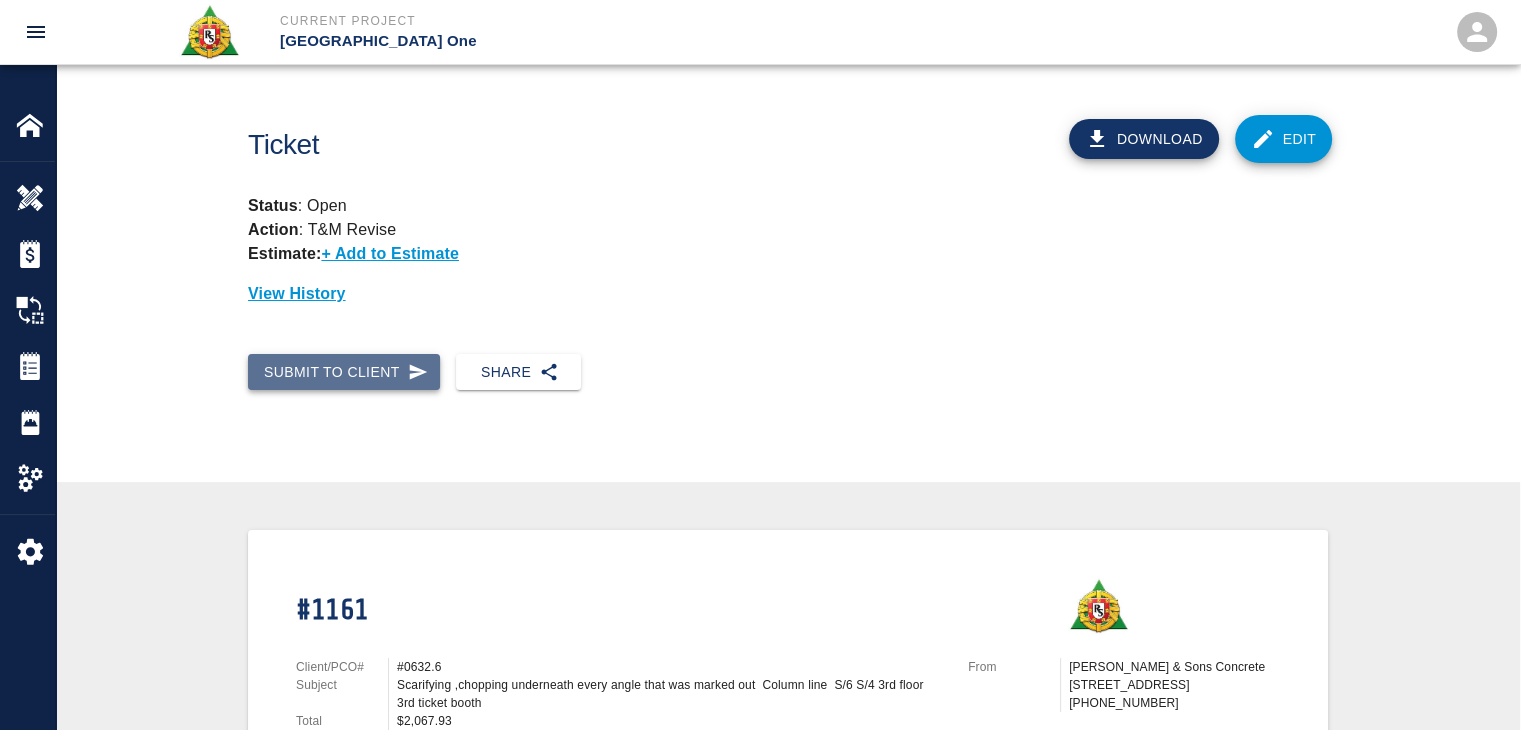click on "Submit to Client" at bounding box center [344, 372] 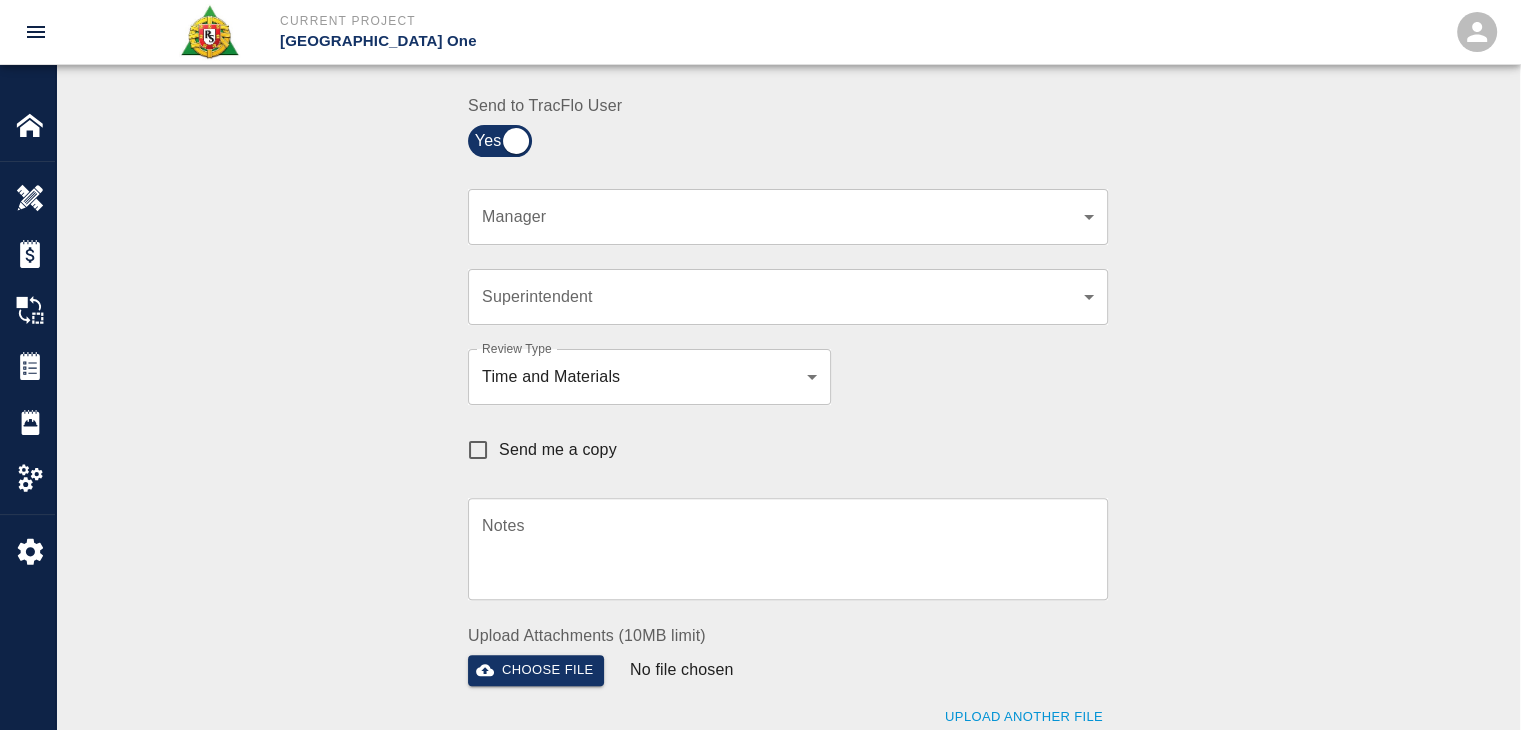 scroll, scrollTop: 483, scrollLeft: 0, axis: vertical 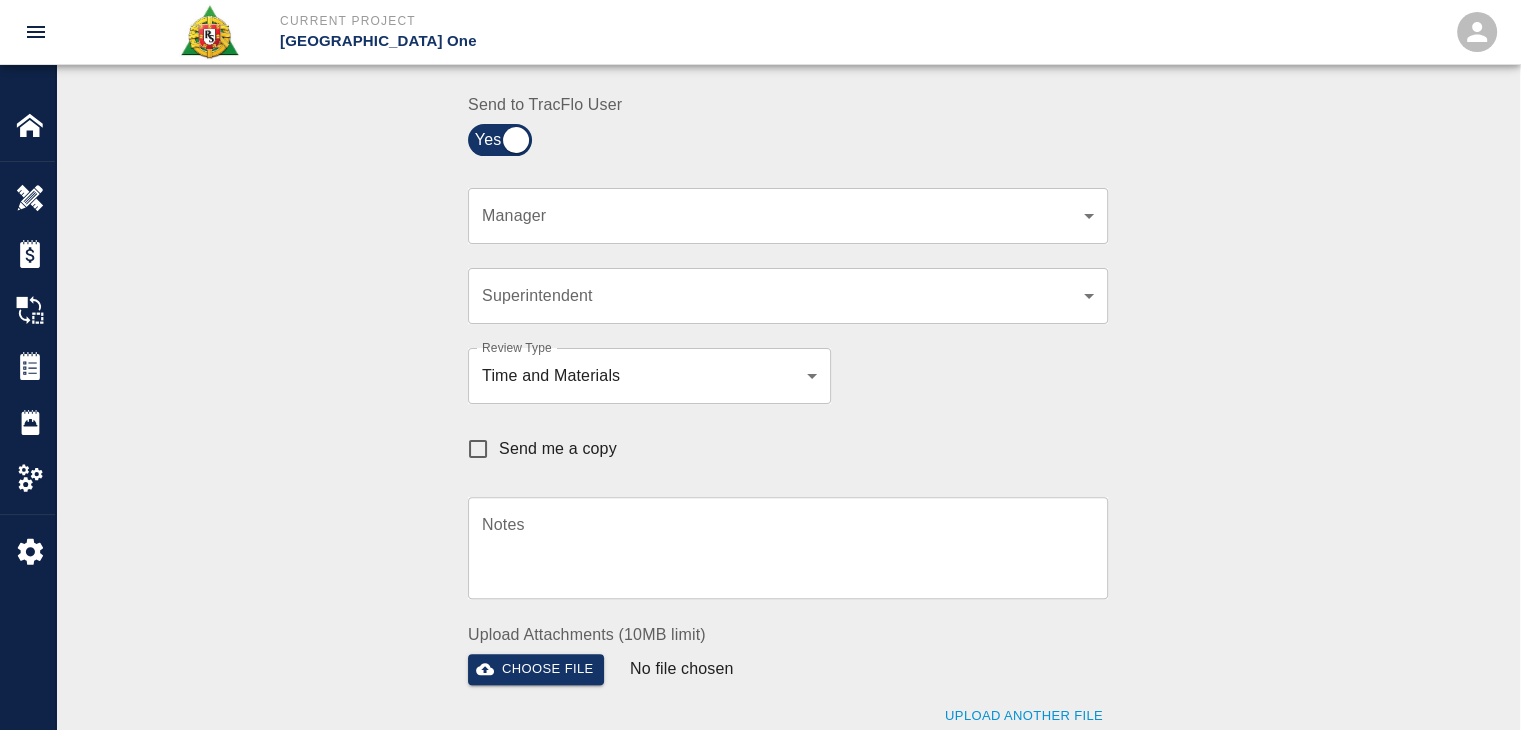 click on "Current Project [GEOGRAPHIC_DATA] One Home [GEOGRAPHIC_DATA] One Overview Estimates Change Orders Tickets Daily Reports Project Settings Settings Powered By Terms of Service  |  Privacy Policy Ticket Download Edit Status :   Open Action :   T&M Revise Estimate:  + Add to Estimate View History Submit to Client Share Recipients Internal Team ​ Internal Team Notes x Notes Cancel Send Recipients Send to TracFlo User Manager ​ Manager Superintendent ​ Superintendent Review Type Time and Materials tm Review Type Send me a copy Notes x Notes Upload Attachments (10MB limit) Choose file No file chosen Upload Another File Cancel Send Request Time and Material Revision Notes   * x Notes   * Upload Attachments (10MB limit) Choose file No file chosen Upload Another File Cancel Send Time and Materials Reject Notes   * x Notes   * Upload Attachments (10MB limit) Choose file No file chosen Upload Another File Cancel Send Approve Ticket Time and Materials Signature Clear Notes x Notes Upload Attachments (10MB limit) Cancel" at bounding box center [760, -118] 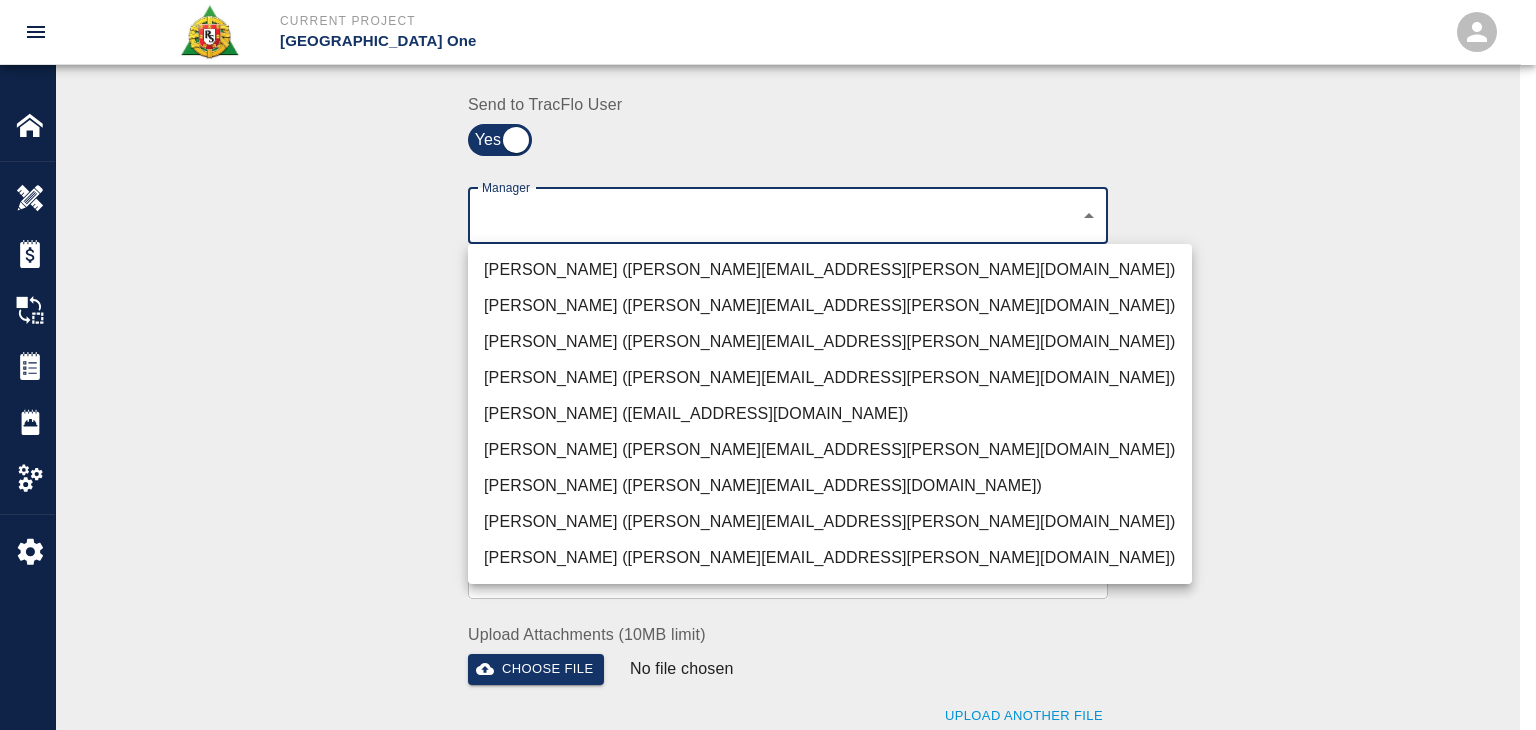 click on "[PERSON_NAME] ([PERSON_NAME][EMAIL_ADDRESS][PERSON_NAME][DOMAIN_NAME])" at bounding box center [830, 270] 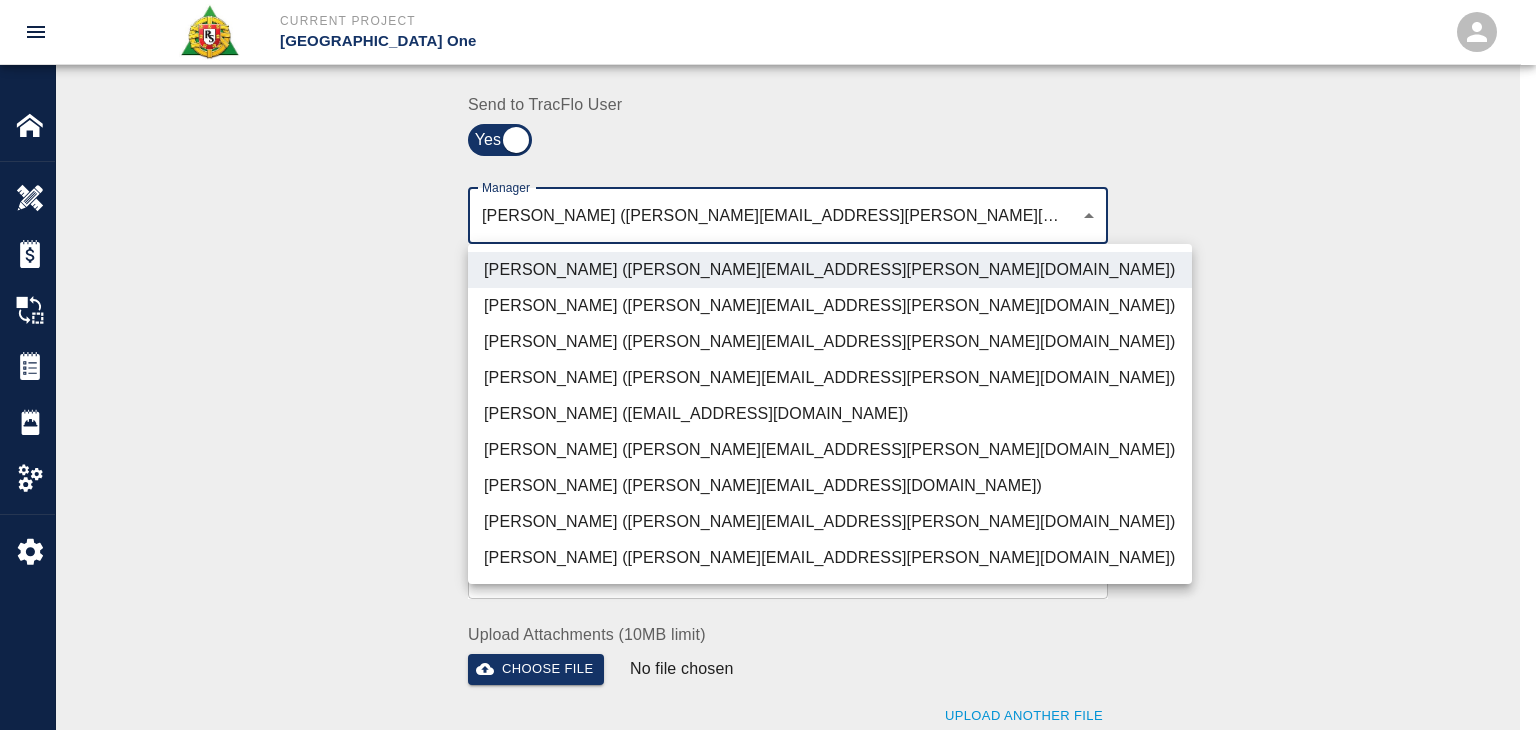 click on "[PERSON_NAME] ([PERSON_NAME][EMAIL_ADDRESS][PERSON_NAME][DOMAIN_NAME])" at bounding box center (830, 270) 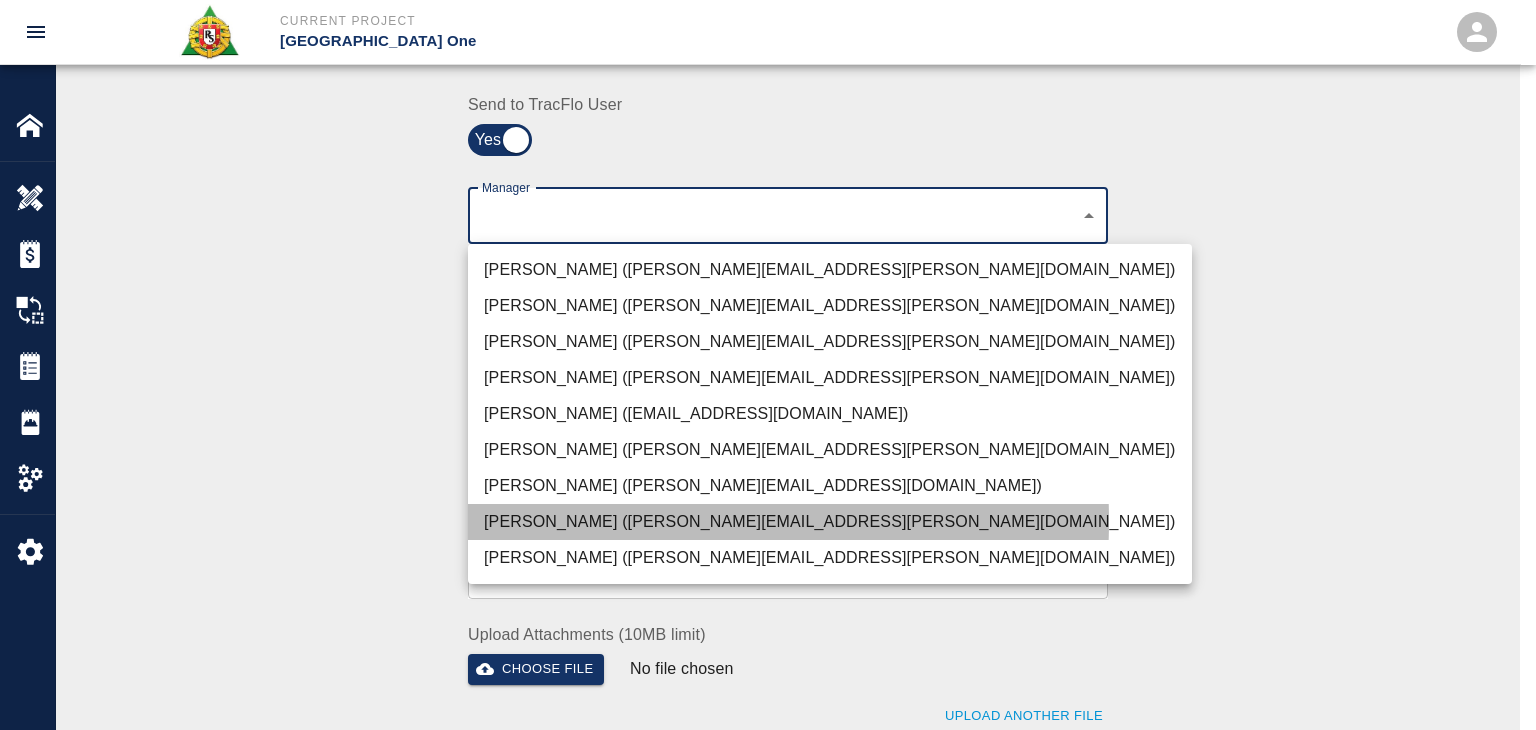 click on "[PERSON_NAME] ([PERSON_NAME][EMAIL_ADDRESS][PERSON_NAME][DOMAIN_NAME])" at bounding box center (830, 522) 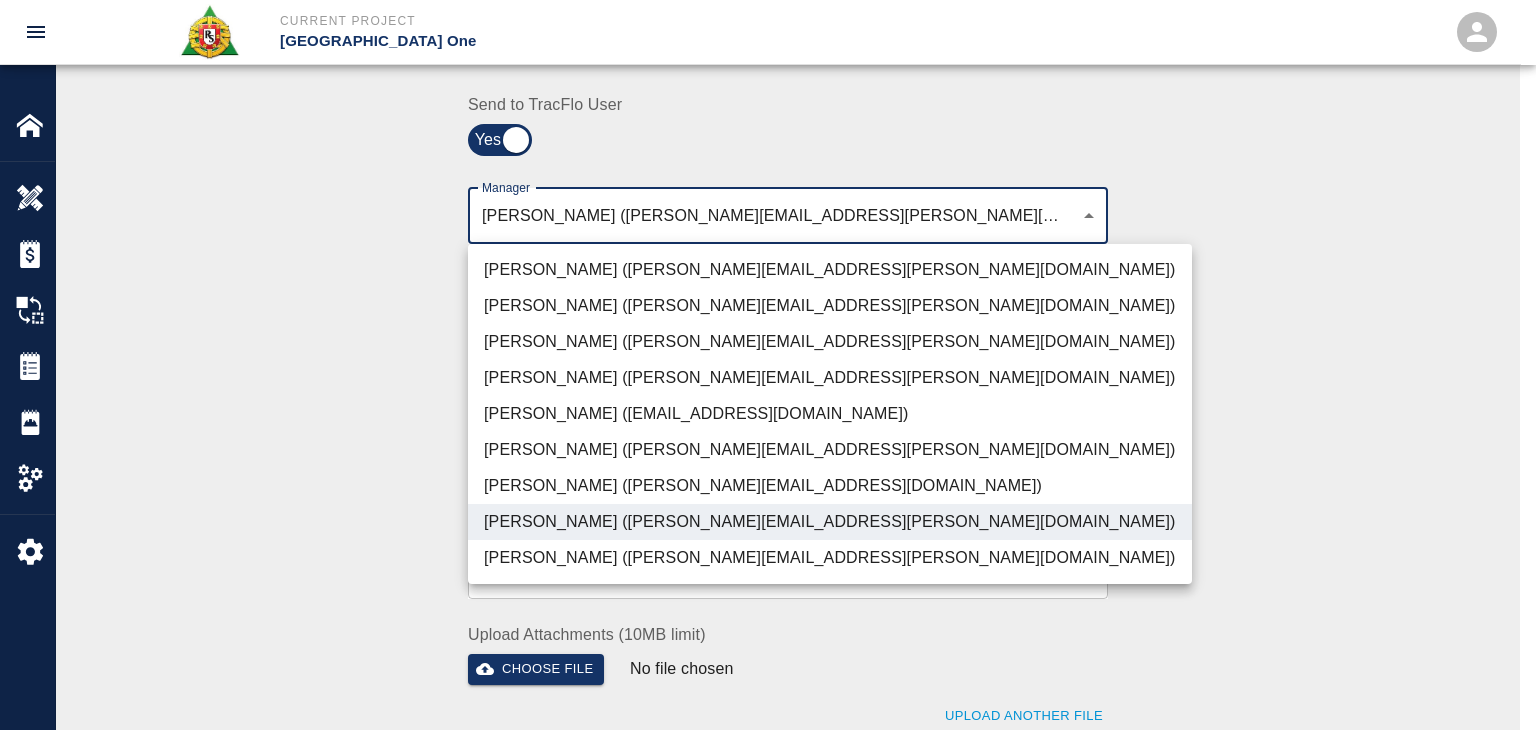 click at bounding box center [768, 365] 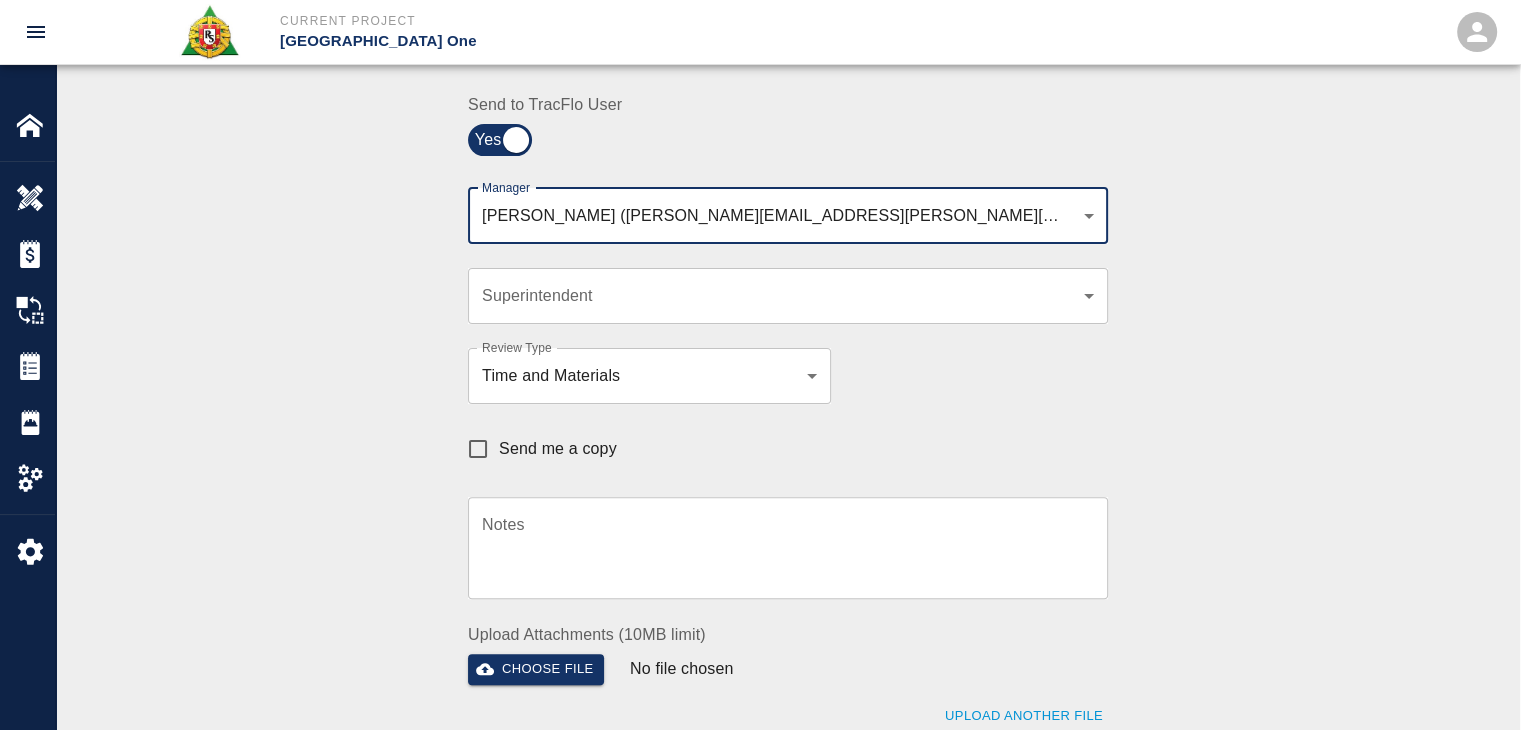 click on "Send me a copy" at bounding box center [558, 449] 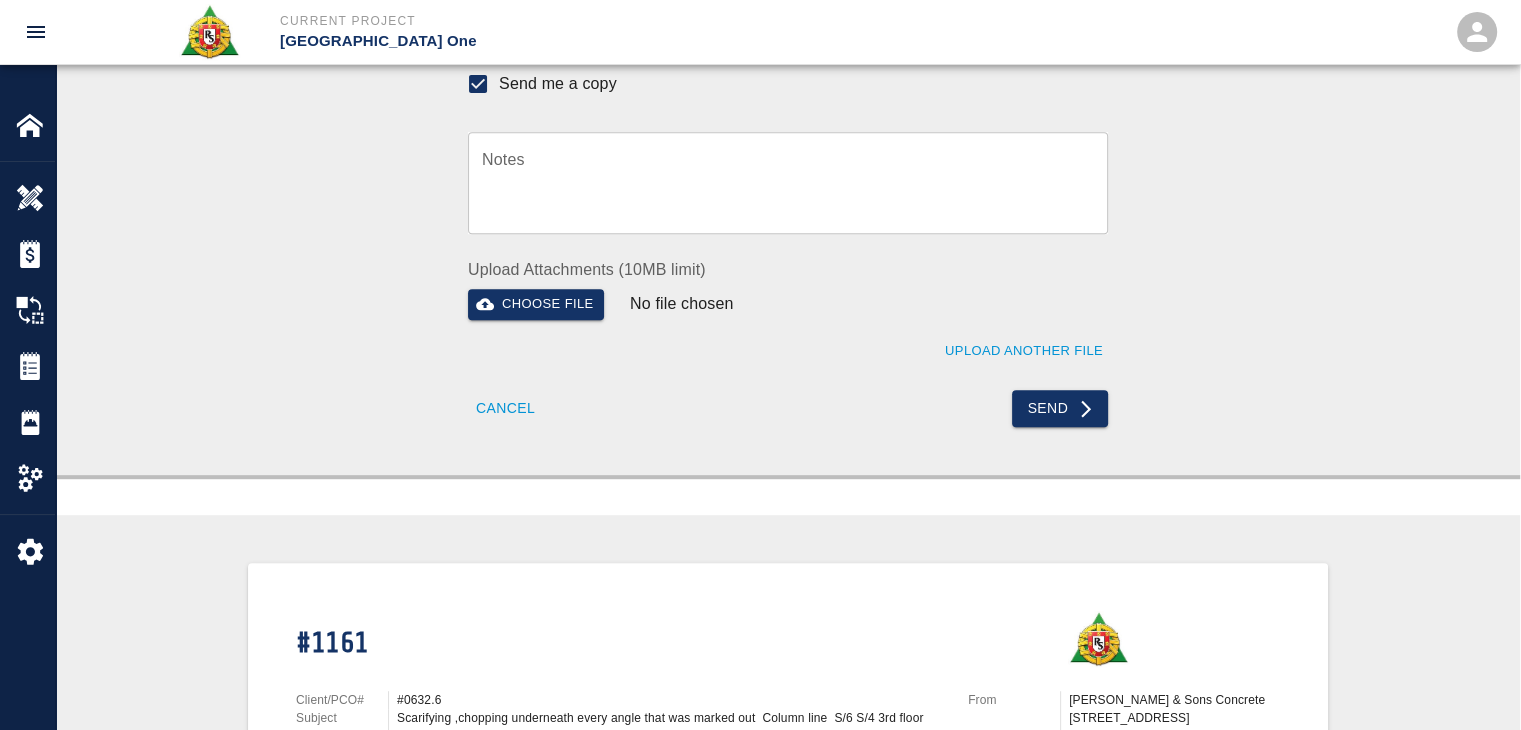 scroll, scrollTop: 968, scrollLeft: 0, axis: vertical 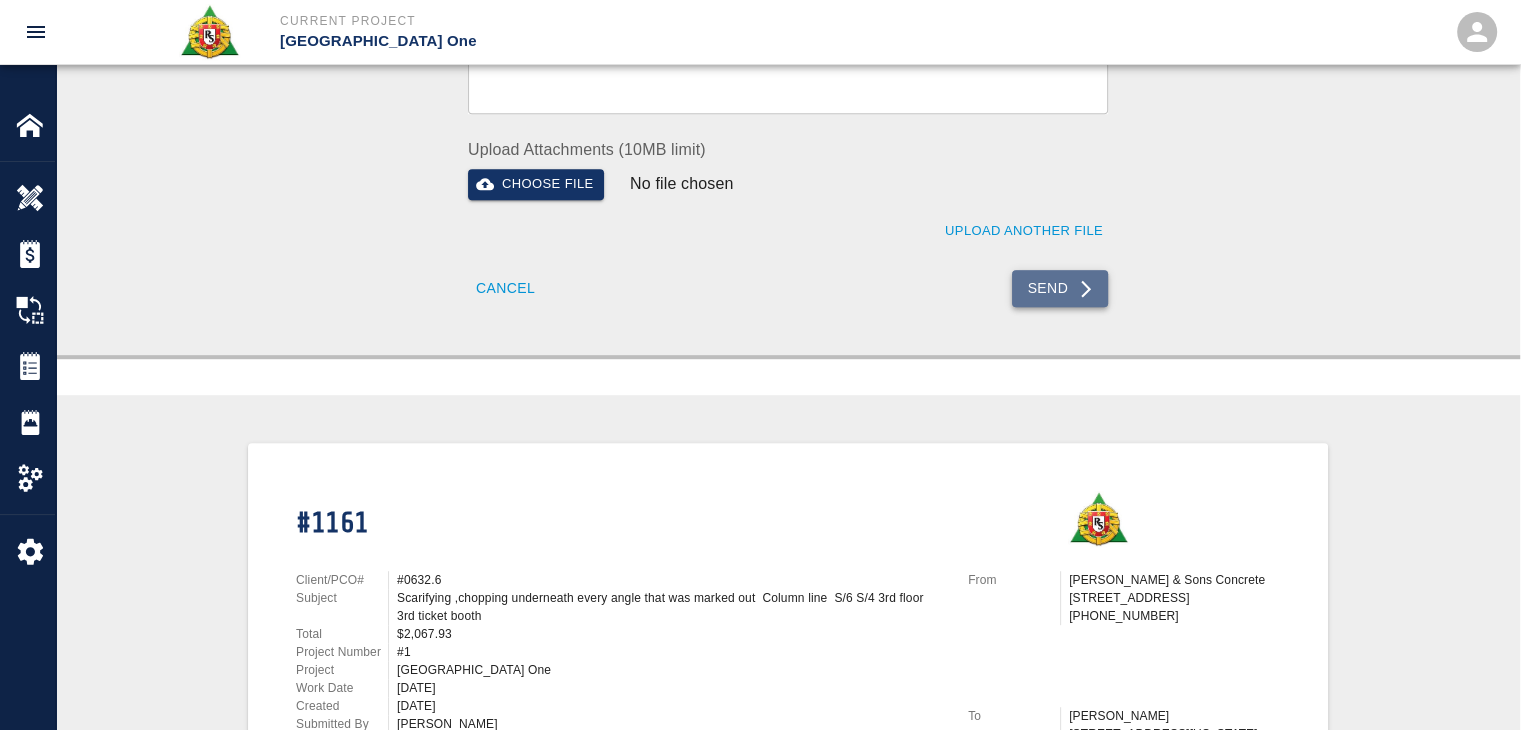 click on "Send" at bounding box center (1060, 288) 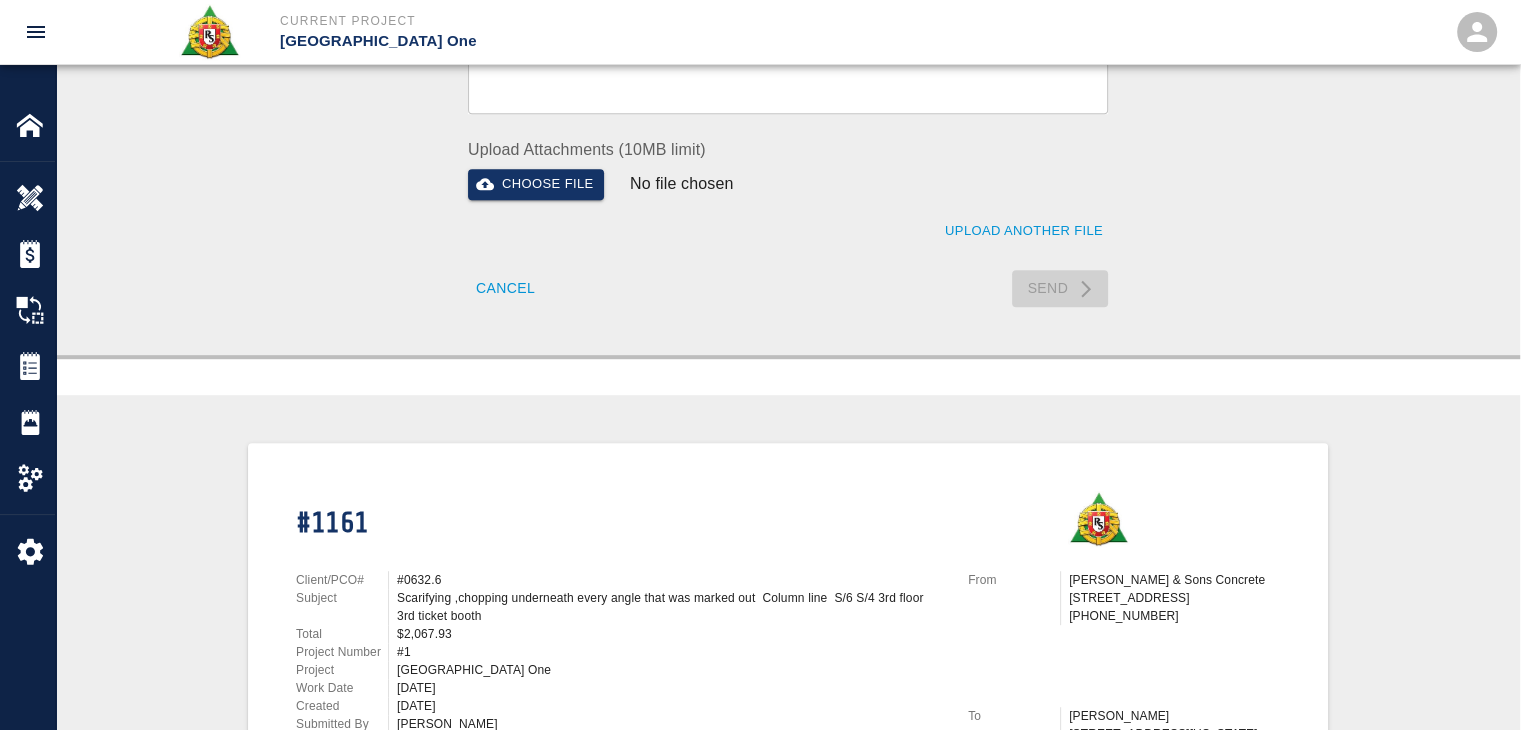 type 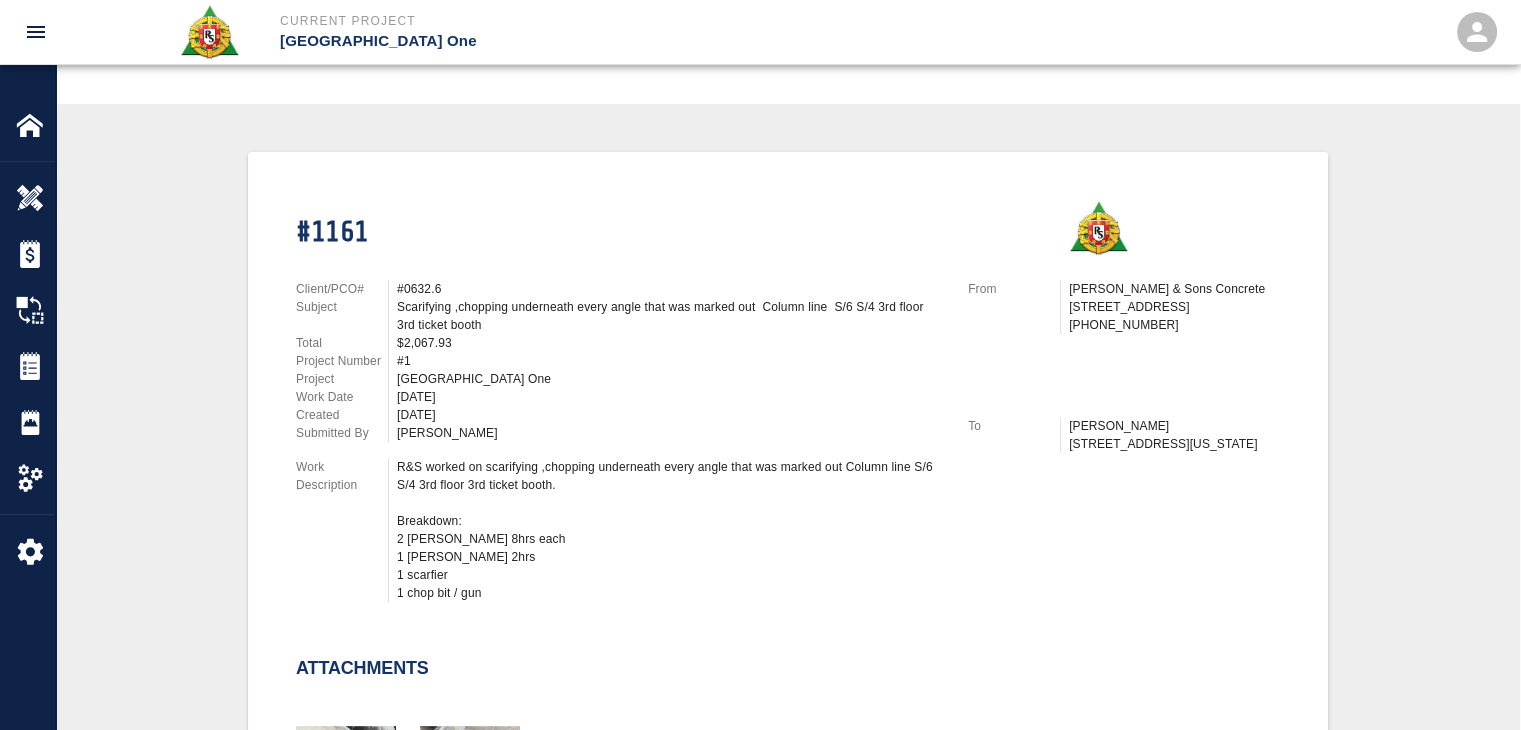 scroll, scrollTop: 0, scrollLeft: 0, axis: both 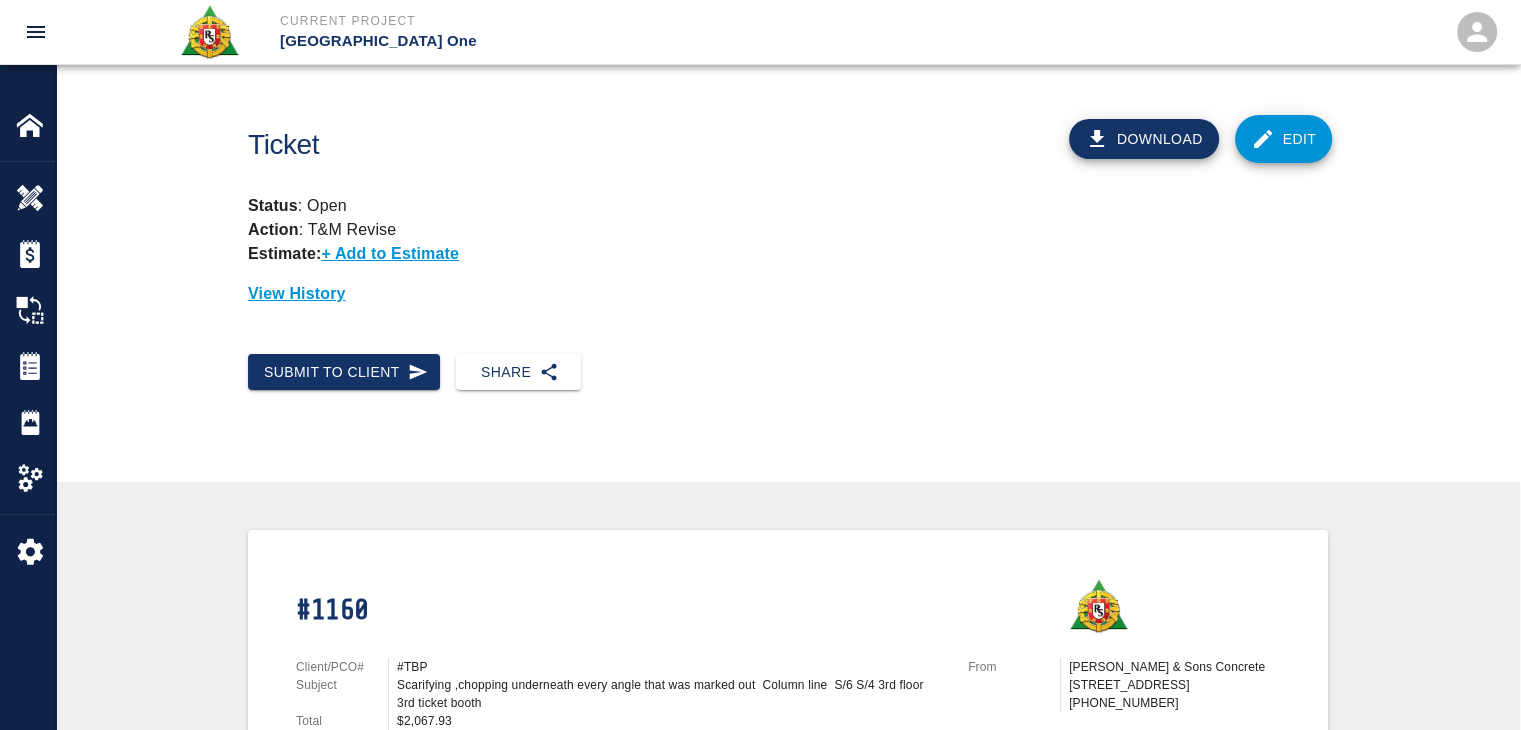 click on "Edit" at bounding box center [1284, 139] 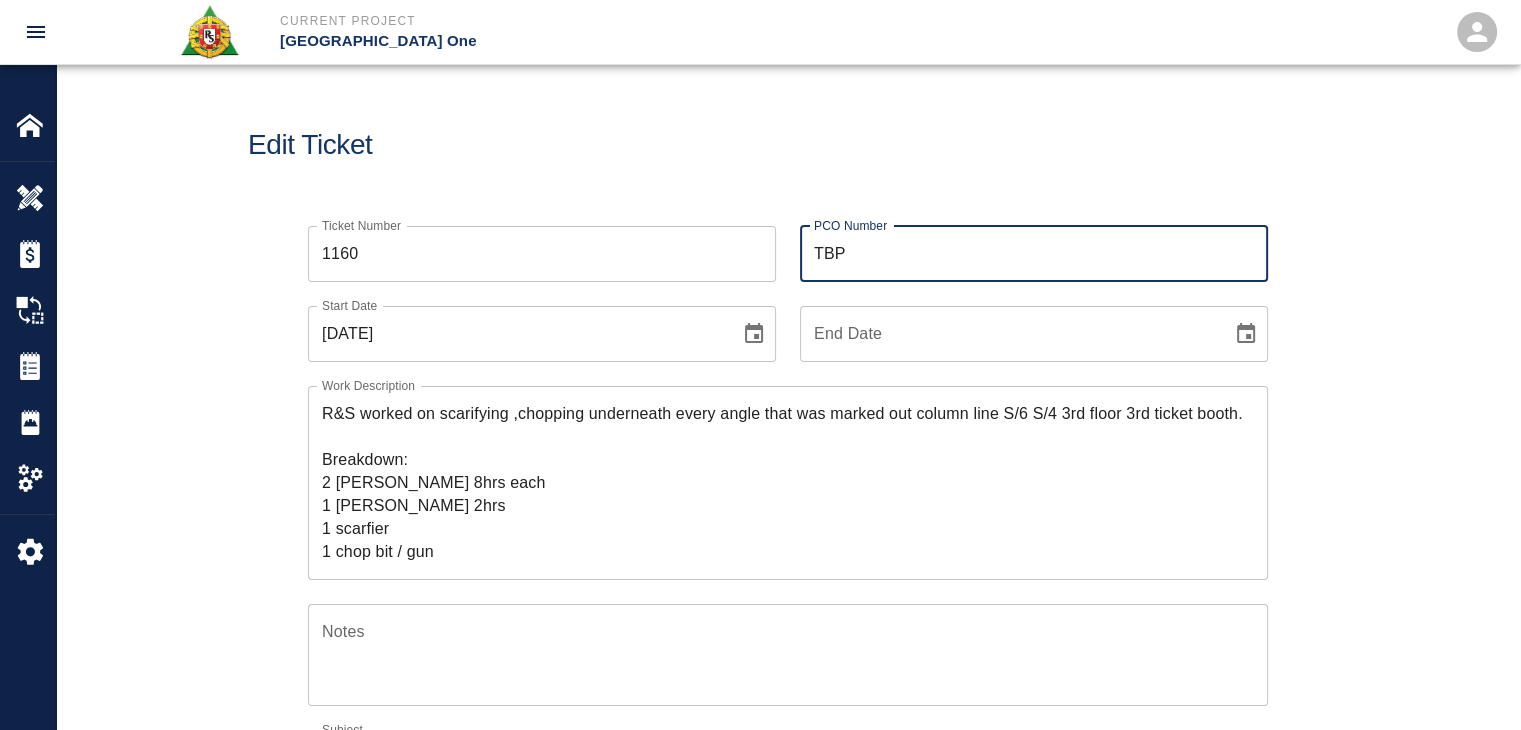 drag, startPoint x: 876, startPoint y: 235, endPoint x: 817, endPoint y: 259, distance: 63.694584 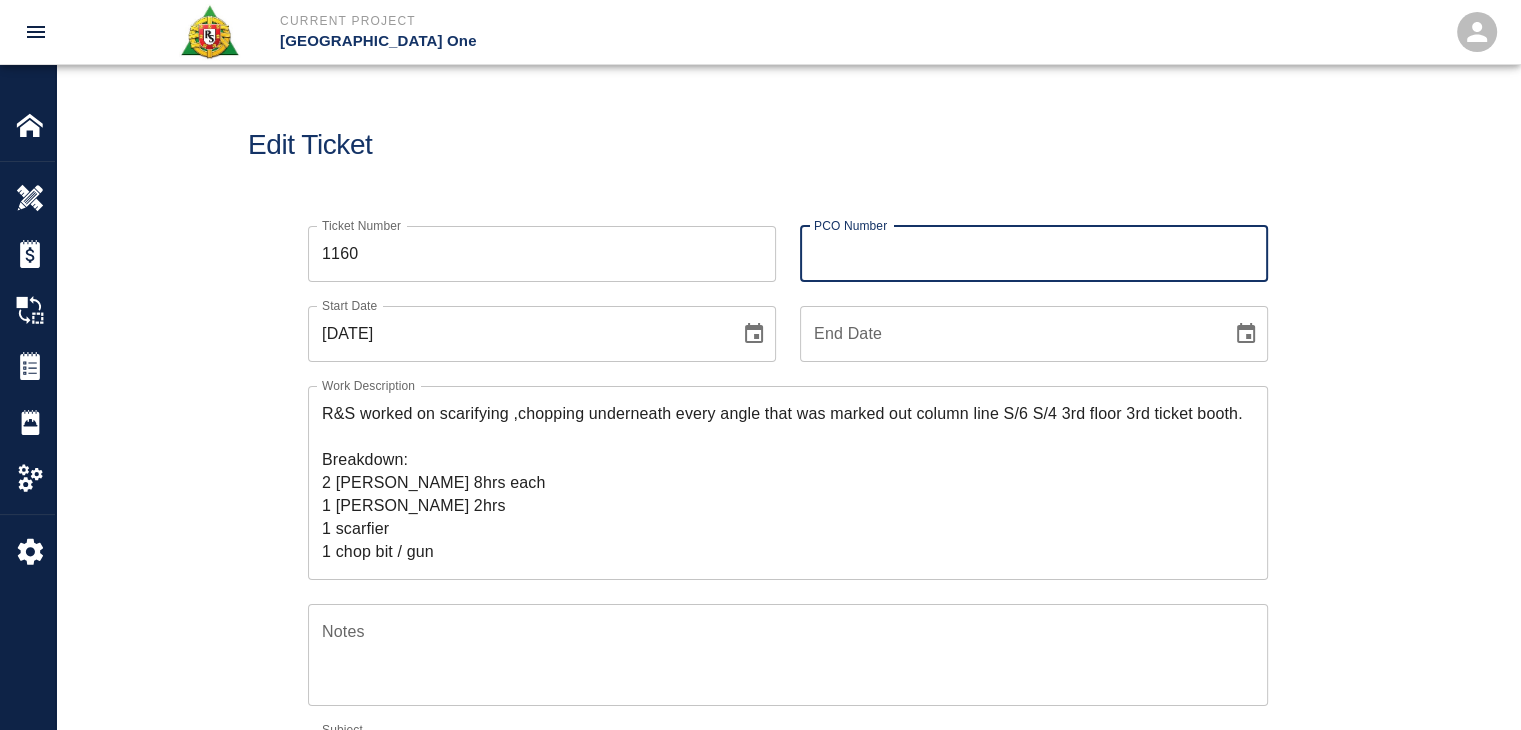 paste on "0632.6" 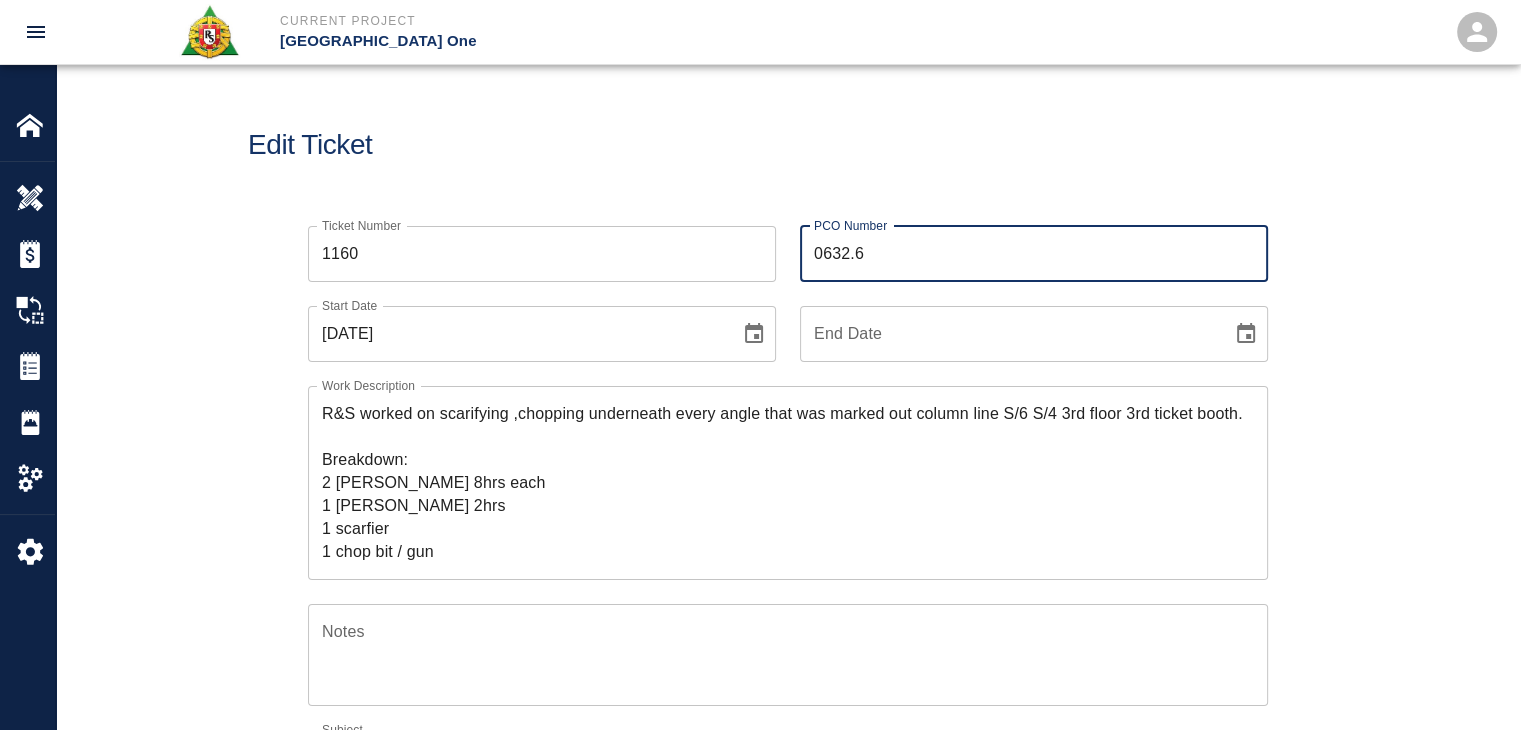type on "0632.6" 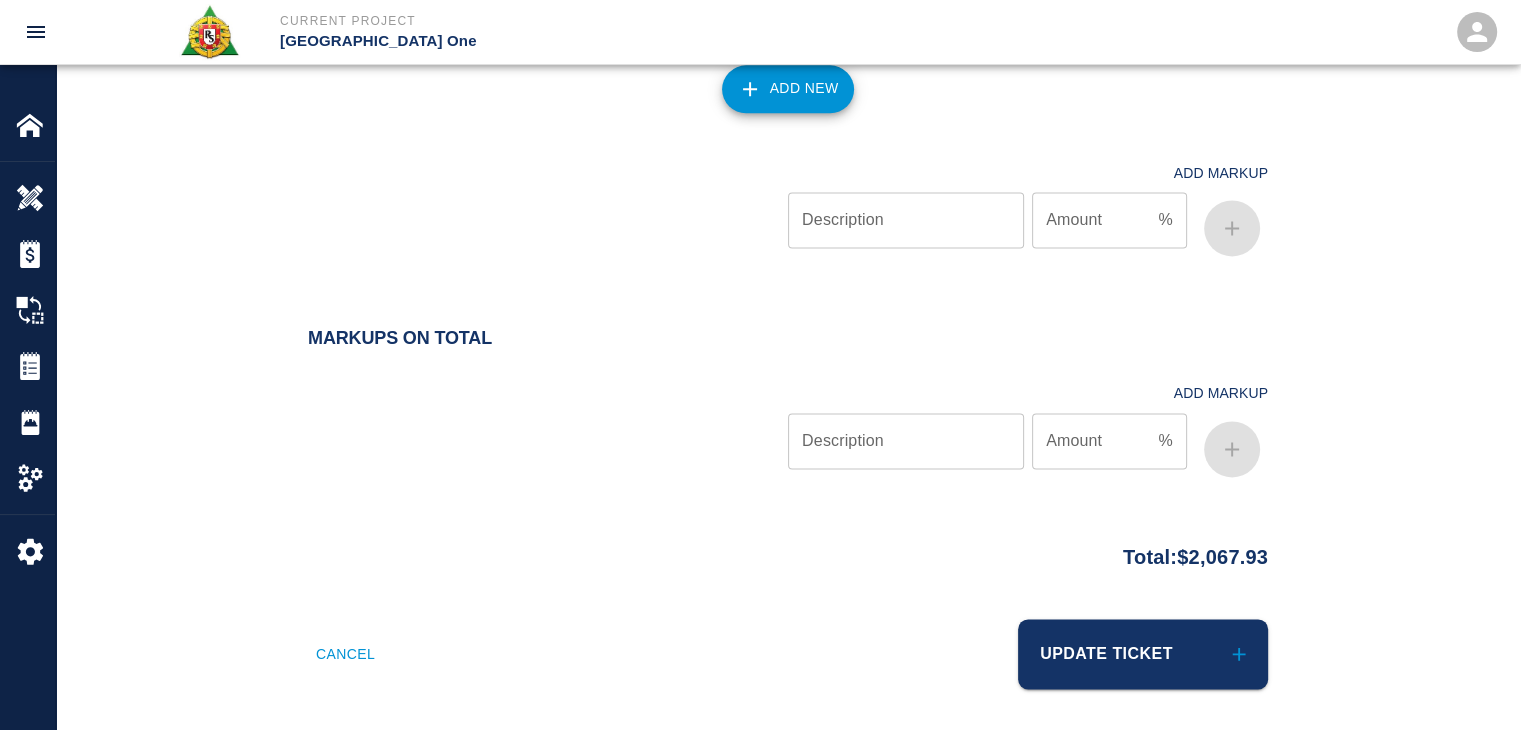 scroll, scrollTop: 2668, scrollLeft: 0, axis: vertical 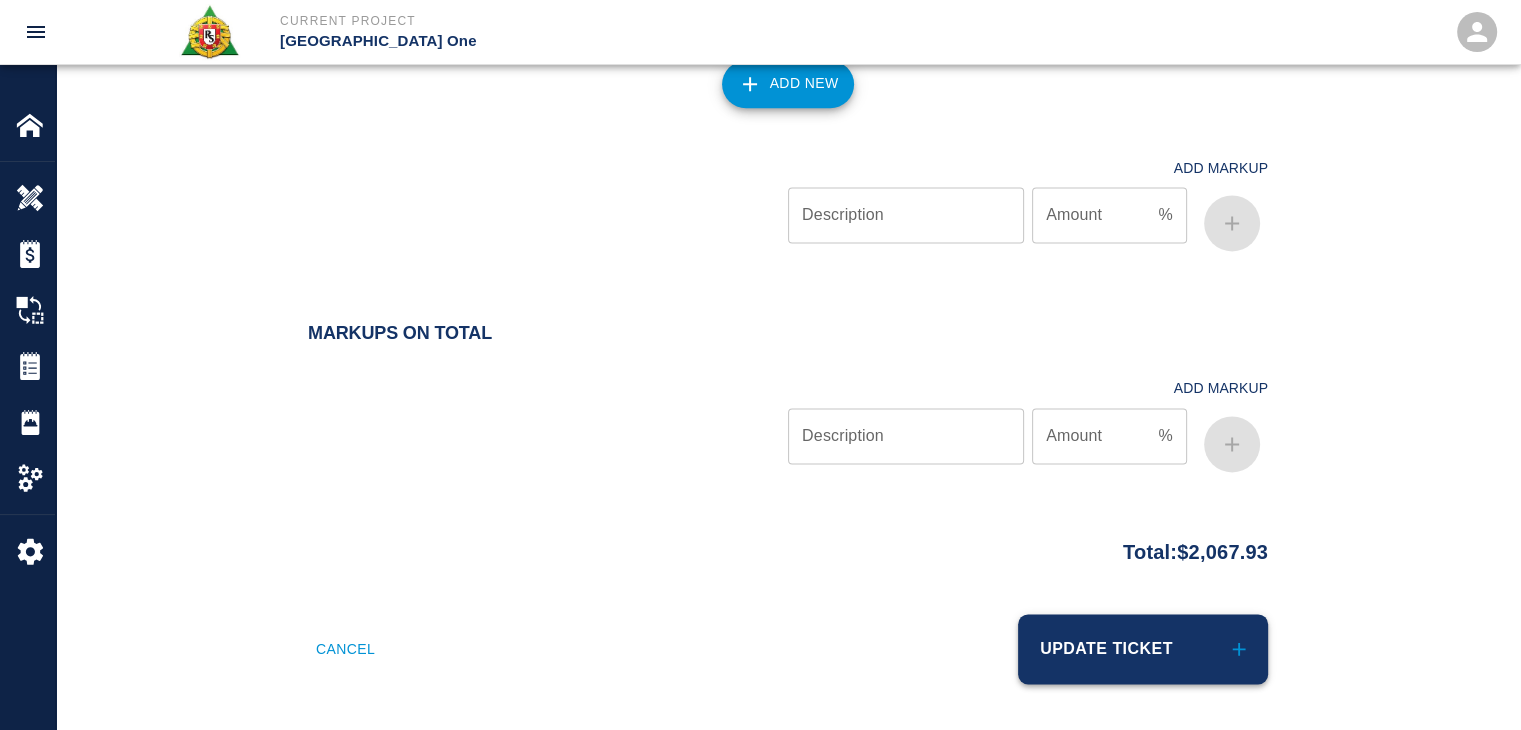 click on "Update Ticket" at bounding box center [1143, 649] 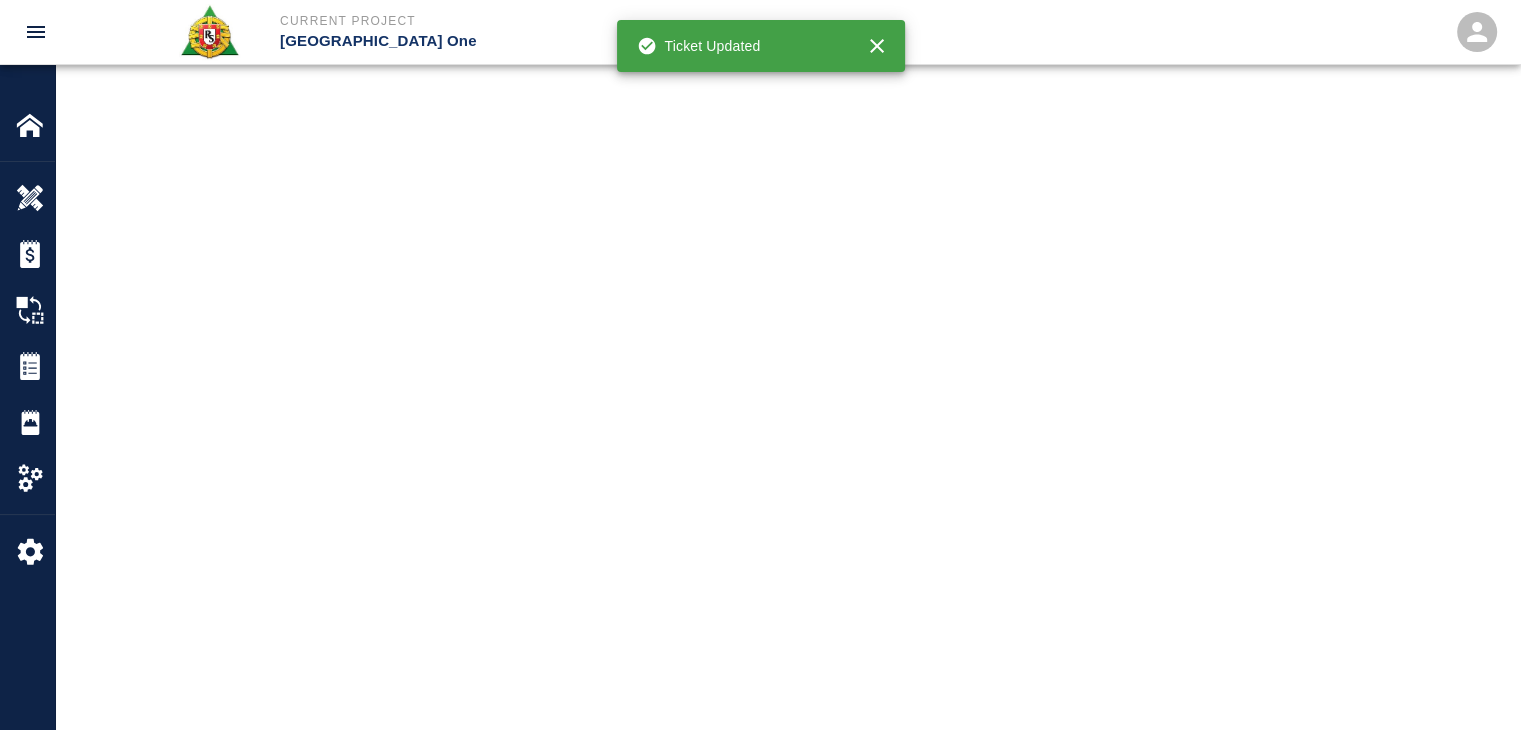 scroll, scrollTop: 0, scrollLeft: 0, axis: both 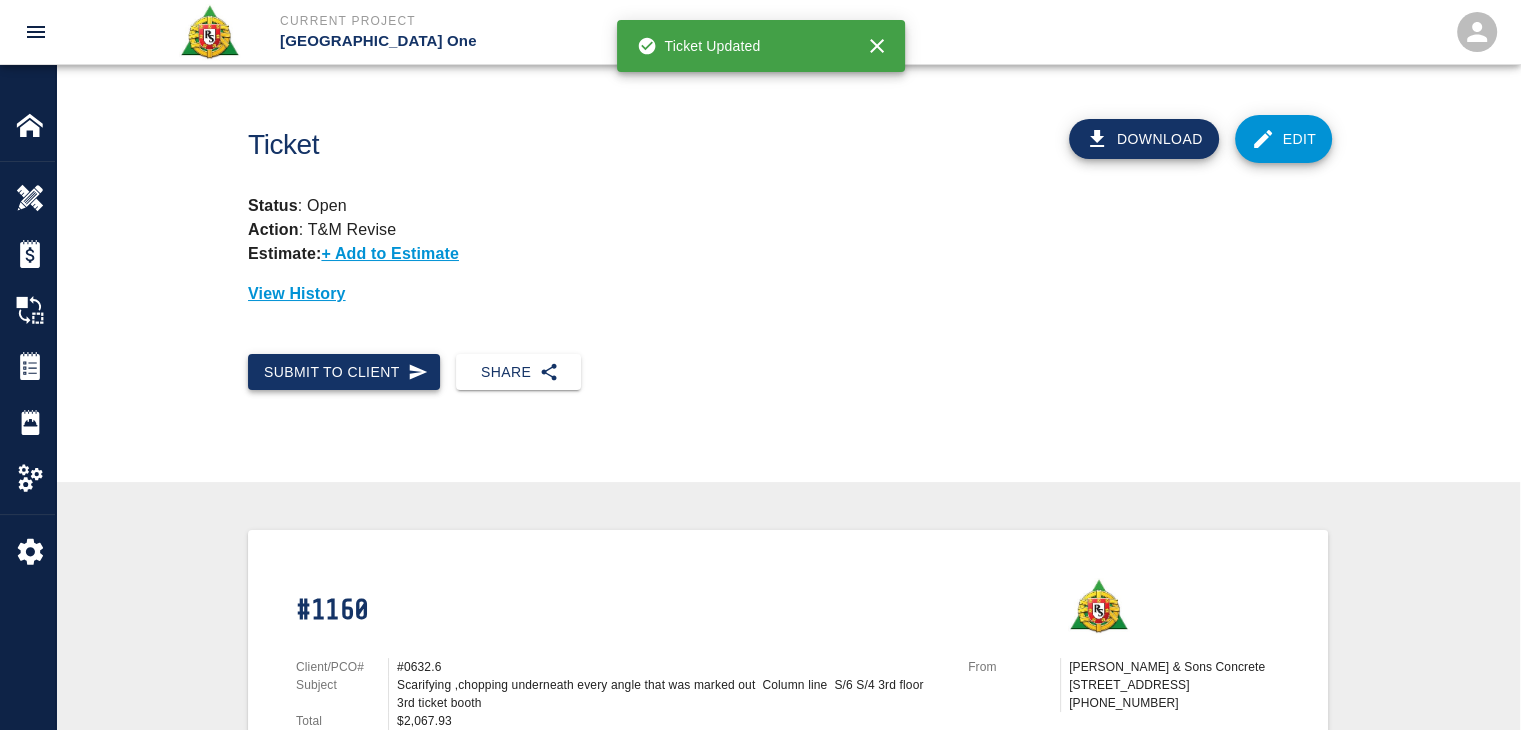 click on "Submit to Client" at bounding box center [344, 372] 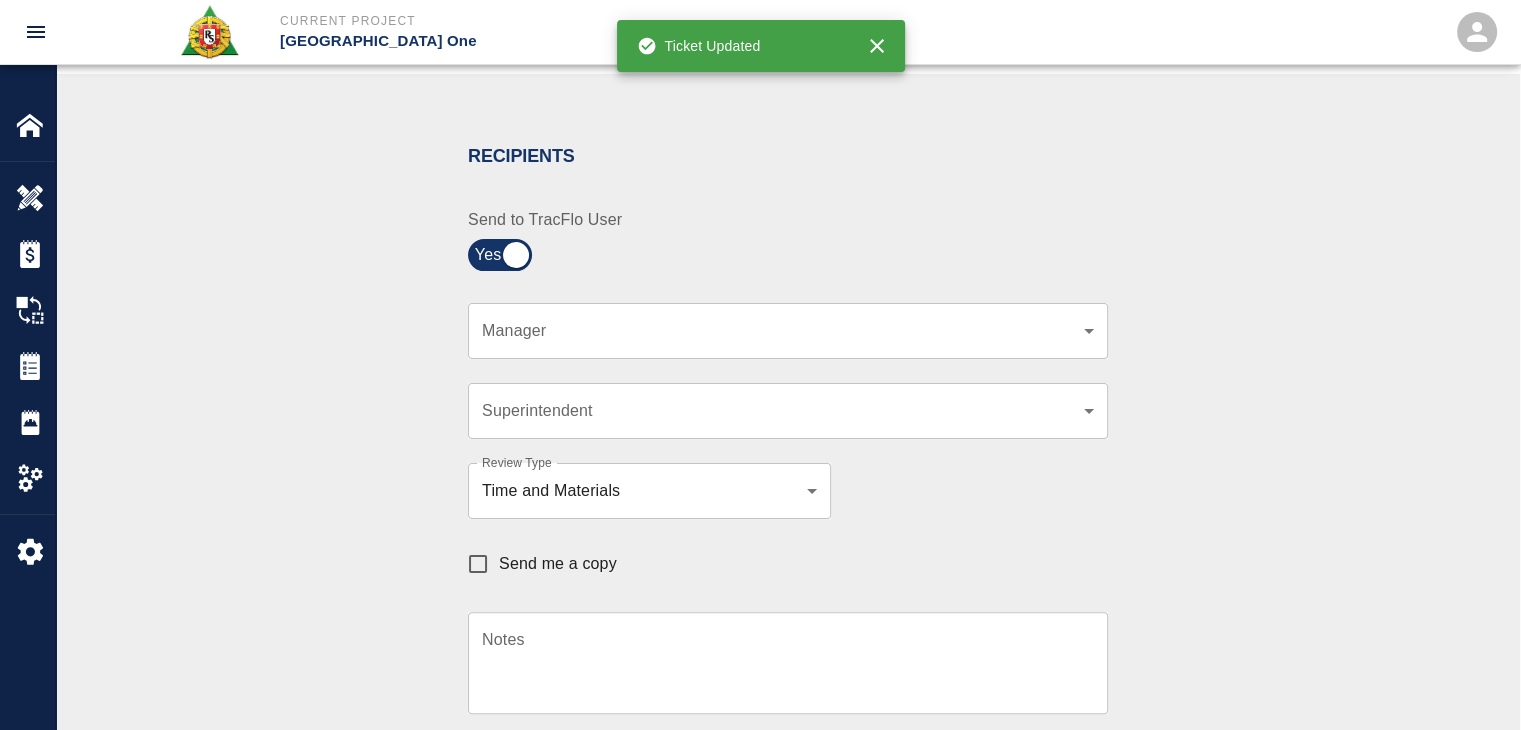scroll, scrollTop: 412, scrollLeft: 0, axis: vertical 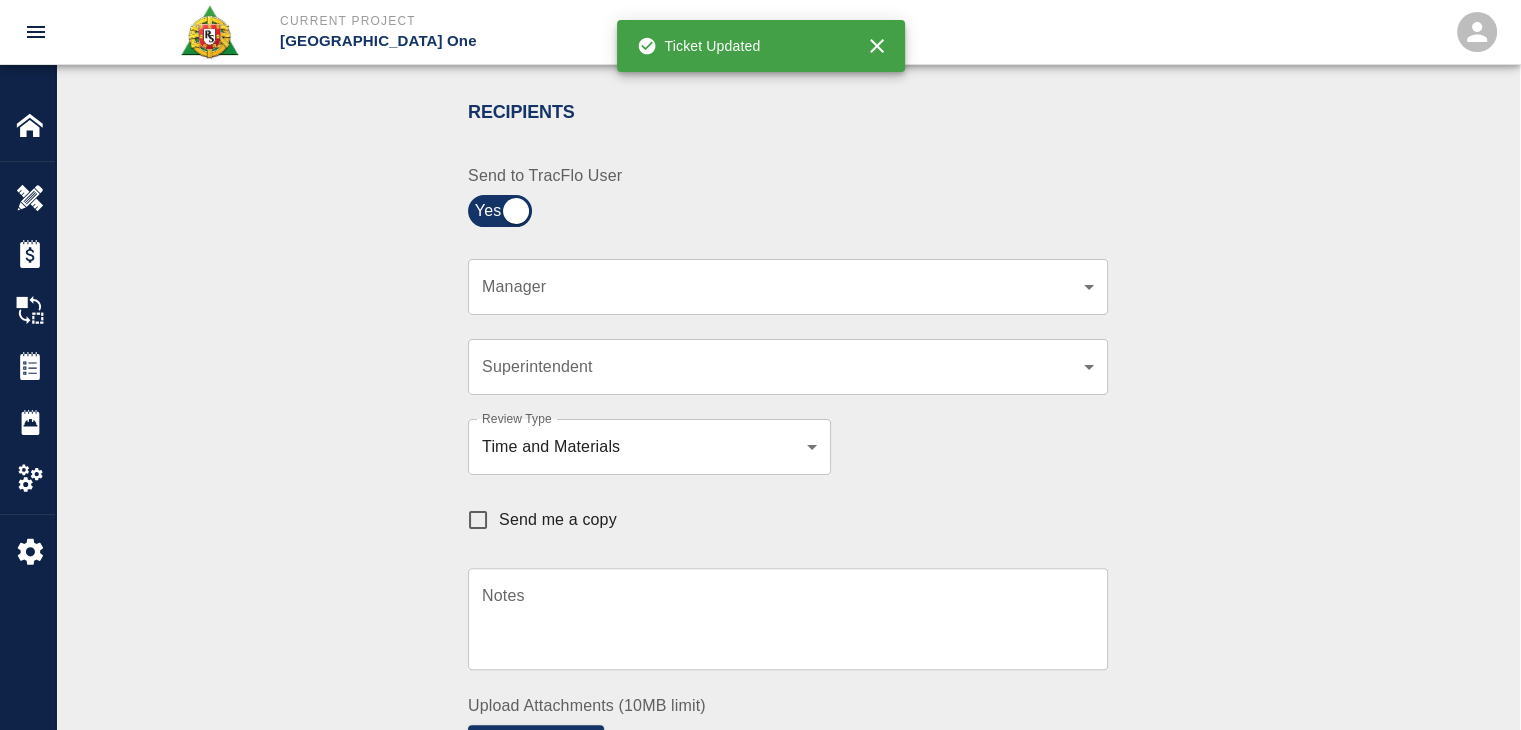 click on "Current Project JFK Terminal One Home JFK Terminal One Overview Estimates Change Orders Tickets Daily Reports Project Settings Settings Powered By Terms of Service  |  Privacy Policy Ticket Download Edit Status :   Open Action :   T&M Revise Estimate:  + Add to Estimate View History Submit to Client Share Recipients Internal Team ​ Internal Team Notes x Notes Cancel Send Recipients Send to TracFlo User Manager ​ Manager Superintendent ​ Superintendent Review Type Time and Materials tm Review Type Send me a copy Notes x Notes Upload Attachments (10MB limit) Choose file No file chosen Upload Another File Cancel Send Request Time and Material Revision Notes   * x Notes   * Upload Attachments (10MB limit) Choose file No file chosen Upload Another File Cancel Send Time and Materials Reject Notes   * x Notes   * Upload Attachments (10MB limit) Choose file No file chosen Upload Another File Cancel Send Approve Ticket Time and Materials Signature Clear Notes x Notes Upload Attachments (10MB limit) Cancel" at bounding box center (760, -47) 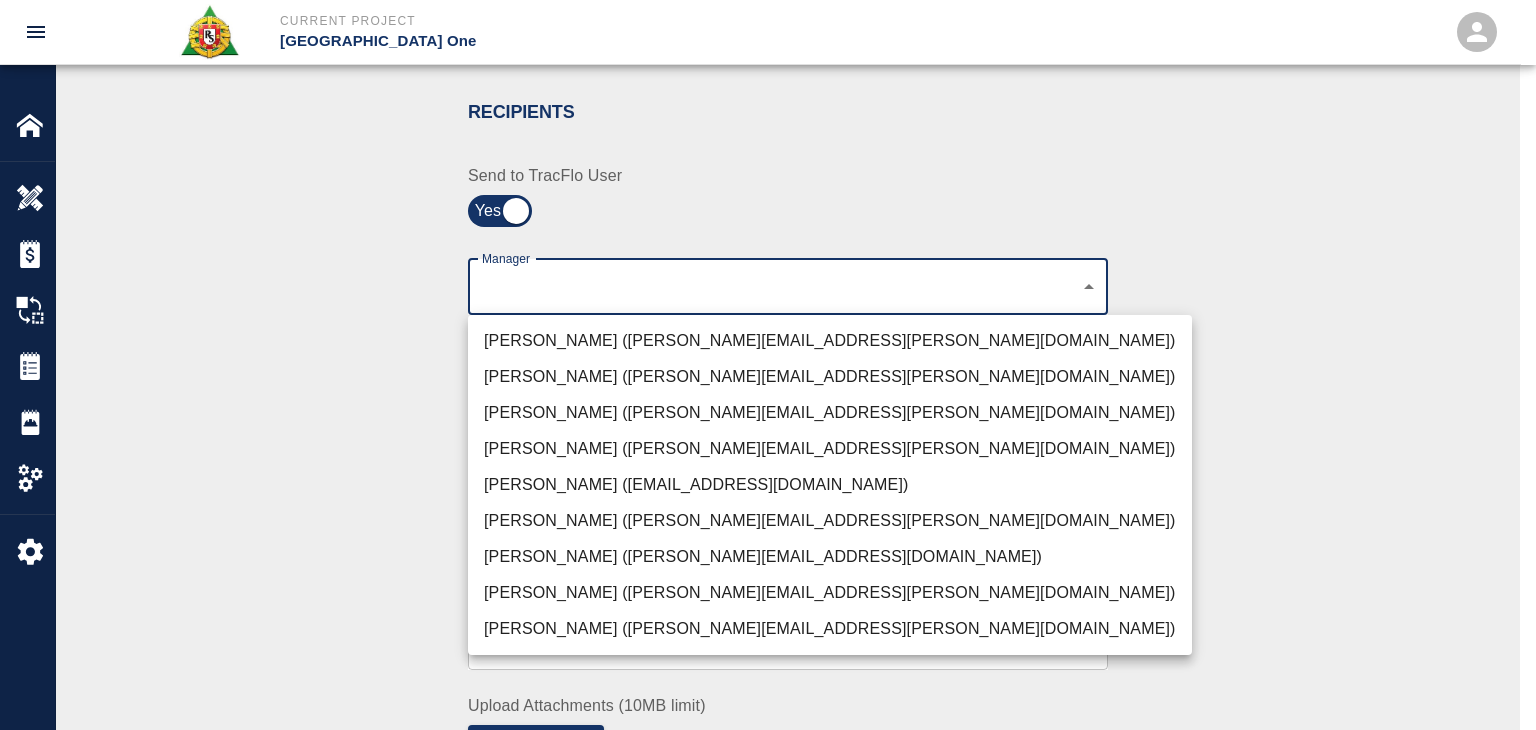 click on "Dylan  Sims (dylan.sims@aecom.com)" at bounding box center (830, 593) 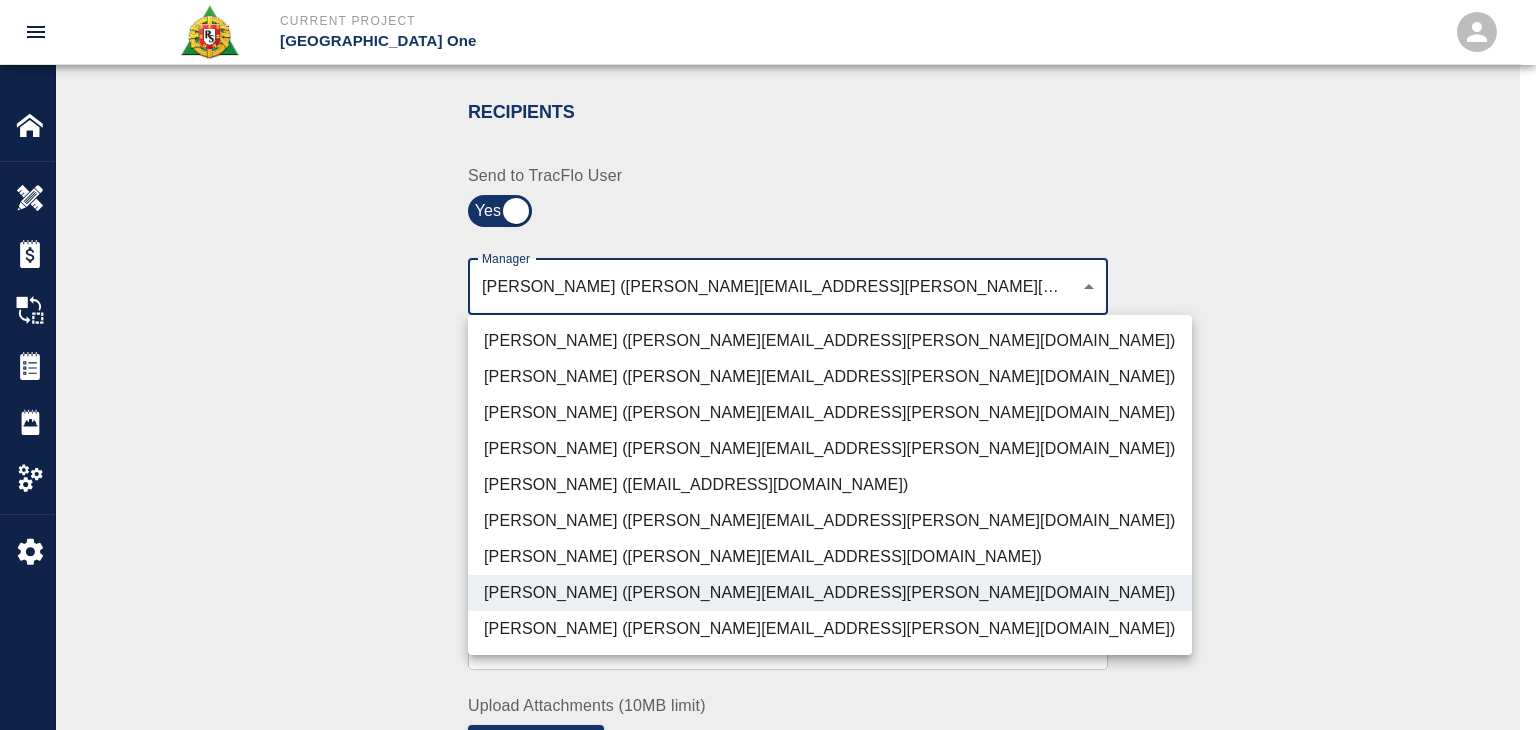 click at bounding box center [768, 365] 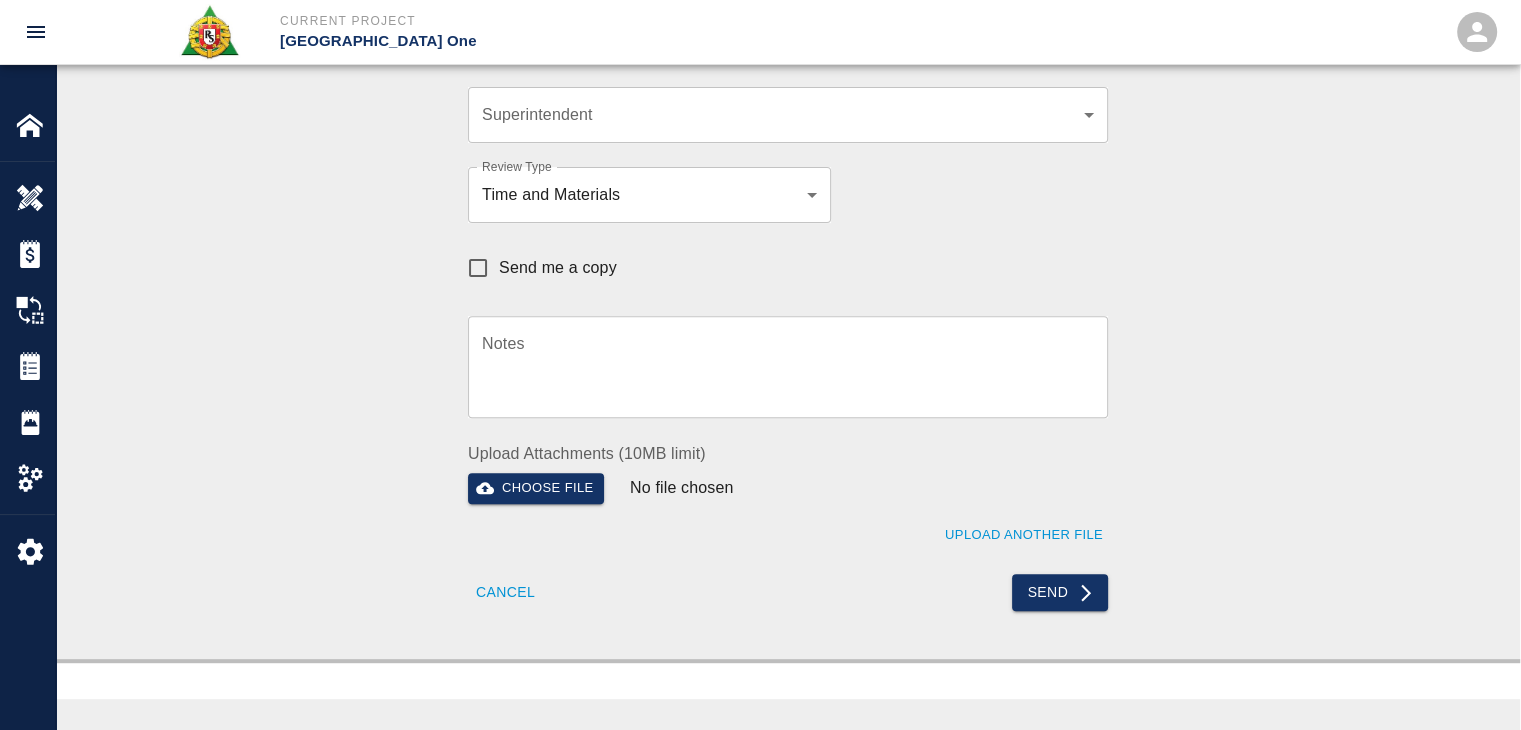 scroll, scrollTop: 730, scrollLeft: 0, axis: vertical 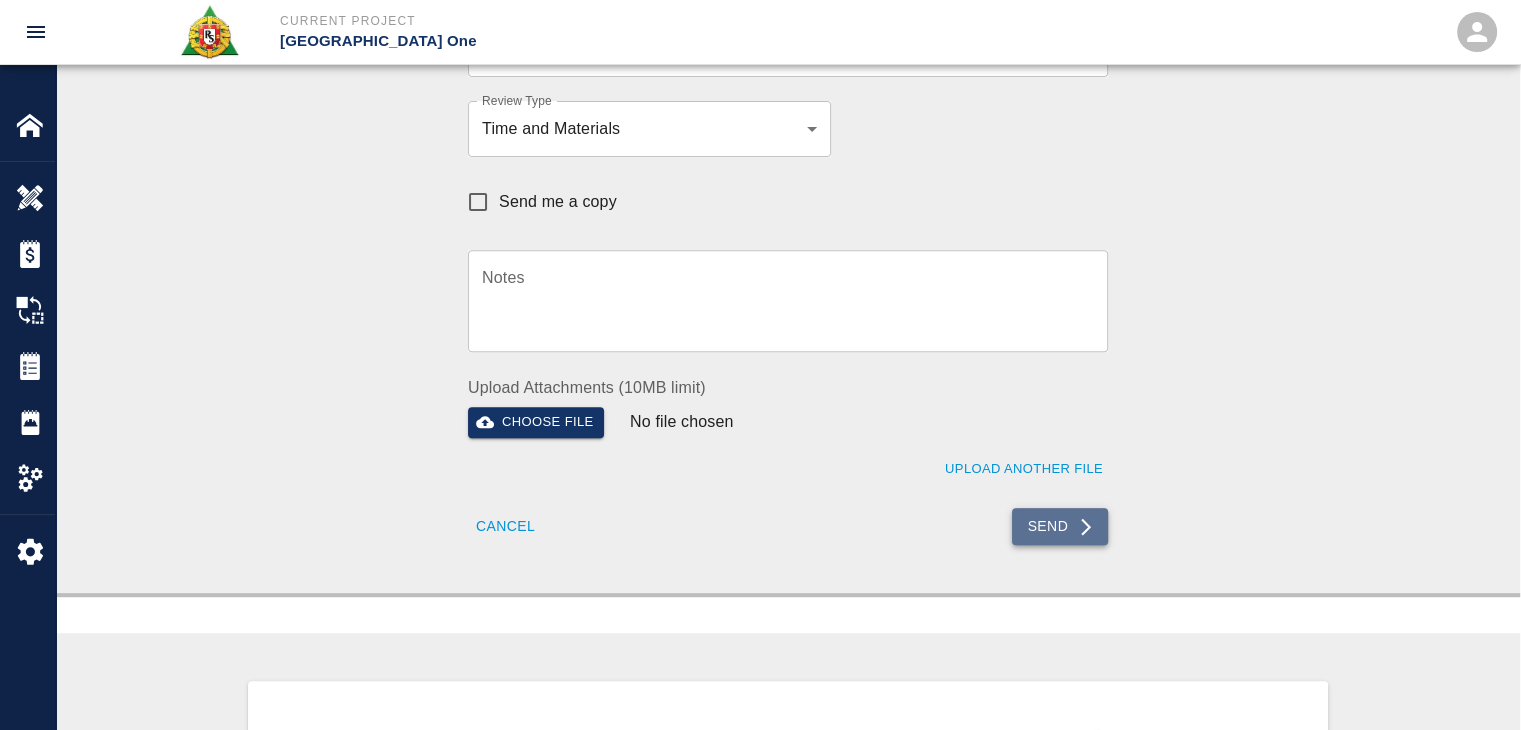 click on "Send" at bounding box center [1060, 526] 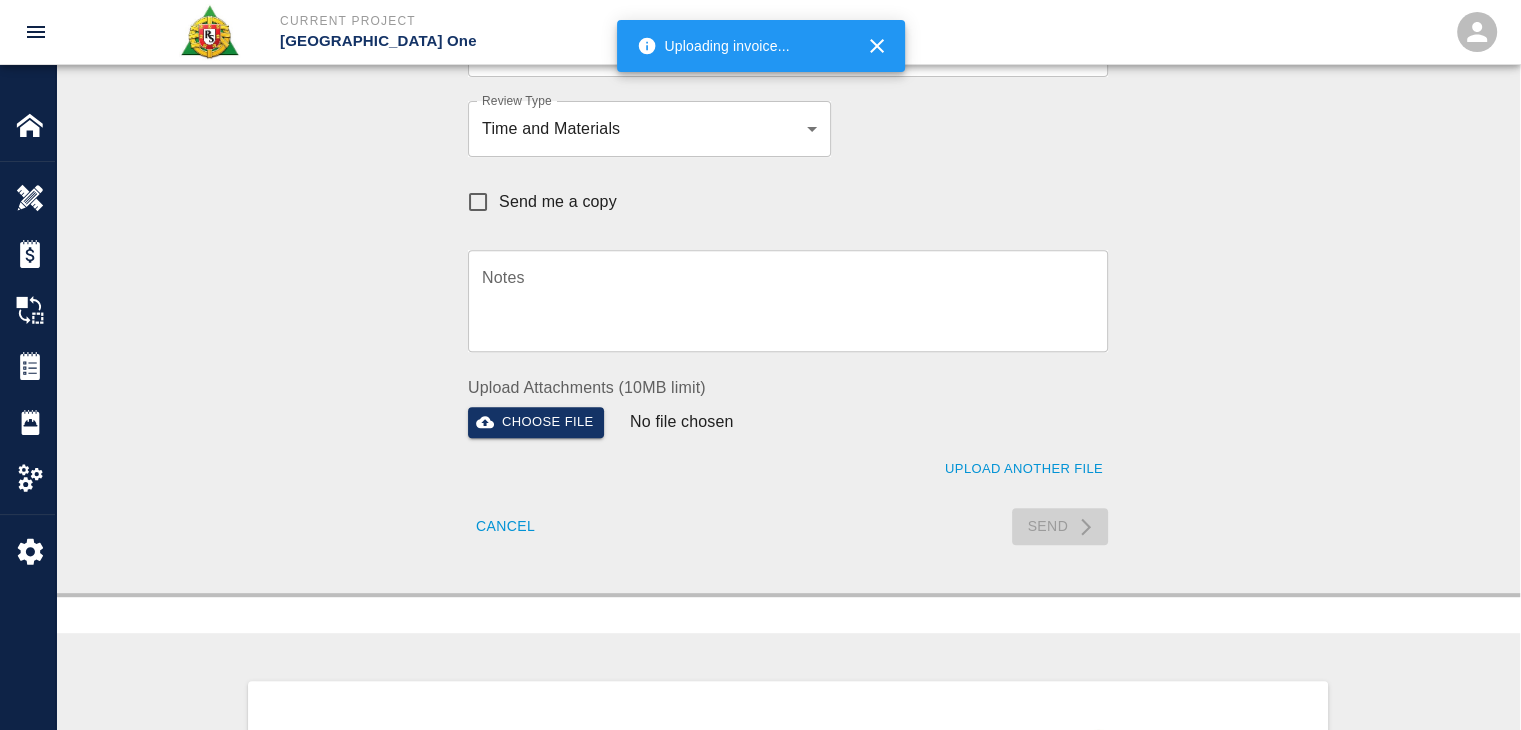 type 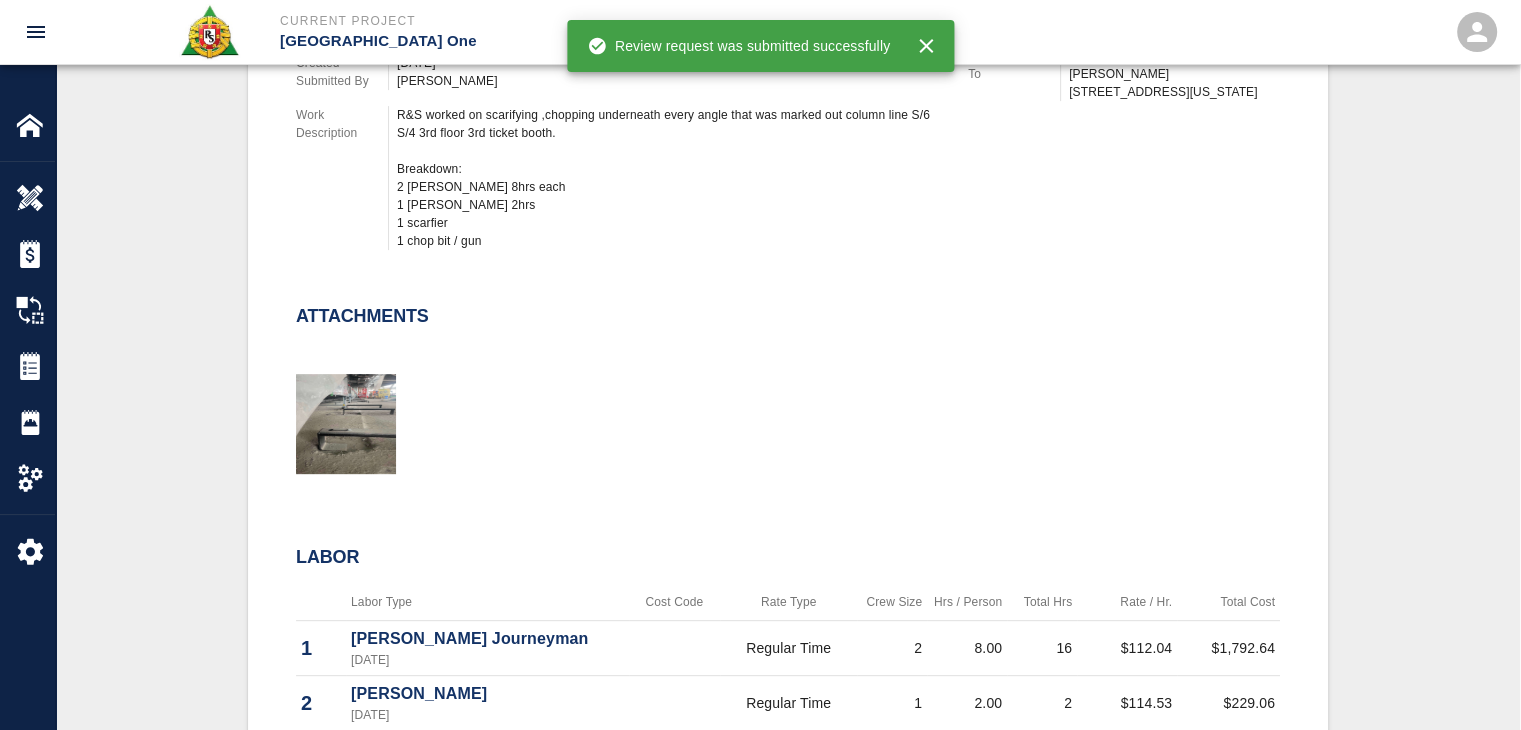 scroll, scrollTop: 0, scrollLeft: 0, axis: both 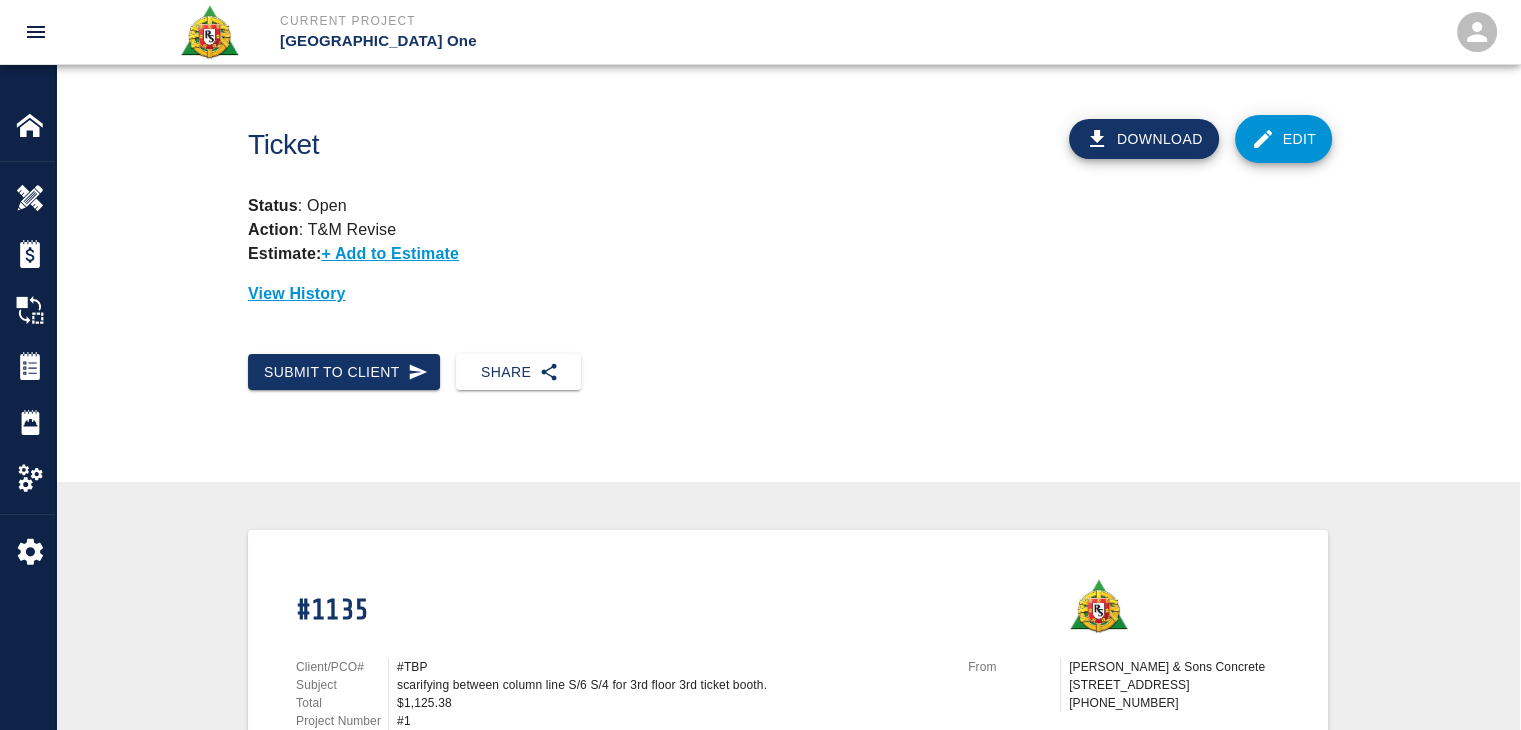 click 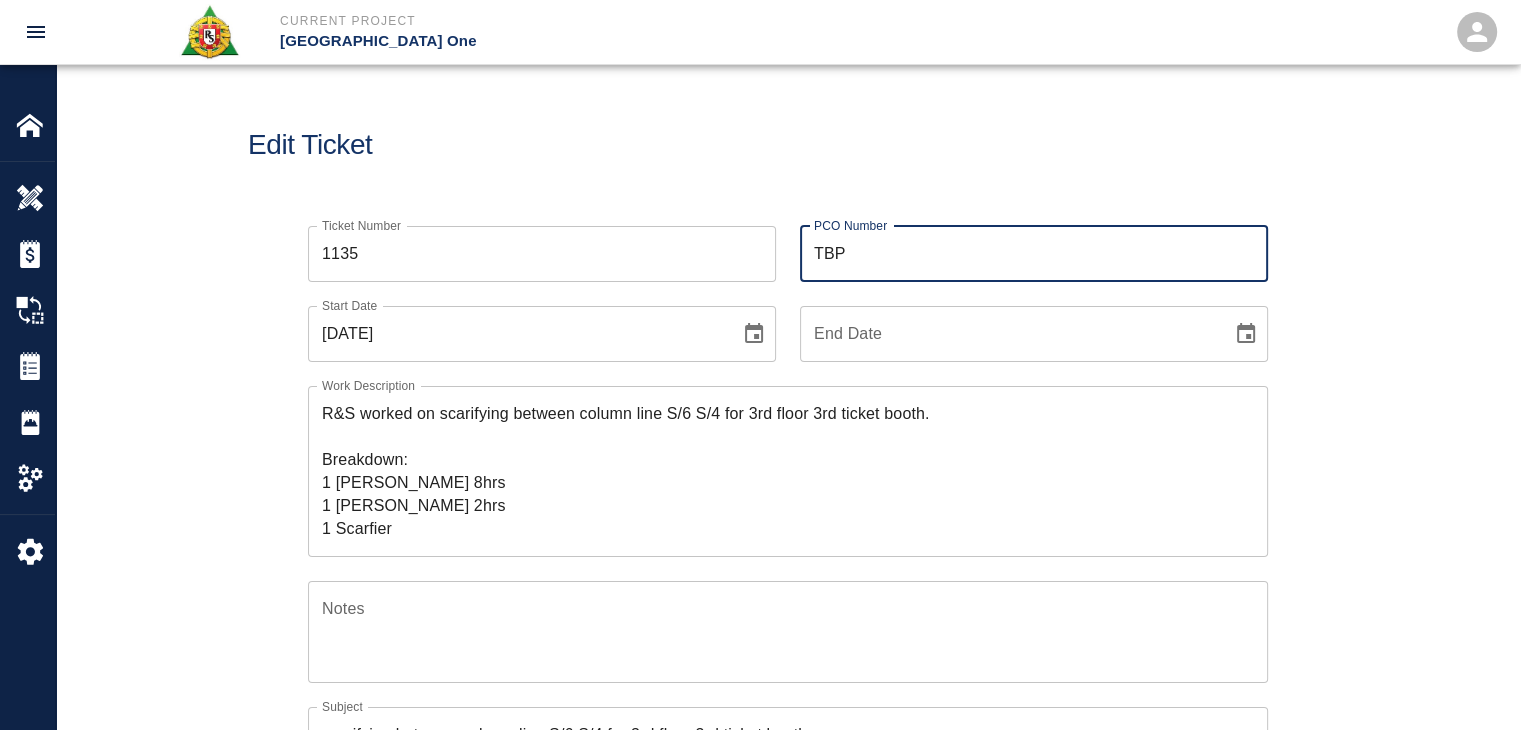 drag, startPoint x: 835, startPoint y: 256, endPoint x: 689, endPoint y: 245, distance: 146.4138 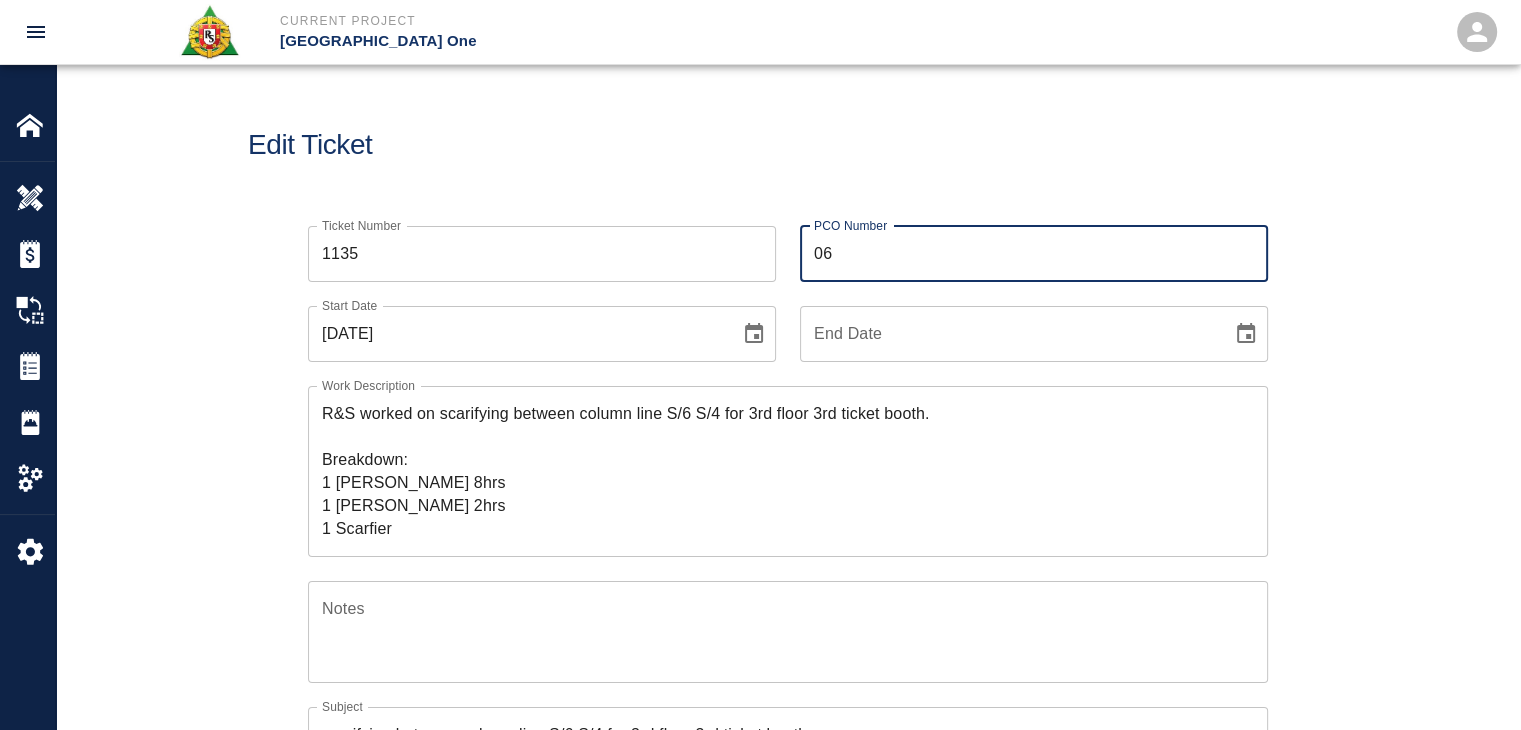 type on "0632.6" 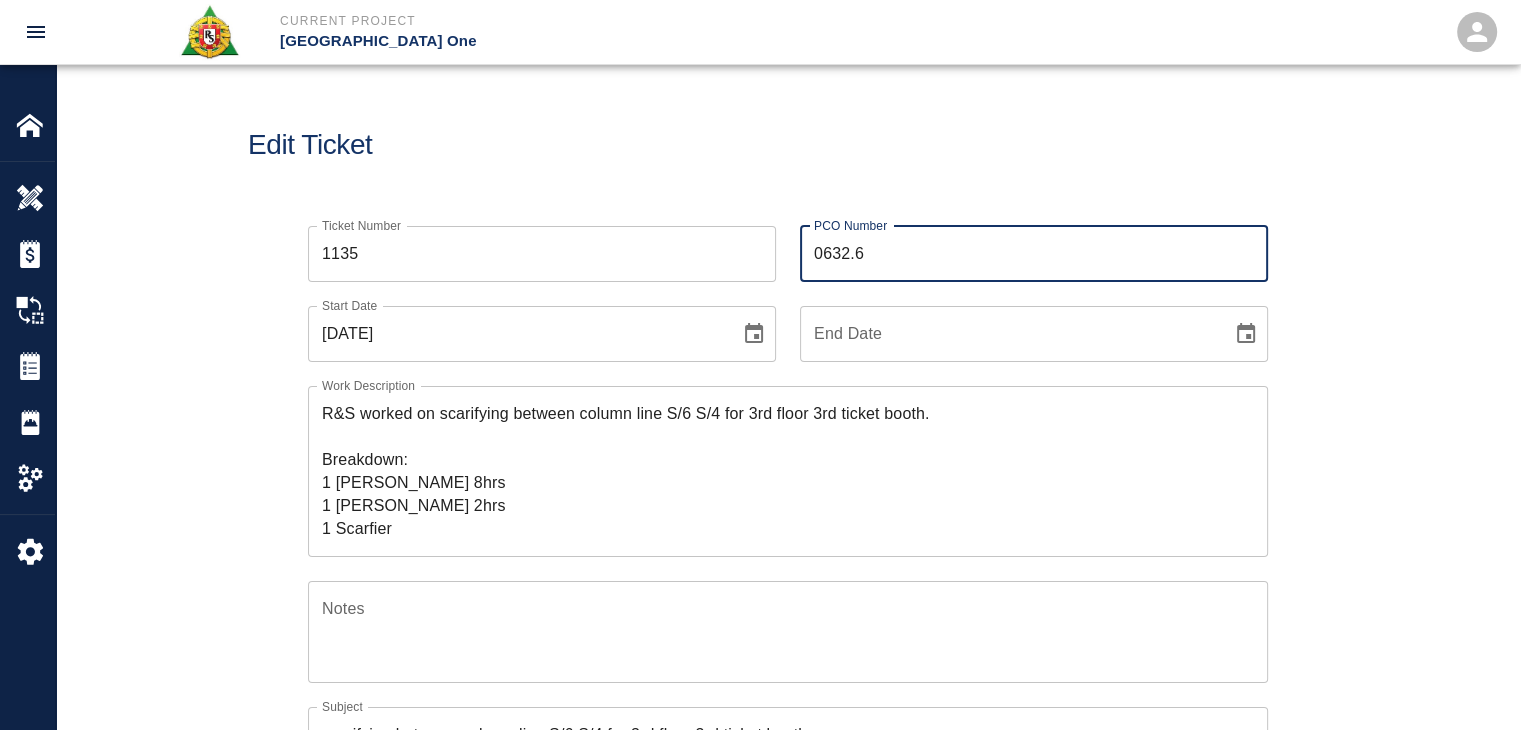 click on "Edit Ticket" at bounding box center [788, 145] 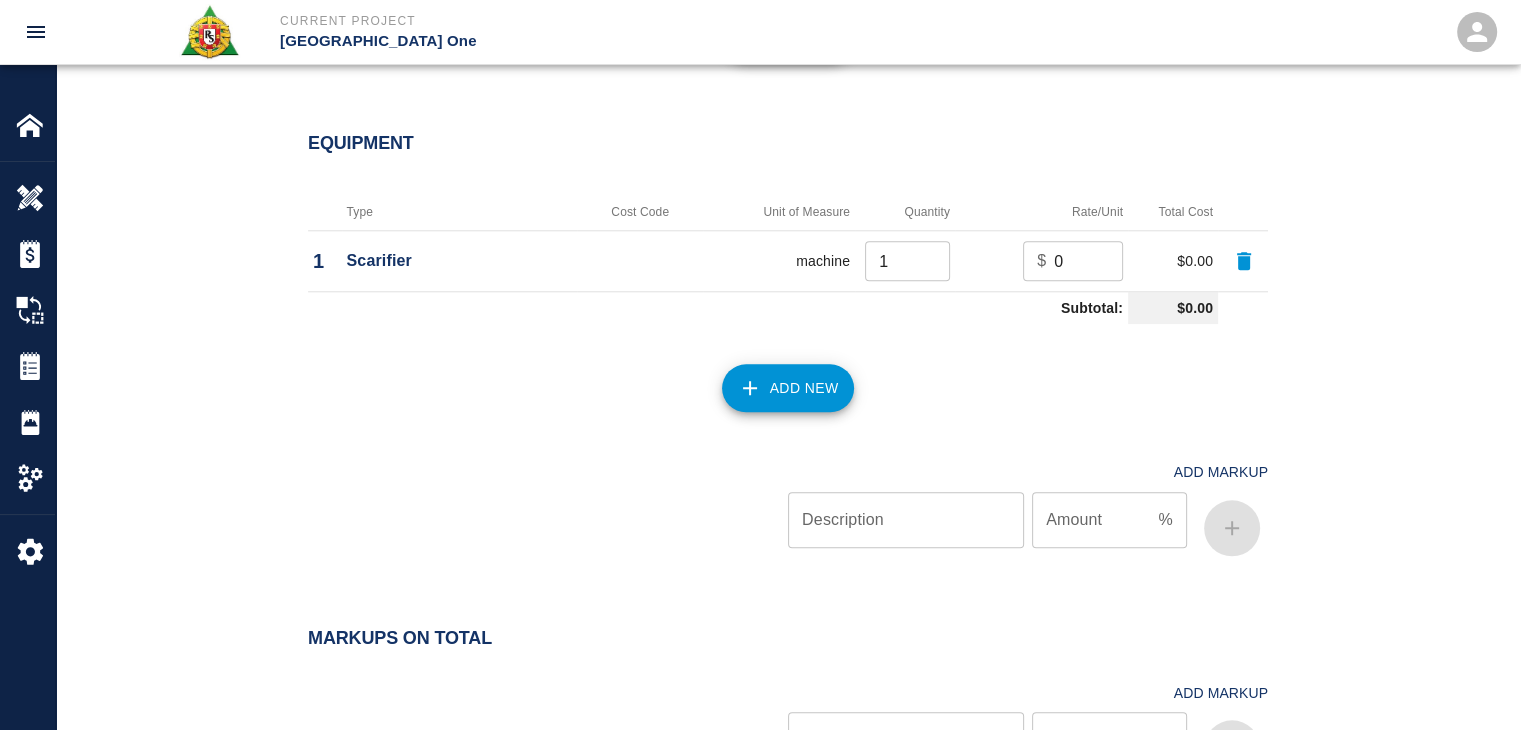 scroll, scrollTop: 2304, scrollLeft: 0, axis: vertical 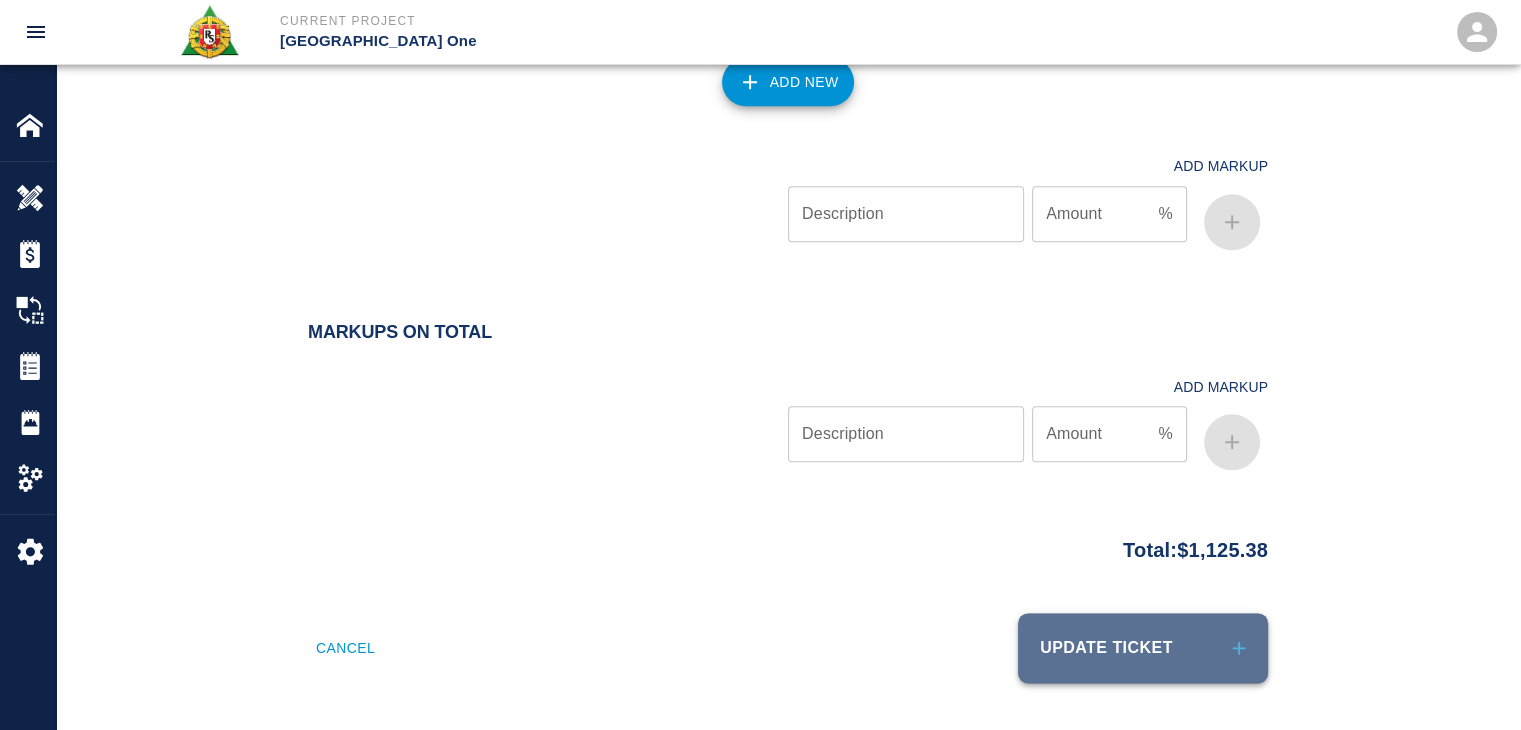 click on "Update Ticket" at bounding box center [1143, 648] 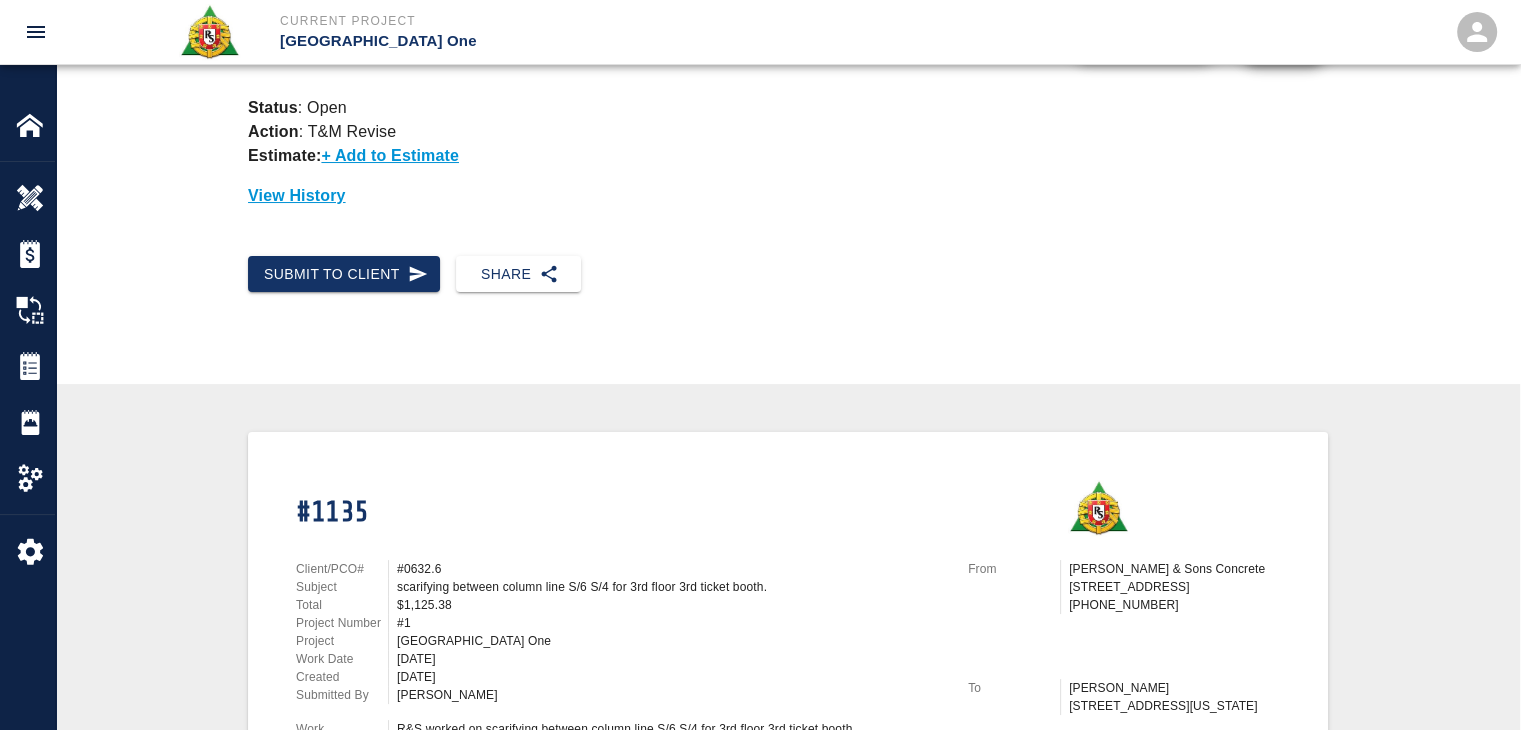 scroll, scrollTop: 0, scrollLeft: 0, axis: both 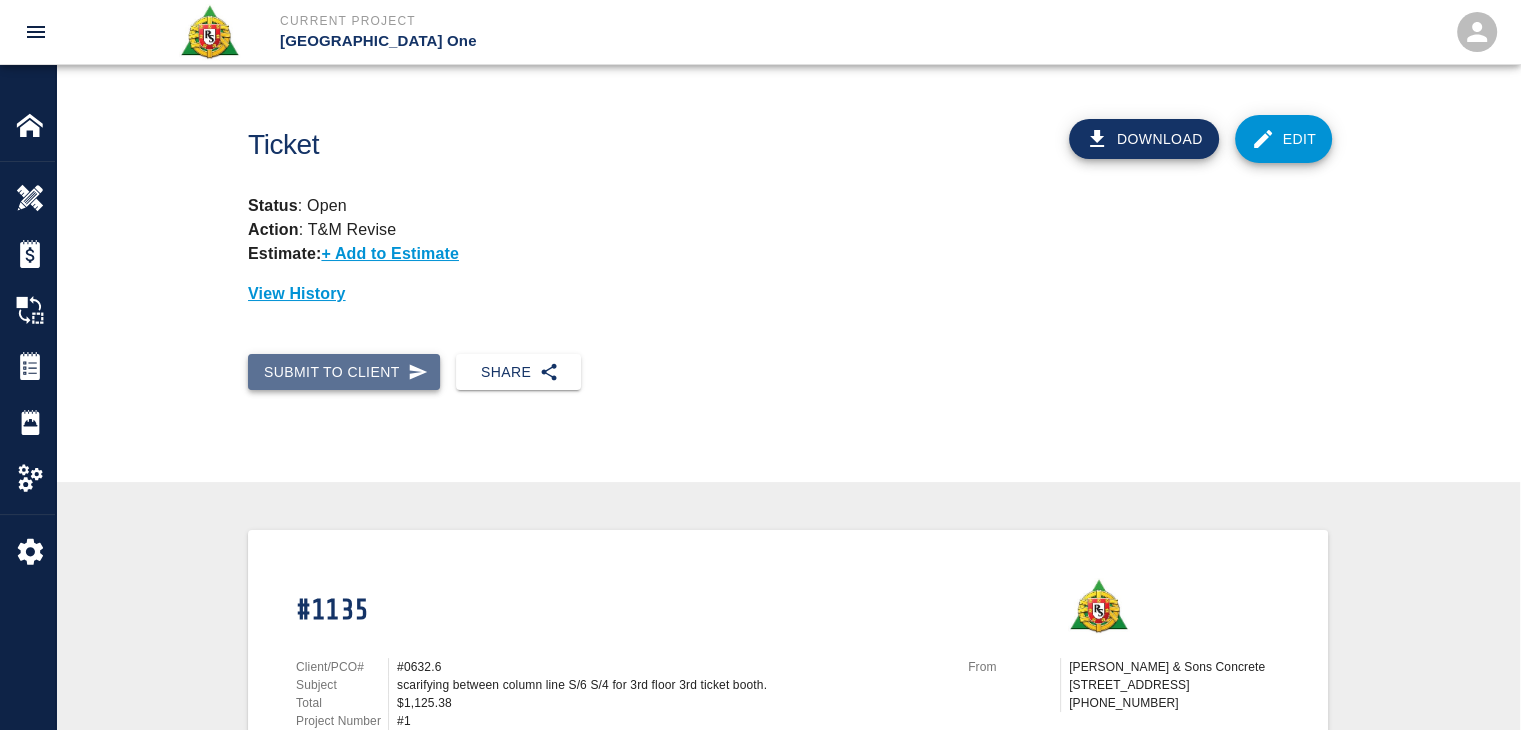 click on "Submit to Client" at bounding box center (344, 372) 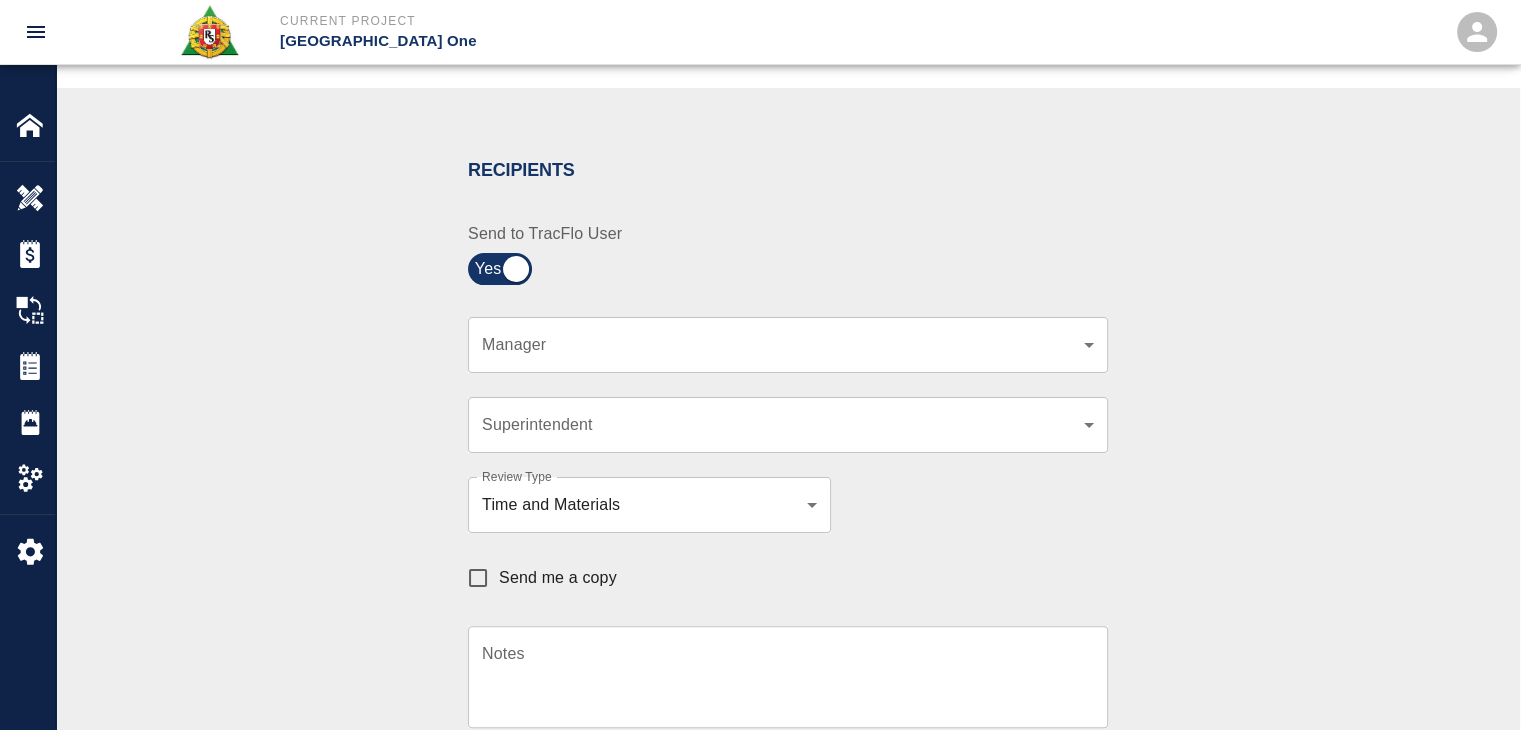 scroll, scrollTop: 355, scrollLeft: 0, axis: vertical 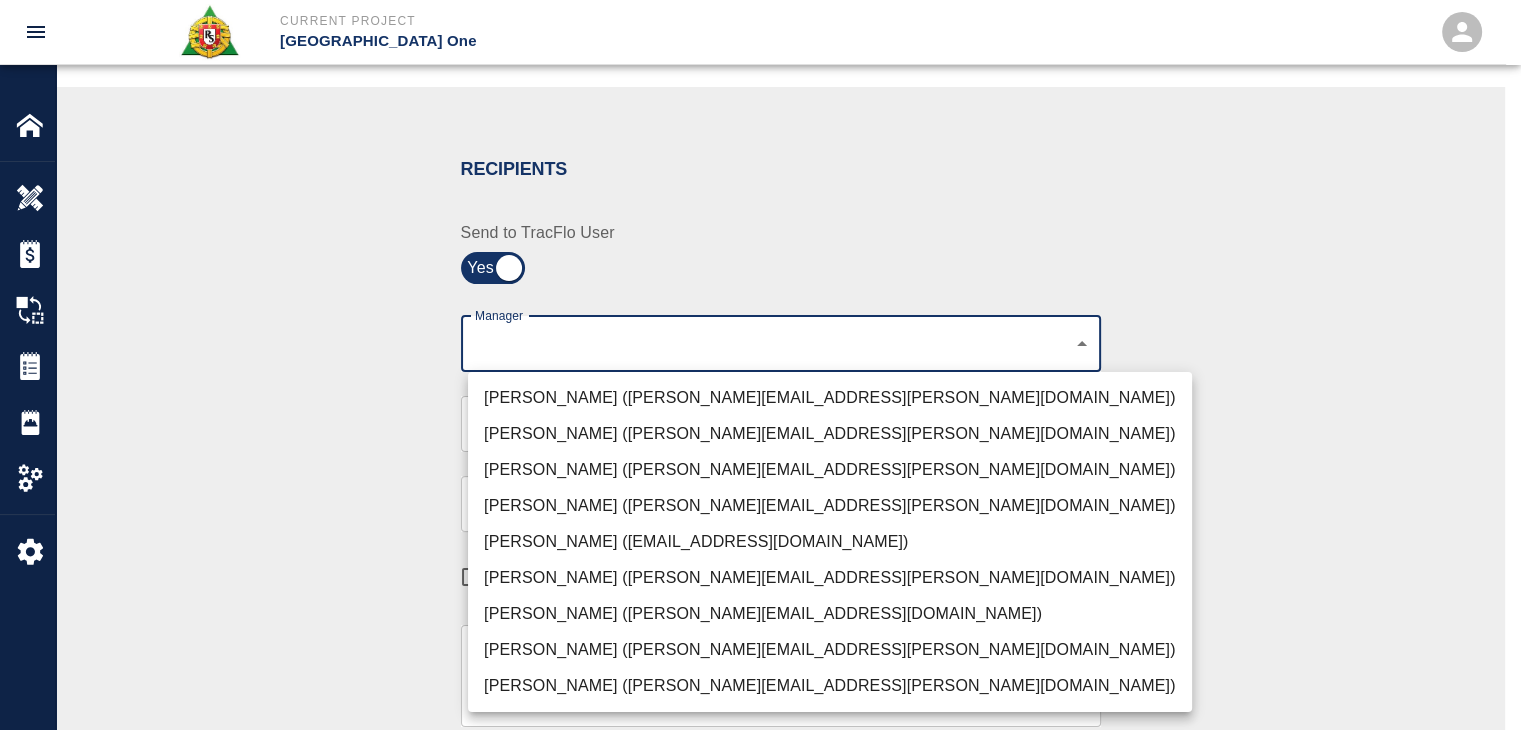 click on "Current Project JFK Terminal One Home JFK Terminal One Overview Estimates Change Orders Tickets Daily Reports Project Settings Settings Powered By Terms of Service  |  Privacy Policy Ticket Download Edit Status :   Open Action :   T&M Revise Estimate:  + Add to Estimate View History Submit to Client Share Recipients Internal Team ​ Internal Team Notes x Notes Cancel Send Recipients Send to TracFlo User Manager ​ Manager Superintendent ​ Superintendent Review Type Time and Materials tm Review Type Send me a copy Notes x Notes Upload Attachments (10MB limit) Choose file No file chosen Upload Another File Cancel Send Request Time and Material Revision Notes   * x Notes   * Upload Attachments (10MB limit) Choose file No file chosen Upload Another File Cancel Send Time and Materials Reject Notes   * x Notes   * Upload Attachments (10MB limit) Choose file No file chosen Upload Another File Cancel Send Approve Ticket Time and Materials Signature Clear Notes x Notes Upload Attachments (10MB limit) Cancel" at bounding box center [760, 10] 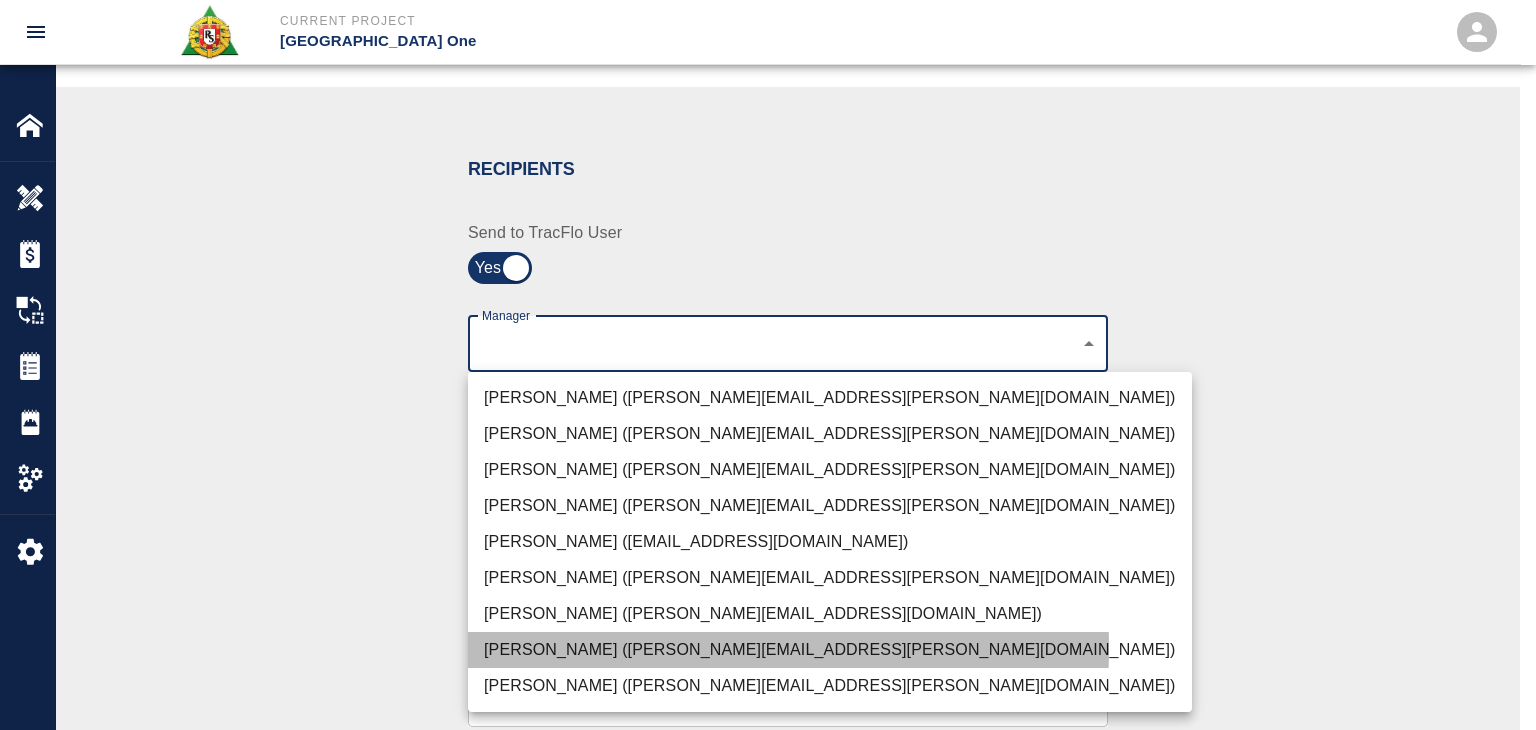 click on "Dylan  Sims (dylan.sims@aecom.com)" at bounding box center (830, 650) 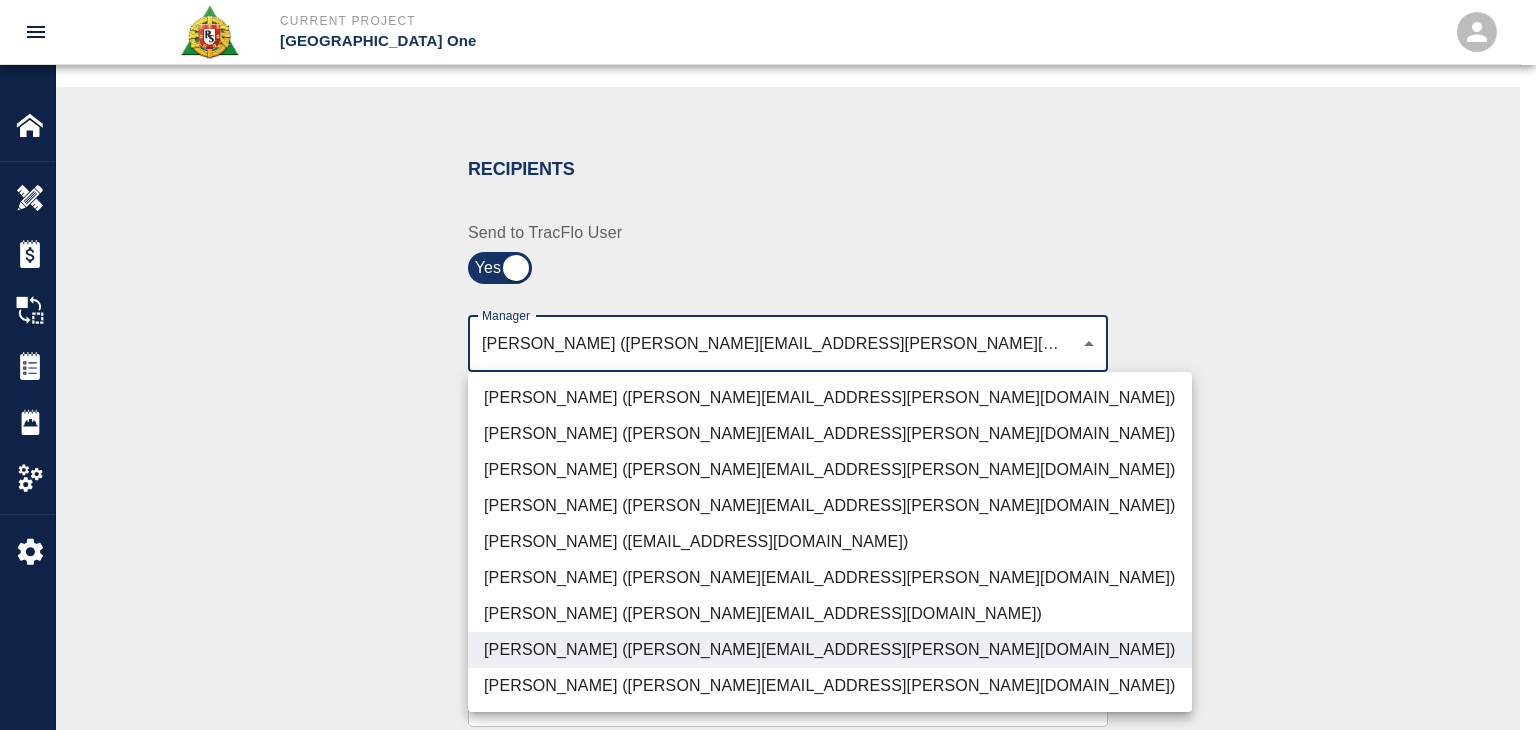click at bounding box center (768, 365) 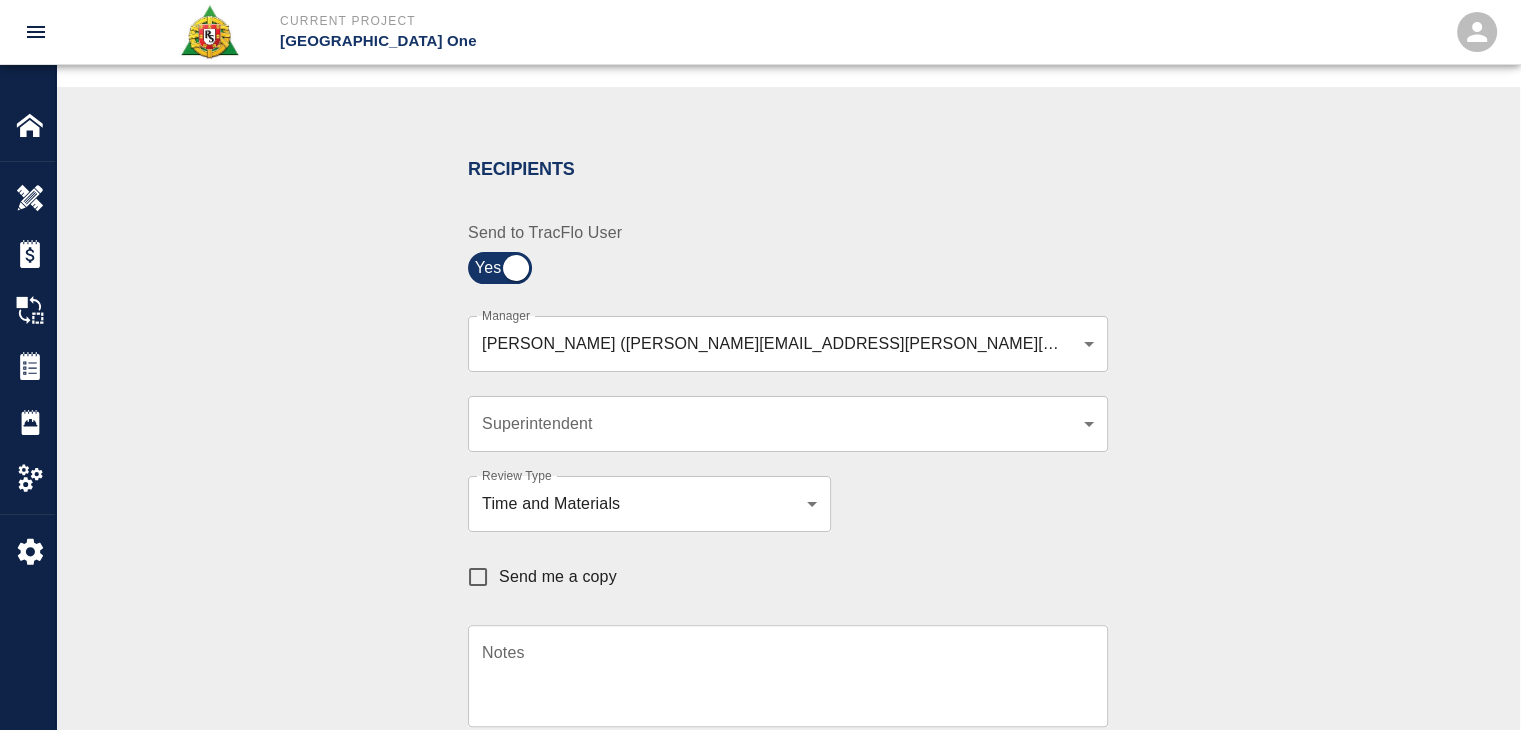 click on "Send me a copy" at bounding box center (558, 577) 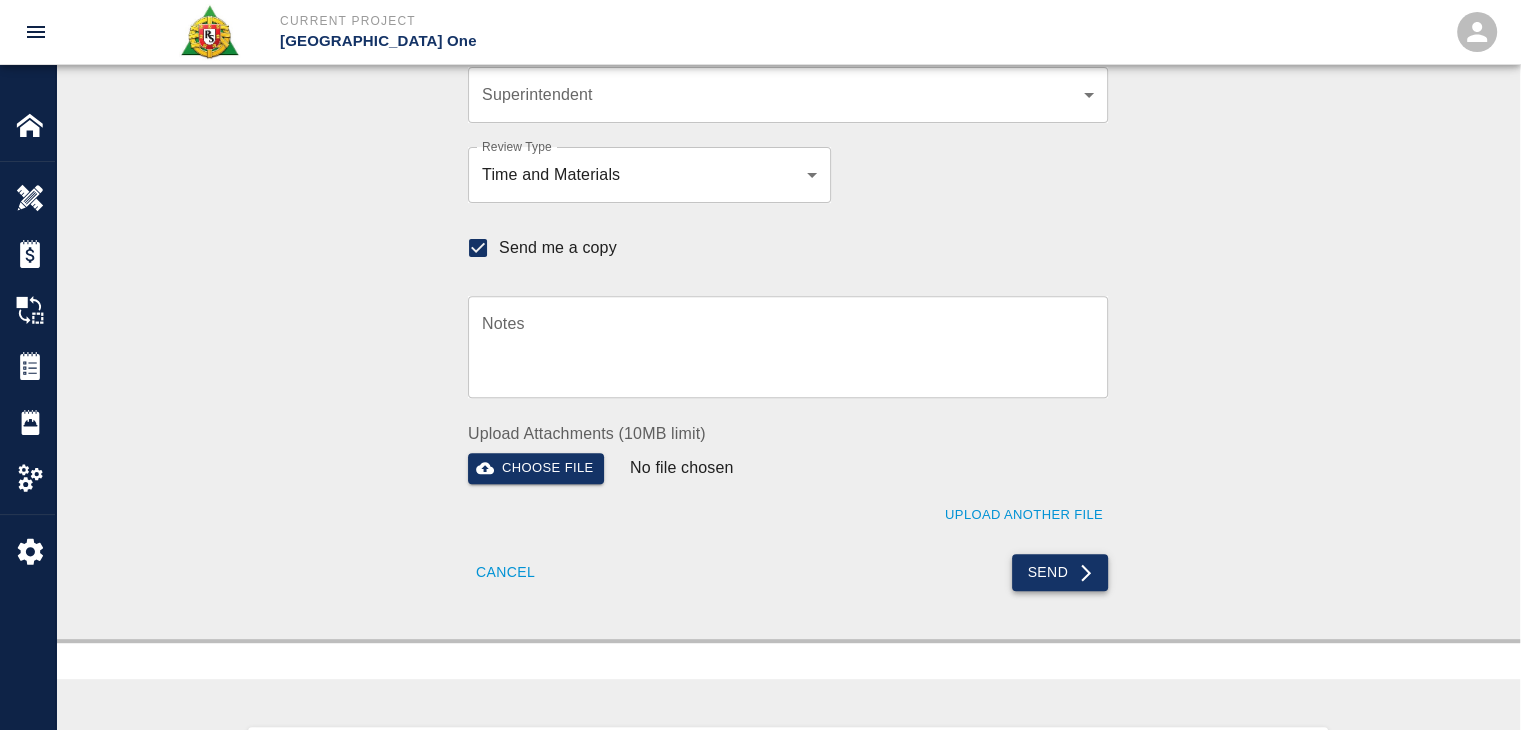 scroll, scrollTop: 688, scrollLeft: 0, axis: vertical 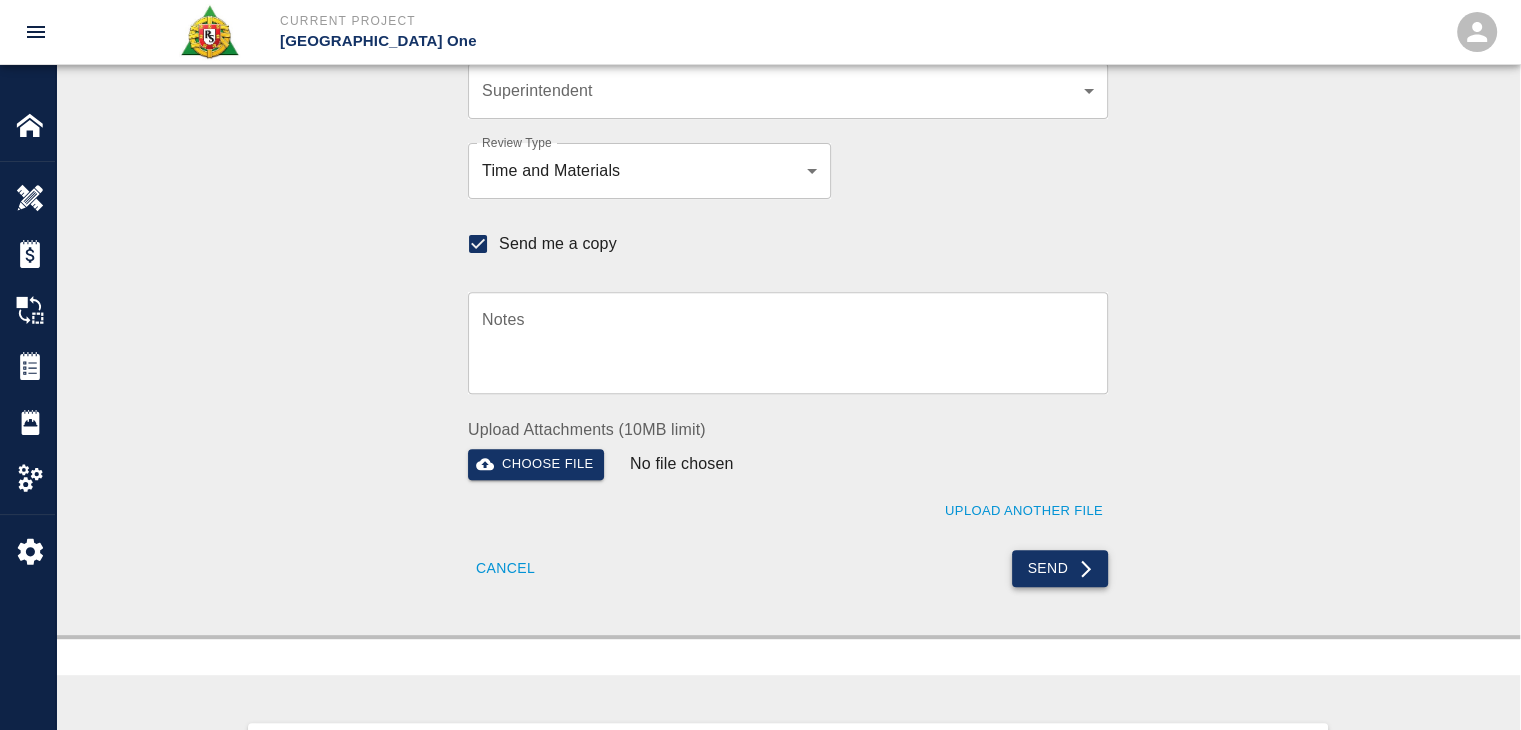 click 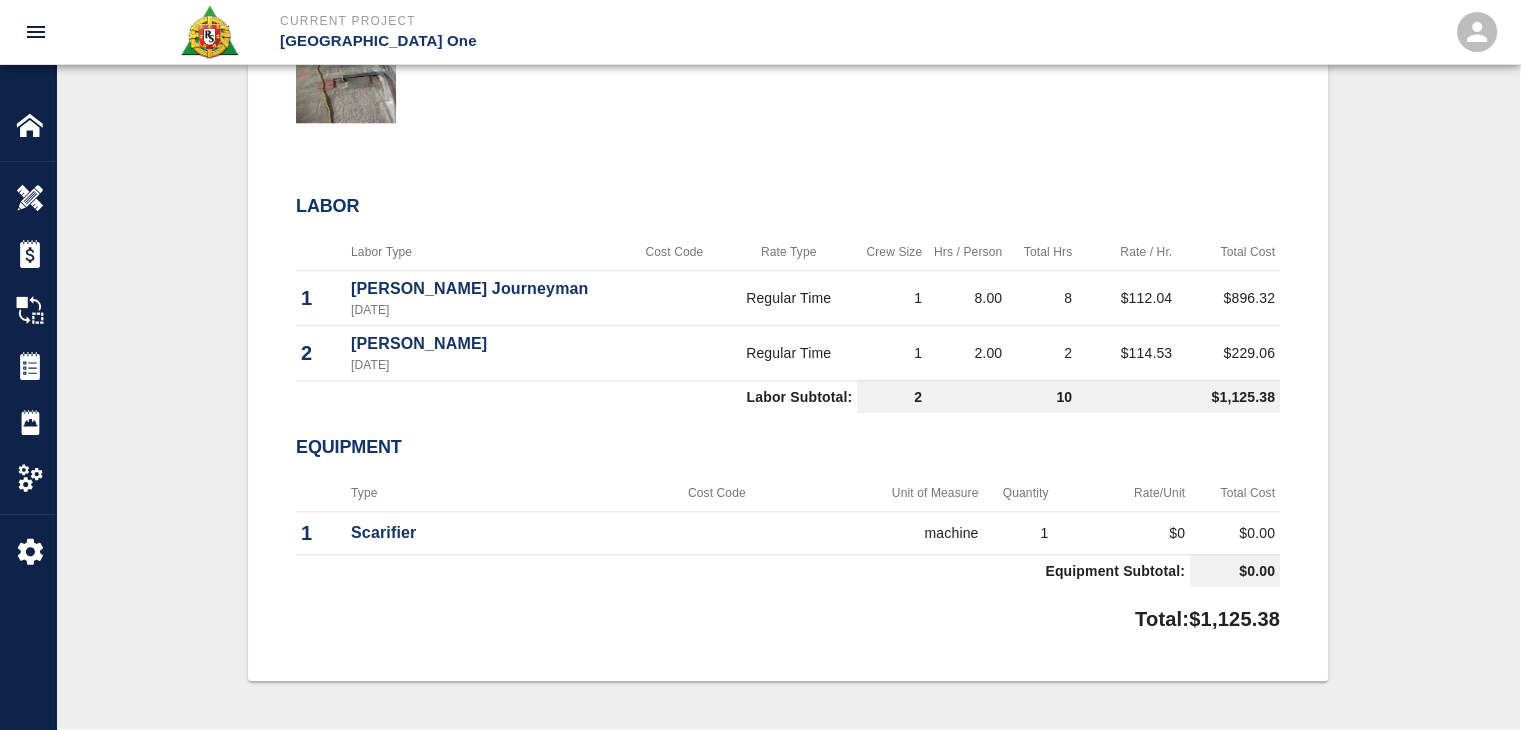 type 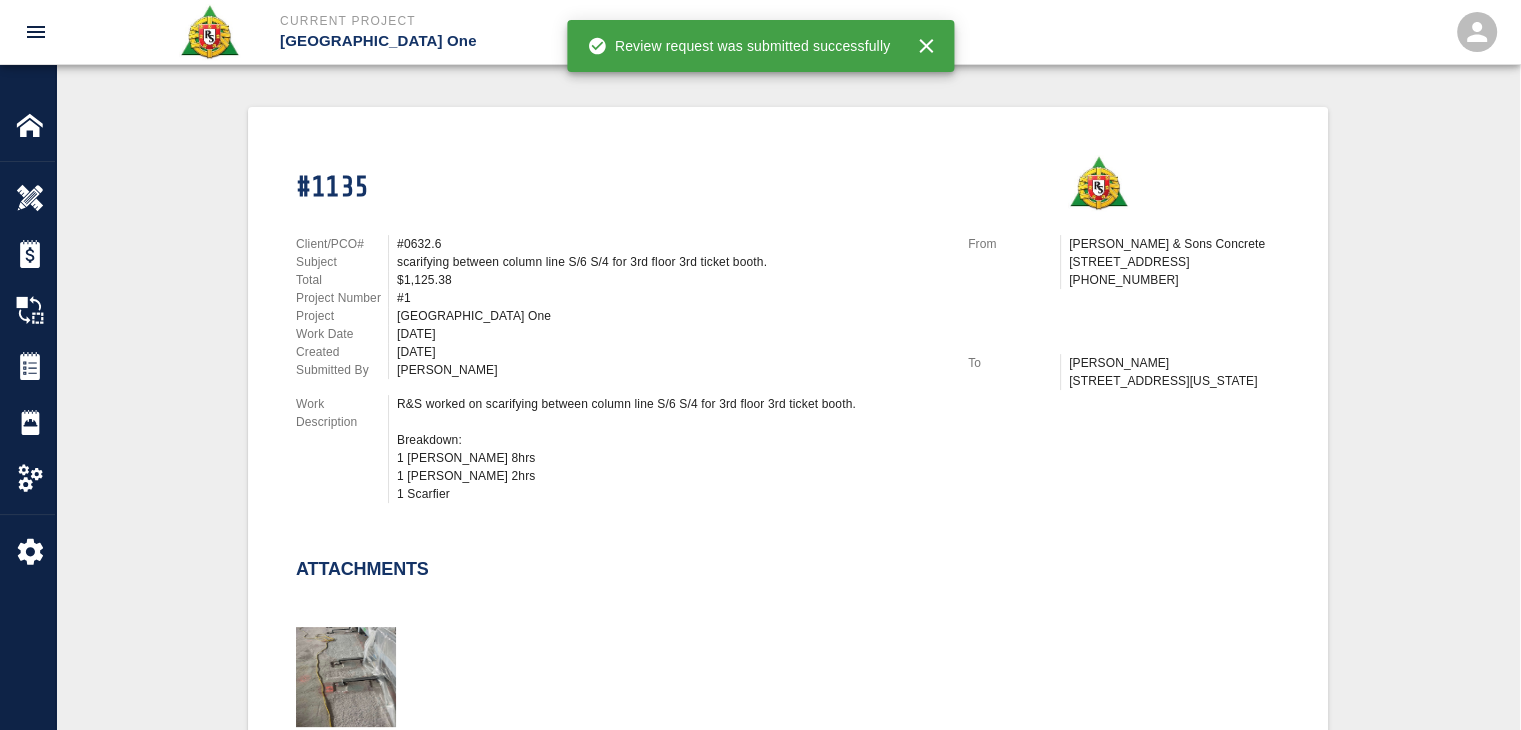 scroll, scrollTop: 0, scrollLeft: 0, axis: both 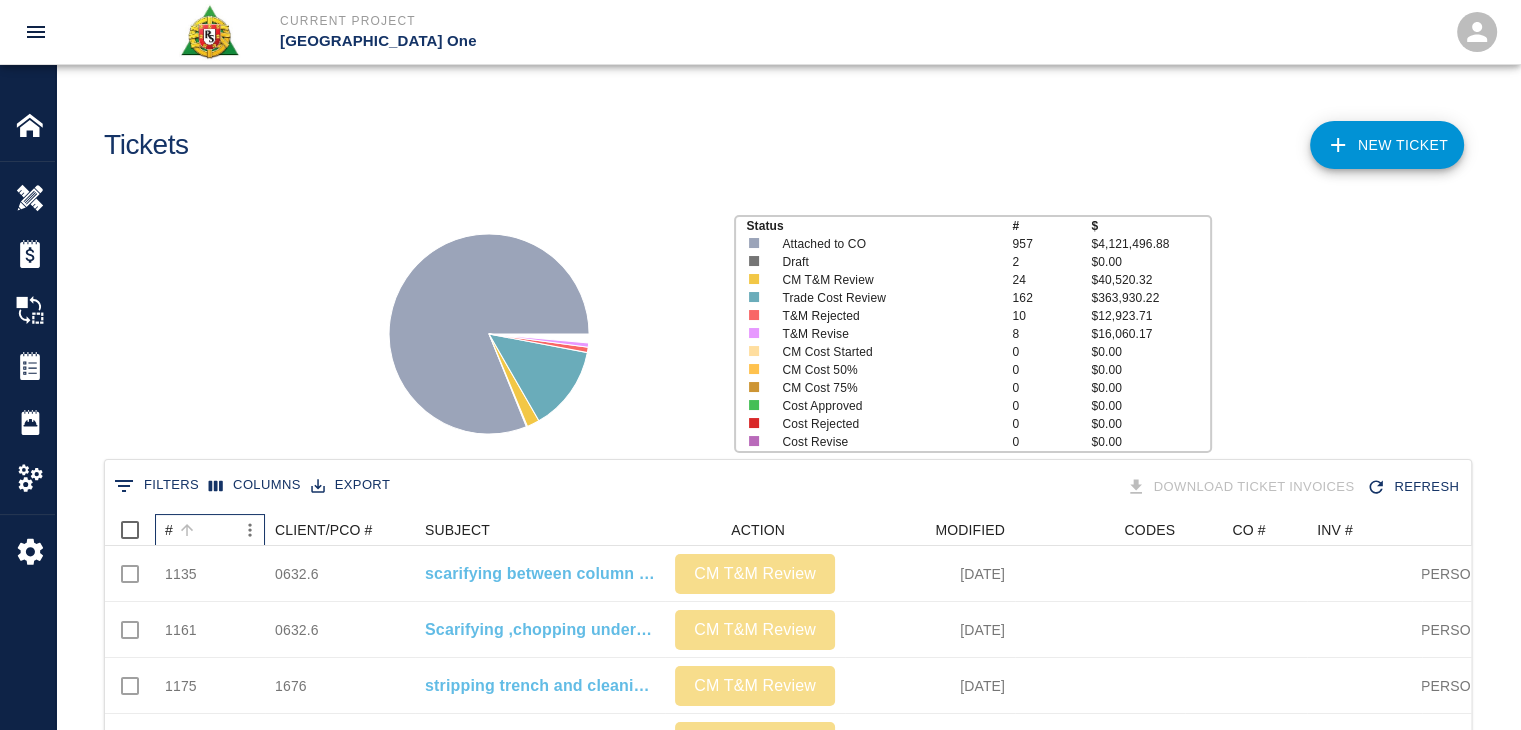 click at bounding box center [187, 530] 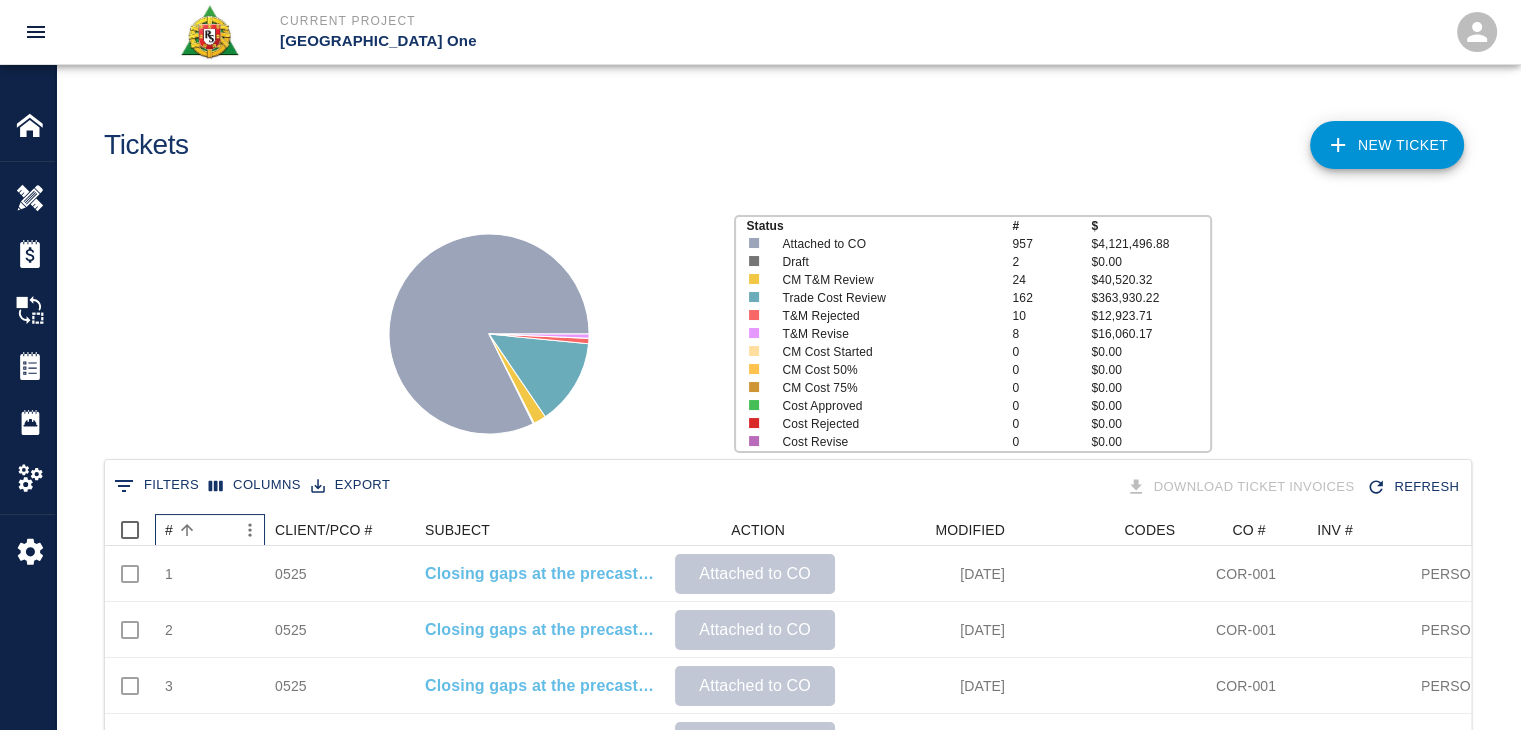 click at bounding box center [187, 530] 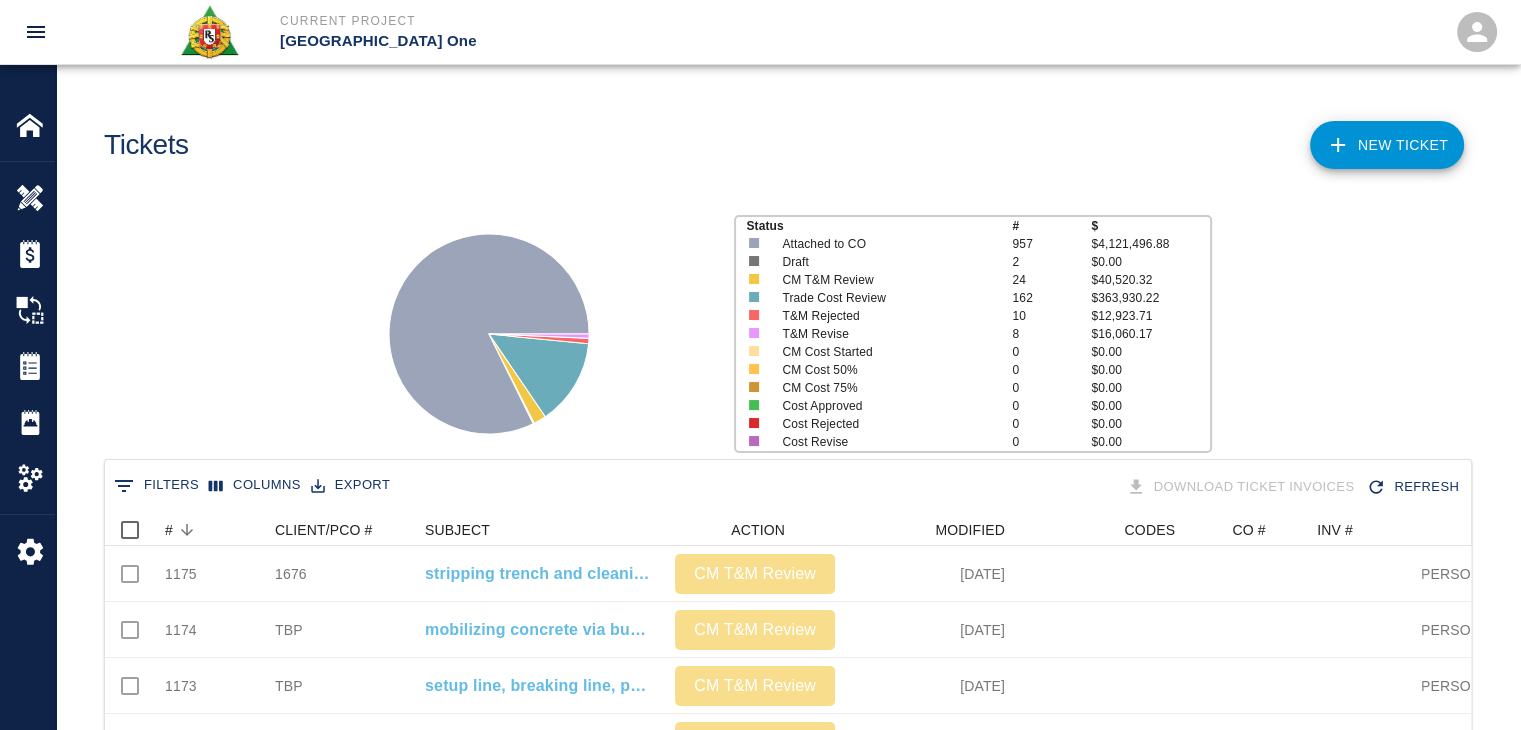 click on "Status # $ Attached to CO 957 $4,121,496.88 Draft 2 $0.00 CM T&M Review 24 $40,520.32 Trade Cost Review 162 $363,930.22 T&M Rejected 10 $12,923.71 T&M Revise 8 $16,060.17 CM Cost Started 0 $0.00 CM Cost 50% 0 $0.00 CM Cost 75% 0 $0.00 Cost Approved 0 $0.00 Cost Rejected 0 $0.00 Cost Revise 0 $0.00" at bounding box center (780, 326) 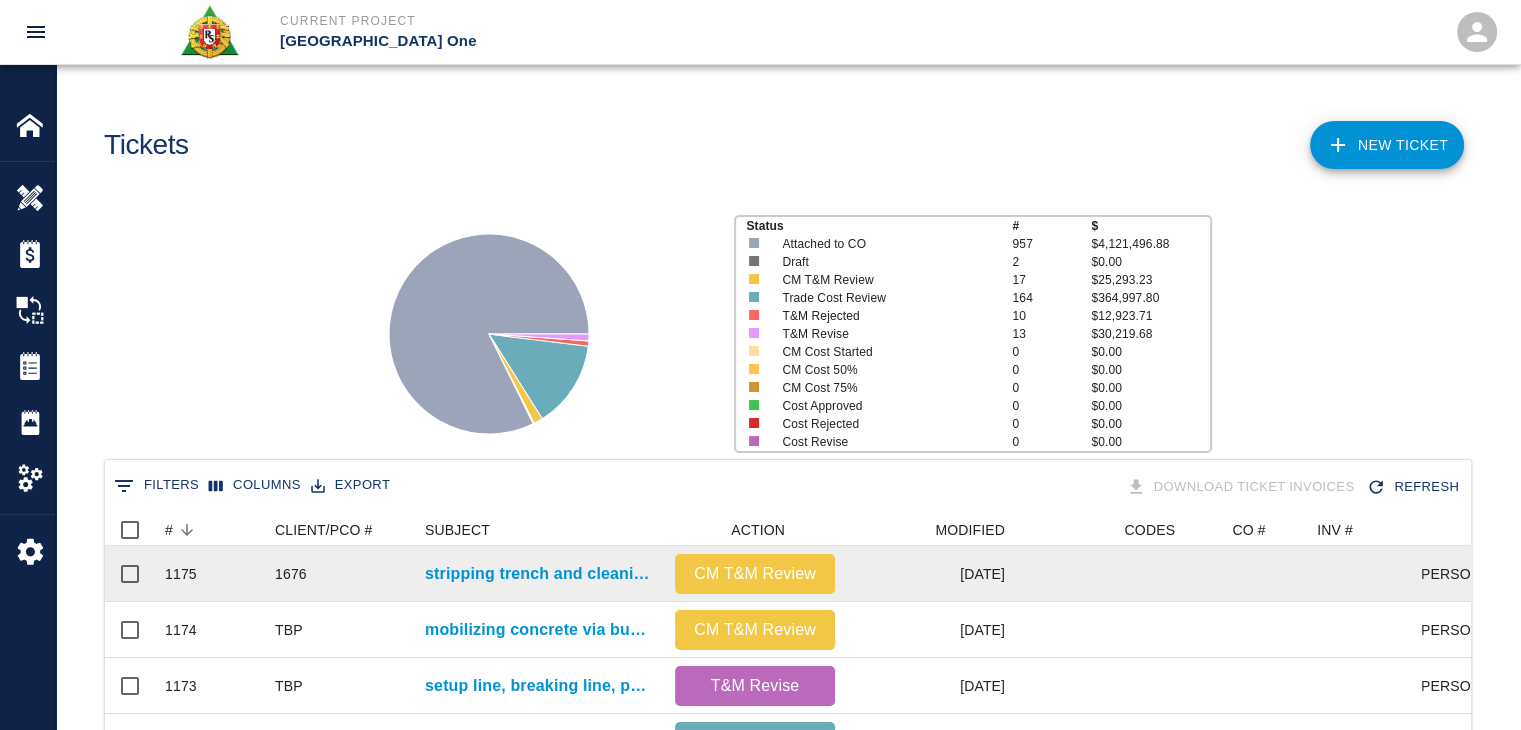 click on "1175" at bounding box center (210, 574) 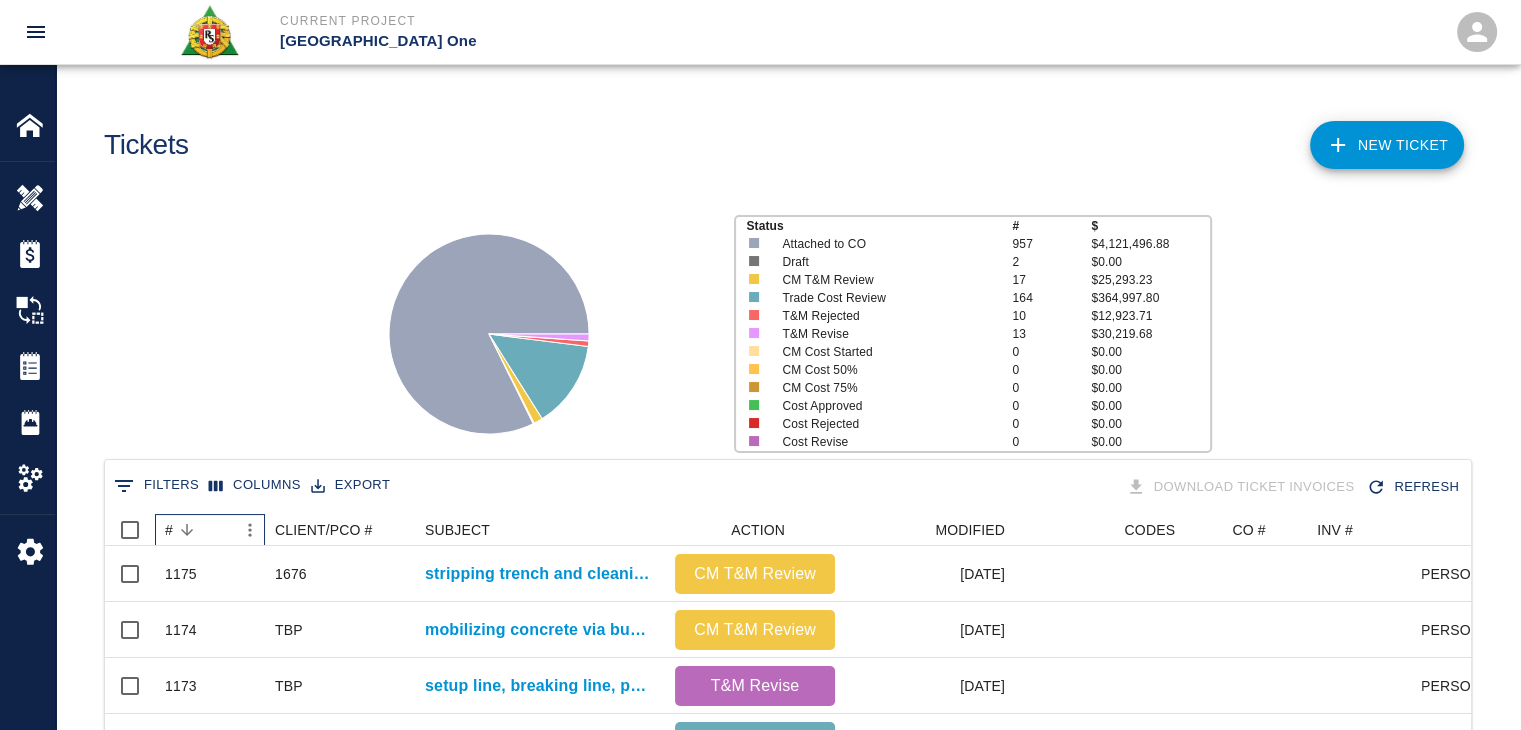 click on "#" at bounding box center (200, 530) 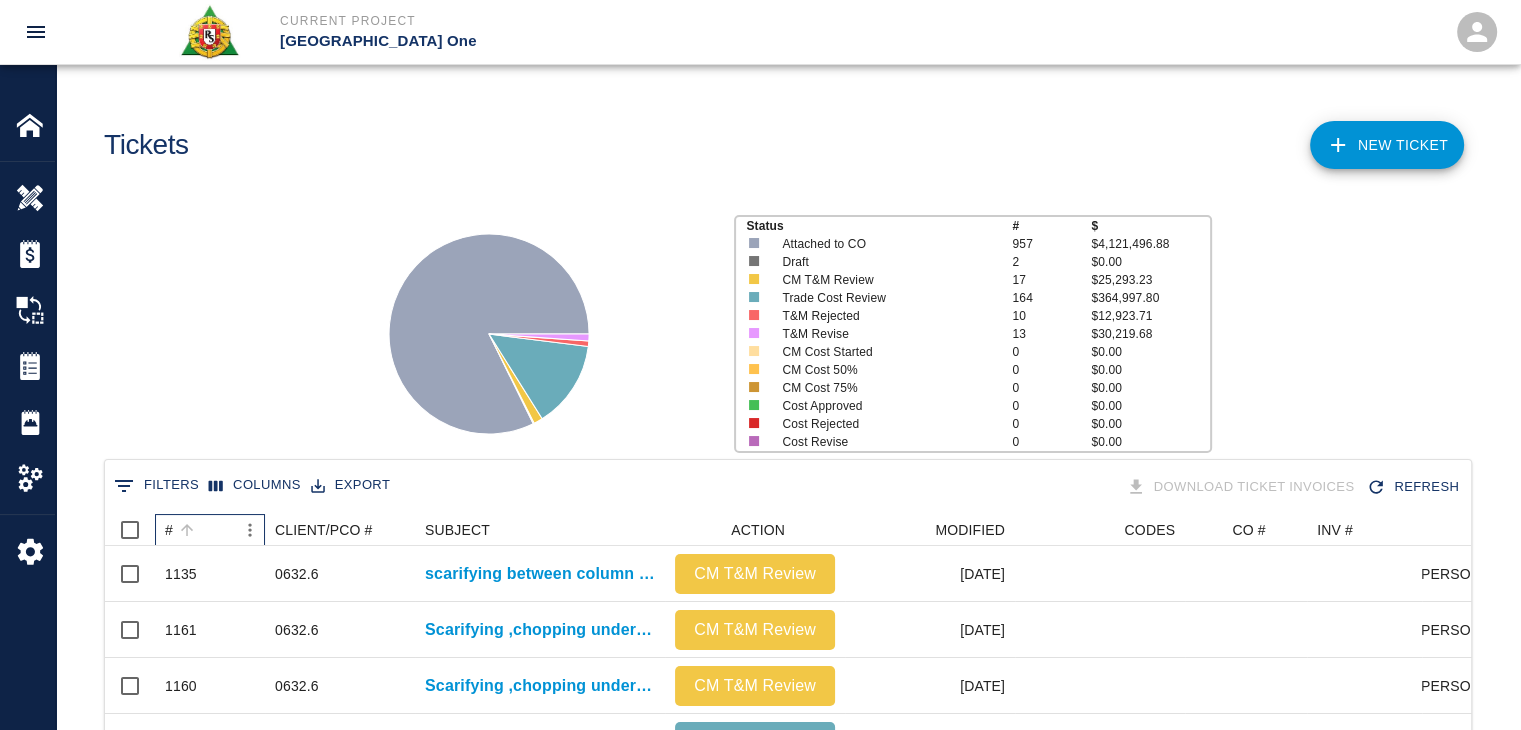 click on "#" at bounding box center (200, 530) 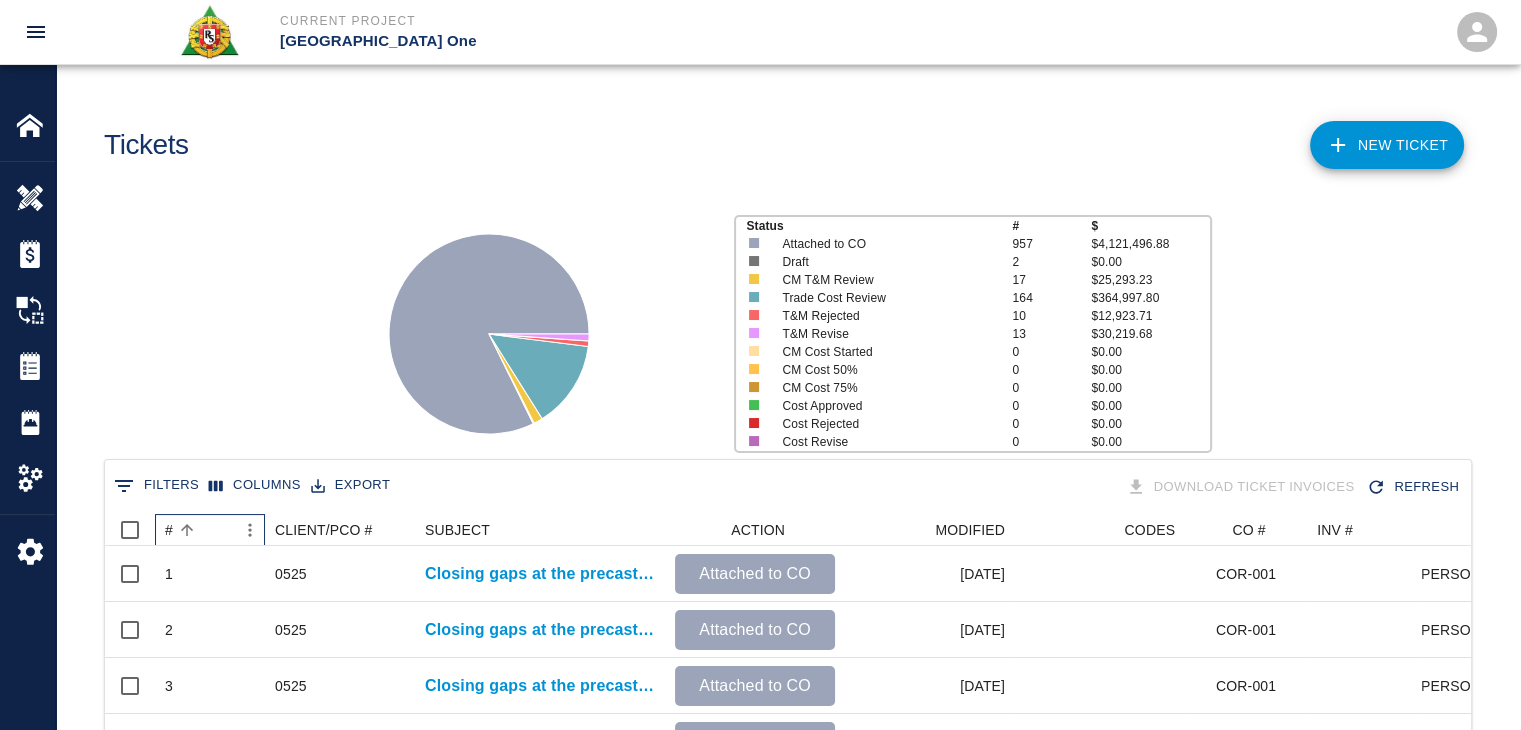 click on "#" at bounding box center [200, 530] 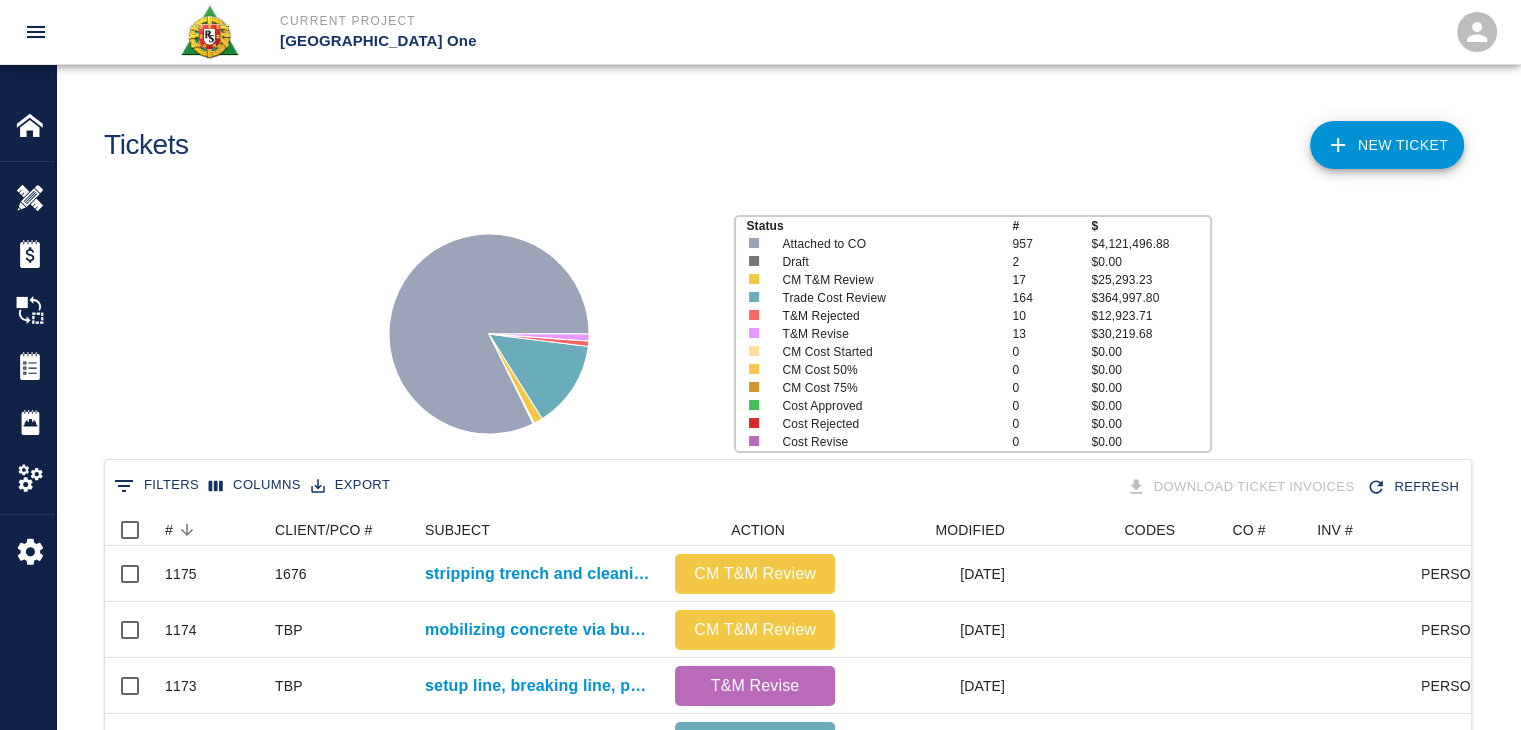 click on "Status # $ Attached to CO 957 $4,121,496.88 Draft 2 $0.00 CM T&M Review 17 $25,293.23 Trade Cost Review 164 $364,997.80 T&M Rejected 10 $12,923.71 T&M Revise 13 $30,219.68 CM Cost Started 0 $0.00 CM Cost 50% 0 $0.00 CM Cost 75% 0 $0.00 Cost Approved 0 $0.00 Cost Rejected 0 $0.00 Cost Revise 0 $0.00" at bounding box center (780, 326) 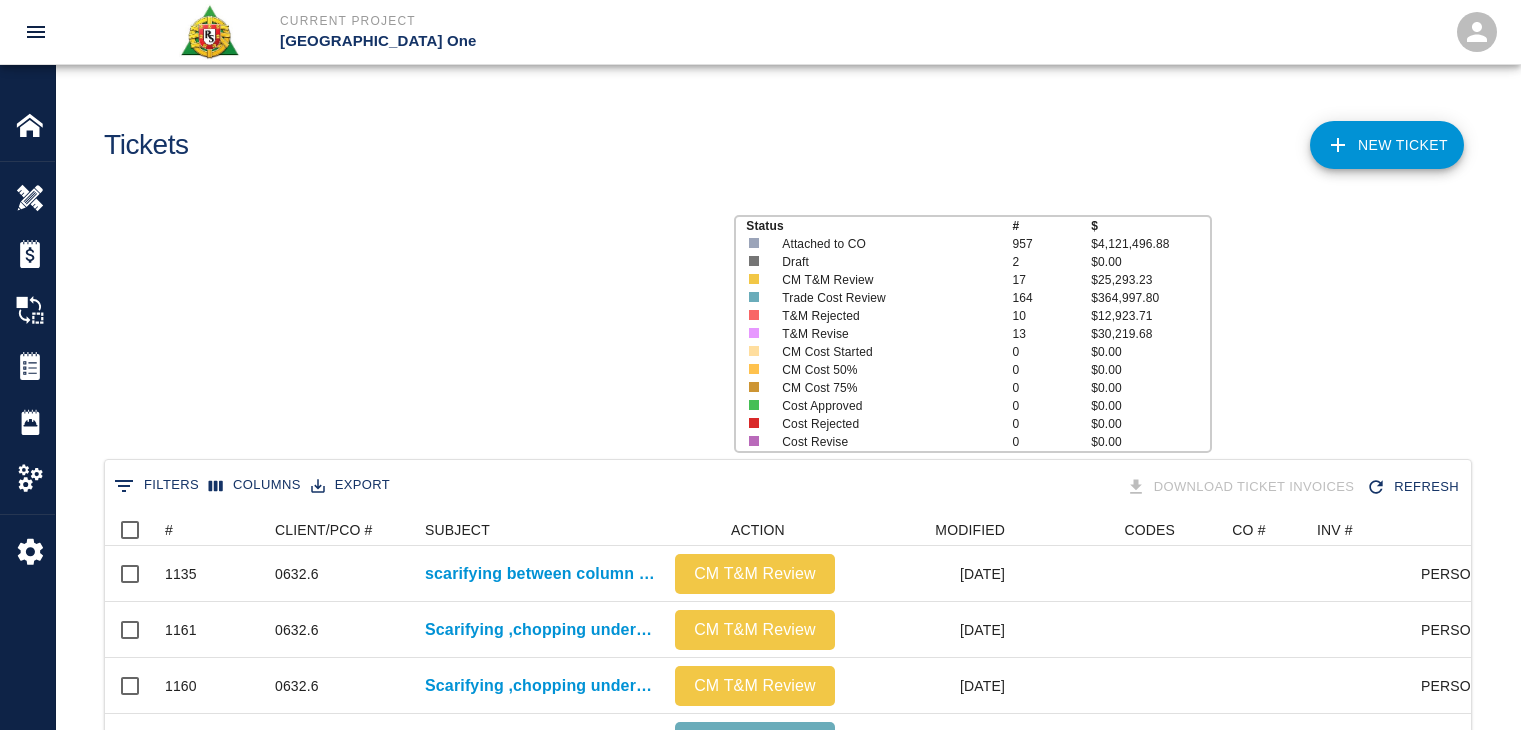 scroll, scrollTop: 0, scrollLeft: 0, axis: both 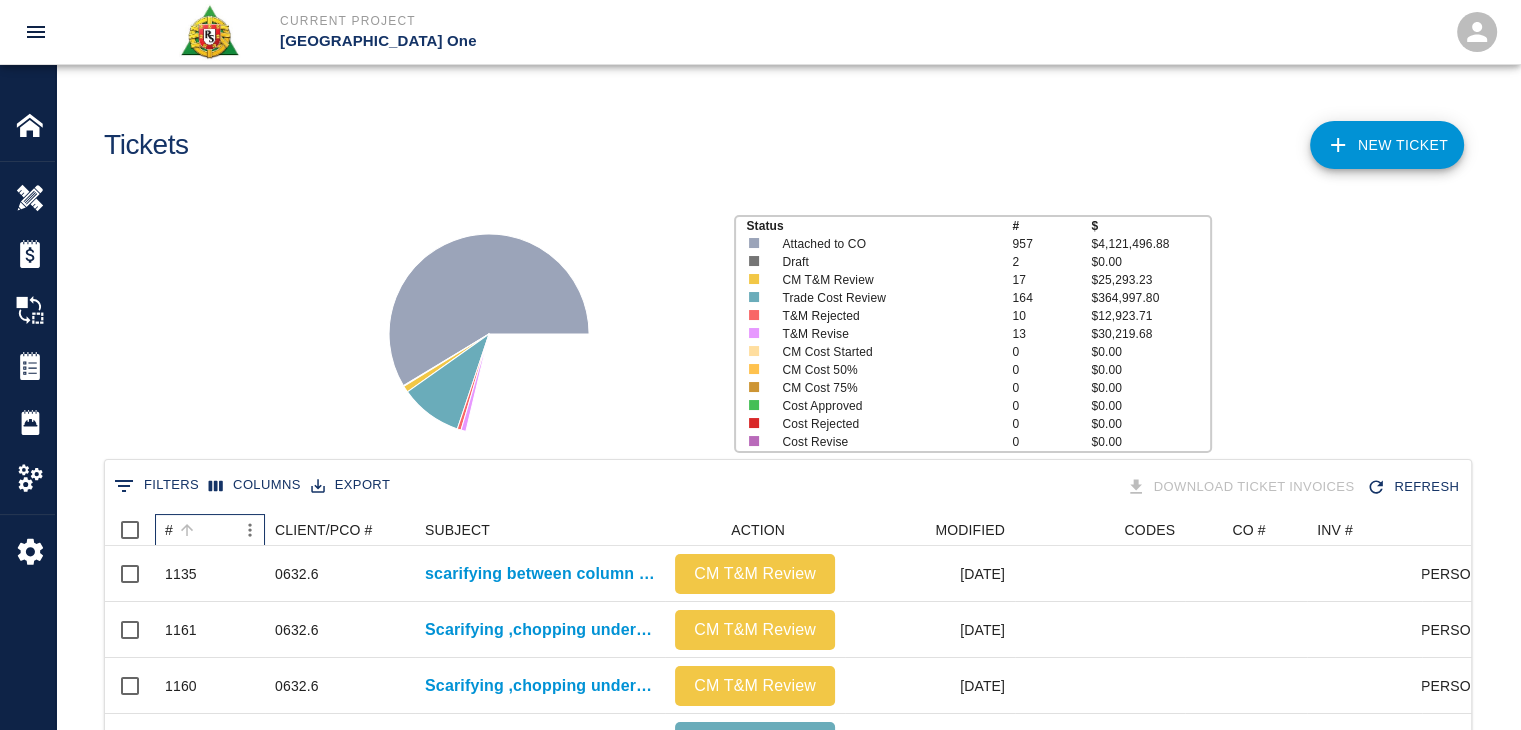 click on "#" at bounding box center (200, 530) 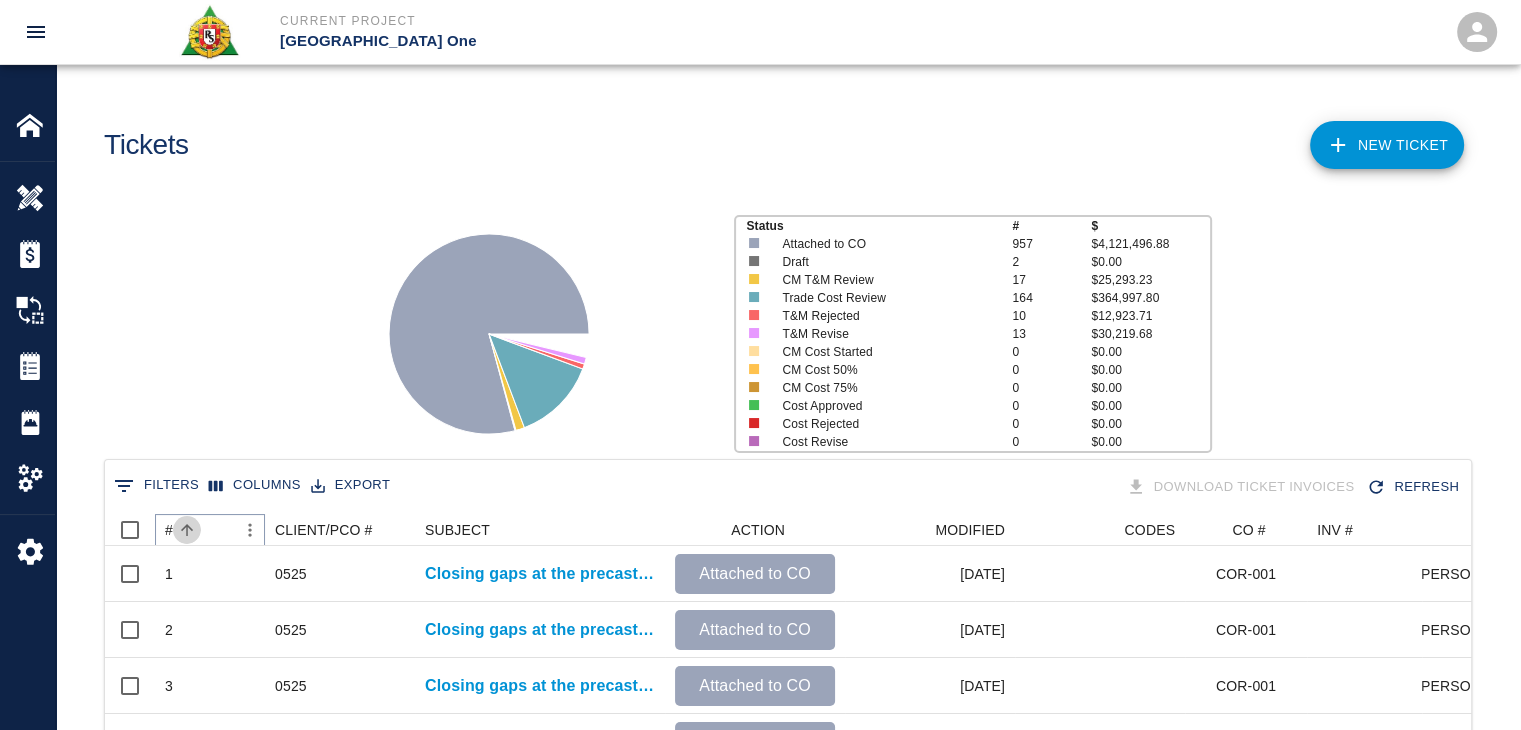 click 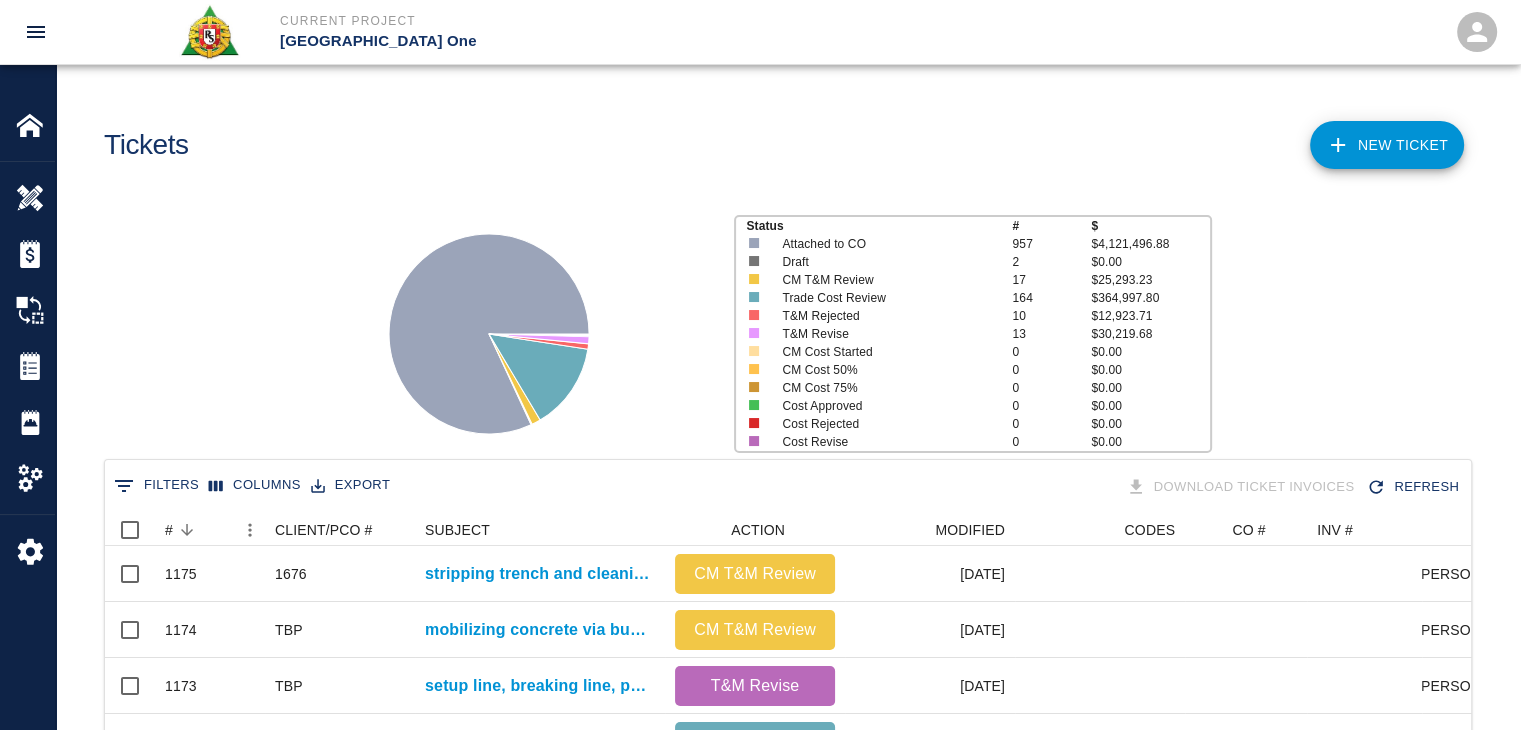 click on "Status # $ Attached to CO 957 $4,121,496.88 Draft 2 $0.00 CM T&M Review 17 $25,293.23 Trade Cost Review 164 $364,997.80 T&M Rejected 10 $12,923.71 T&M Revise 13 $30,219.68 CM Cost Started 0 $0.00 CM Cost 50% 0 $0.00 CM Cost 75% 0 $0.00 Cost Approved 0 $0.00 Cost Rejected 0 $0.00 Cost Revise 0 $0.00" at bounding box center [780, 326] 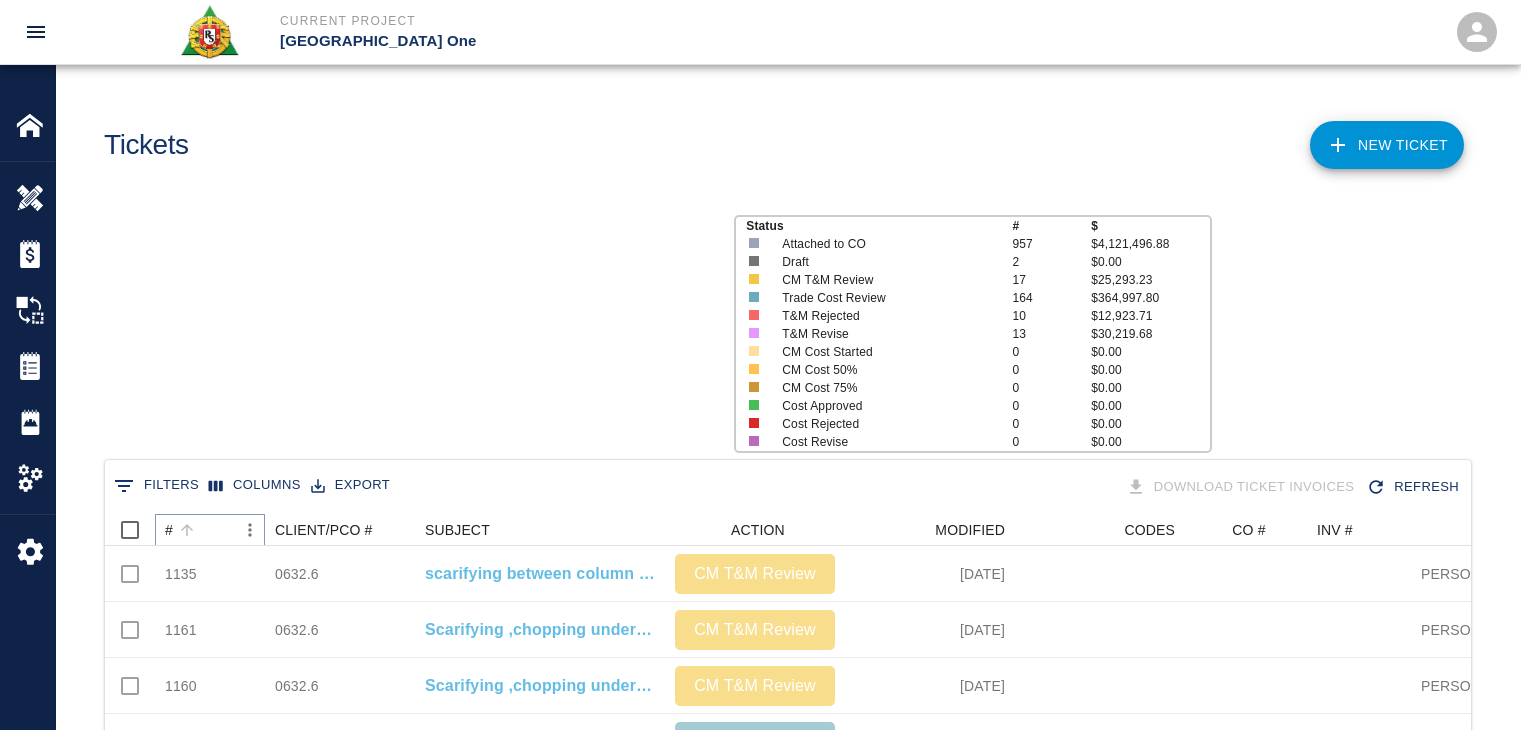 click at bounding box center [187, 530] 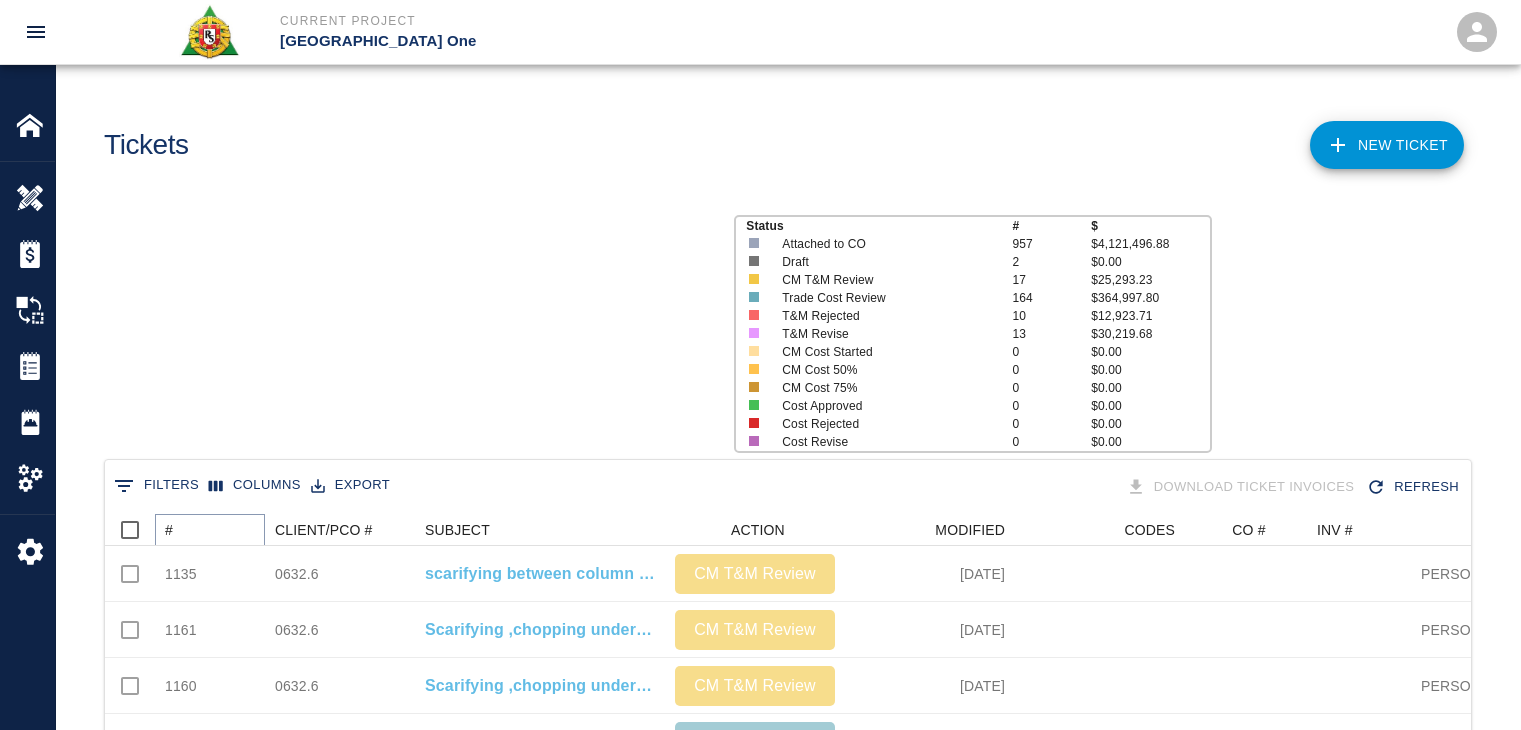 scroll, scrollTop: 0, scrollLeft: 0, axis: both 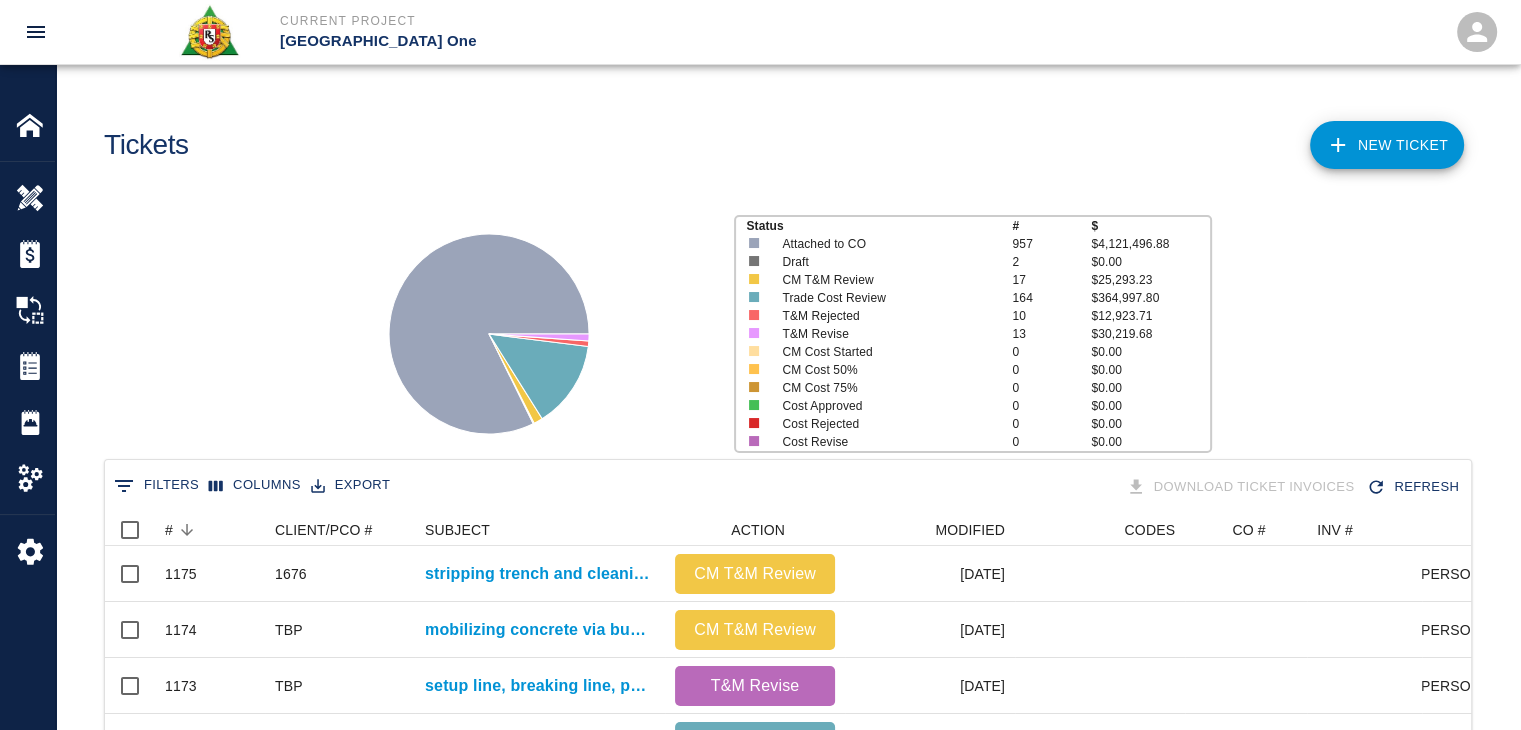 click on "Status # $ Attached to CO 957 $4,121,496.88 Draft 2 $0.00 CM T&M Review 17 $25,293.23 Trade Cost Review 164 $364,997.80 T&M Rejected 10 $12,923.71 T&M Revise 13 $30,219.68 CM Cost Started 0 $0.00 CM Cost 50% 0 $0.00 CM Cost 75% 0 $0.00 Cost Approved 0 $0.00 Cost Rejected 0 $0.00 Cost Revise 0 $0.00" at bounding box center (780, 326) 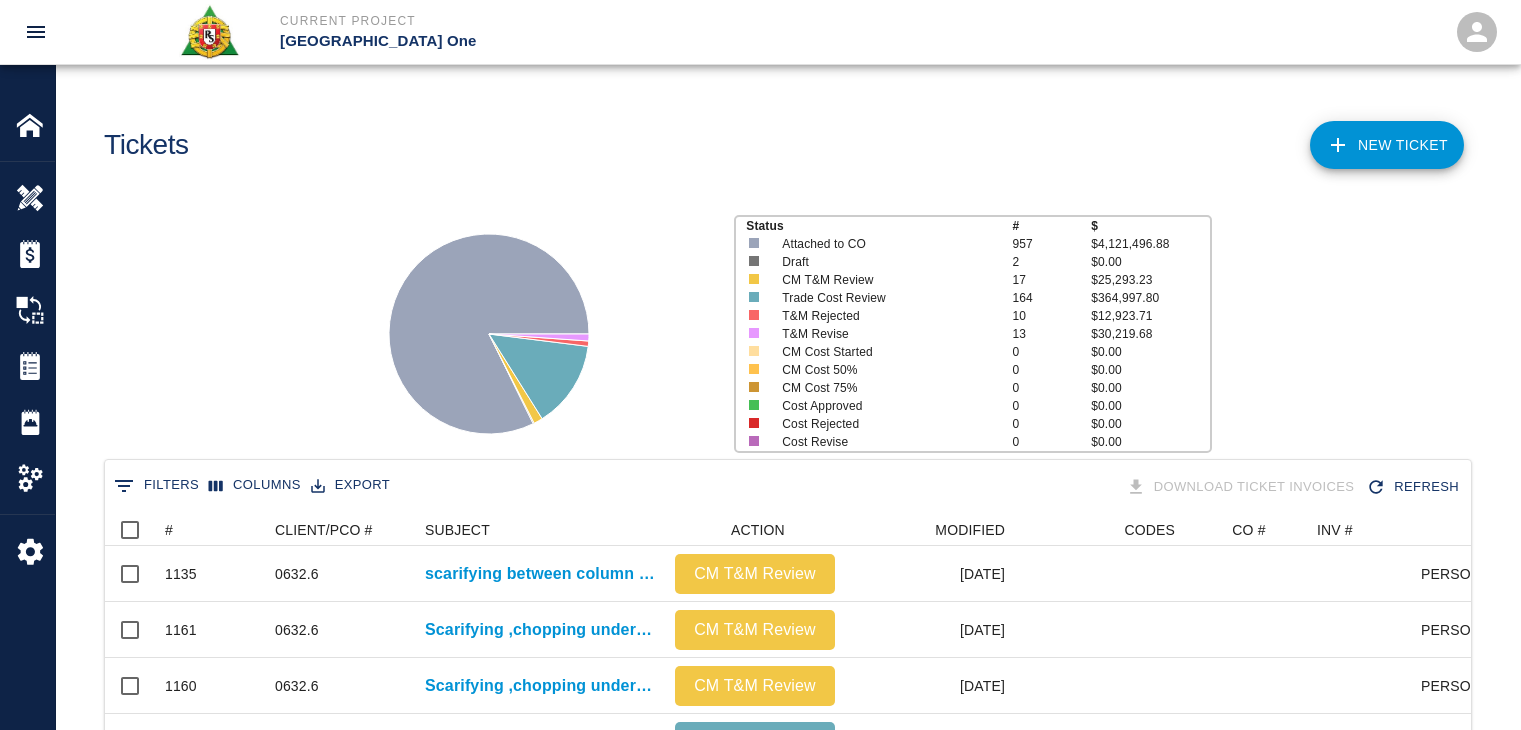 scroll, scrollTop: 0, scrollLeft: 0, axis: both 